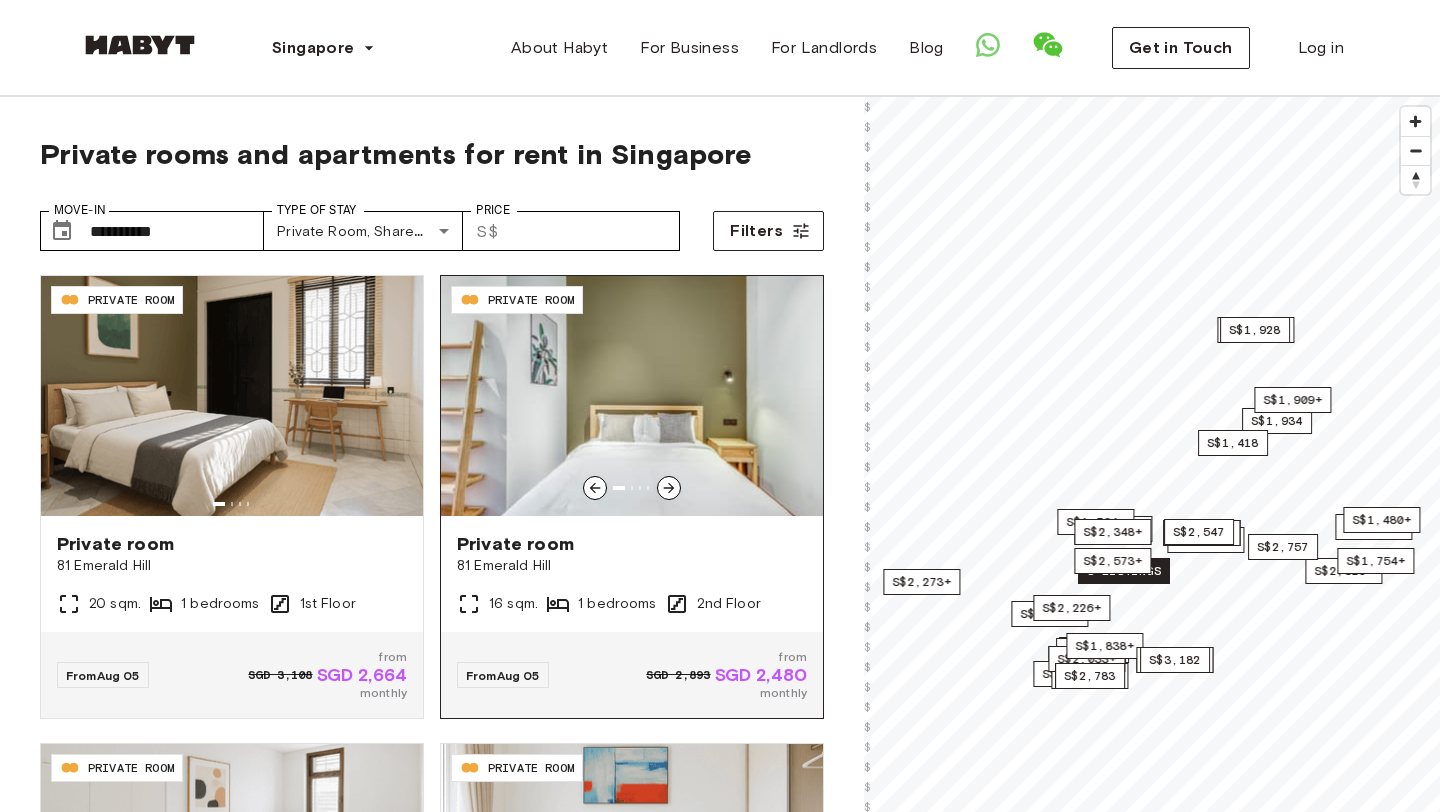 scroll, scrollTop: 0, scrollLeft: 0, axis: both 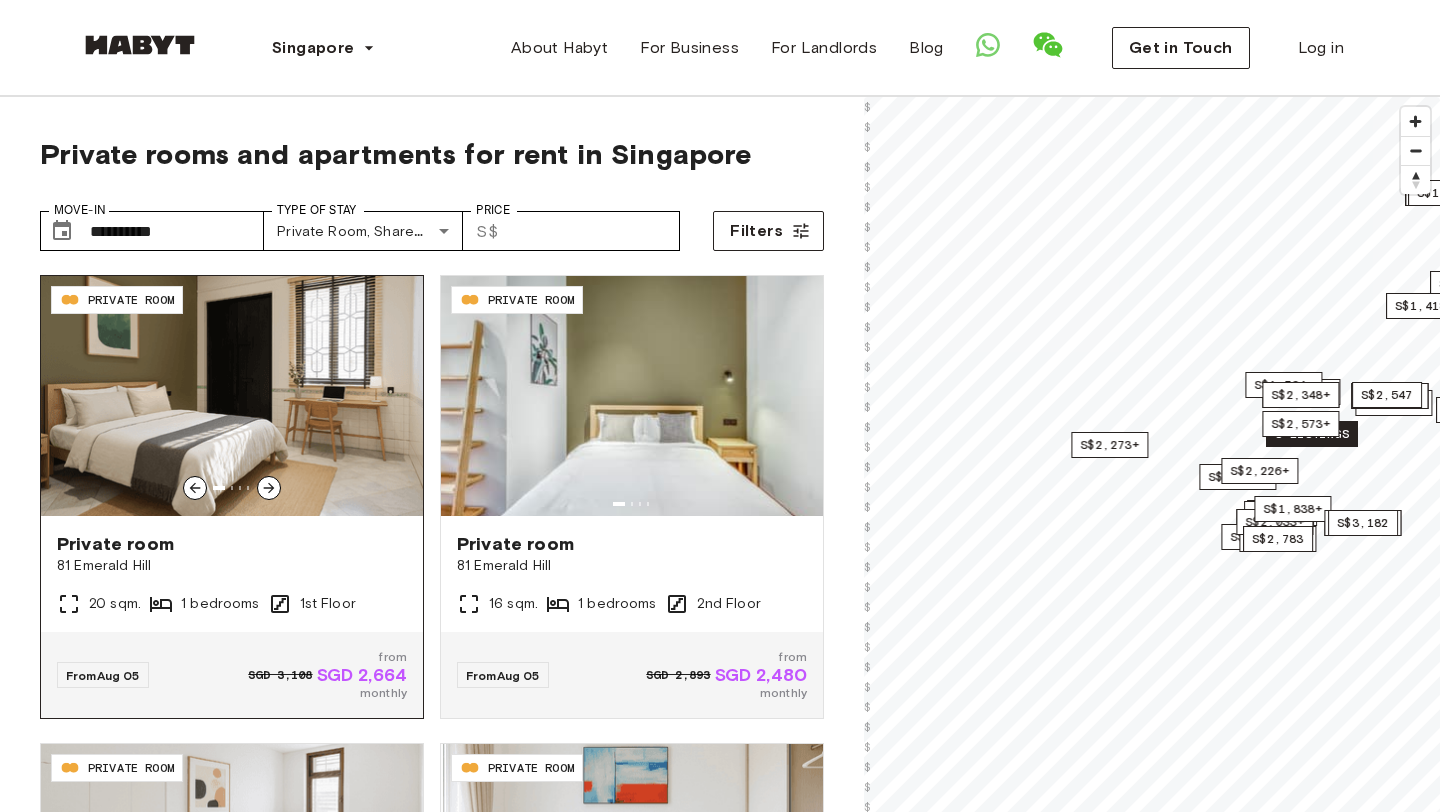 click at bounding box center (269, 488) 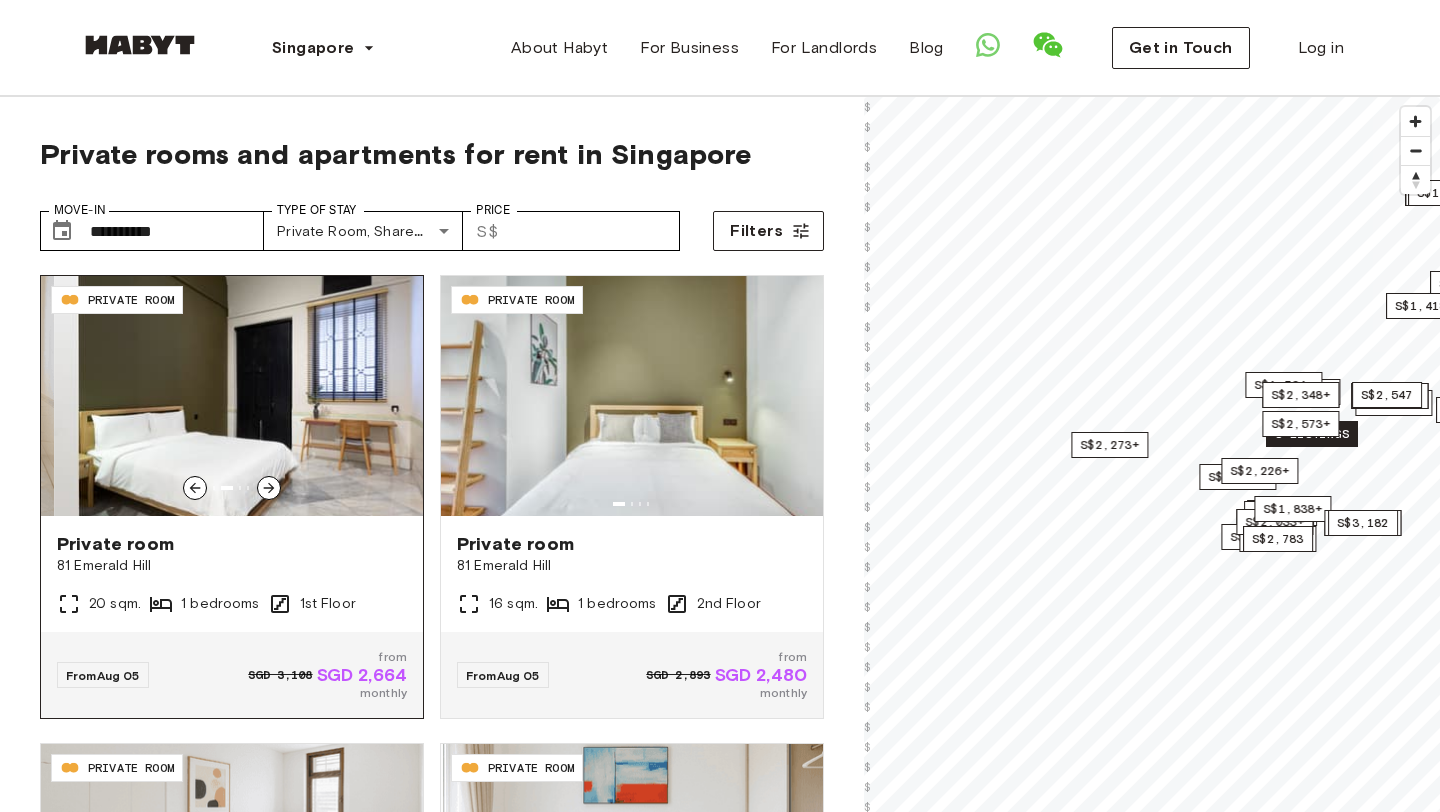 click at bounding box center (269, 488) 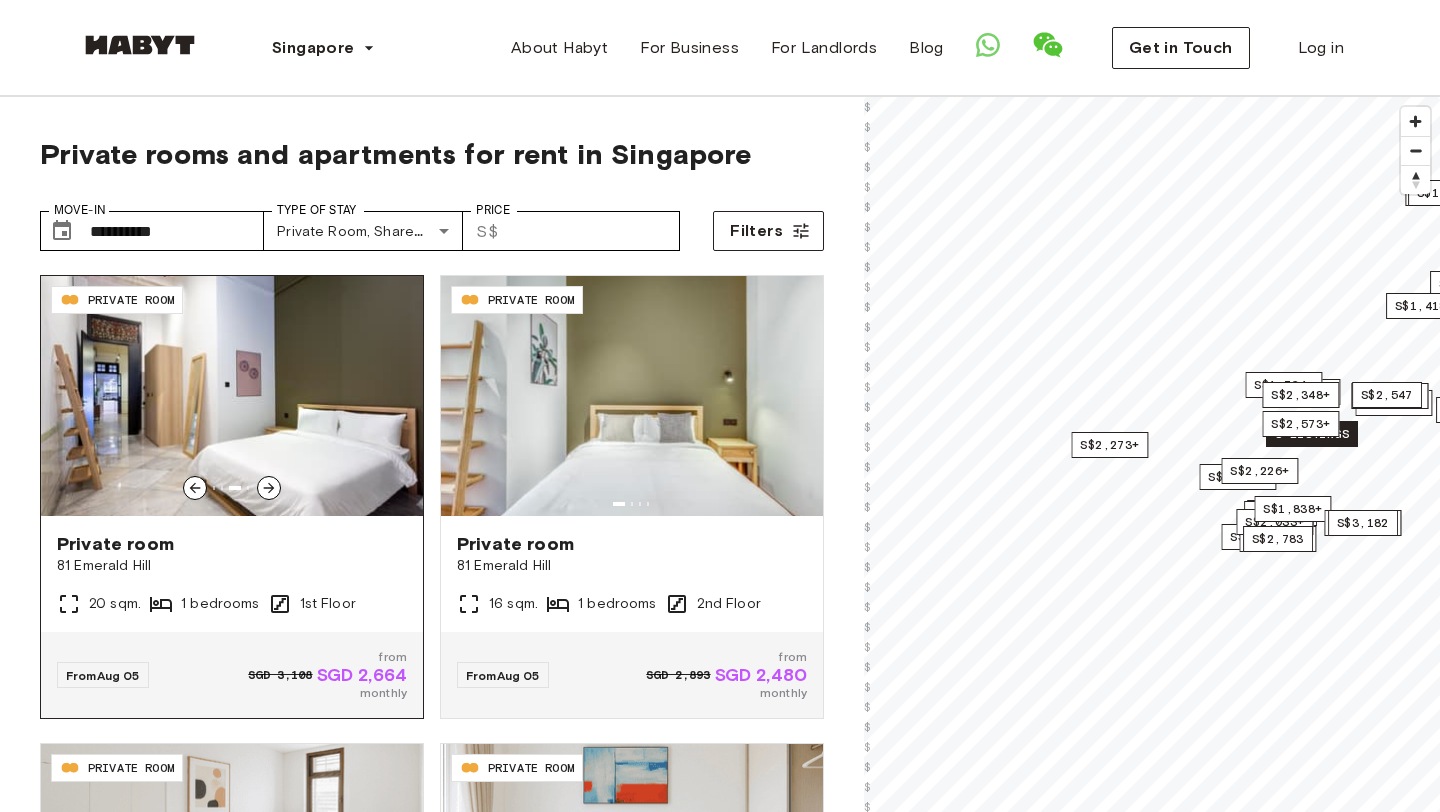 click at bounding box center (269, 488) 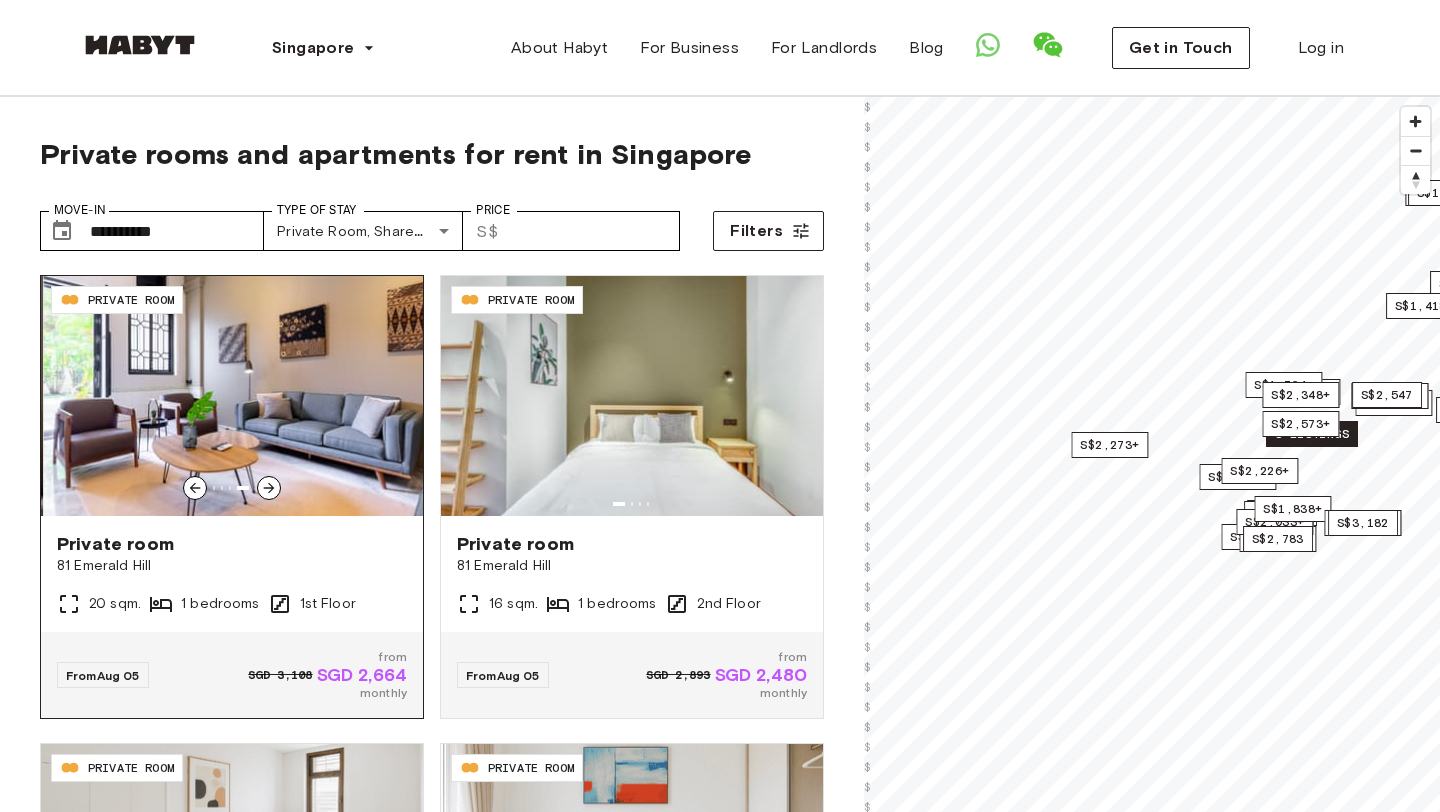 click at bounding box center (269, 488) 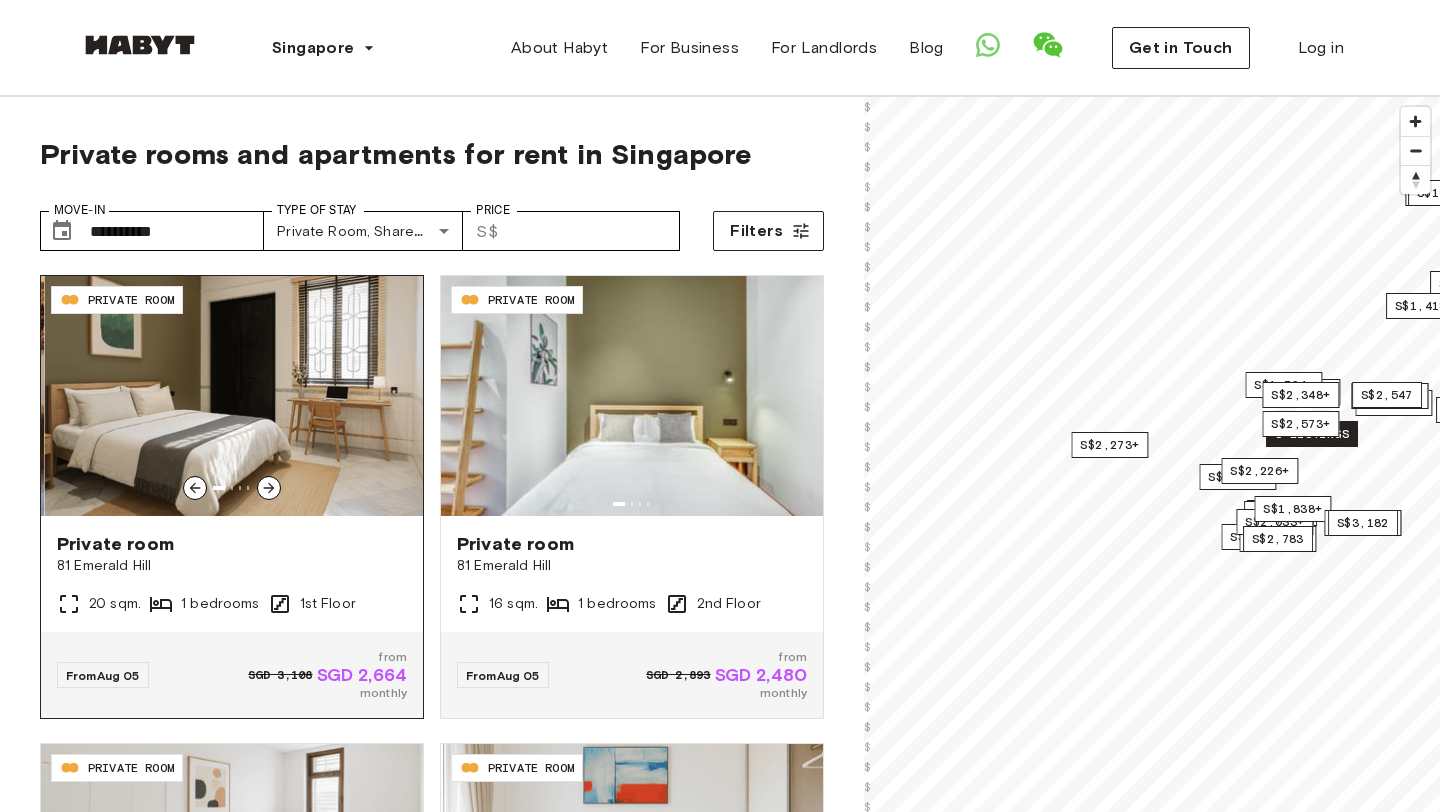 click at bounding box center (269, 488) 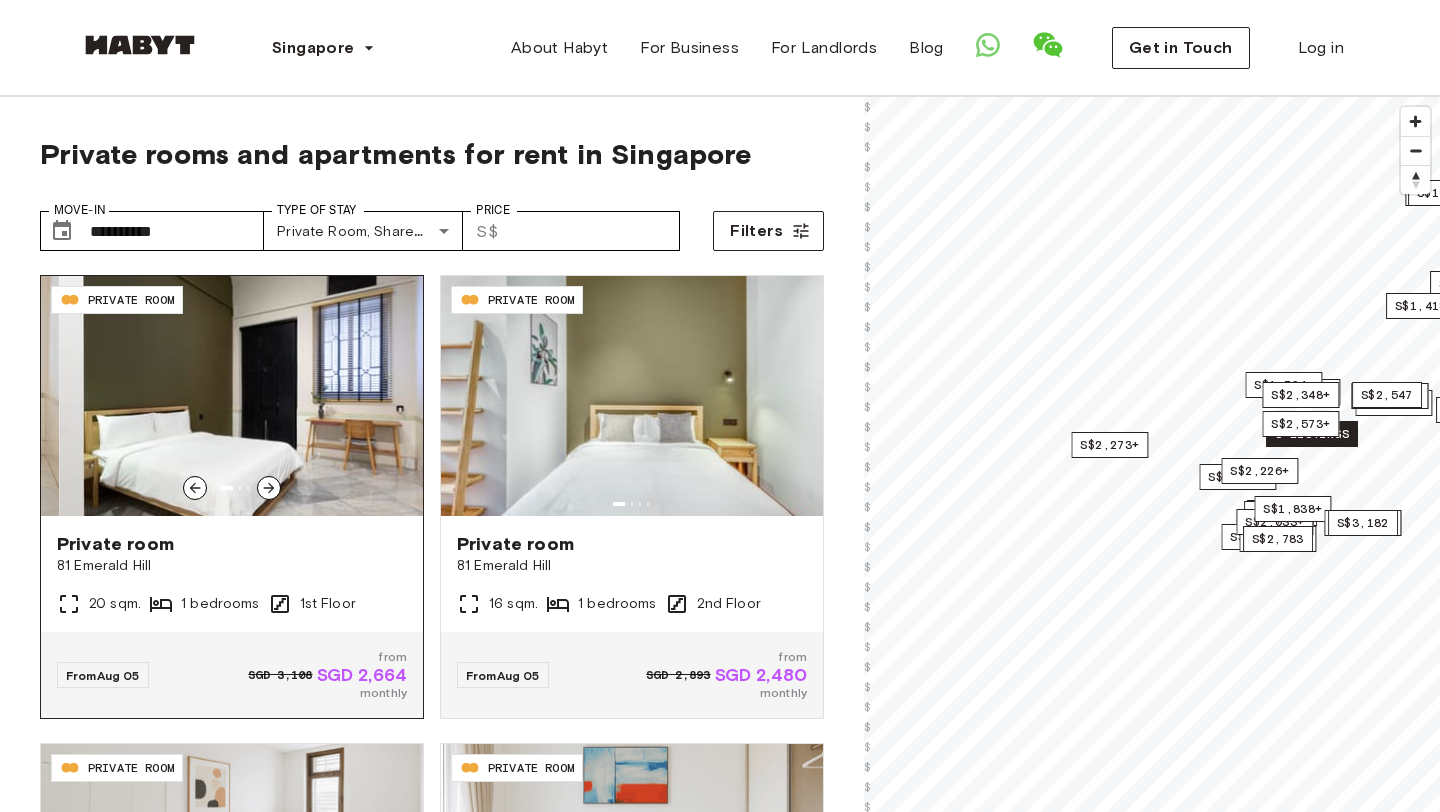 click at bounding box center (269, 488) 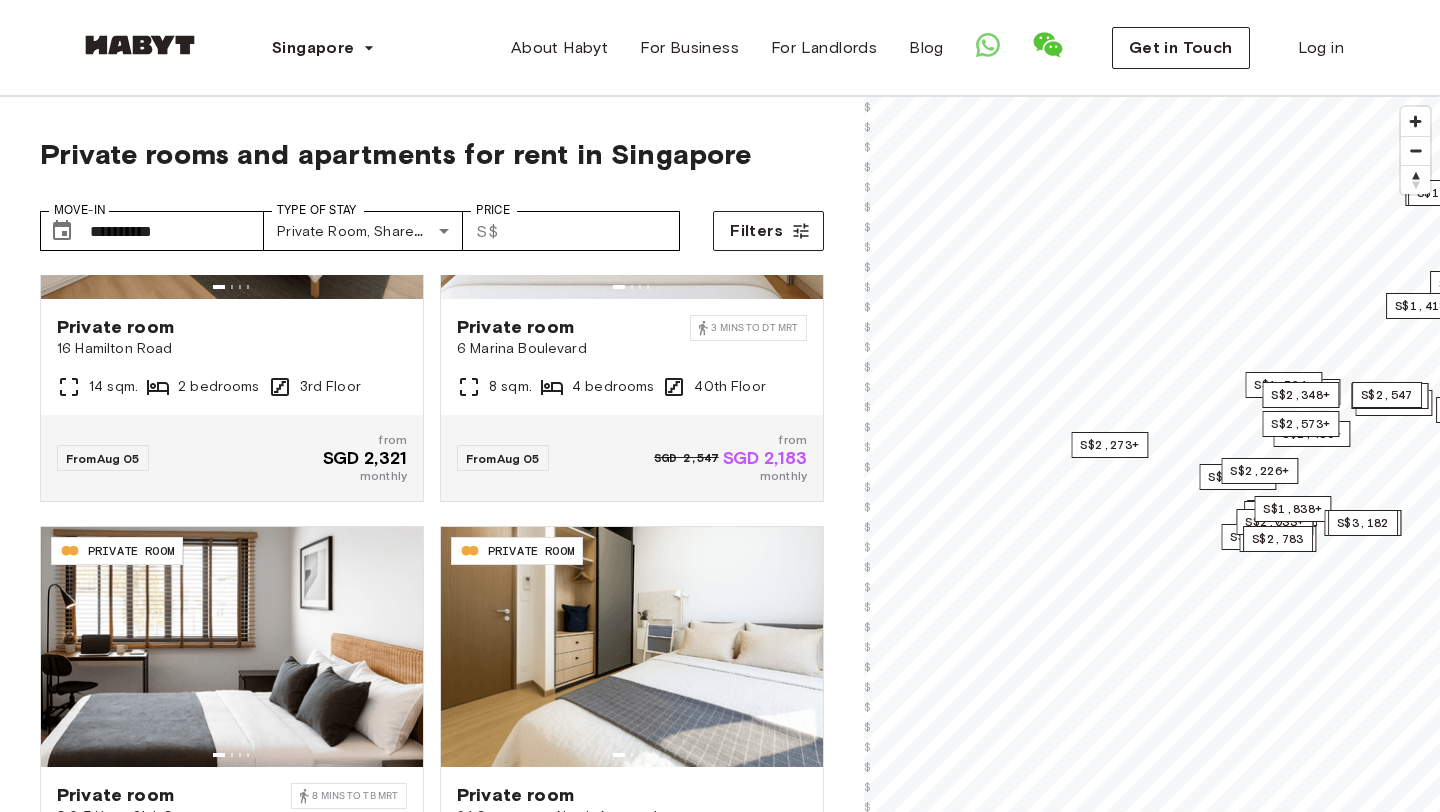 scroll, scrollTop: 0, scrollLeft: 0, axis: both 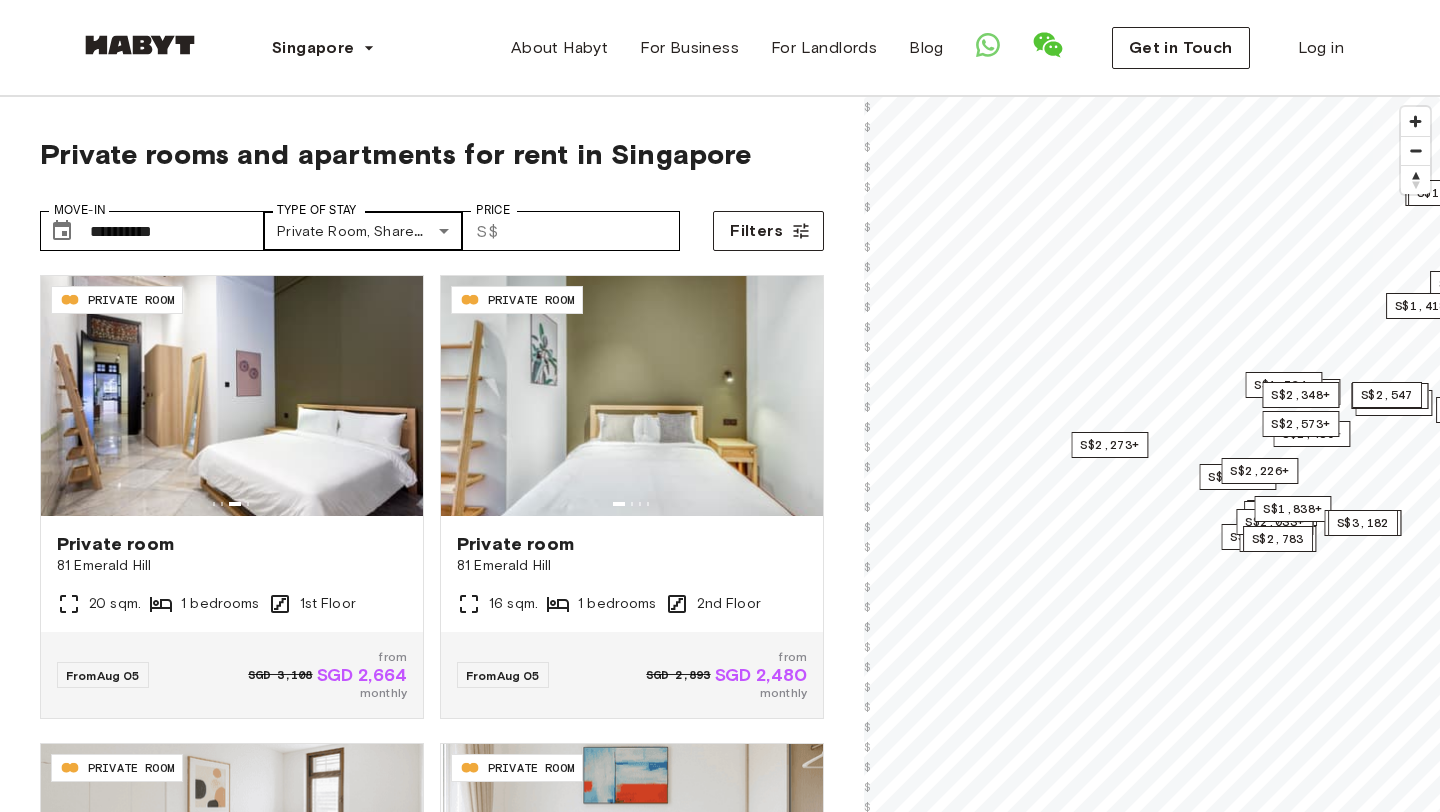 click on "**********" at bounding box center [720, 2351] 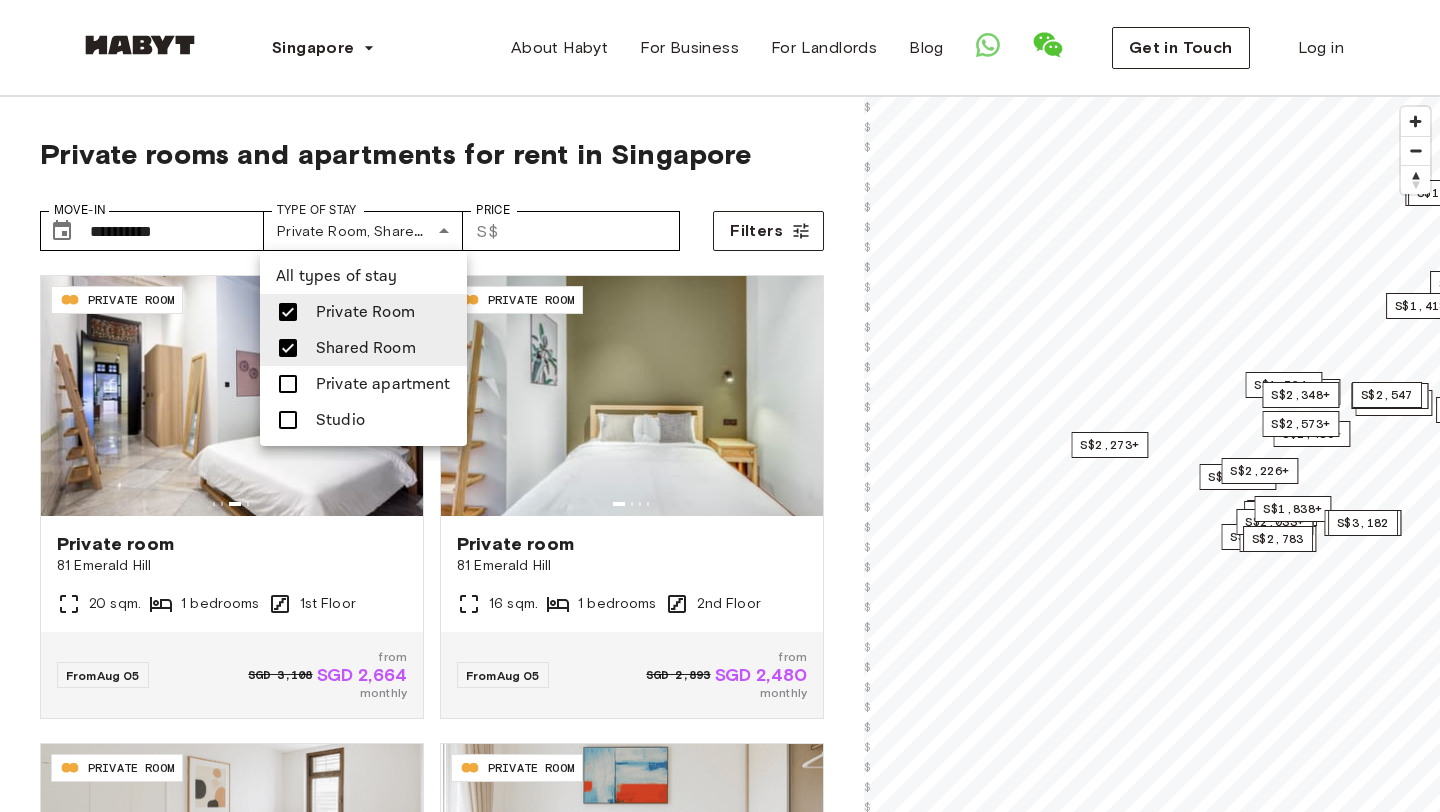 click at bounding box center (288, 348) 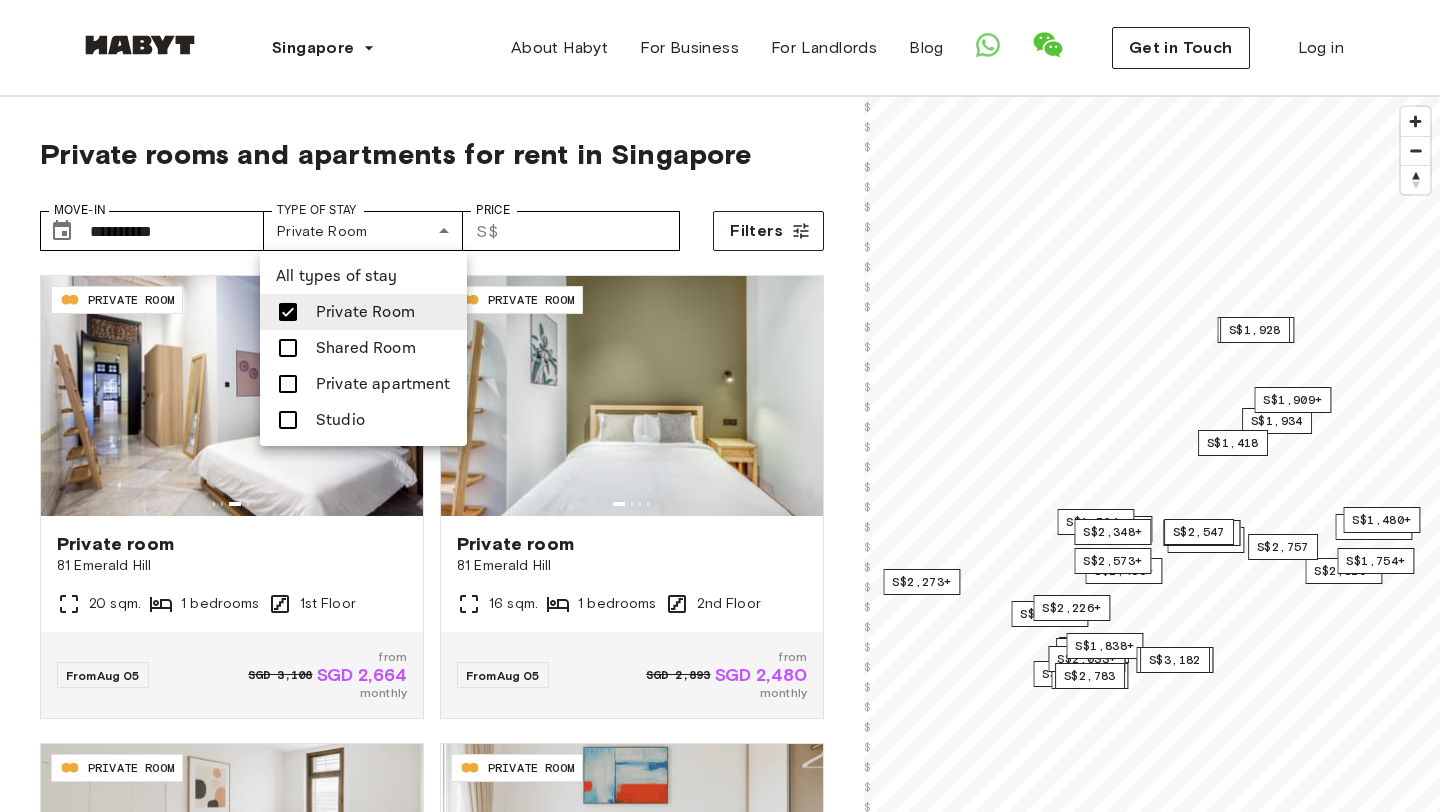 click at bounding box center [720, 406] 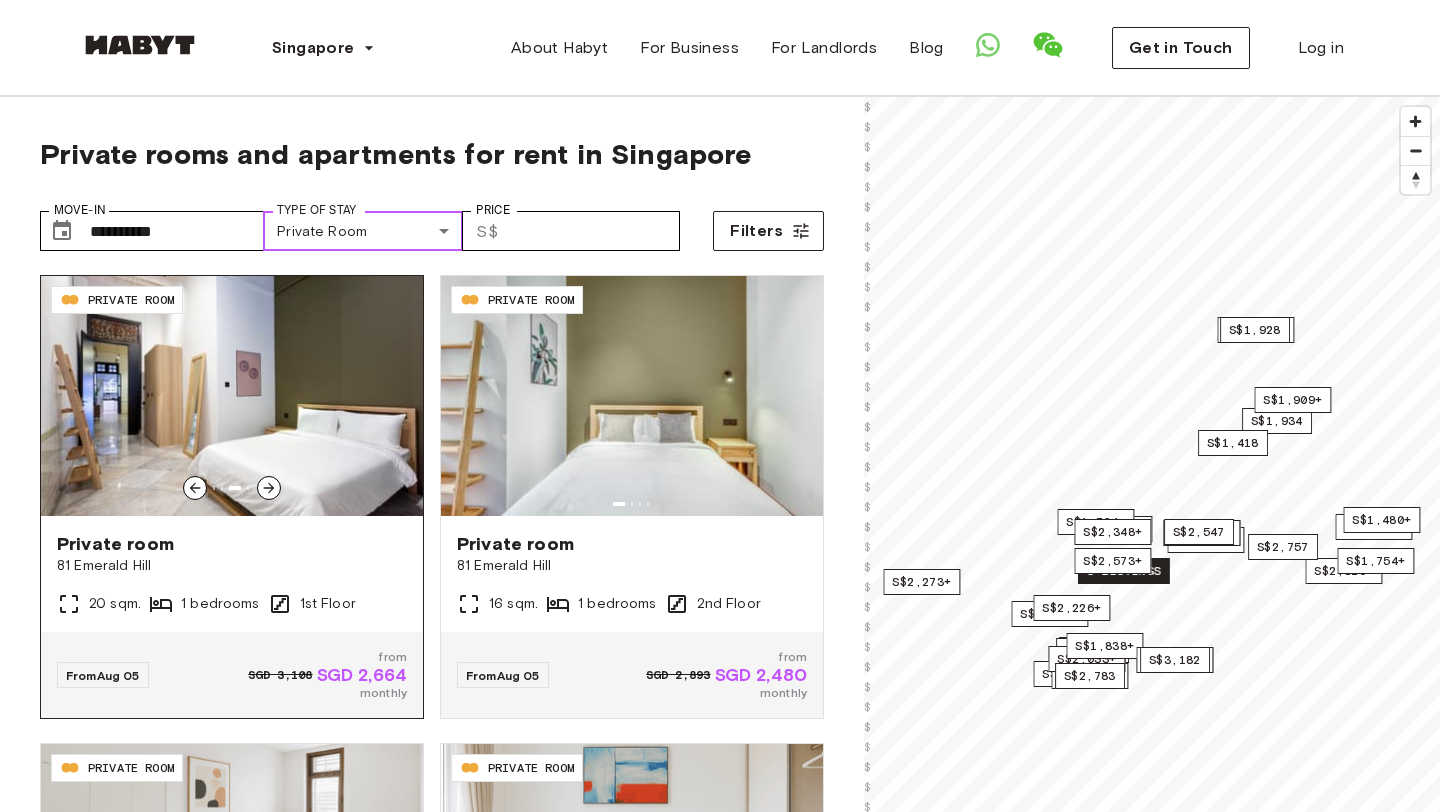 click at bounding box center (232, 396) 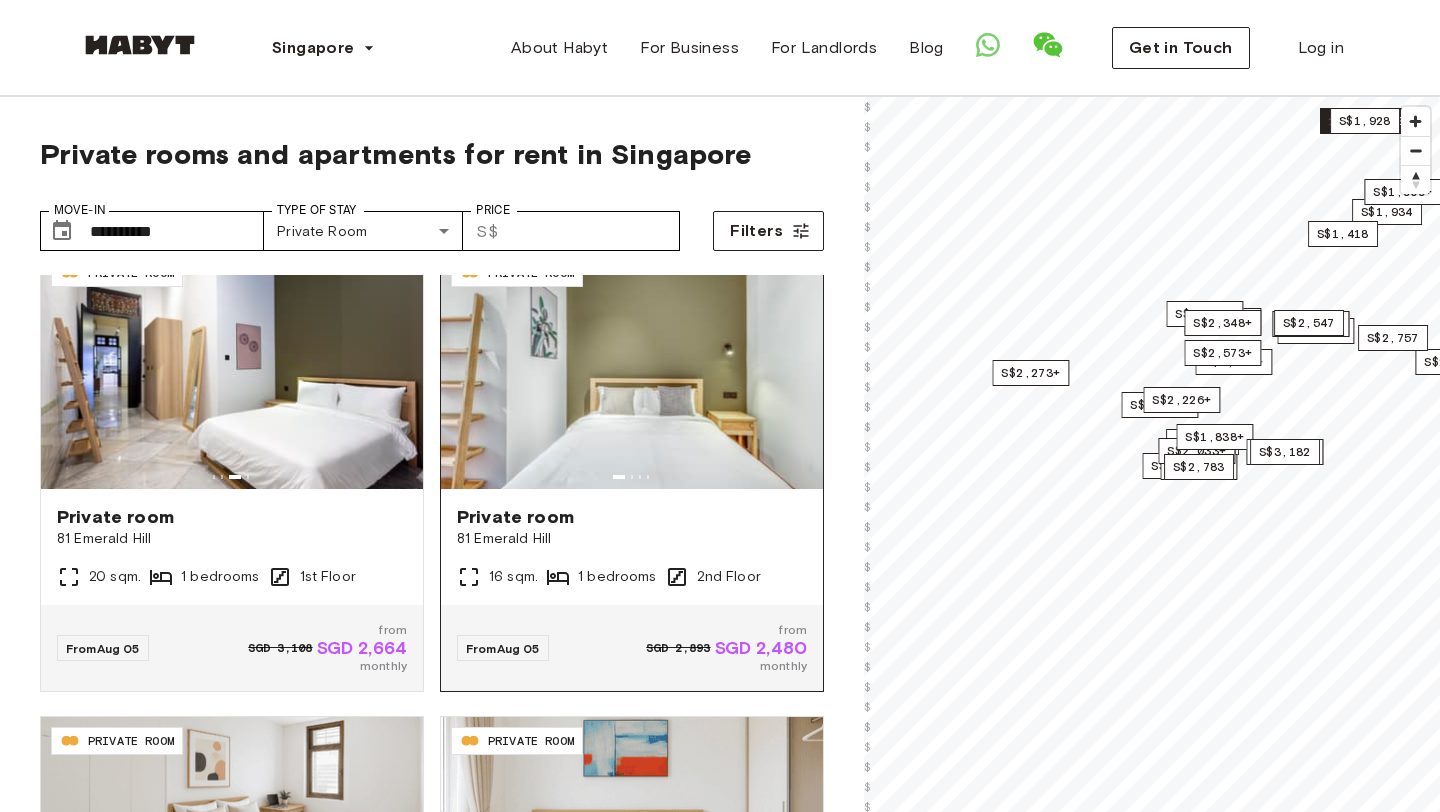 scroll, scrollTop: 0, scrollLeft: 0, axis: both 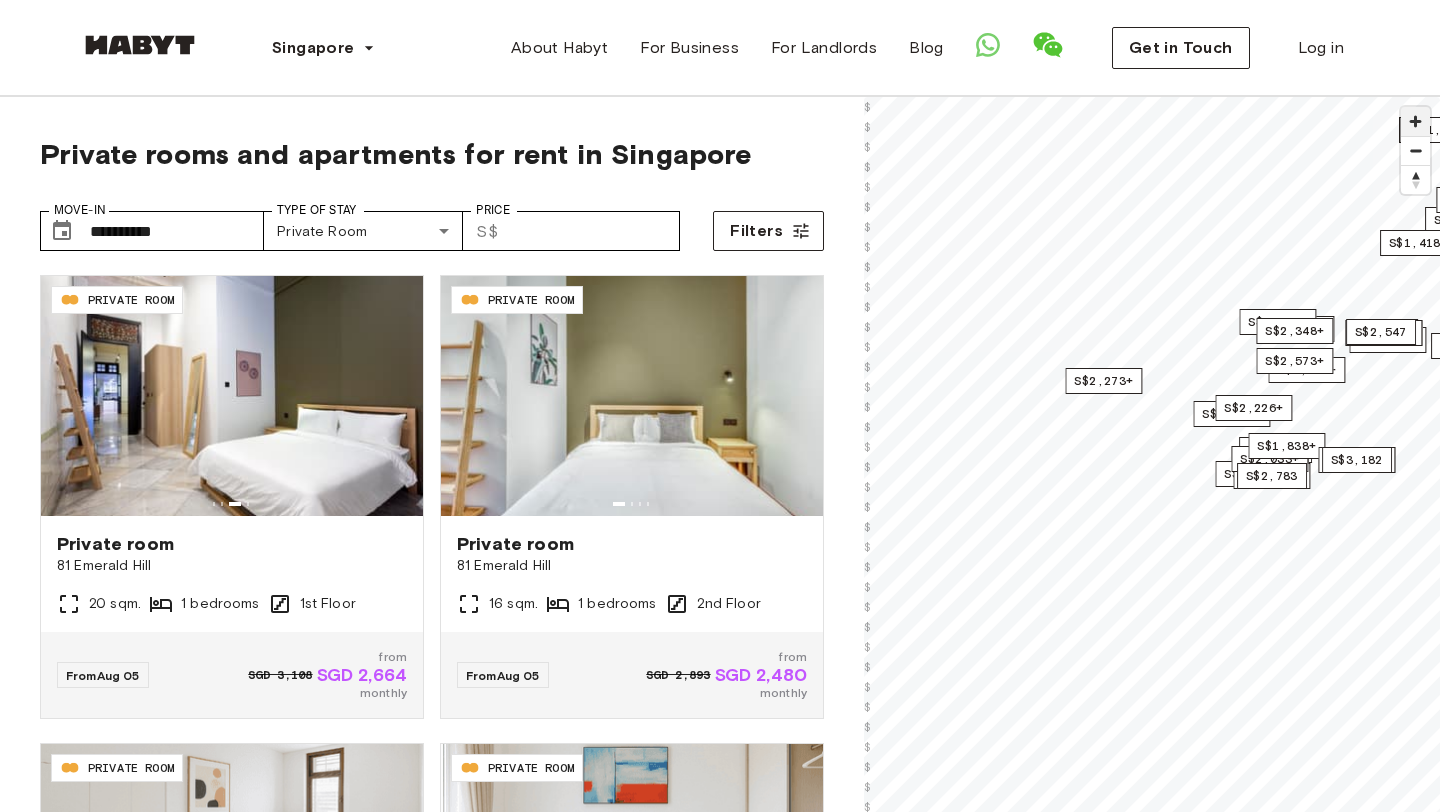 click at bounding box center [1415, 121] 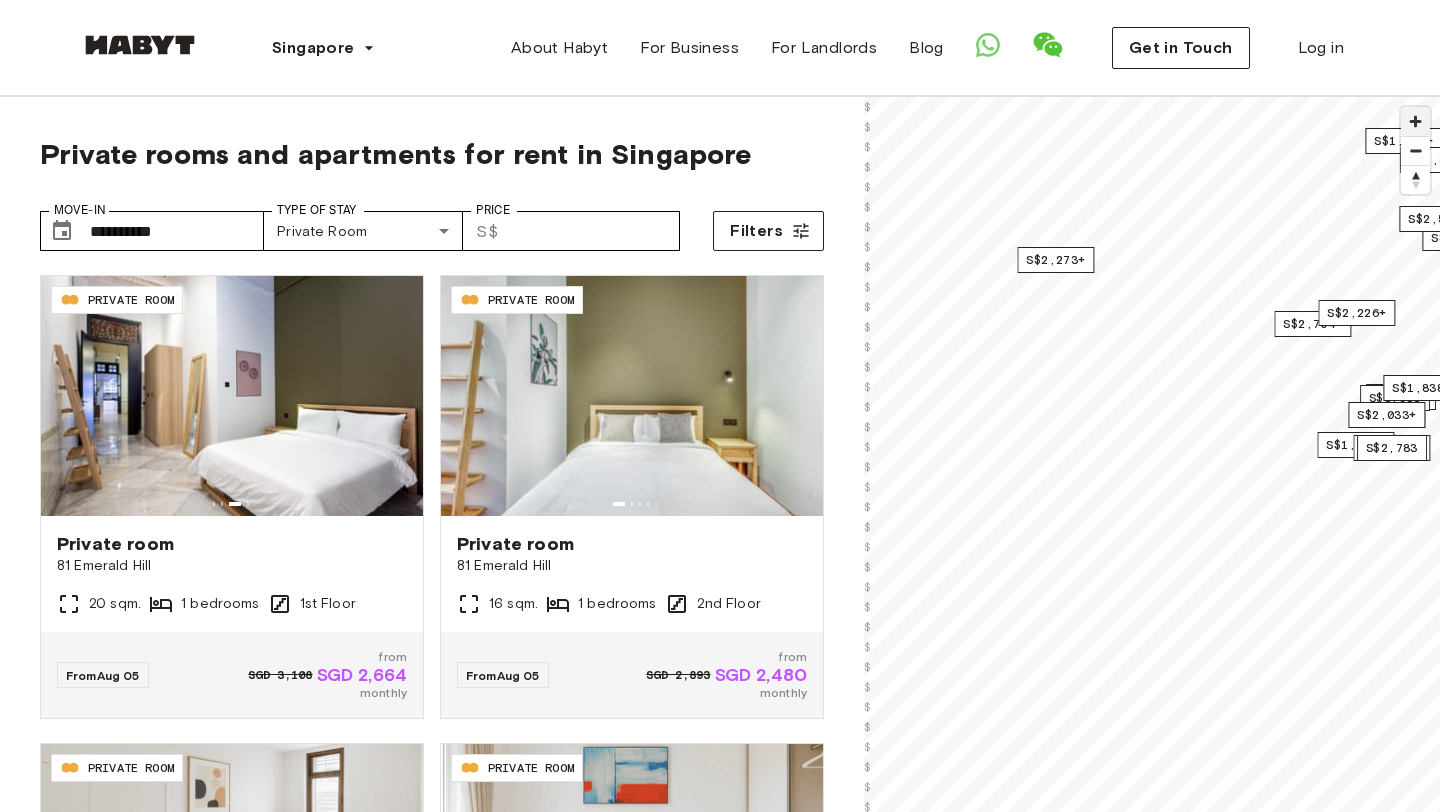 click at bounding box center [1415, 121] 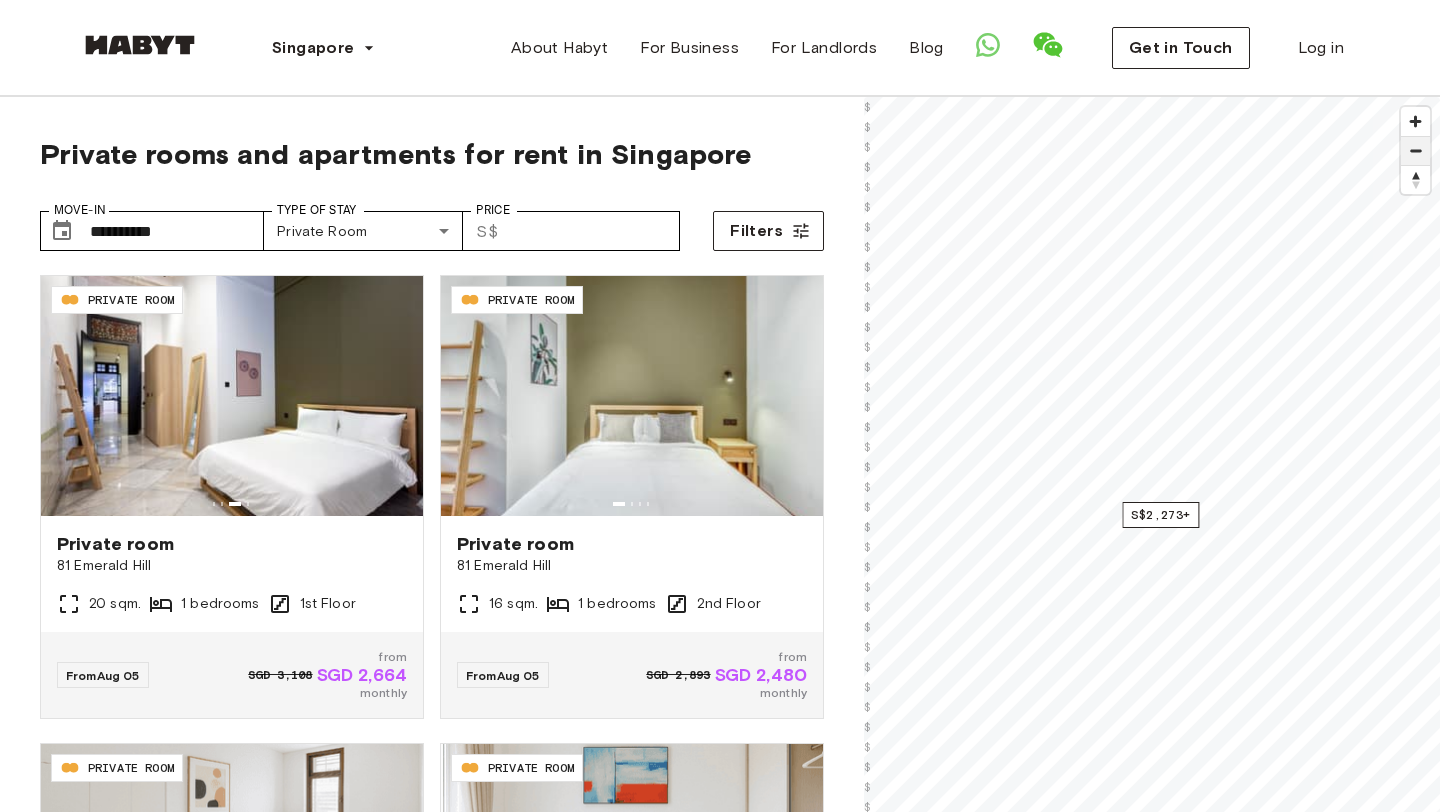 click at bounding box center (1415, 151) 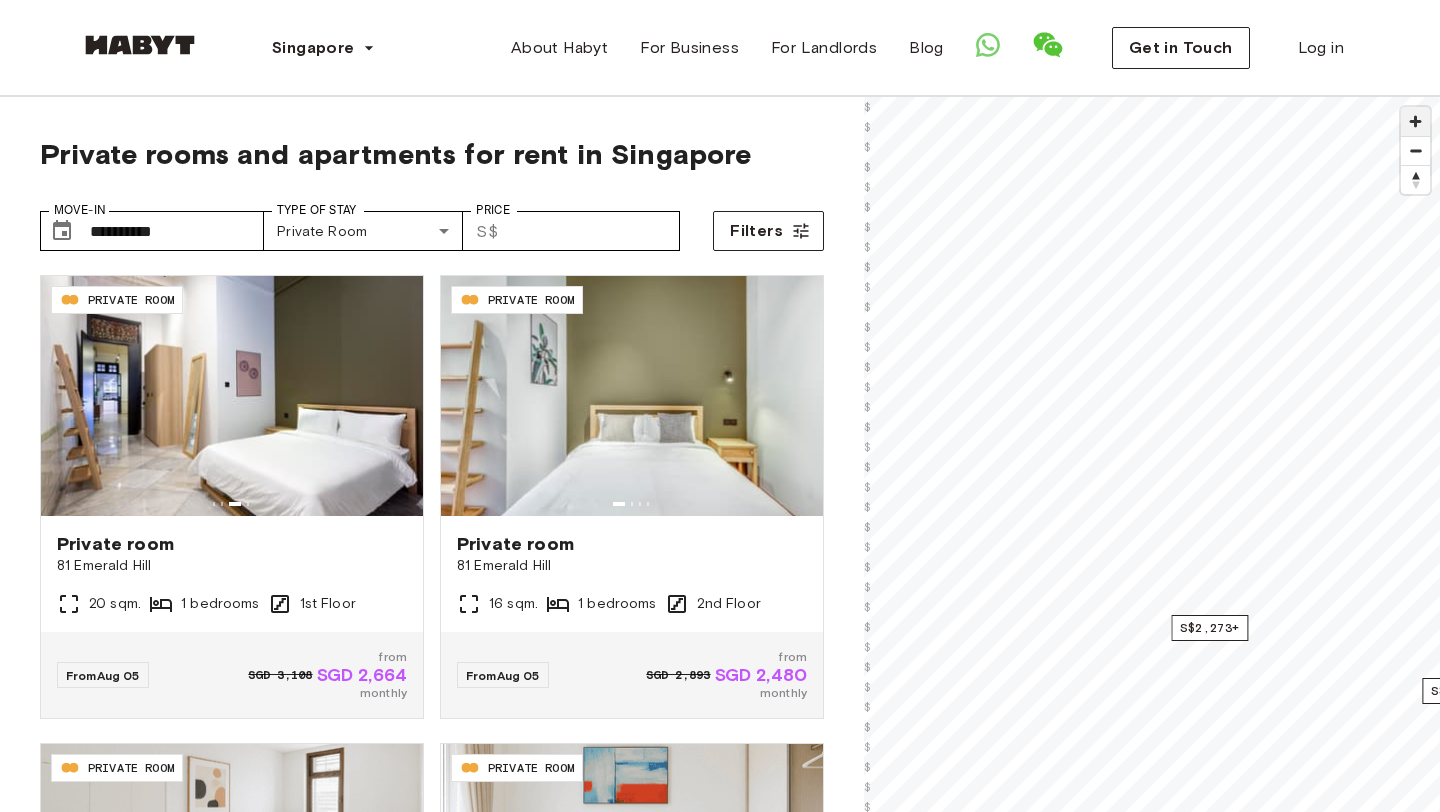 click at bounding box center [1415, 121] 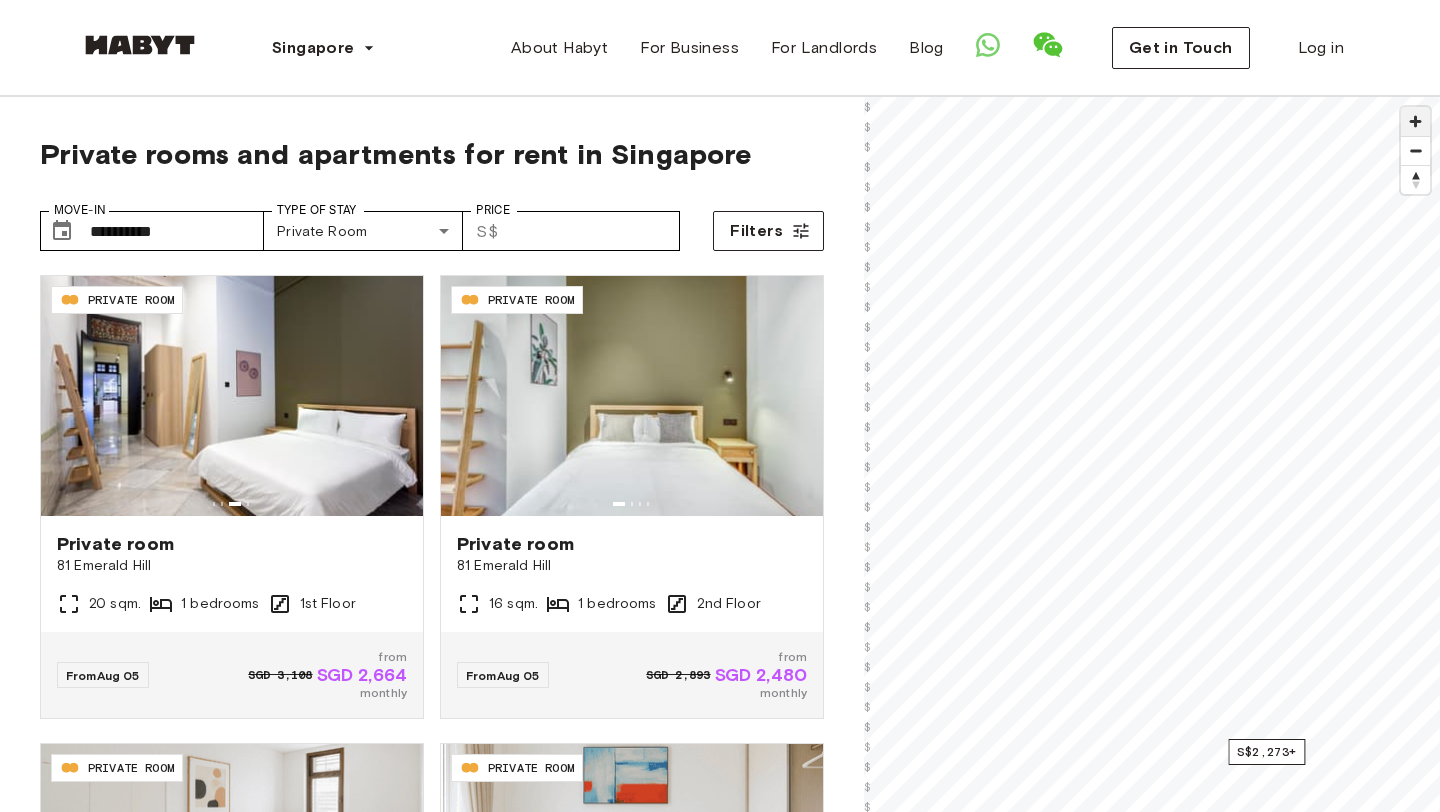 click at bounding box center (1415, 121) 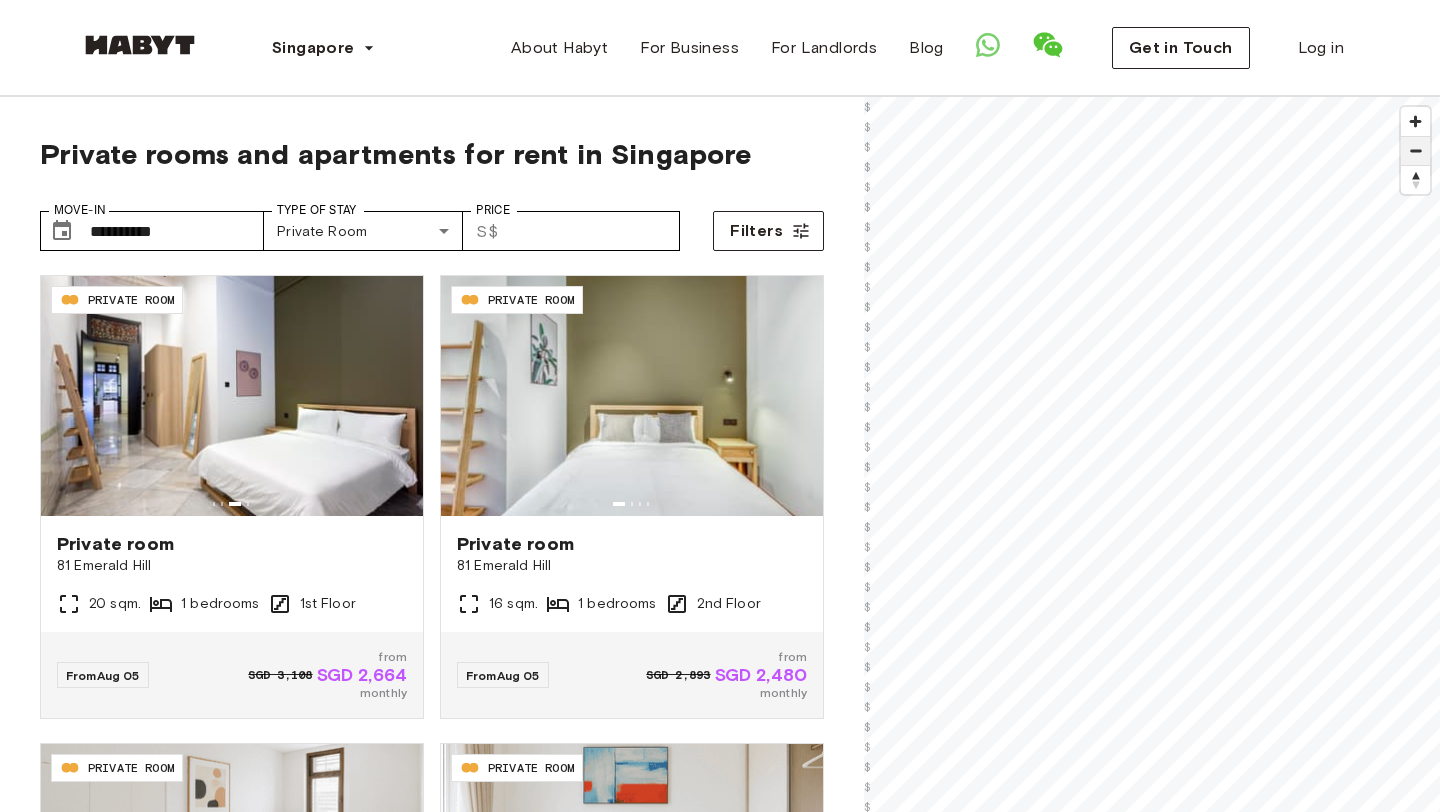 click at bounding box center (1415, 151) 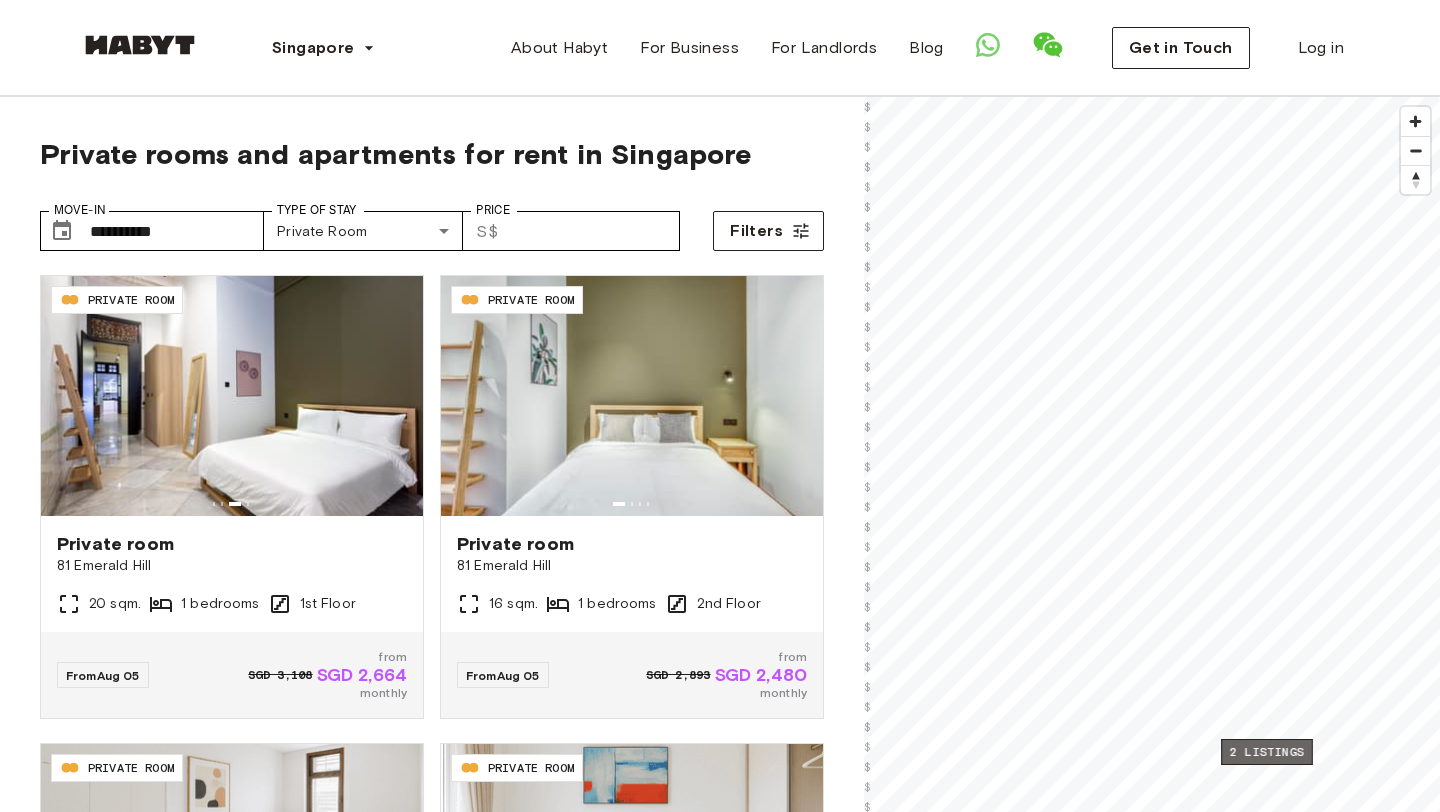 click on "2 listings" at bounding box center (1267, 752) 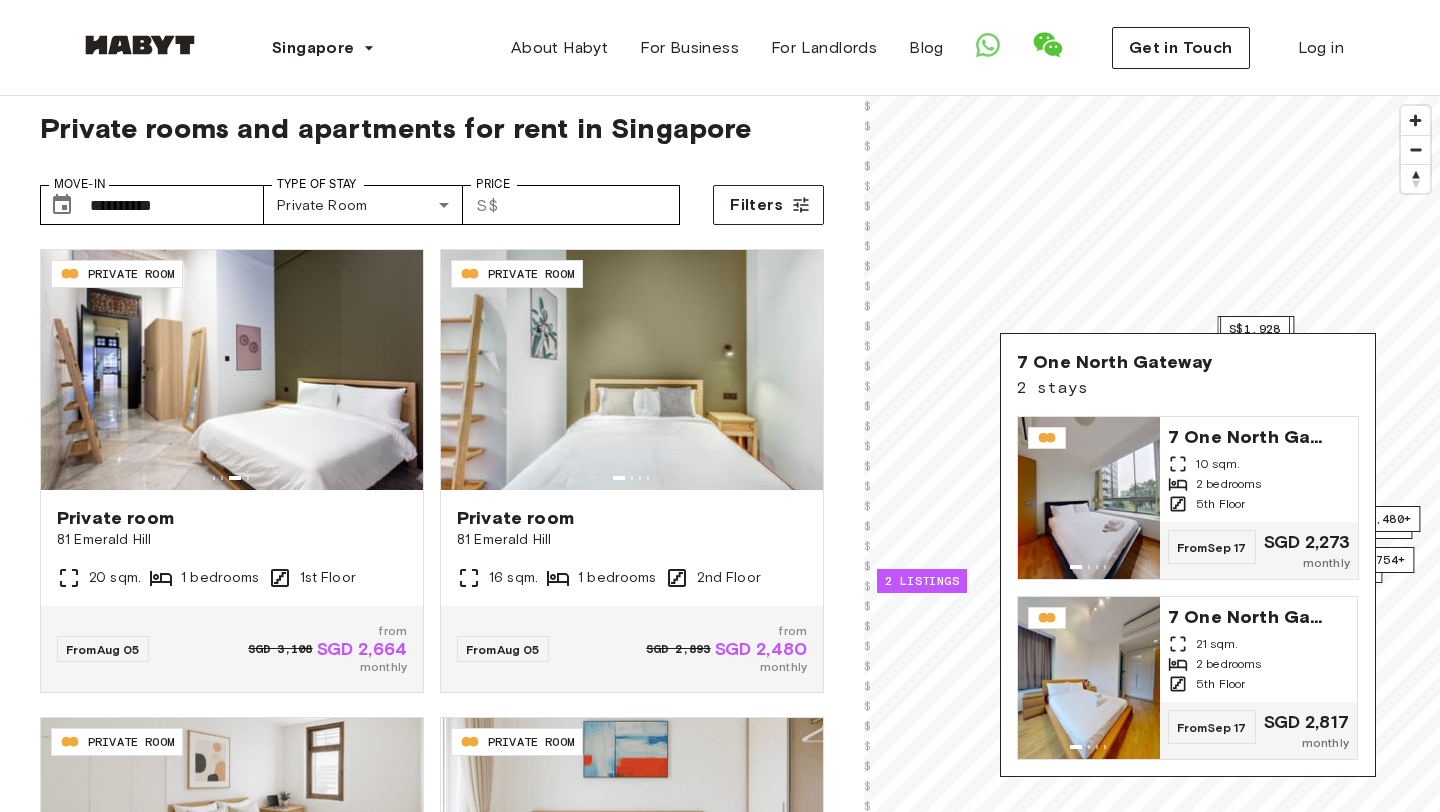 scroll, scrollTop: 37, scrollLeft: 0, axis: vertical 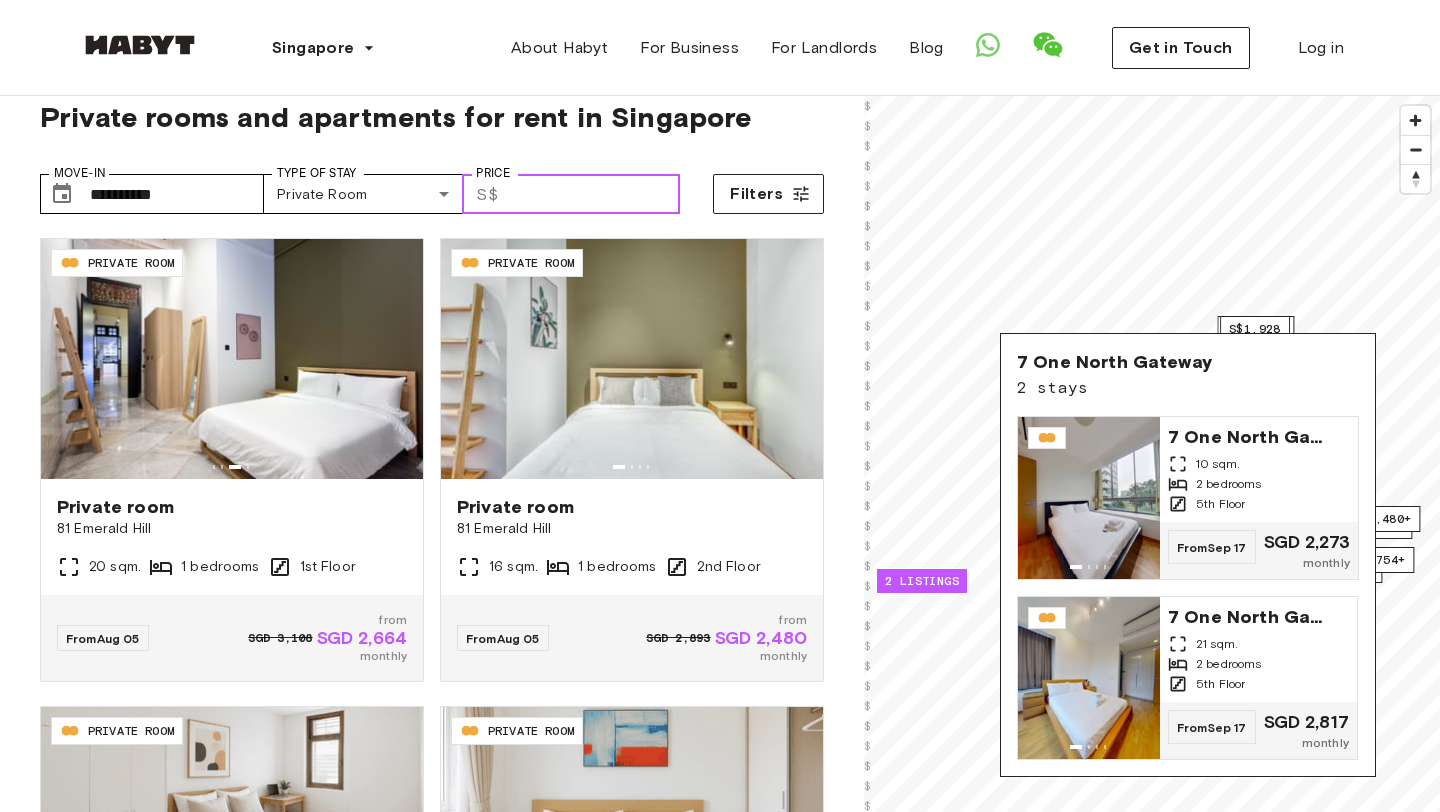 click on "**********" at bounding box center [432, 186] 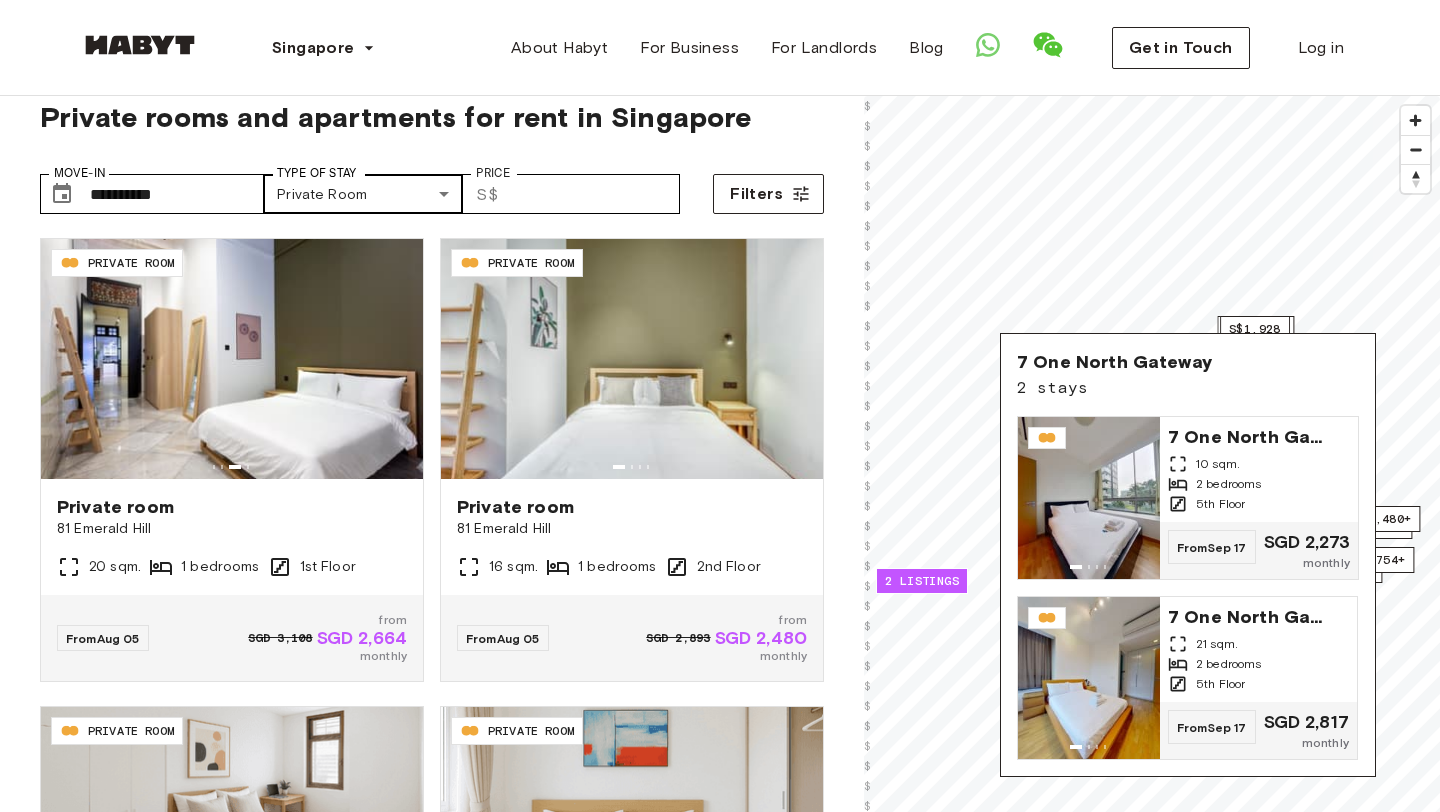 click on "**********" at bounding box center [720, 2314] 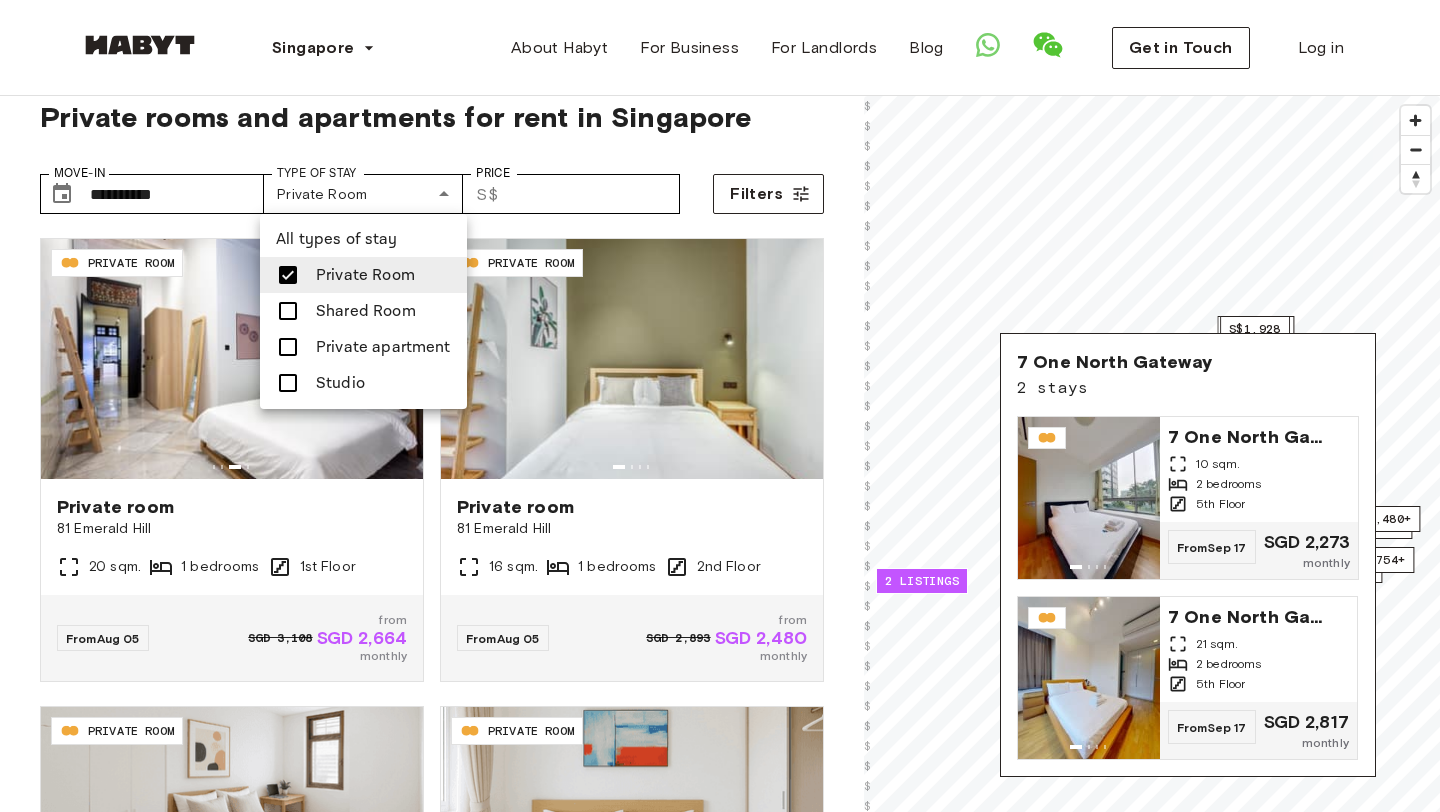 click at bounding box center [720, 406] 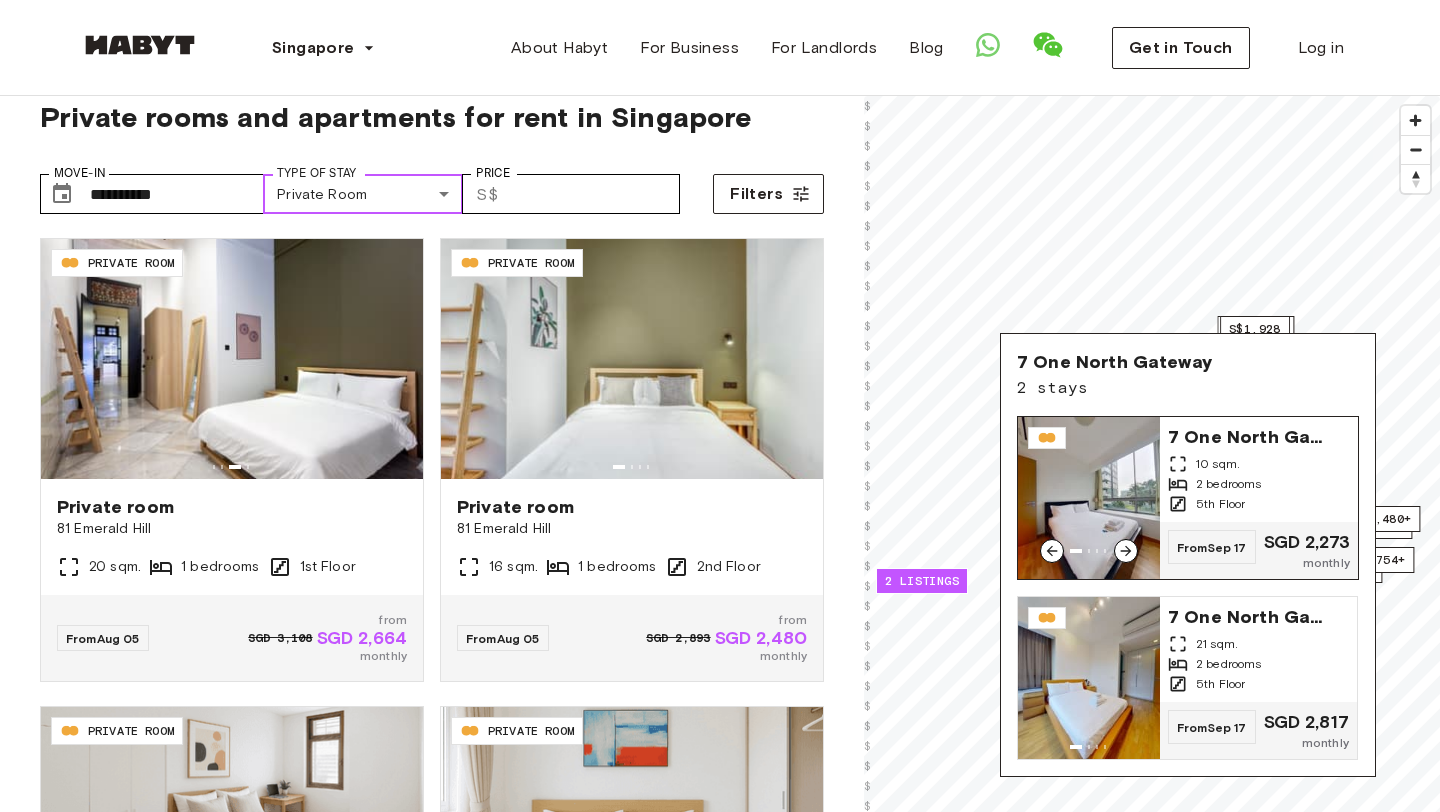 click at bounding box center [1089, 498] 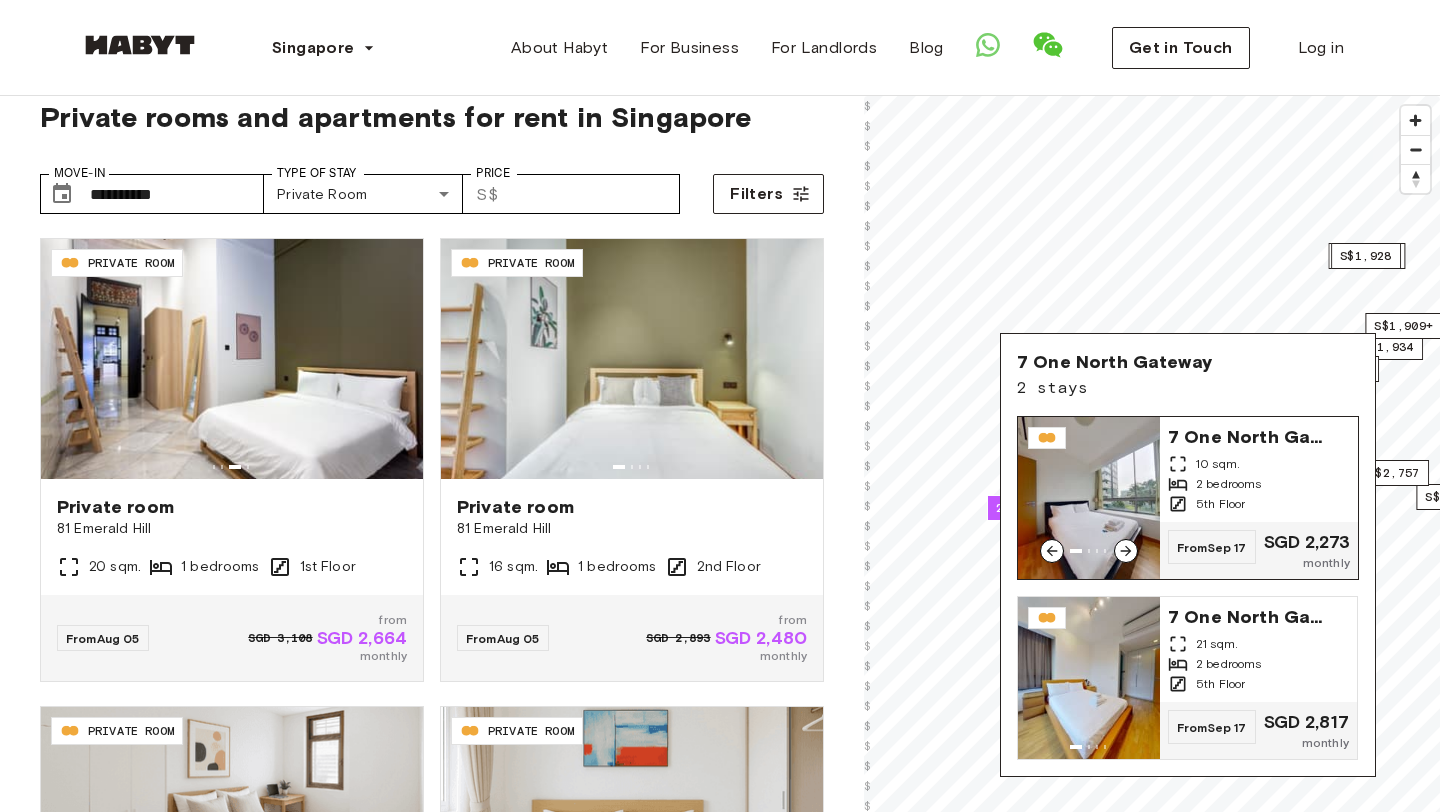 click on "7 One North Gateway" at bounding box center (1248, 435) 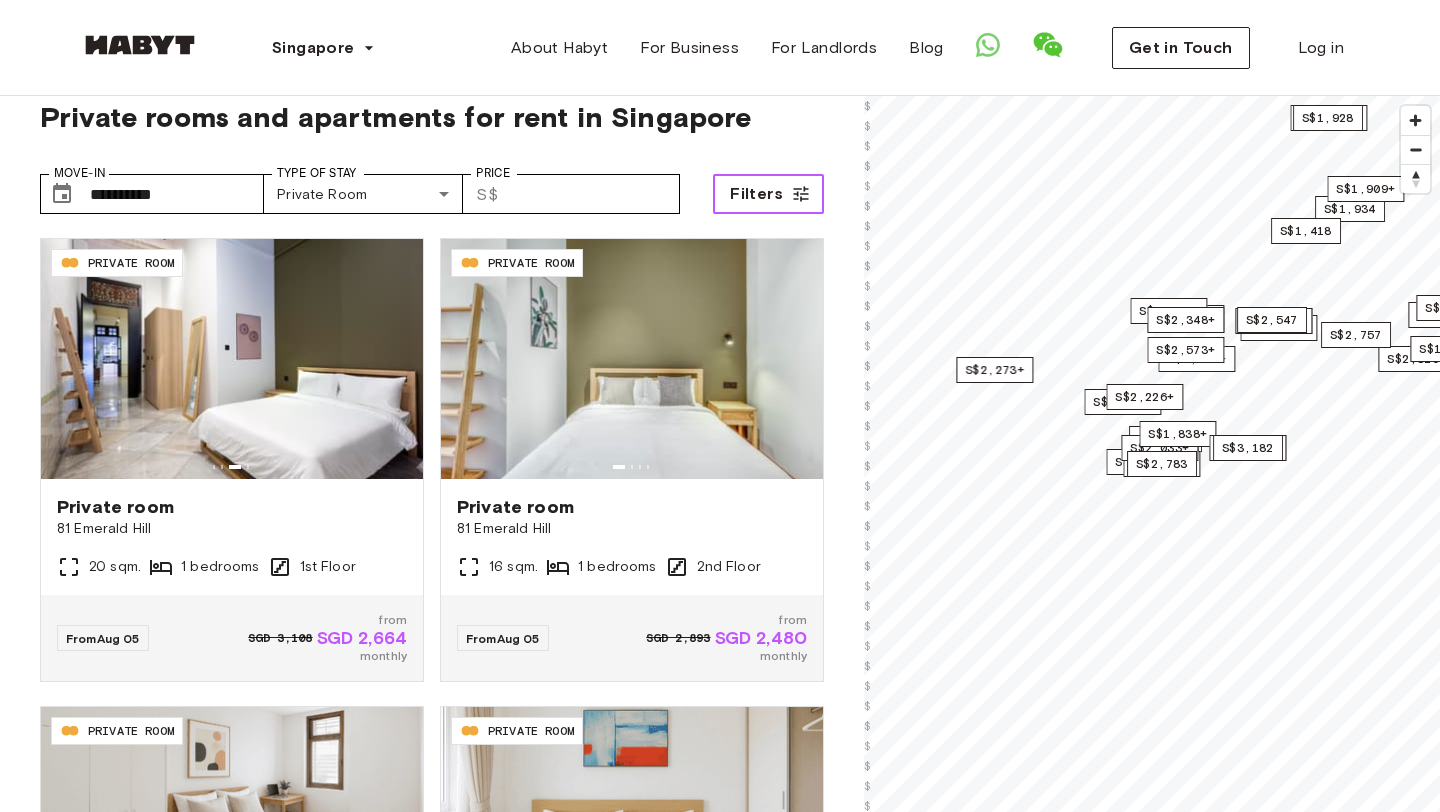 click 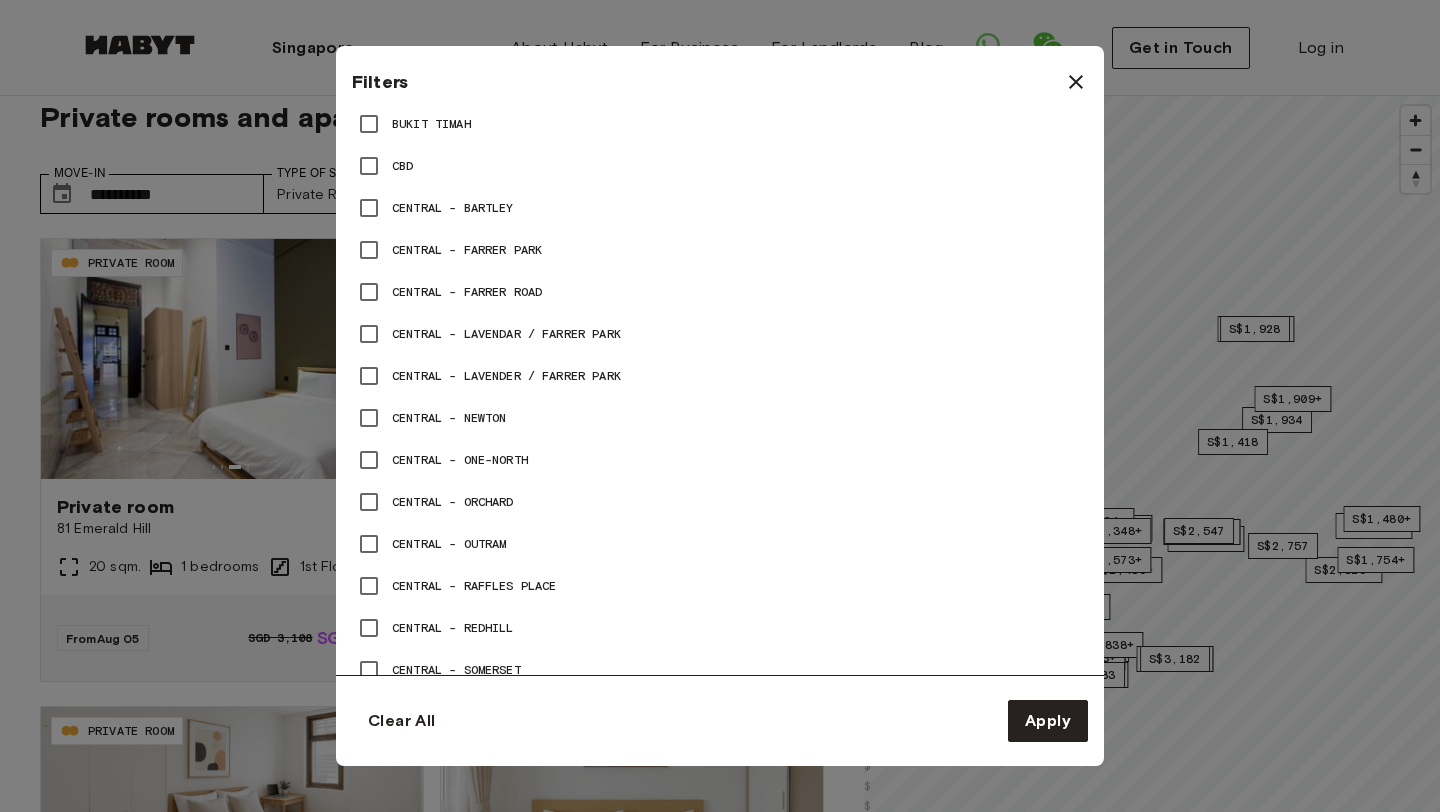 scroll, scrollTop: 1195, scrollLeft: 0, axis: vertical 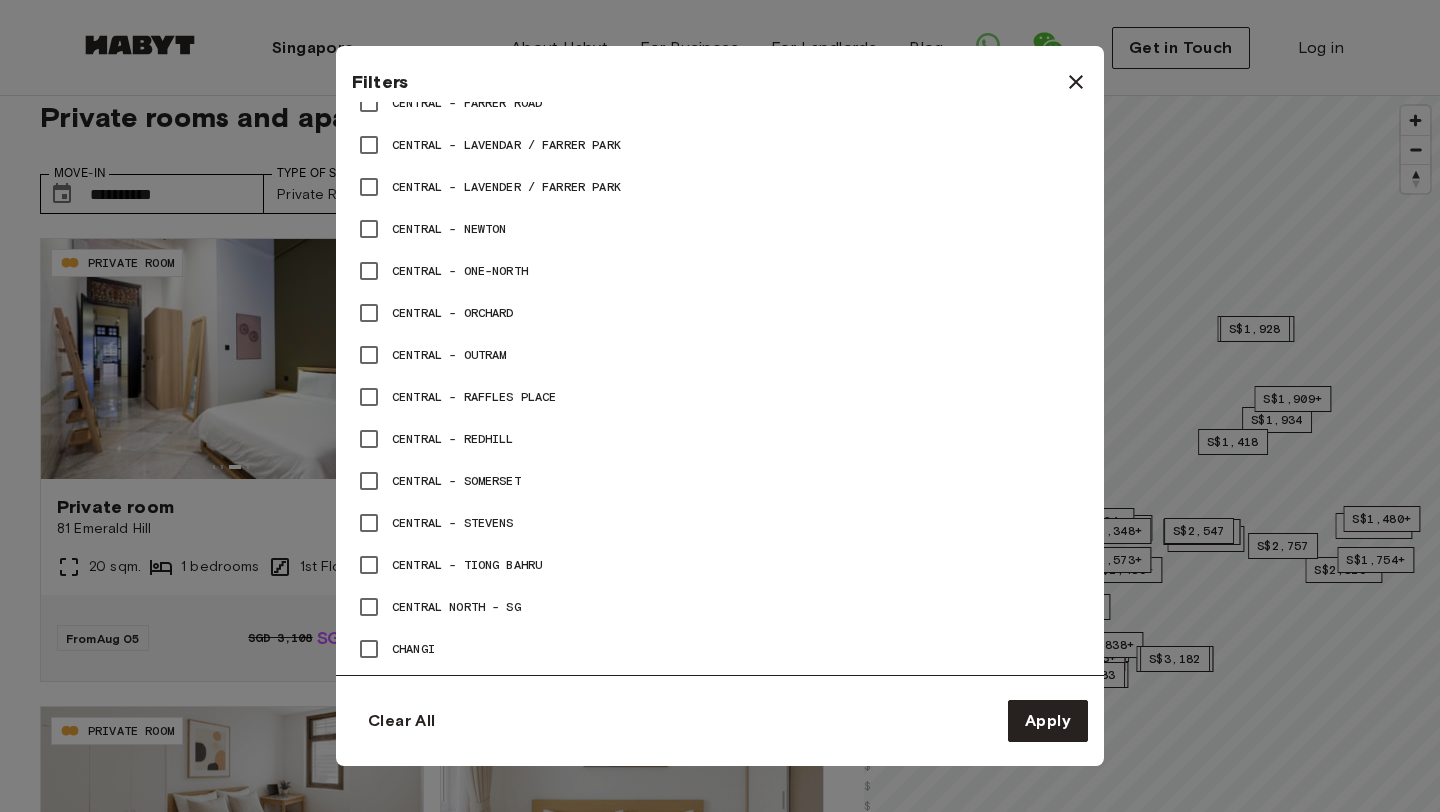 click on "Central - One-North" at bounding box center (460, 271) 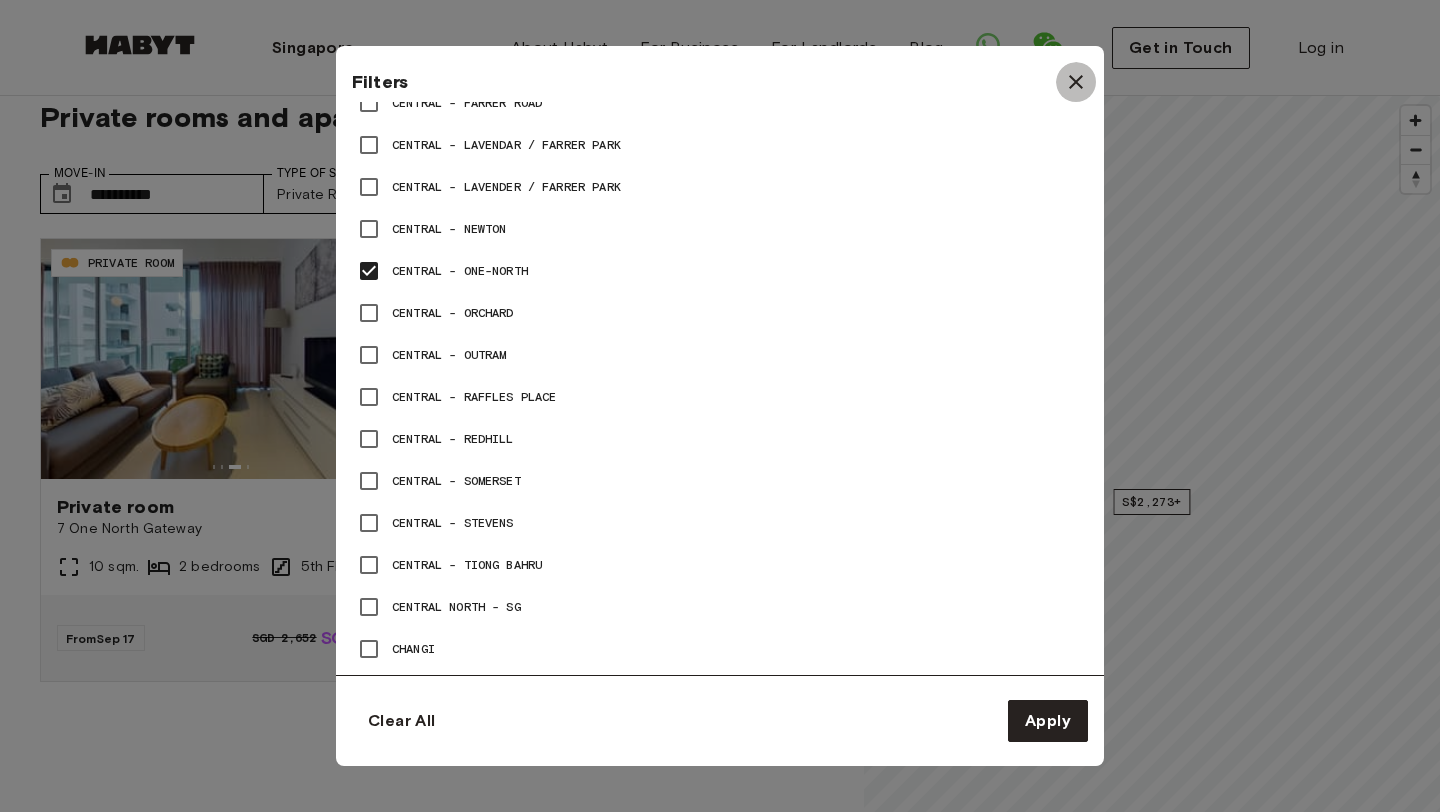 click 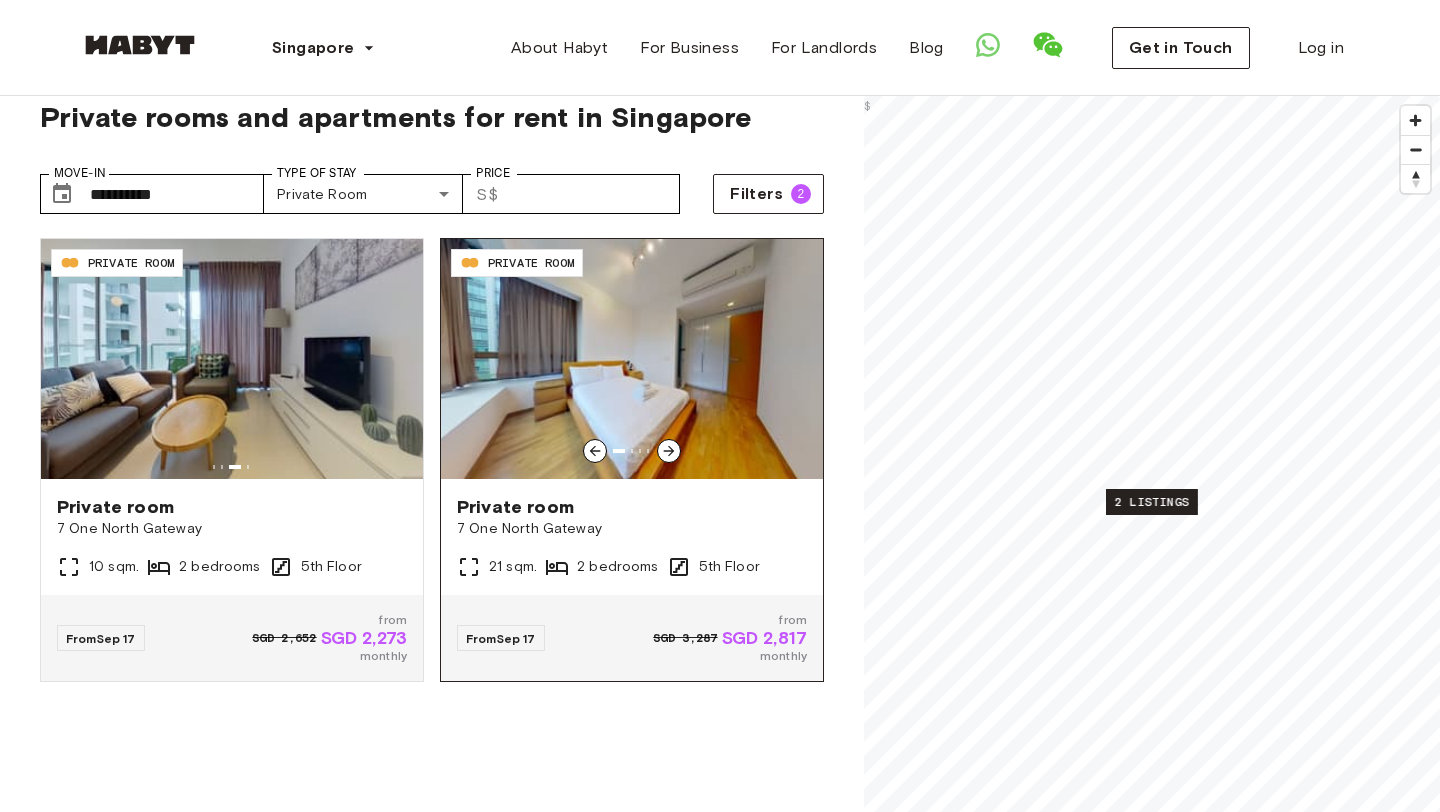 click 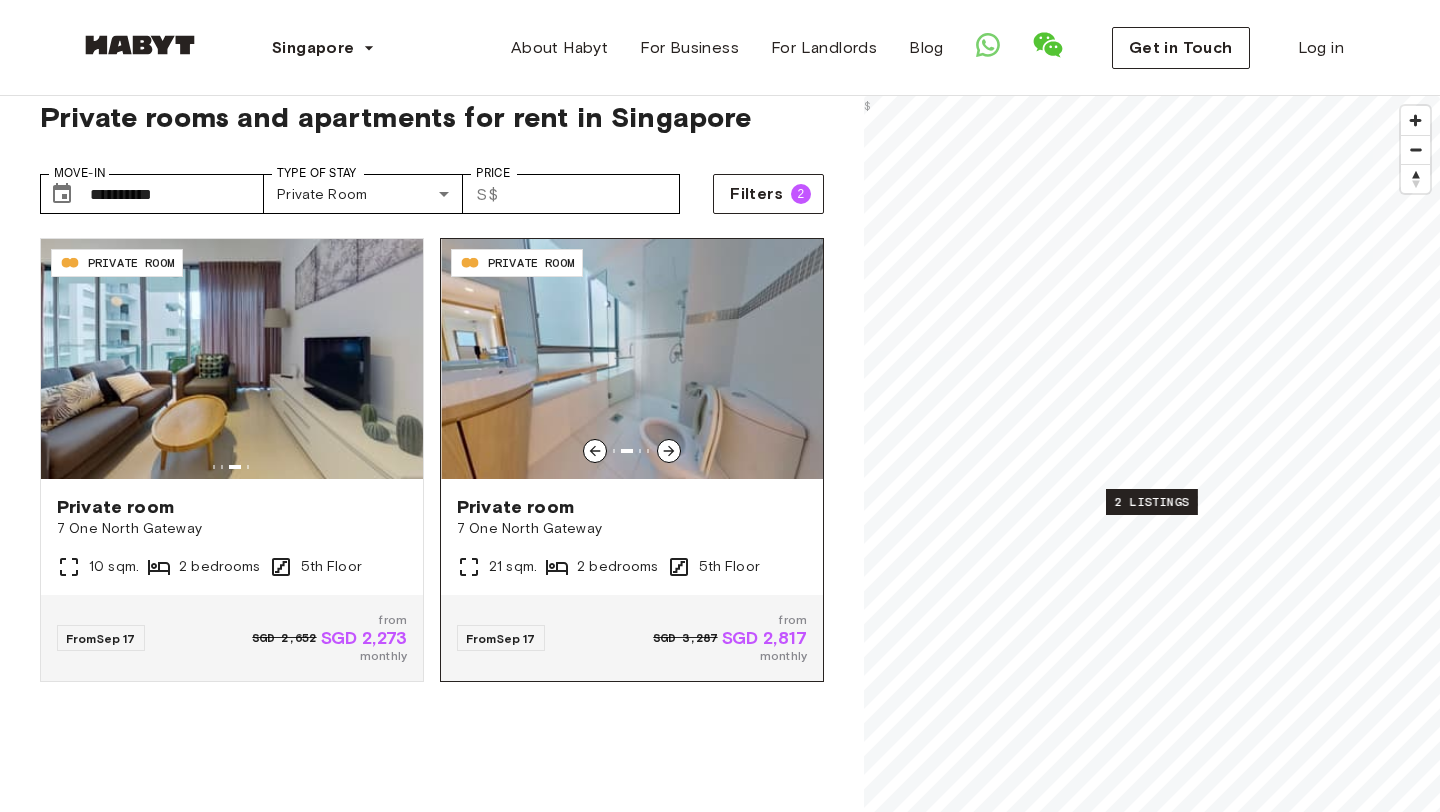 click 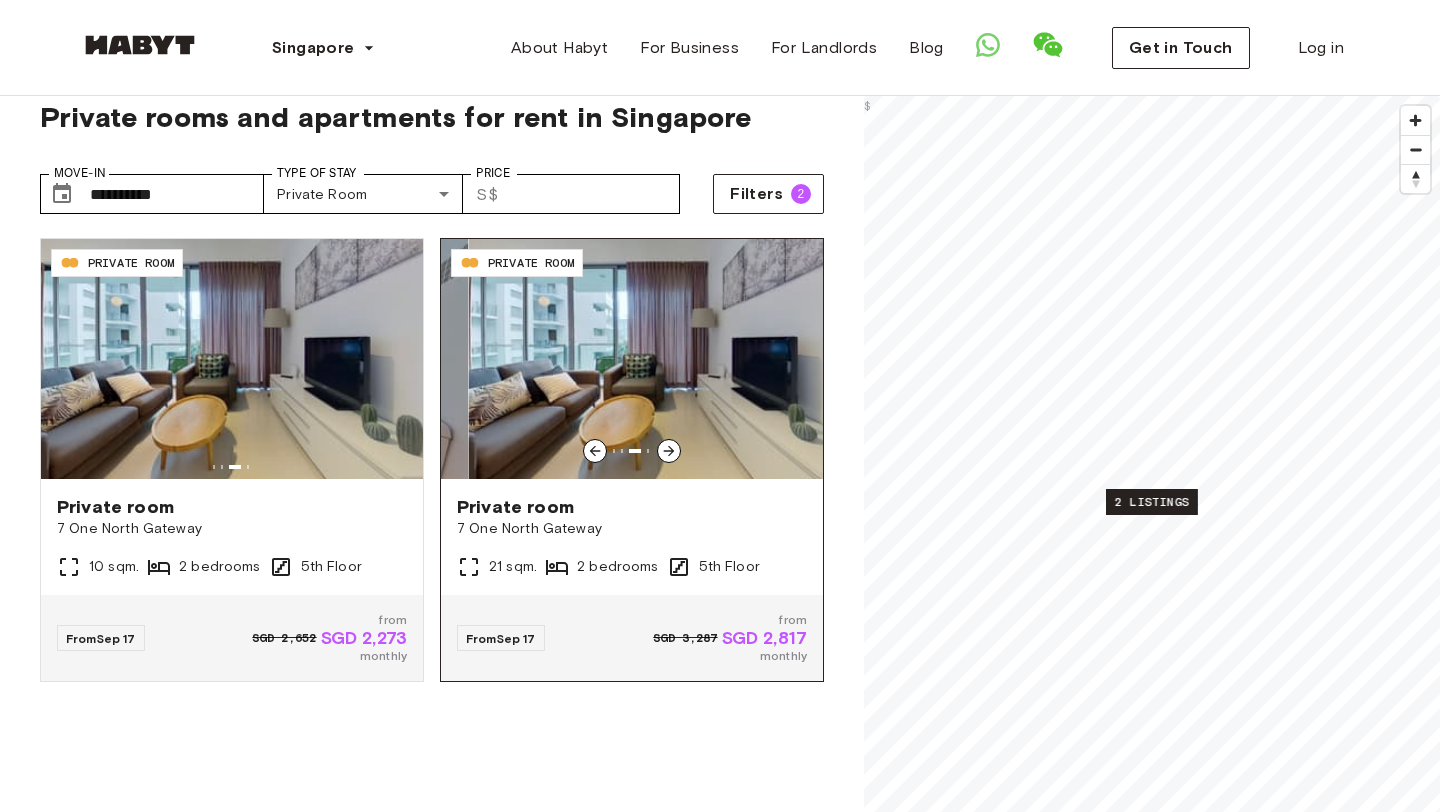 click 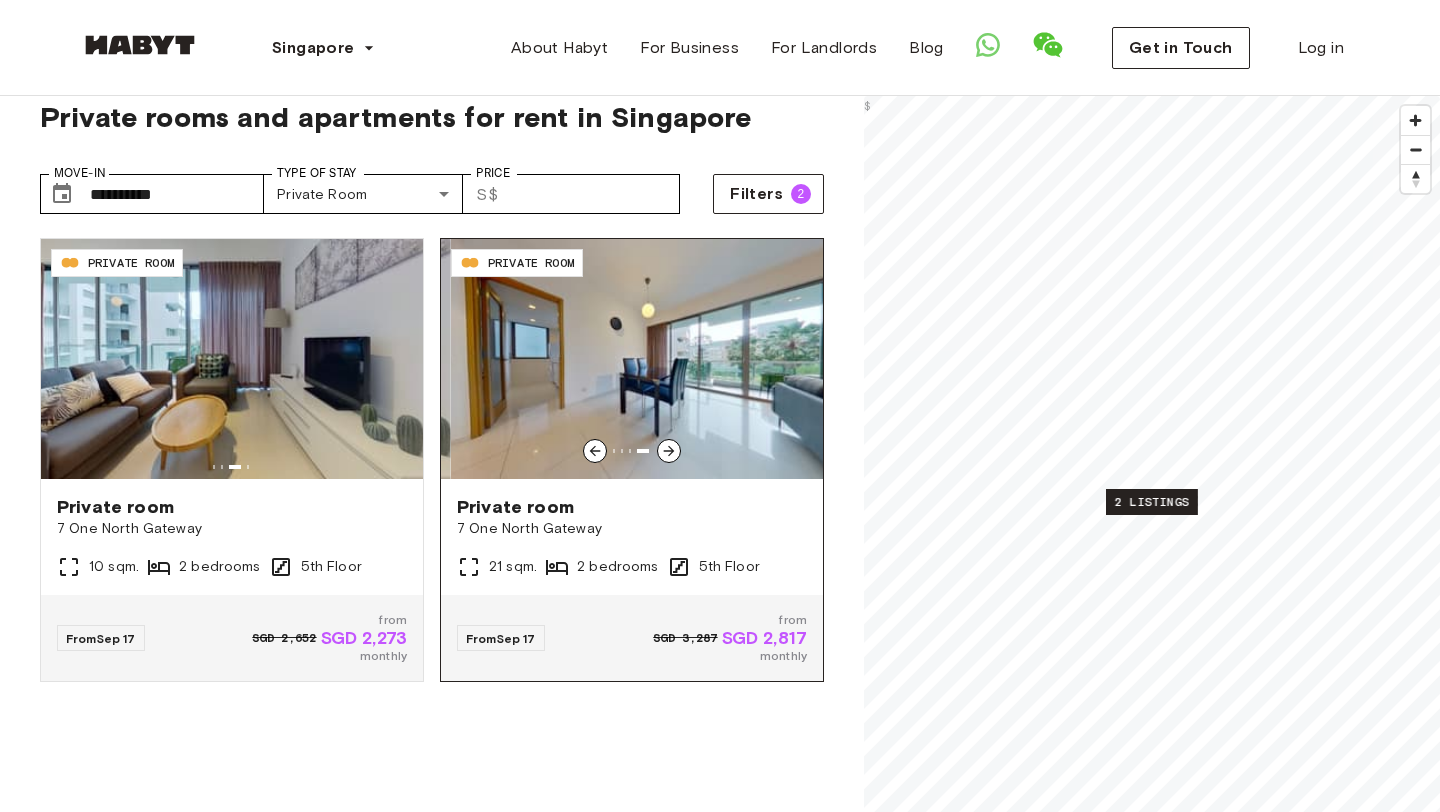 click 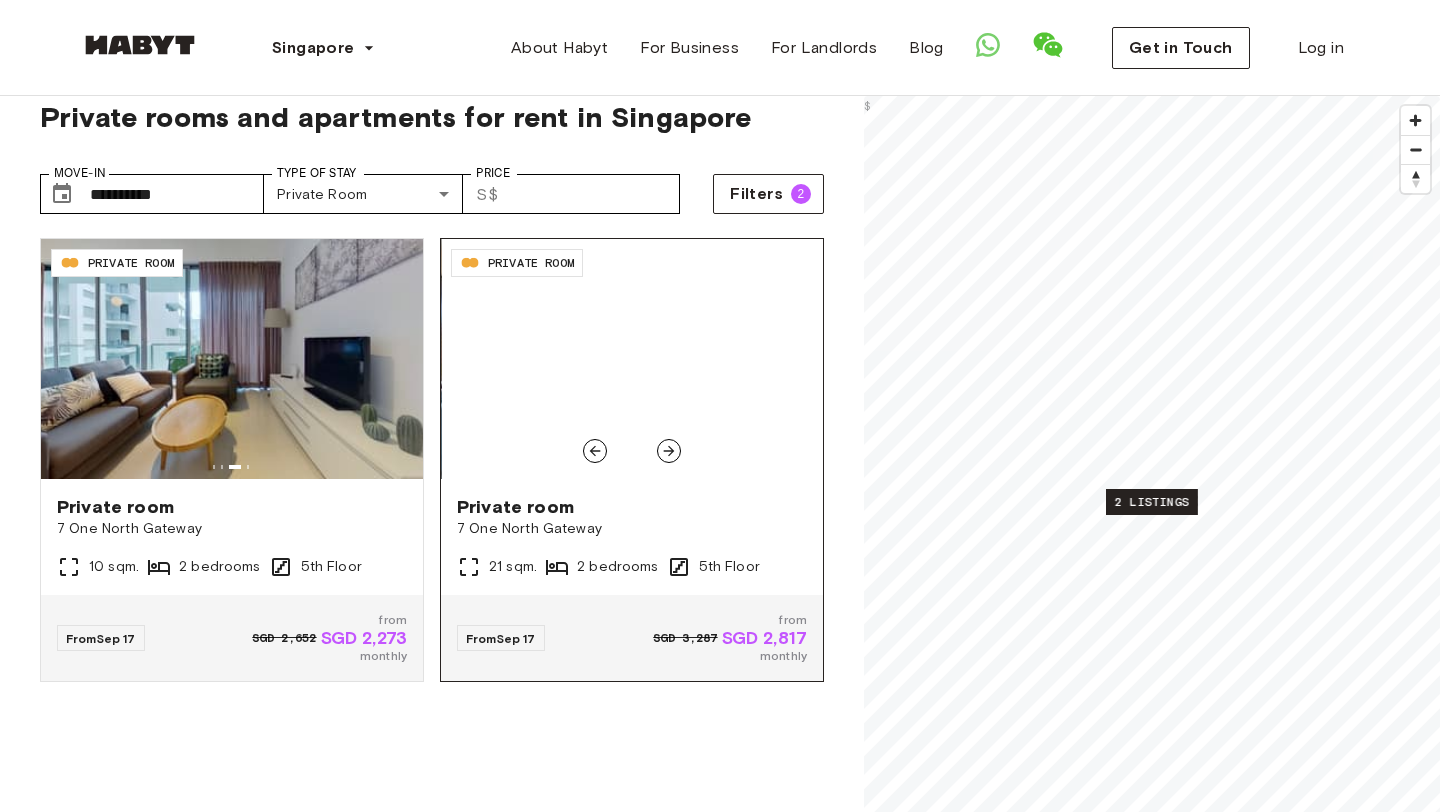 click 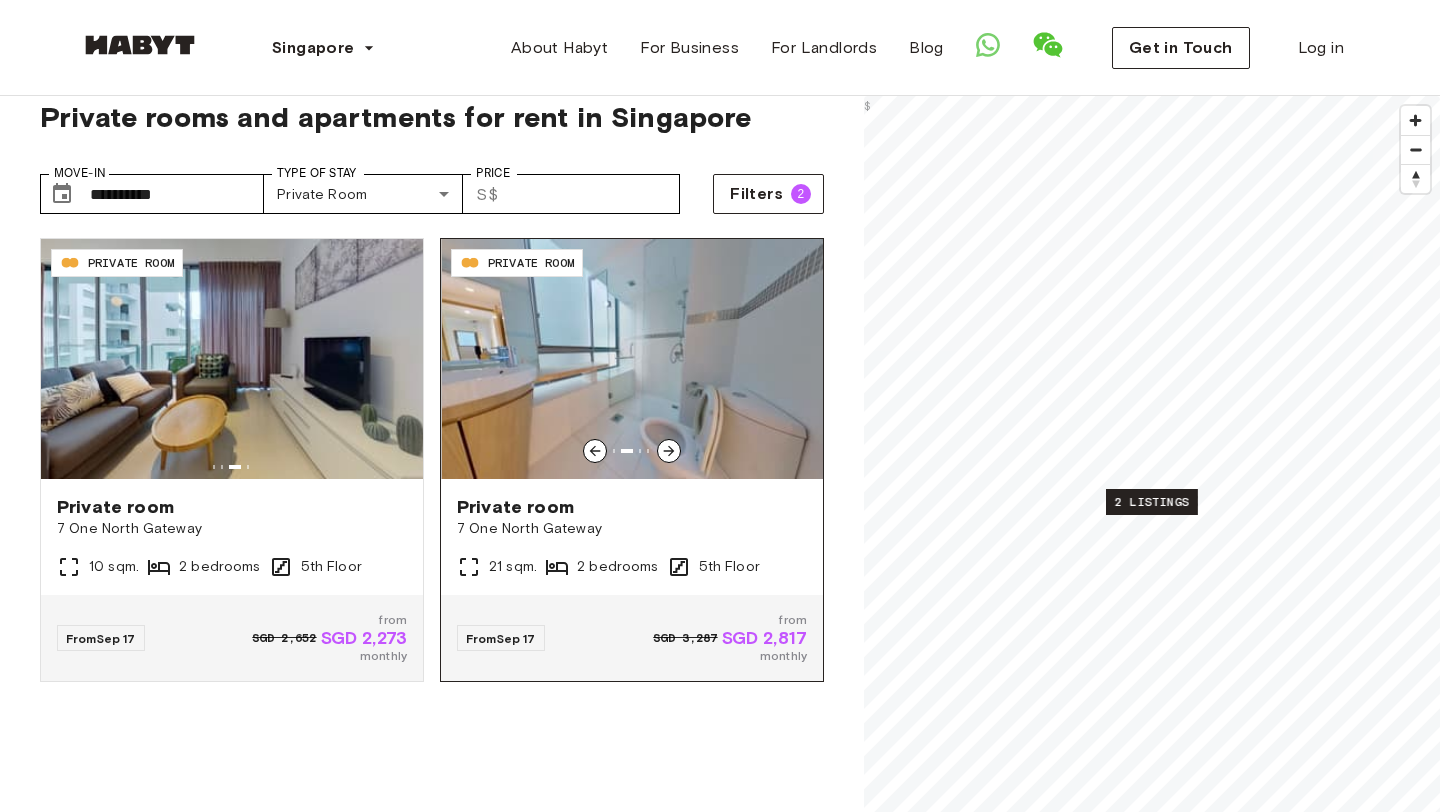 click 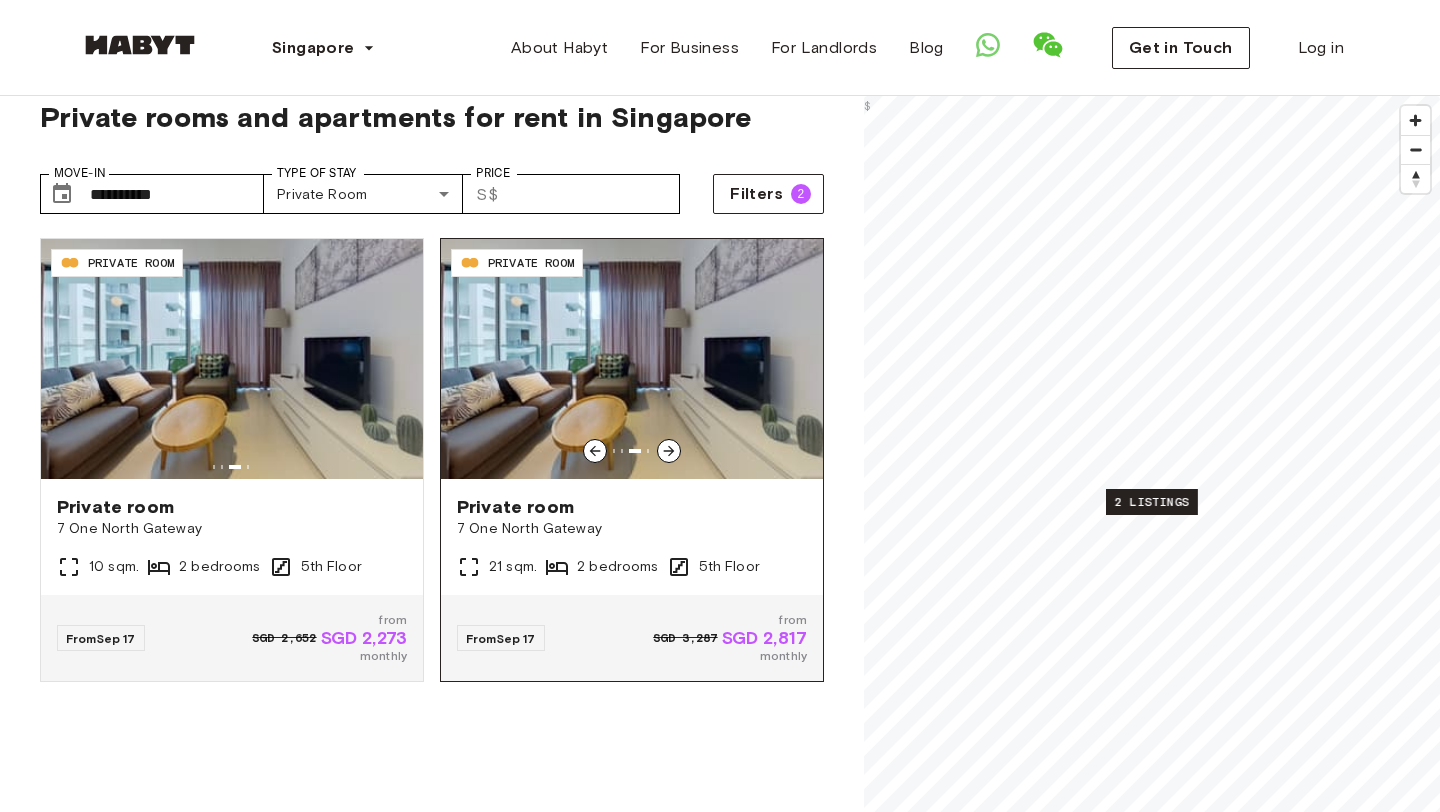 click 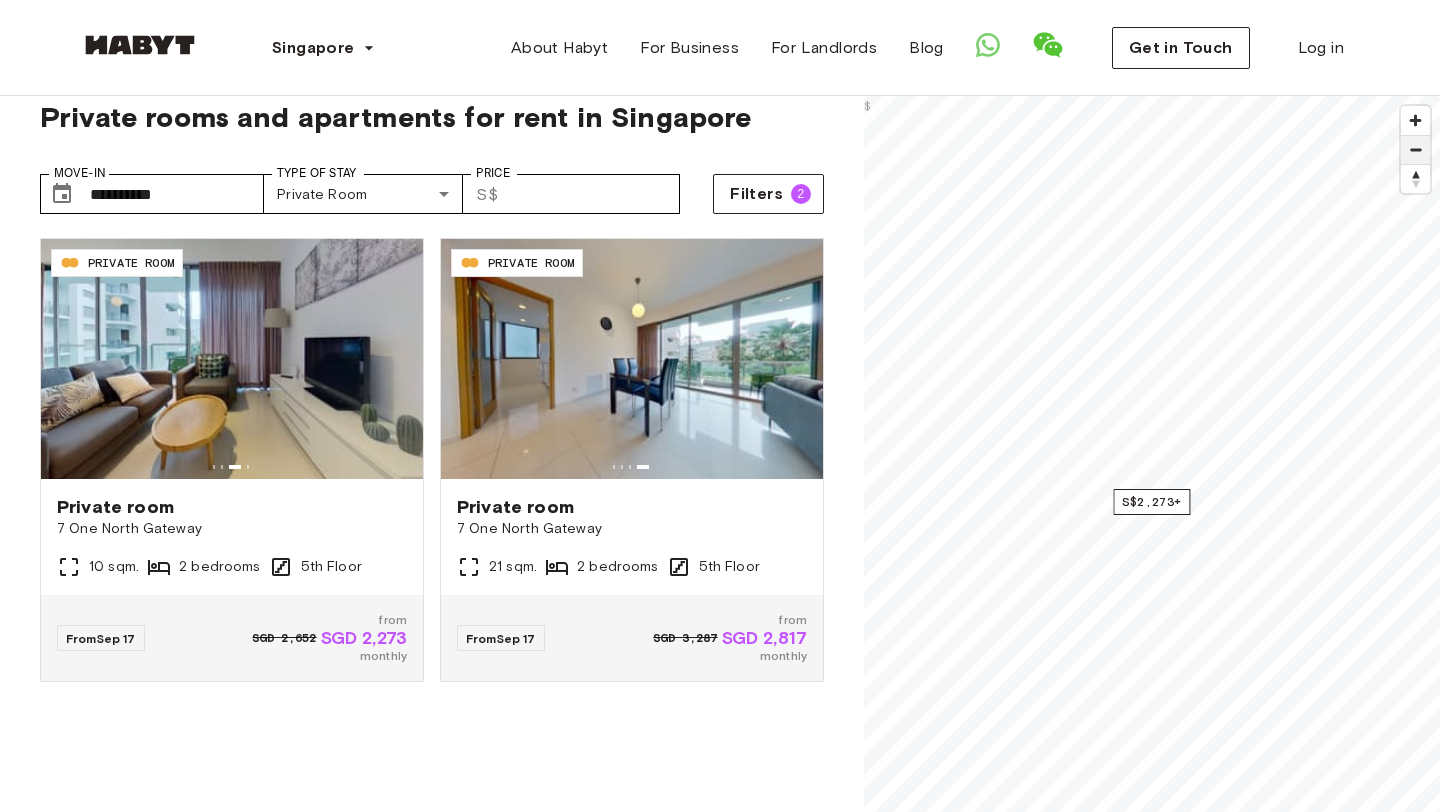 click at bounding box center (1415, 150) 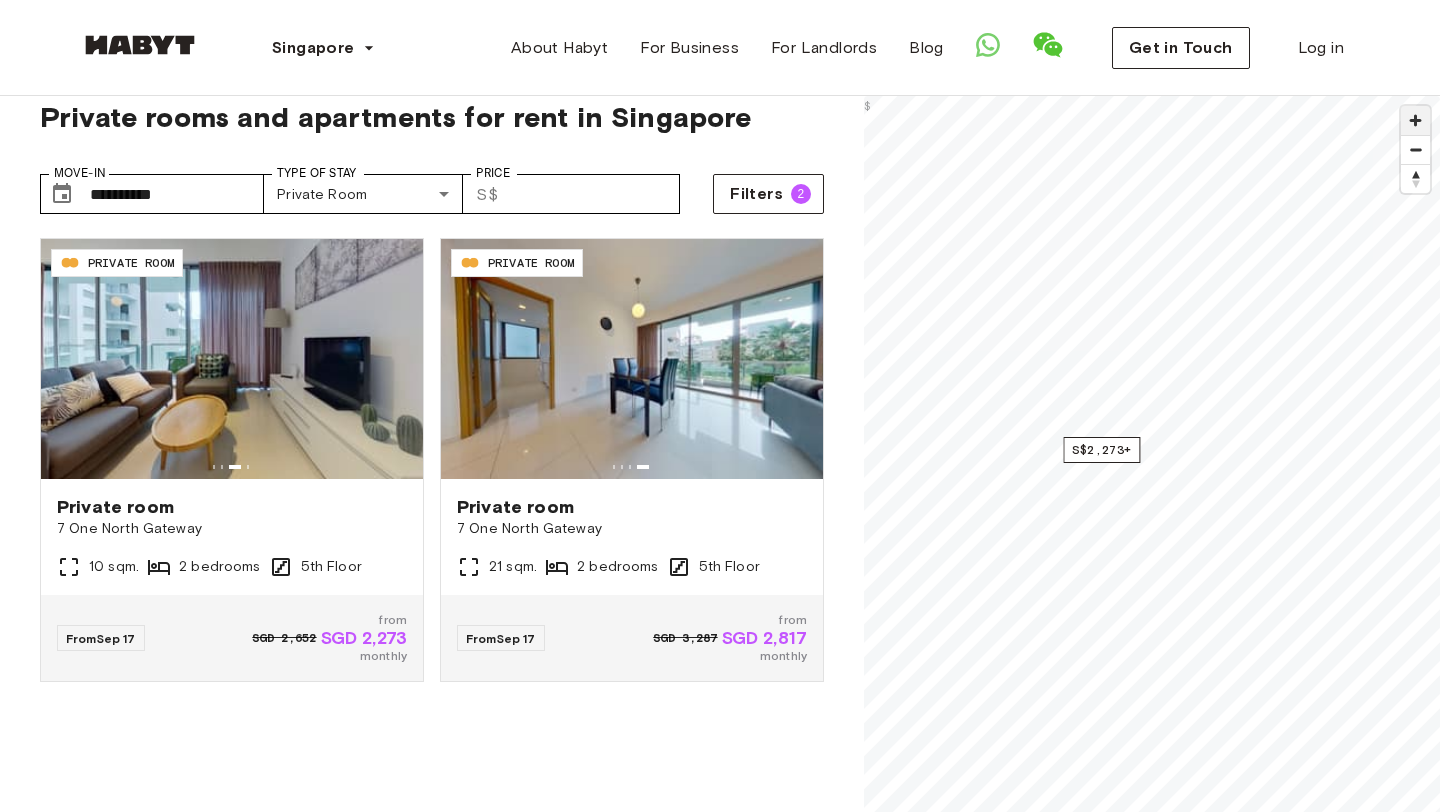 click at bounding box center [1415, 120] 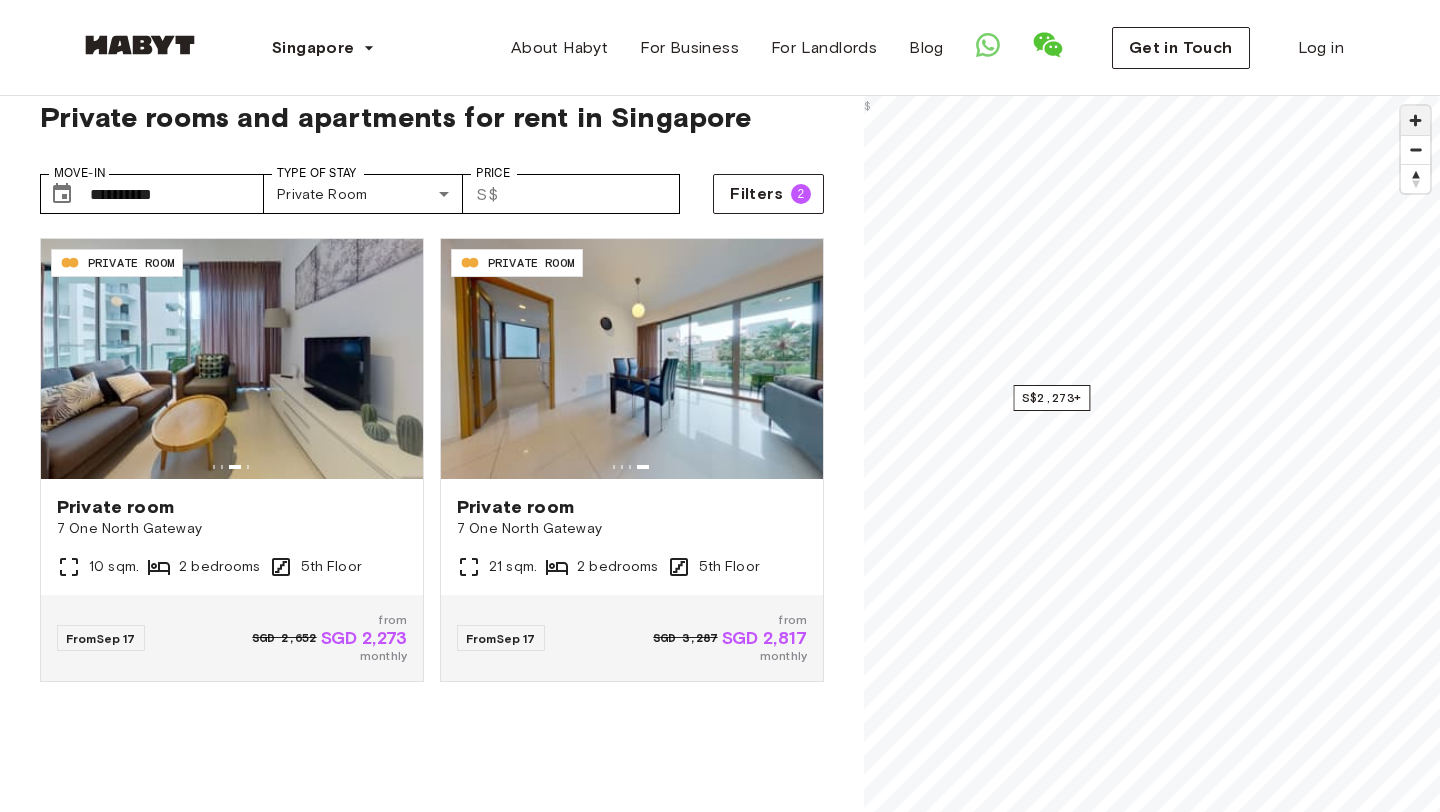 click at bounding box center (1415, 120) 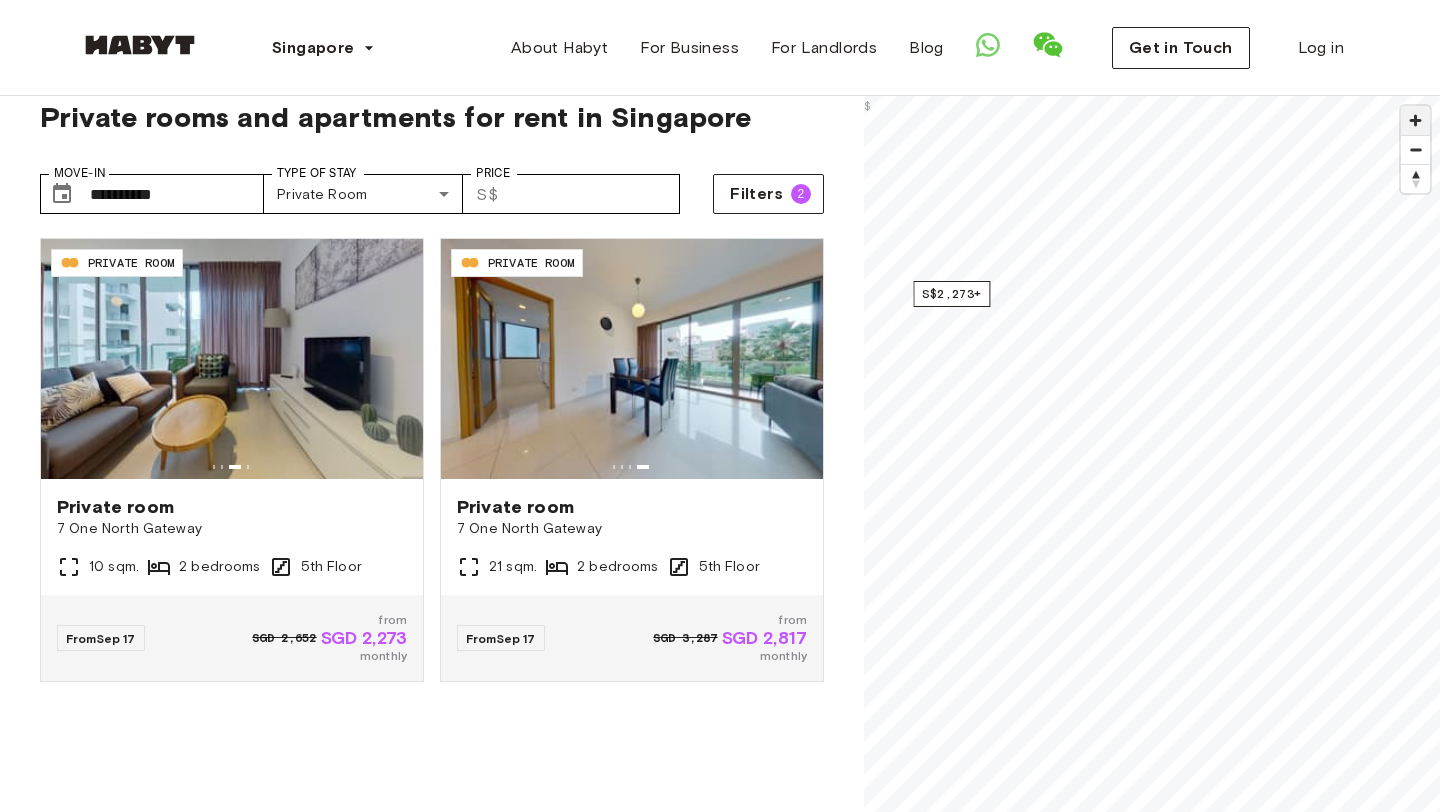 click at bounding box center [1415, 120] 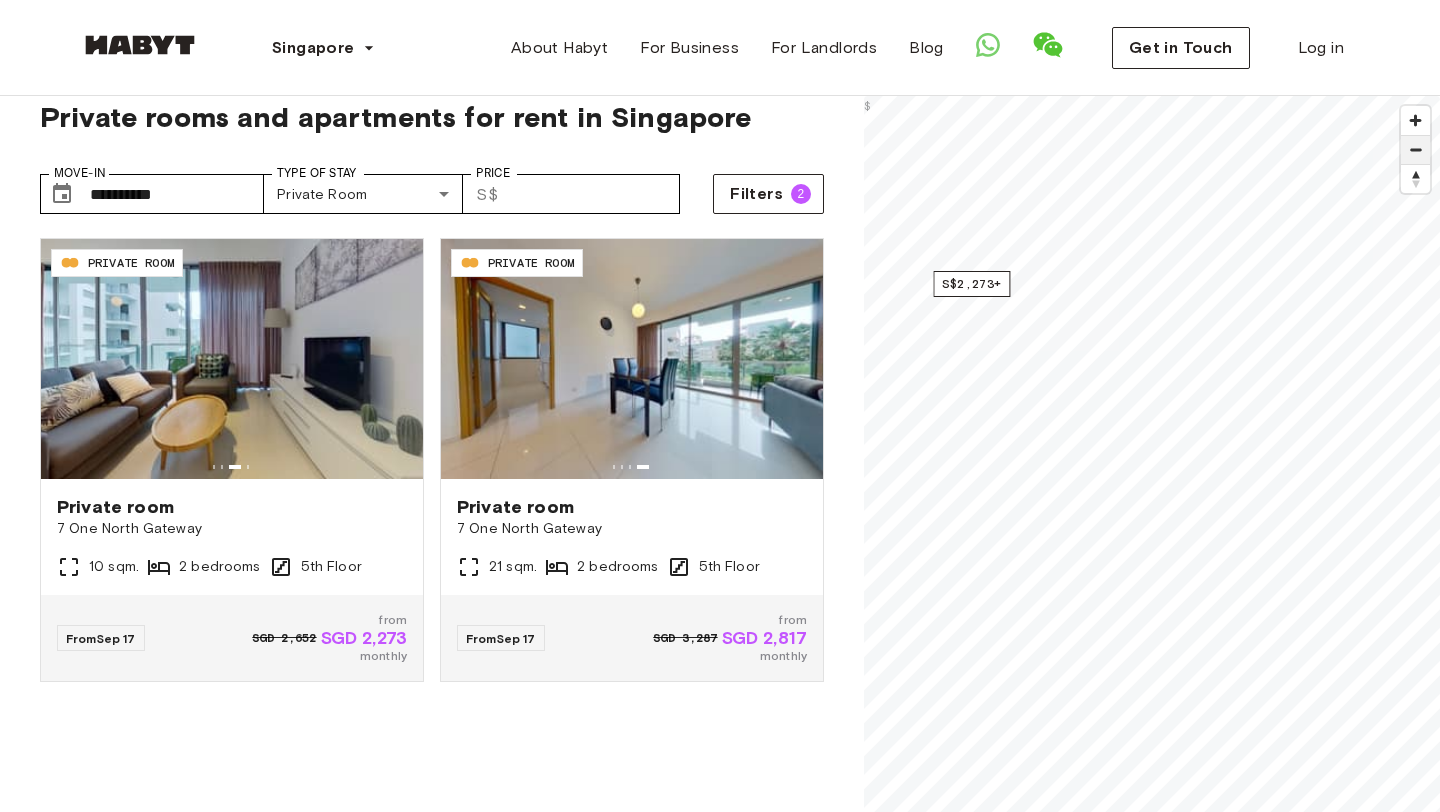 click at bounding box center (1415, 150) 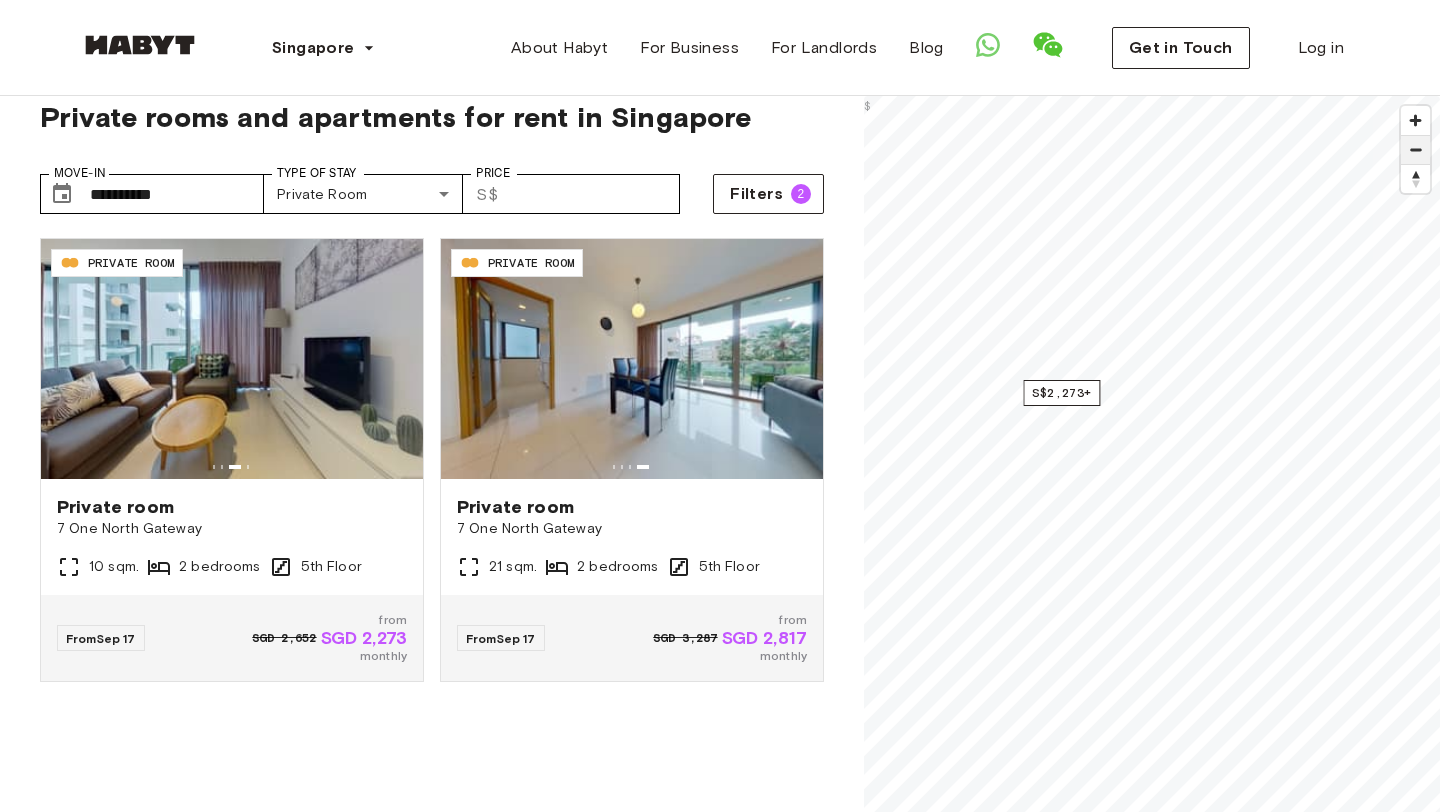 click at bounding box center [1415, 150] 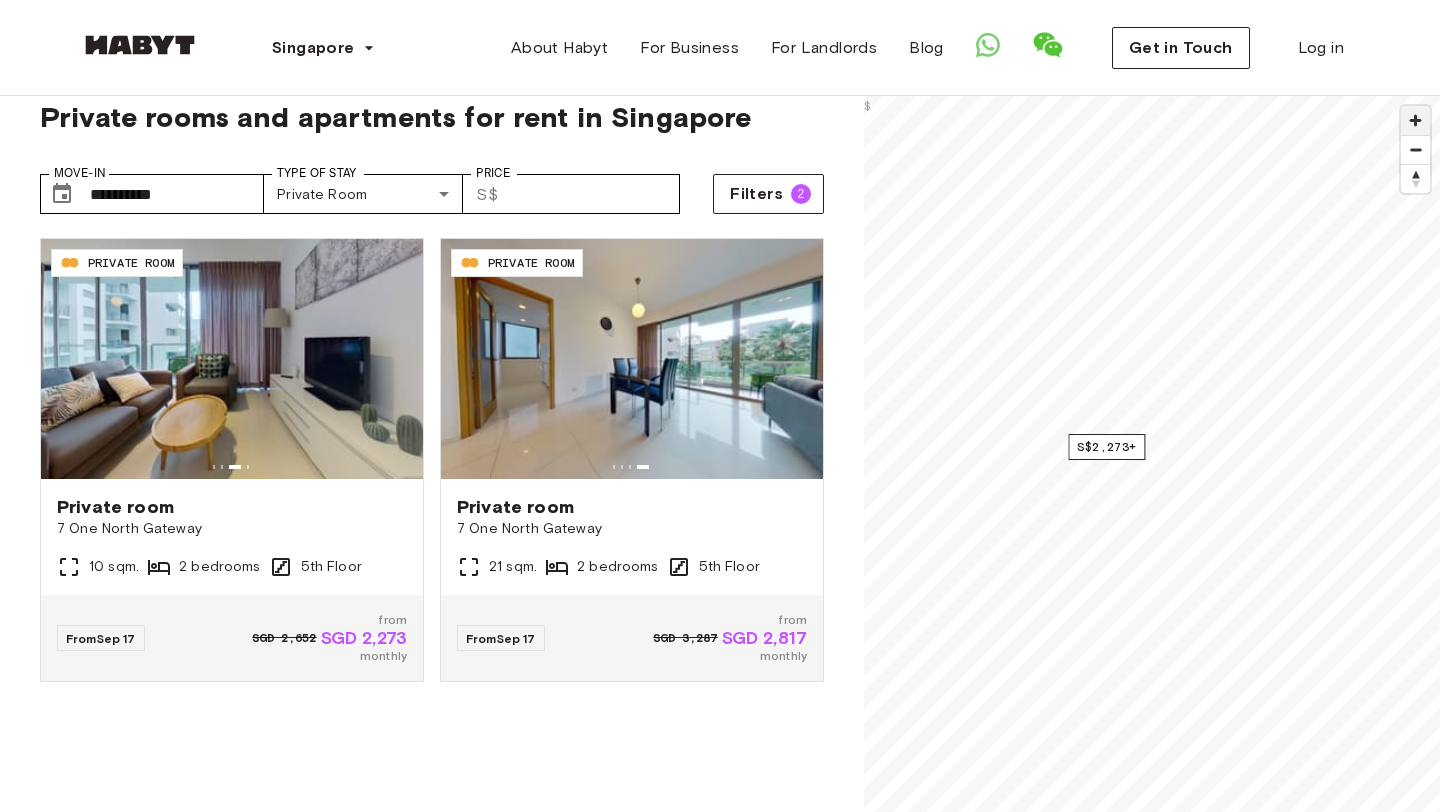 click at bounding box center (1415, 120) 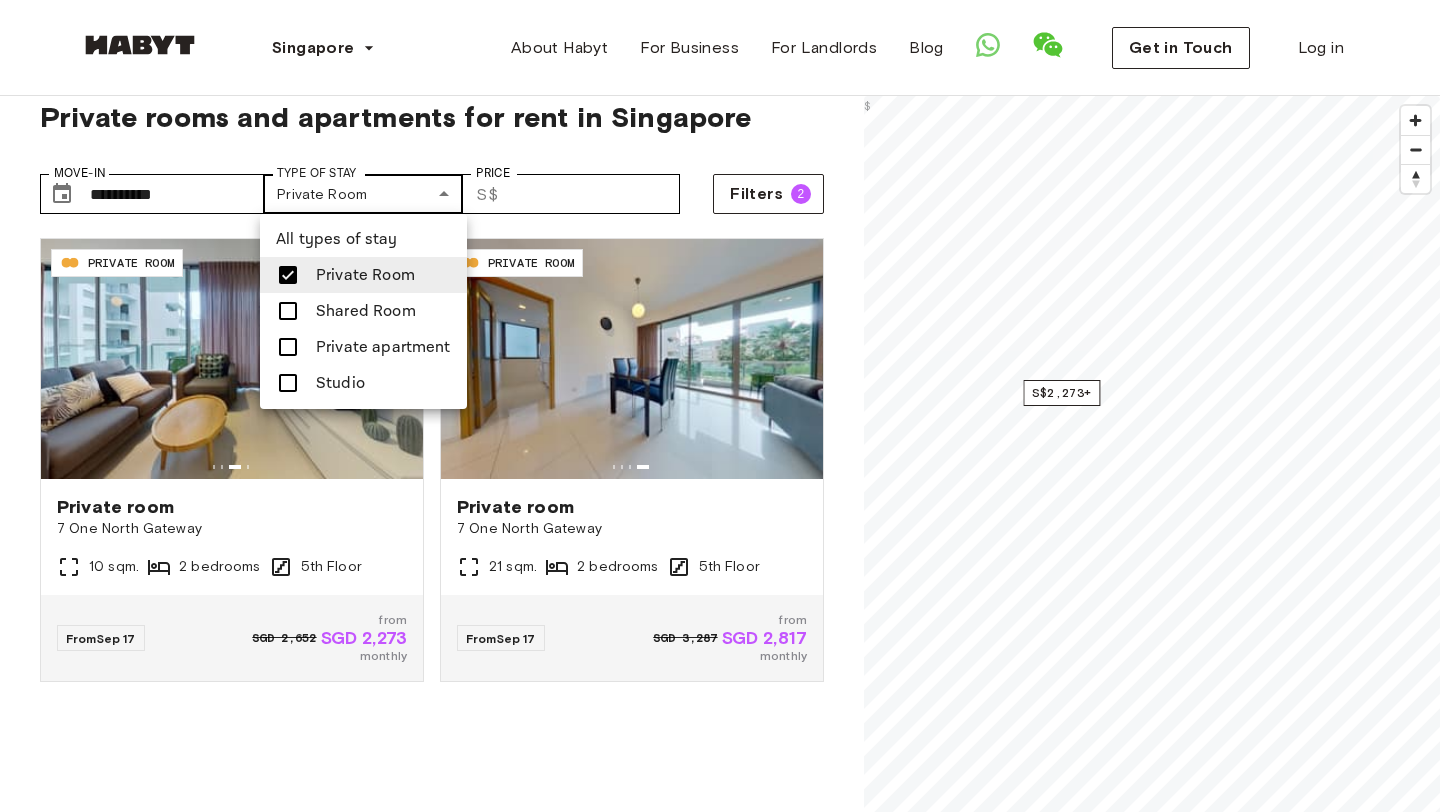 click on "**********" at bounding box center (720, 2314) 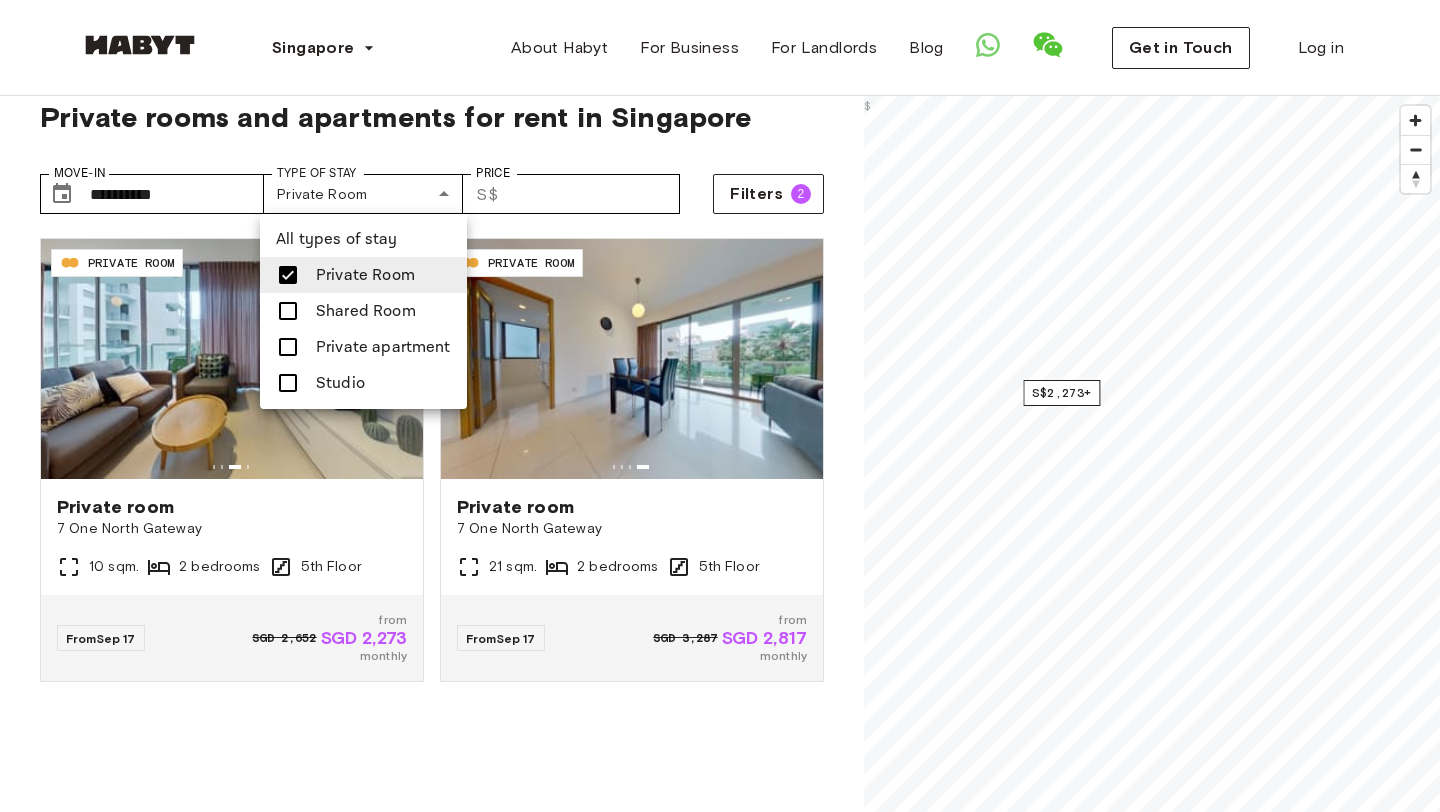 click on "Shared Room" at bounding box center [366, 311] 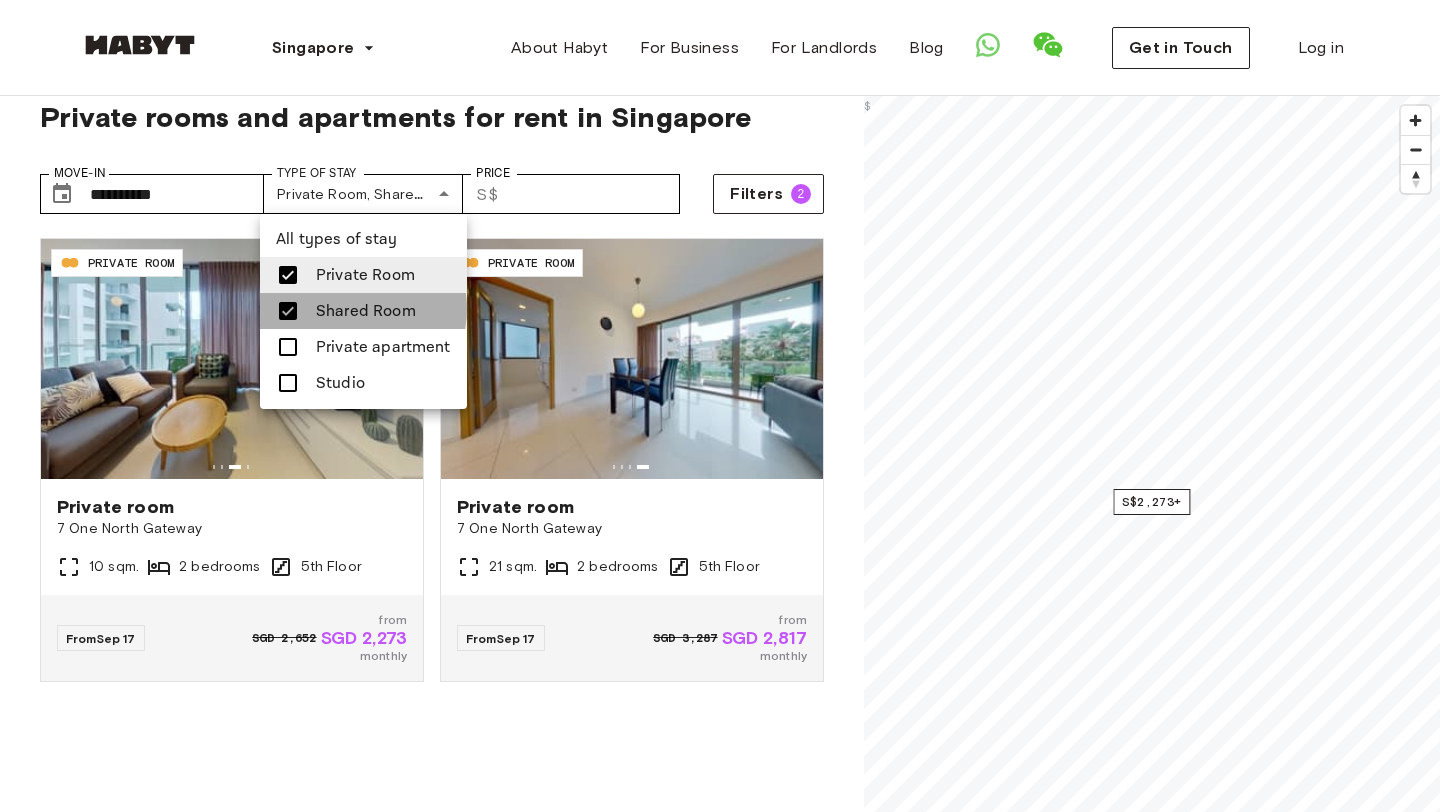 click on "Shared Room" at bounding box center [366, 311] 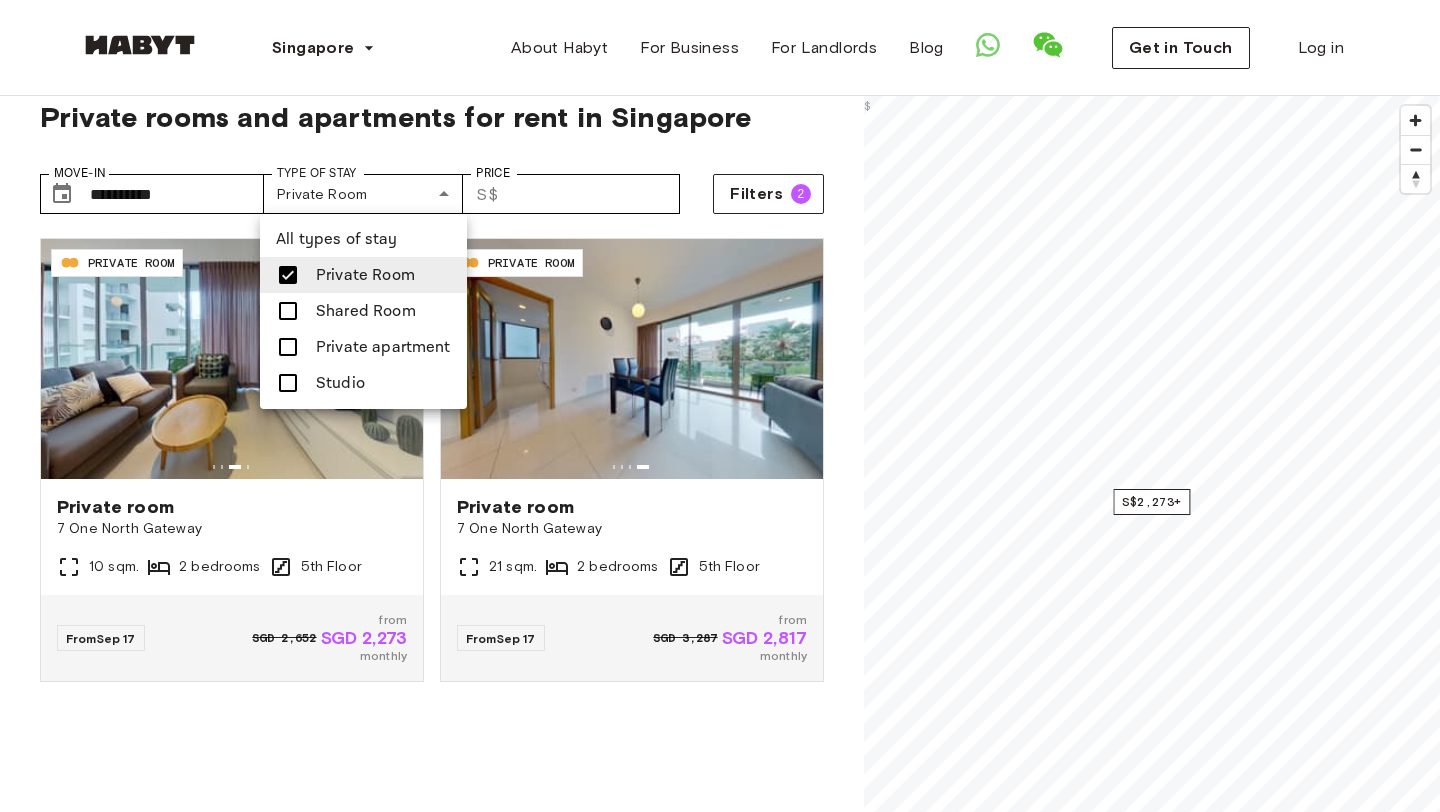 click at bounding box center [720, 406] 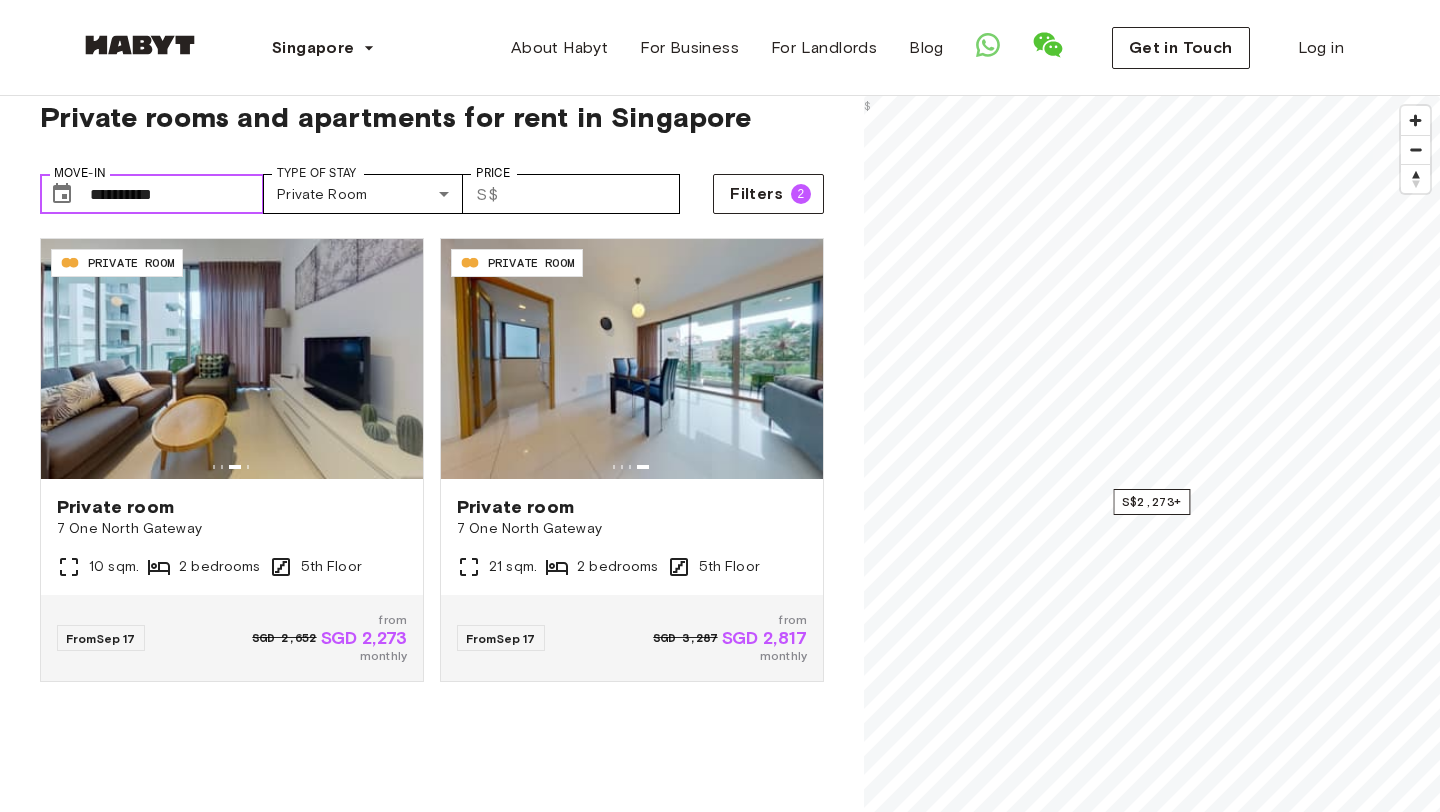 click on "**********" at bounding box center (177, 194) 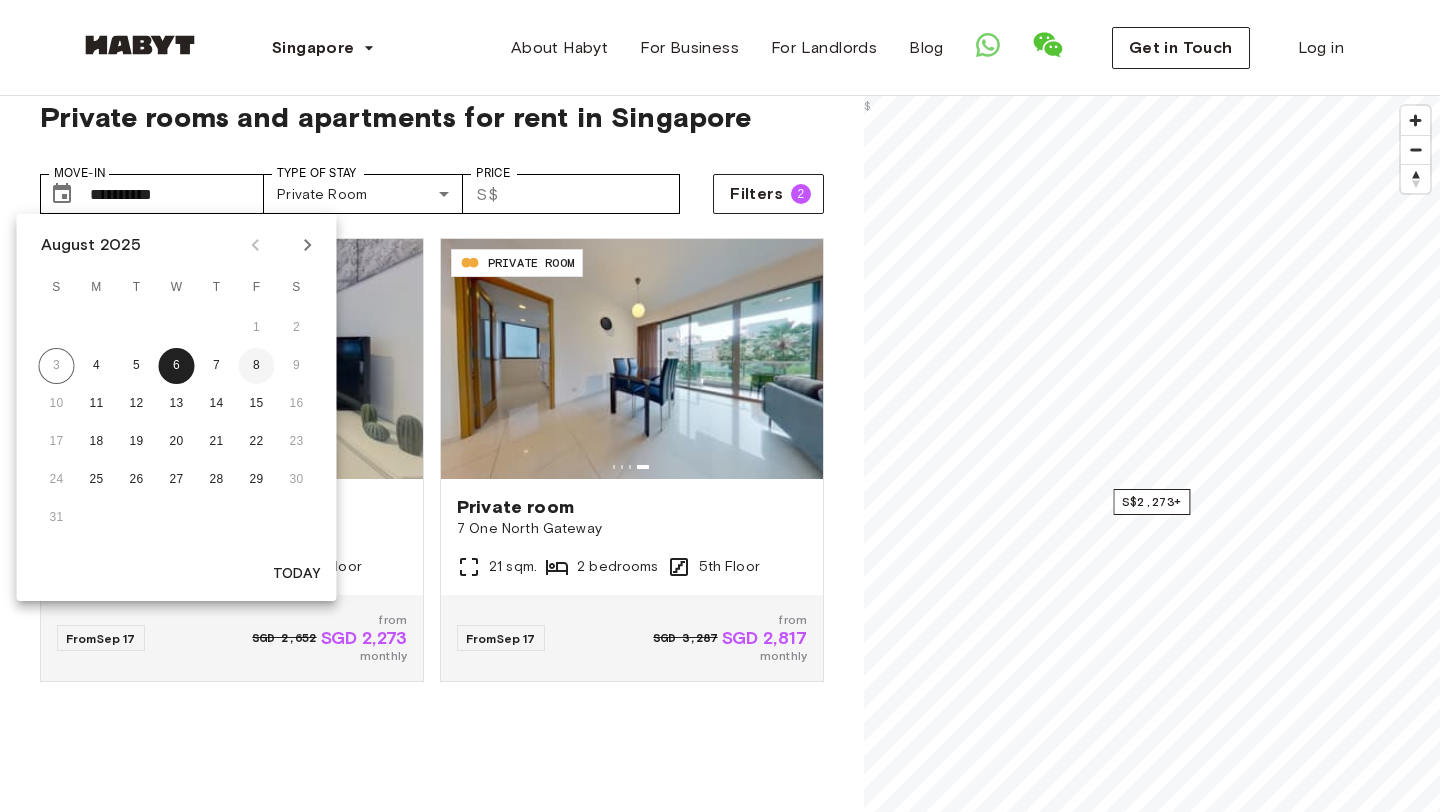click on "8" at bounding box center (257, 366) 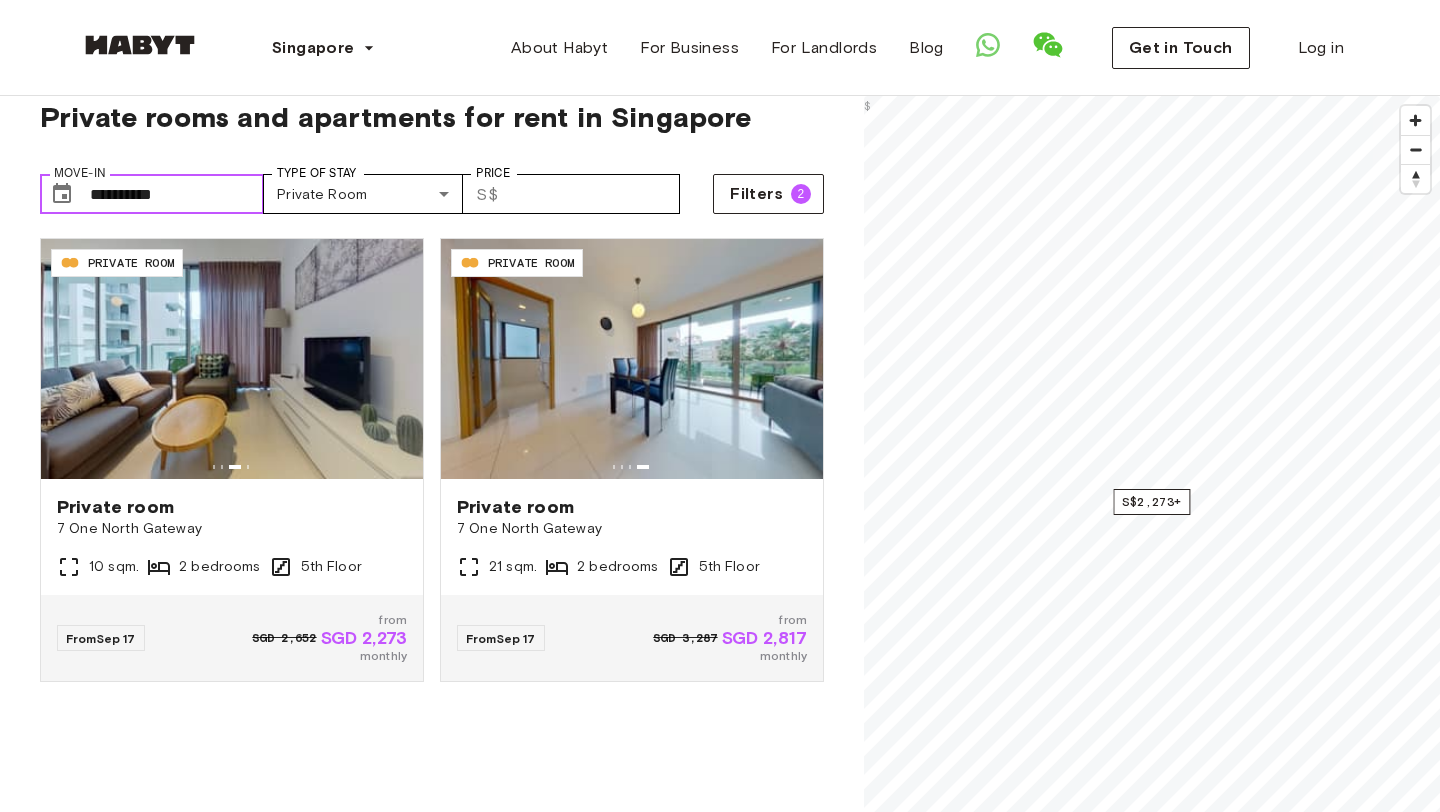 click on "**********" at bounding box center [177, 194] 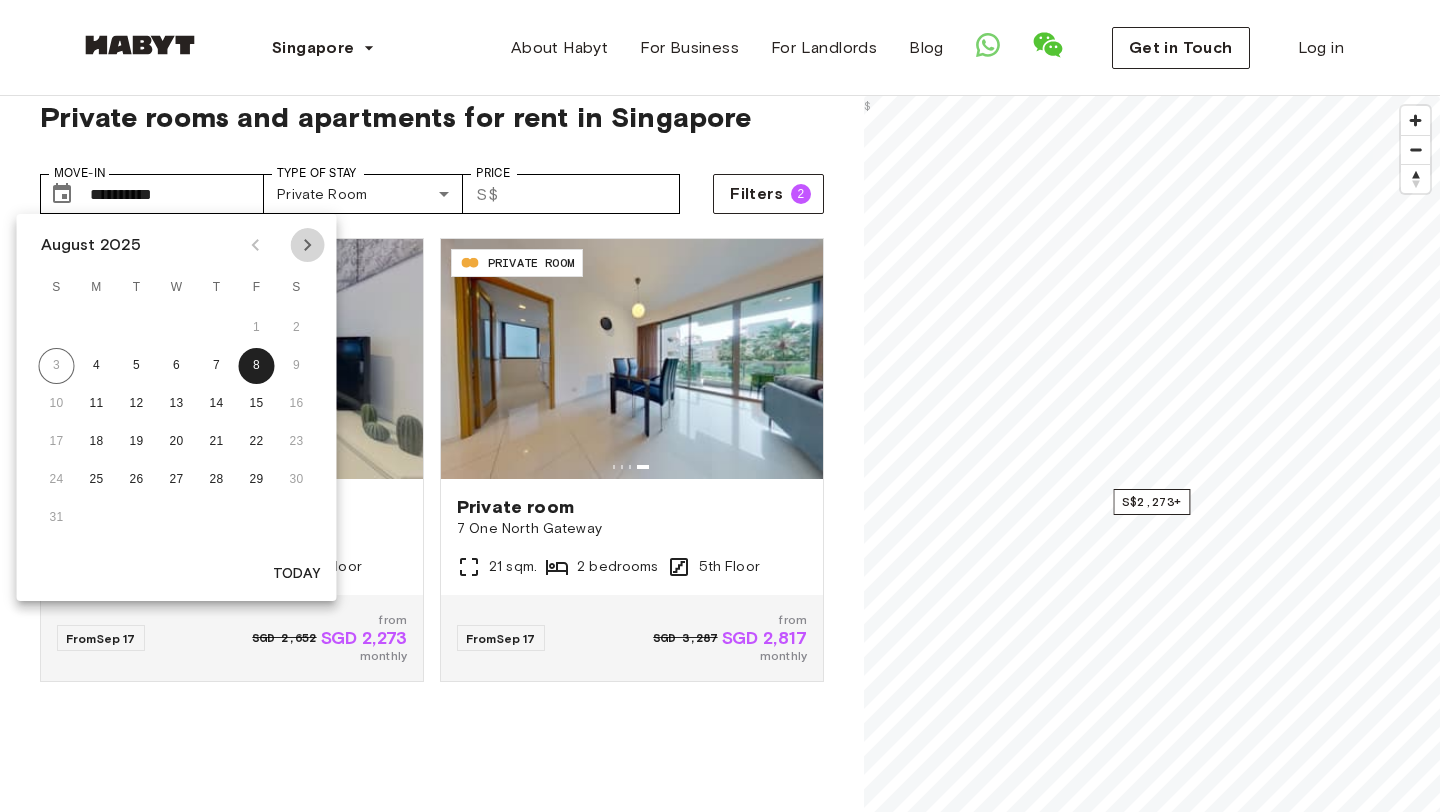click at bounding box center [308, 245] 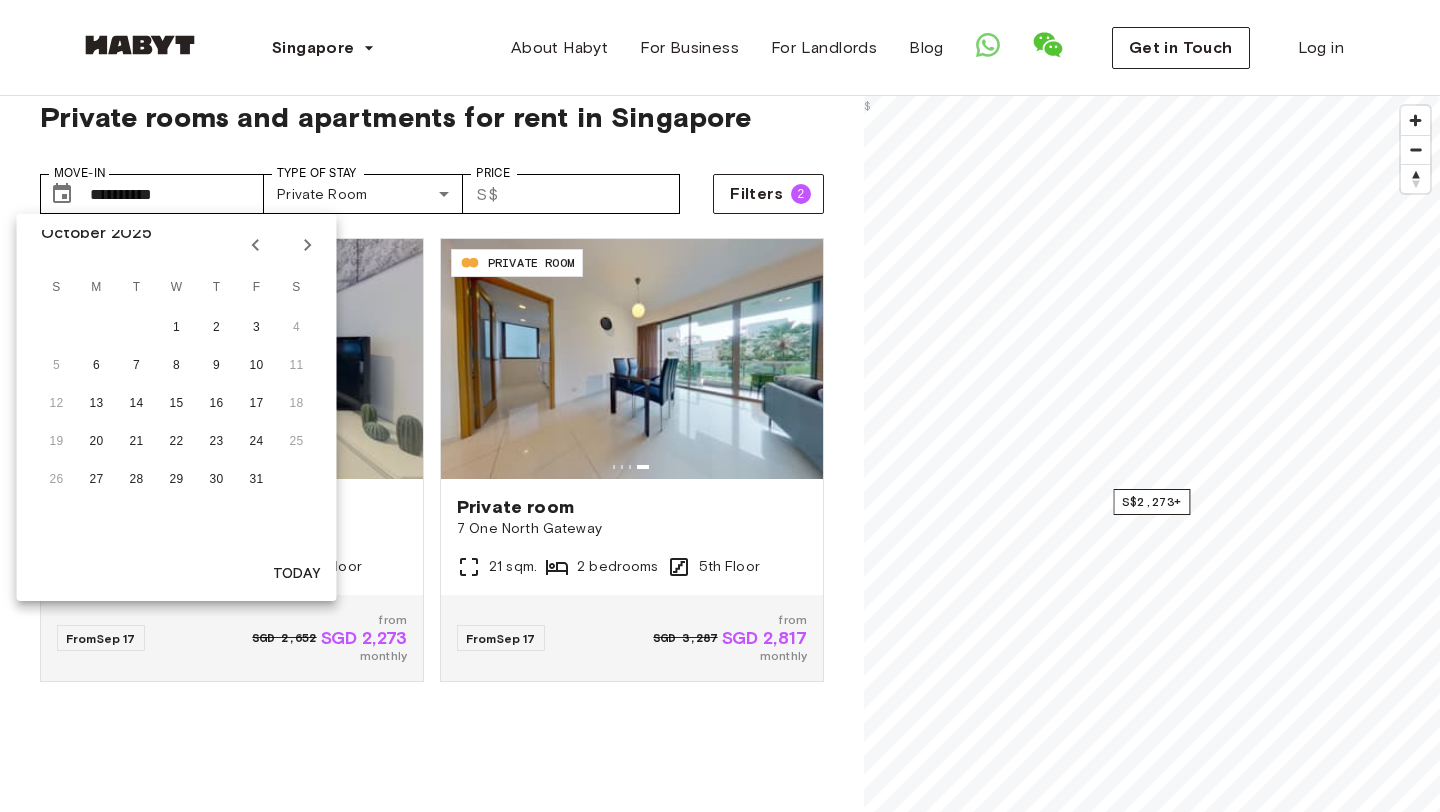 click at bounding box center (308, 245) 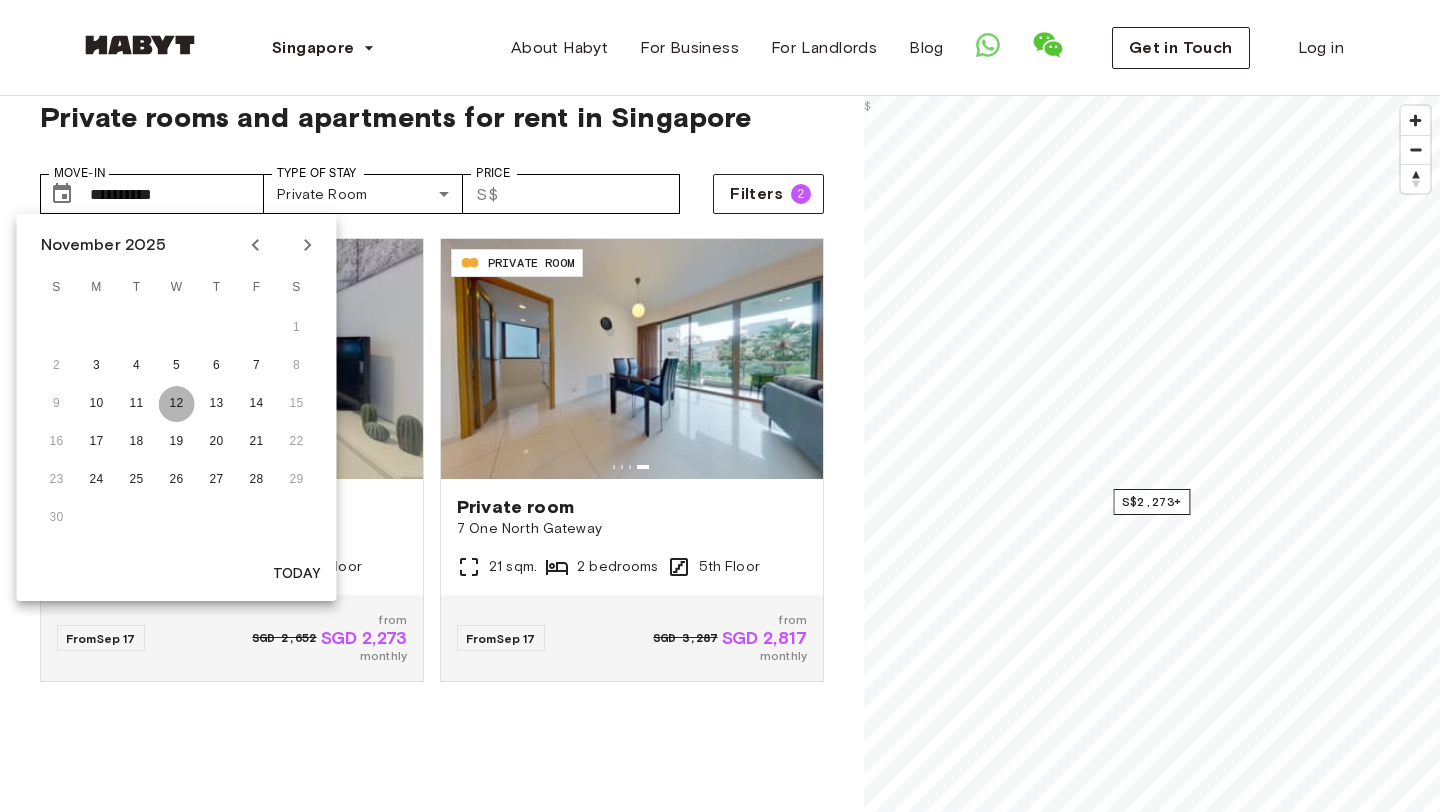 click on "12" at bounding box center (177, 404) 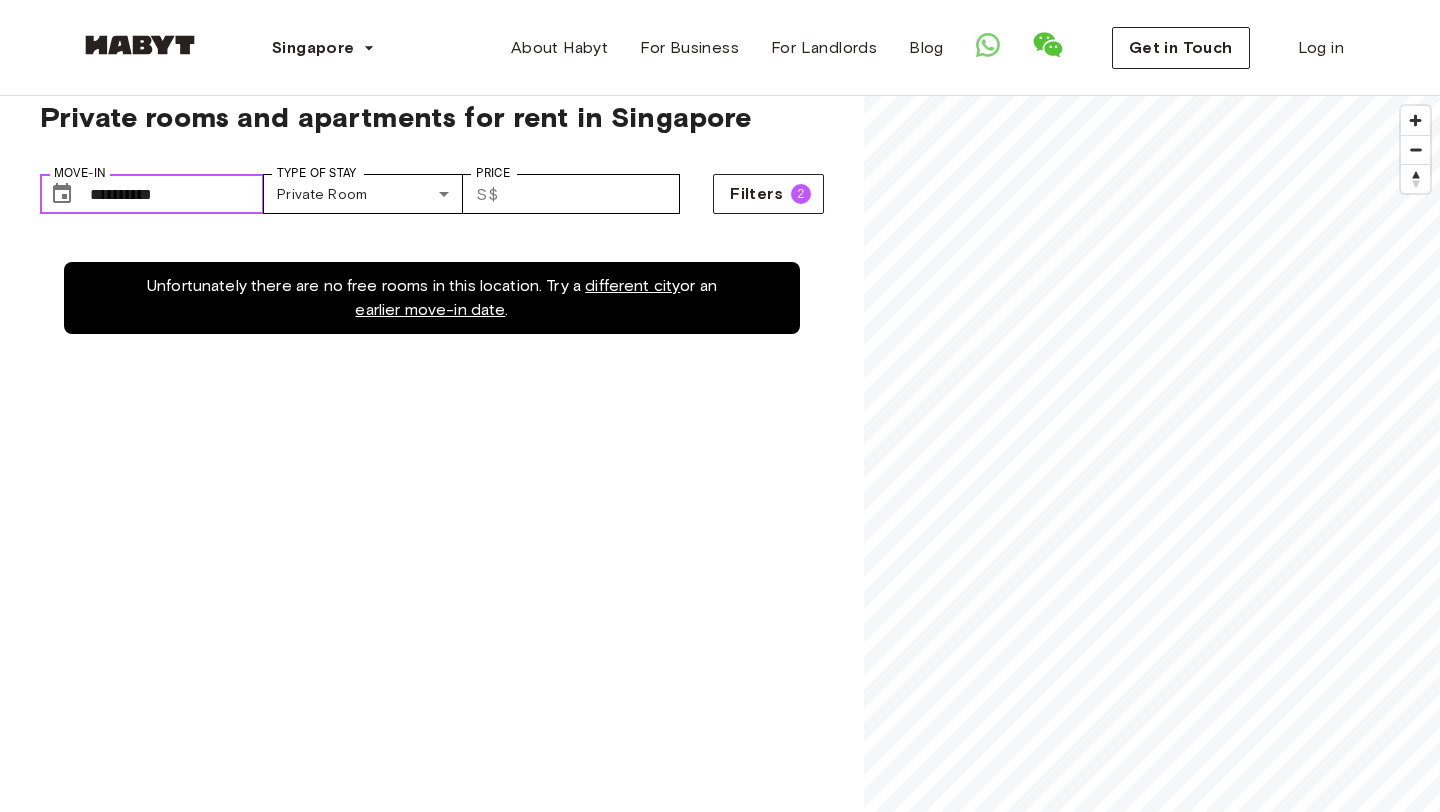 click on "**********" at bounding box center (177, 194) 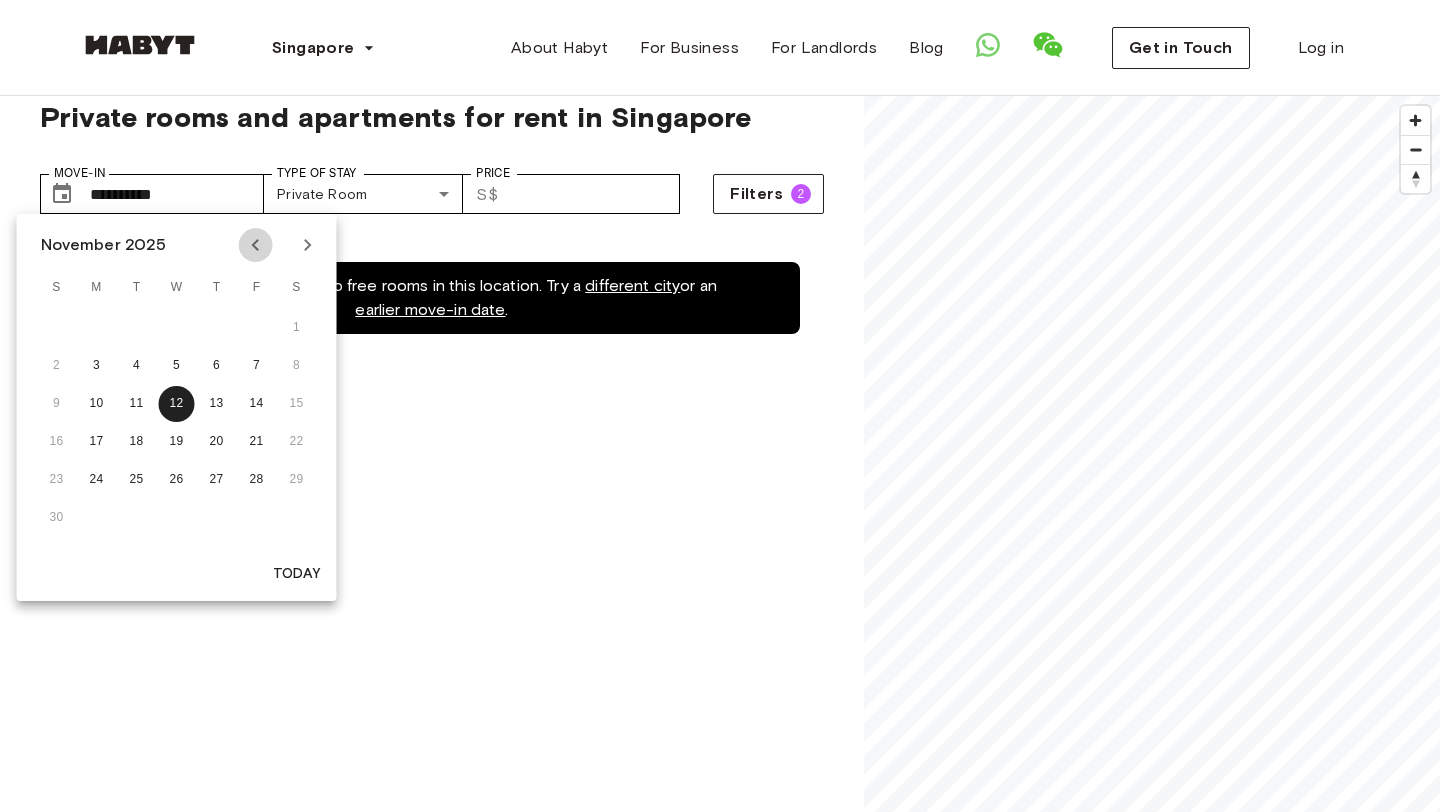 click 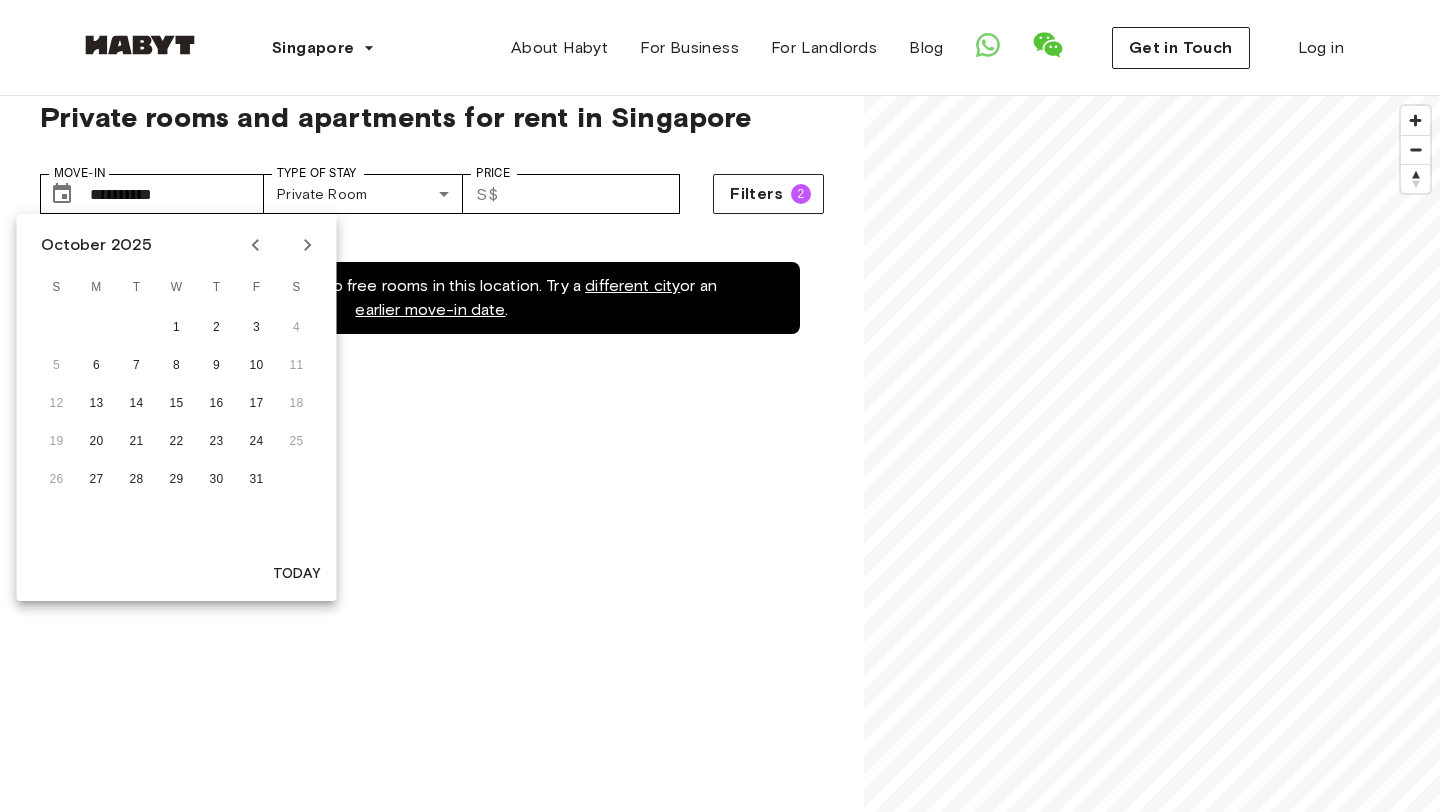 click 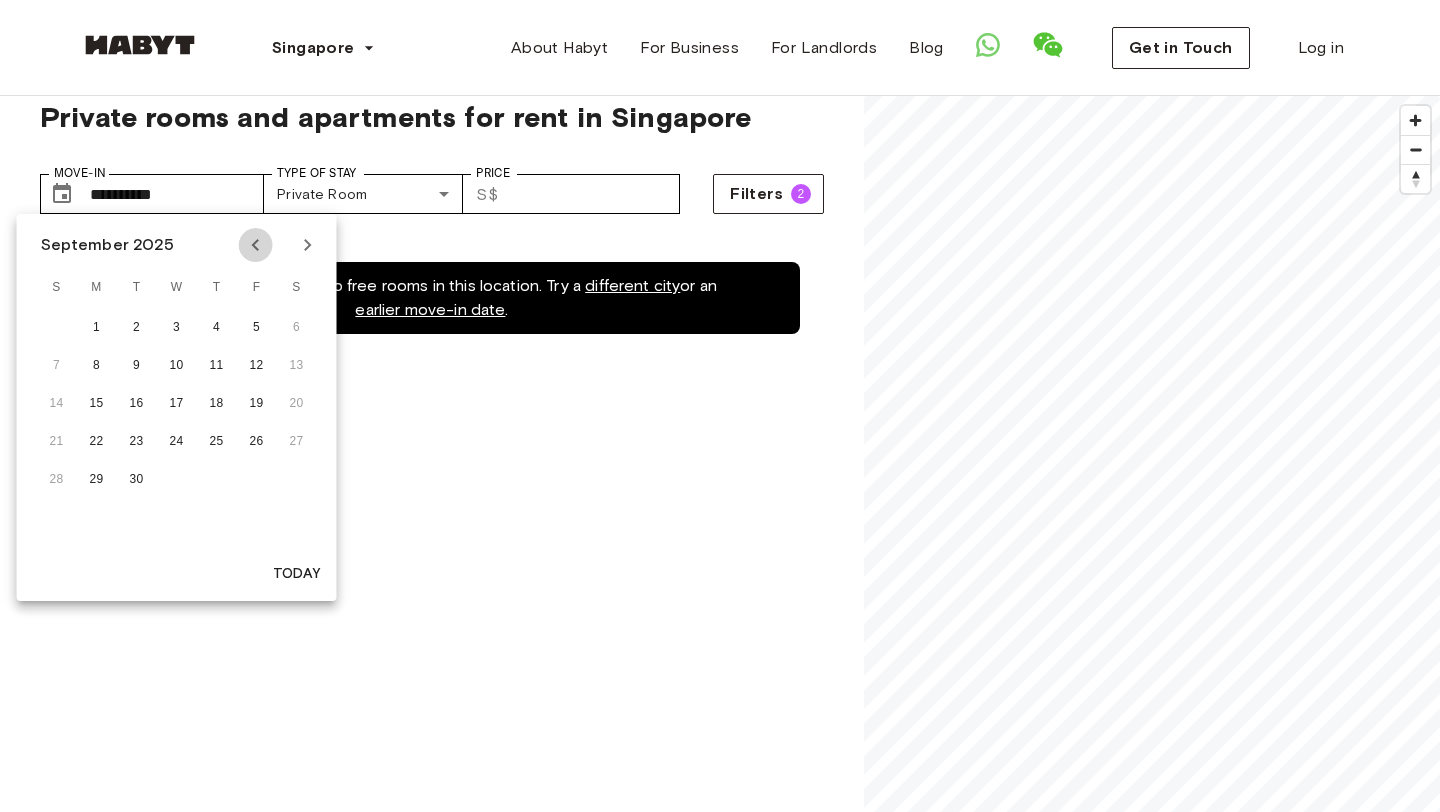 click 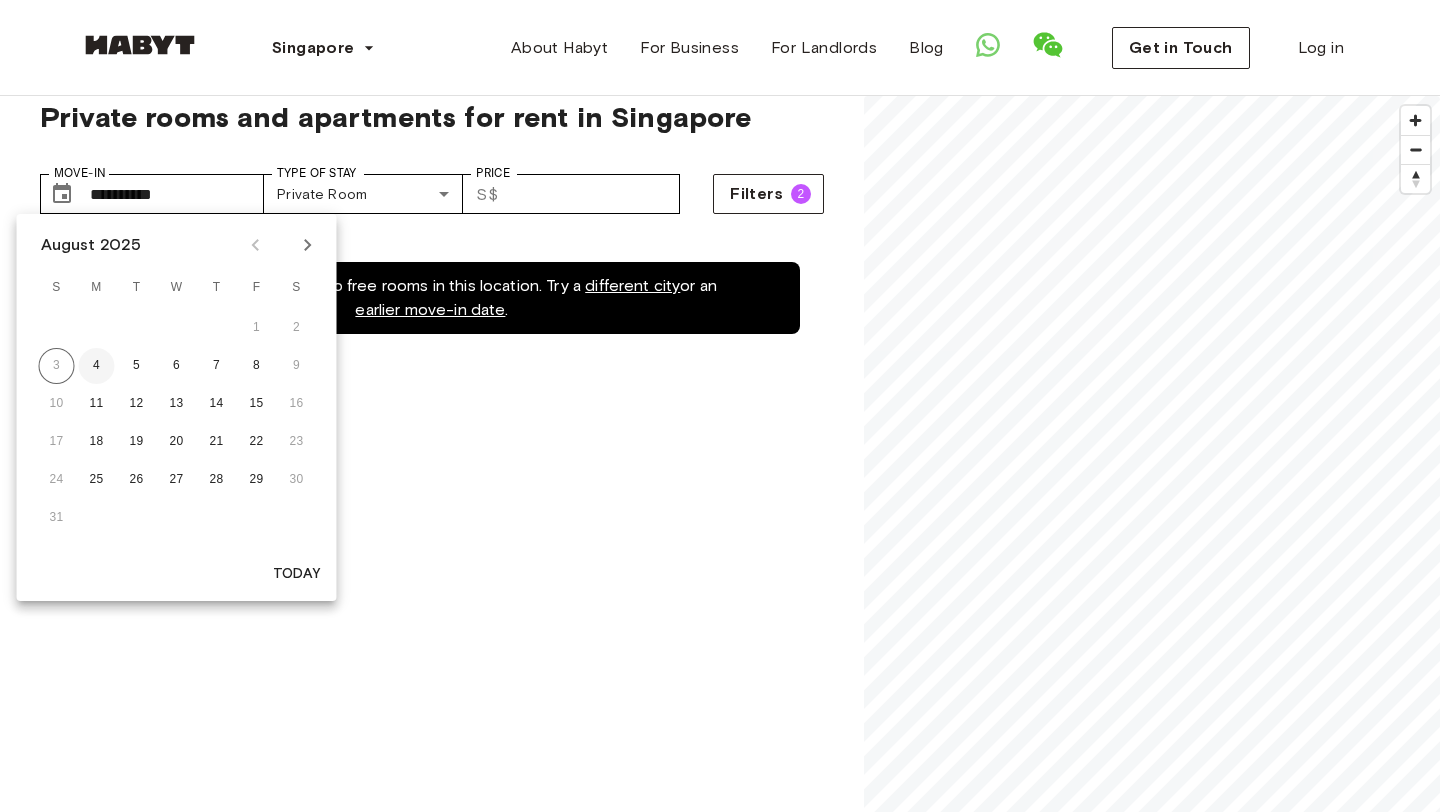 click on "4" at bounding box center (97, 366) 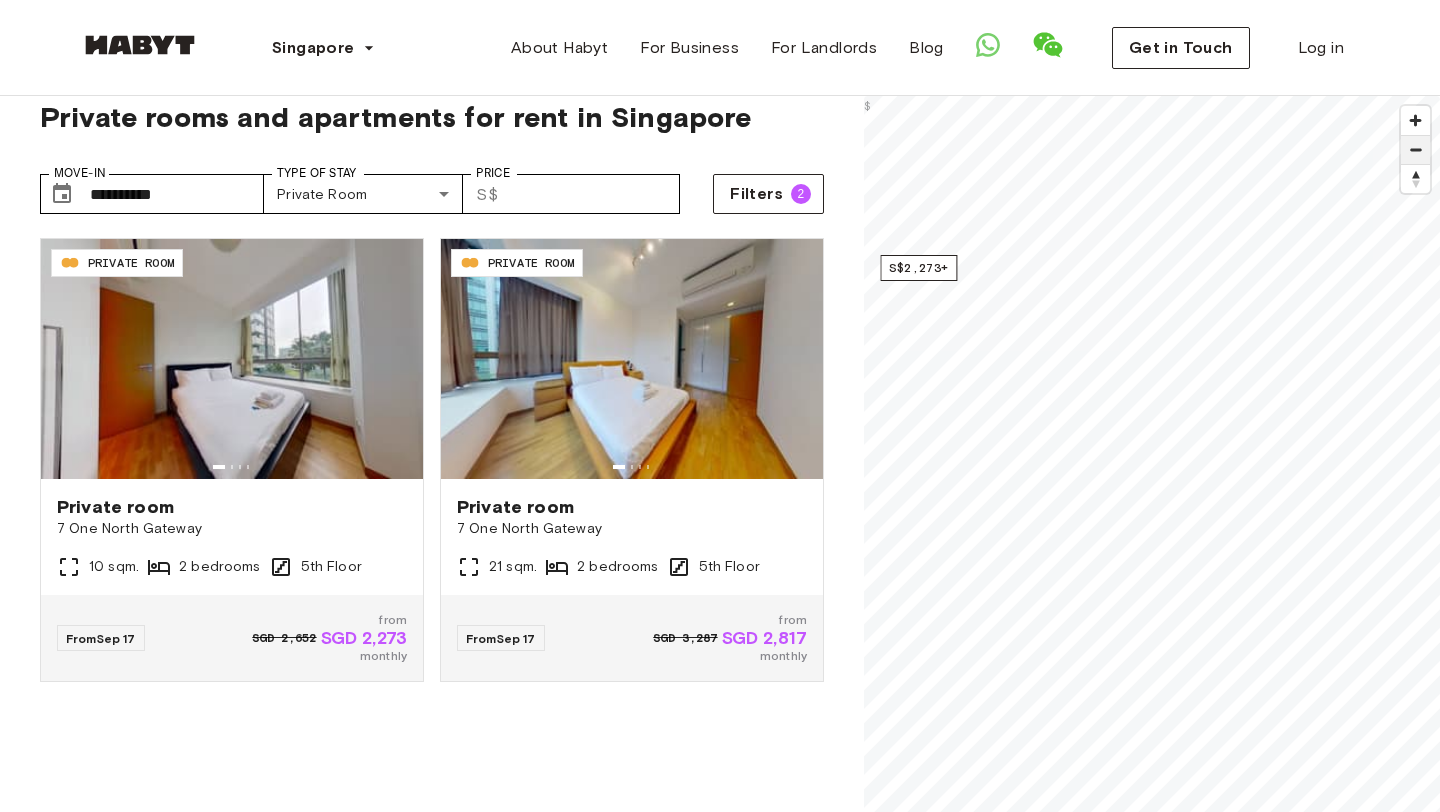 click at bounding box center (1415, 150) 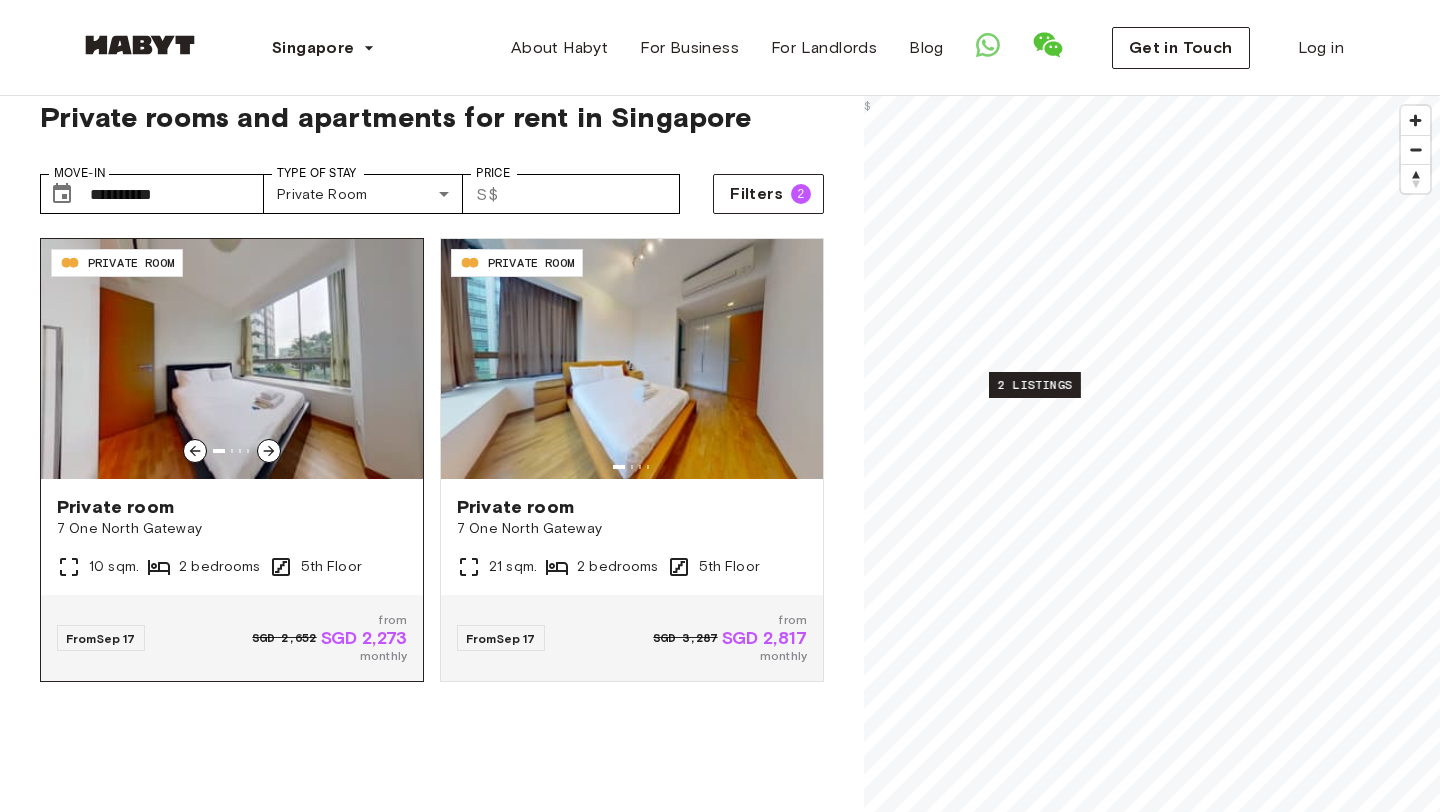 click at bounding box center (232, 359) 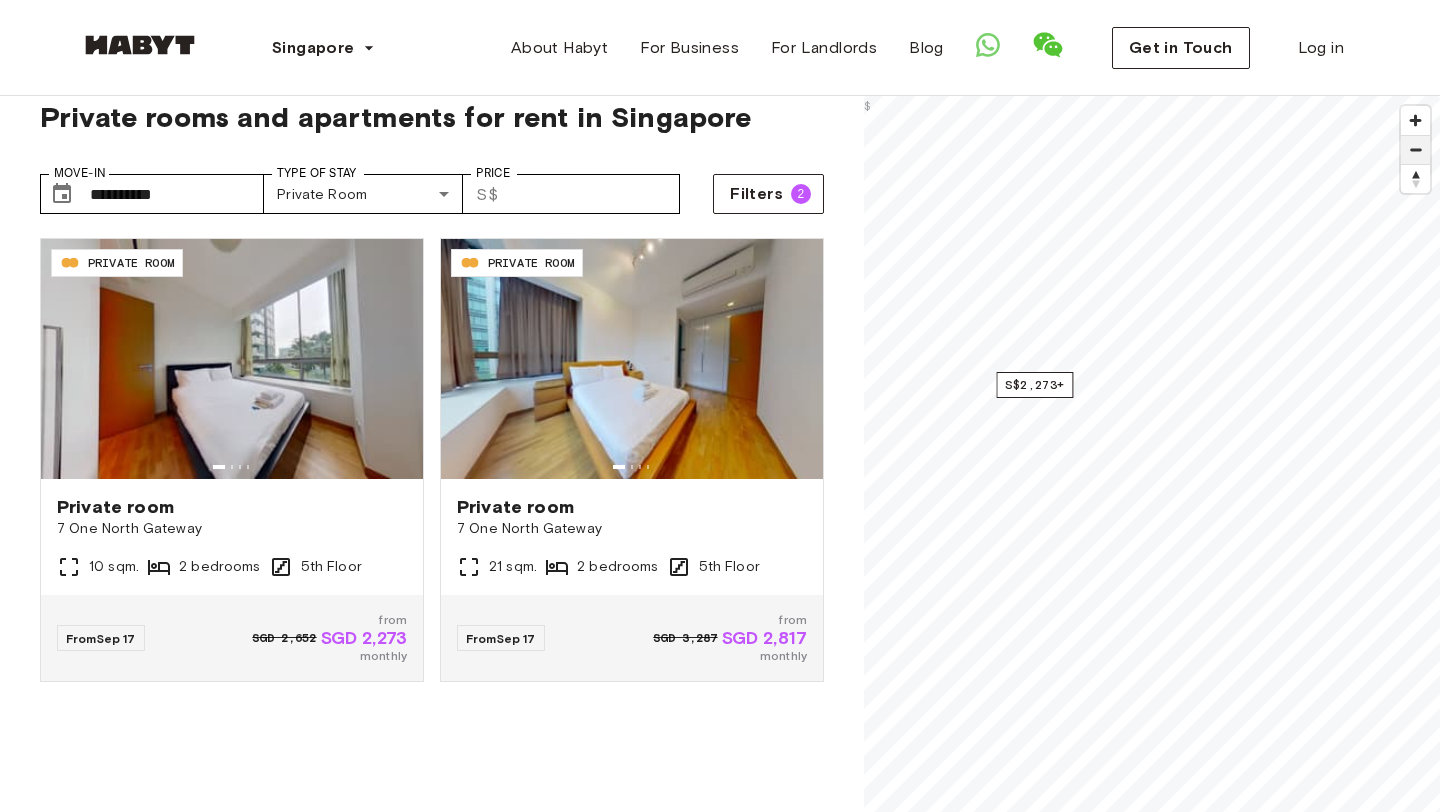 click at bounding box center [1415, 150] 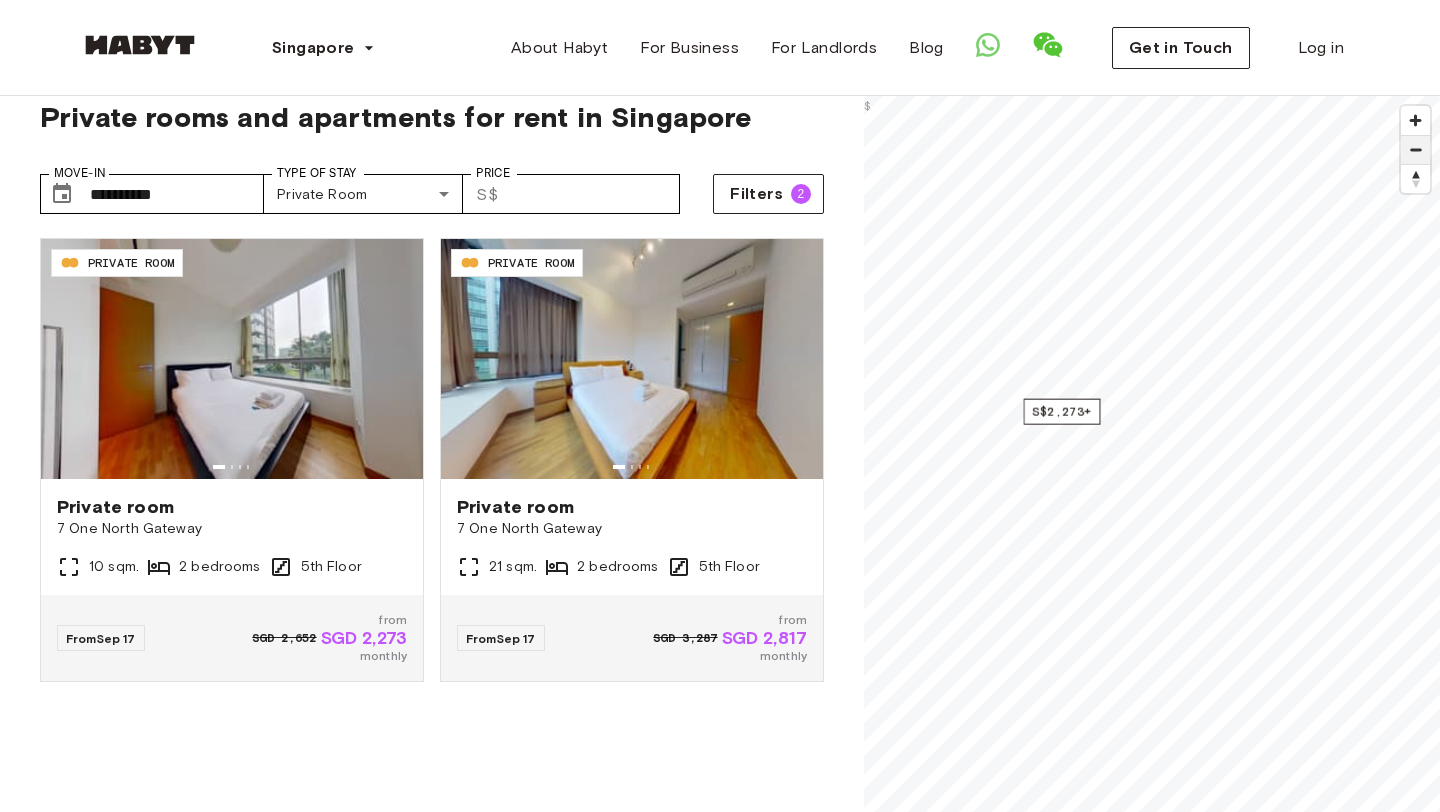 click at bounding box center (1415, 150) 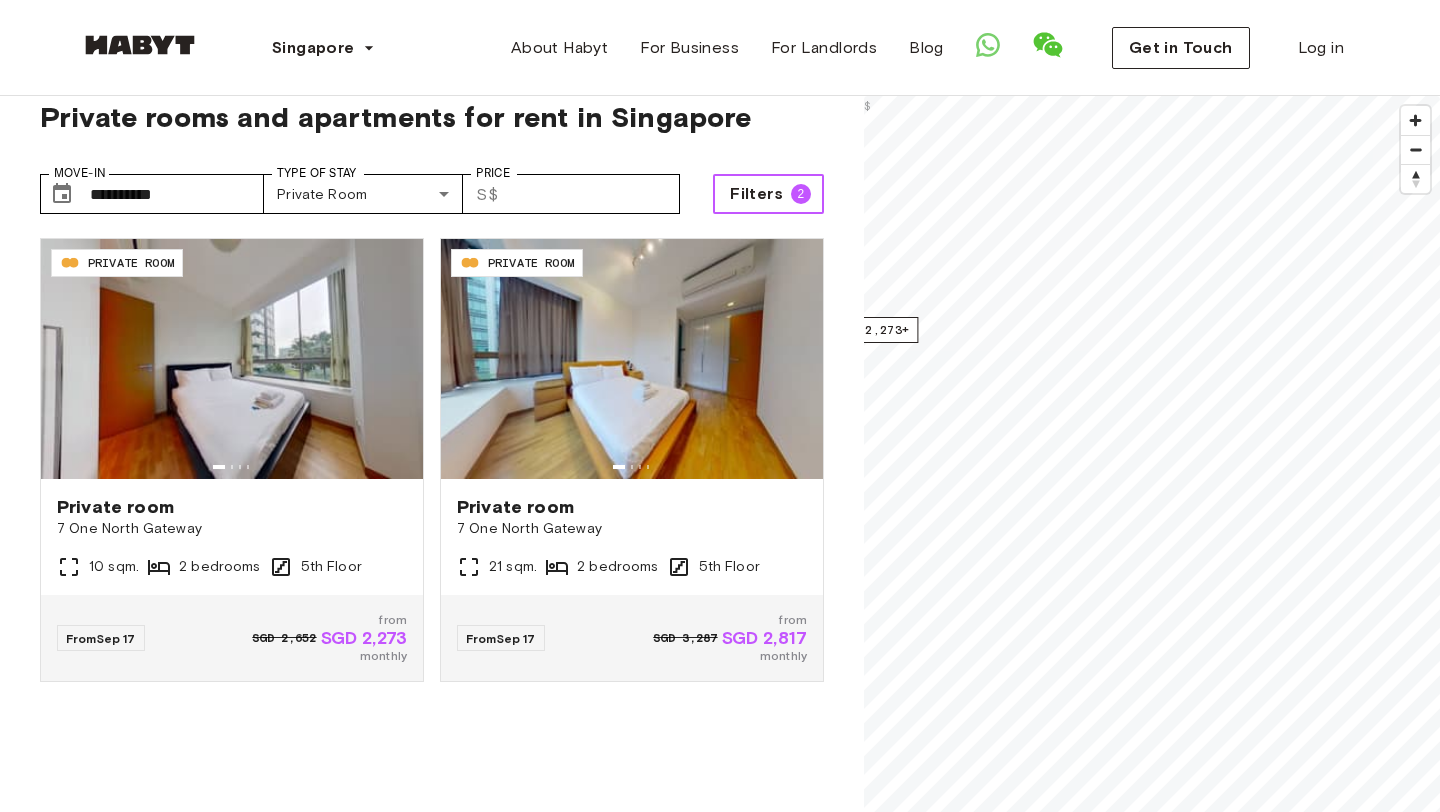 click on "Filters 2" at bounding box center (768, 194) 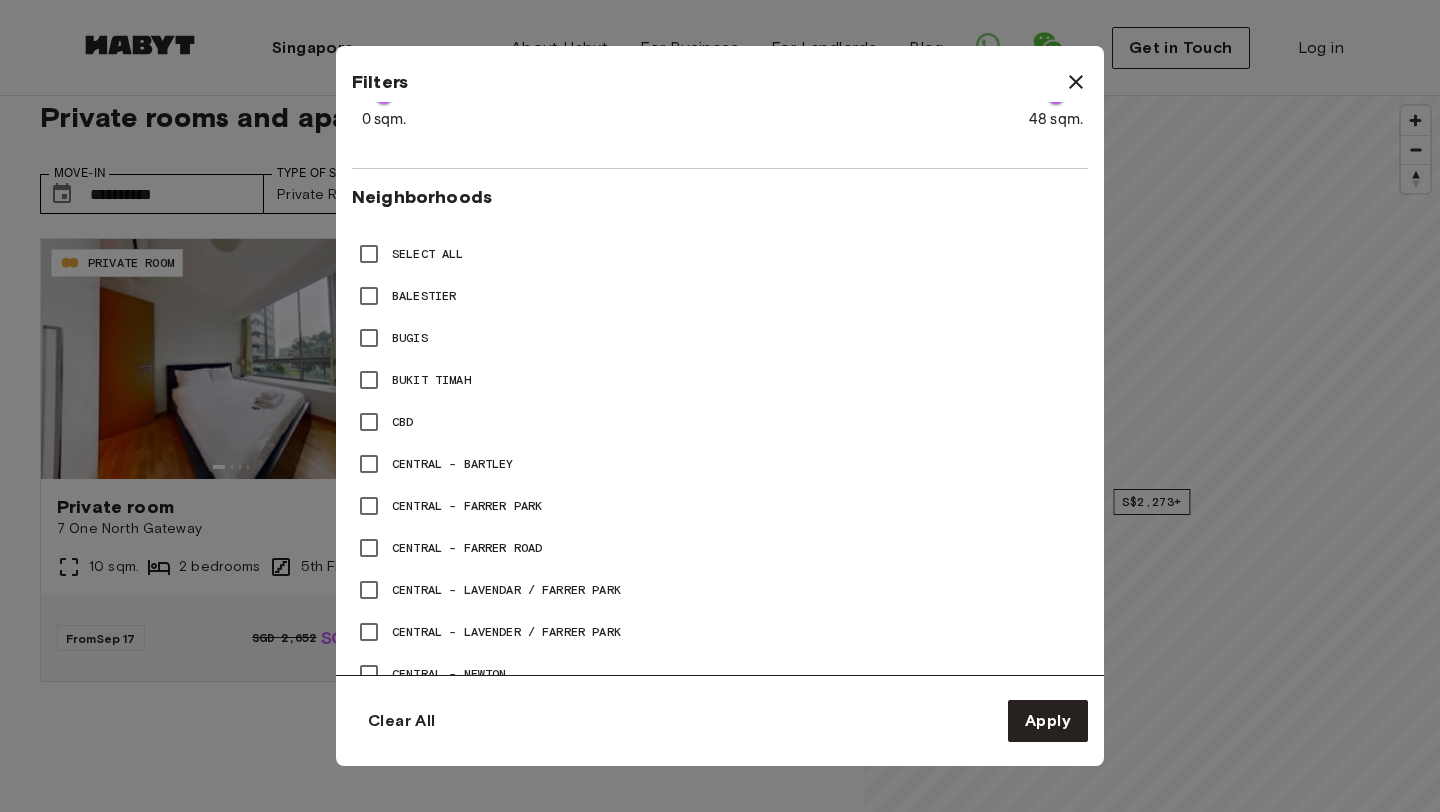 scroll, scrollTop: 1216, scrollLeft: 0, axis: vertical 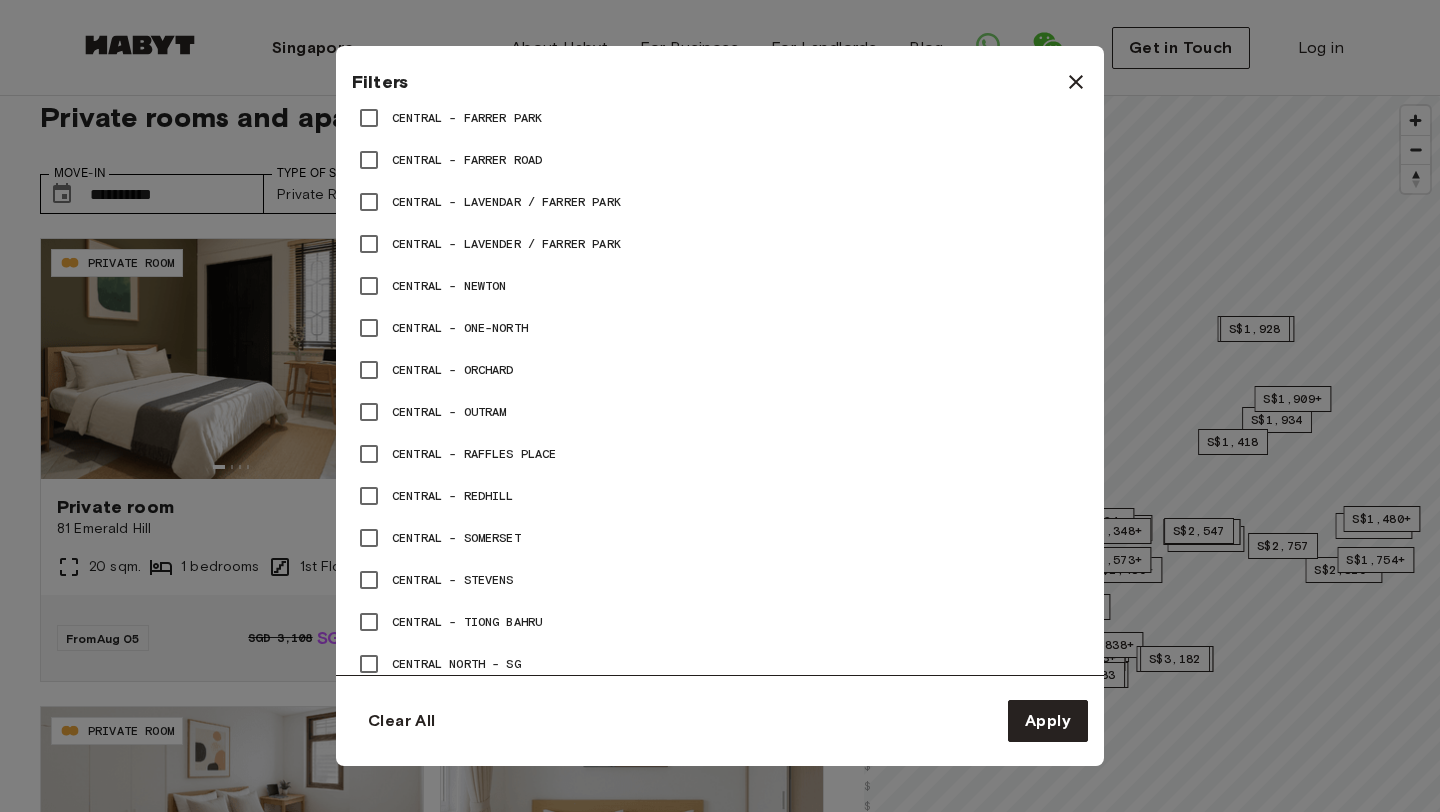click at bounding box center [1076, 82] 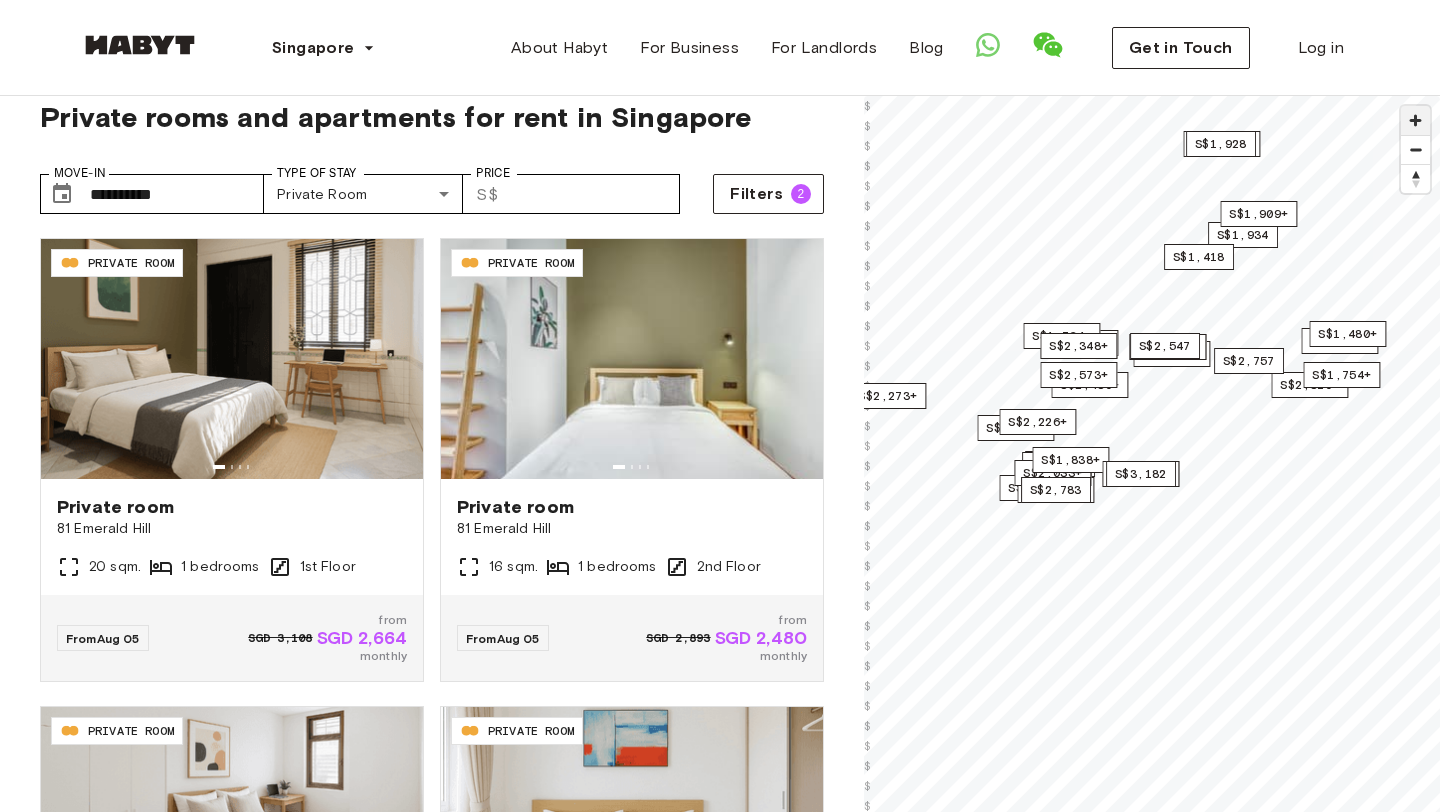 click at bounding box center [1415, 120] 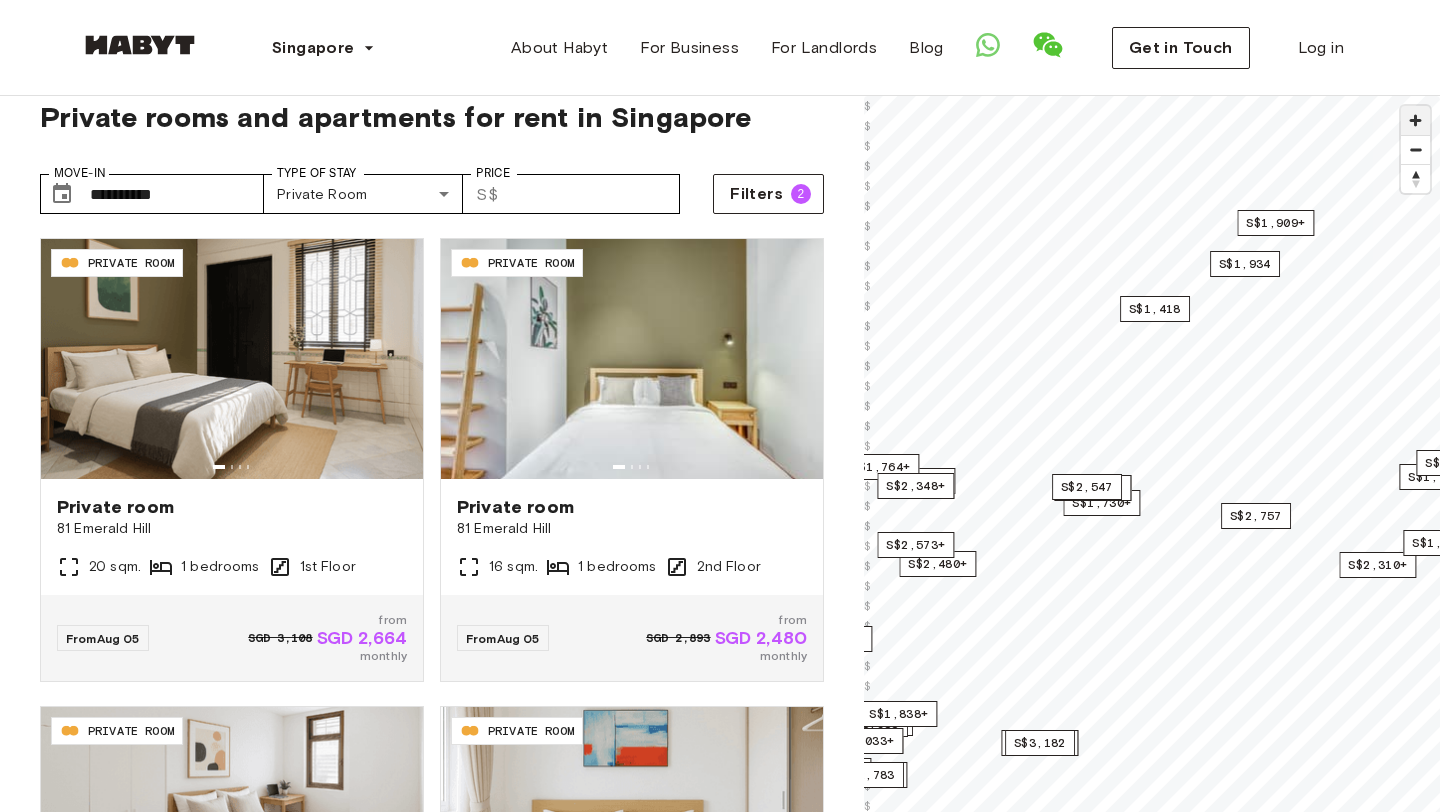 click at bounding box center (1415, 120) 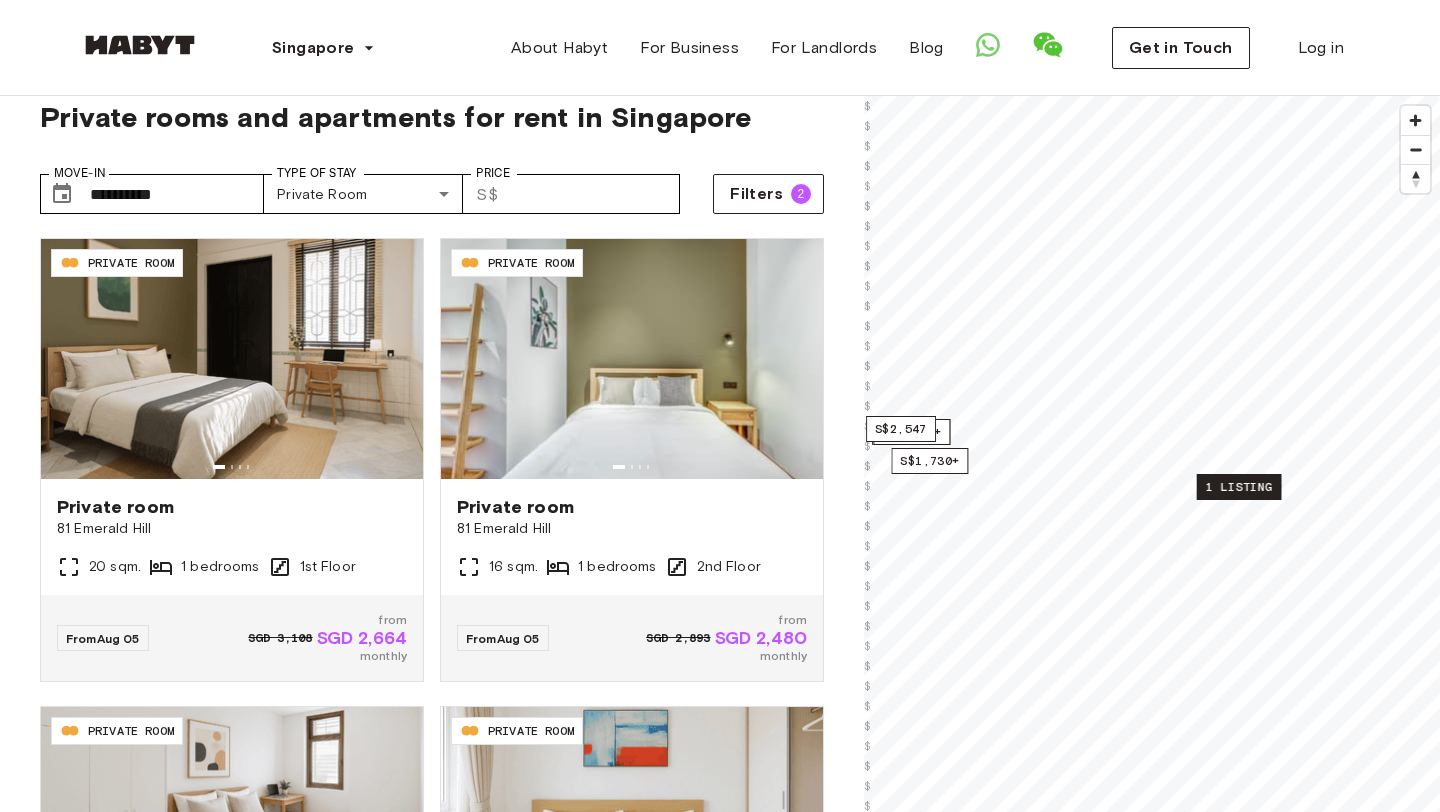 click on "1 listing" at bounding box center [1239, 487] 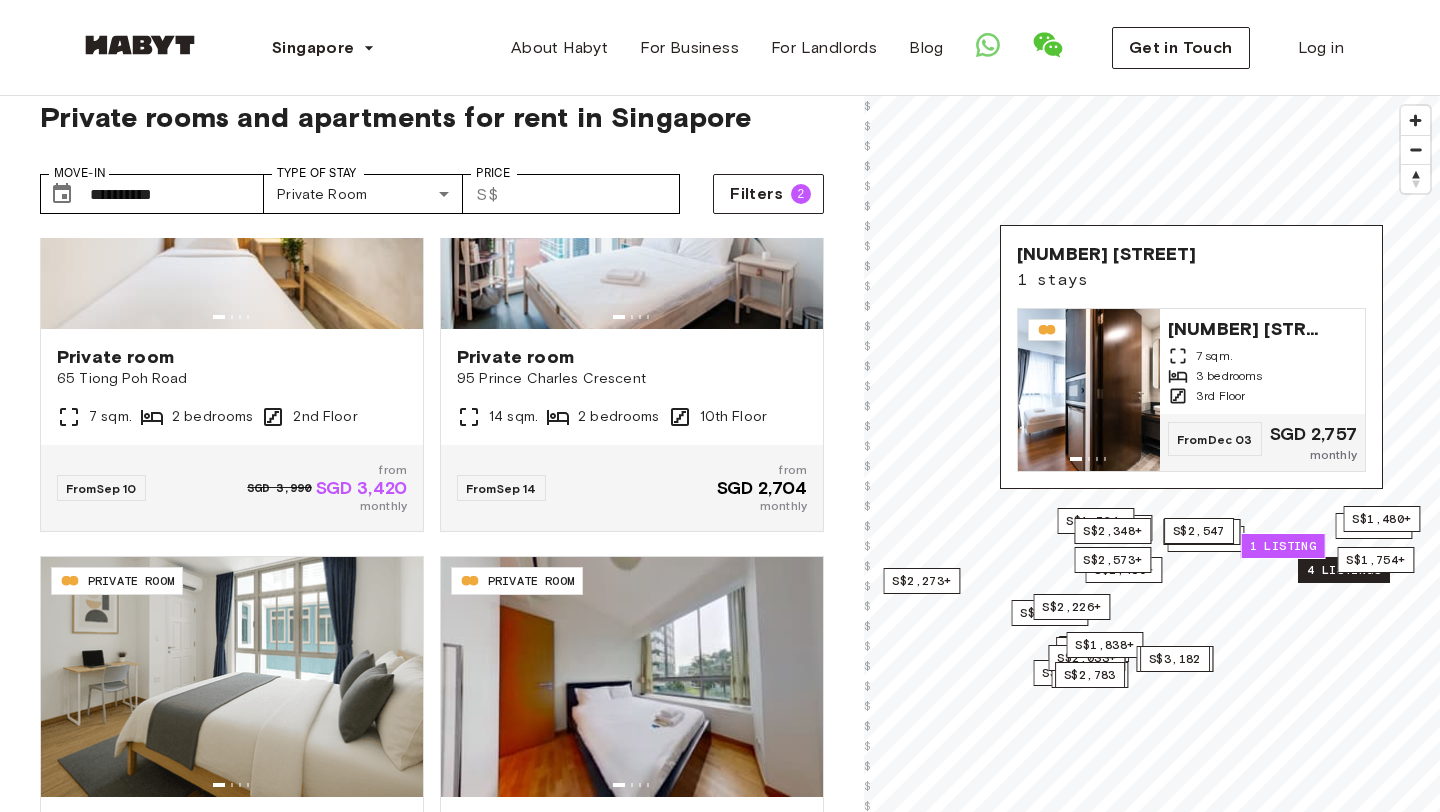 scroll, scrollTop: 3958, scrollLeft: 0, axis: vertical 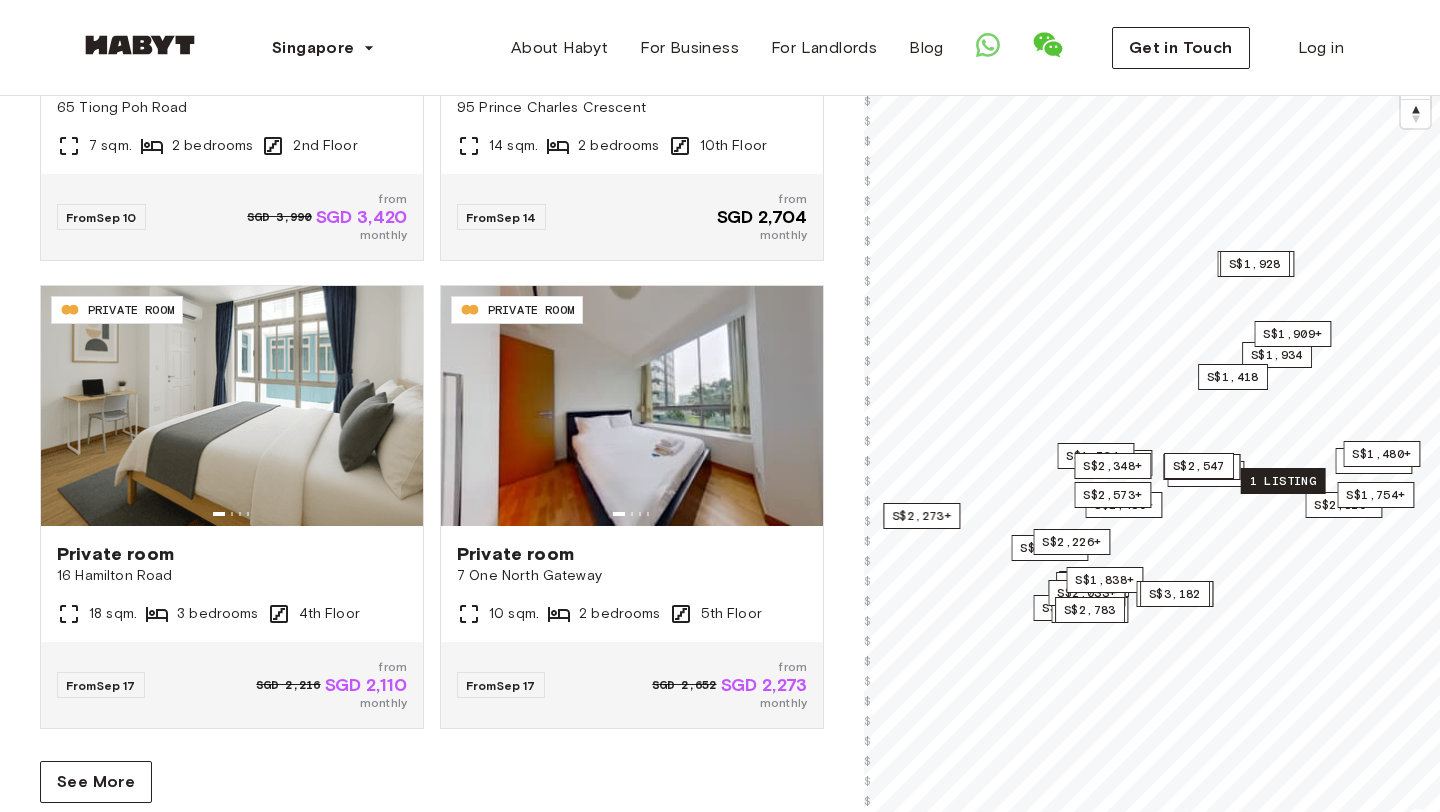 click on "1 listing" at bounding box center [1283, 481] 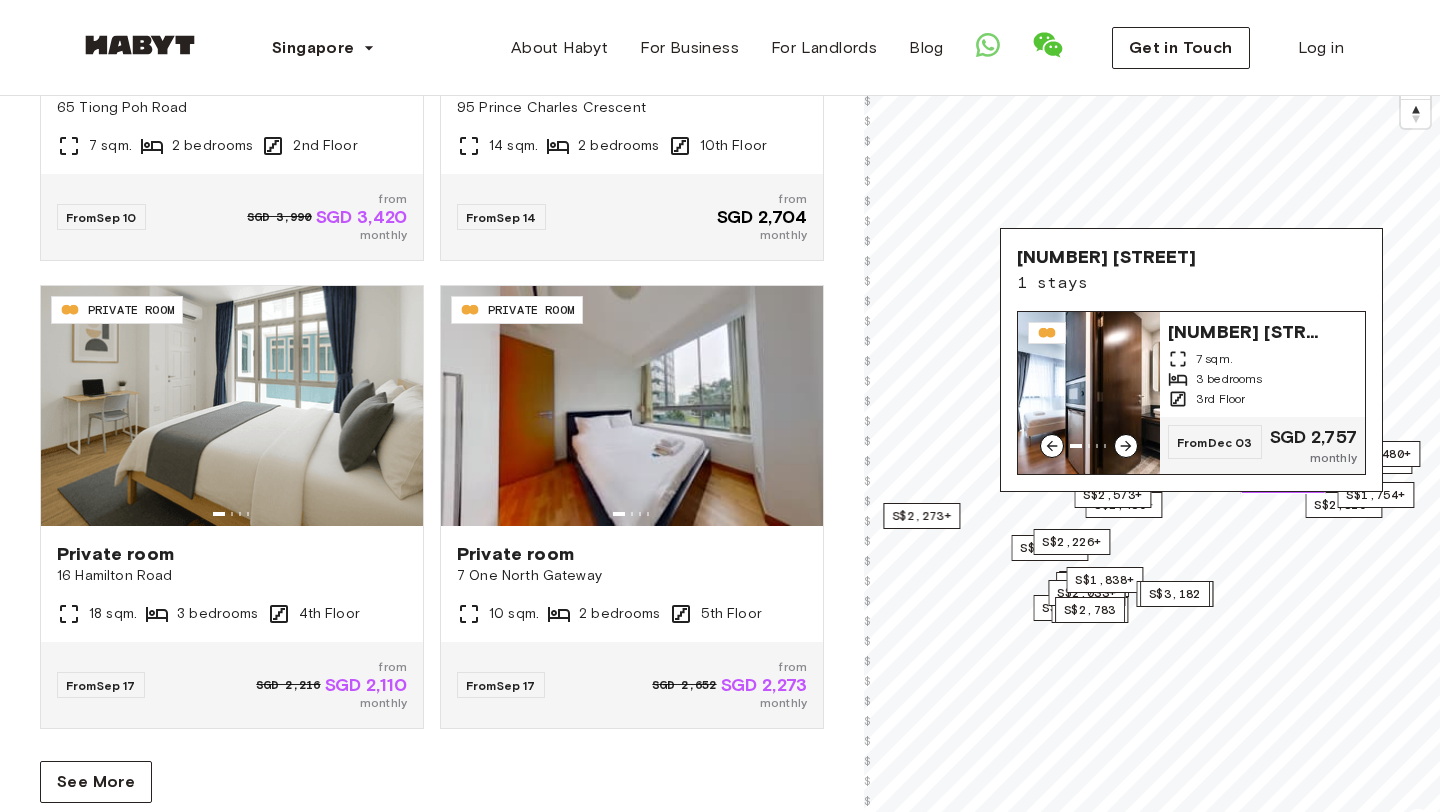 click on "7 sqm." at bounding box center [1214, 359] 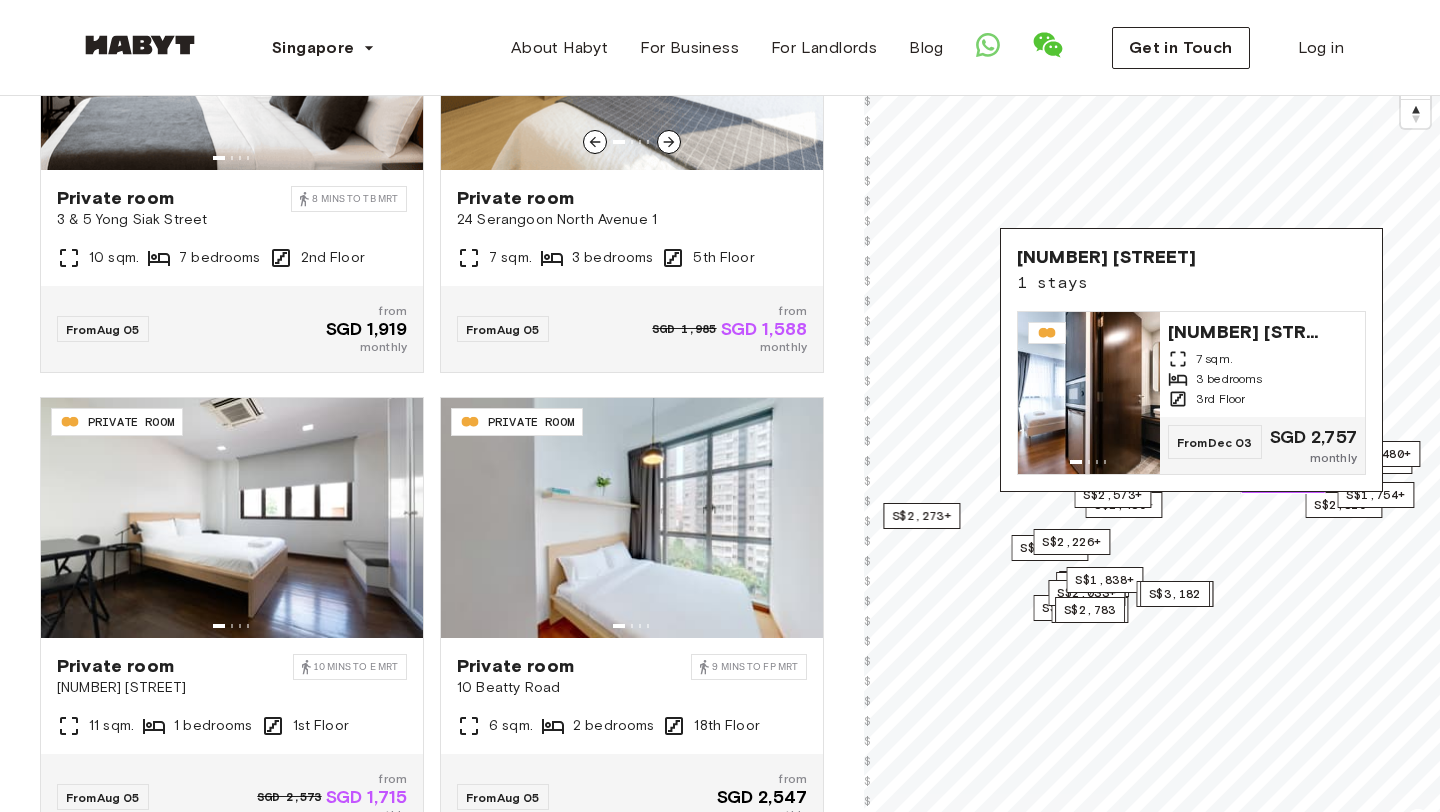 scroll, scrollTop: 0, scrollLeft: 0, axis: both 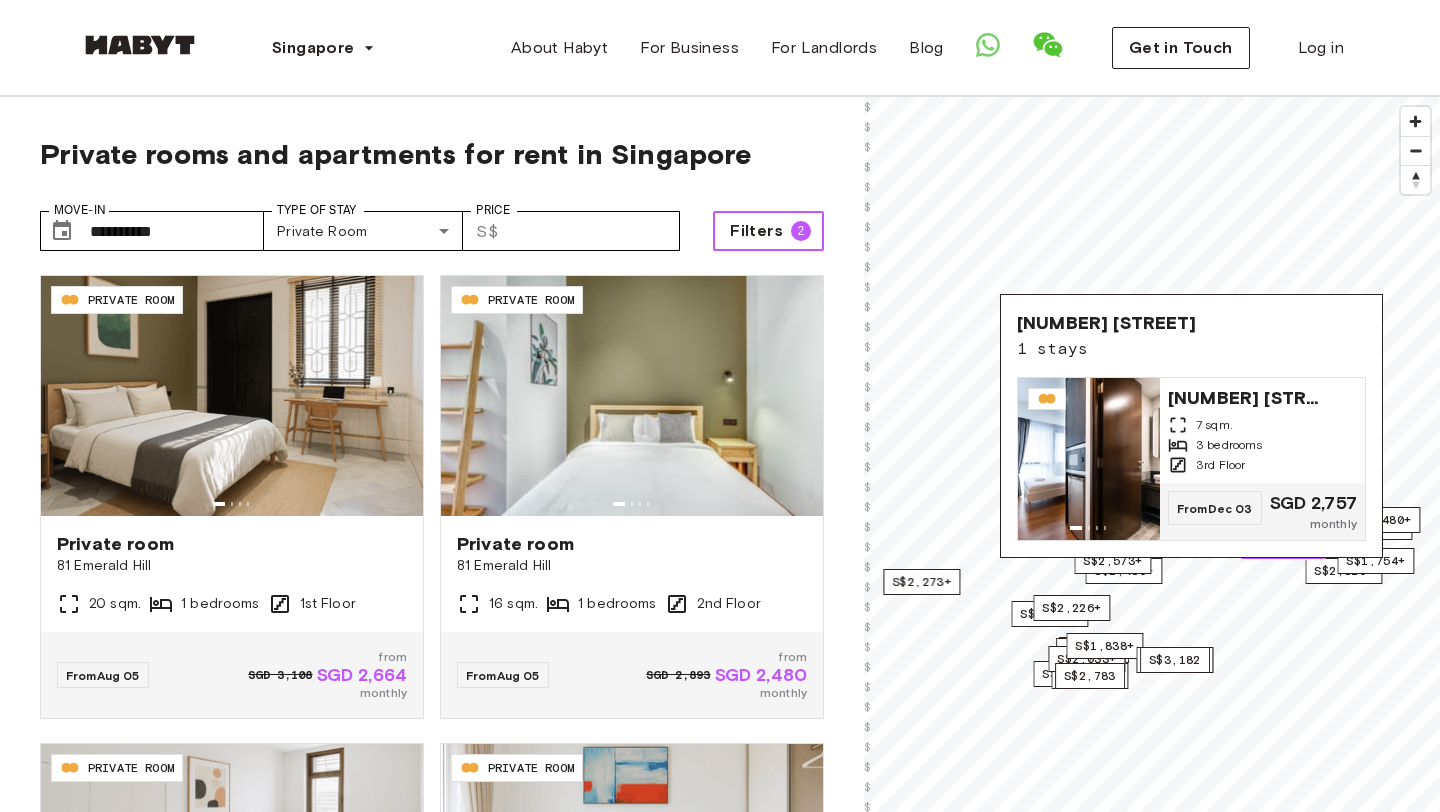 click on "Filters" at bounding box center [756, 231] 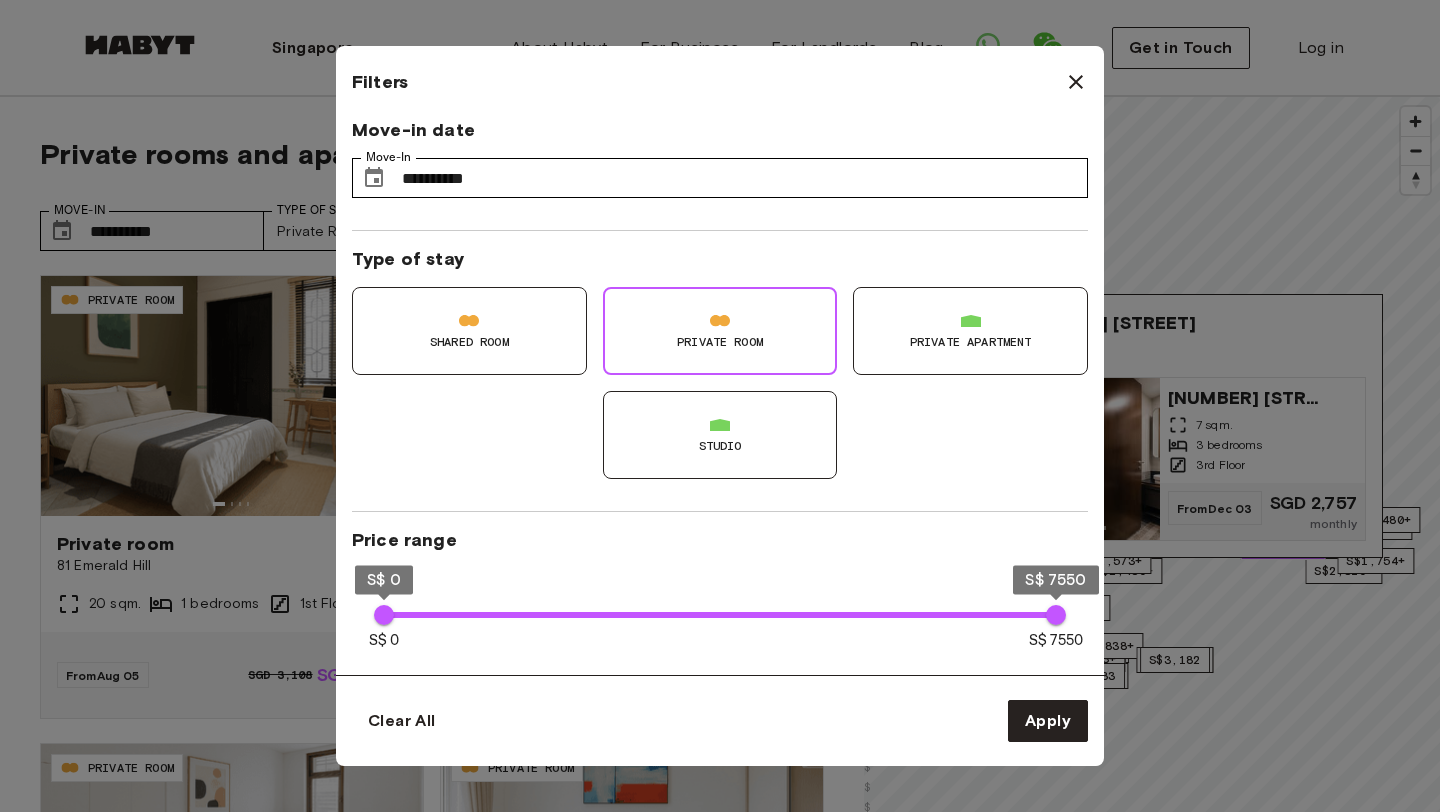 click on "Private apartment" at bounding box center (971, 342) 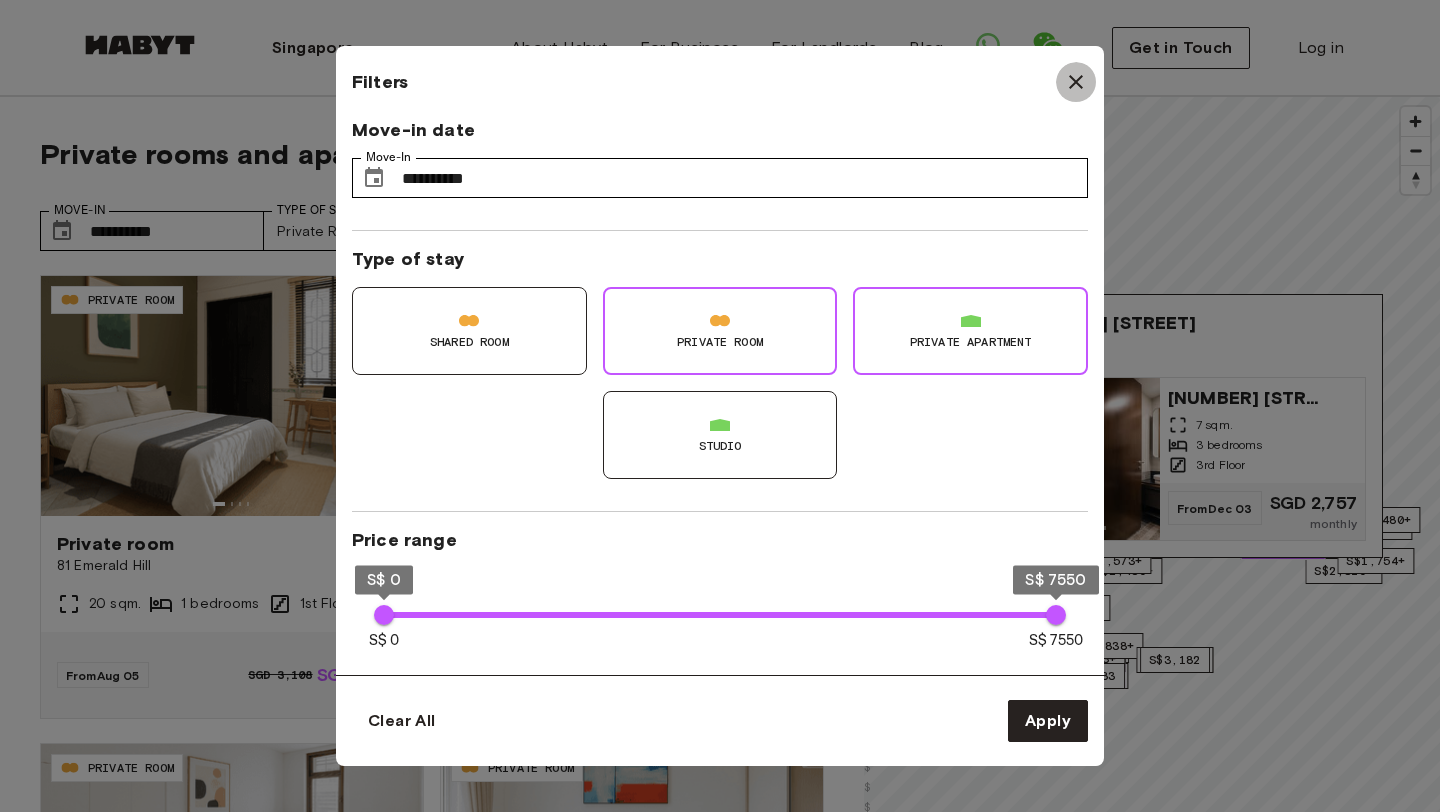 click 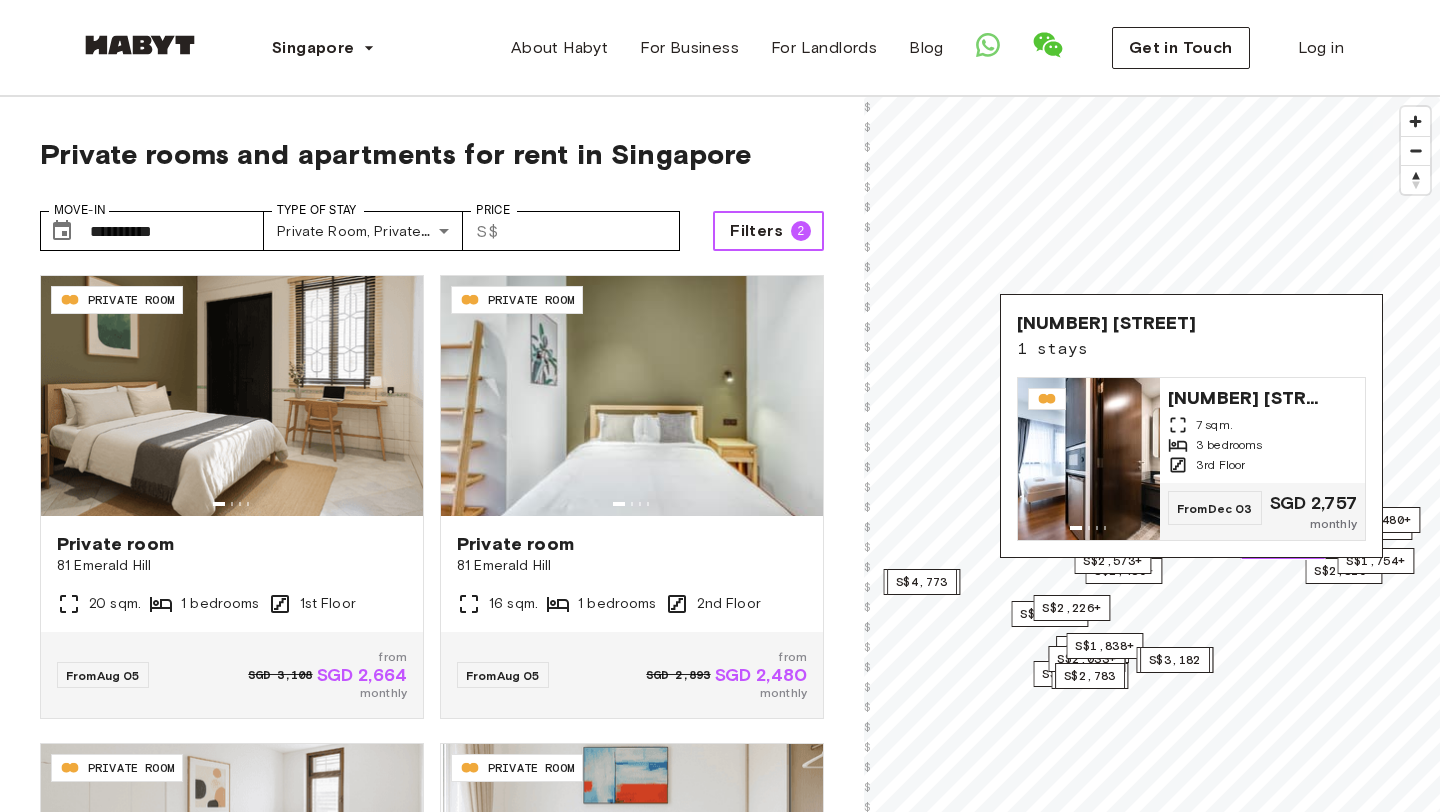 click on "Filters" at bounding box center [756, 231] 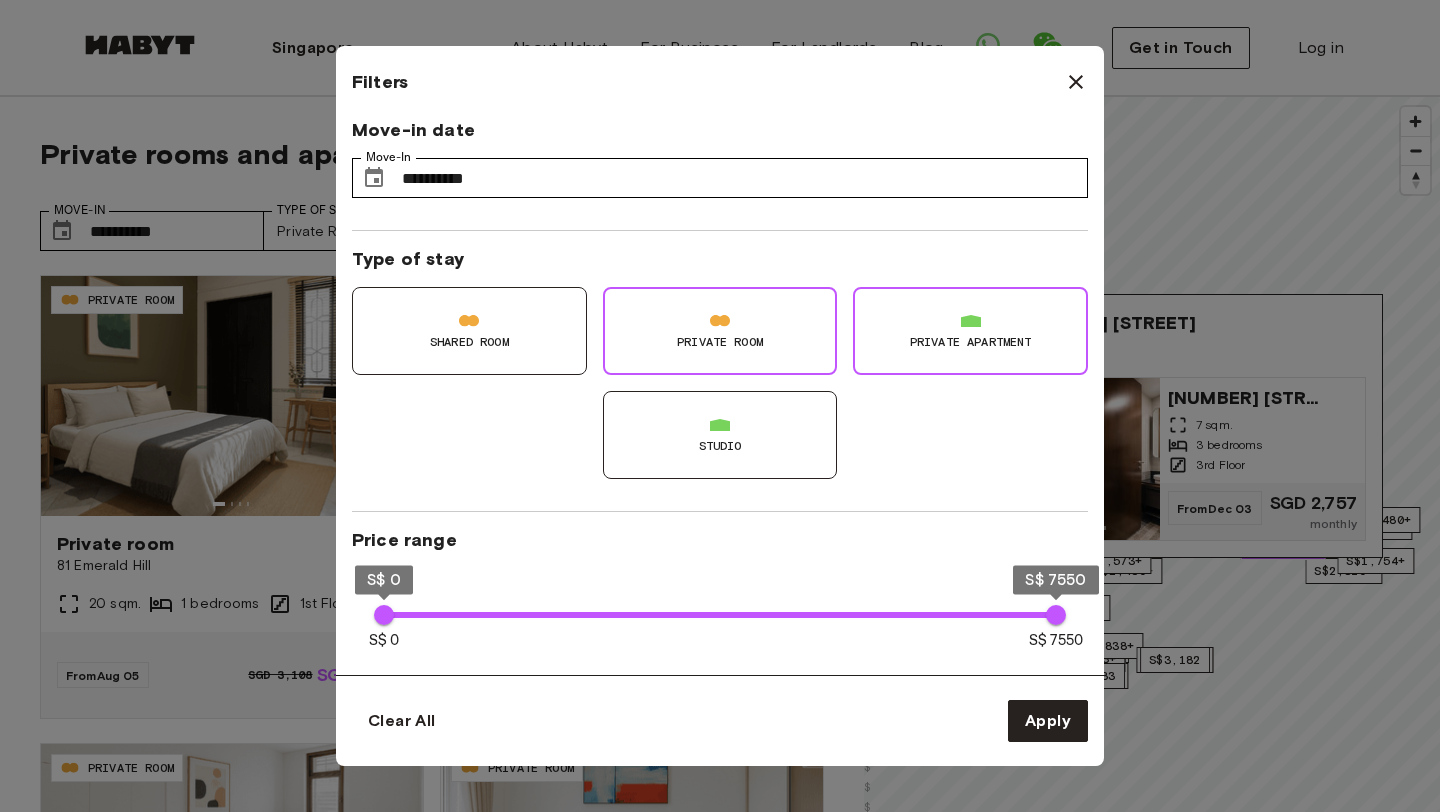 click at bounding box center [720, 321] 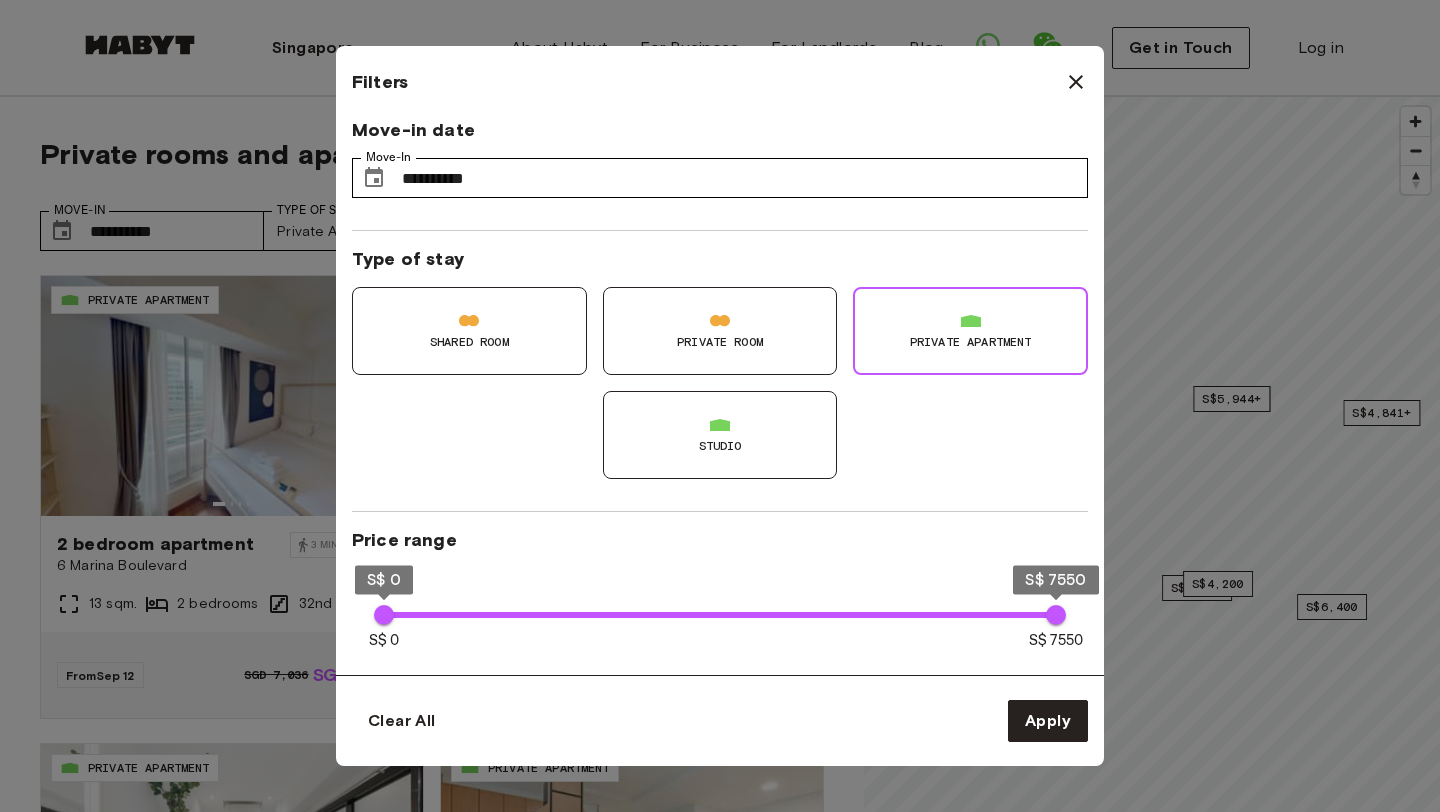 click 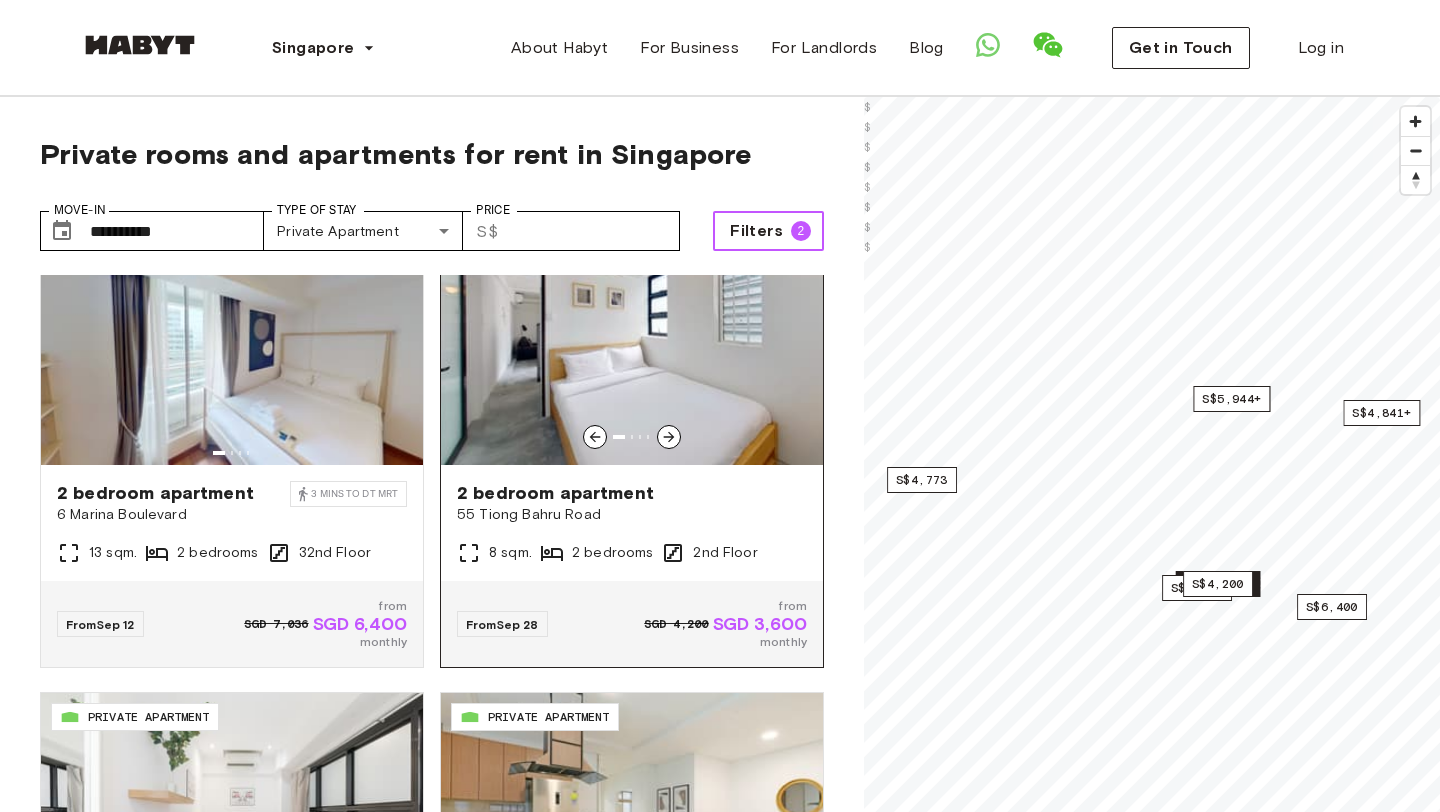 scroll, scrollTop: 0, scrollLeft: 0, axis: both 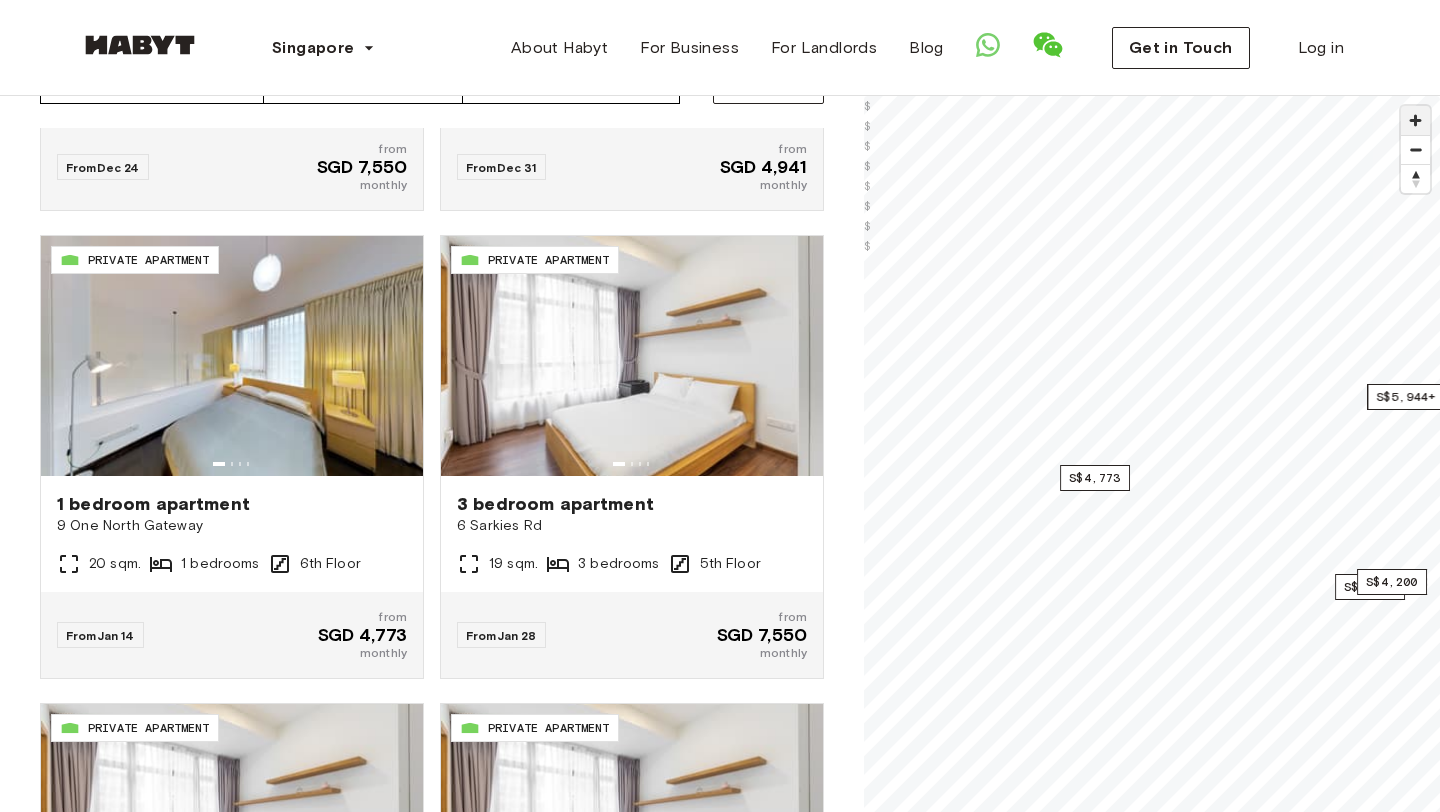 click at bounding box center (1415, 120) 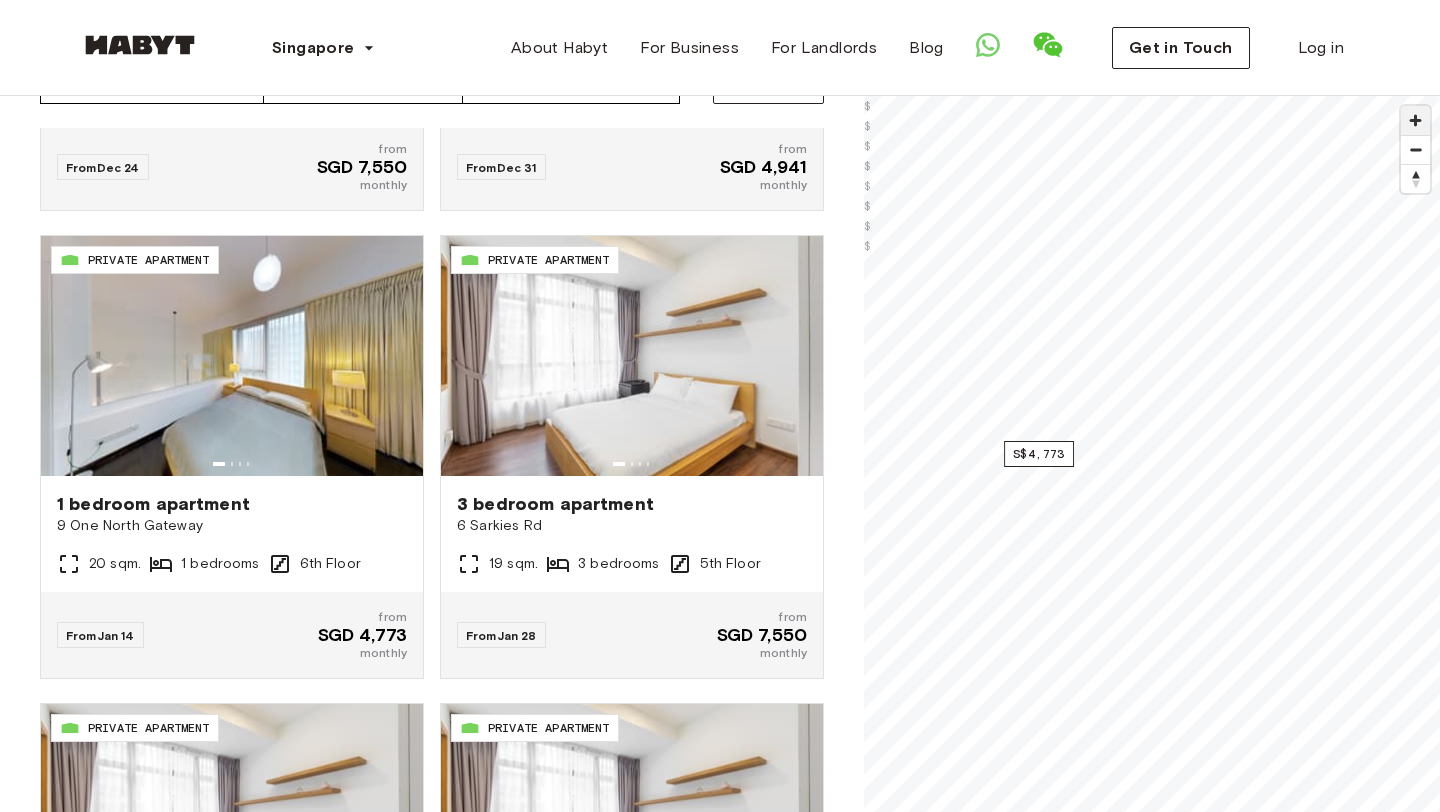 click at bounding box center (1415, 120) 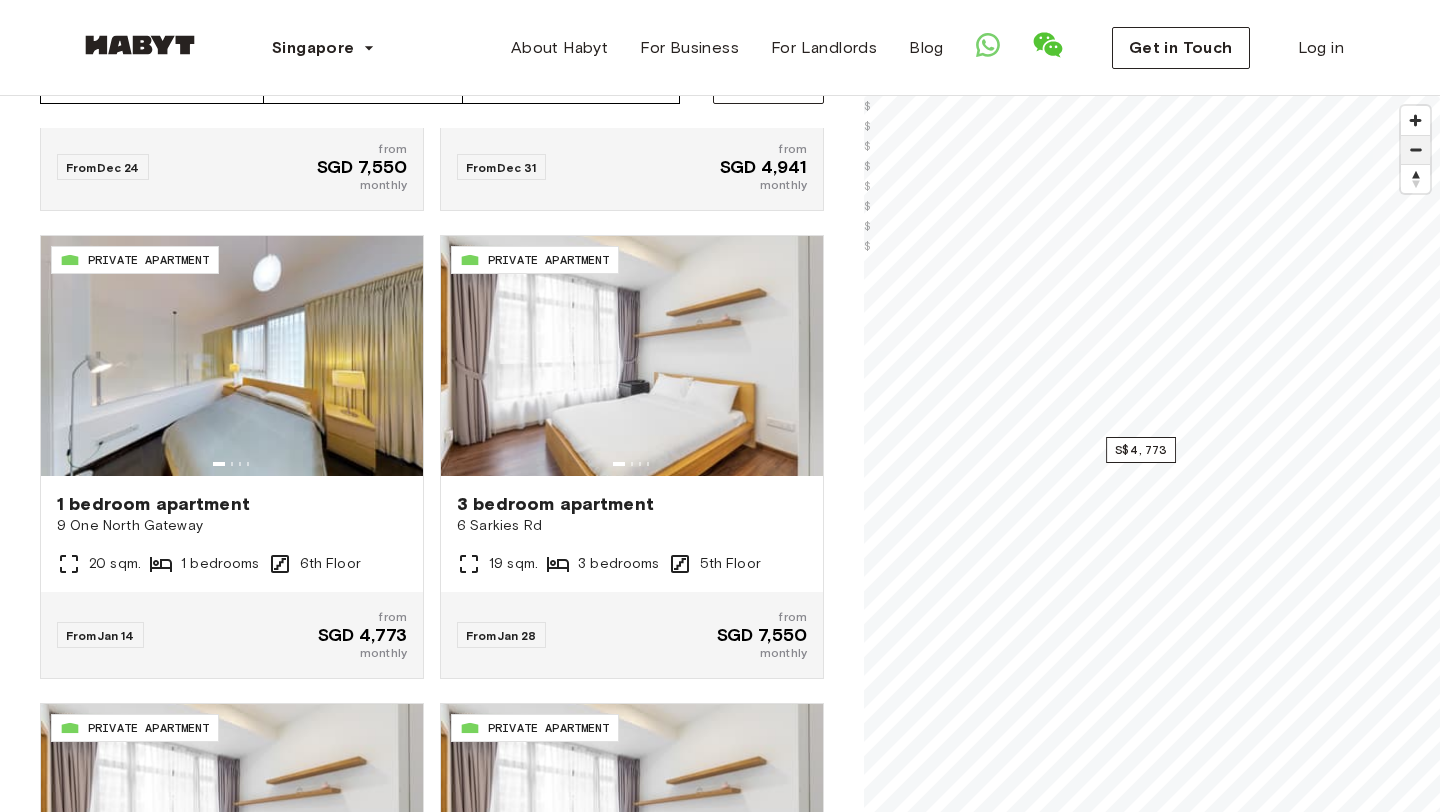 click at bounding box center (1415, 150) 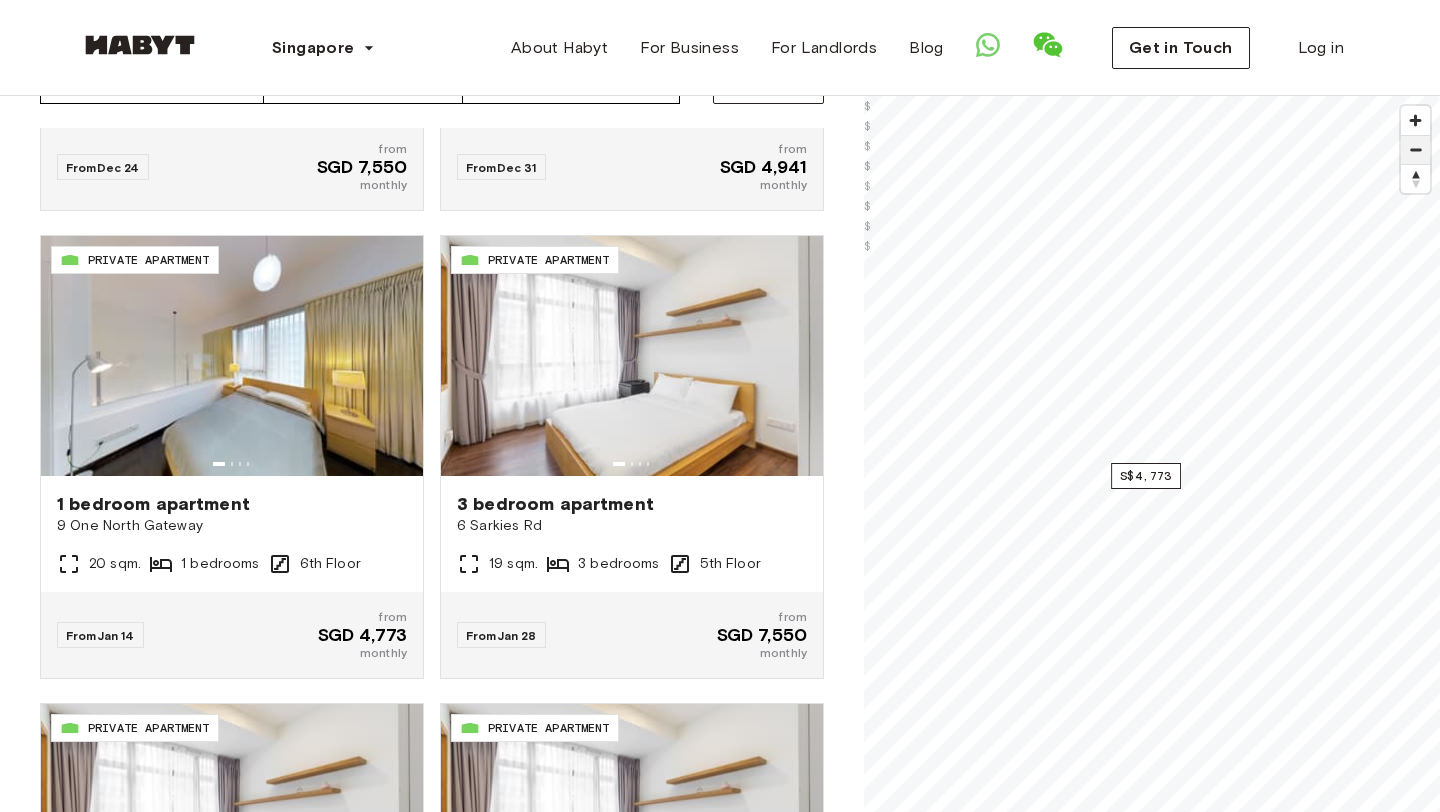 click at bounding box center [1415, 150] 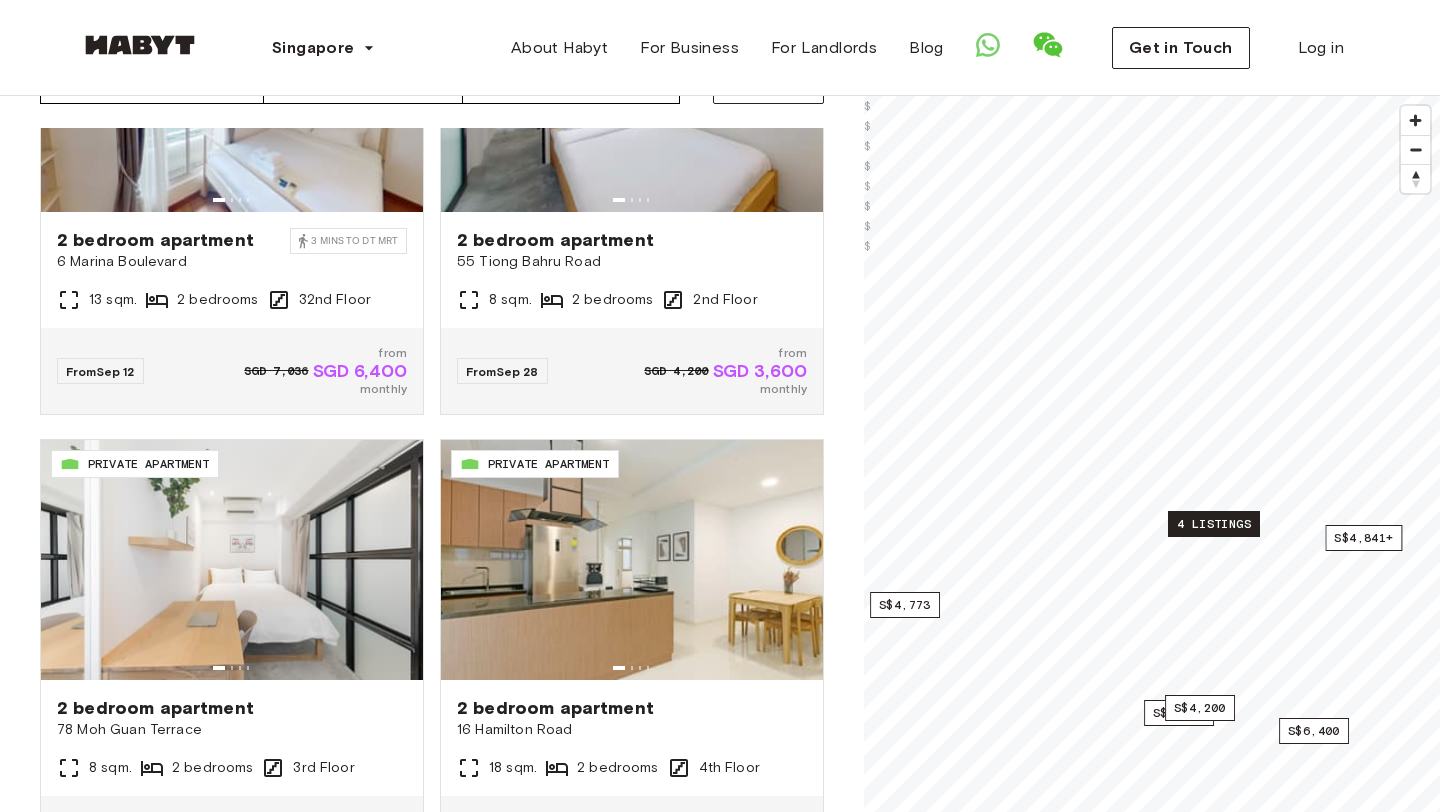scroll, scrollTop: 0, scrollLeft: 0, axis: both 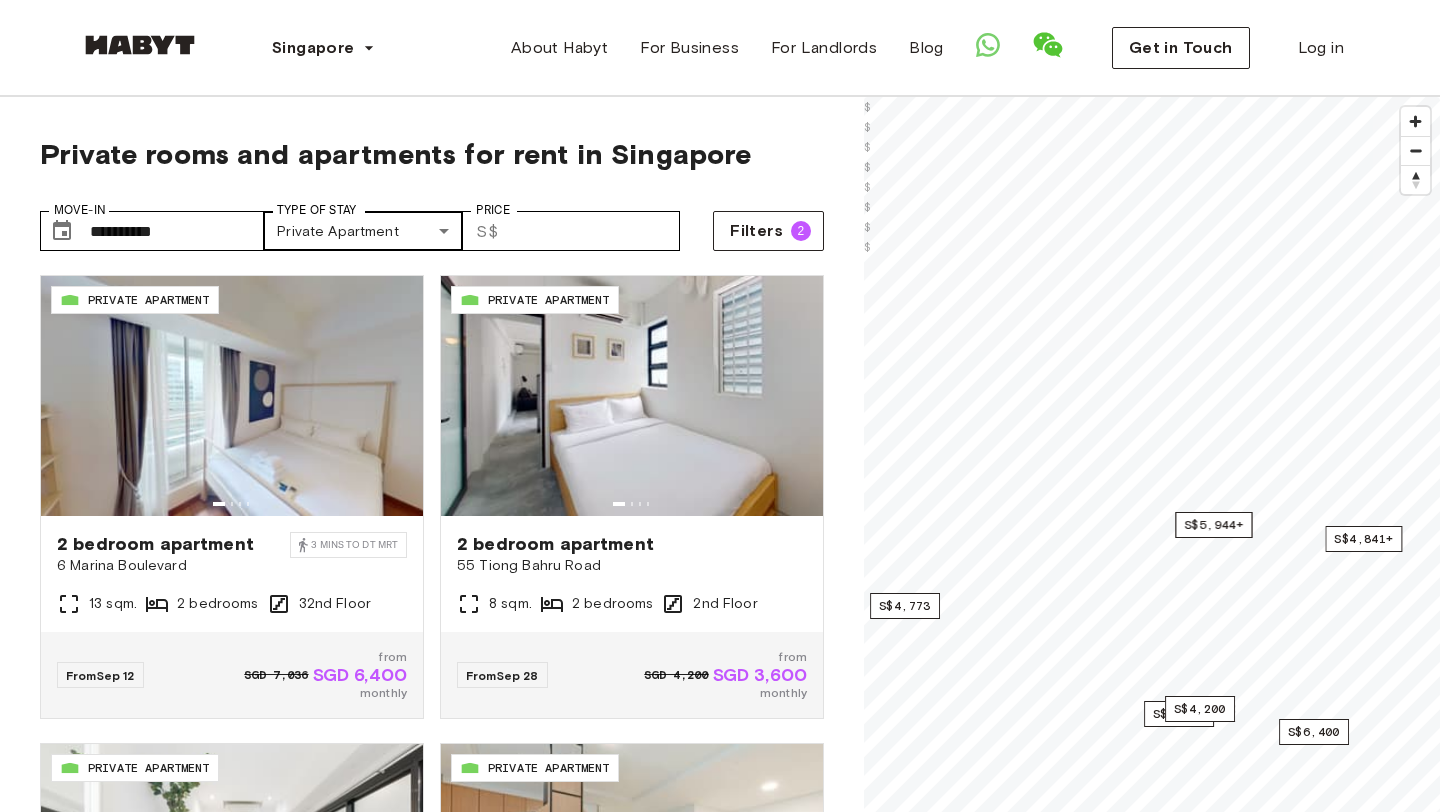 click on "**********" at bounding box center (720, 2351) 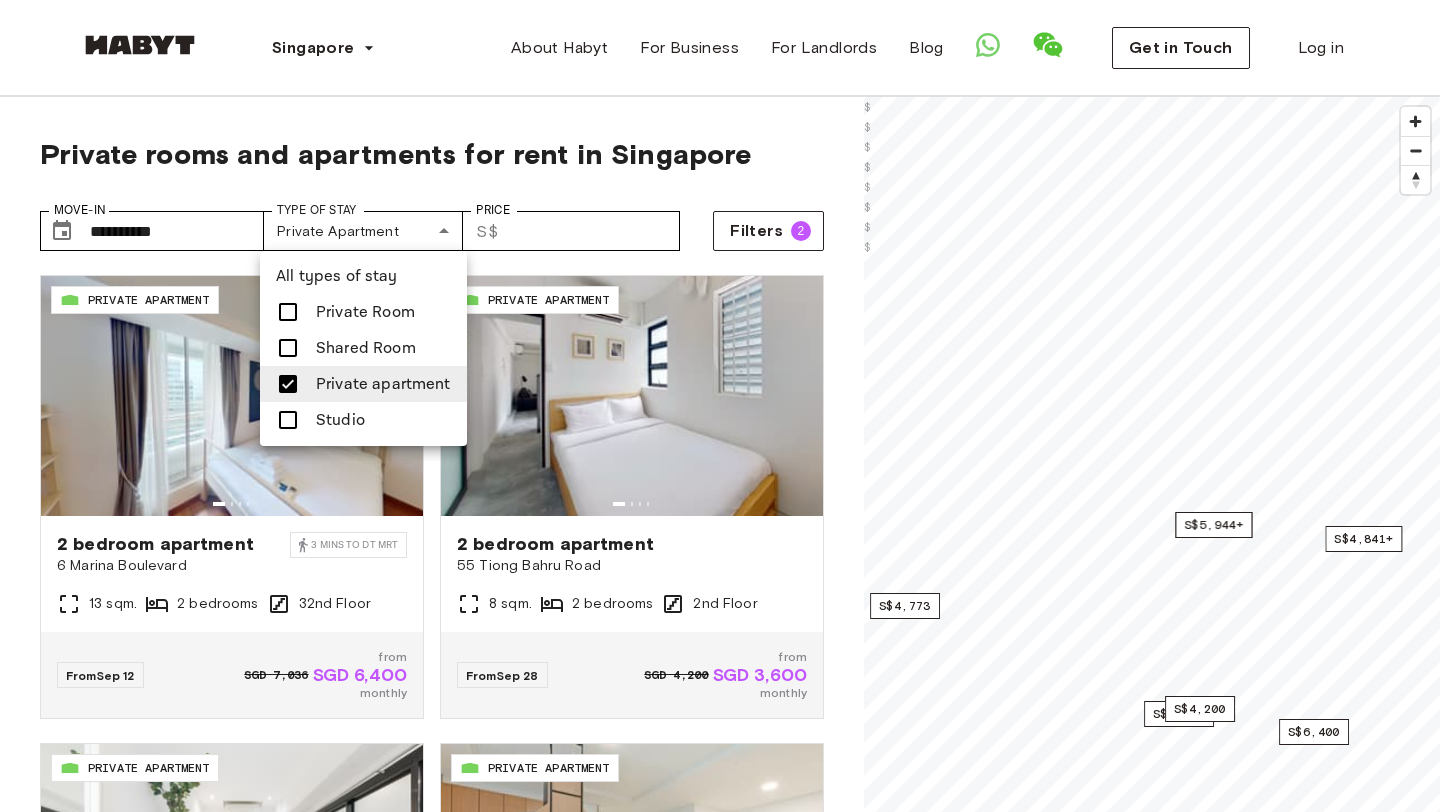 click on "Private Room" at bounding box center [365, 312] 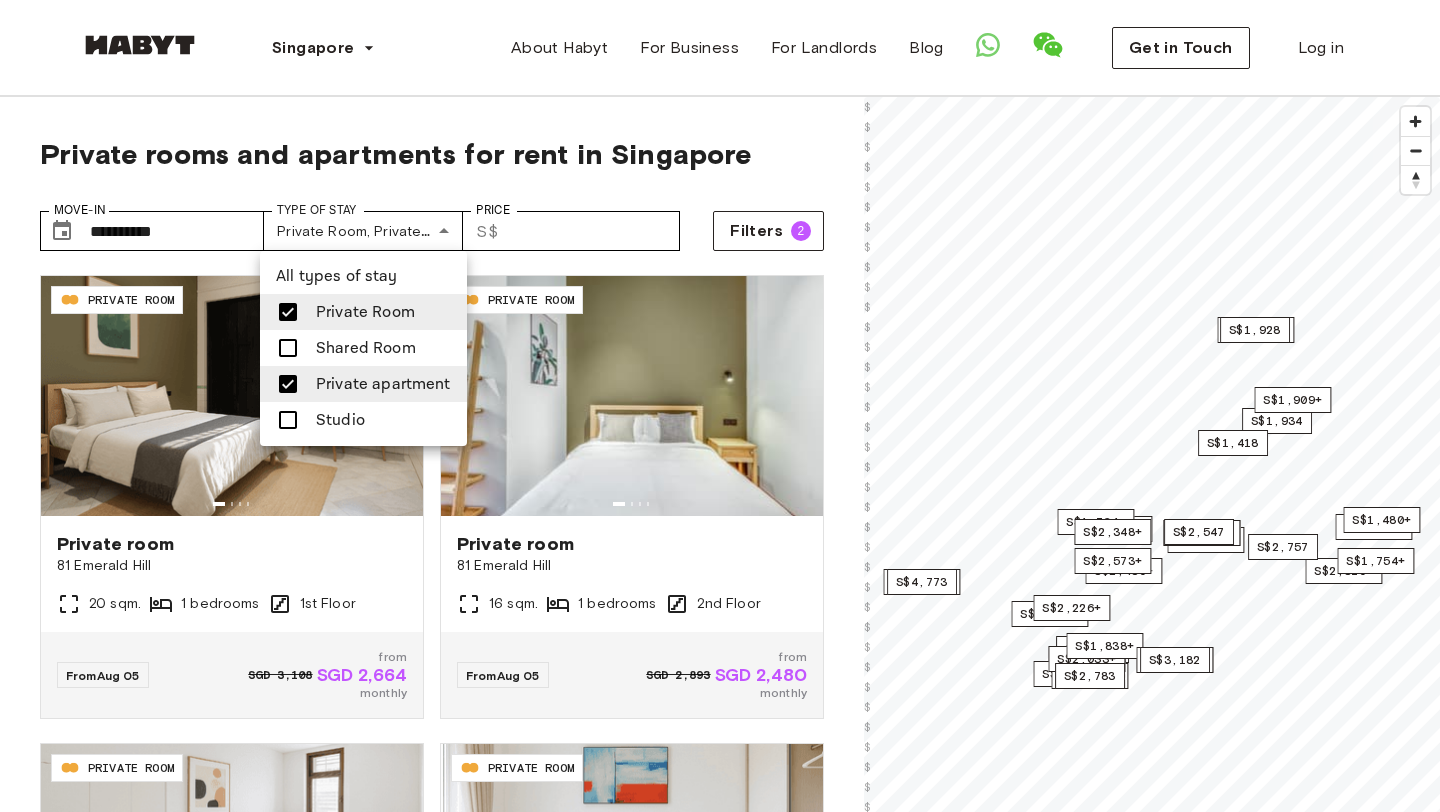 click at bounding box center [720, 406] 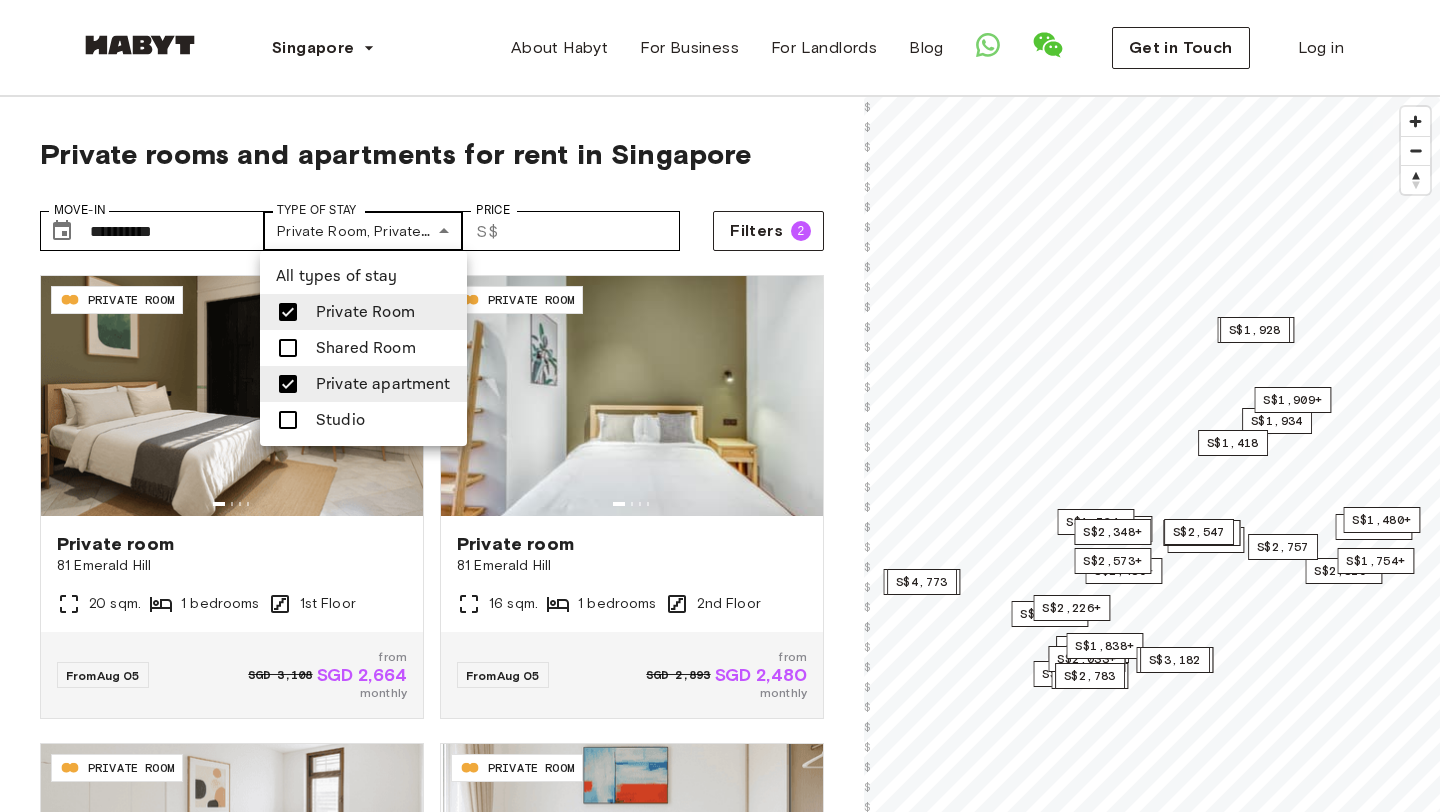 click on "**********" at bounding box center [720, 2351] 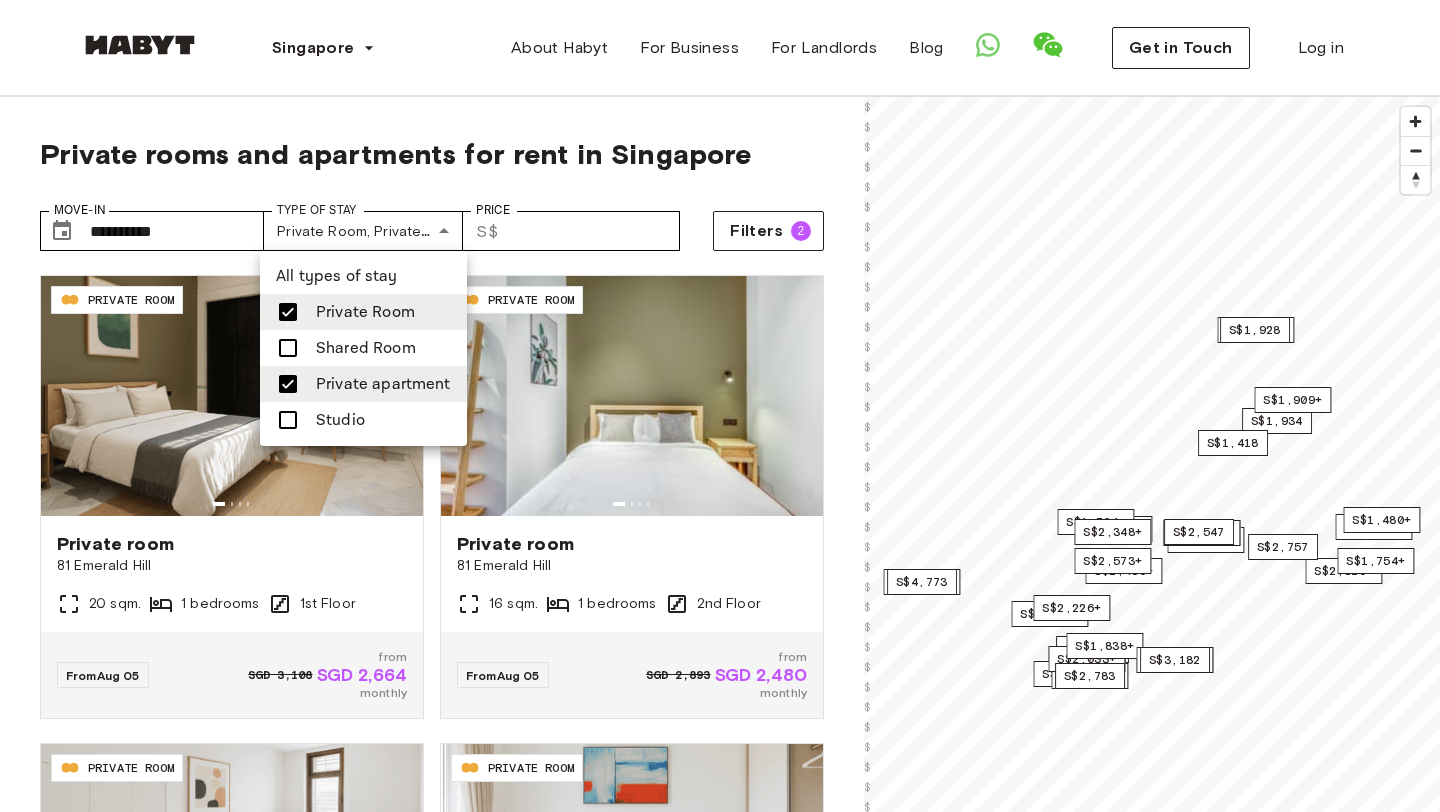 click on "Private apartment" at bounding box center (383, 384) 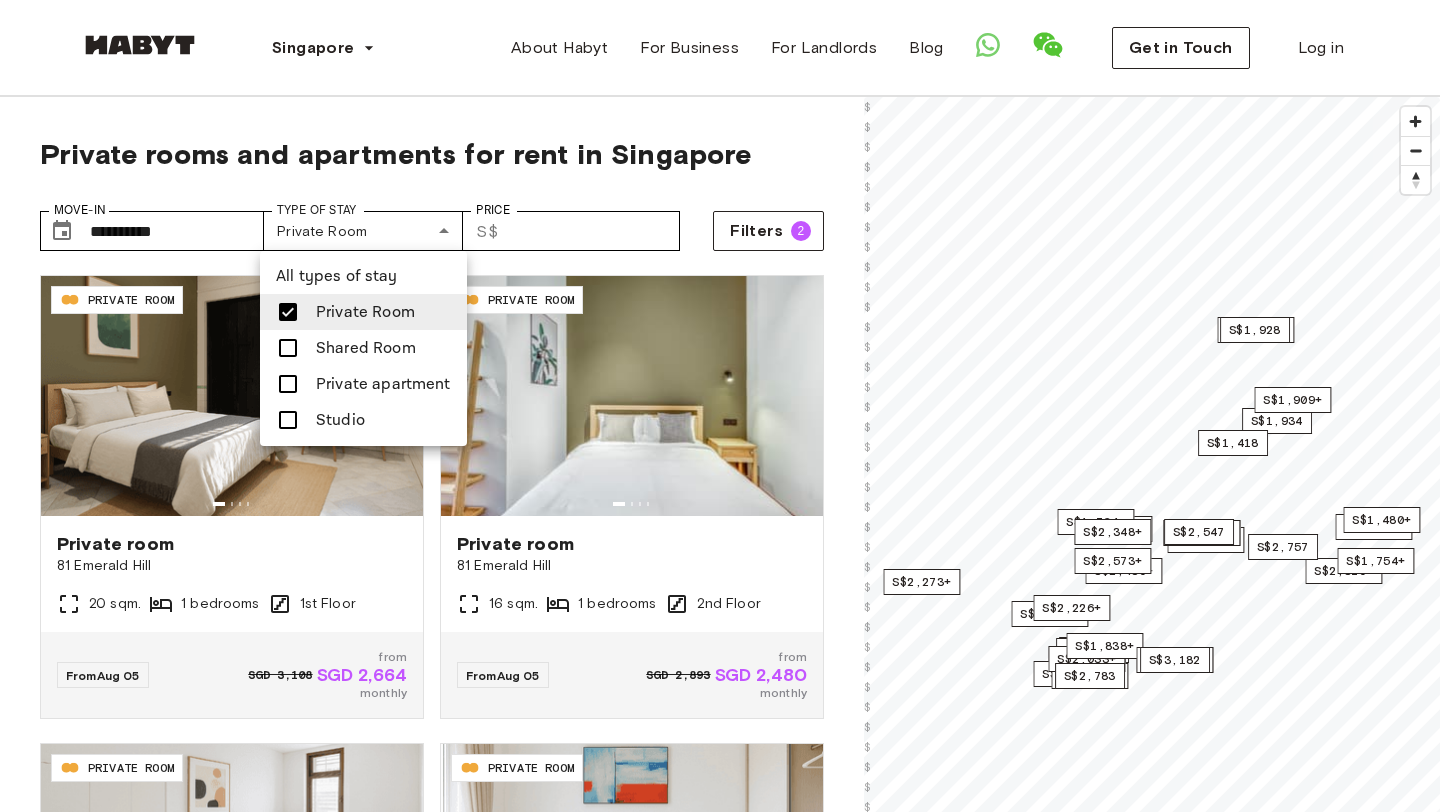 click at bounding box center (720, 406) 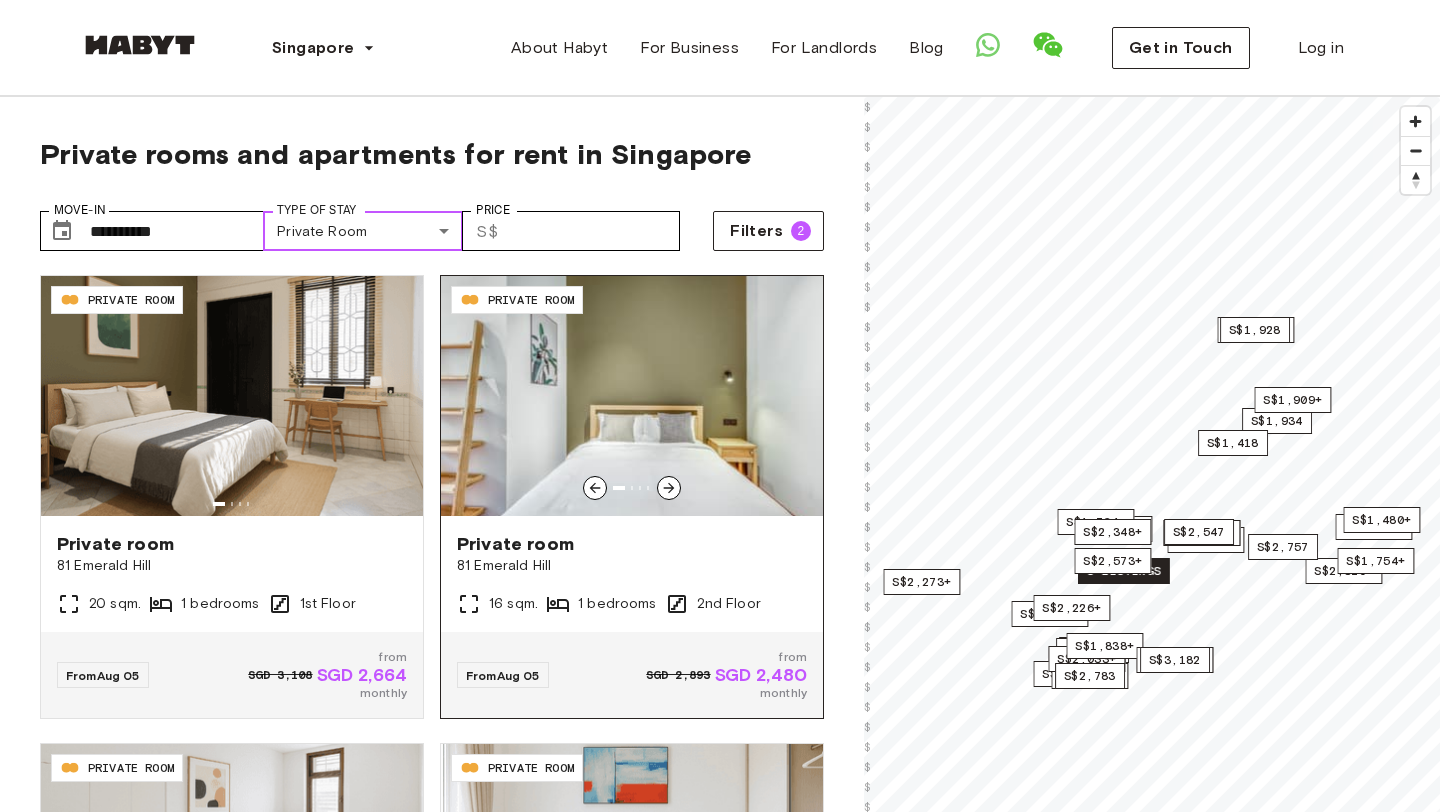 scroll, scrollTop: 15, scrollLeft: 0, axis: vertical 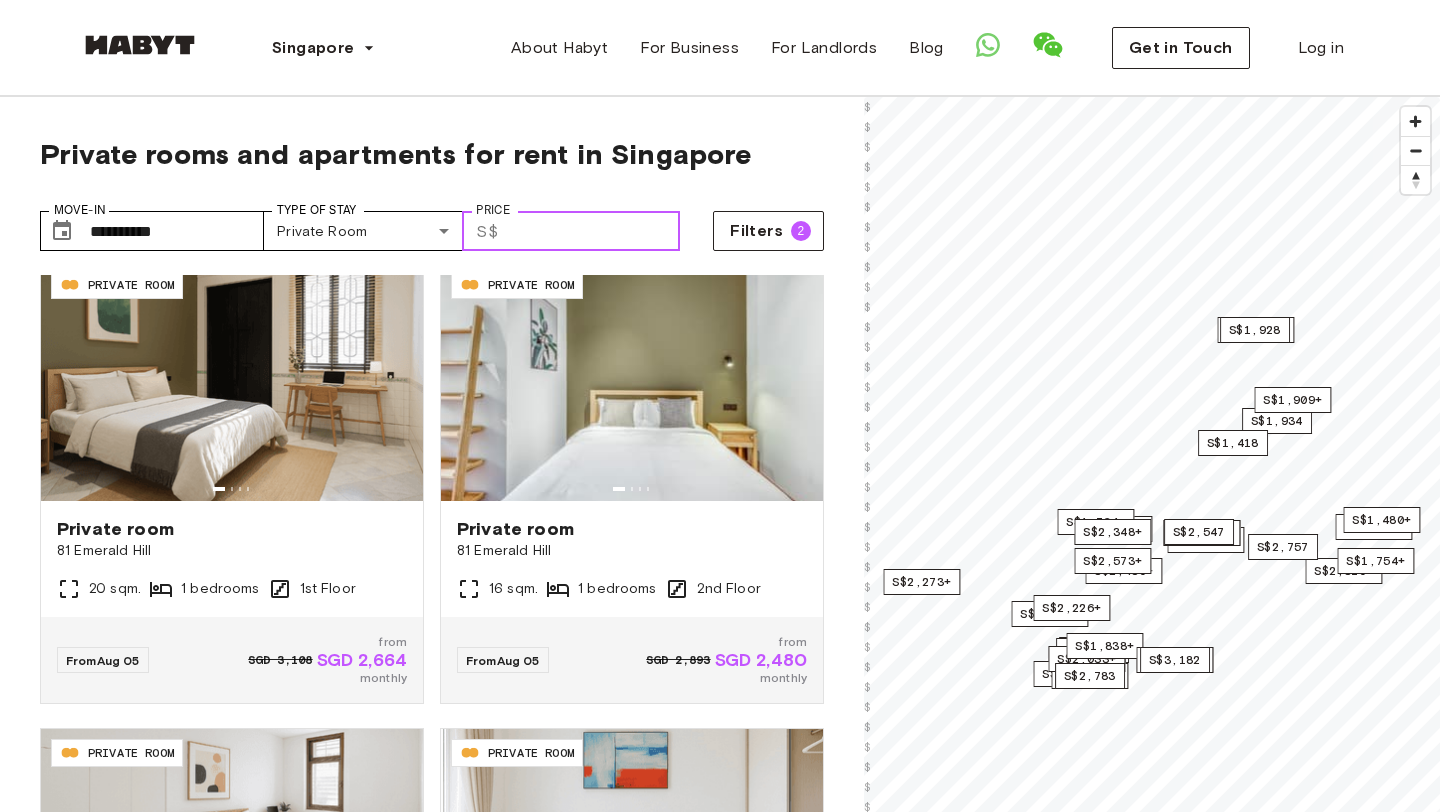 click on "Price" at bounding box center (593, 231) 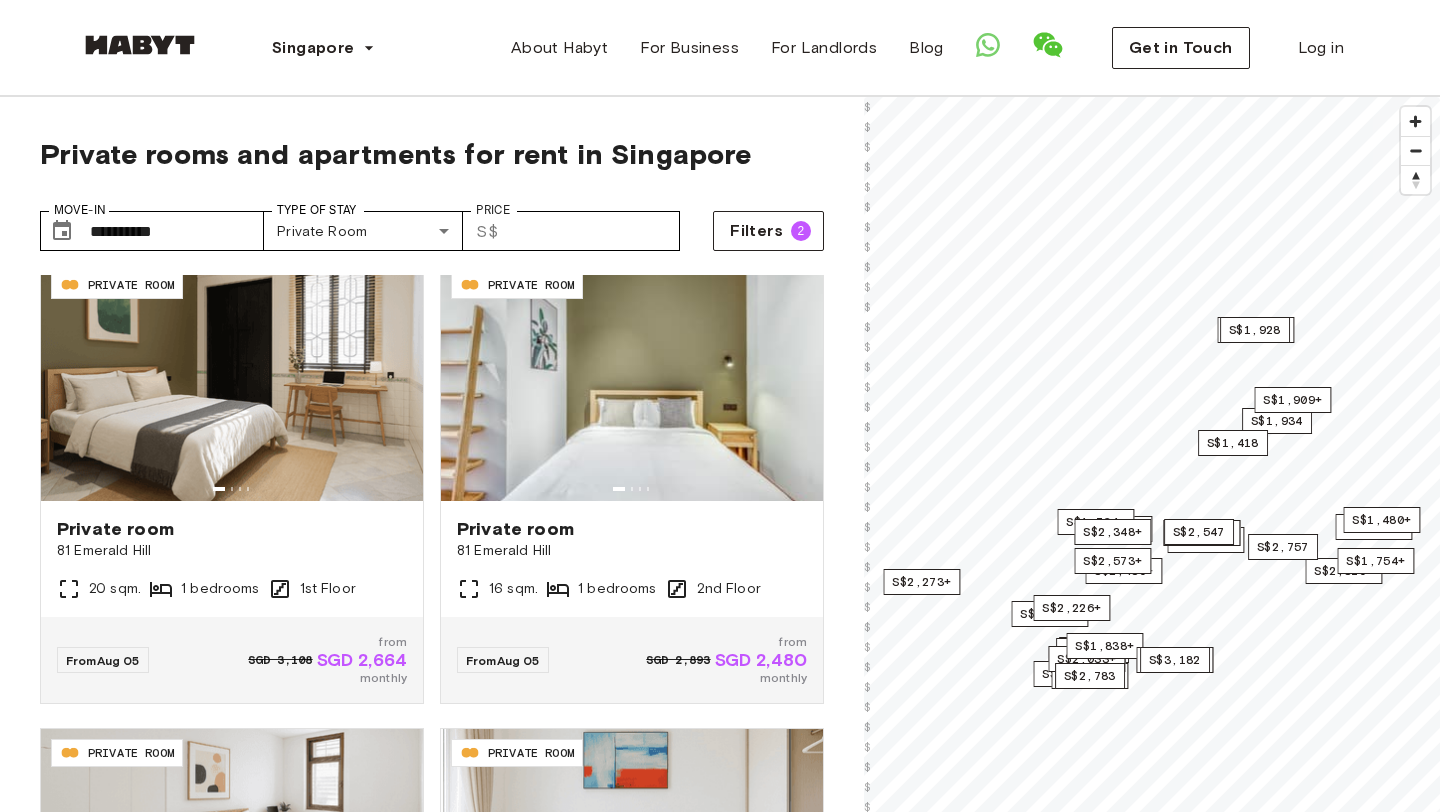click on "**********" at bounding box center (432, 223) 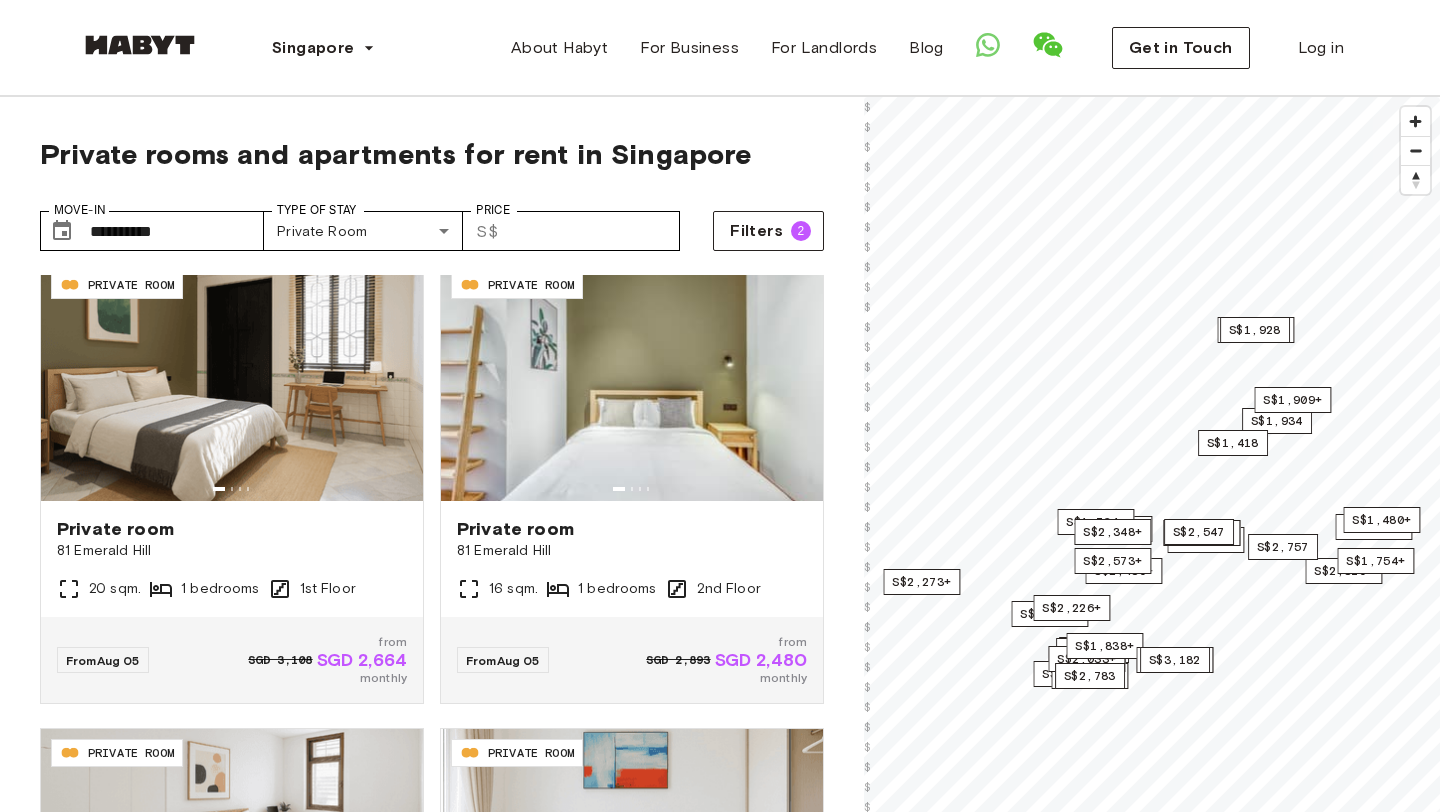 click on "**********" at bounding box center [432, 223] 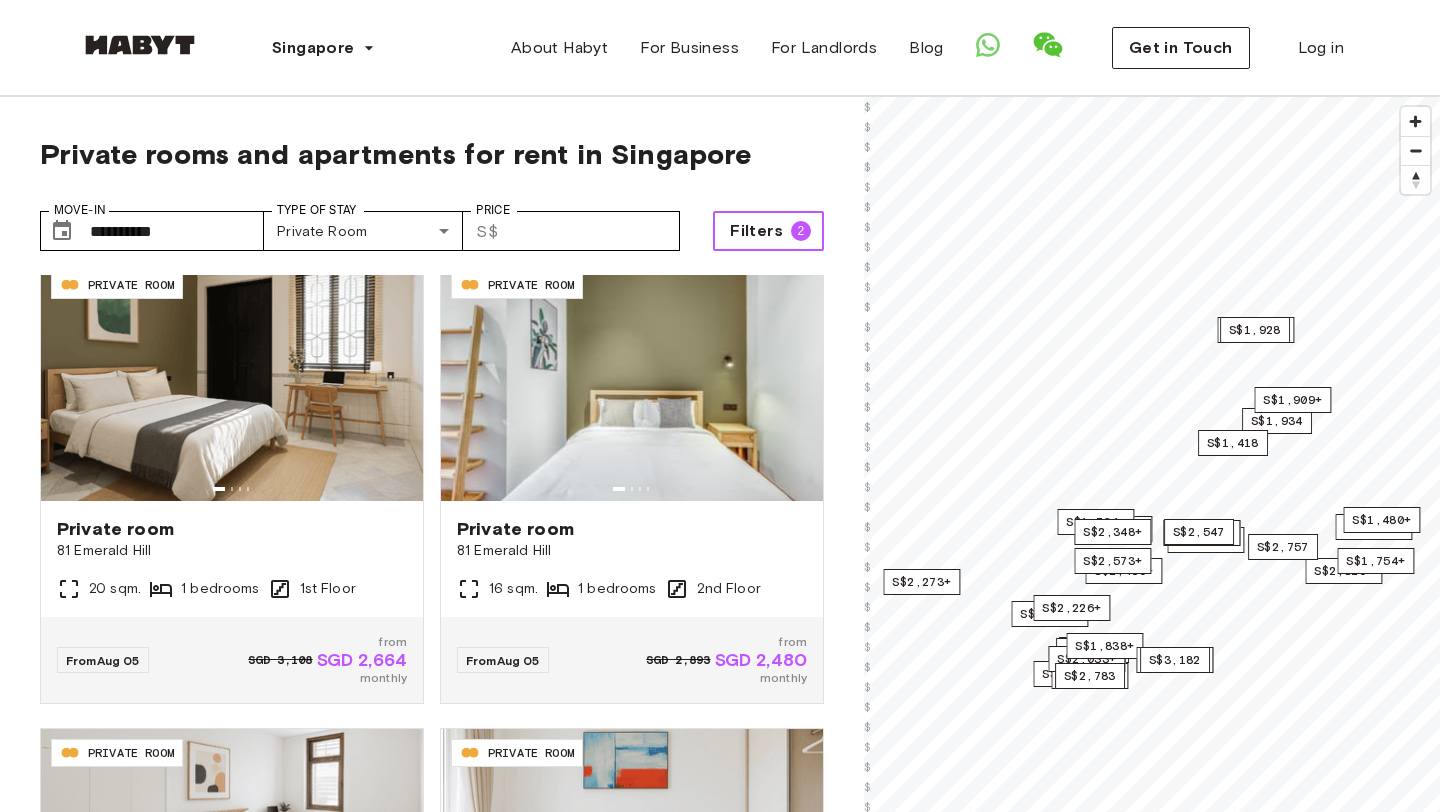 click on "Filters 2" at bounding box center [768, 231] 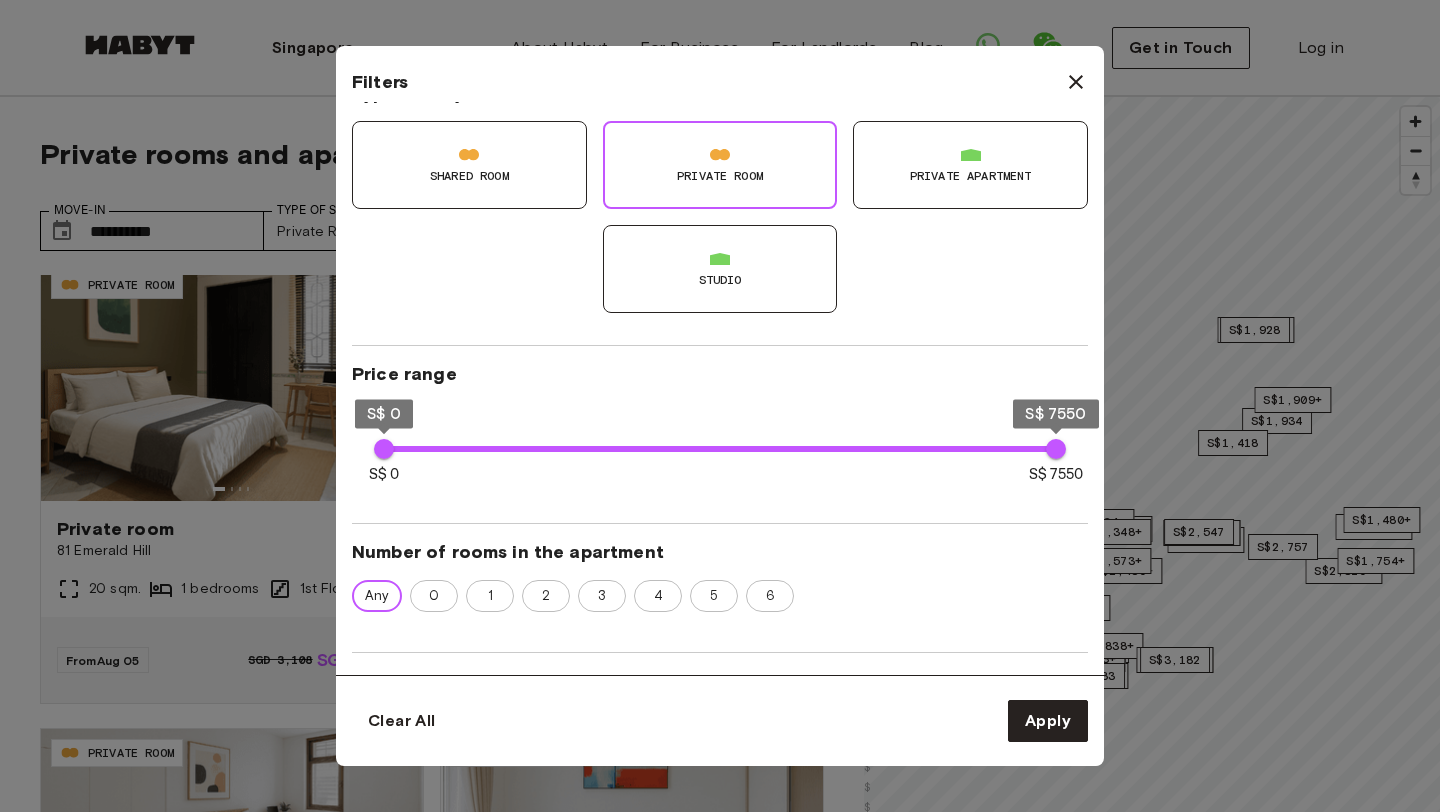 scroll, scrollTop: 461, scrollLeft: 0, axis: vertical 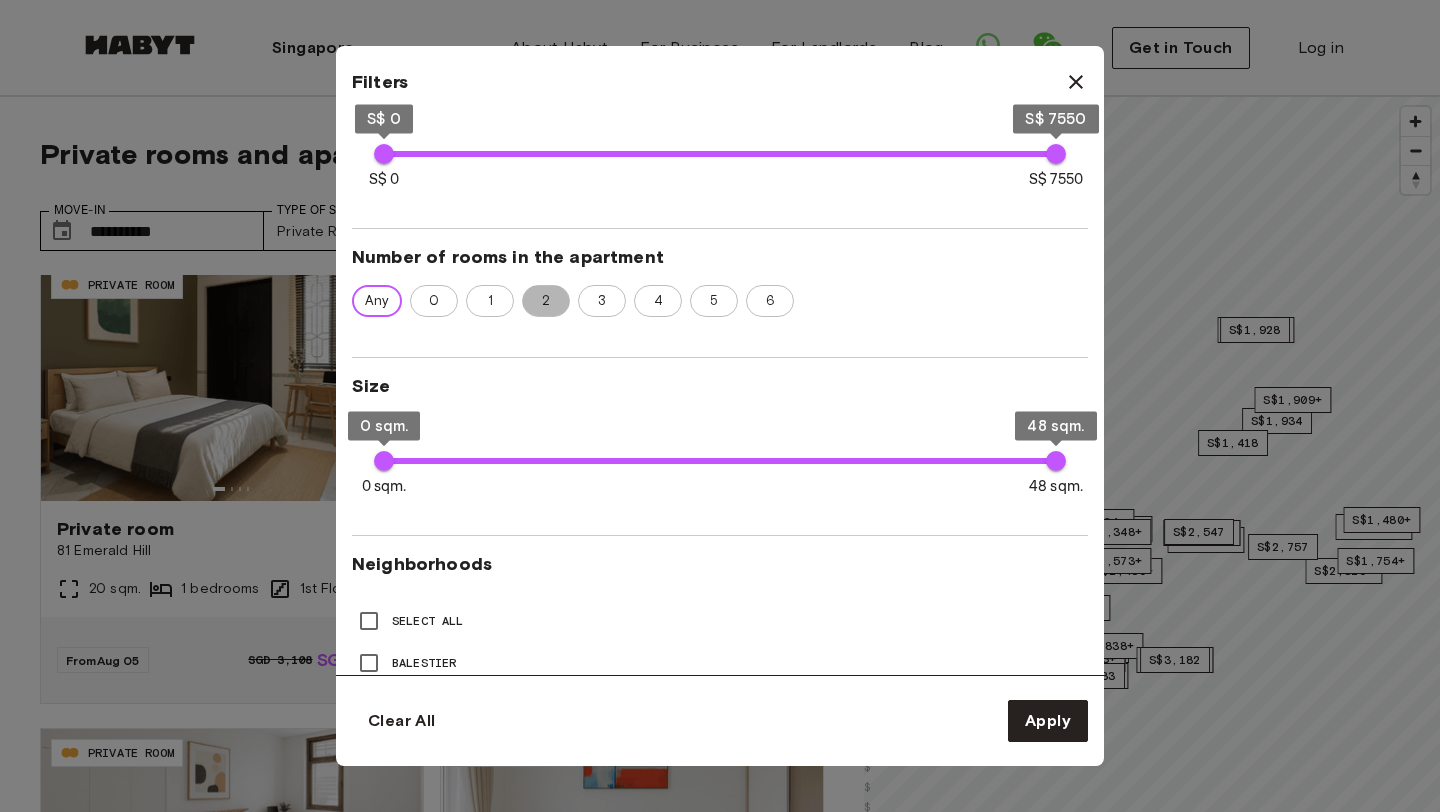 click on "2" at bounding box center (546, 301) 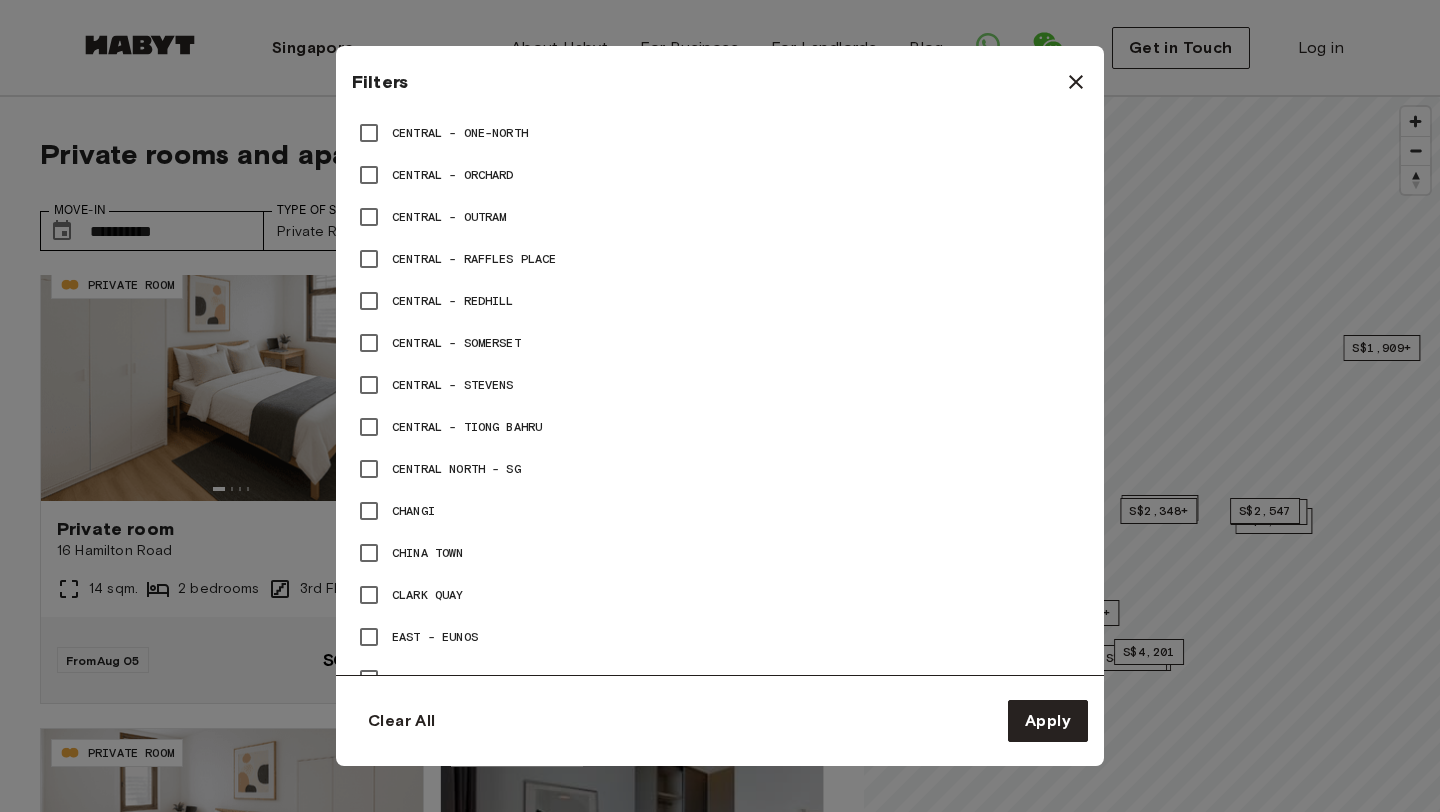 scroll, scrollTop: 996, scrollLeft: 0, axis: vertical 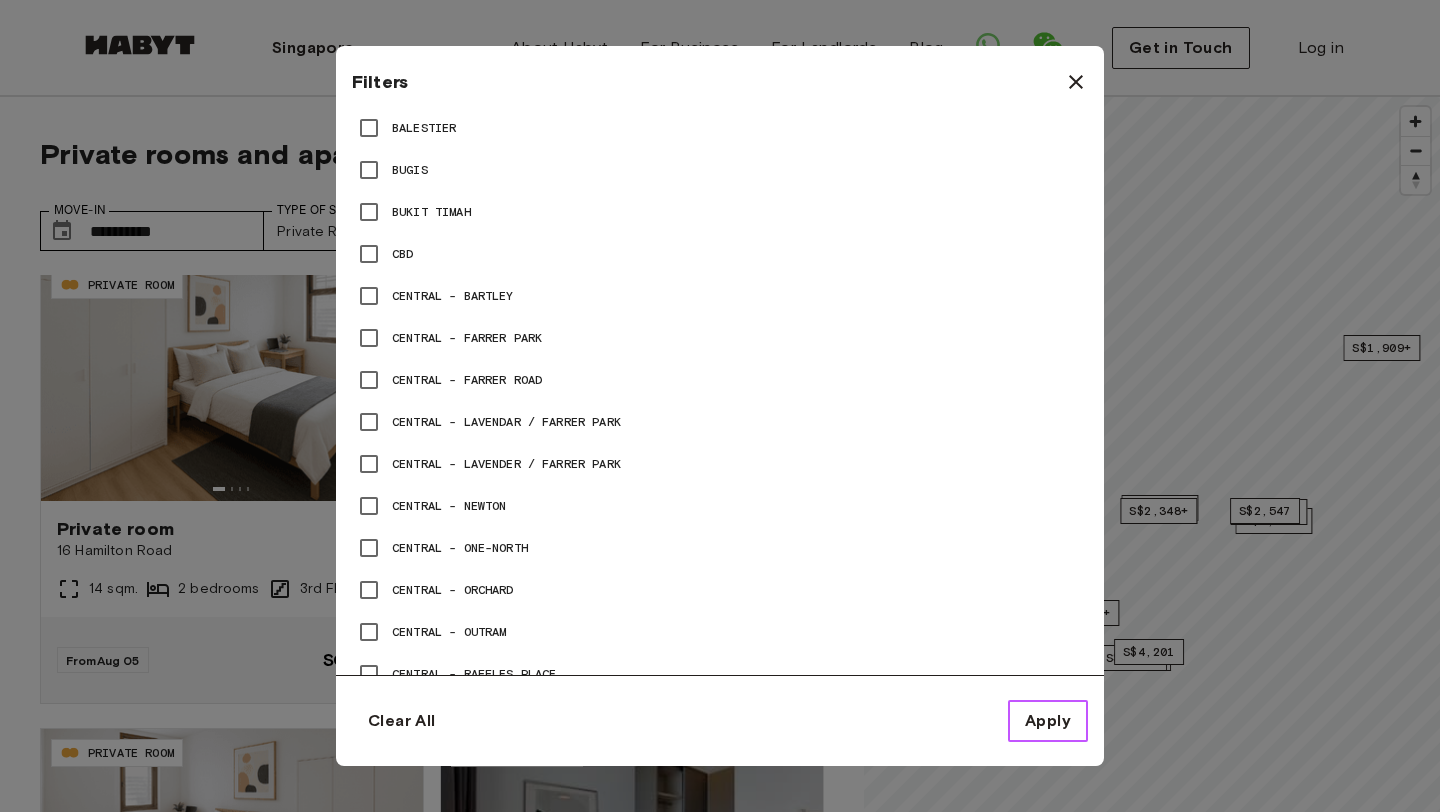 click on "Apply" at bounding box center (1048, 721) 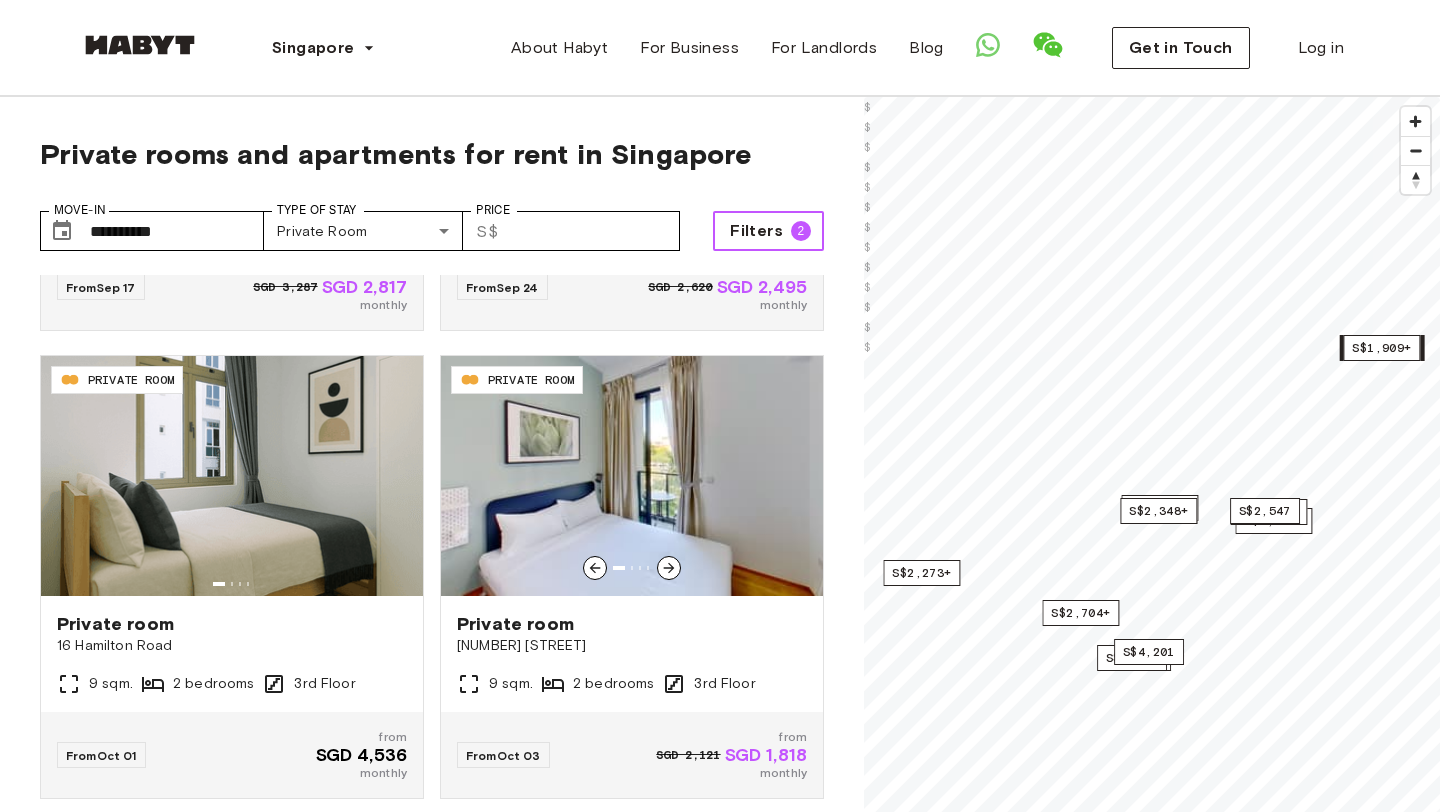 scroll, scrollTop: 0, scrollLeft: 0, axis: both 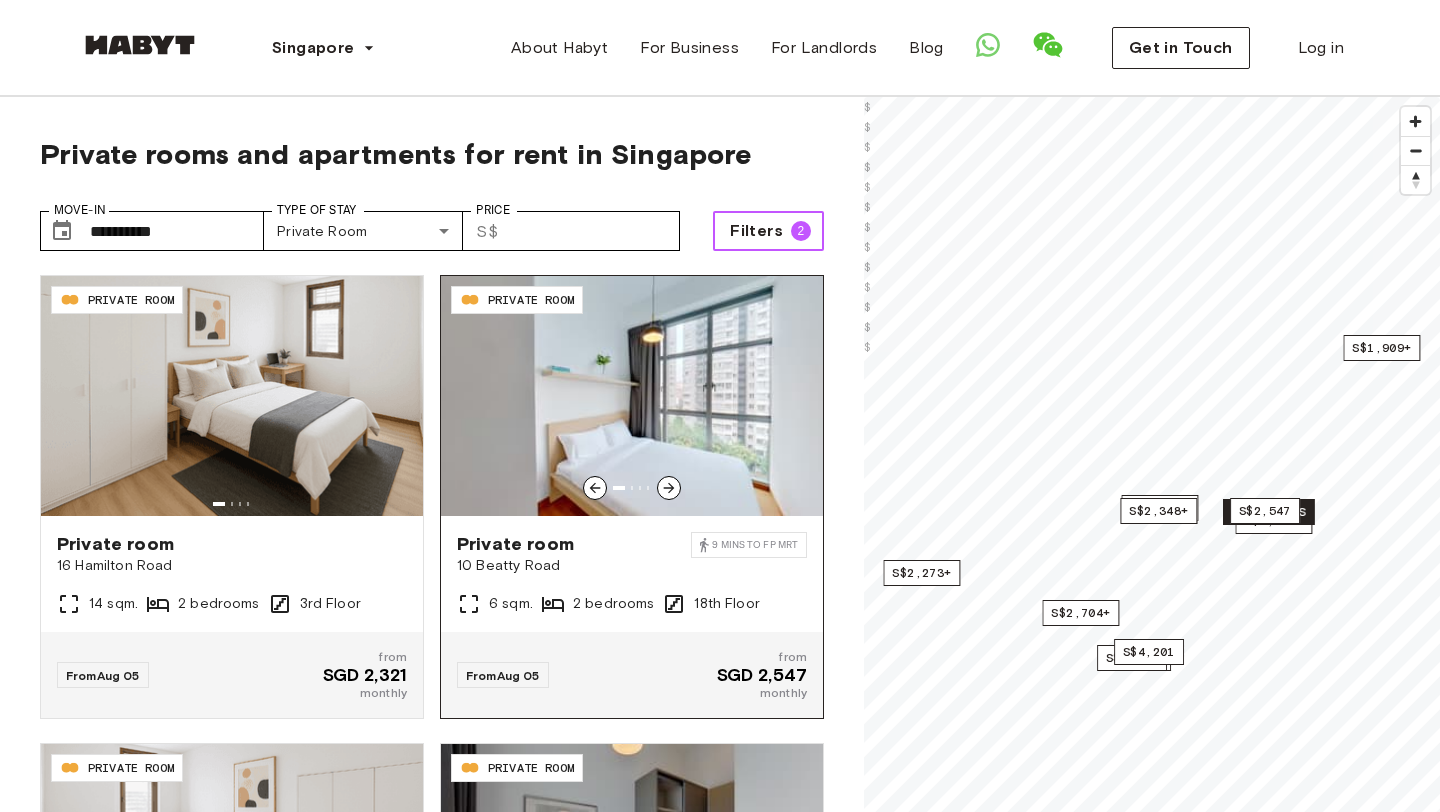 click at bounding box center (632, 396) 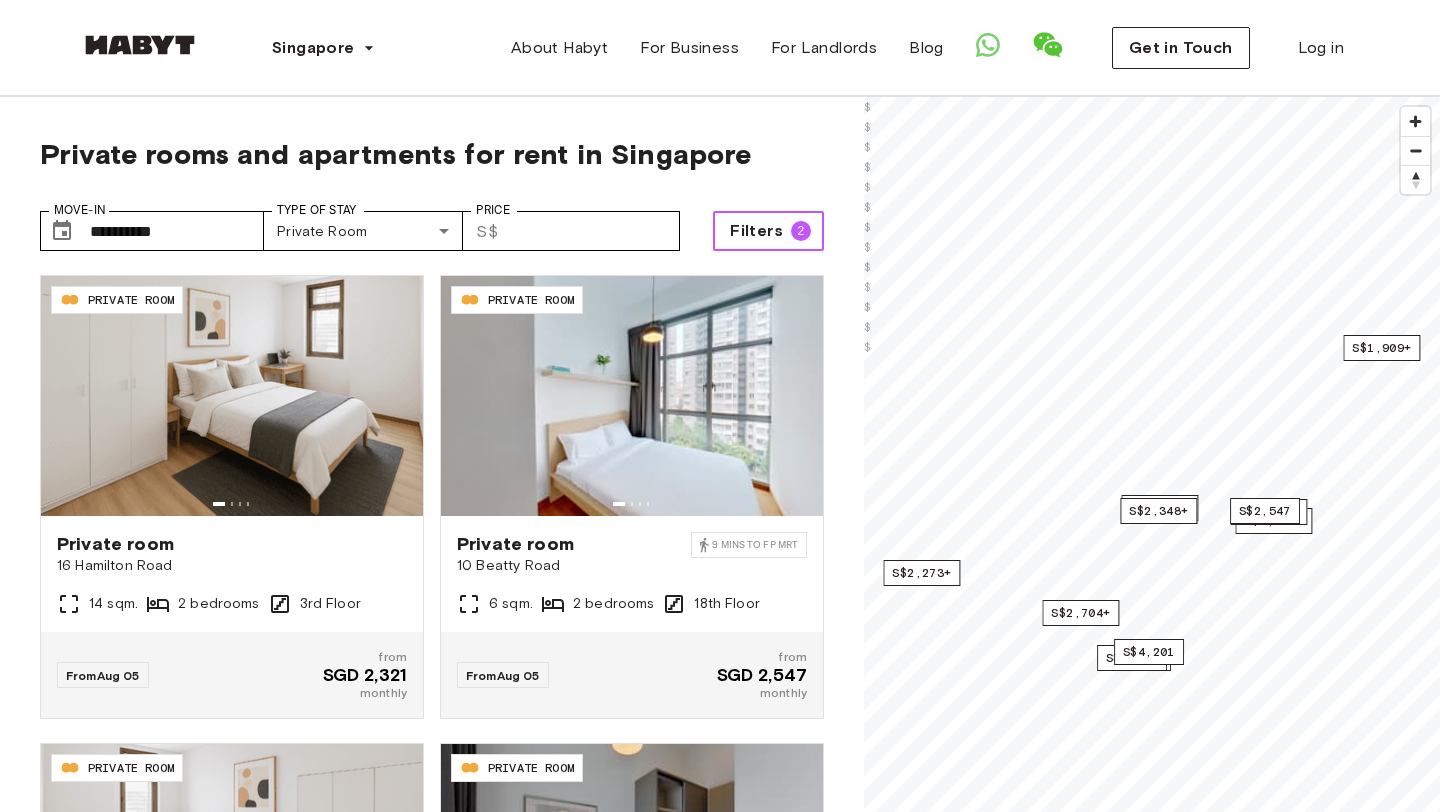 click on "Filters" at bounding box center [756, 231] 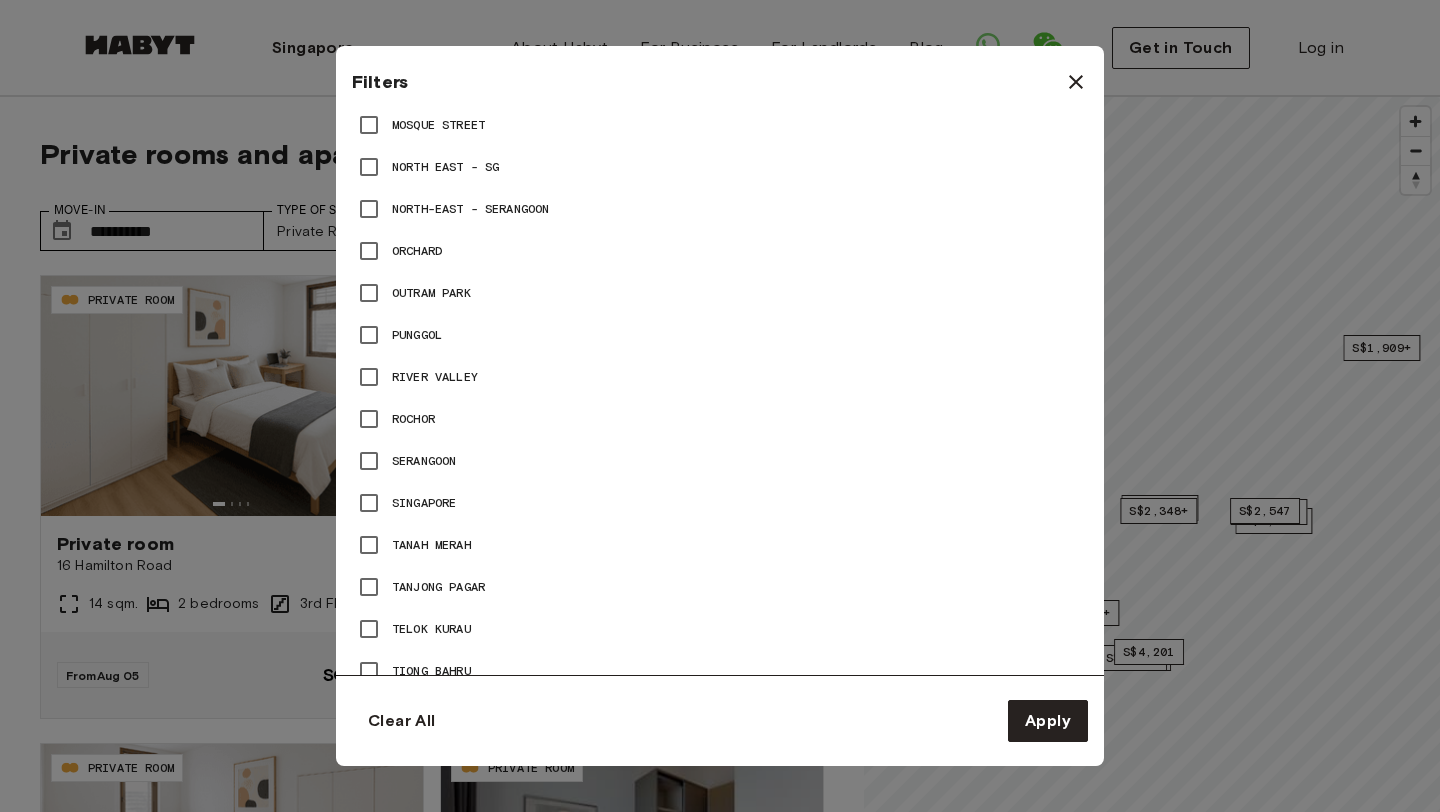 scroll, scrollTop: 2526, scrollLeft: 0, axis: vertical 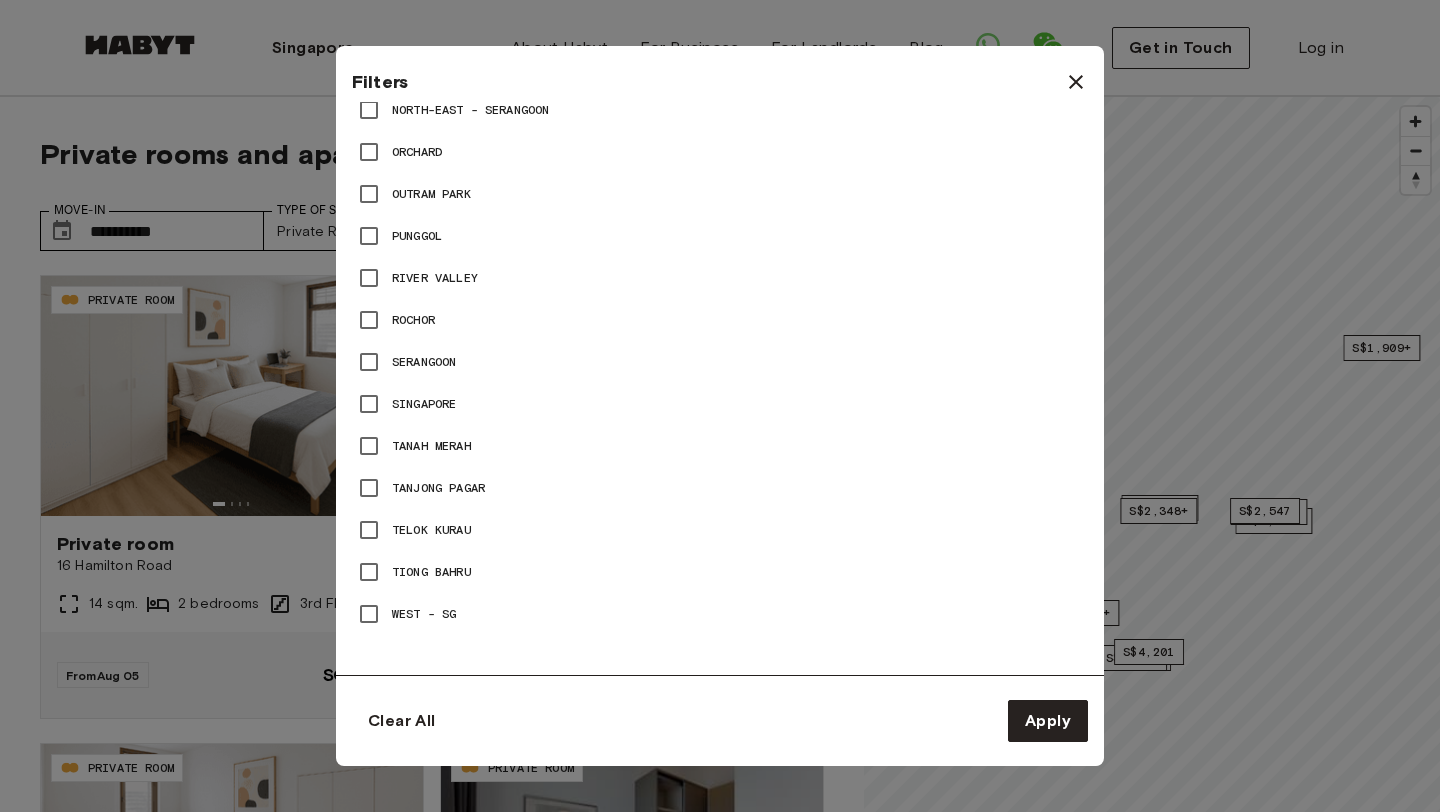 click 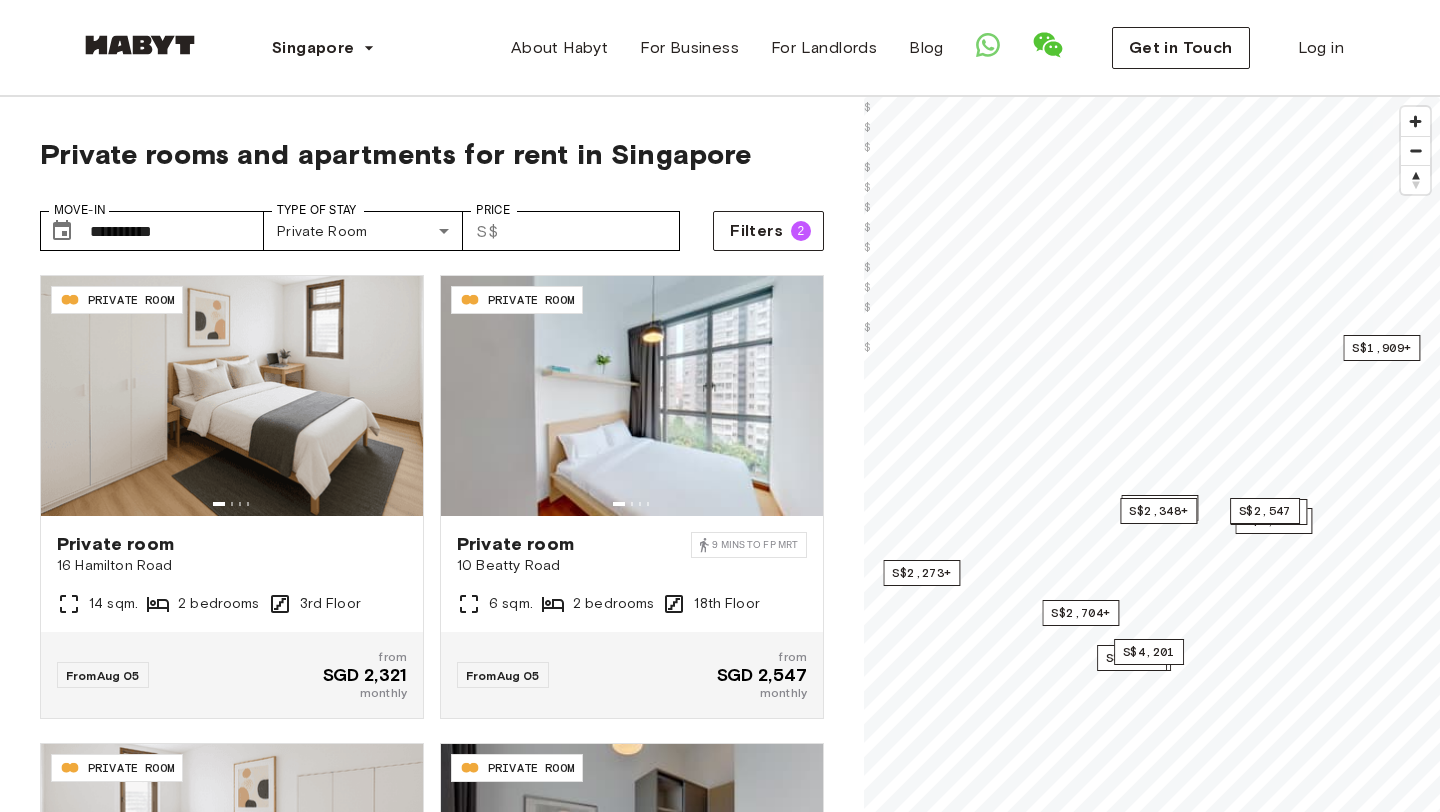click on "Private rooms and apartments for rent in Singapore" at bounding box center [432, 154] 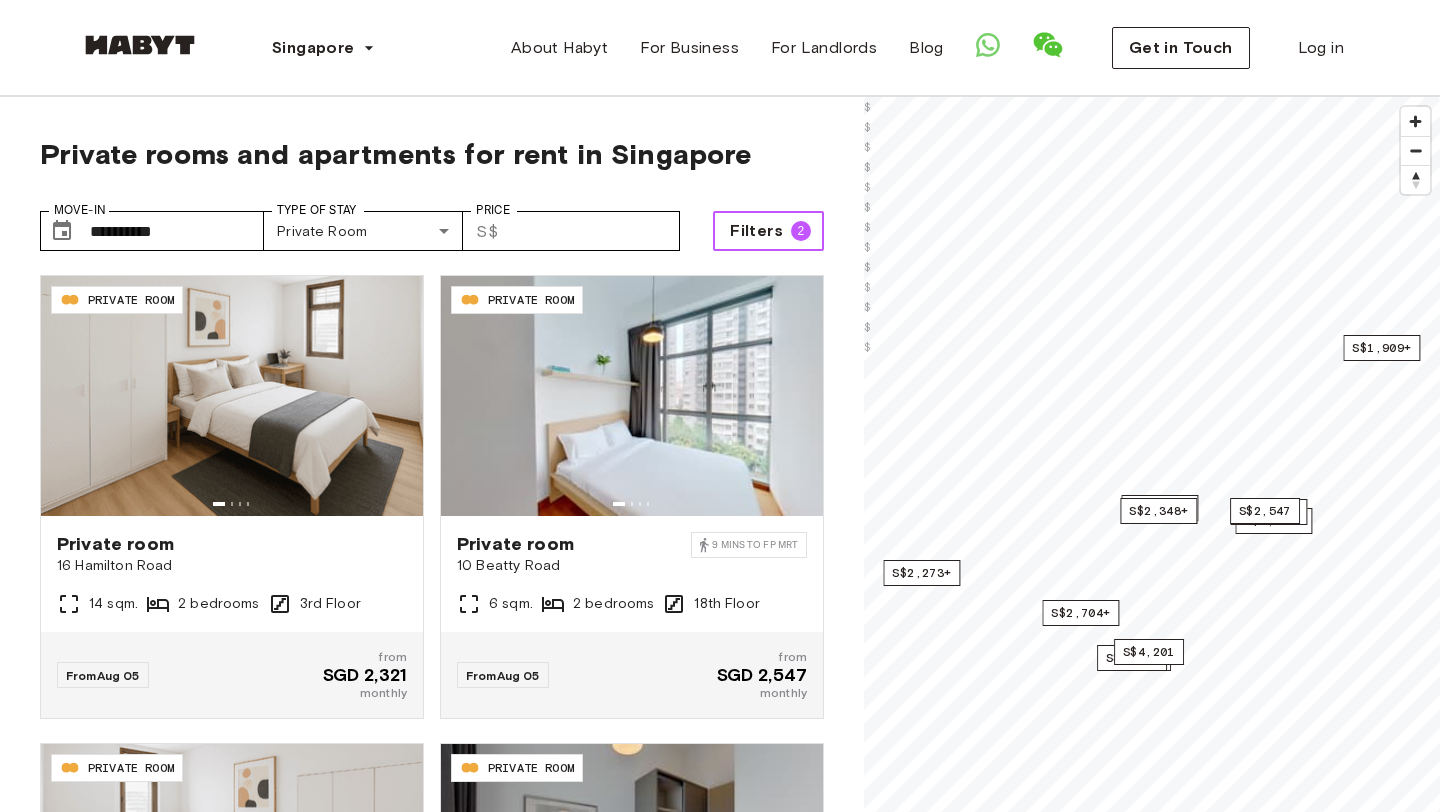 click on "Filters" at bounding box center (756, 231) 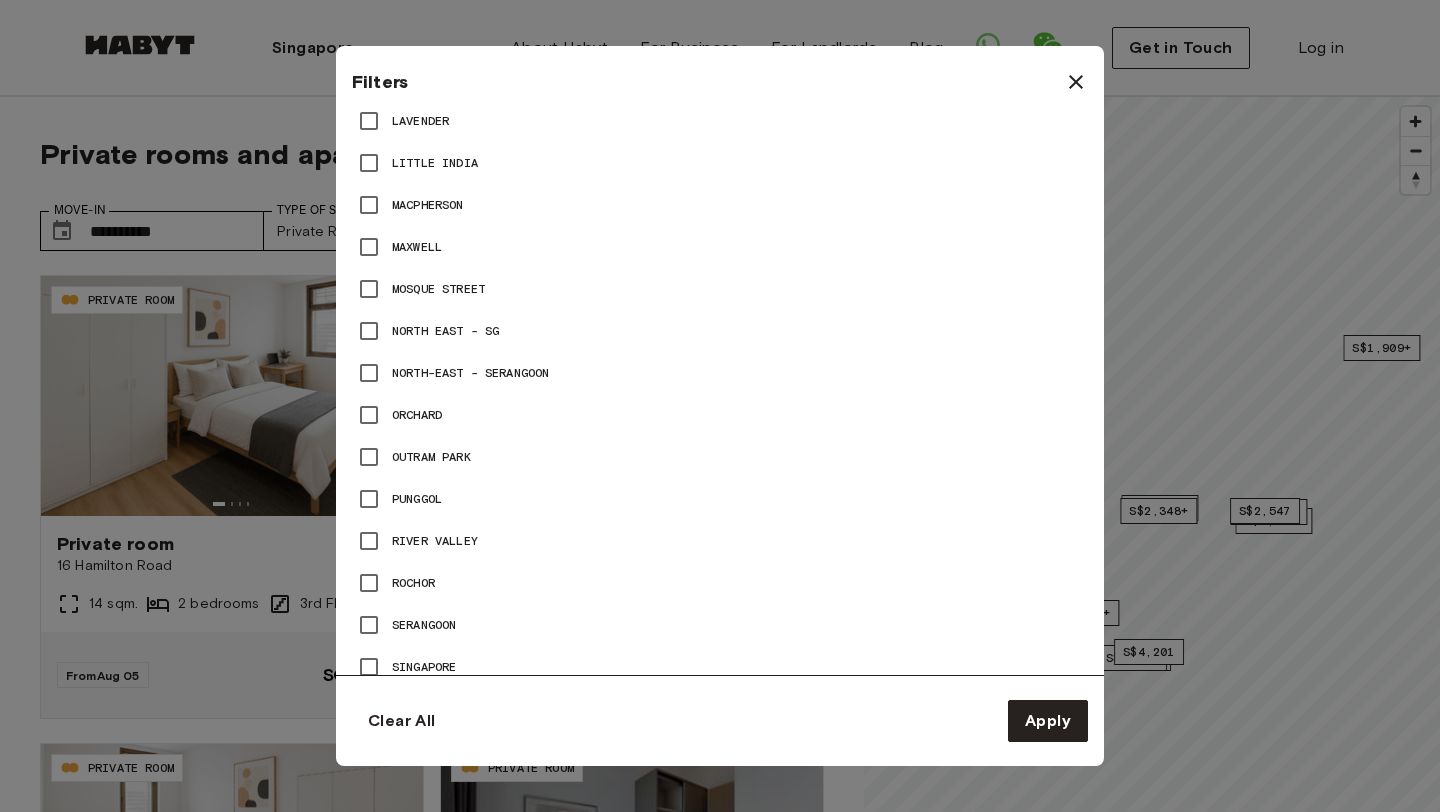 scroll, scrollTop: 2526, scrollLeft: 0, axis: vertical 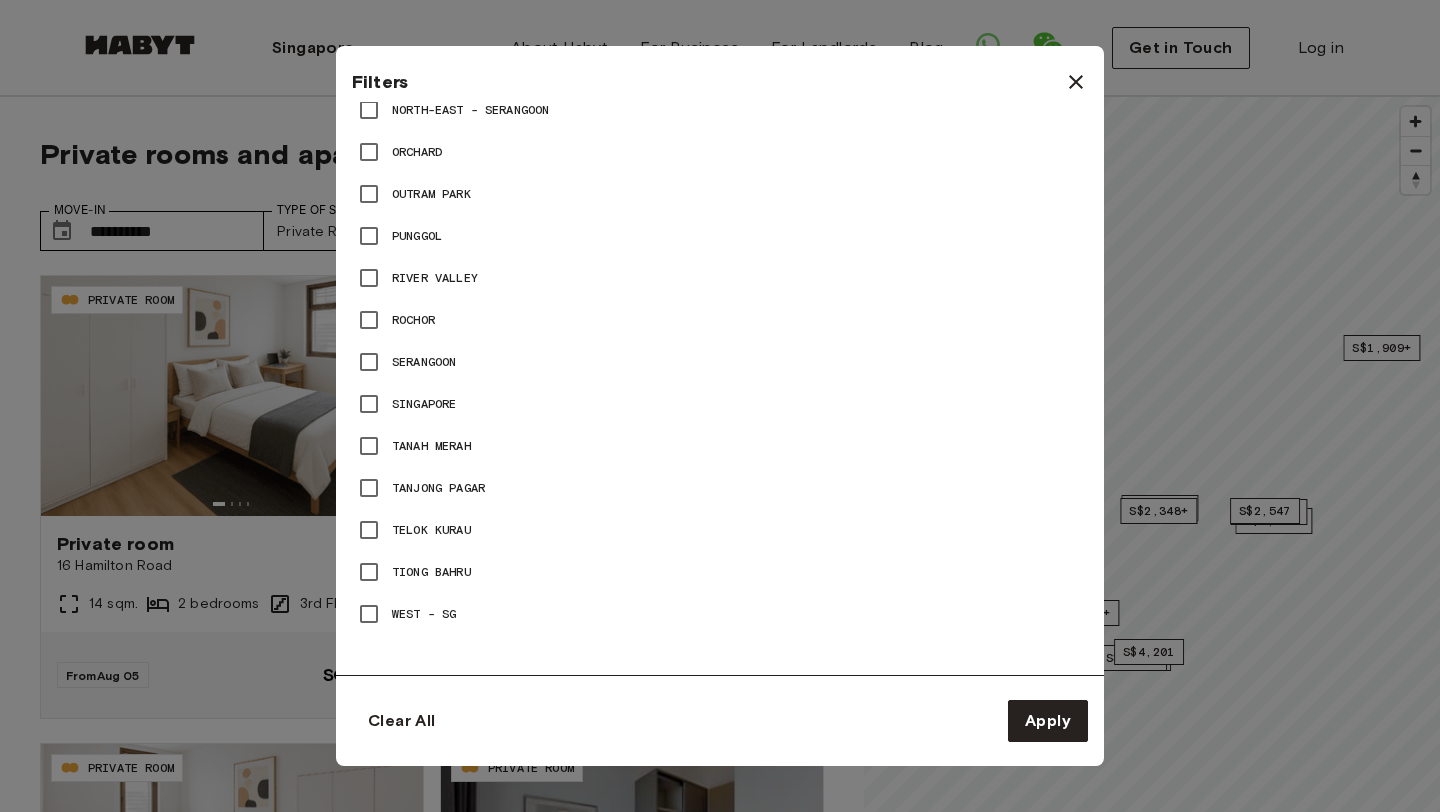 click 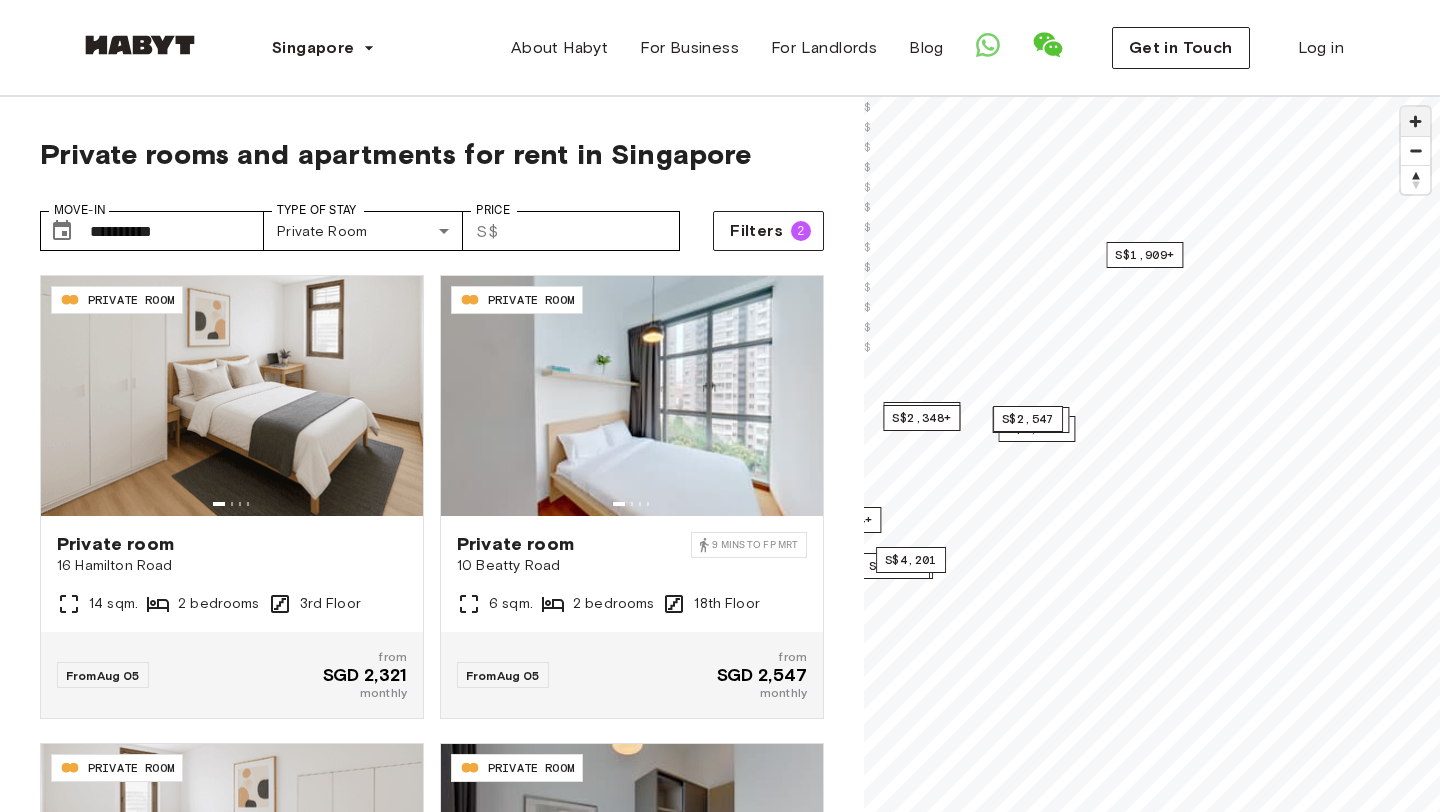 click at bounding box center [1415, 121] 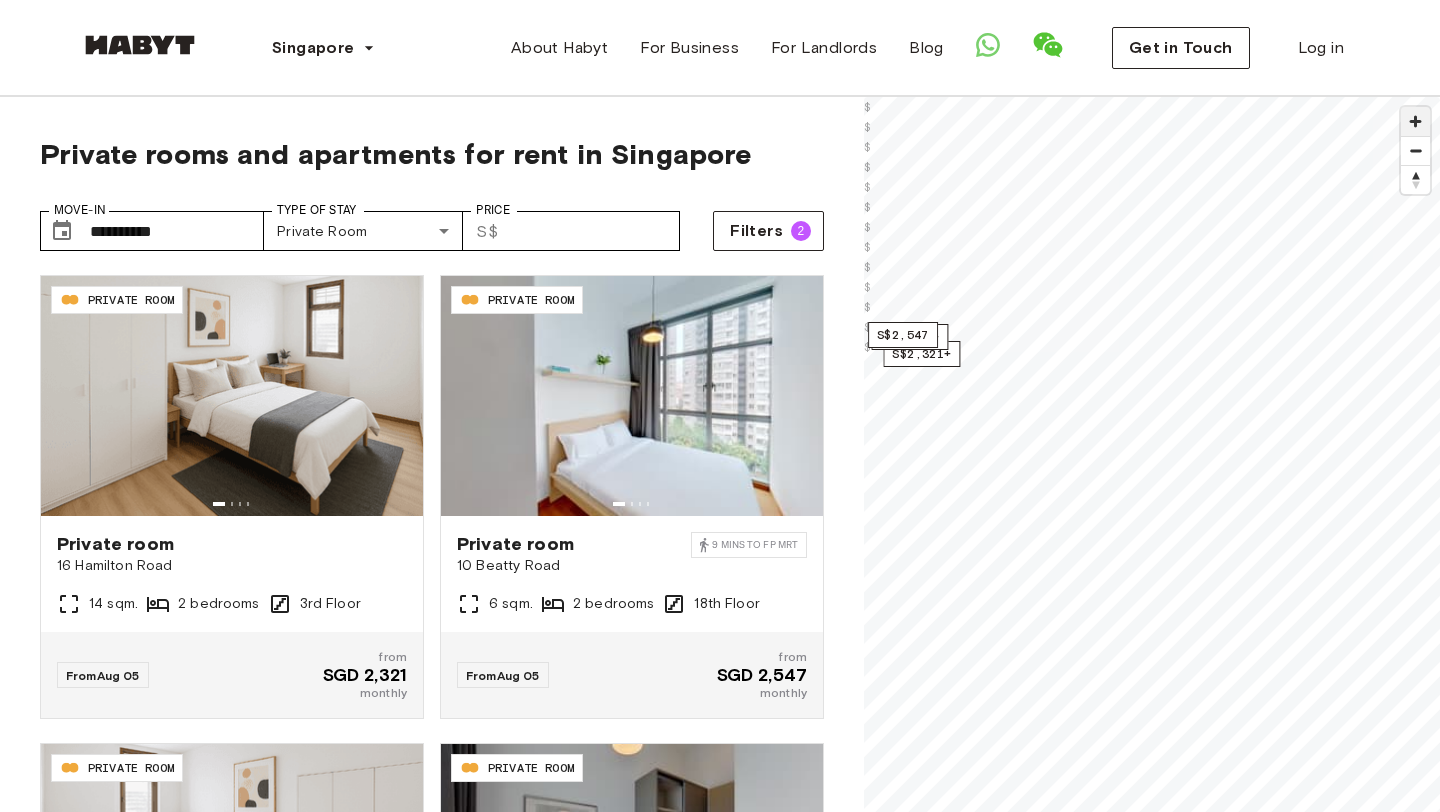 click at bounding box center [1415, 121] 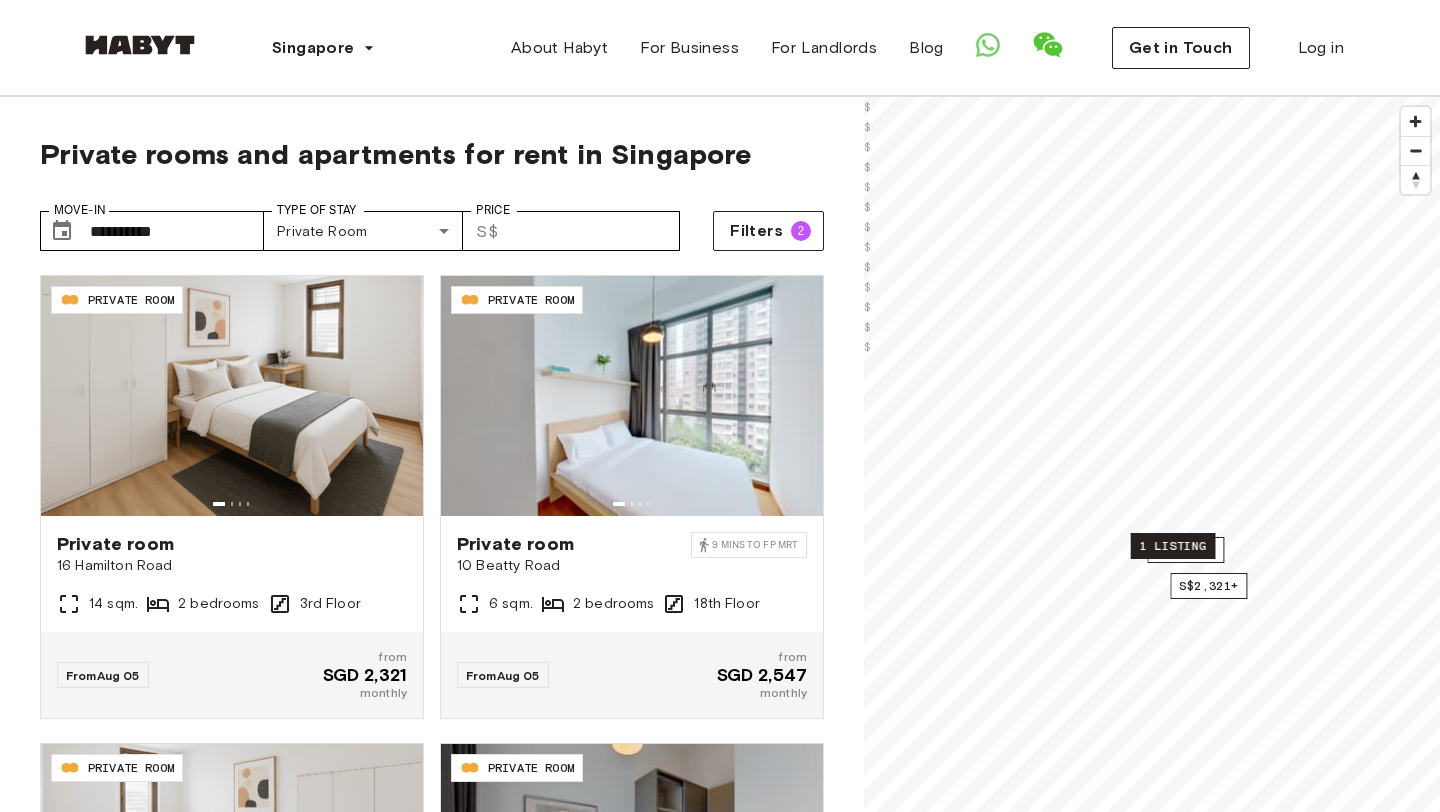 click on "1 listing" at bounding box center (1173, 546) 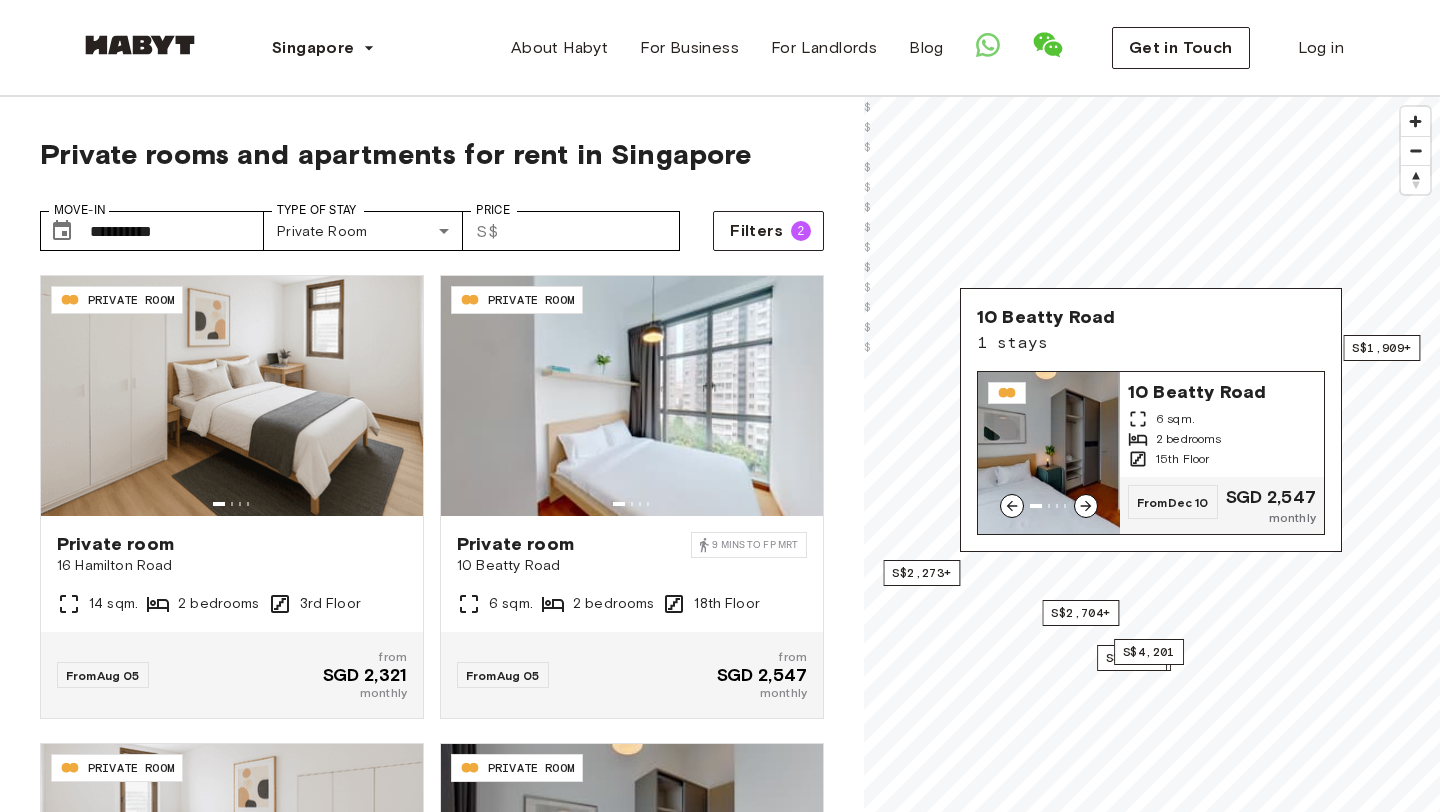 click at bounding box center (1049, 453) 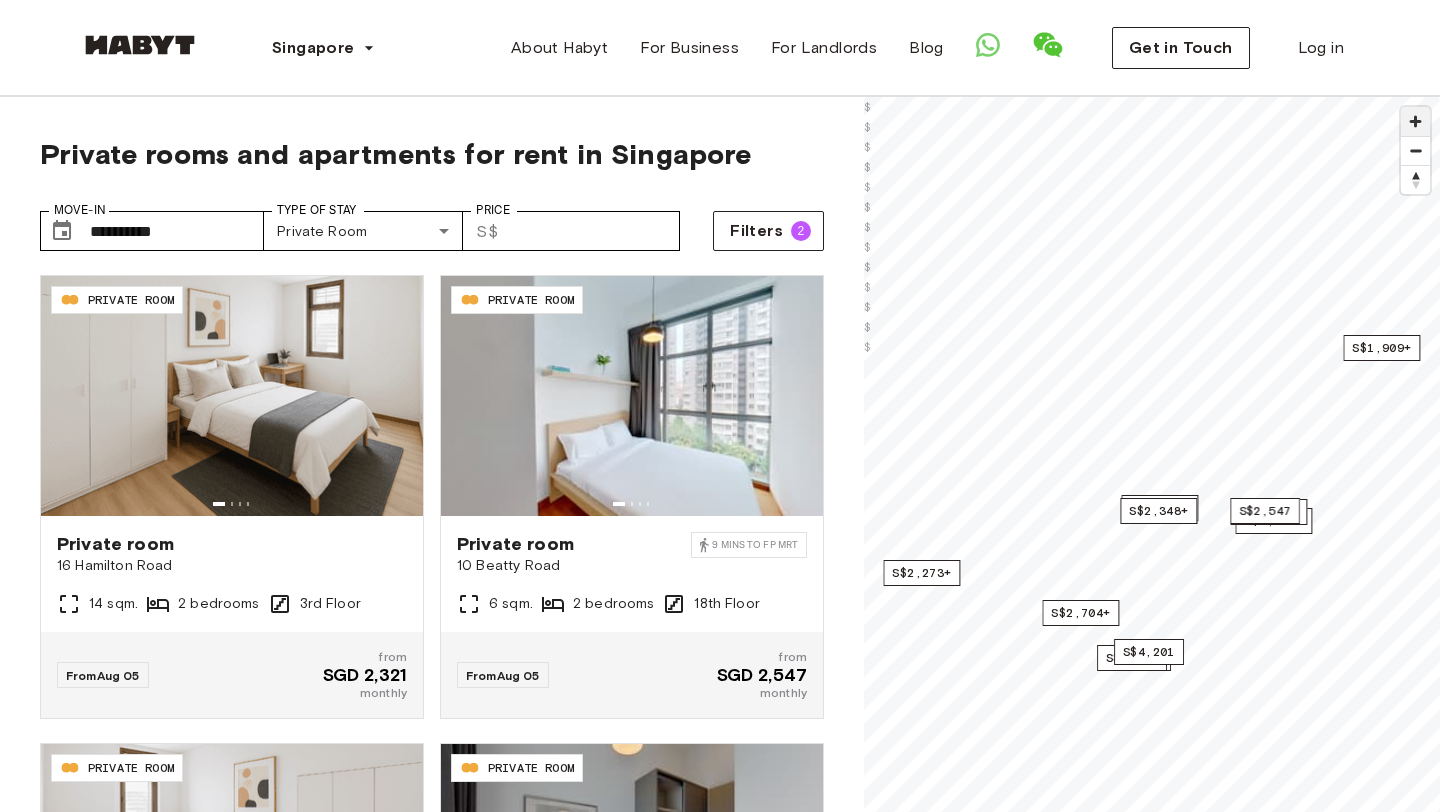 click at bounding box center (1415, 121) 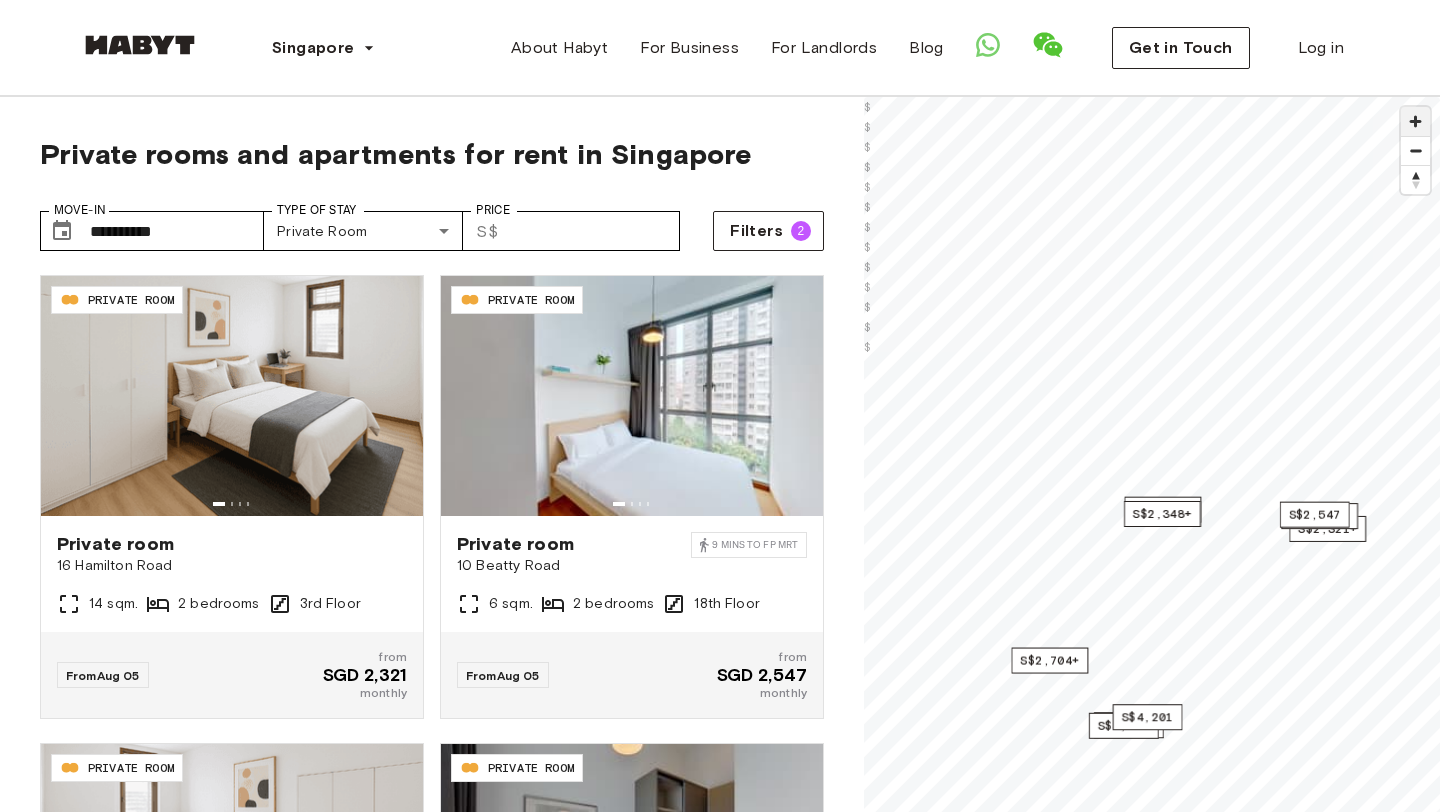click at bounding box center (1415, 121) 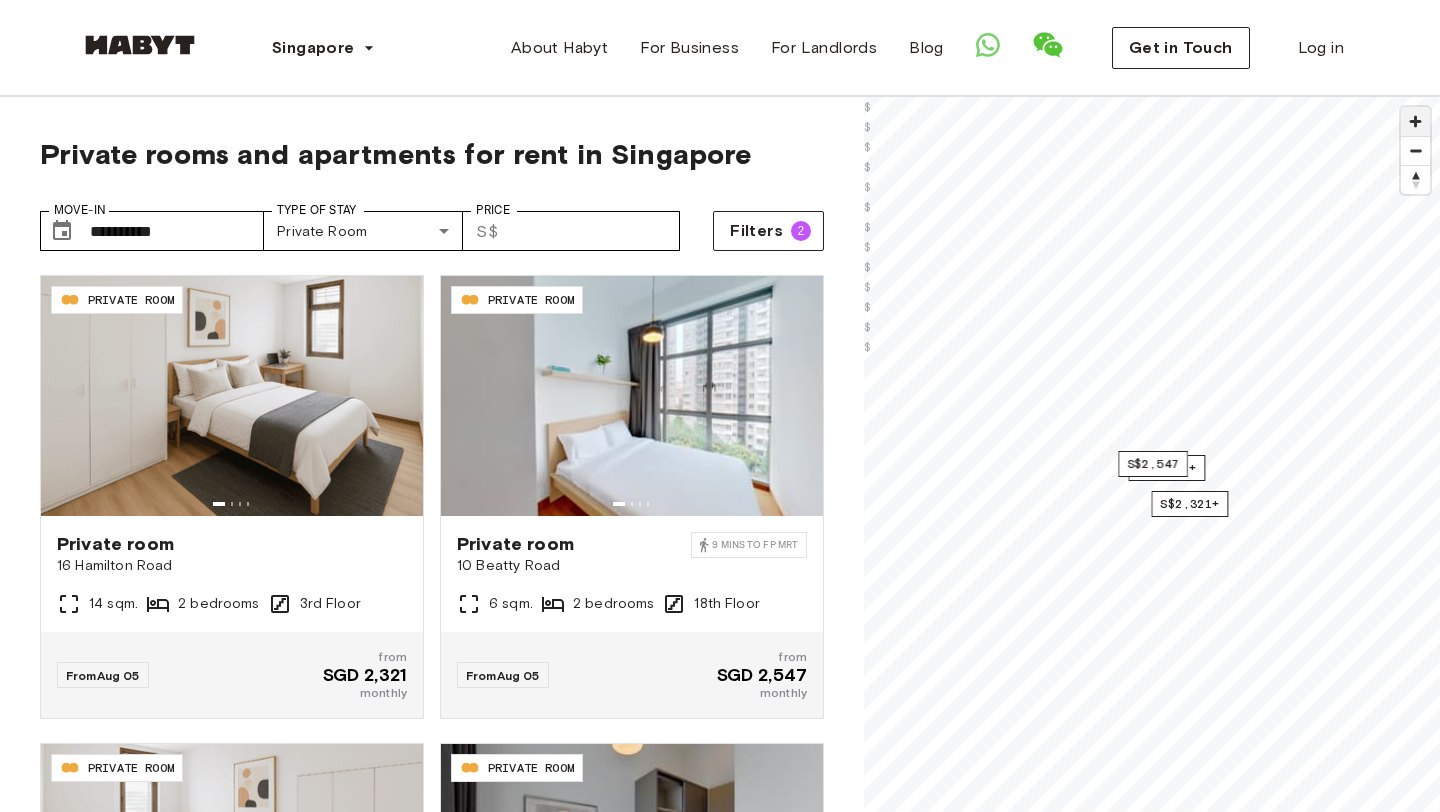 click at bounding box center (1415, 121) 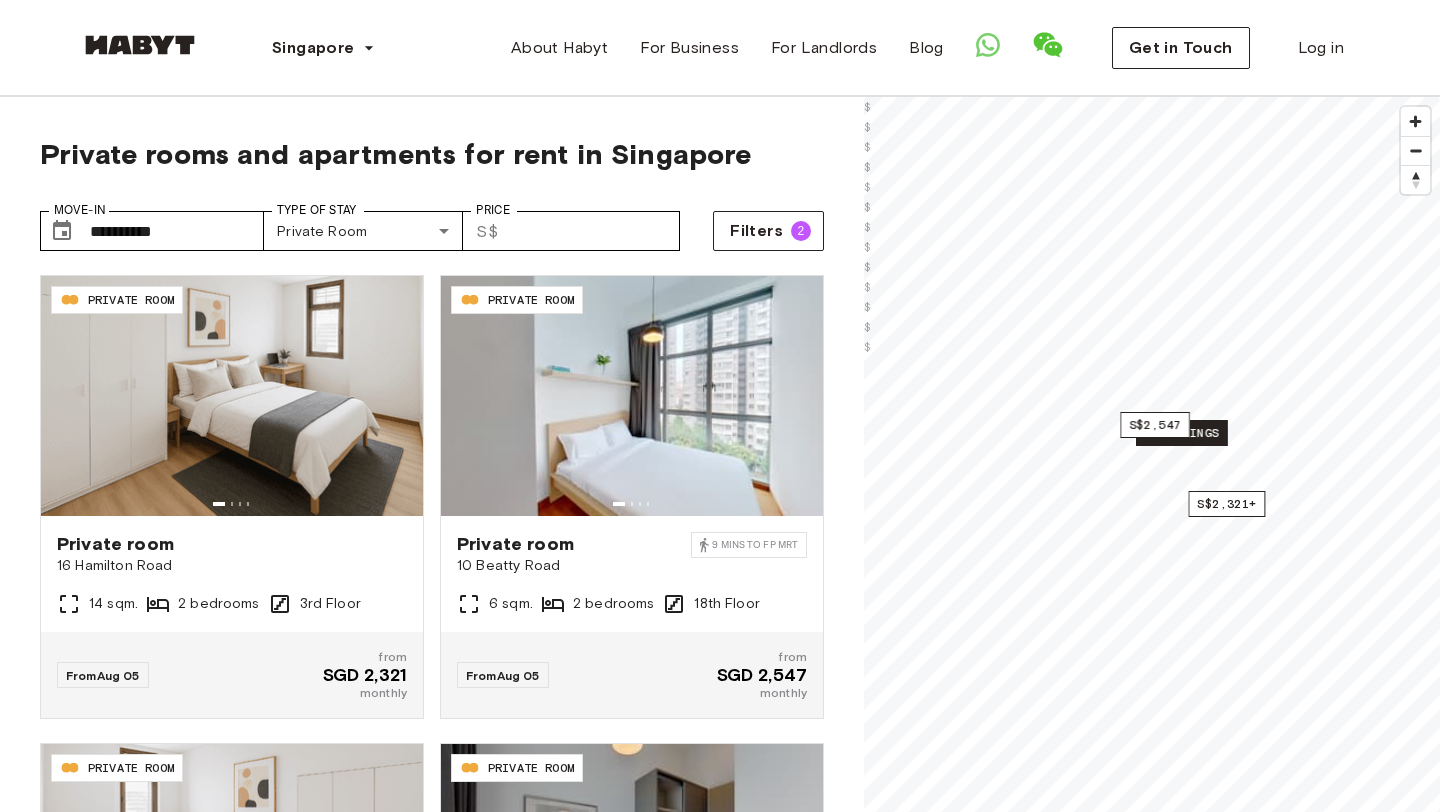 click on "2 listings" at bounding box center (1182, 433) 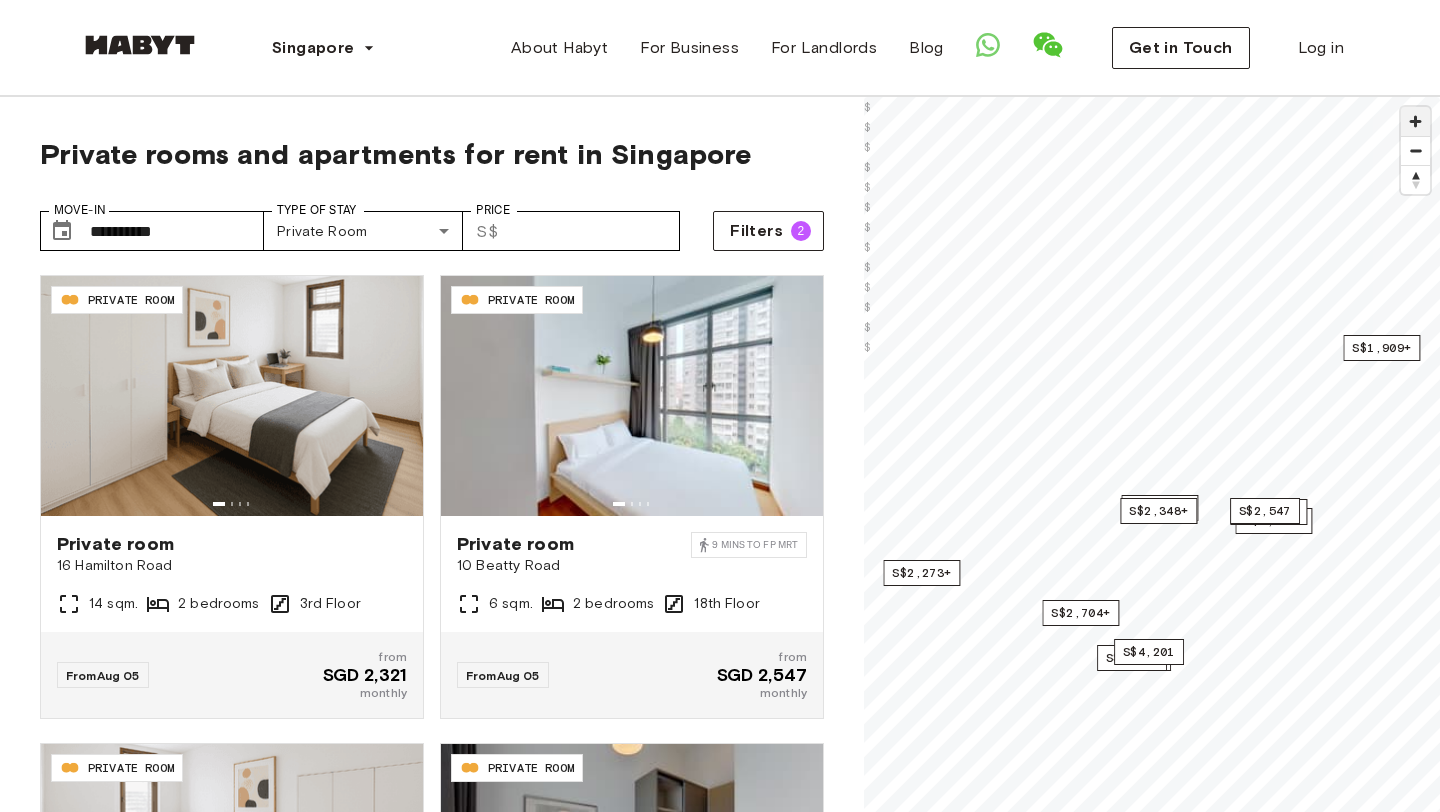 click at bounding box center (1415, 121) 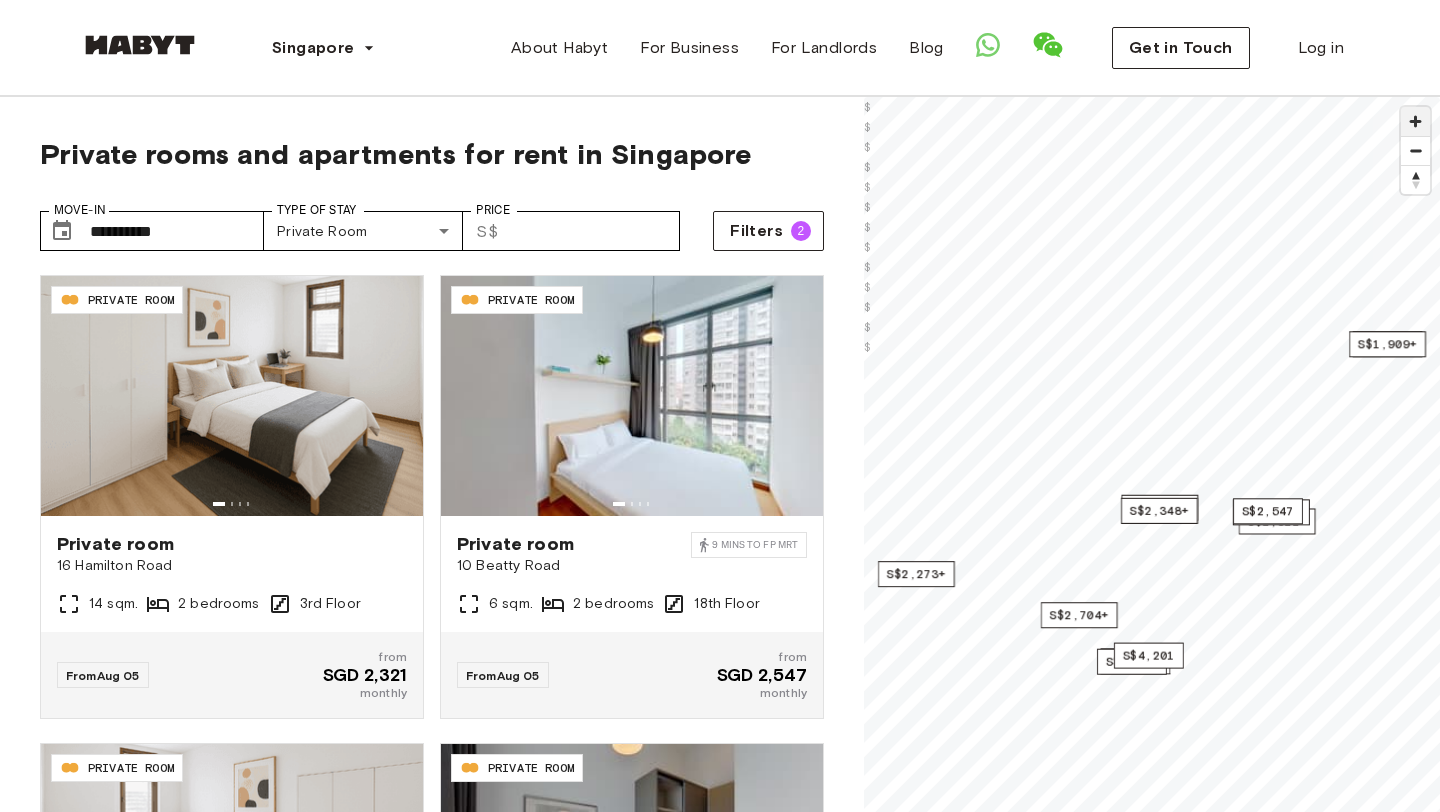 click at bounding box center [1415, 121] 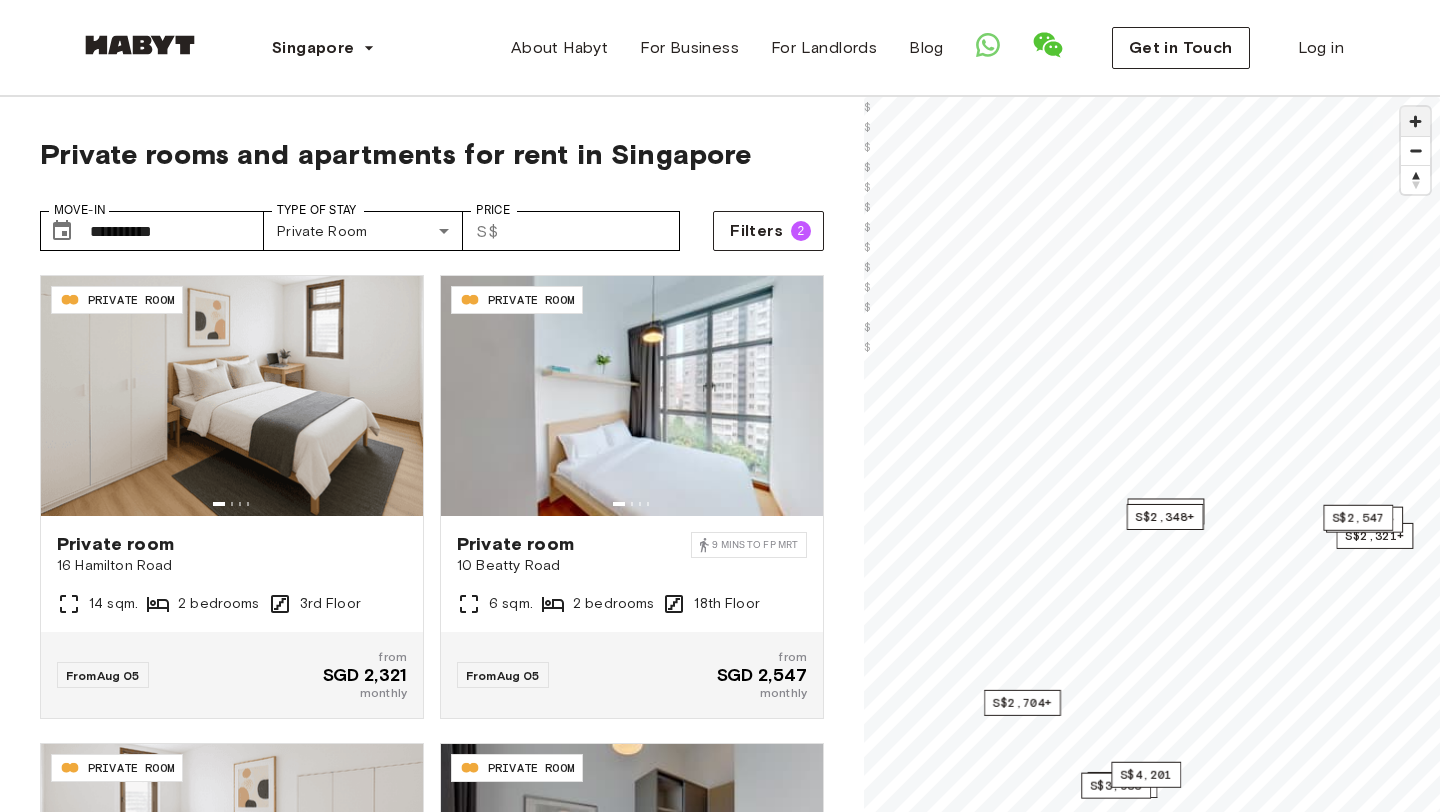 click at bounding box center [1415, 121] 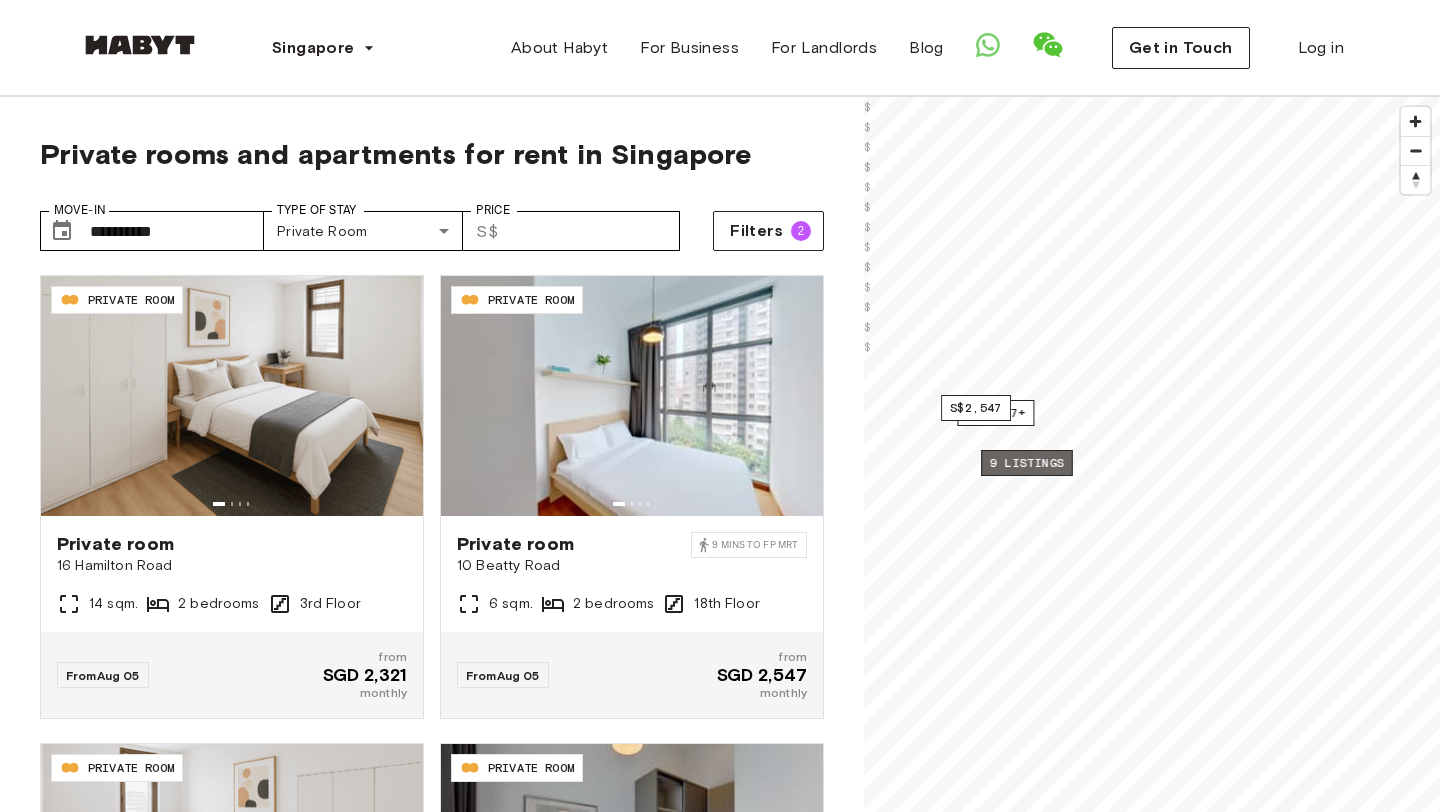 click on "9 listings" at bounding box center [1027, 463] 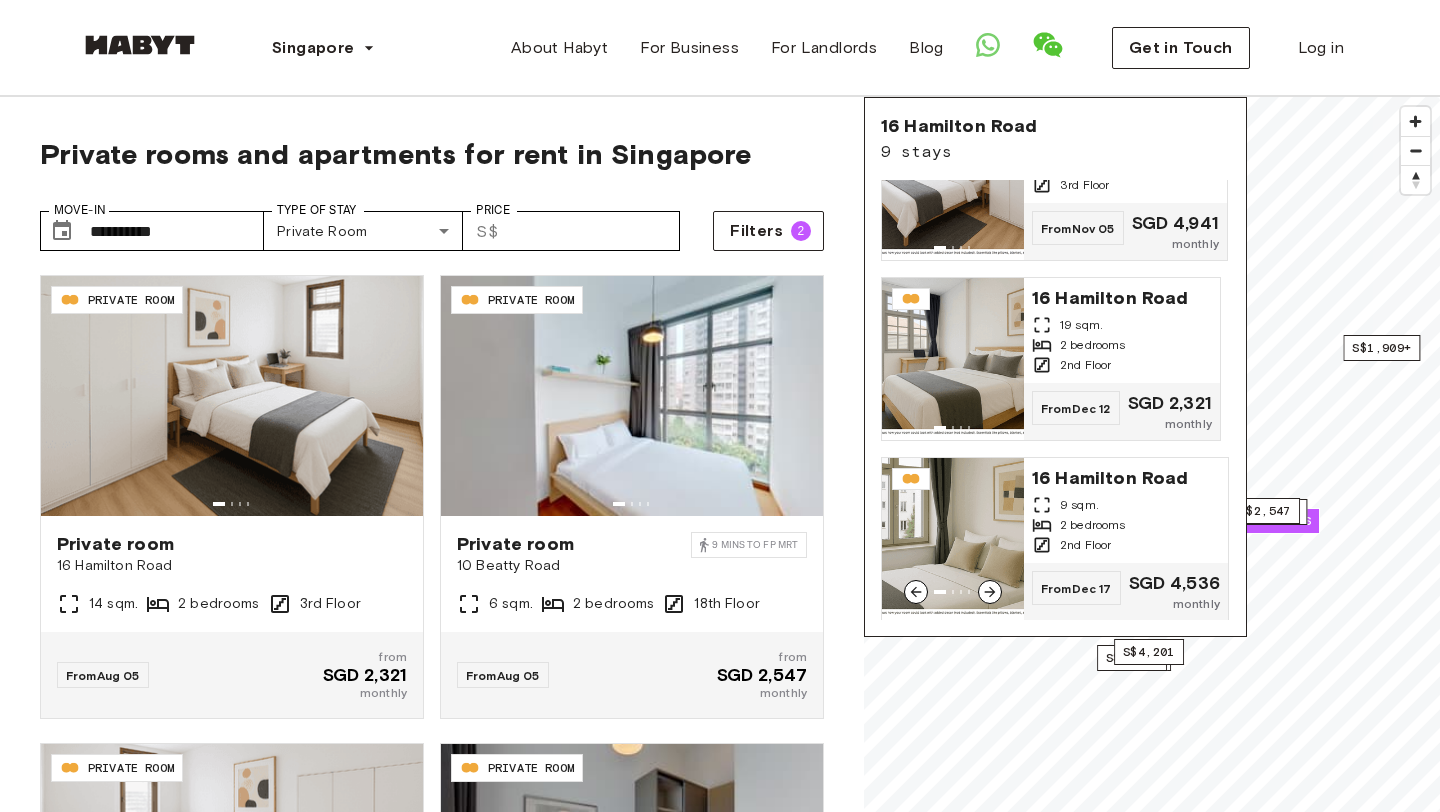 scroll, scrollTop: 0, scrollLeft: 0, axis: both 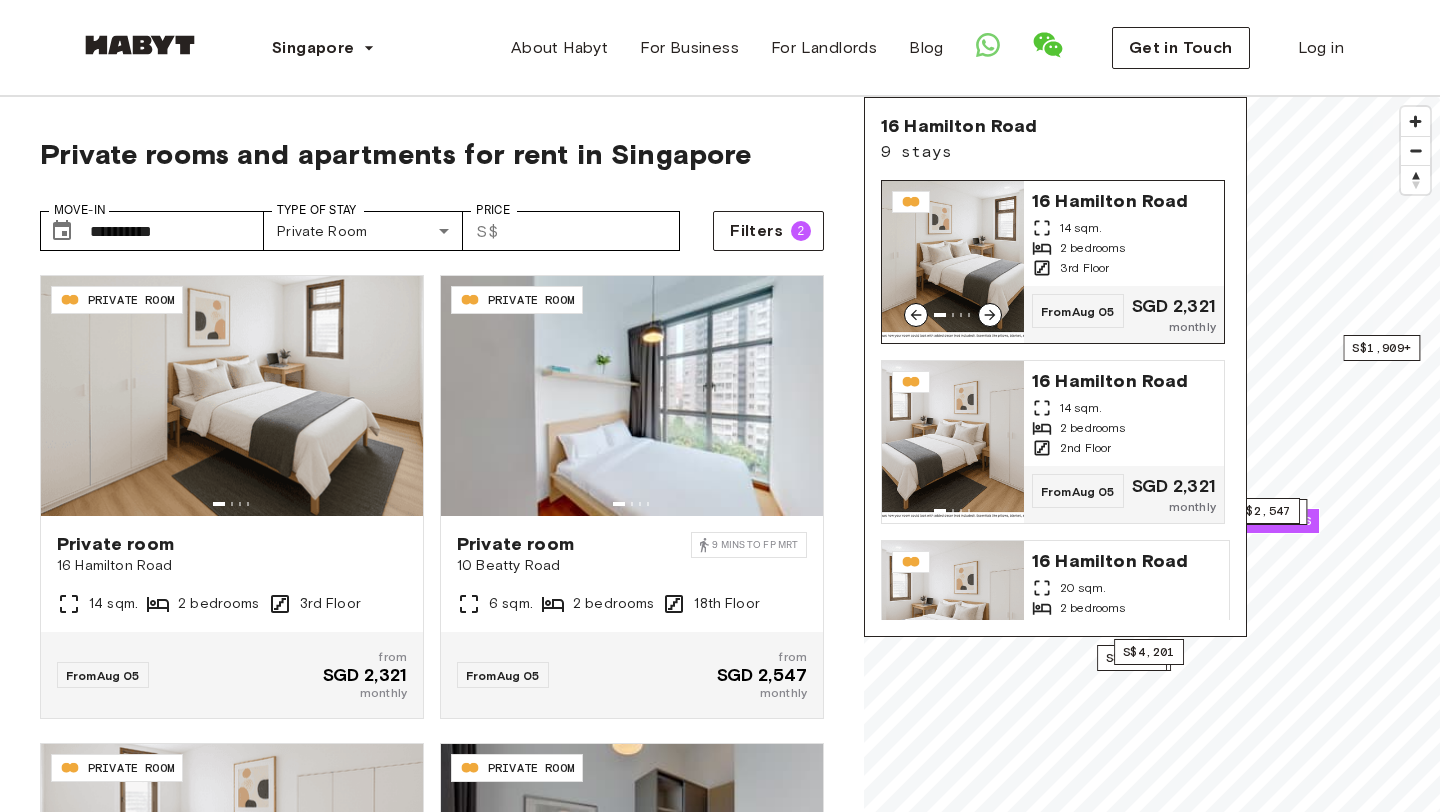 click on "2 bedrooms" at bounding box center (1093, 248) 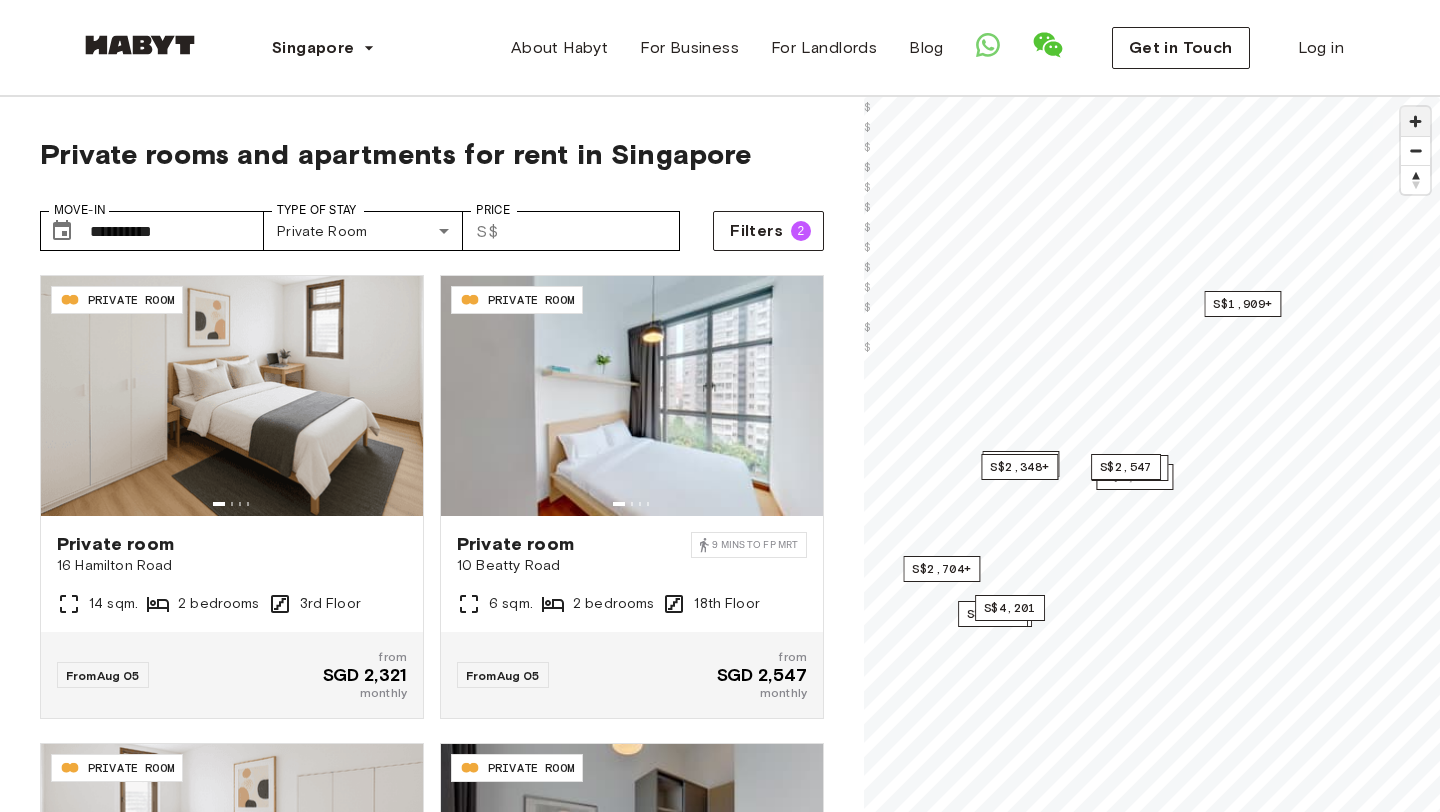 click at bounding box center (1415, 121) 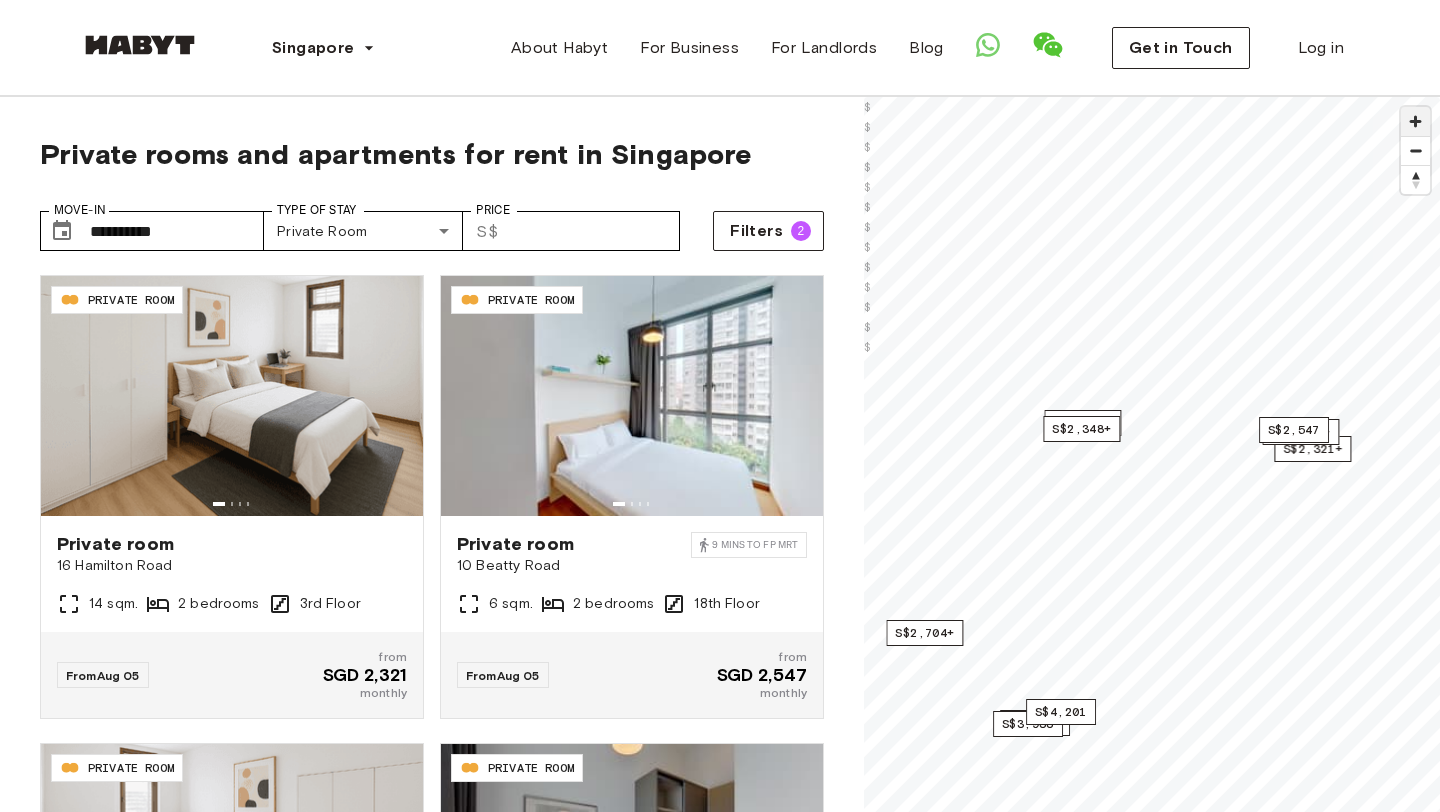 click at bounding box center [1415, 121] 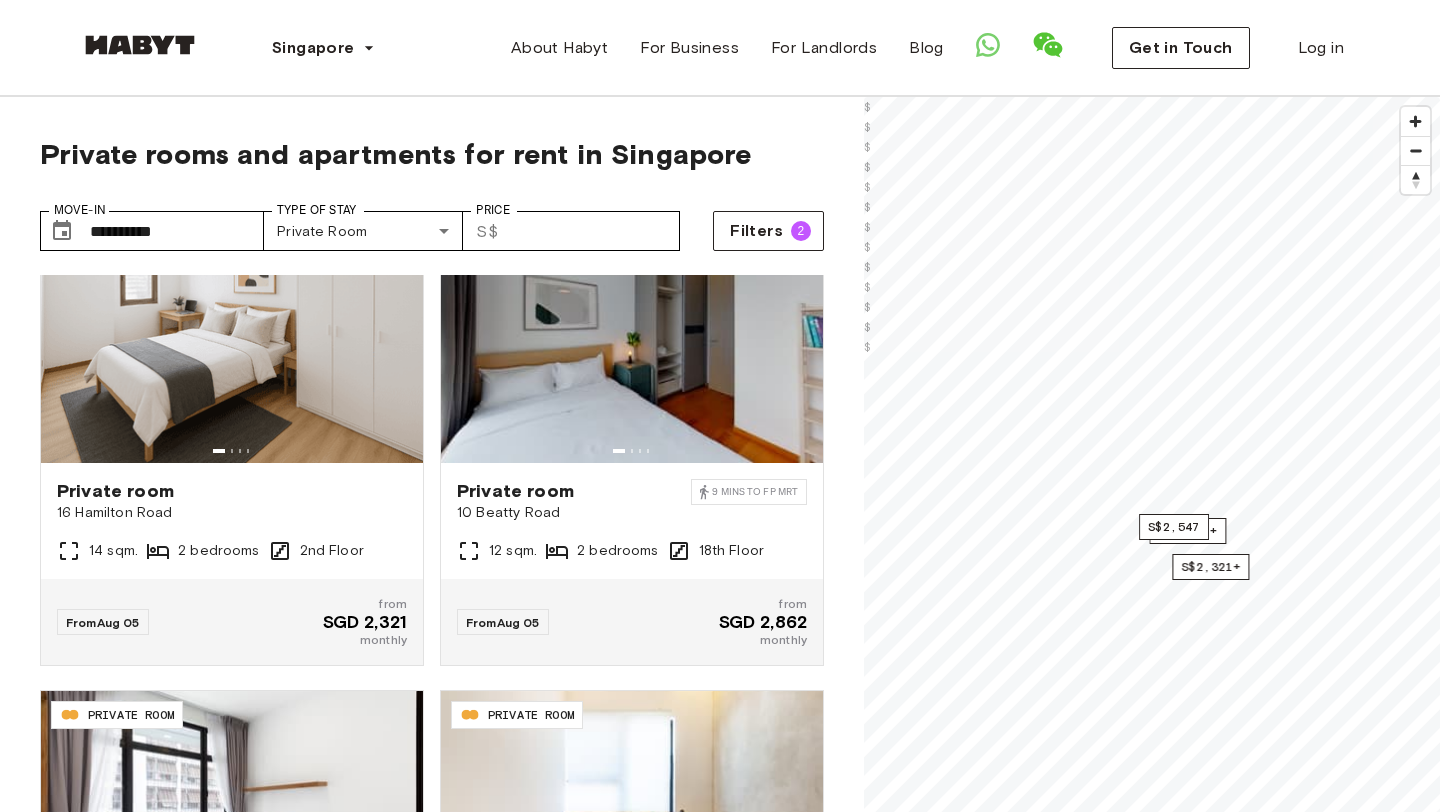 scroll, scrollTop: 0, scrollLeft: 0, axis: both 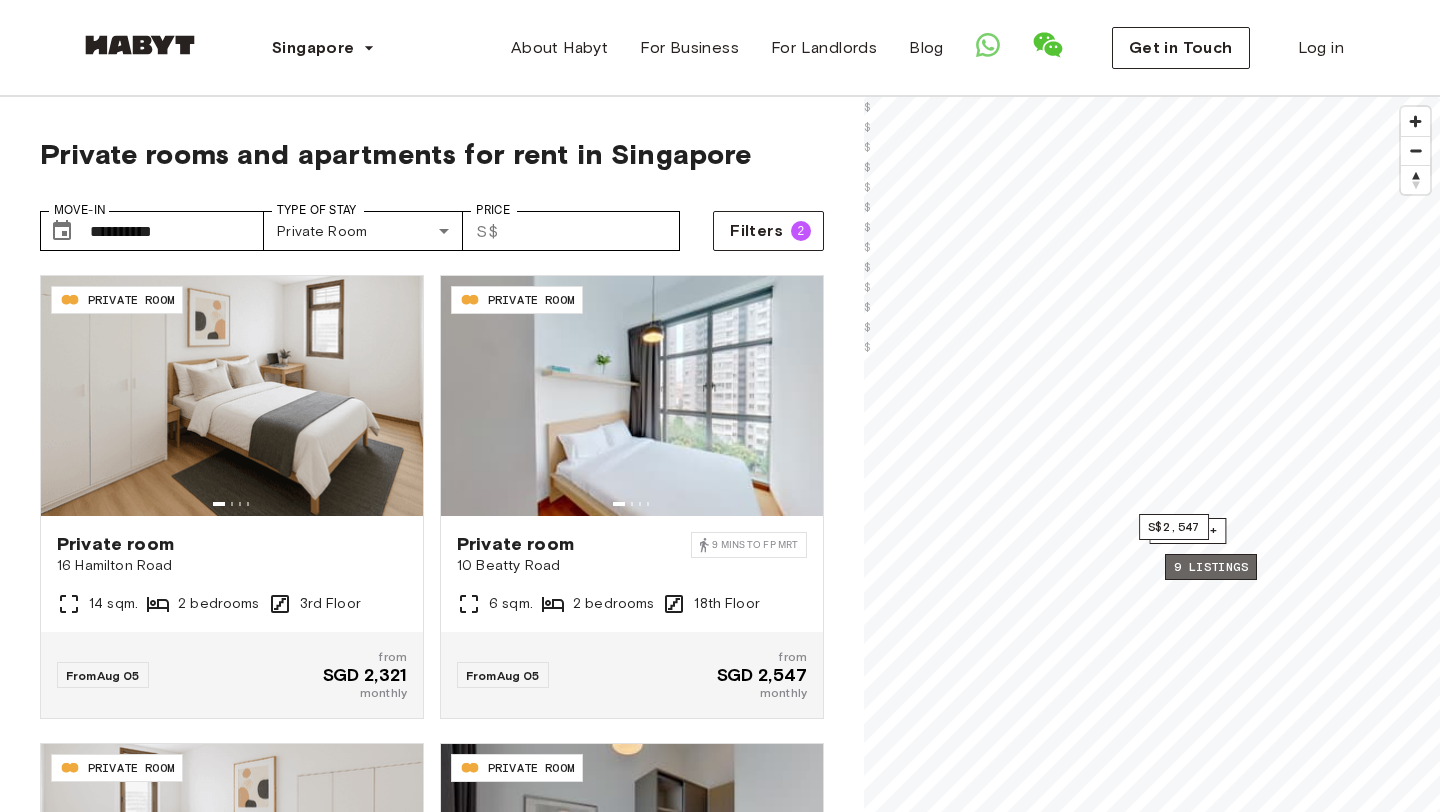 click on "9 listings" at bounding box center [1211, 567] 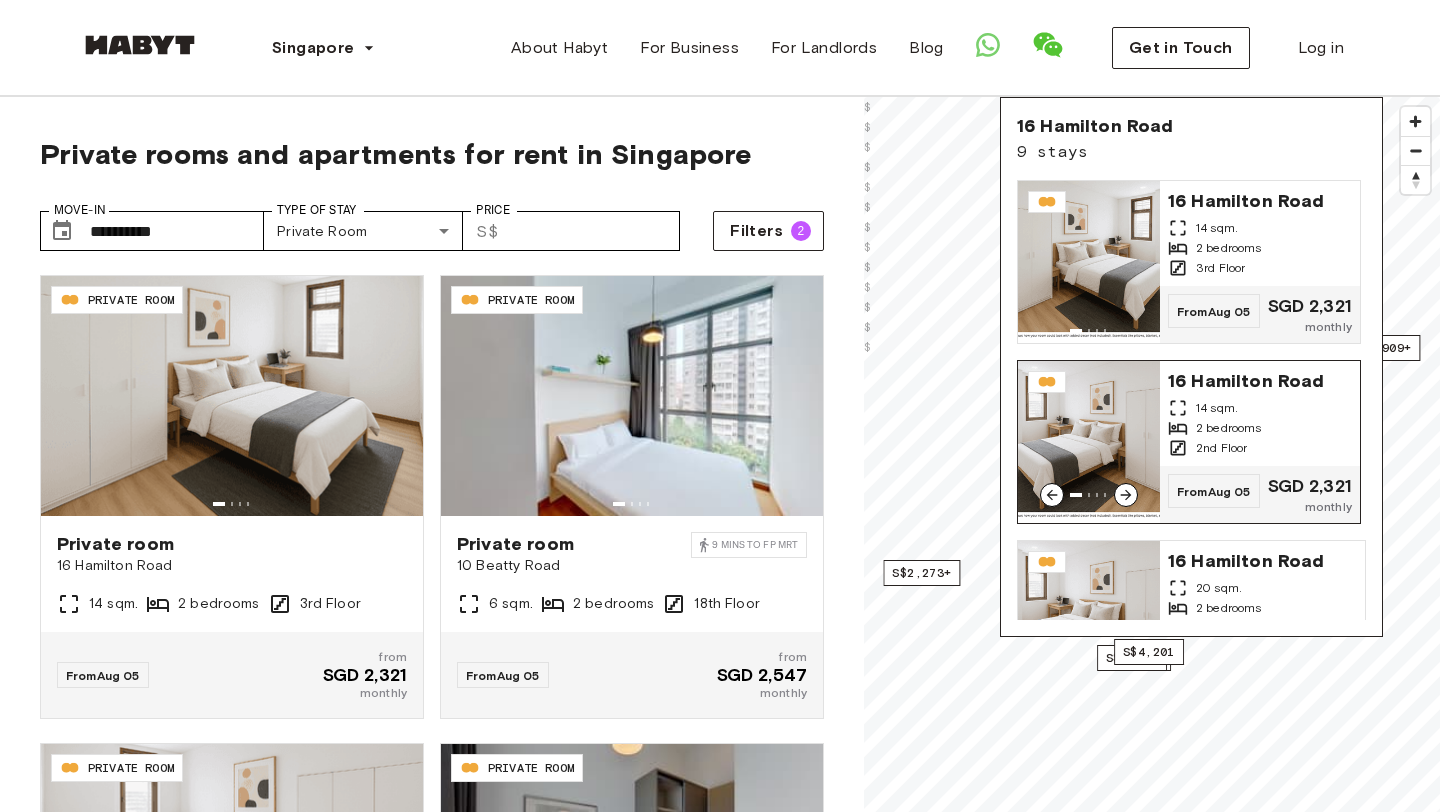 click on "16 Hamilton Road 14 sqm. 2 bedrooms 2nd Floor" at bounding box center [1260, 413] 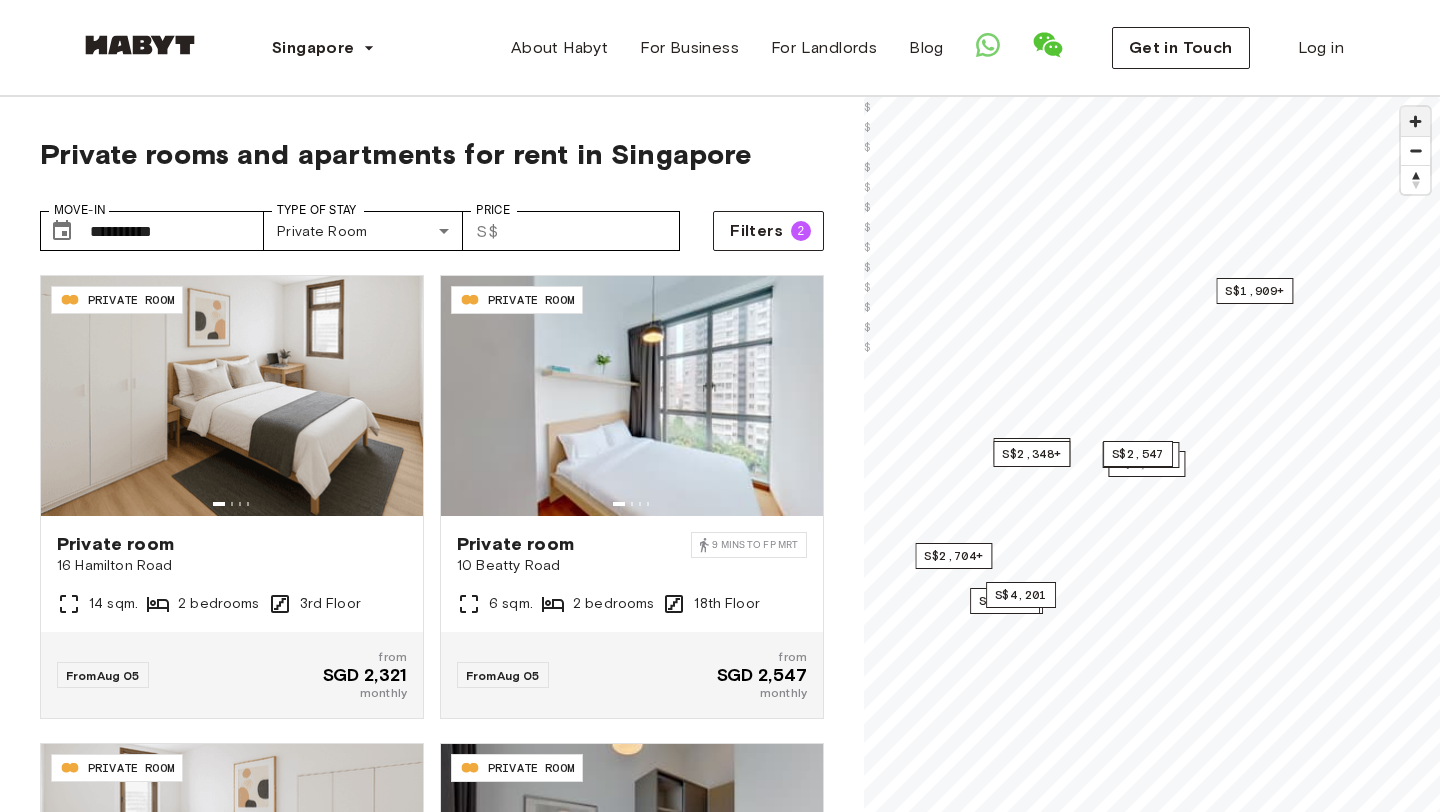 click at bounding box center [1415, 121] 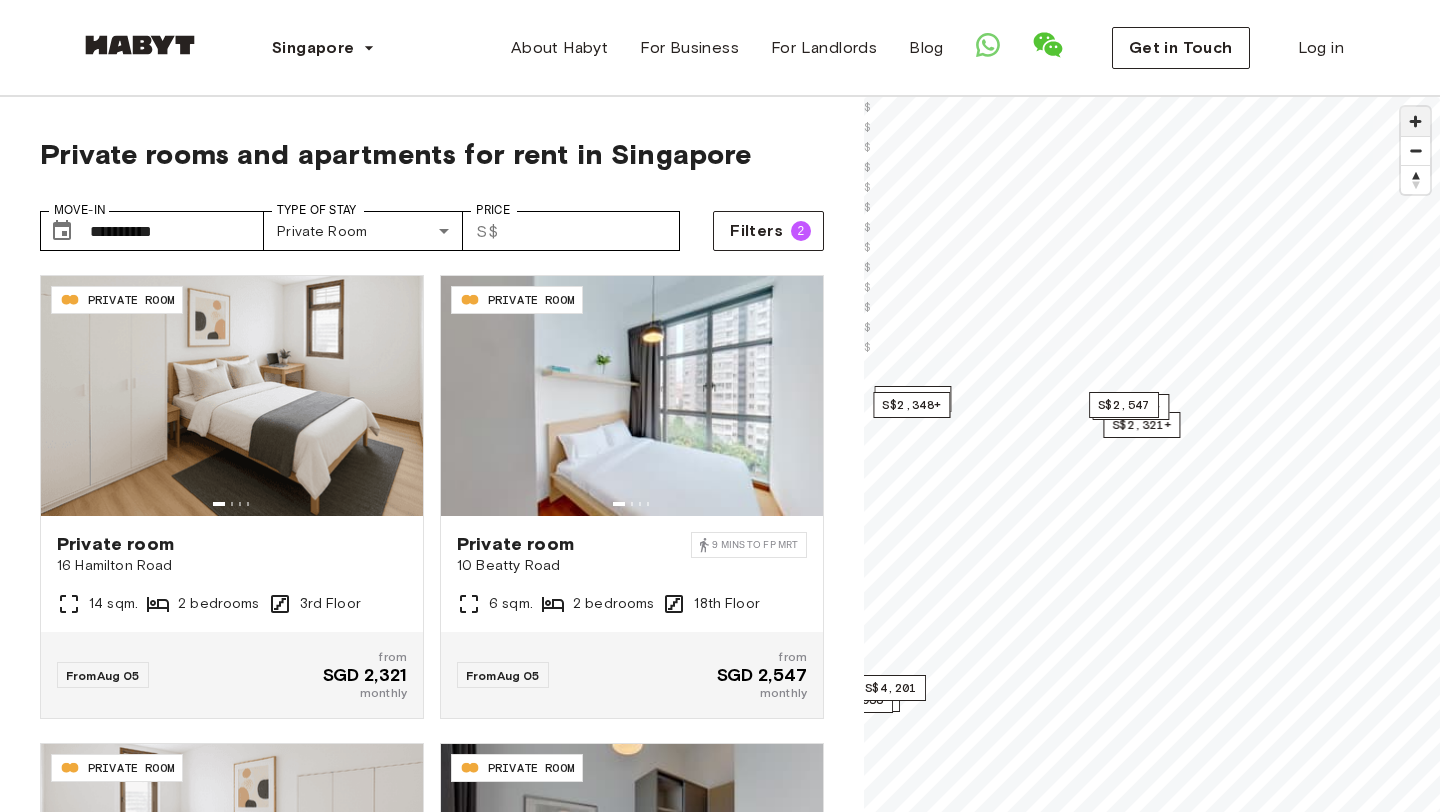click at bounding box center (1415, 121) 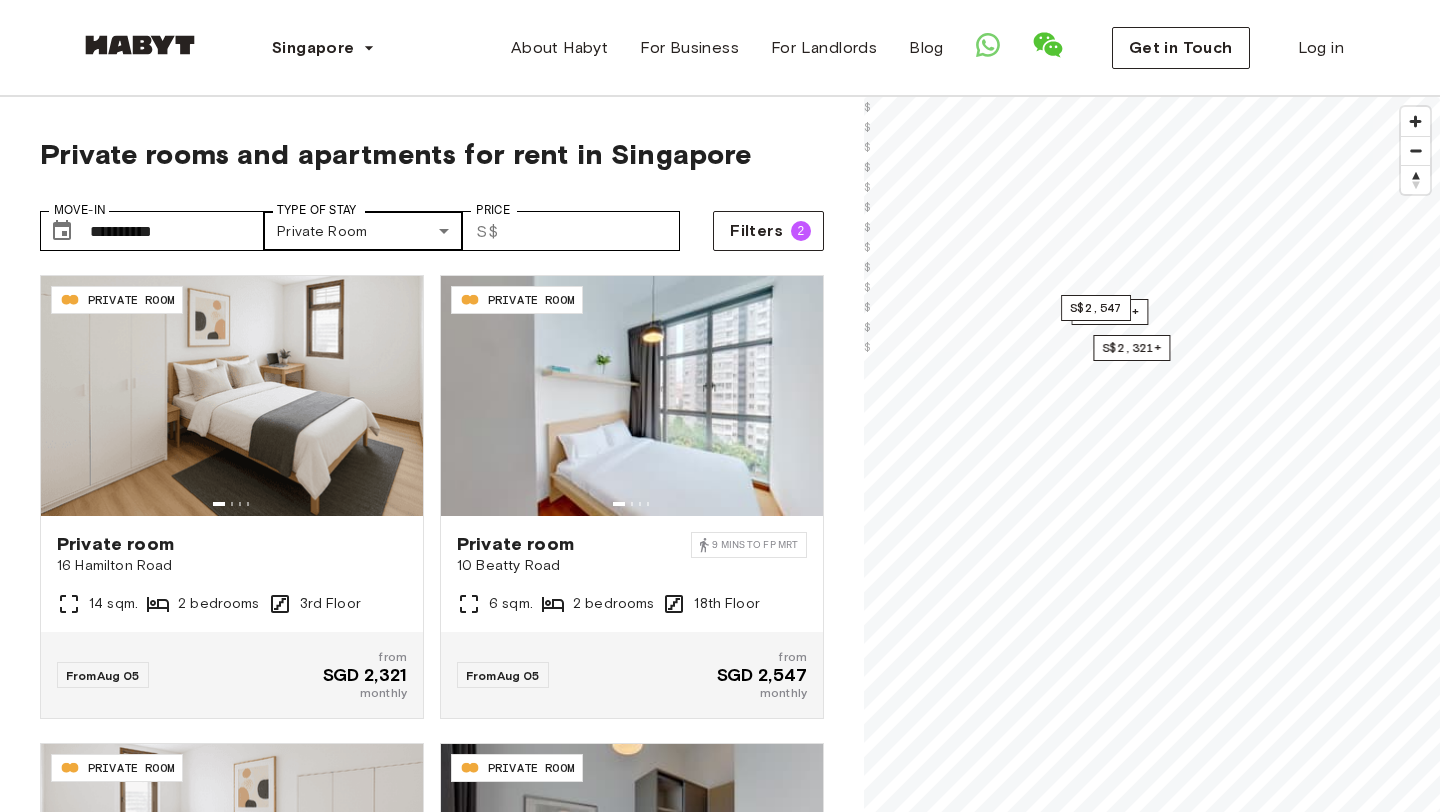 click on "**********" at bounding box center (720, 2351) 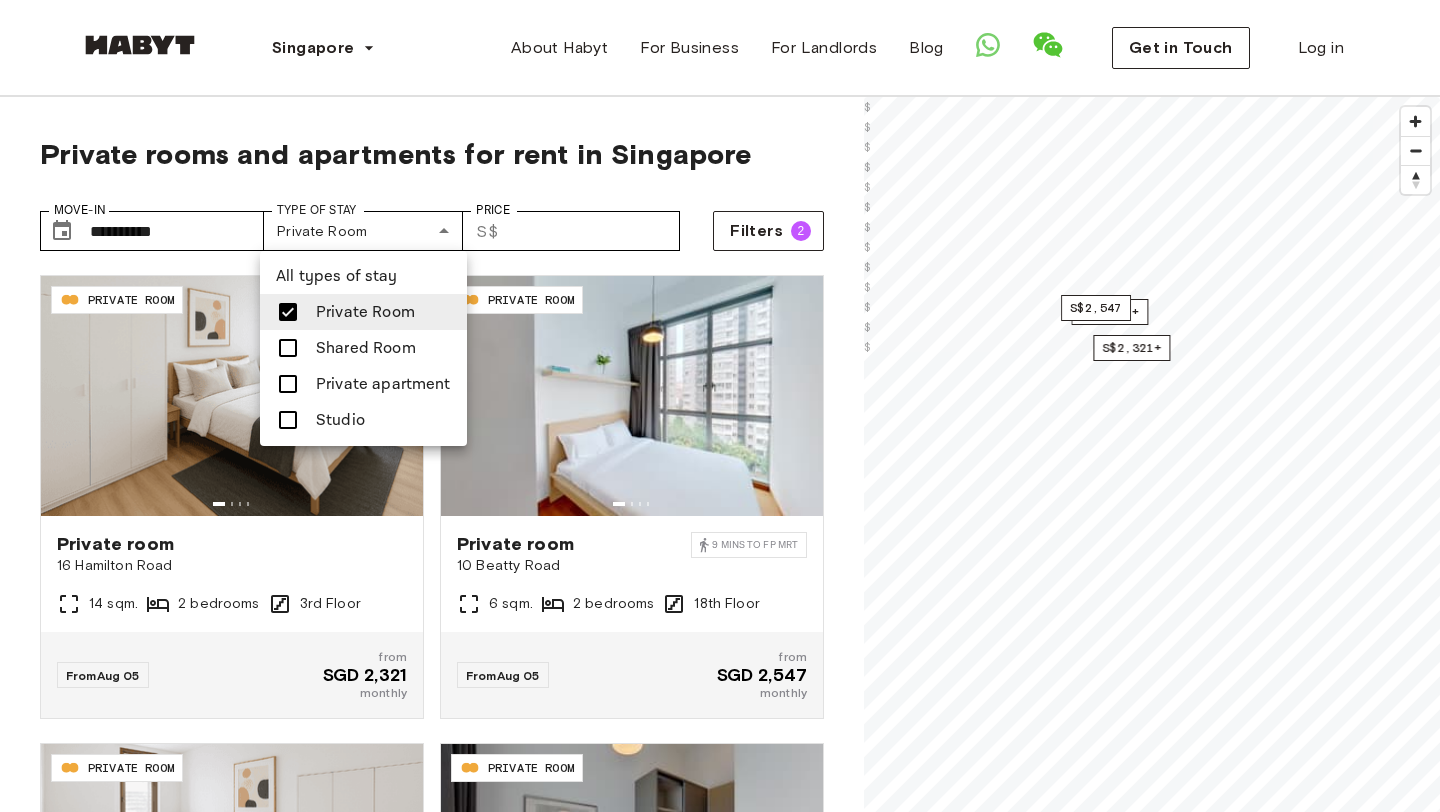 click at bounding box center [720, 406] 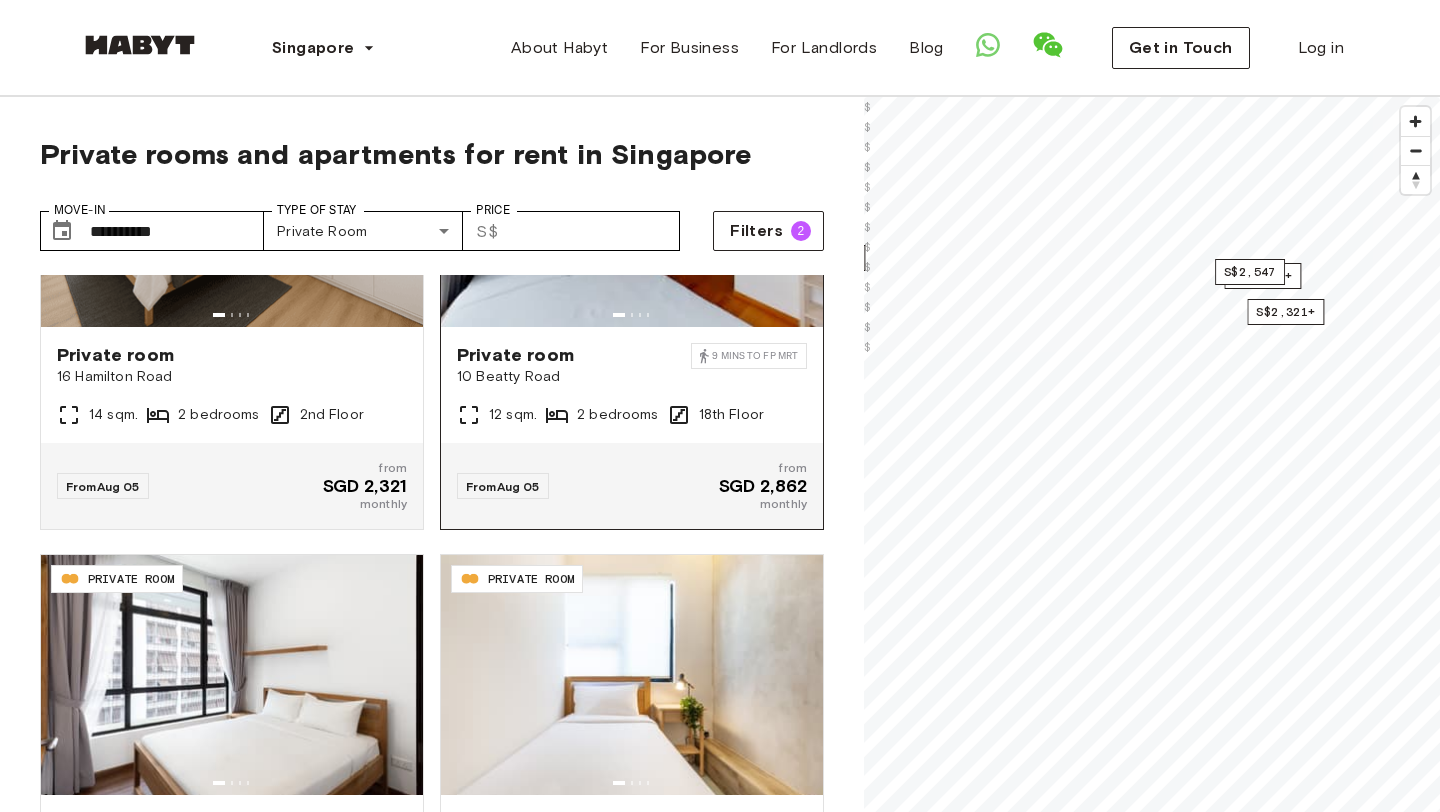 scroll, scrollTop: 488, scrollLeft: 0, axis: vertical 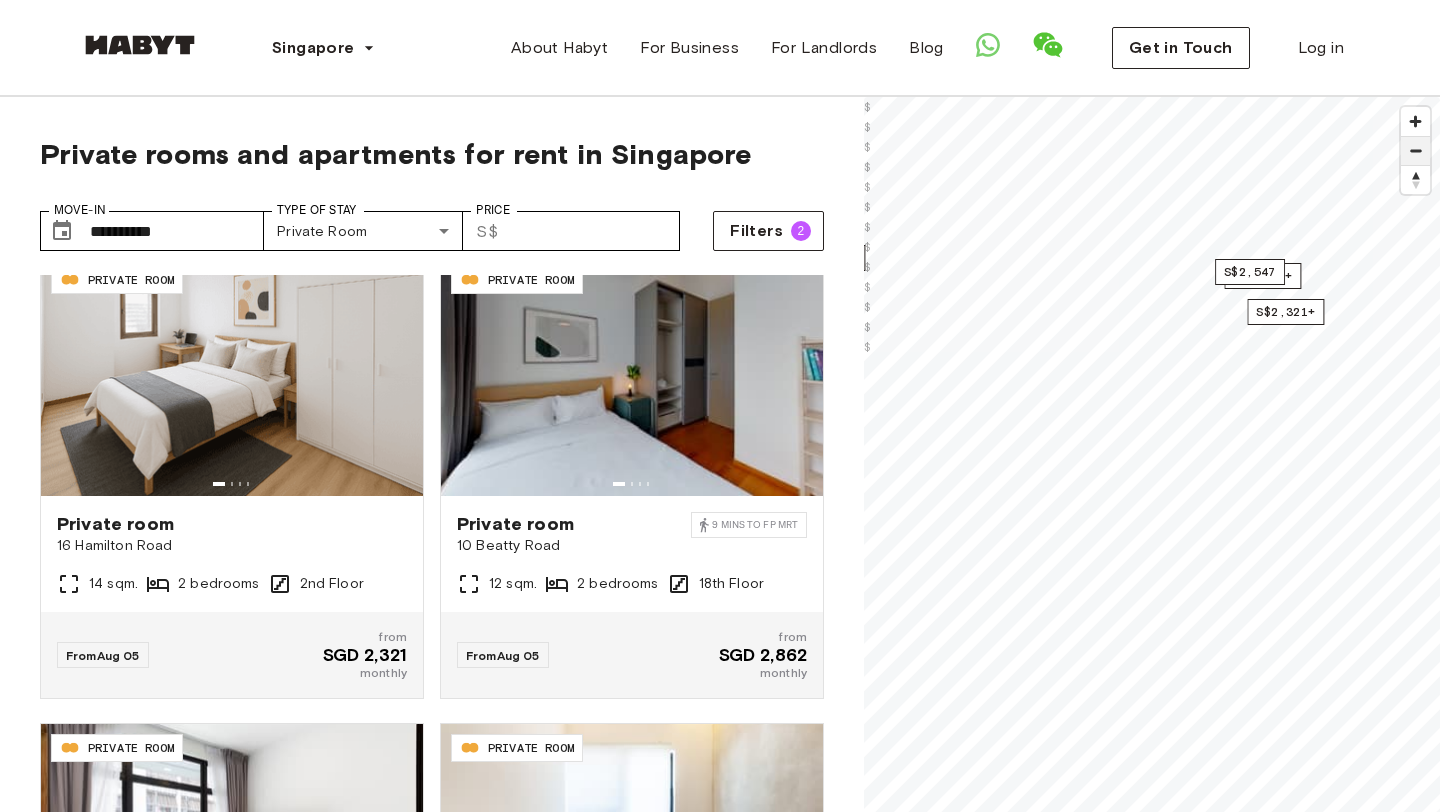 click at bounding box center (1415, 151) 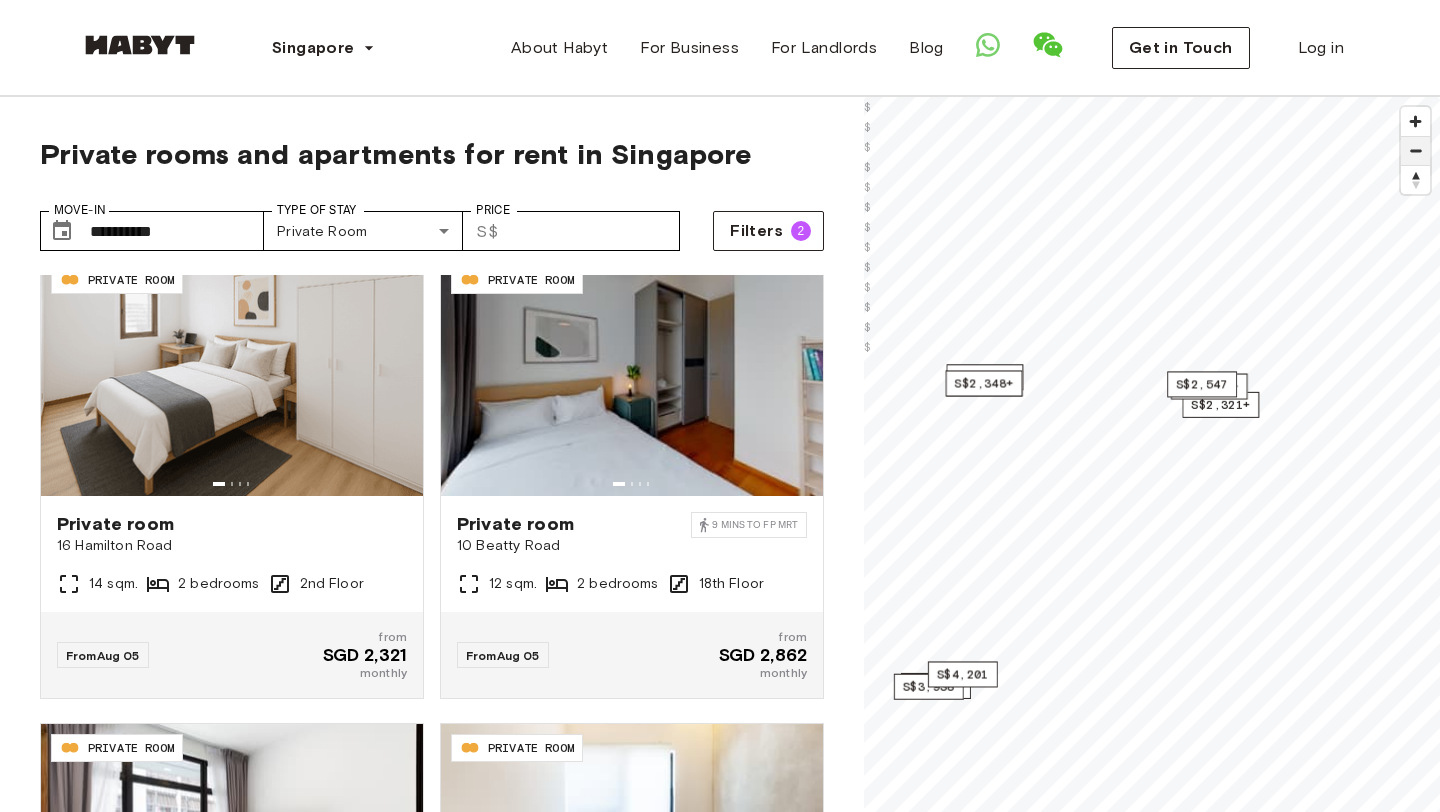 click at bounding box center [1415, 151] 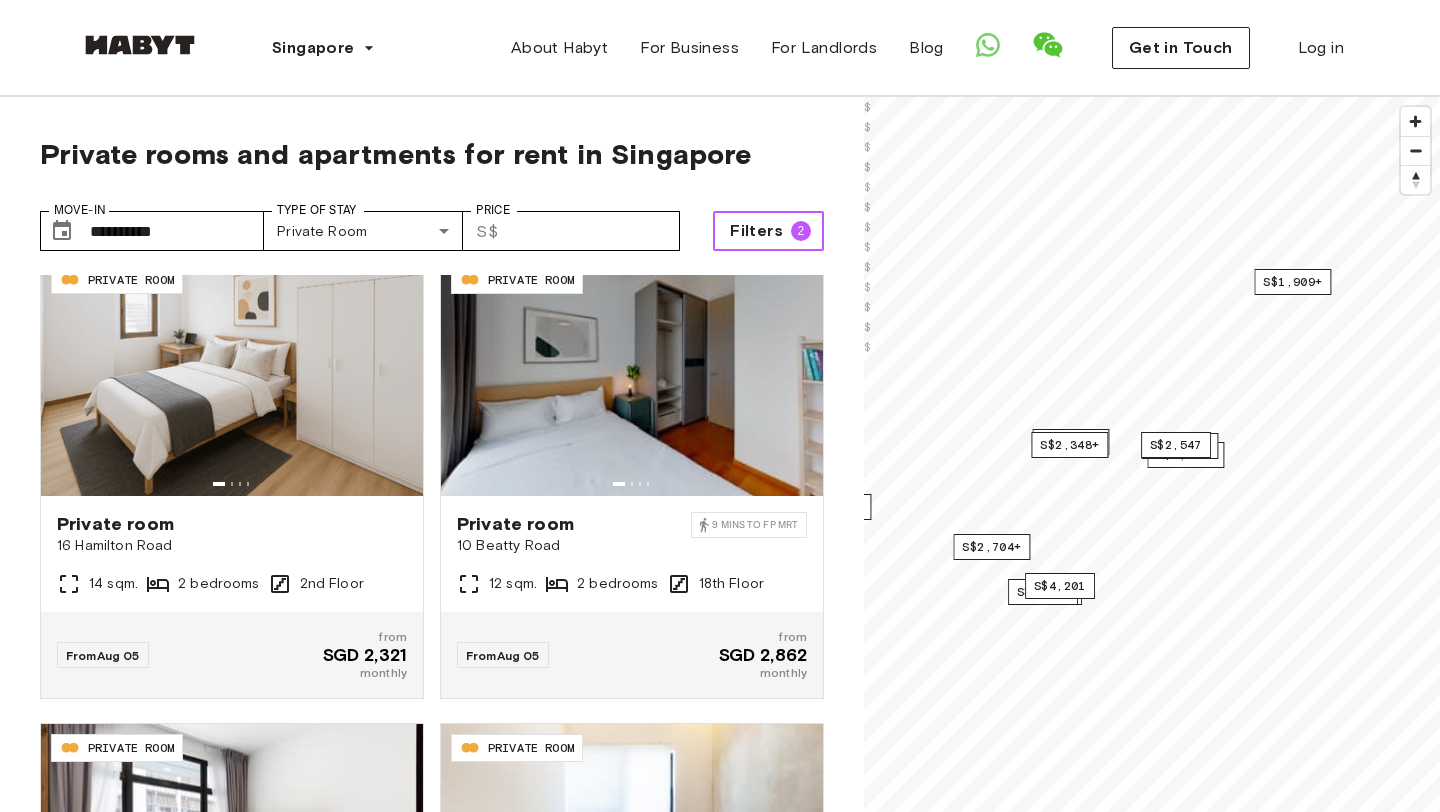 click on "Filters" at bounding box center (756, 231) 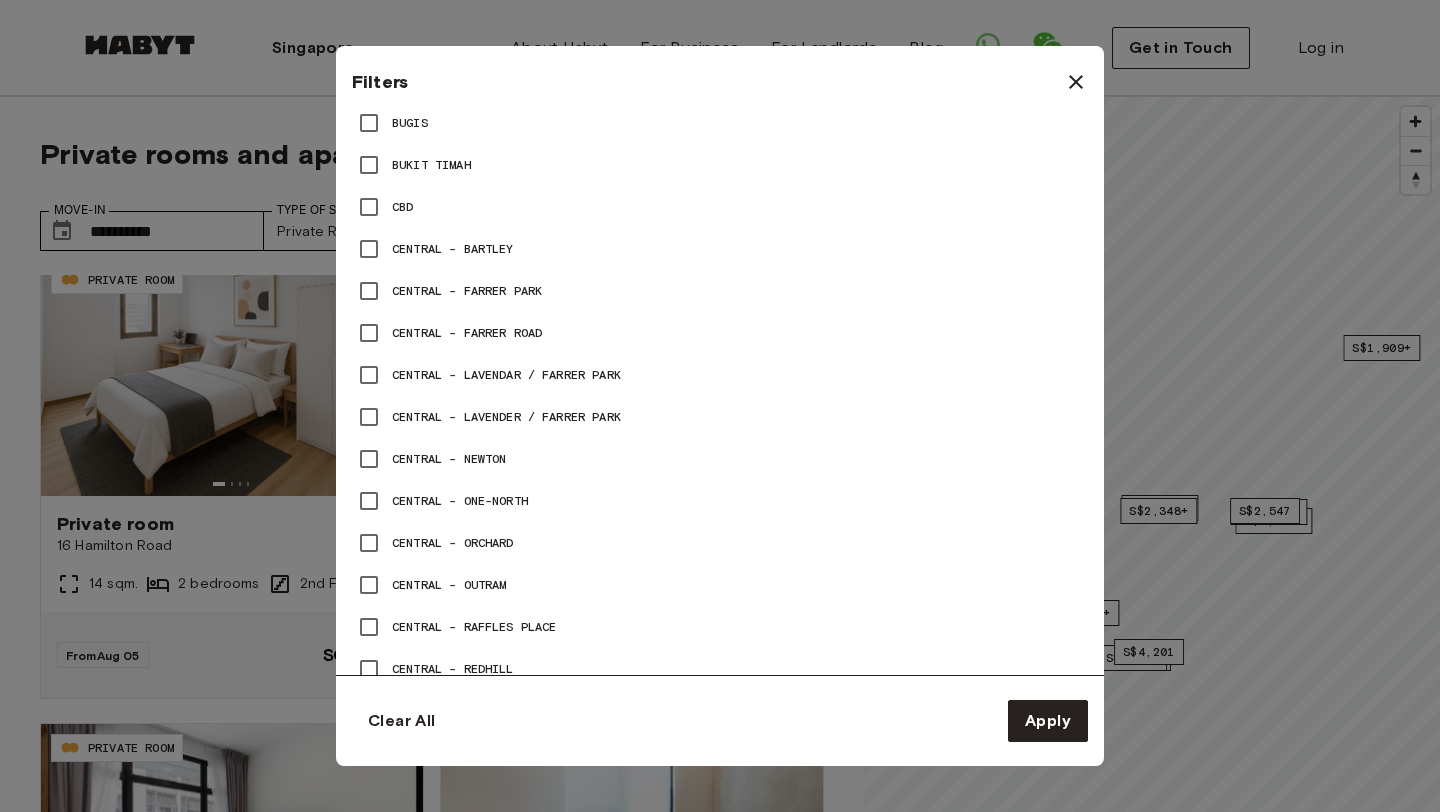scroll, scrollTop: 1056, scrollLeft: 0, axis: vertical 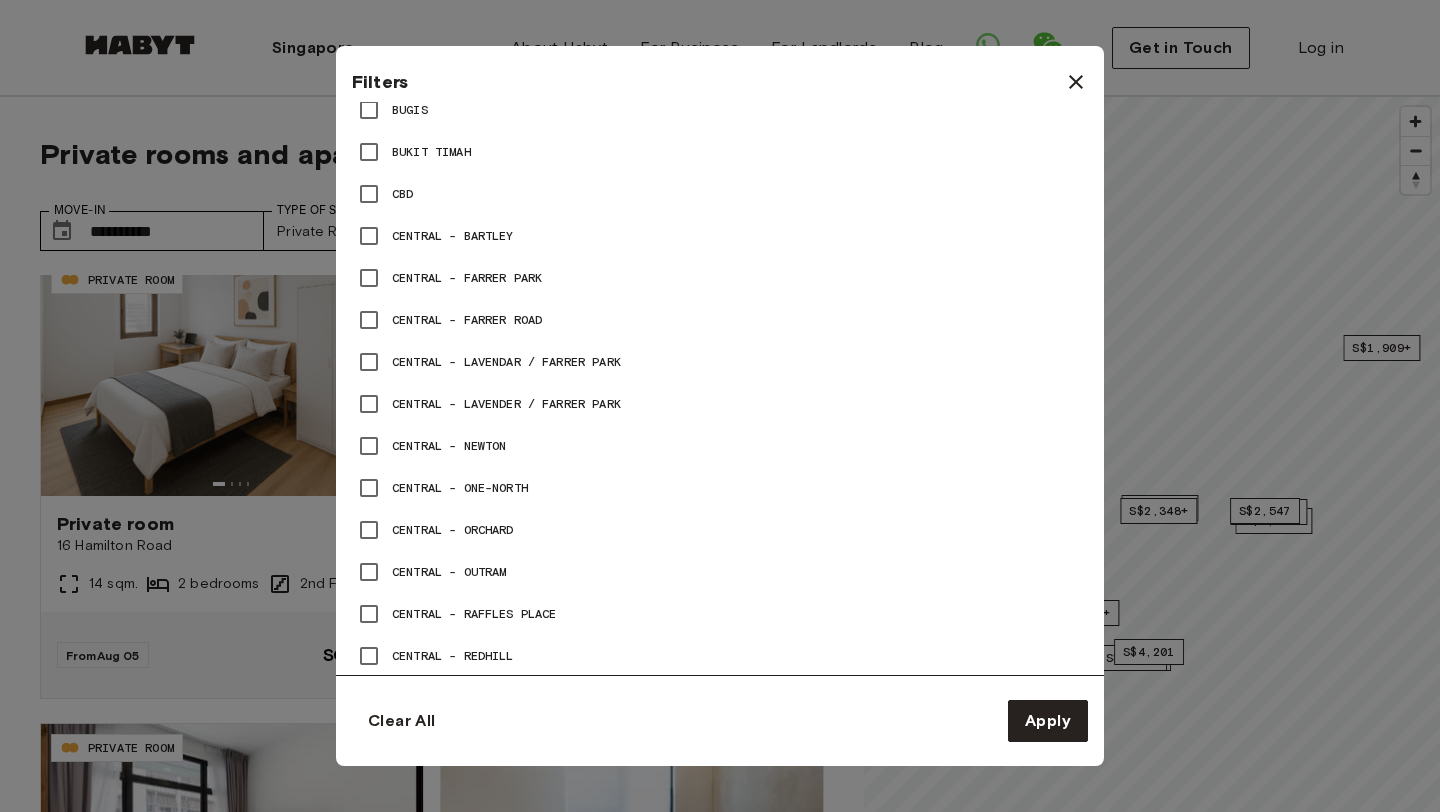 click on "Central - One-North" at bounding box center [460, 488] 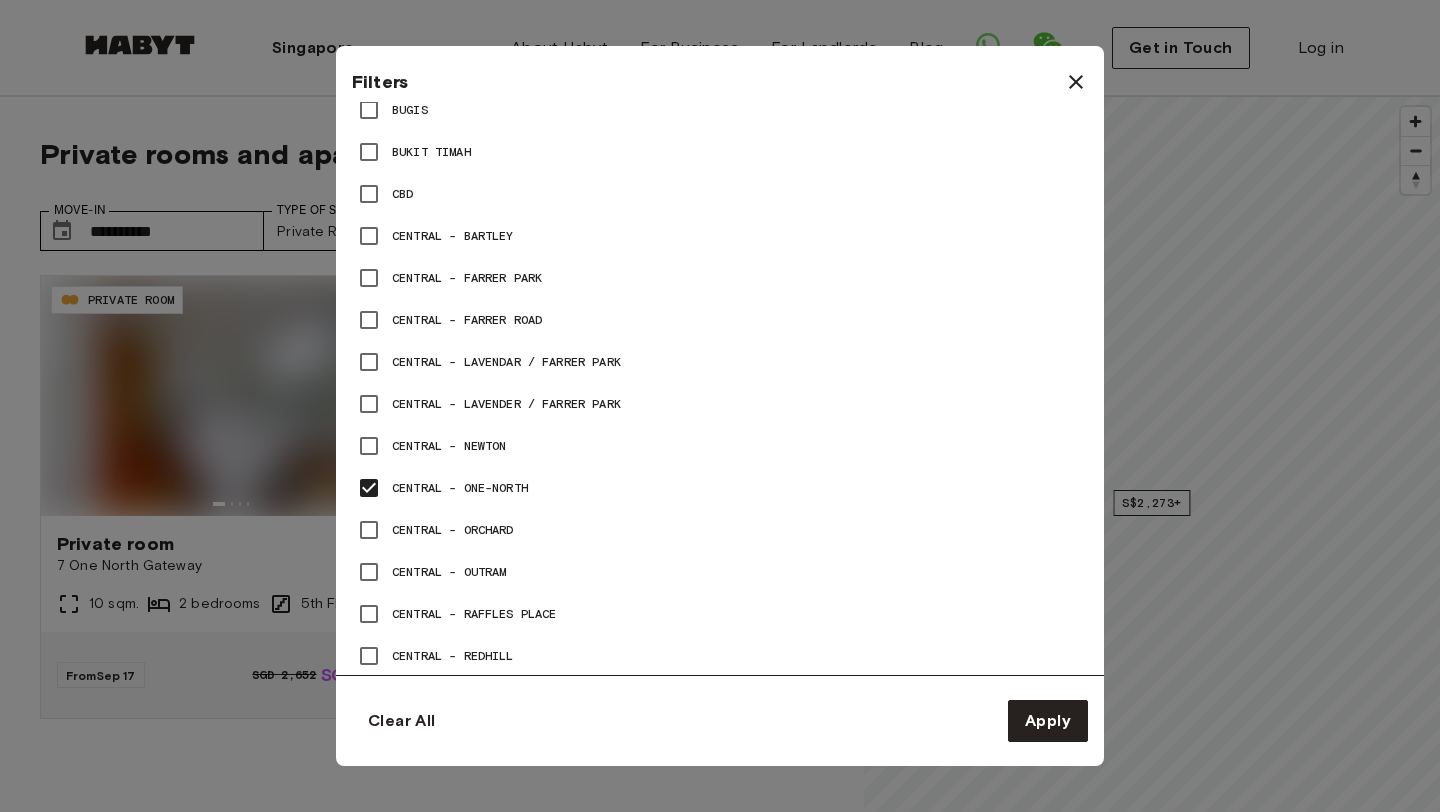 scroll, scrollTop: 0, scrollLeft: 0, axis: both 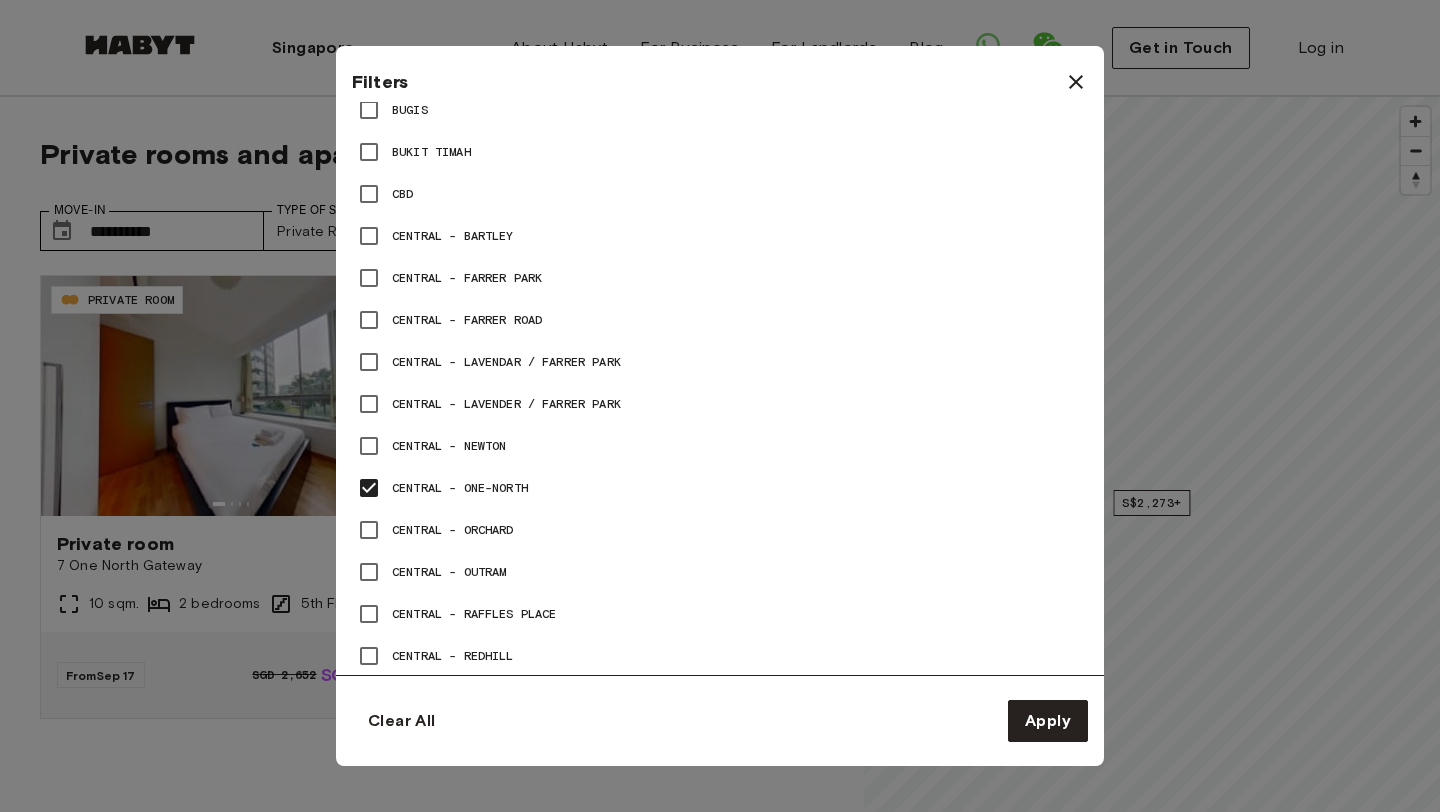 click at bounding box center (1076, 82) 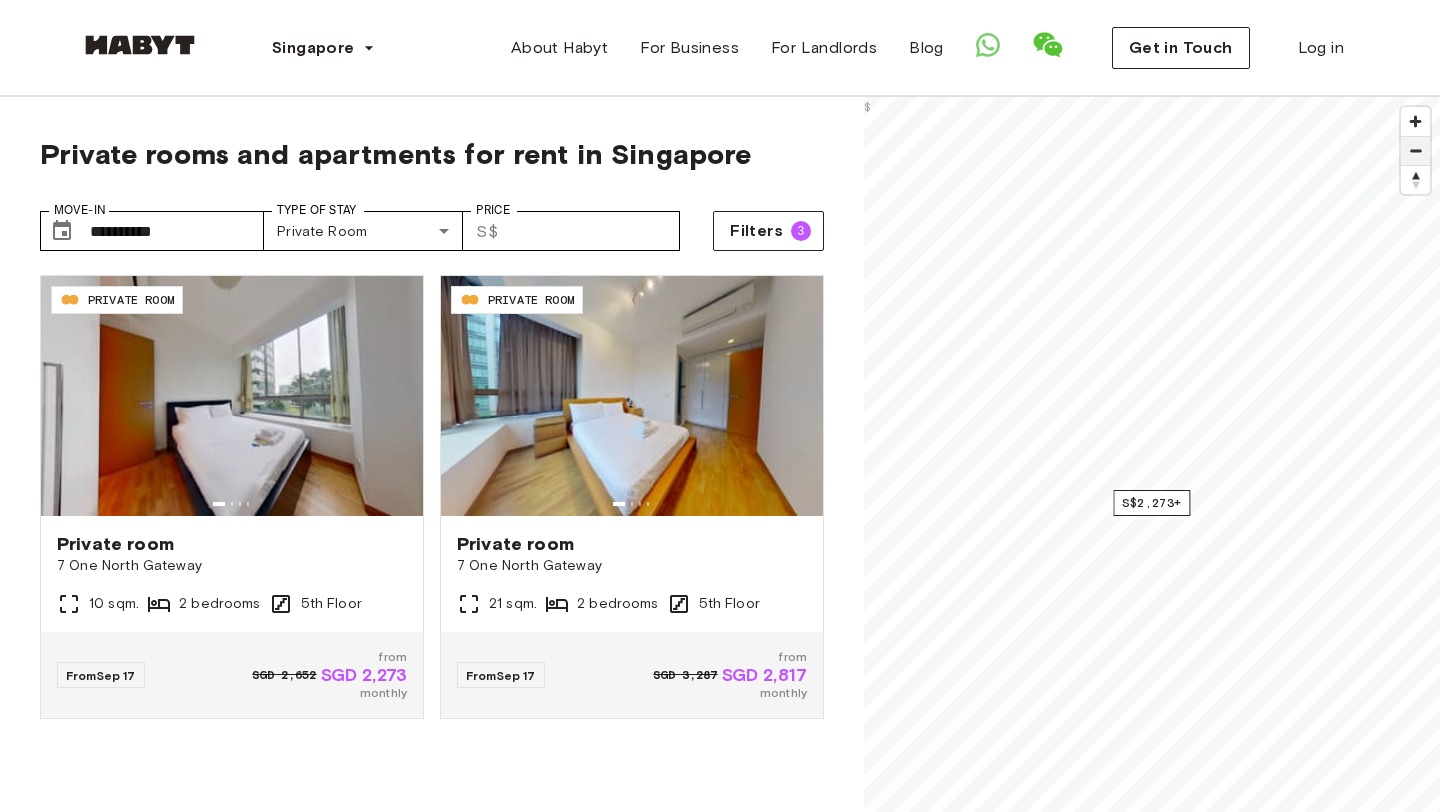 click at bounding box center [1415, 151] 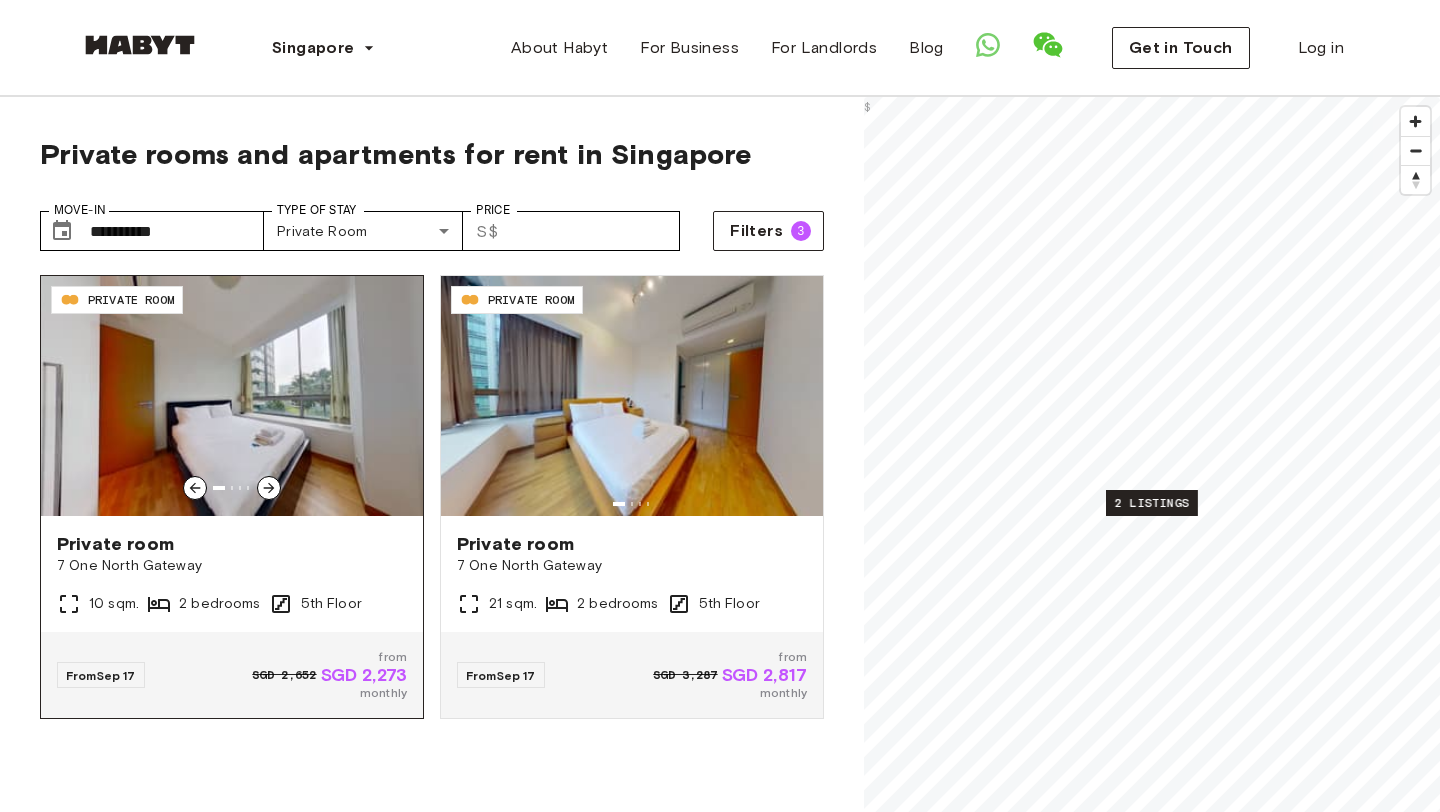 click at bounding box center [232, 396] 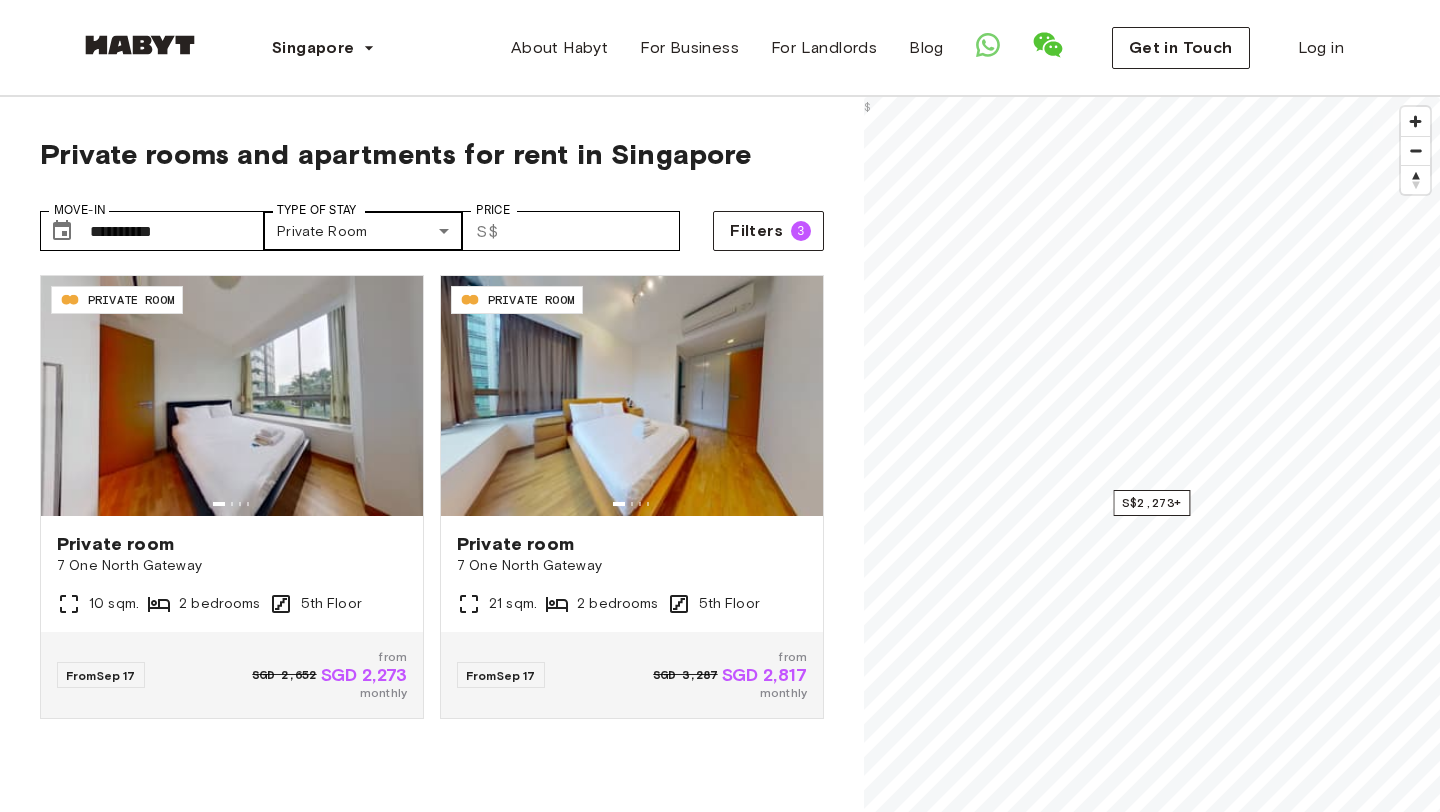 click on "**********" at bounding box center [720, 2351] 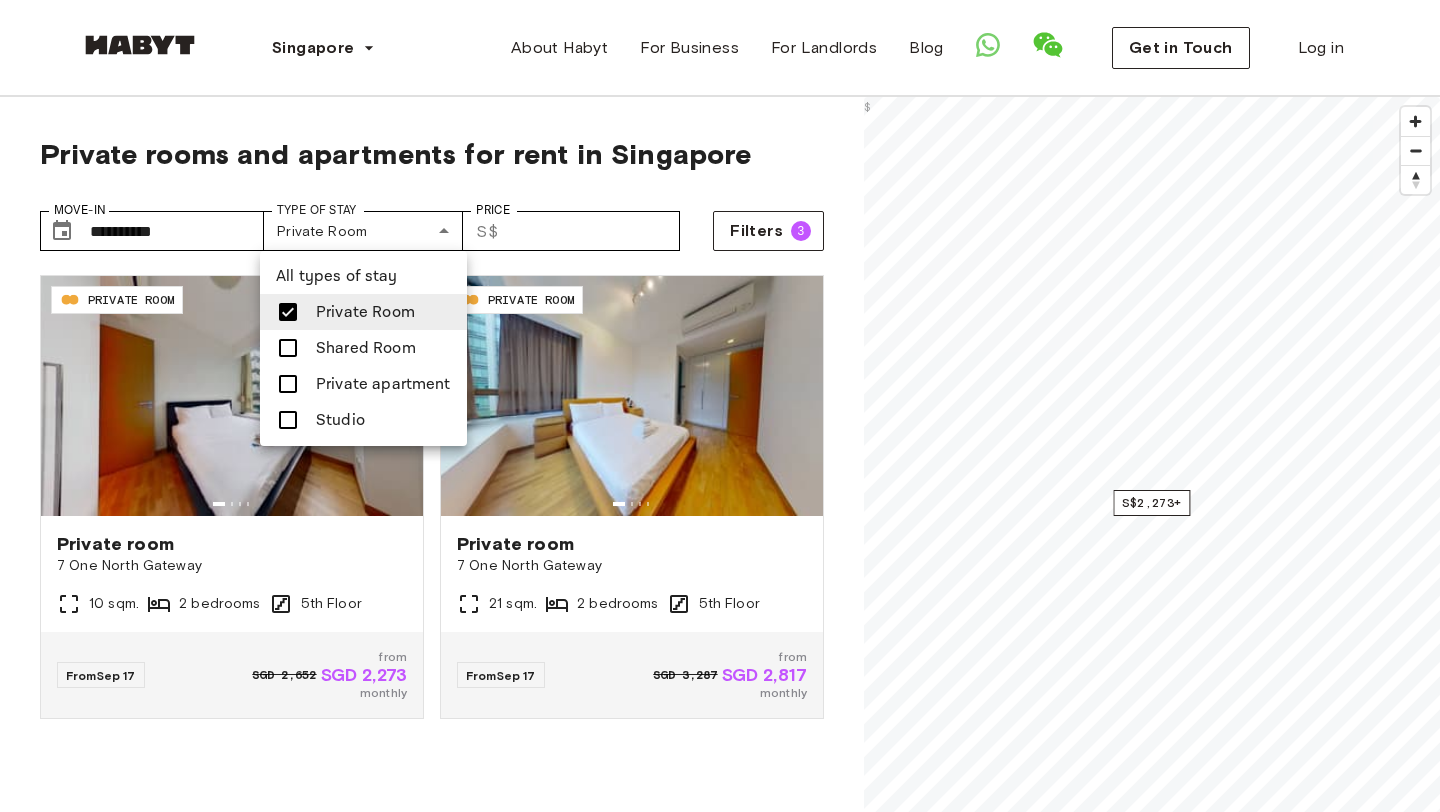 click on "Private apartment" at bounding box center (383, 384) 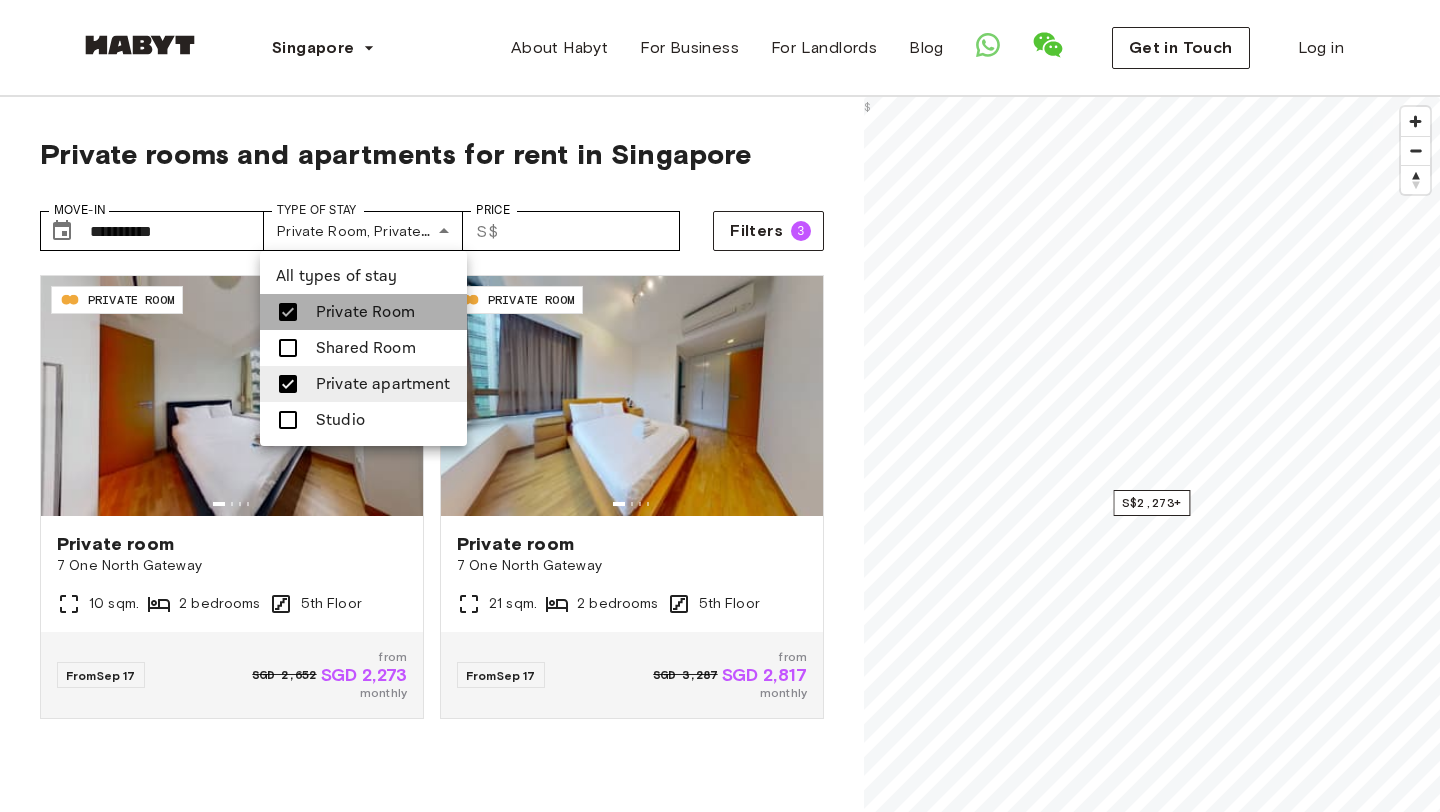 click on "Private Room" at bounding box center [365, 312] 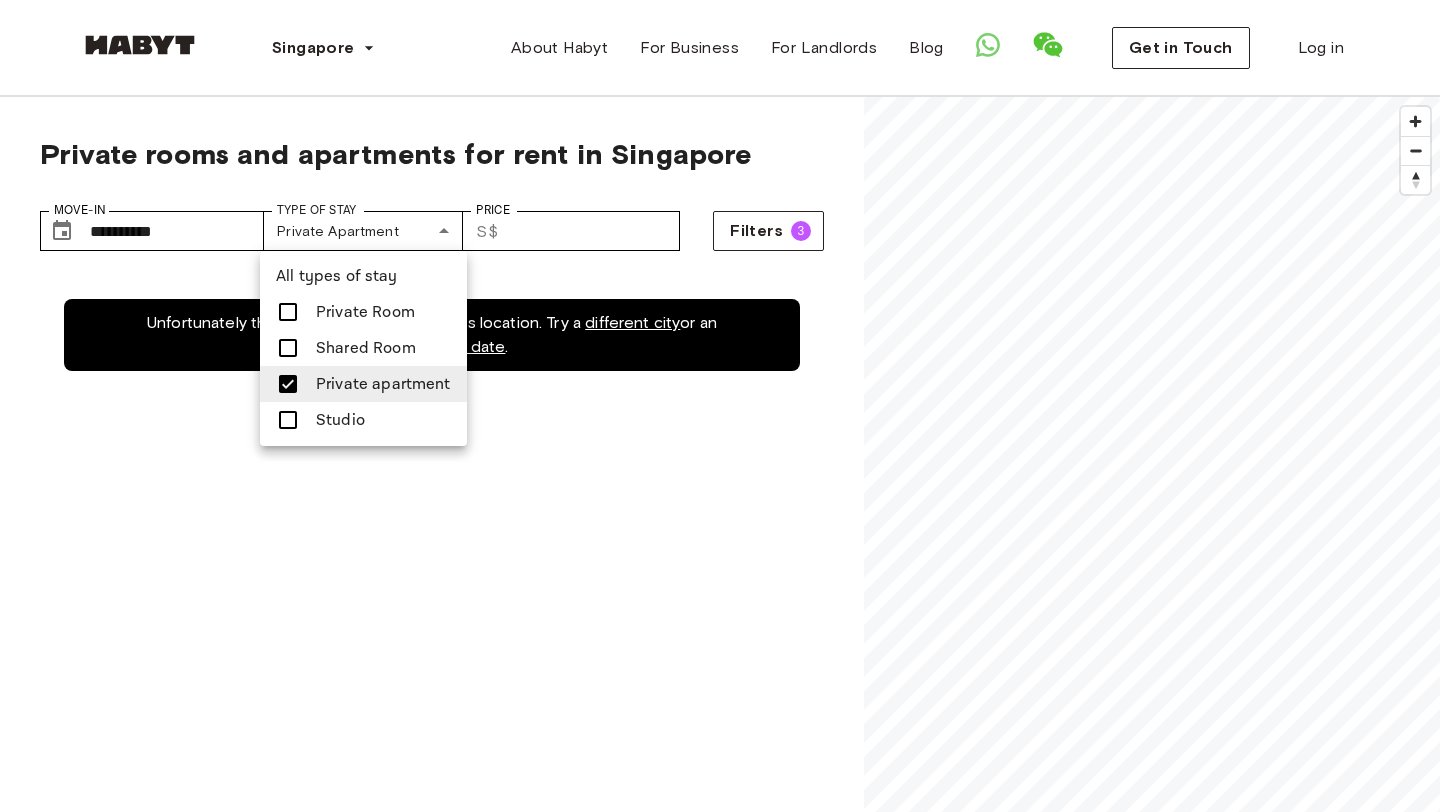 click on "Private Room" at bounding box center (365, 312) 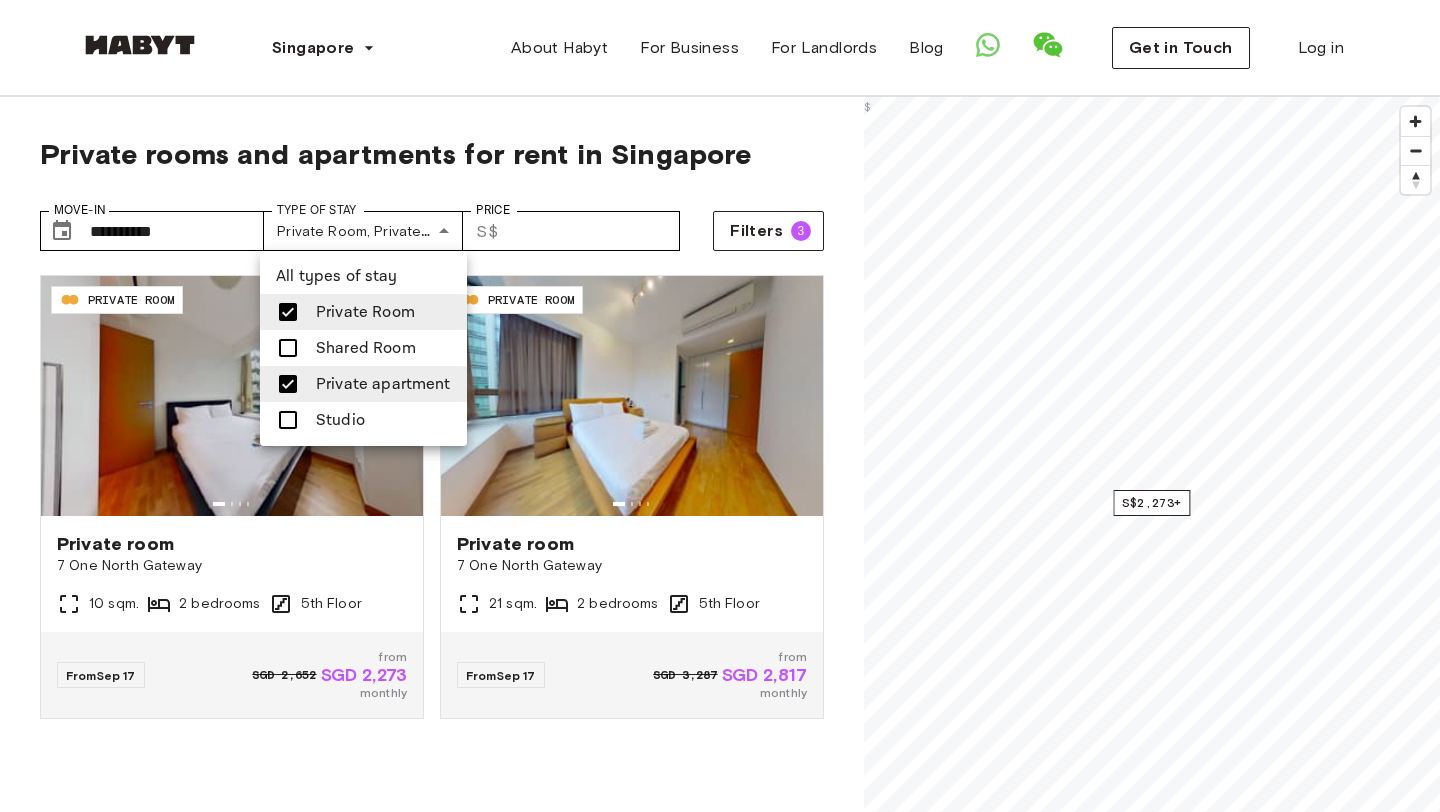 click at bounding box center [720, 406] 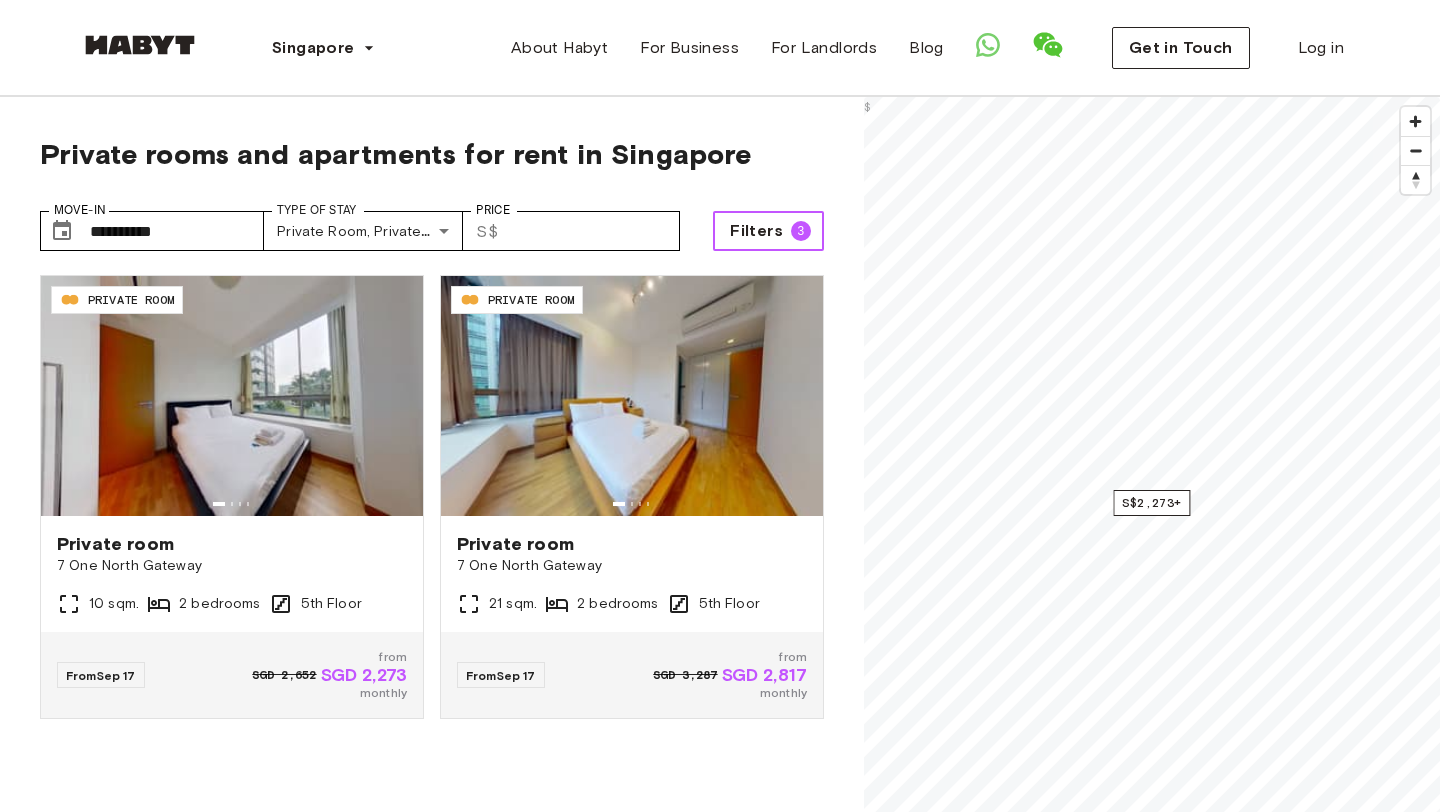 click on "Filters" at bounding box center (756, 231) 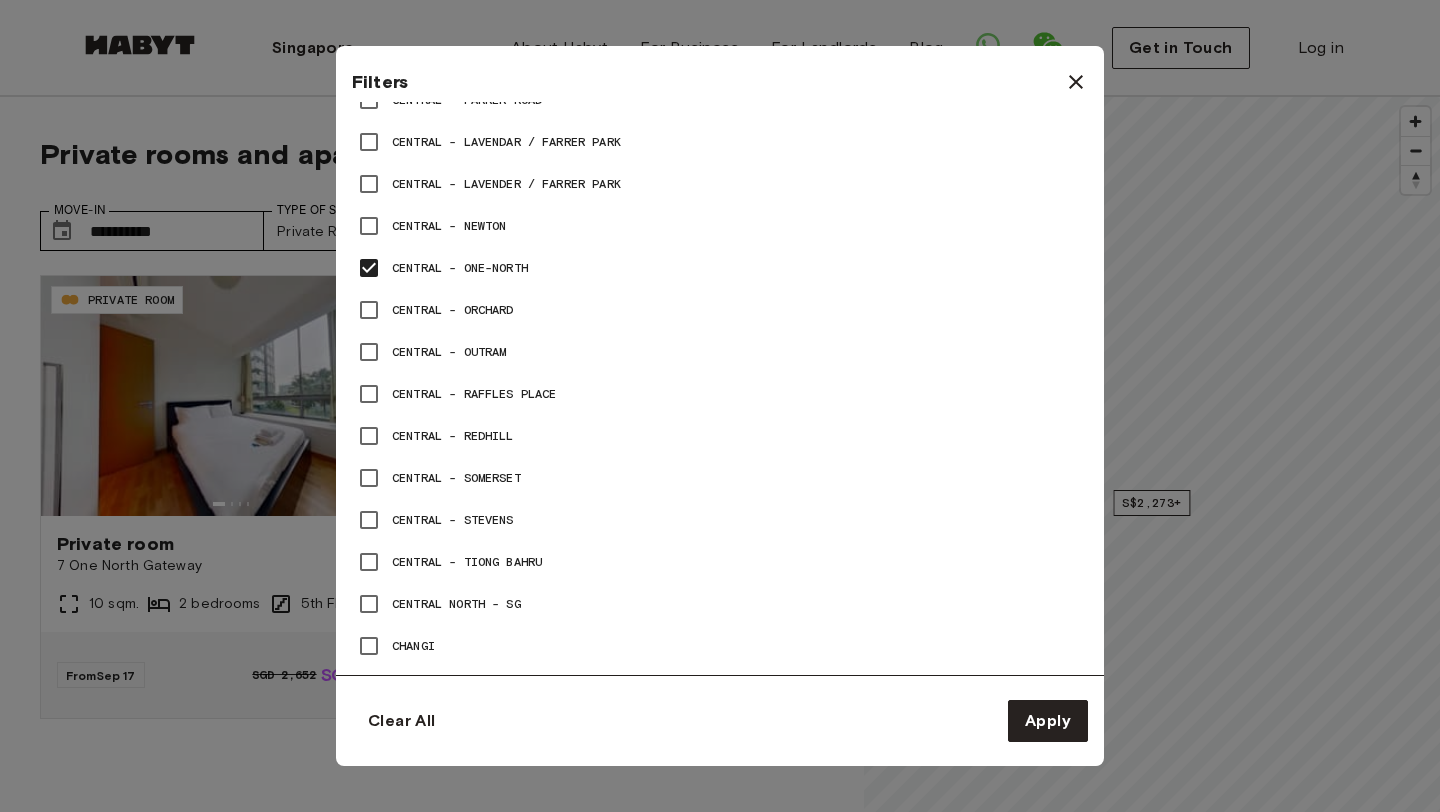 scroll, scrollTop: 1275, scrollLeft: 0, axis: vertical 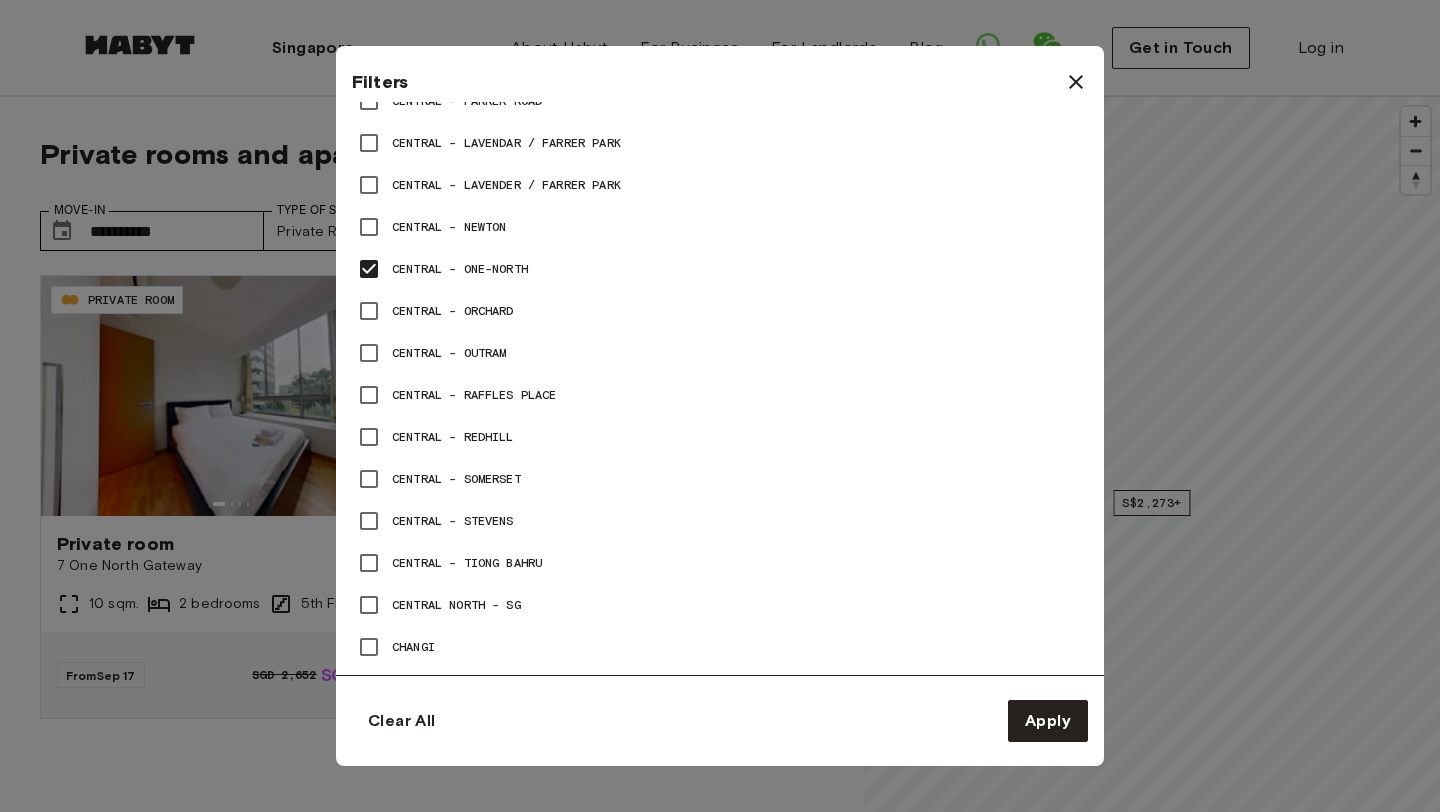 click on "Central - One-North" at bounding box center (460, 269) 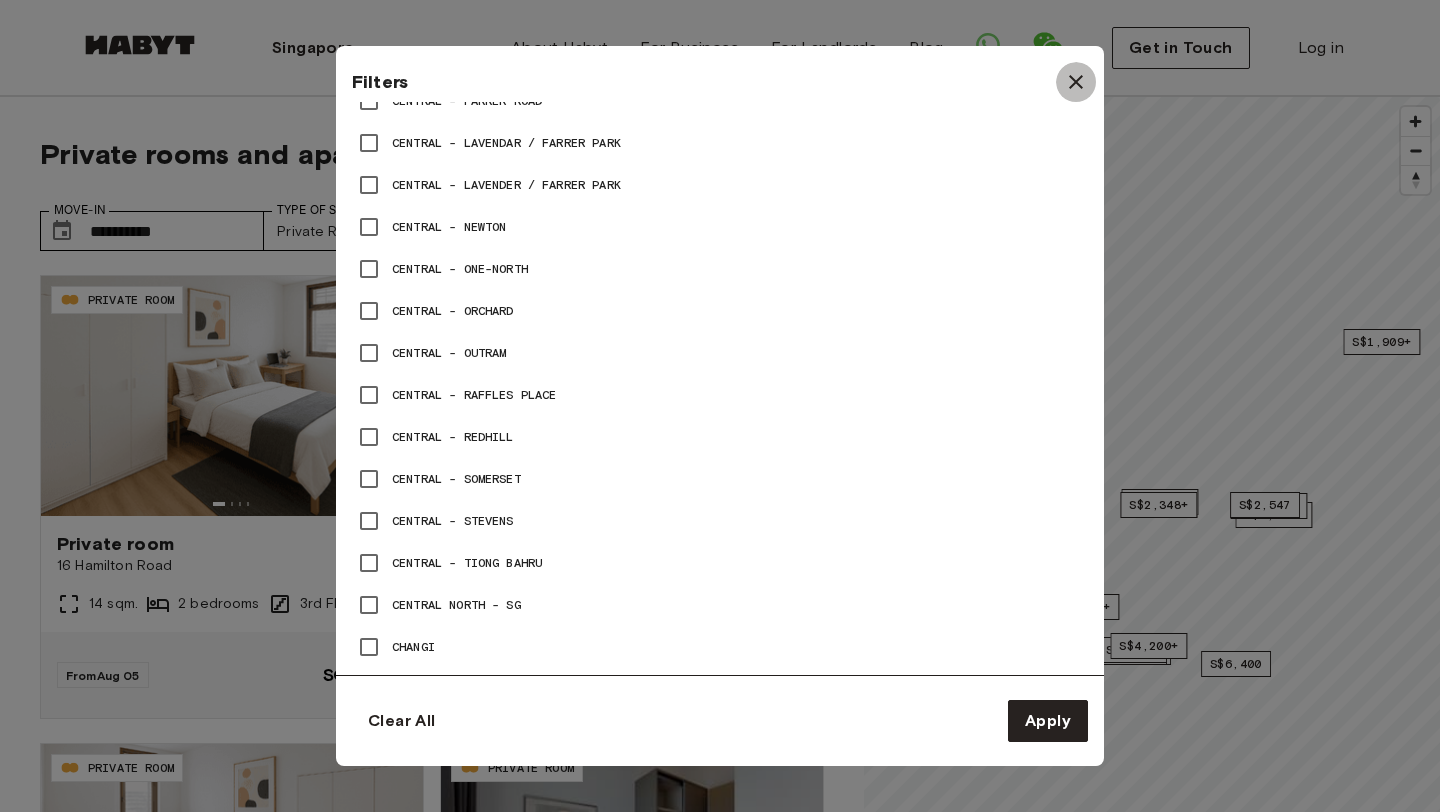 click at bounding box center [1076, 82] 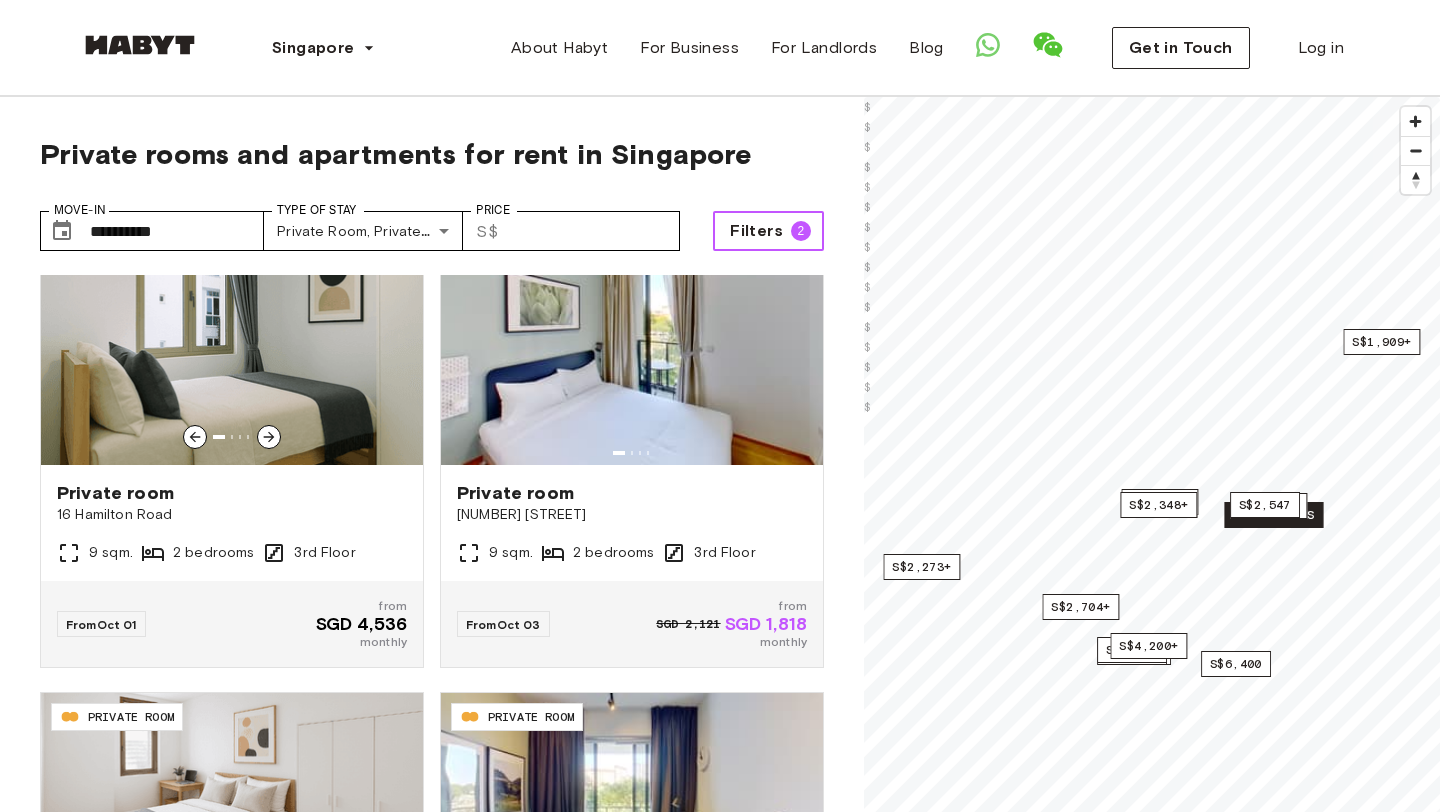scroll, scrollTop: 3958, scrollLeft: 0, axis: vertical 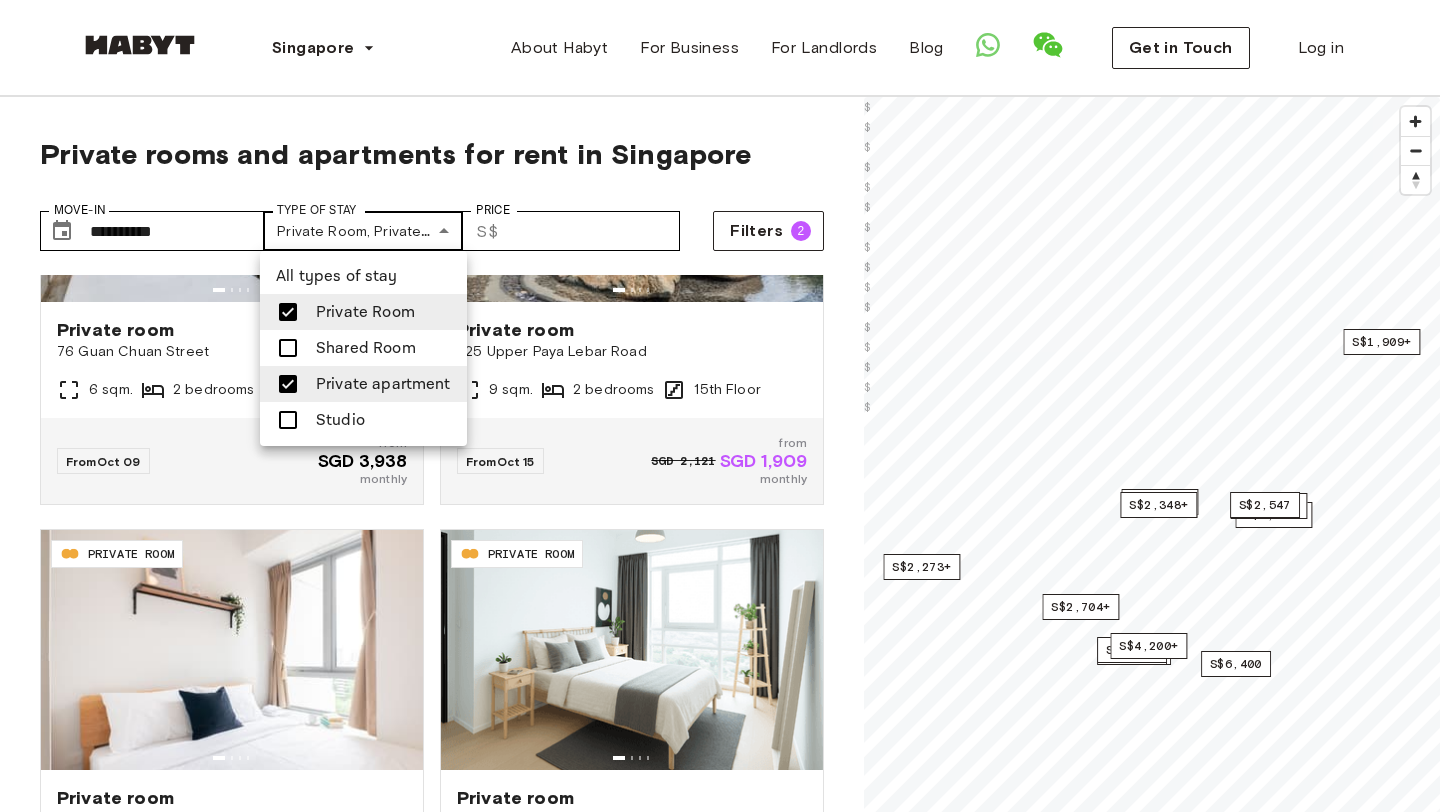 click on "**********" at bounding box center [720, 2351] 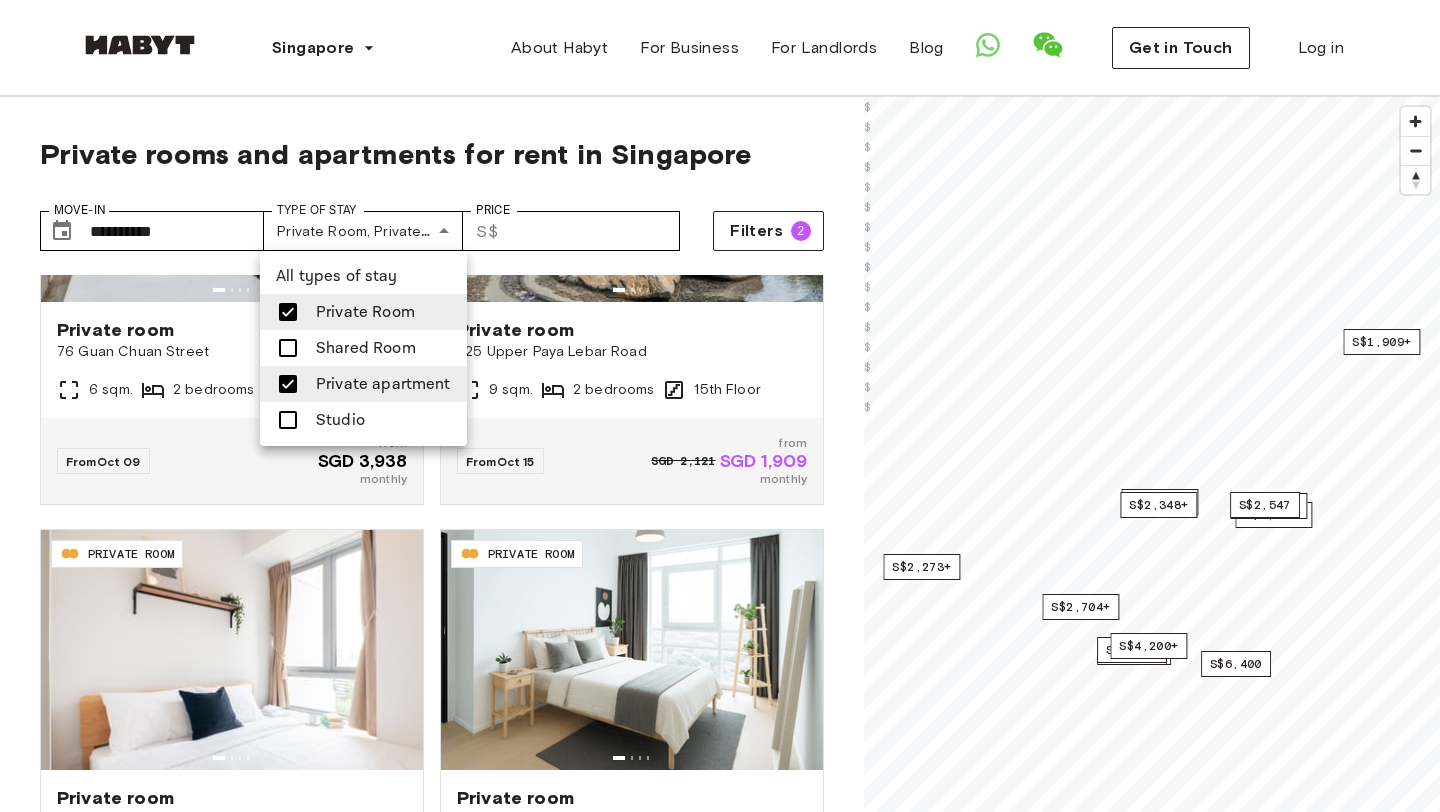 click on "Private Room" at bounding box center [365, 312] 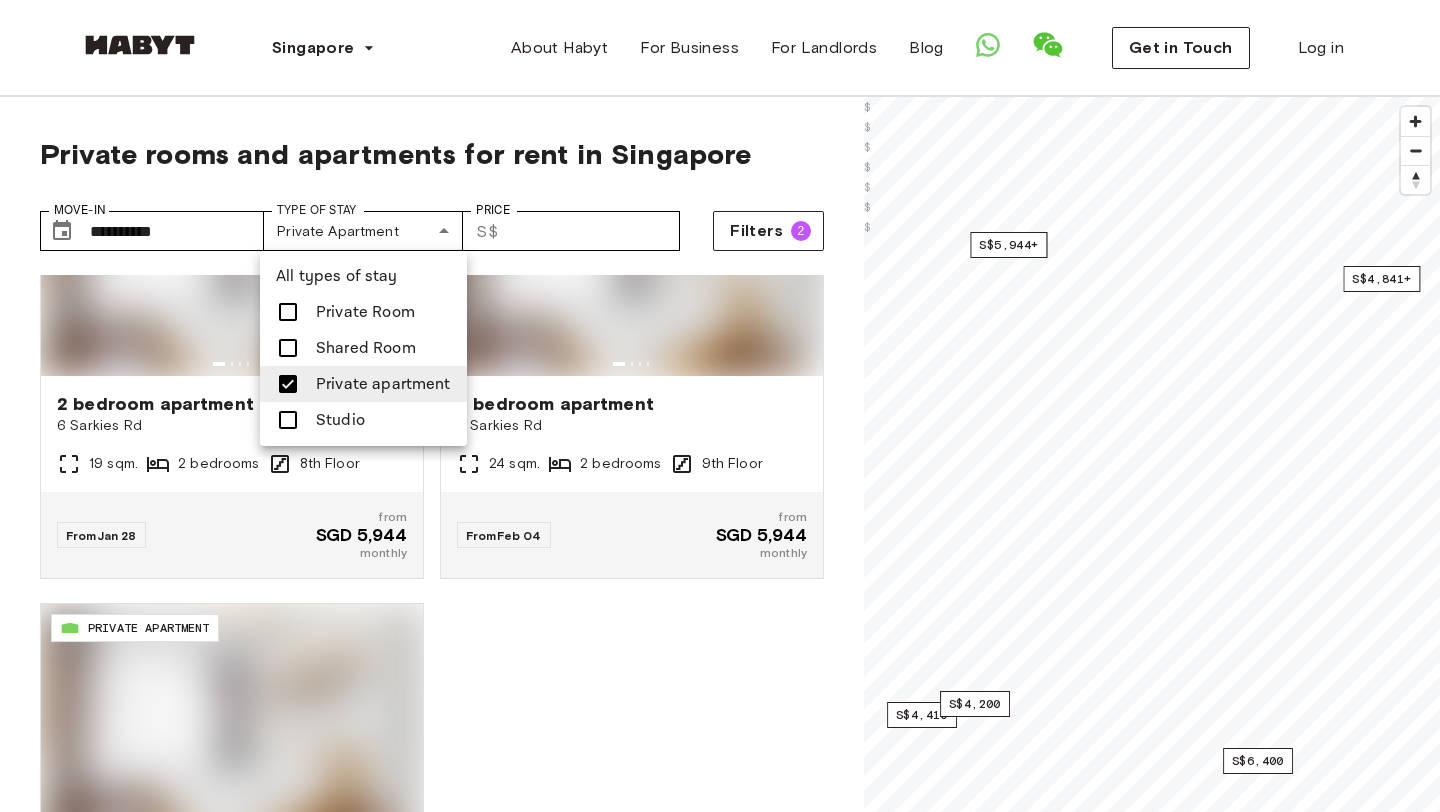 scroll, scrollTop: 2012, scrollLeft: 0, axis: vertical 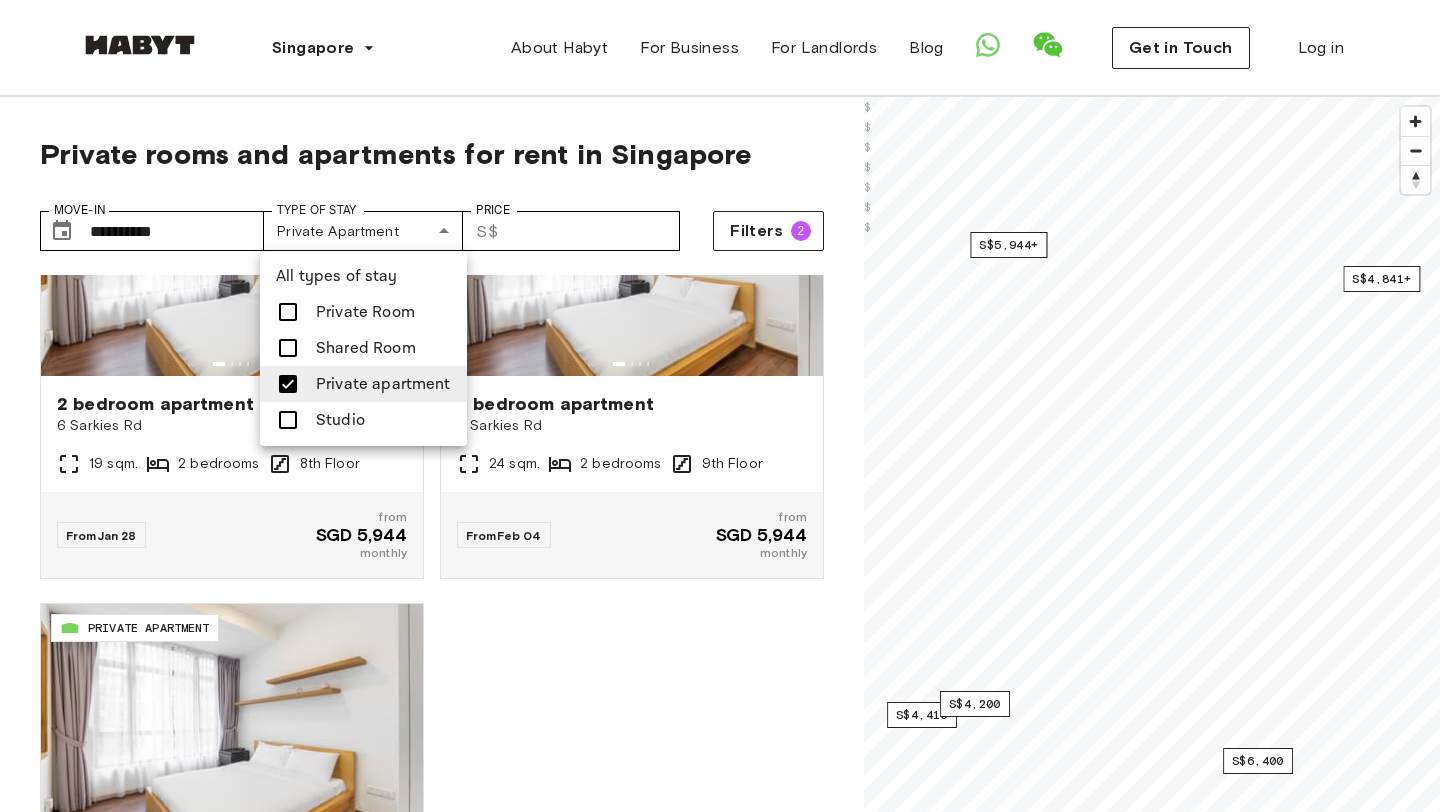 click at bounding box center (720, 406) 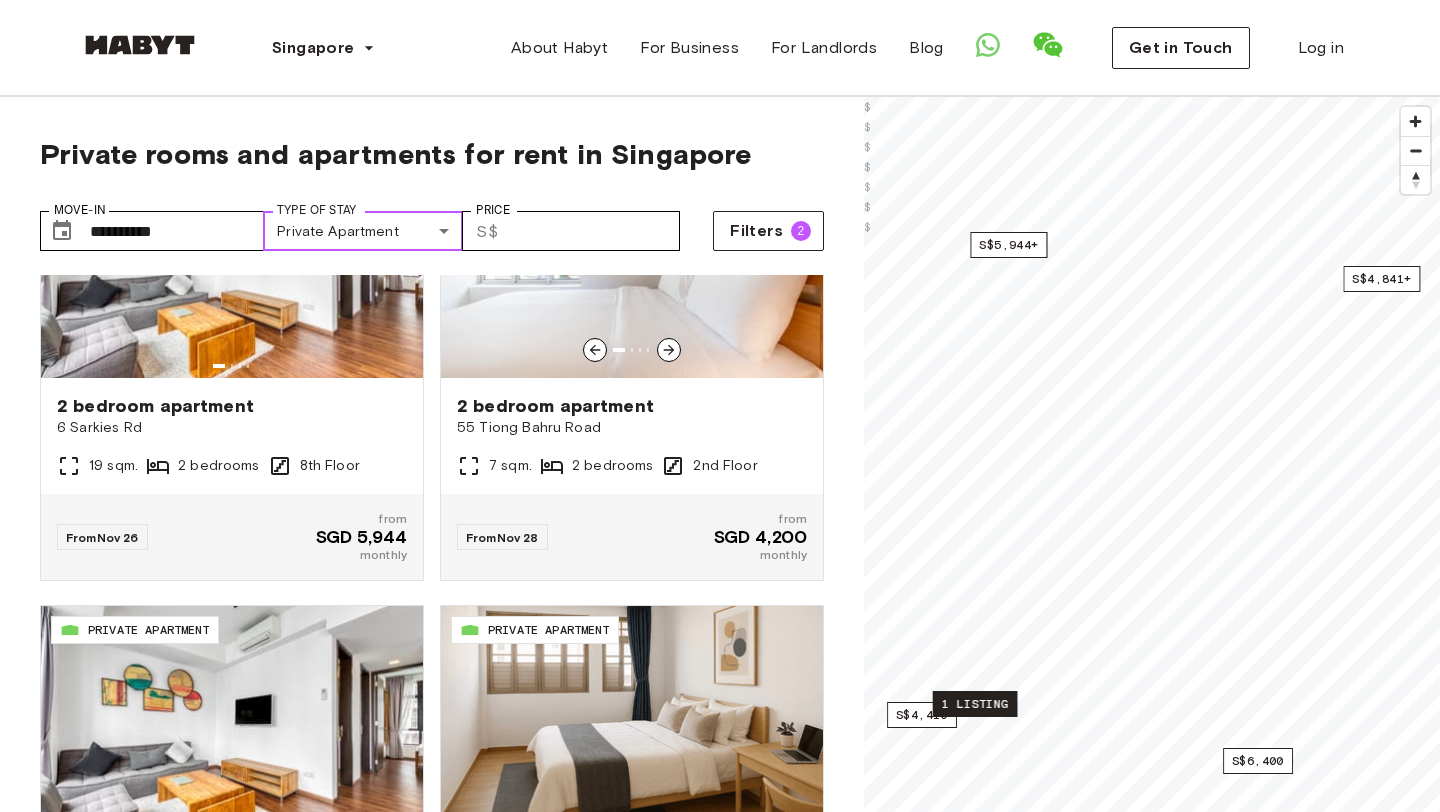 scroll, scrollTop: 0, scrollLeft: 0, axis: both 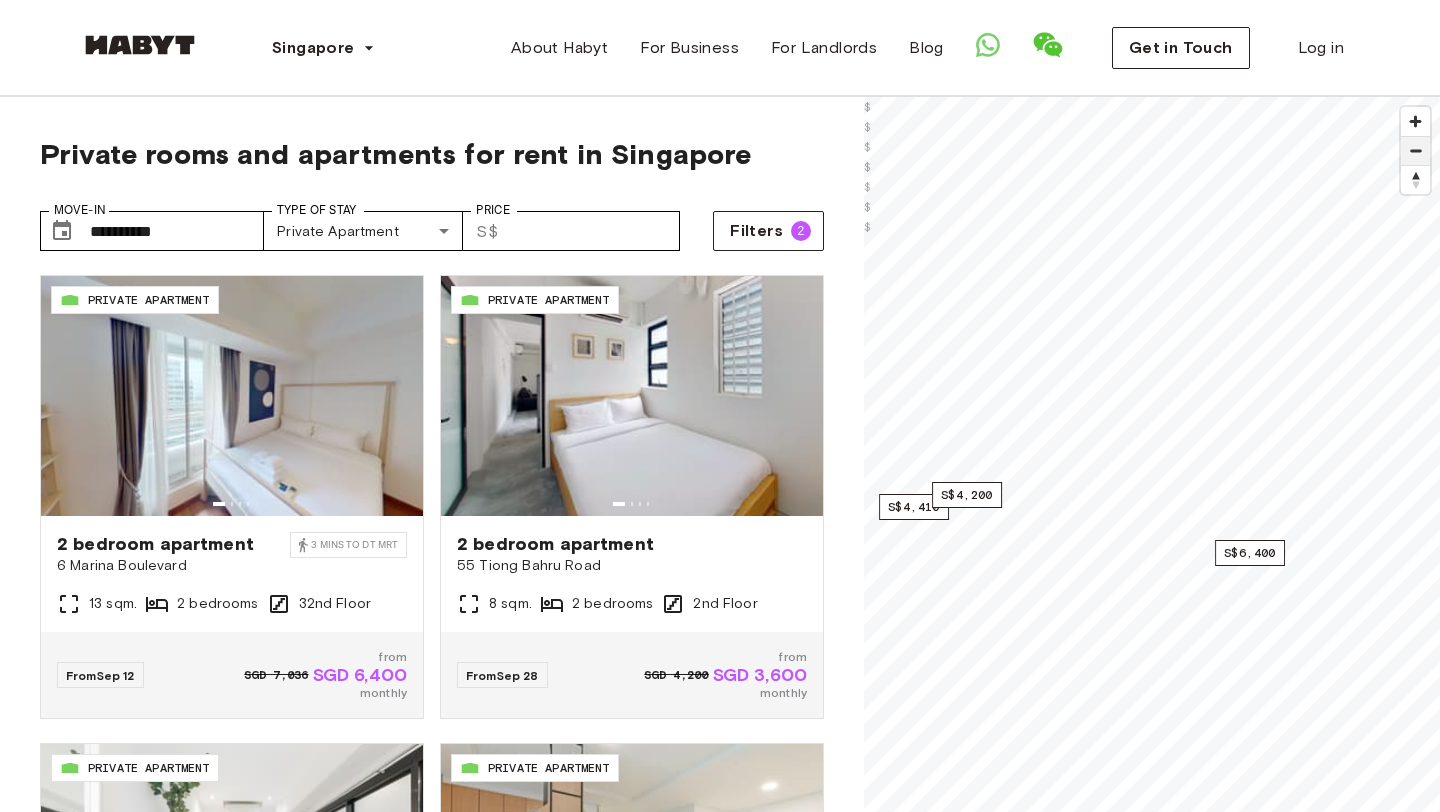 click at bounding box center (1415, 151) 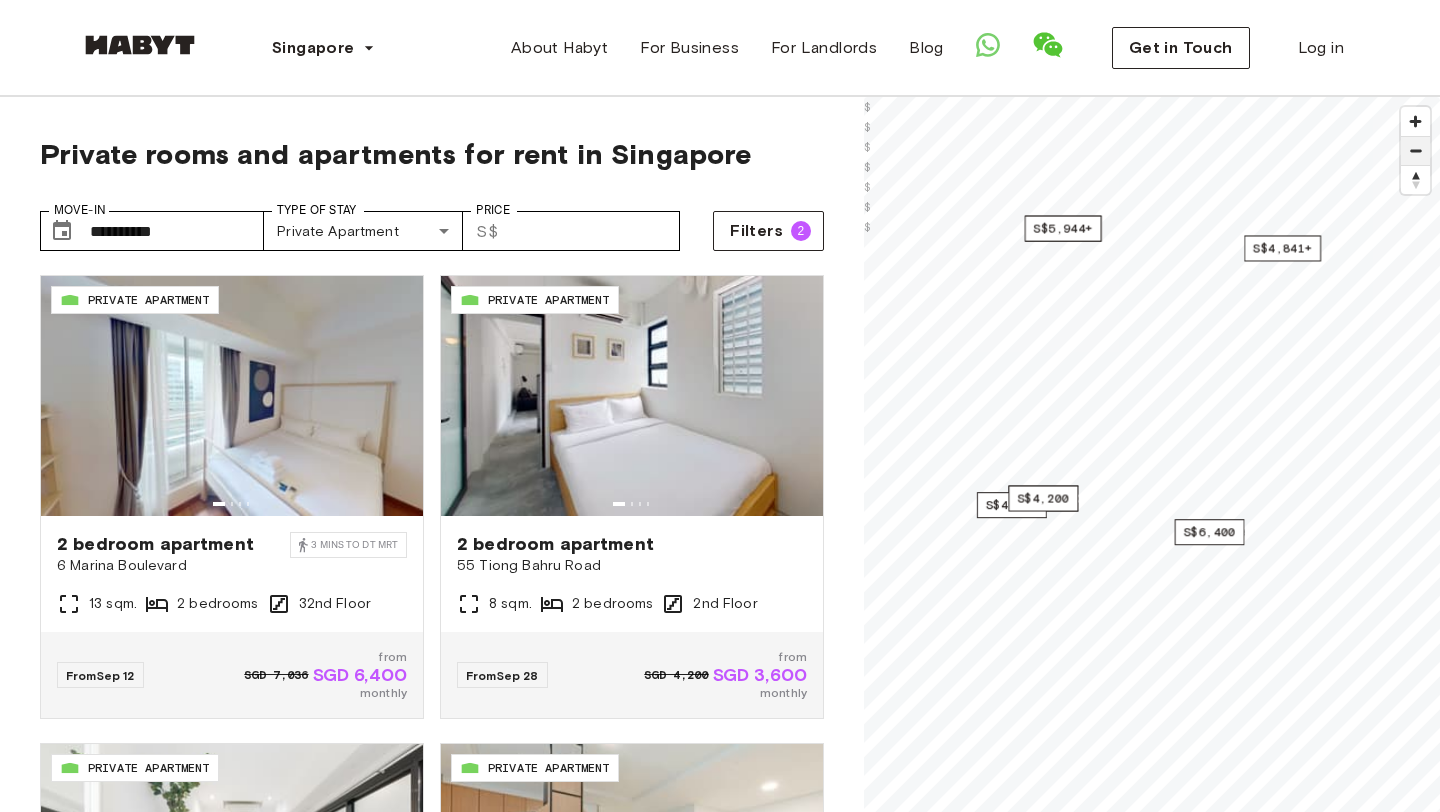 click at bounding box center [1415, 151] 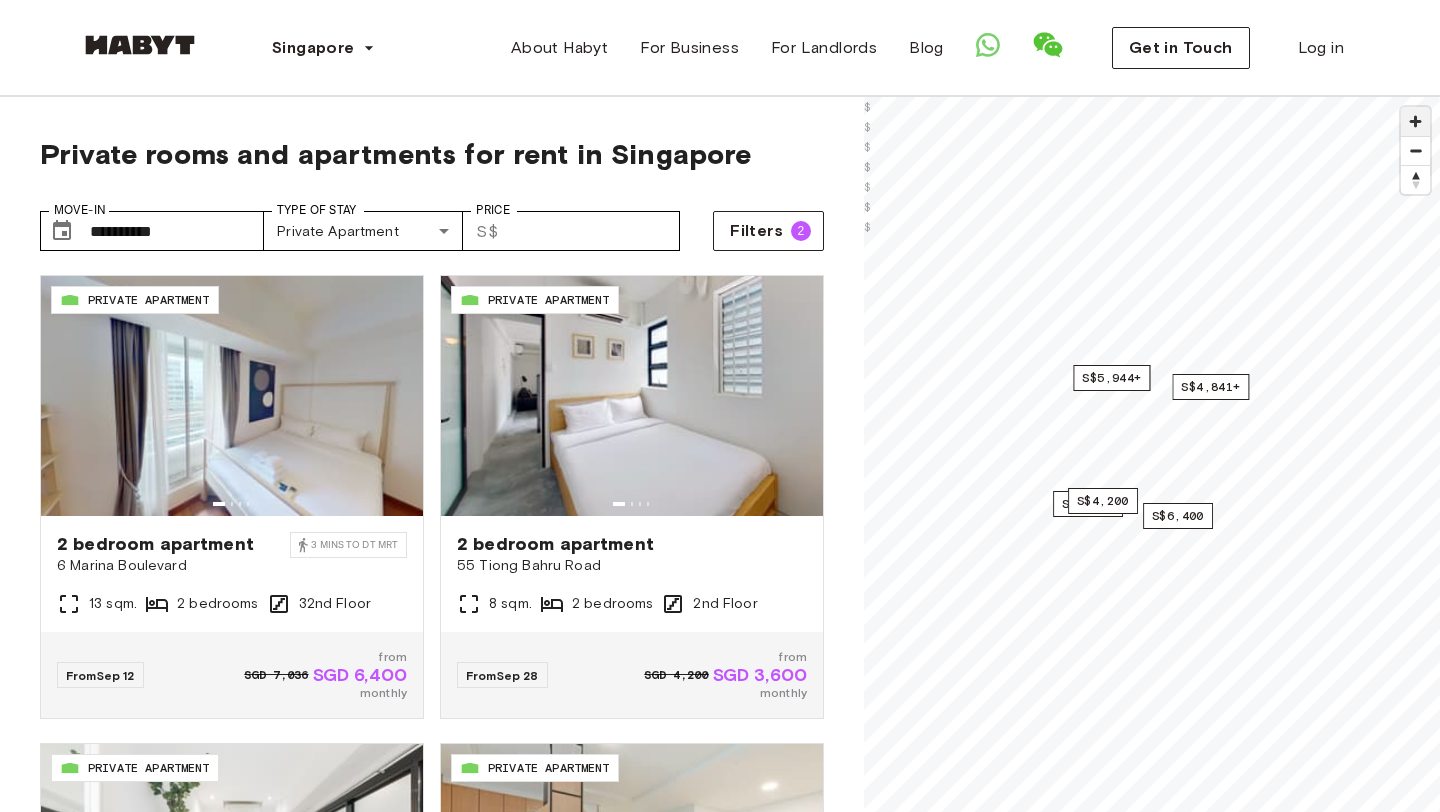 click at bounding box center (1415, 121) 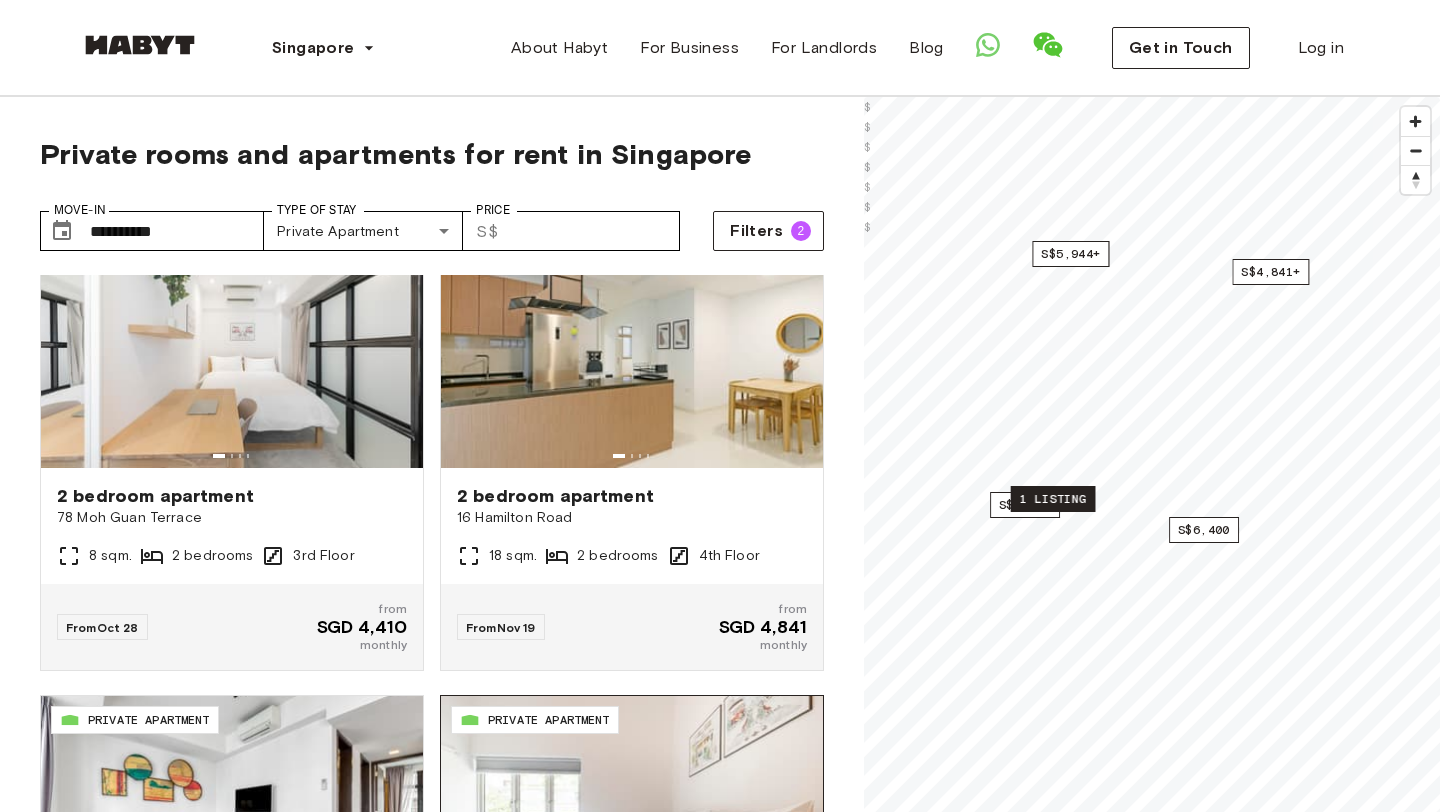 scroll, scrollTop: 695, scrollLeft: 0, axis: vertical 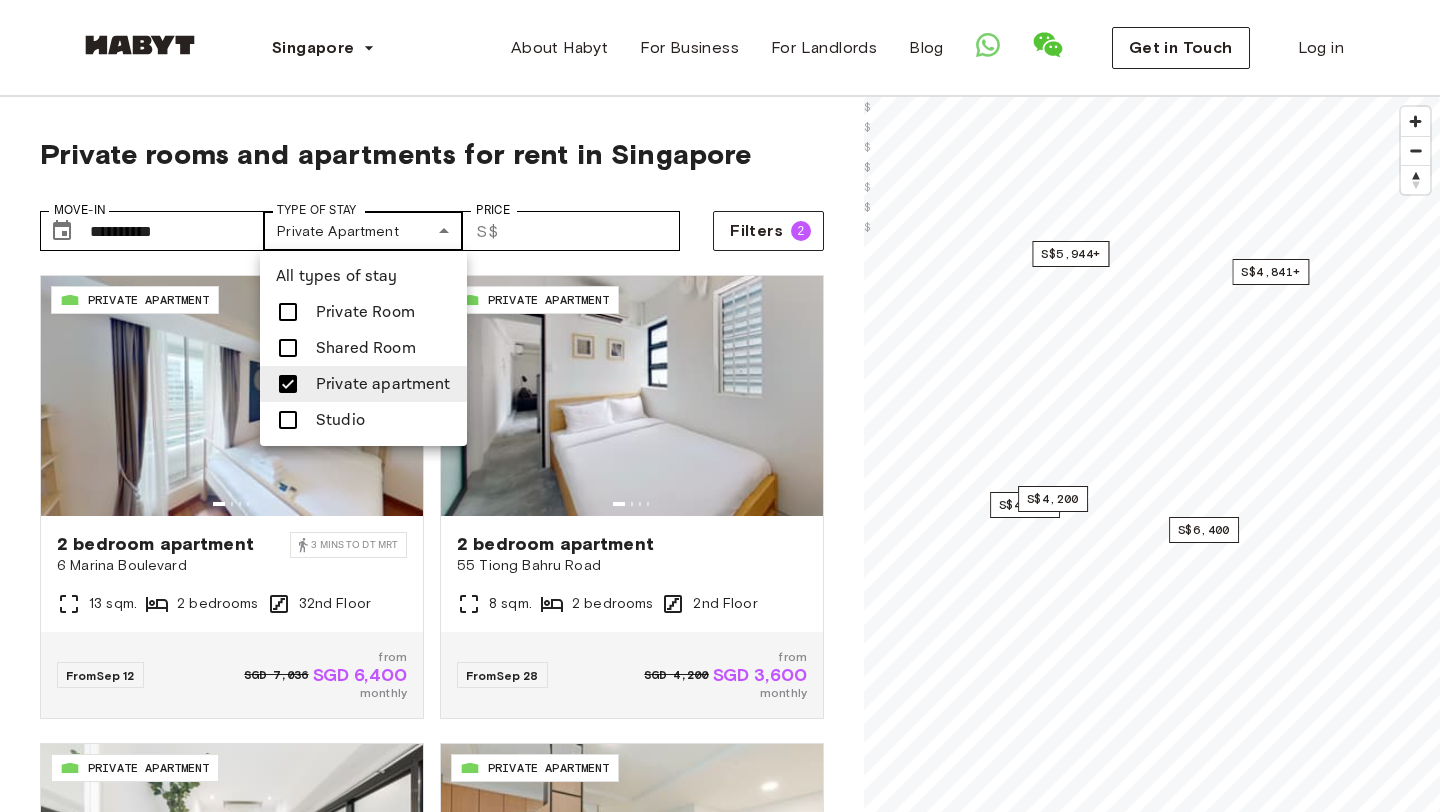 click on "**********" at bounding box center (720, 2351) 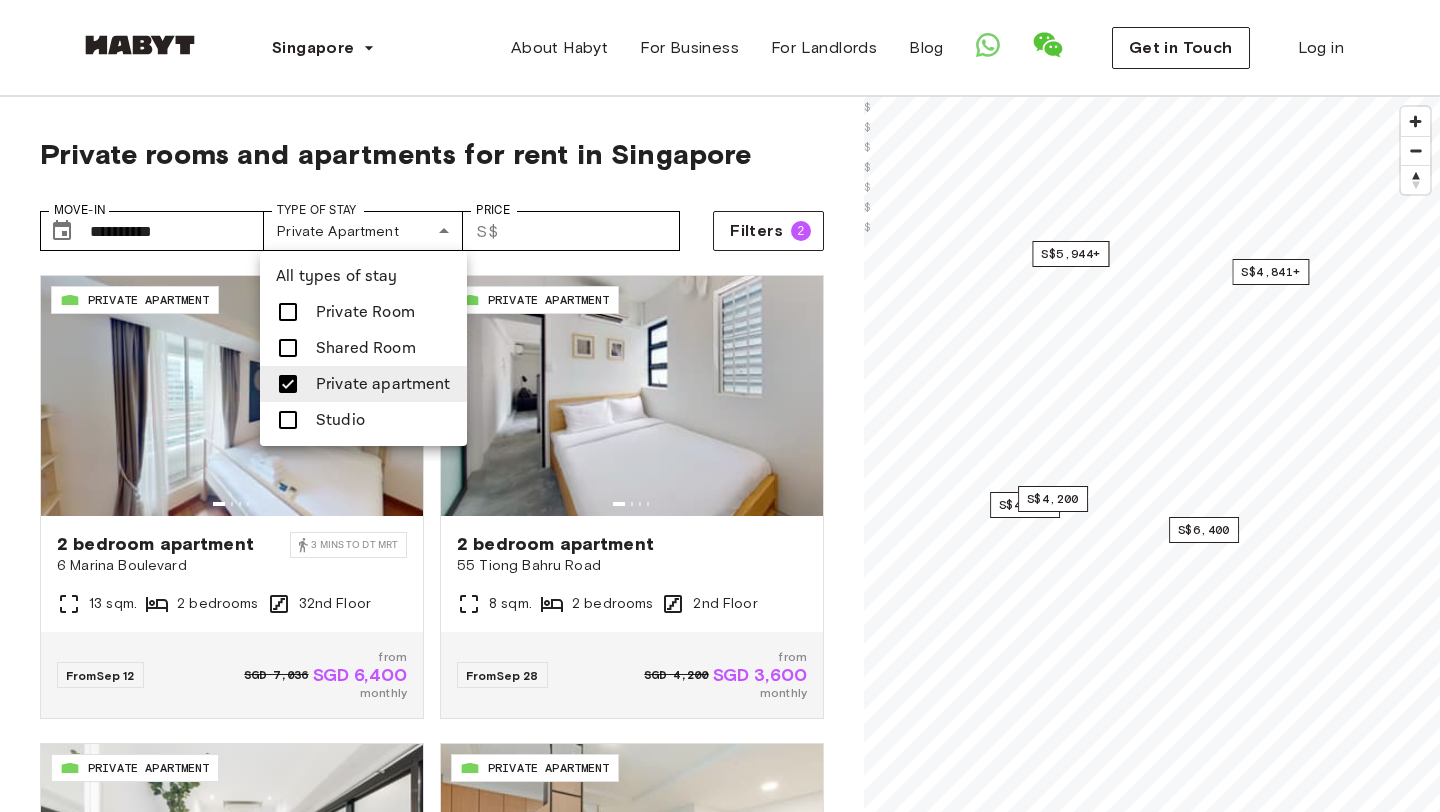 click on "Private Room" at bounding box center (365, 312) 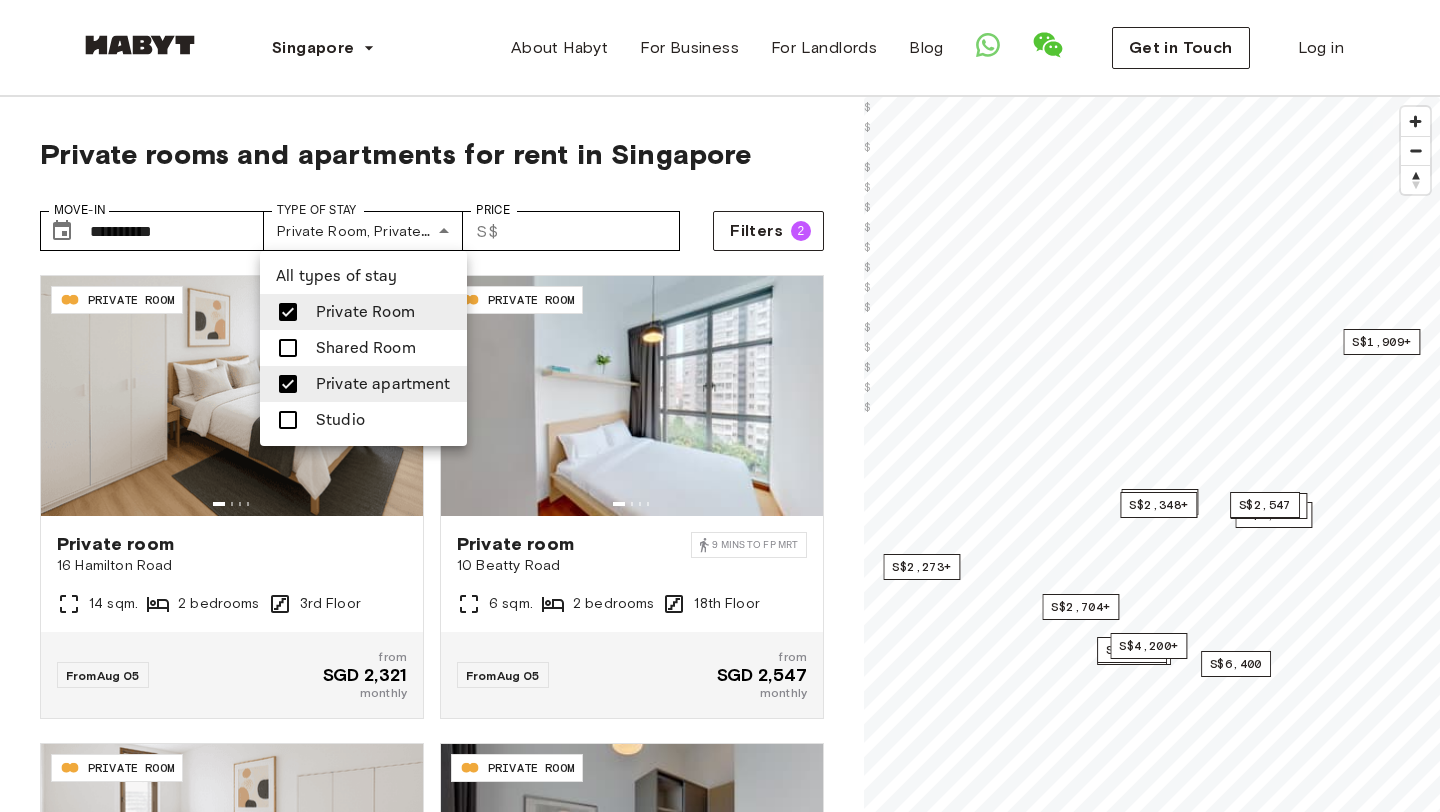 click on "Private apartment" at bounding box center (383, 384) 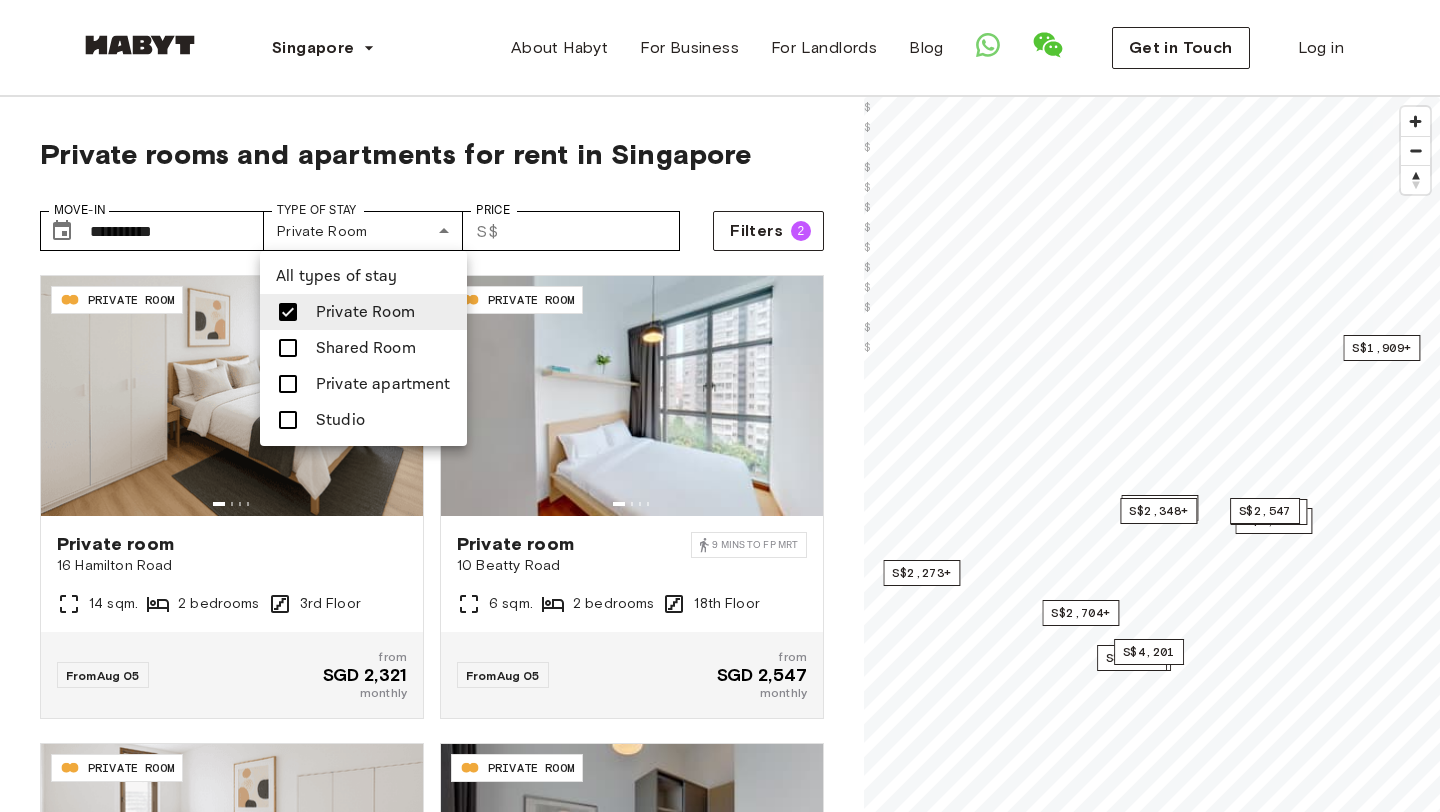 click at bounding box center [720, 406] 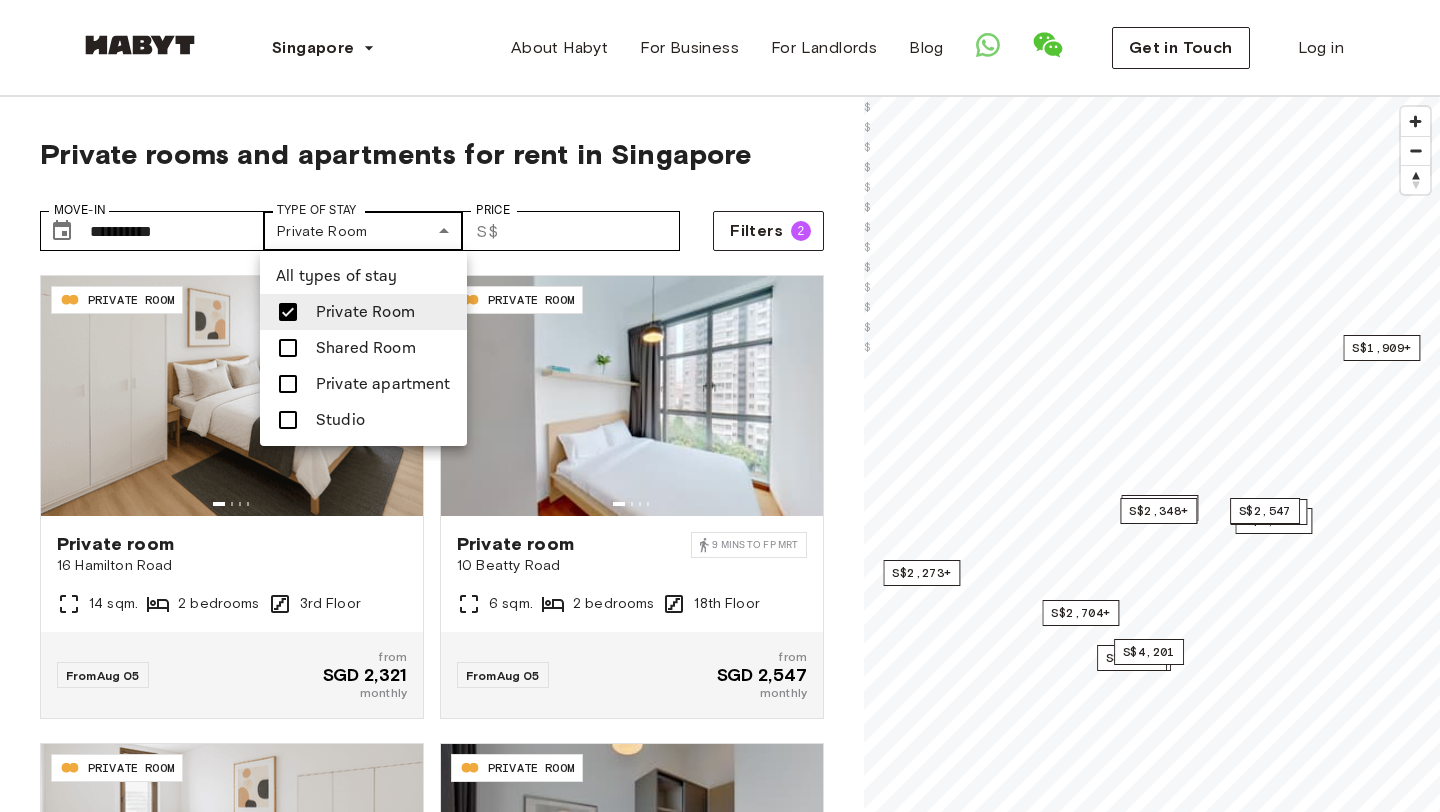 click on "**********" at bounding box center (720, 2351) 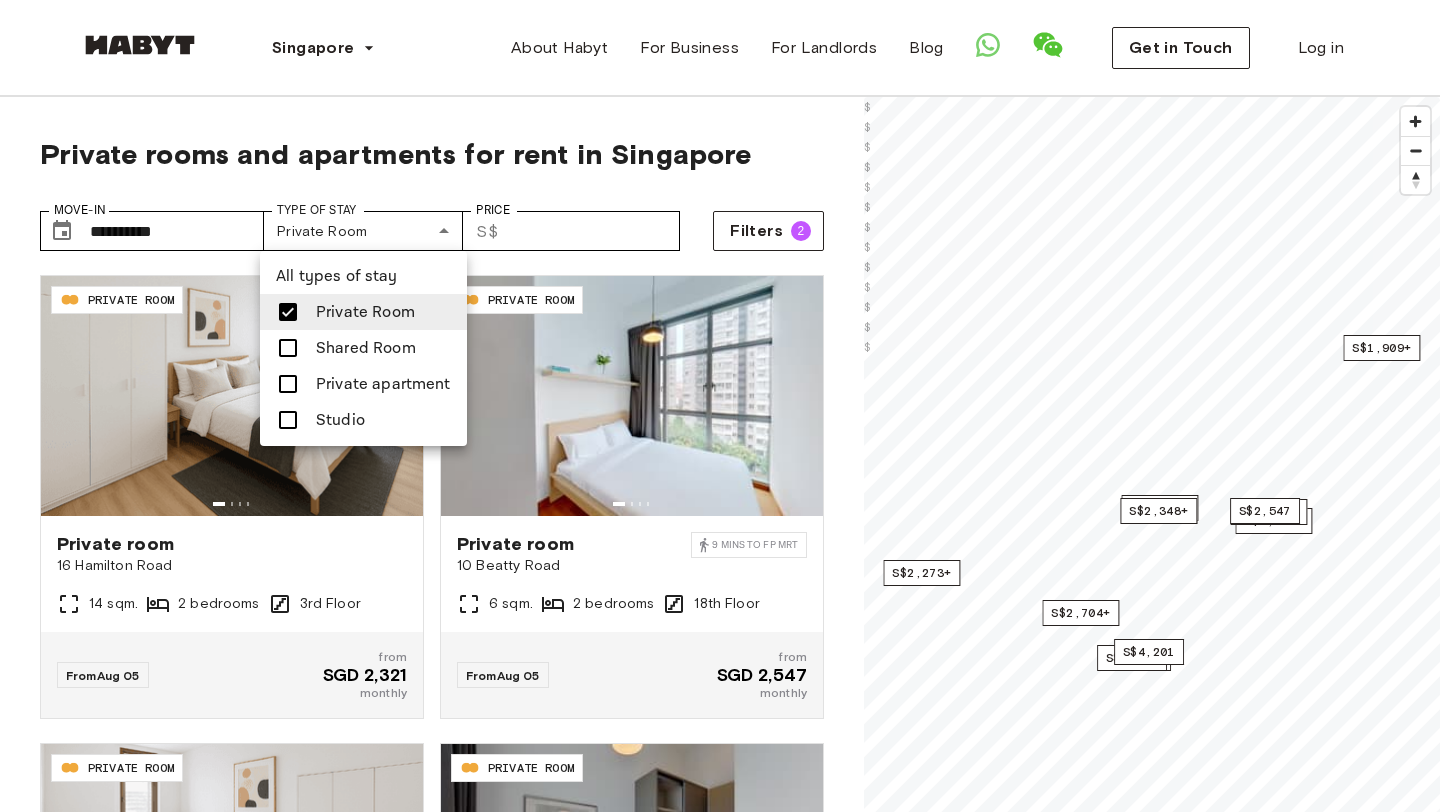 click on "Private apartment" at bounding box center [383, 384] 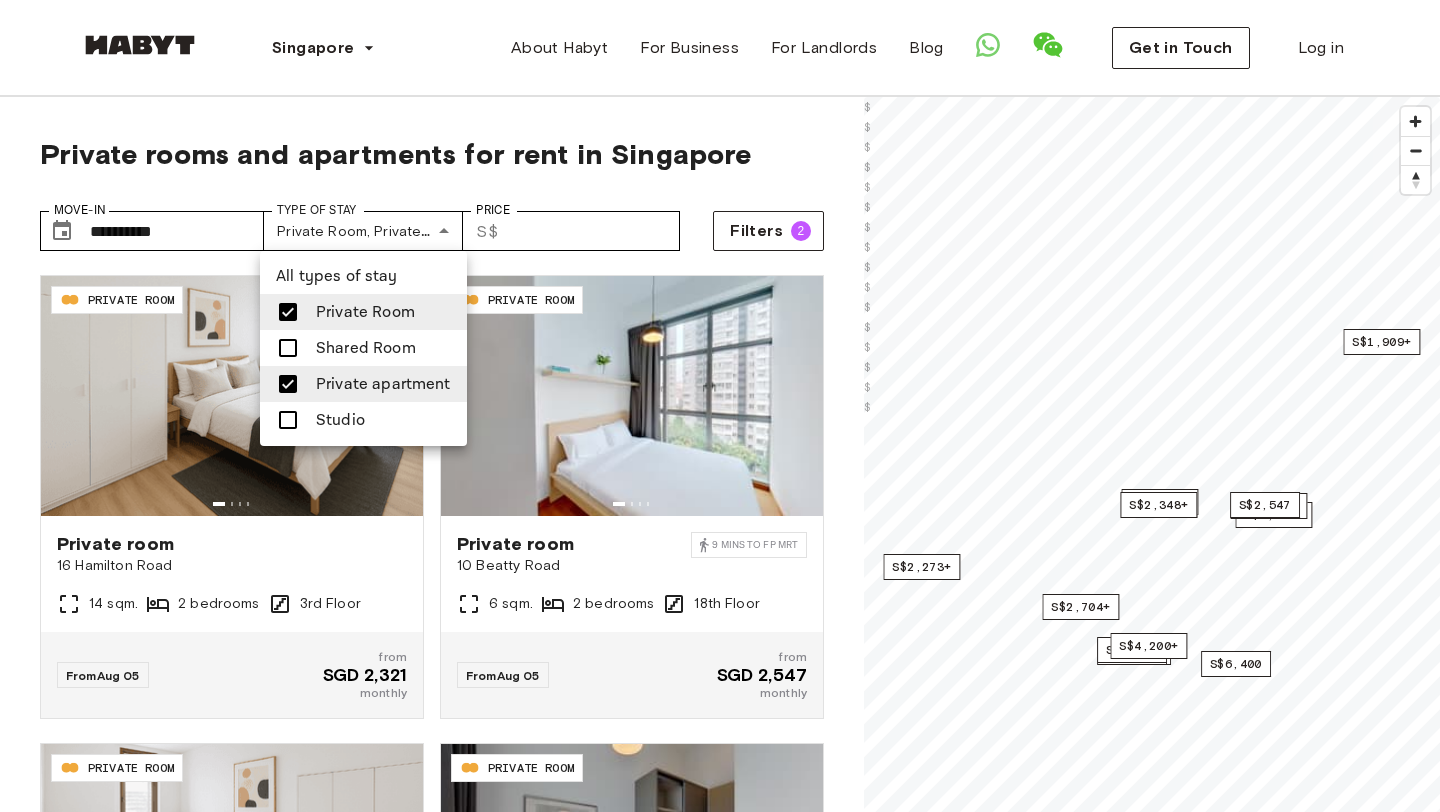 click on "Shared Room" at bounding box center (366, 348) 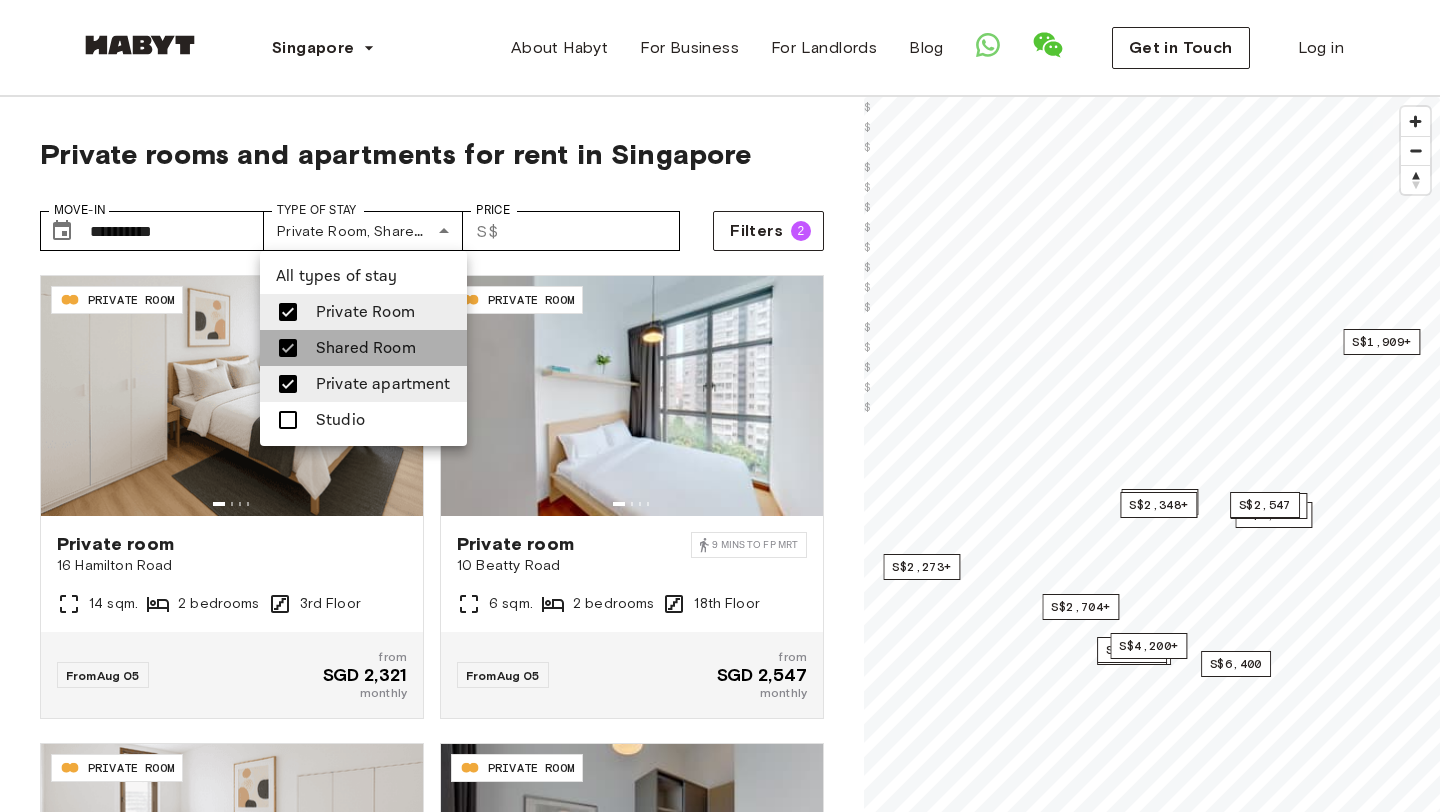 click on "Shared Room" at bounding box center [366, 348] 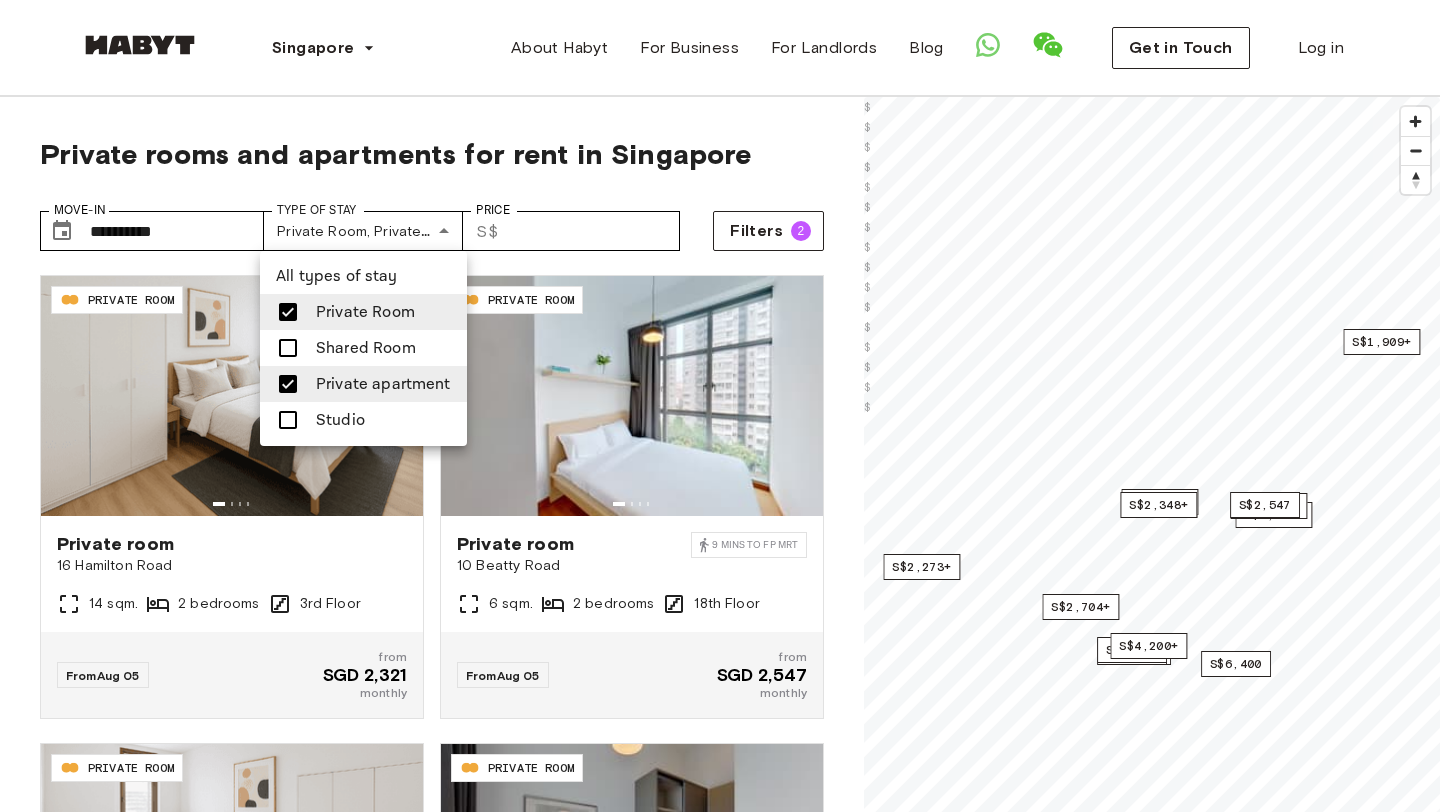click on "Private Room" at bounding box center (363, 312) 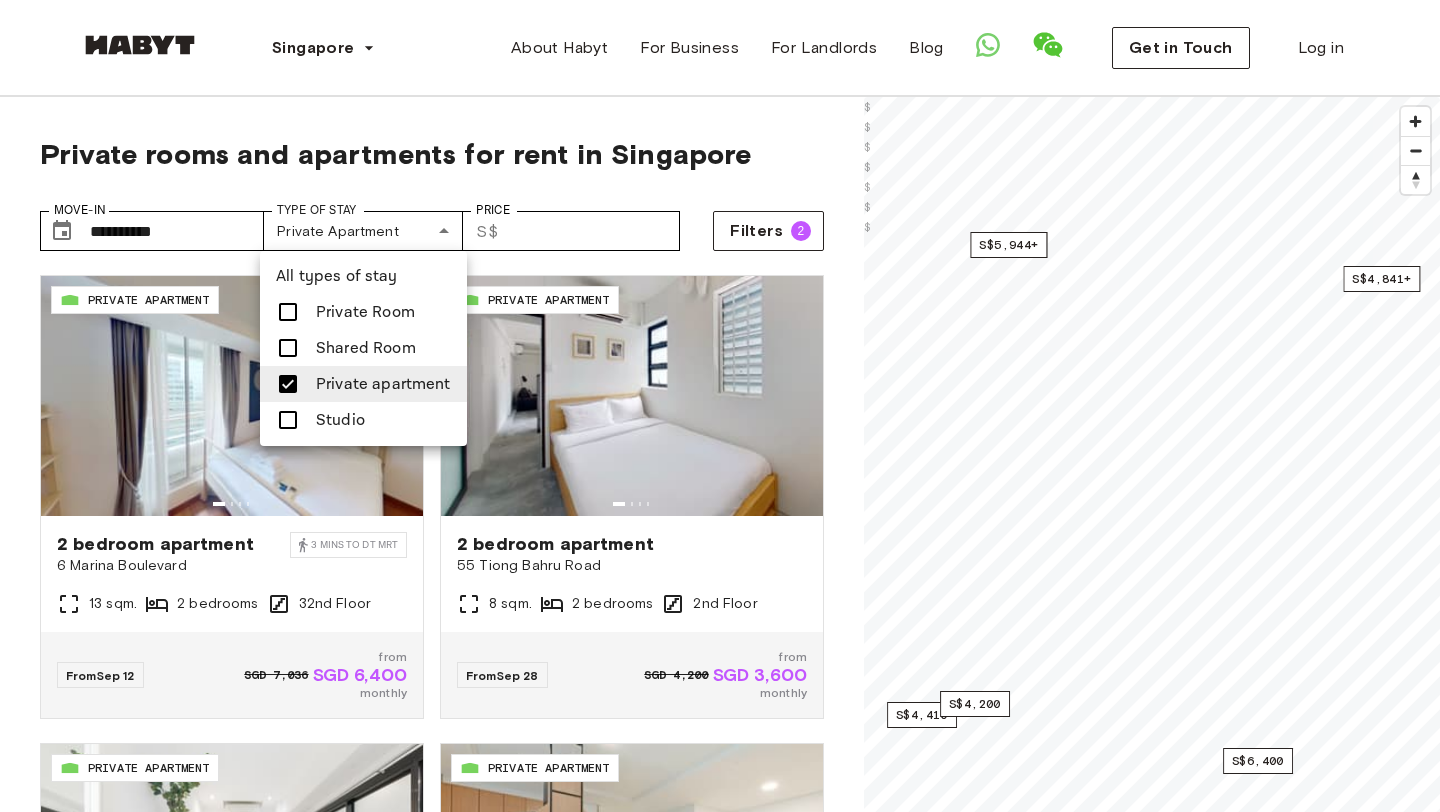click at bounding box center (720, 406) 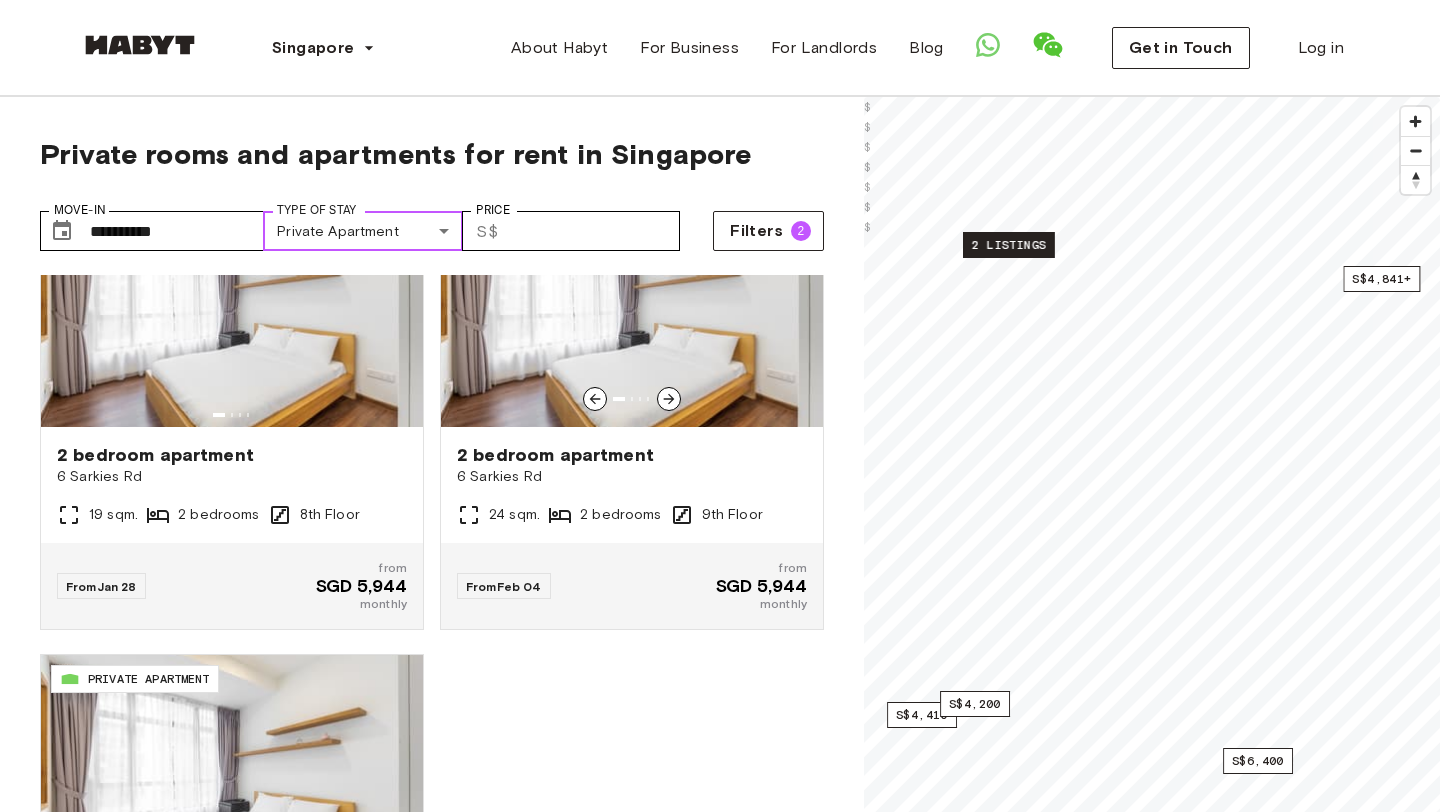 scroll, scrollTop: 2012, scrollLeft: 0, axis: vertical 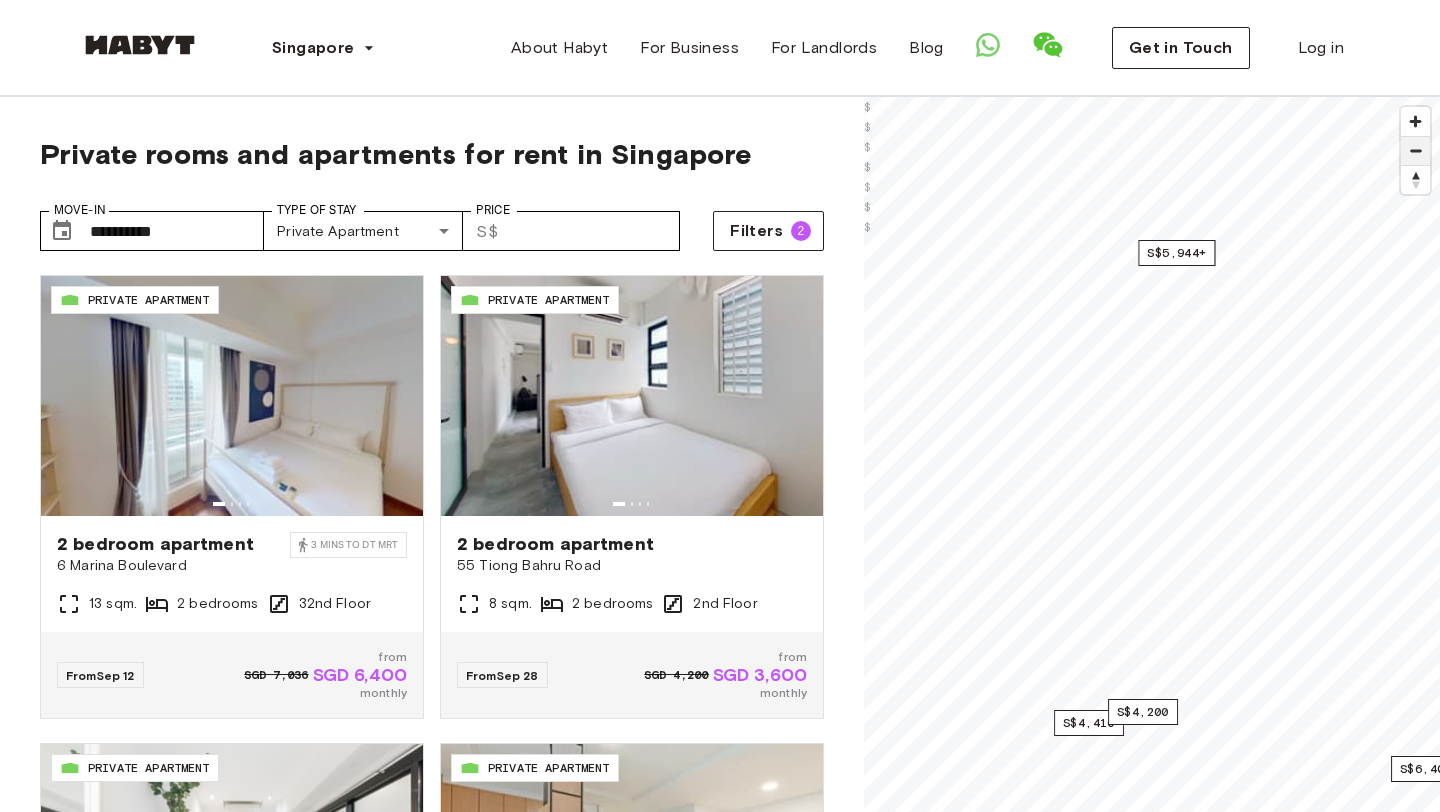 click at bounding box center [1415, 151] 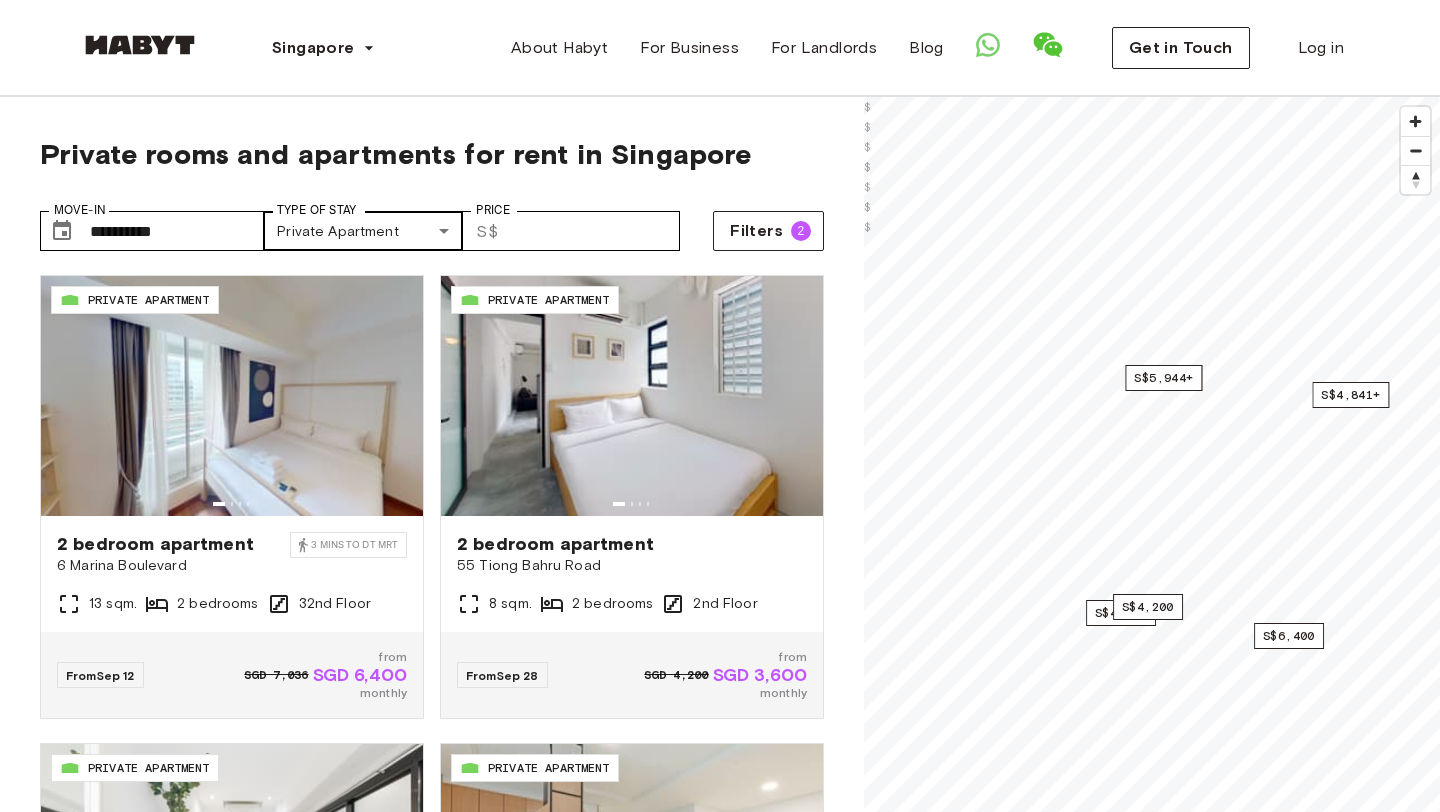 click on "**********" at bounding box center (720, 2351) 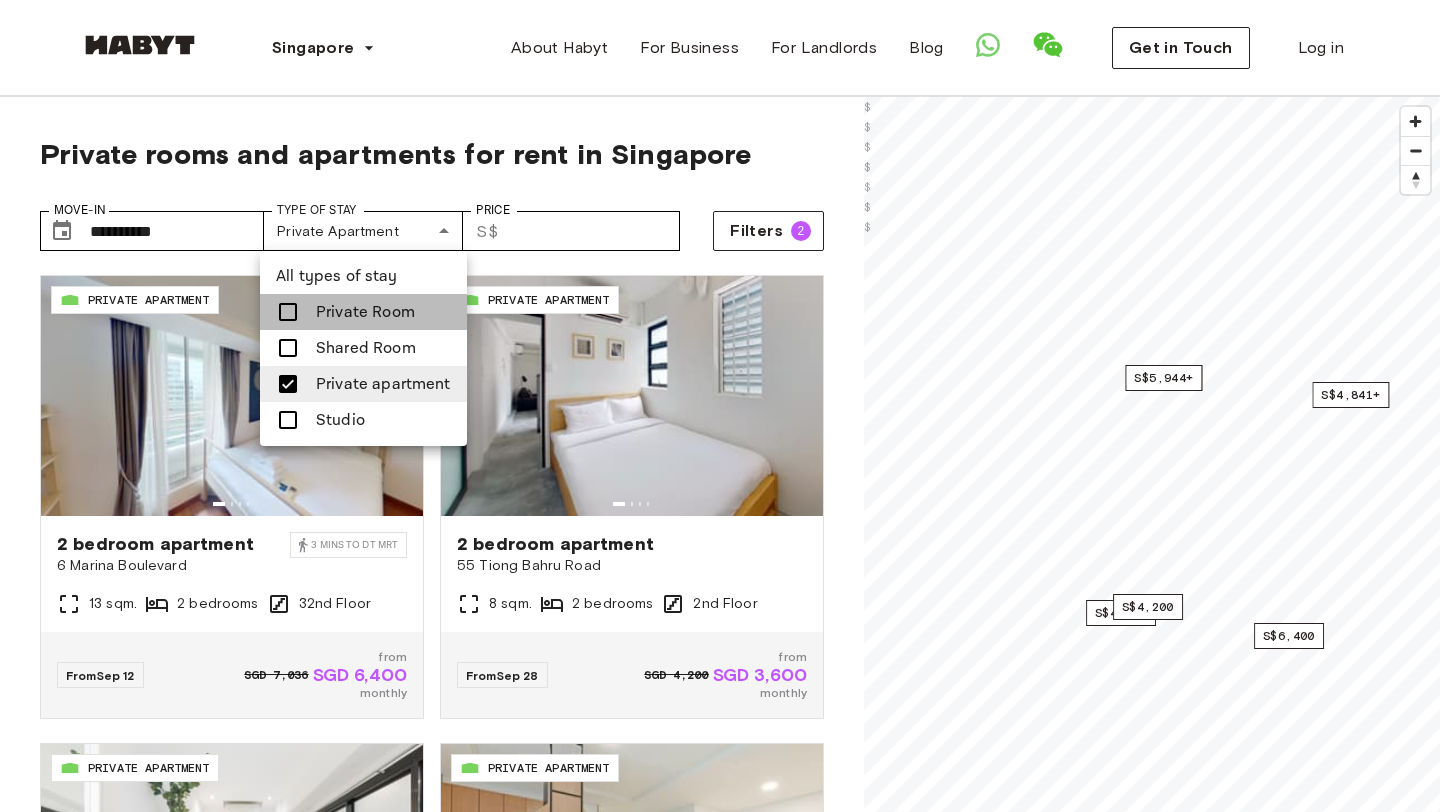 click on "Private Room" at bounding box center [365, 312] 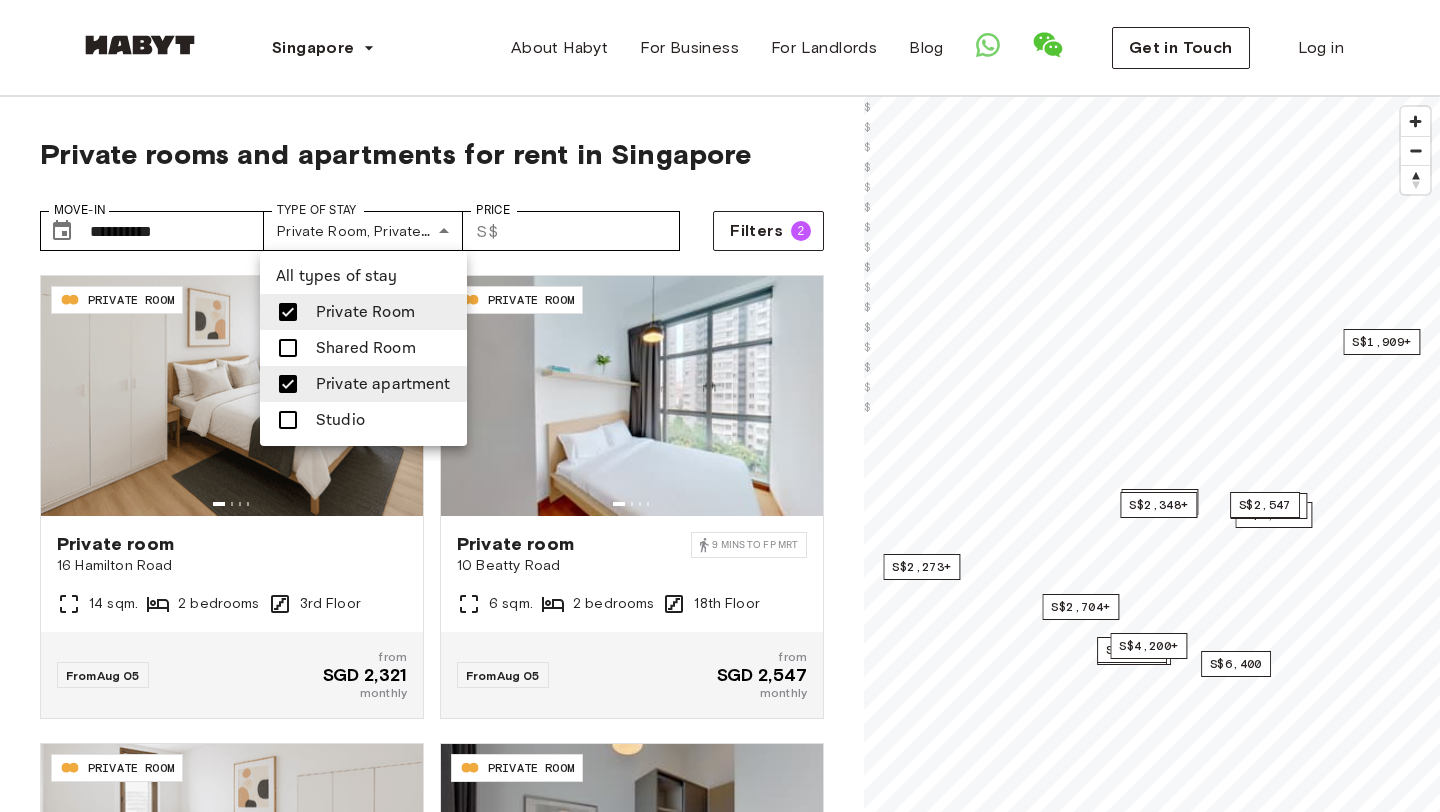 click at bounding box center (288, 384) 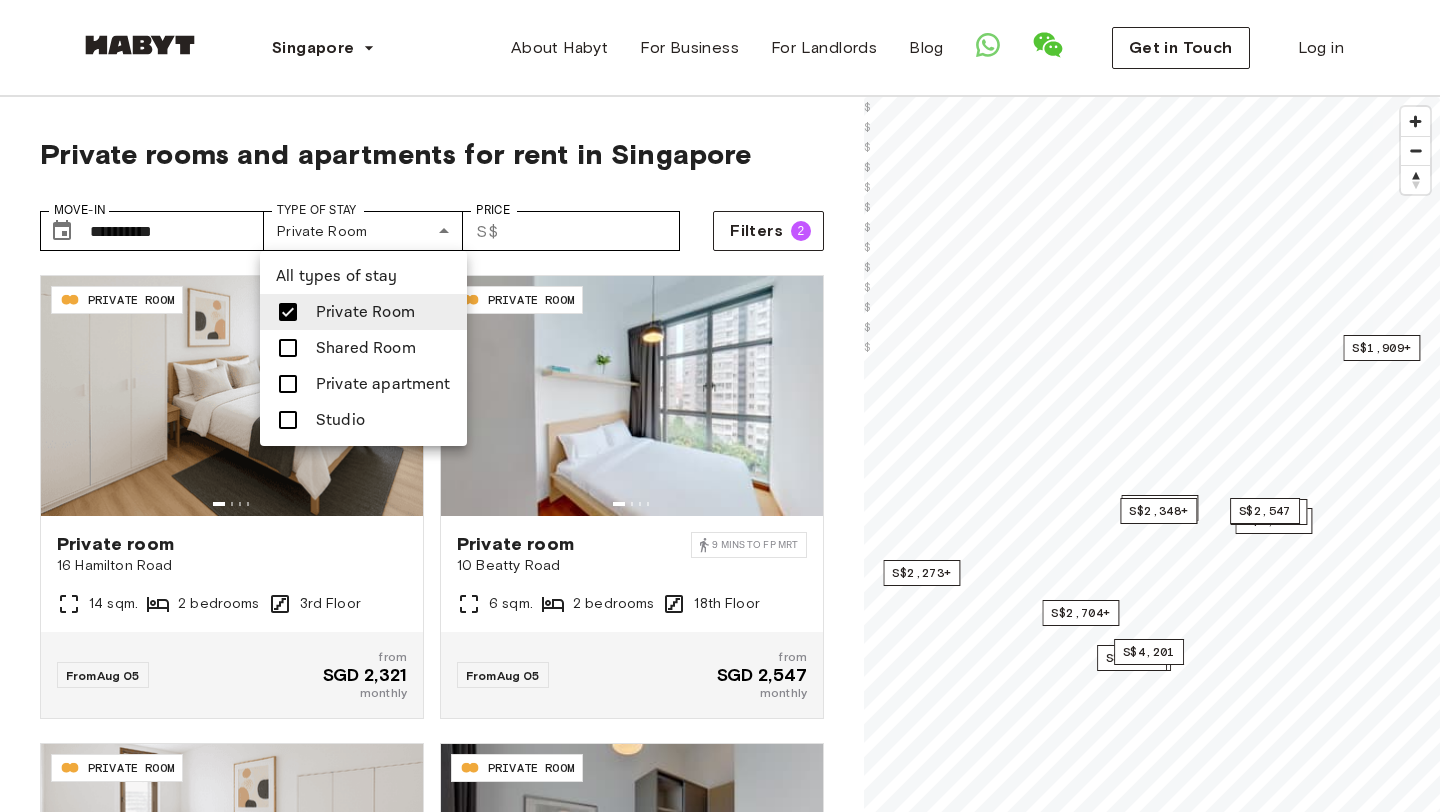 drag, startPoint x: 1044, startPoint y: 526, endPoint x: 1113, endPoint y: 311, distance: 225.8008 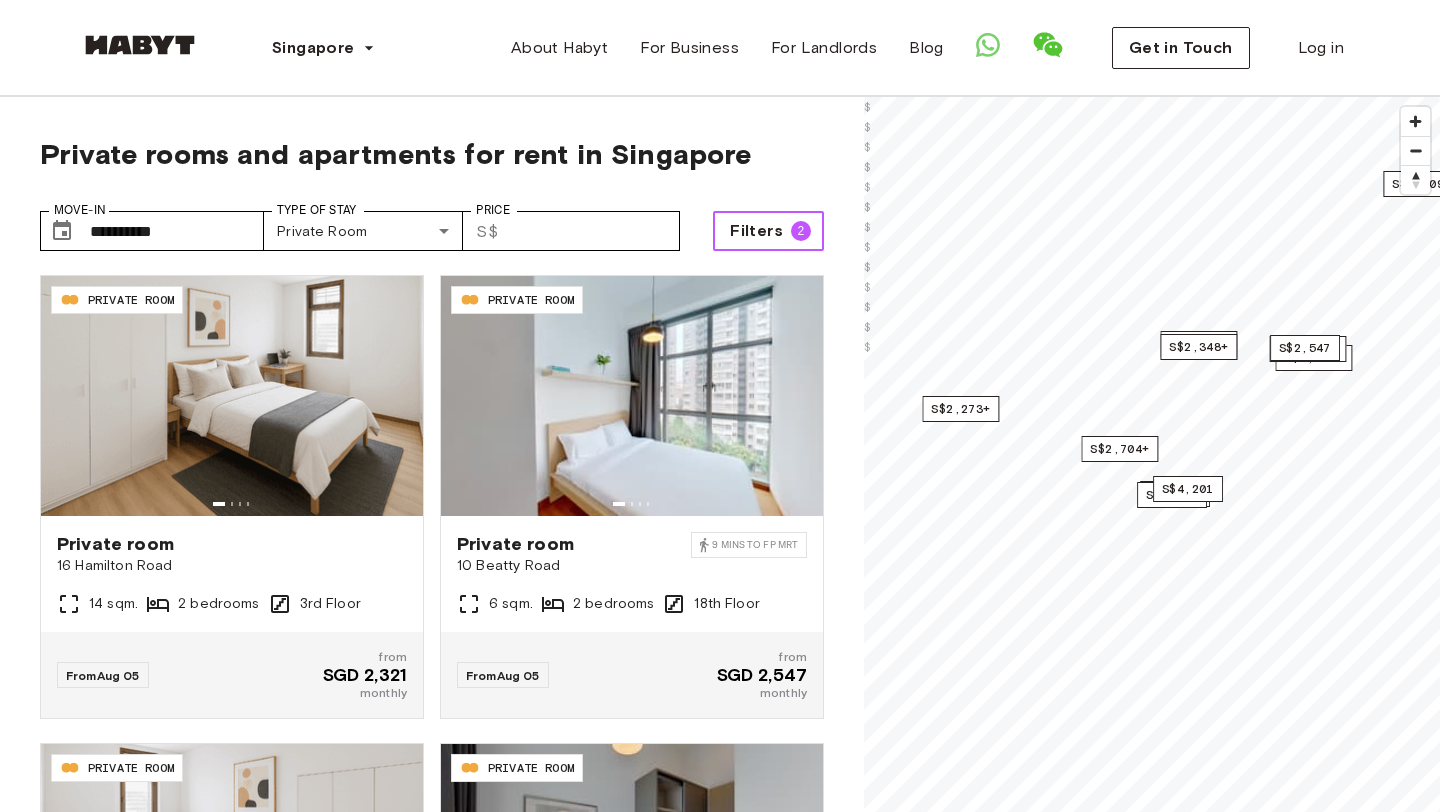 click on "Filters 2" at bounding box center [768, 231] 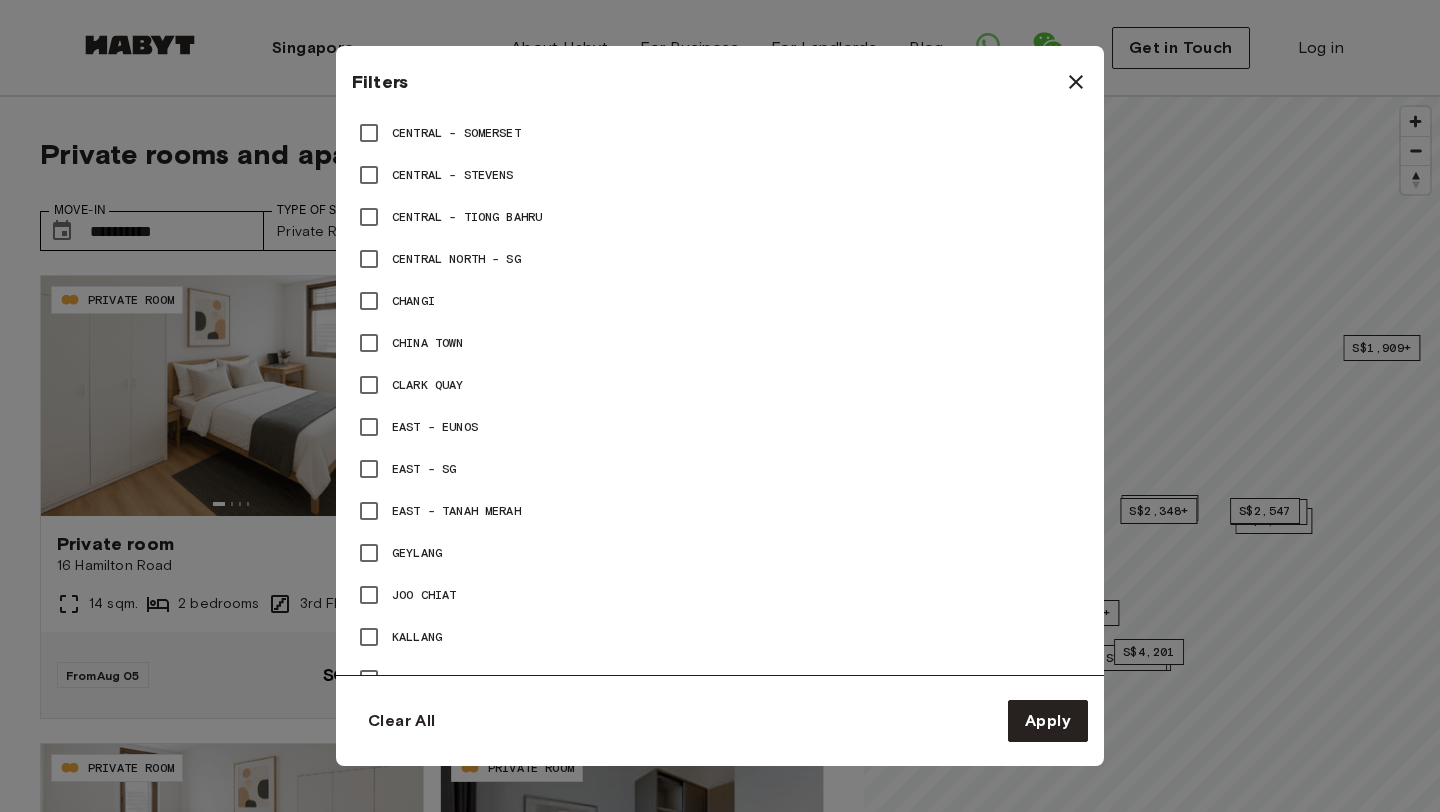 scroll, scrollTop: 1973, scrollLeft: 0, axis: vertical 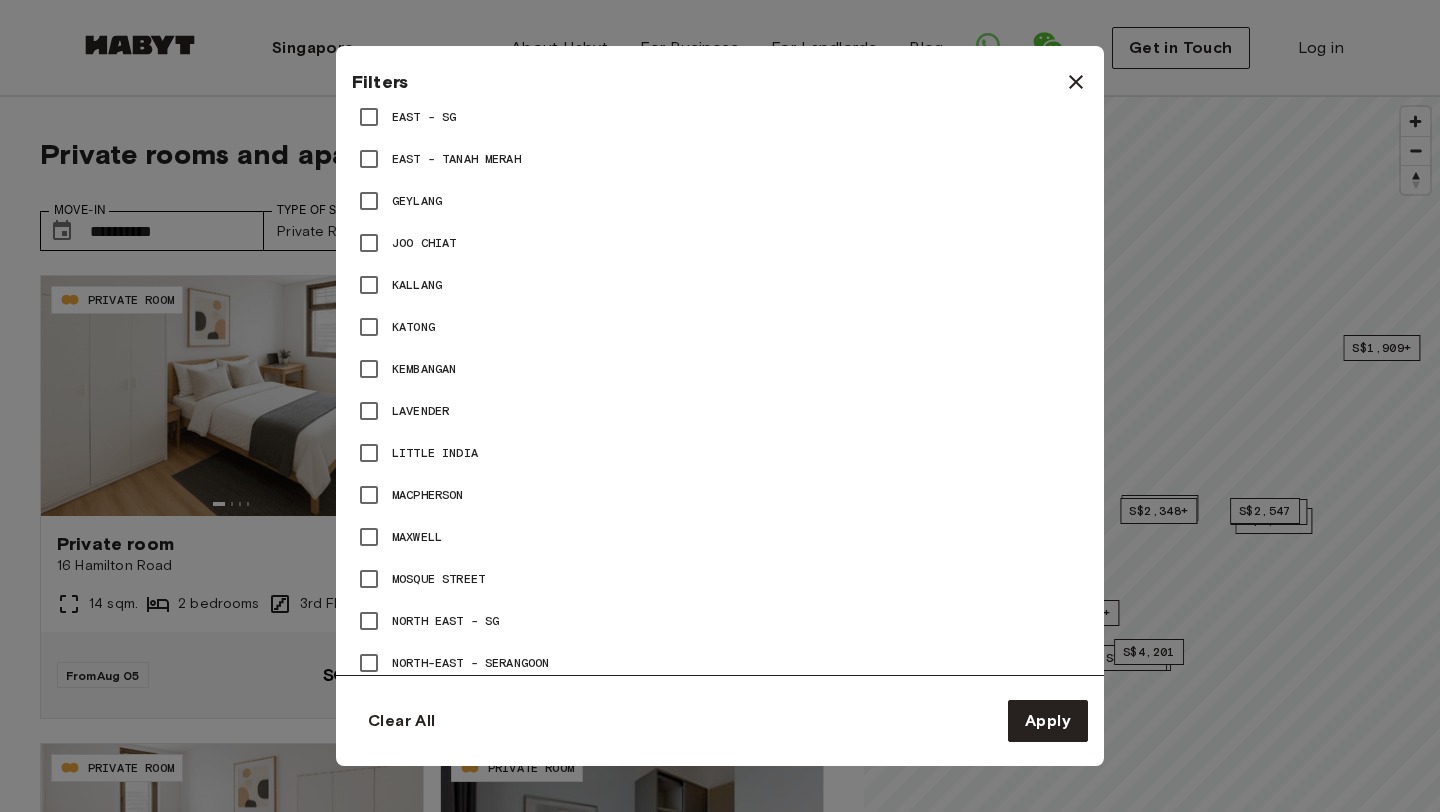 click at bounding box center (1076, 82) 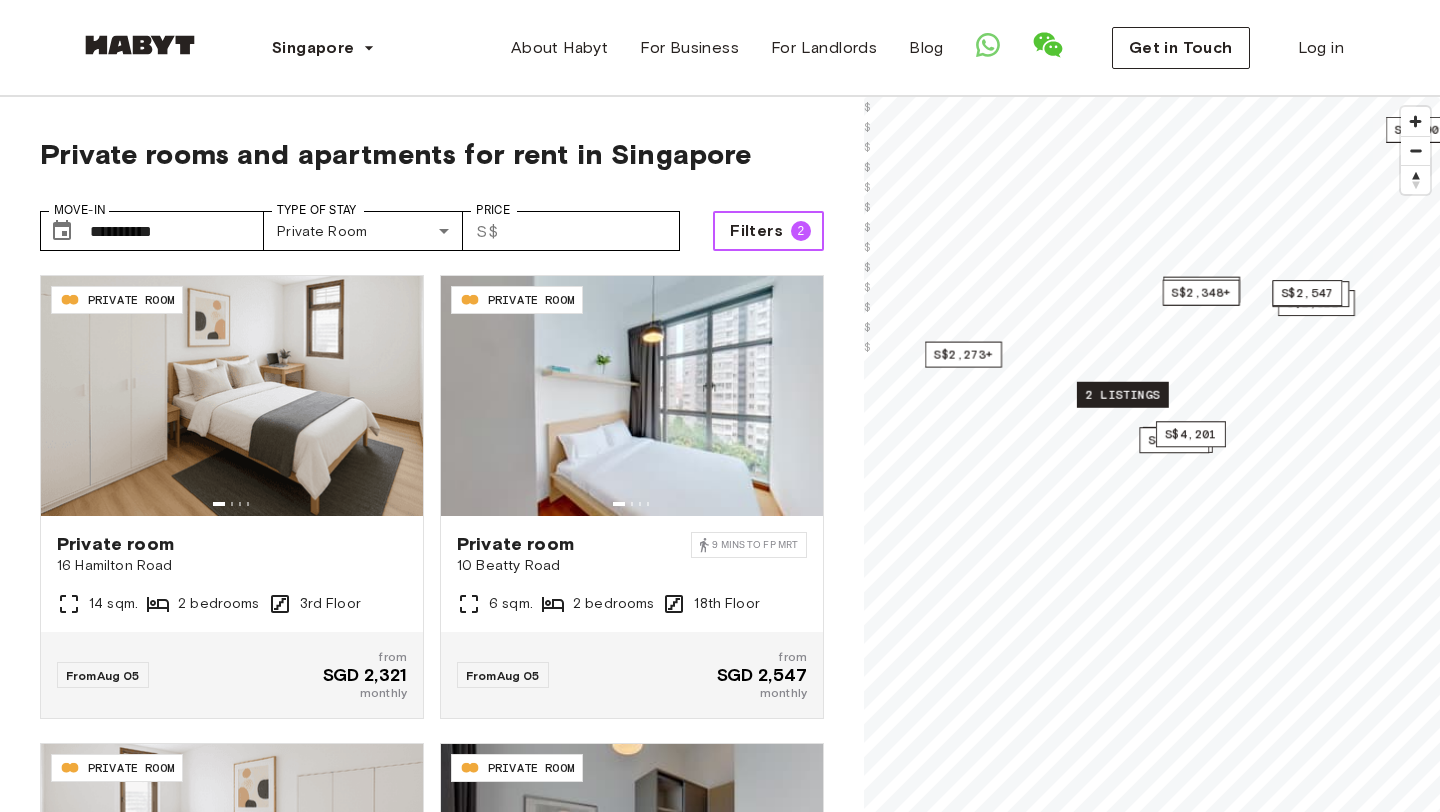drag, startPoint x: 1095, startPoint y: 613, endPoint x: 1136, endPoint y: 398, distance: 218.87439 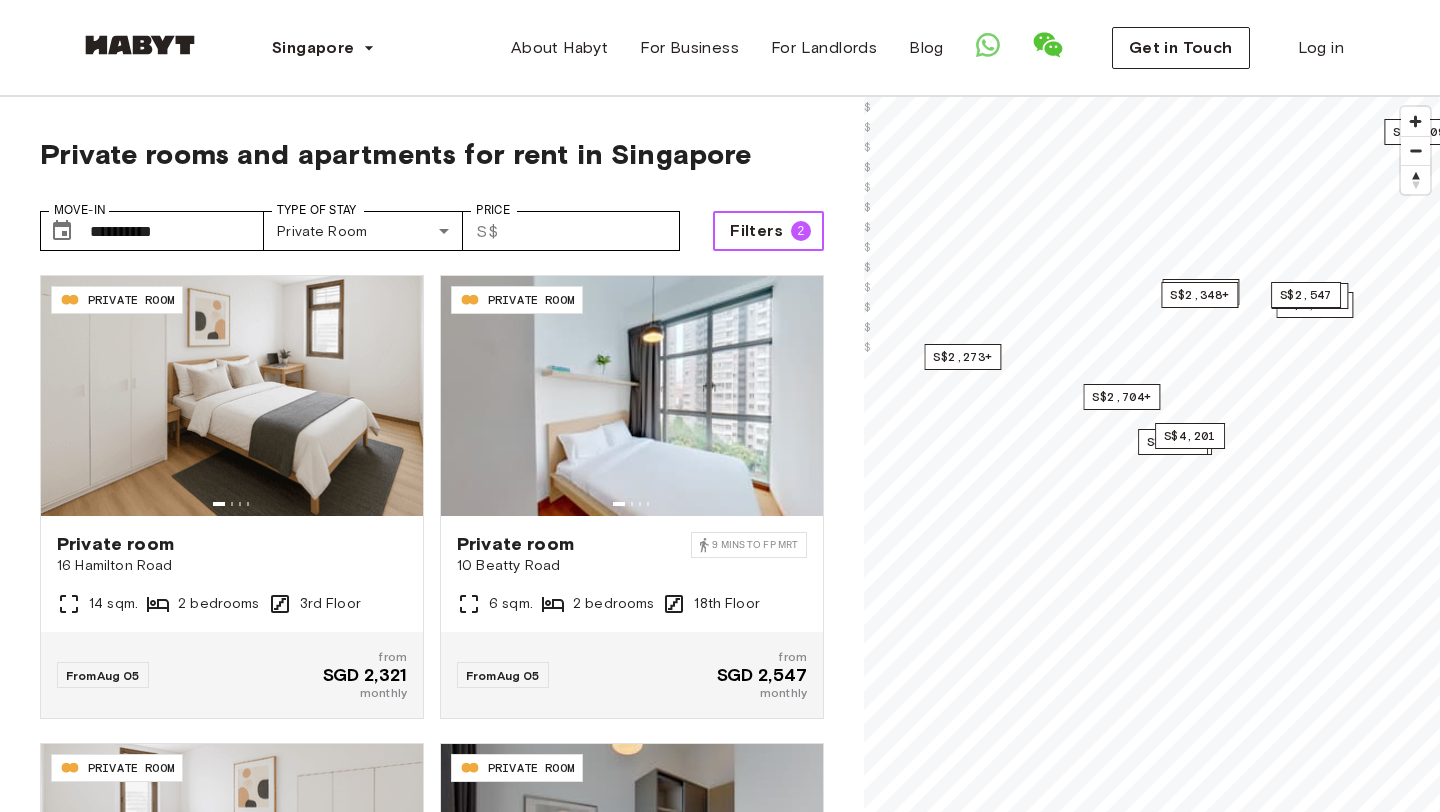 click on "Filters" at bounding box center (756, 231) 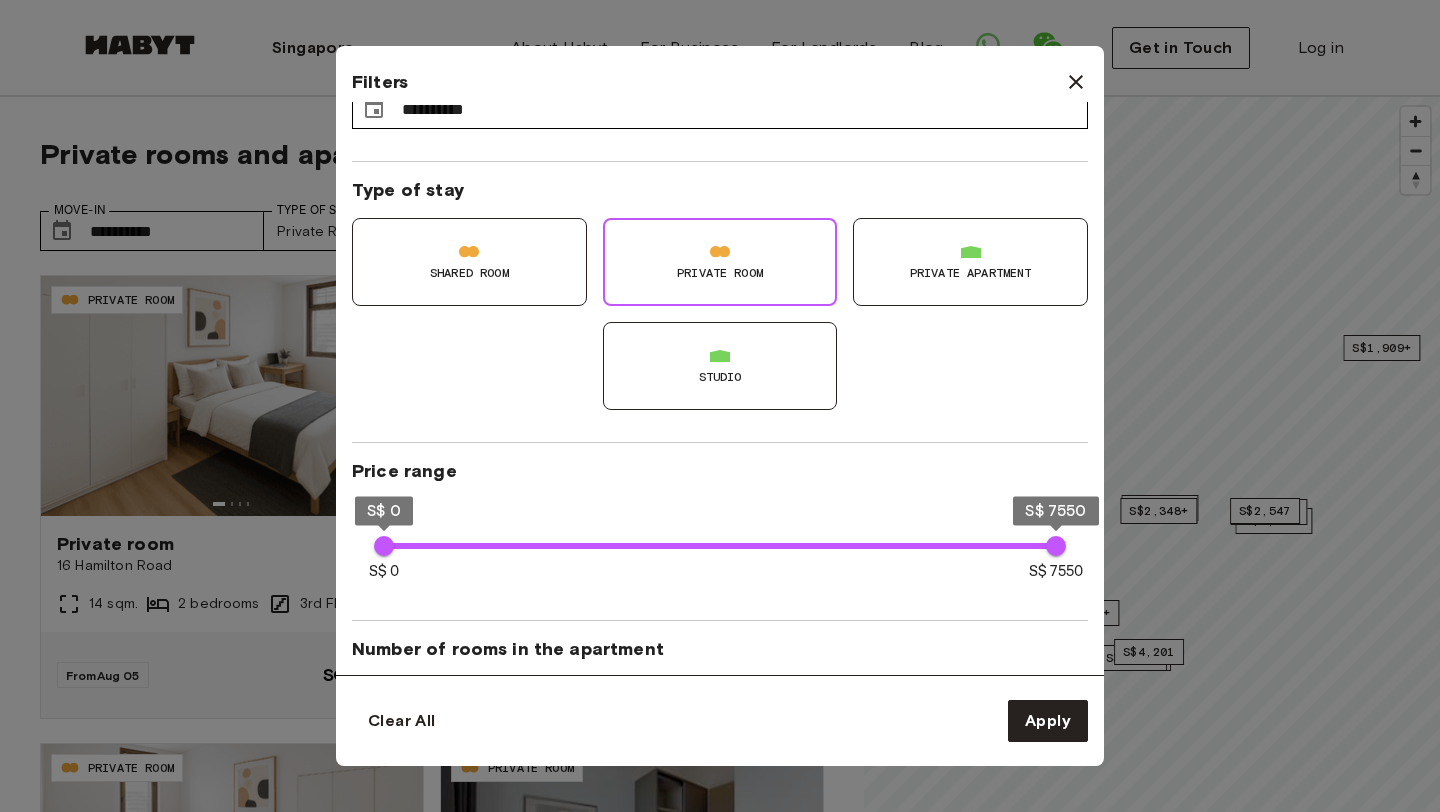 scroll, scrollTop: 68, scrollLeft: 0, axis: vertical 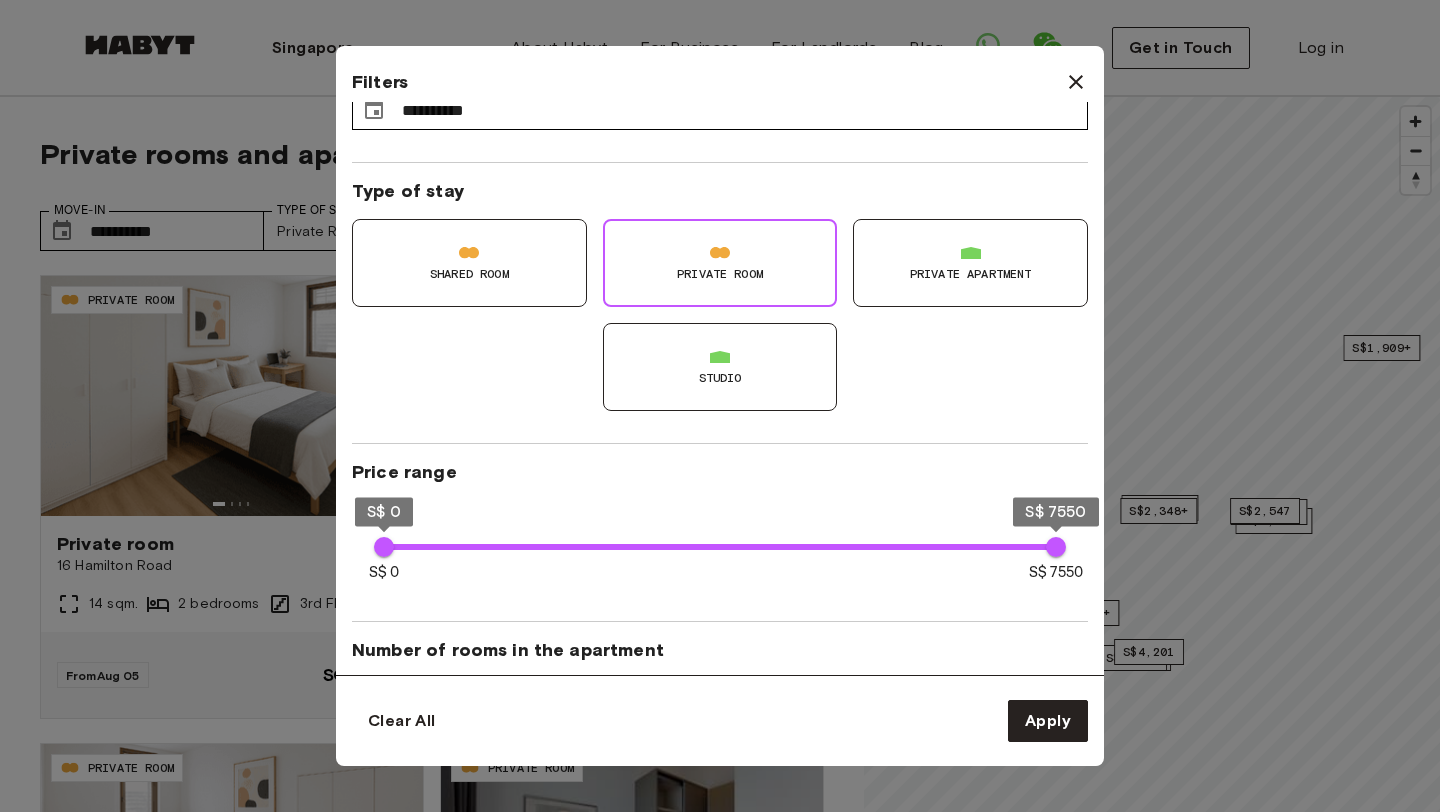 click on "Shared Room" at bounding box center [469, 274] 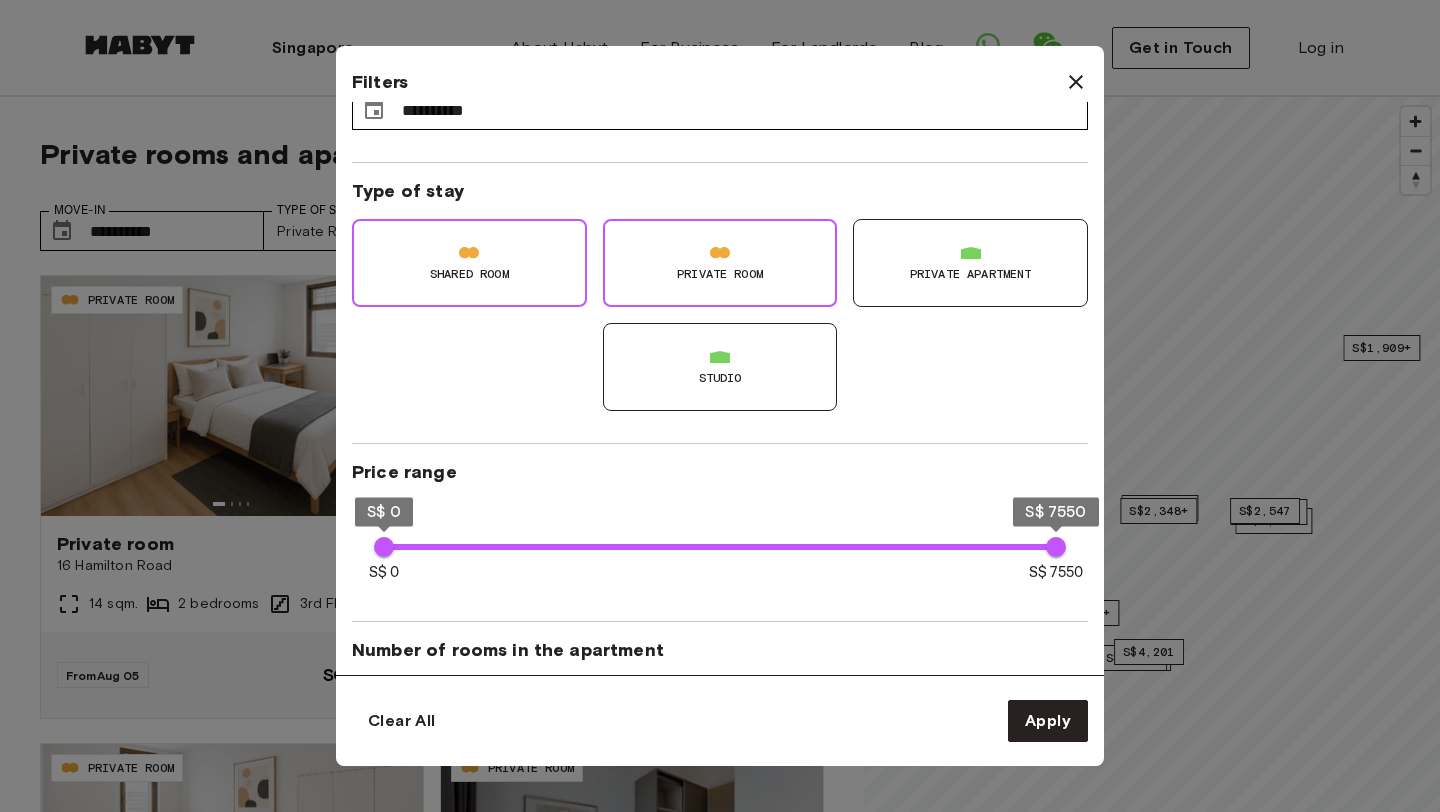 click on "Private Room" at bounding box center [720, 274] 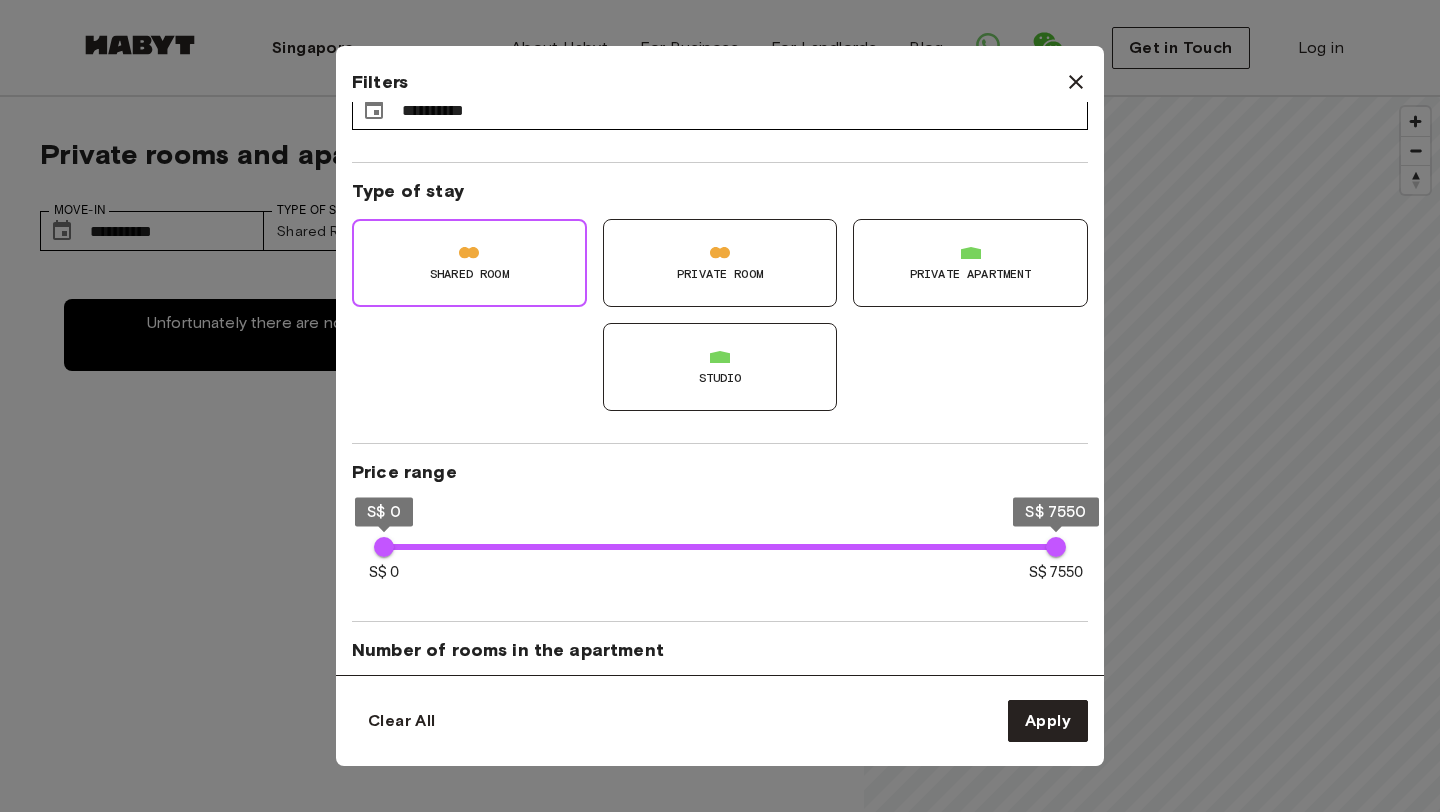 drag, startPoint x: 726, startPoint y: 261, endPoint x: 551, endPoint y: 272, distance: 175.34537 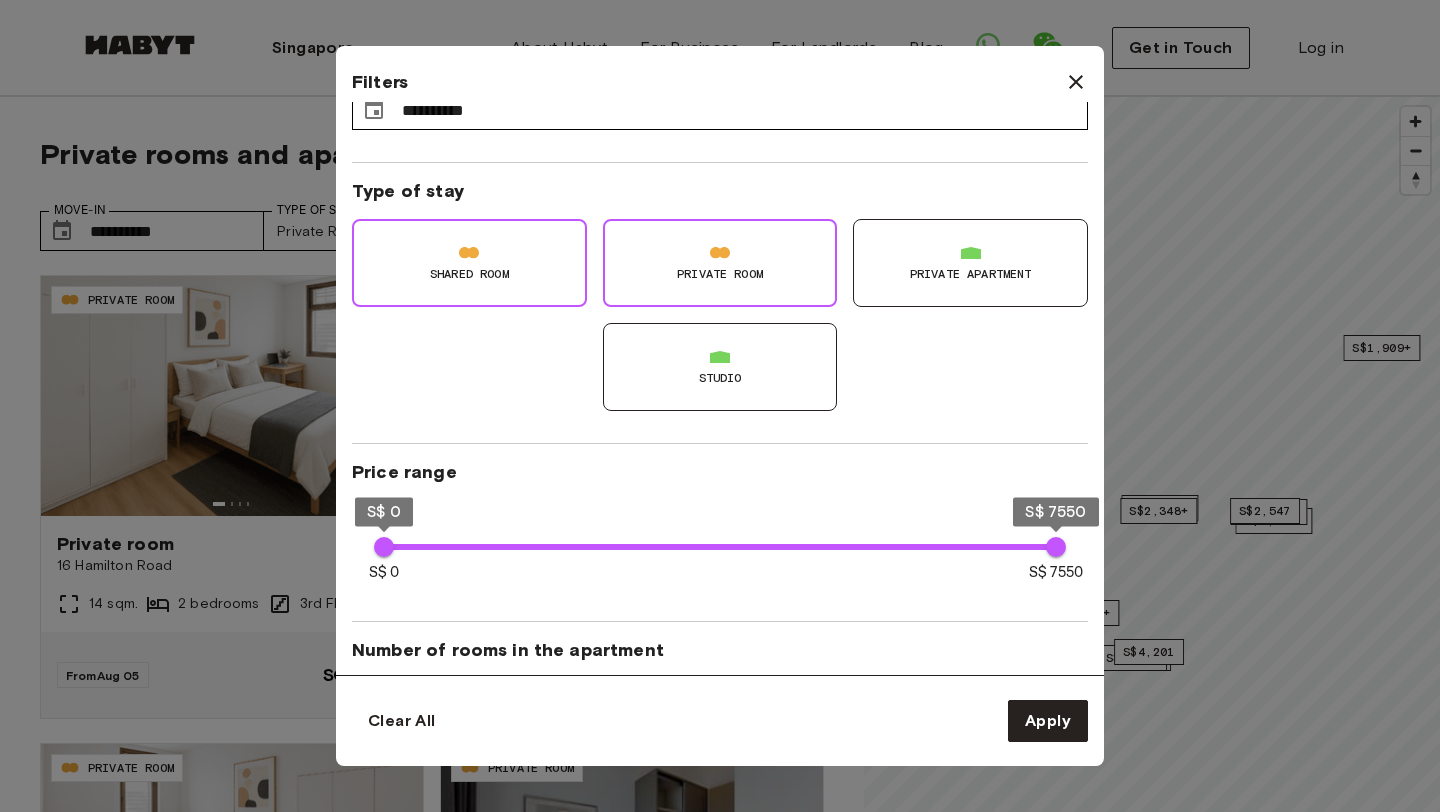 click on "Shared Room" at bounding box center [469, 274] 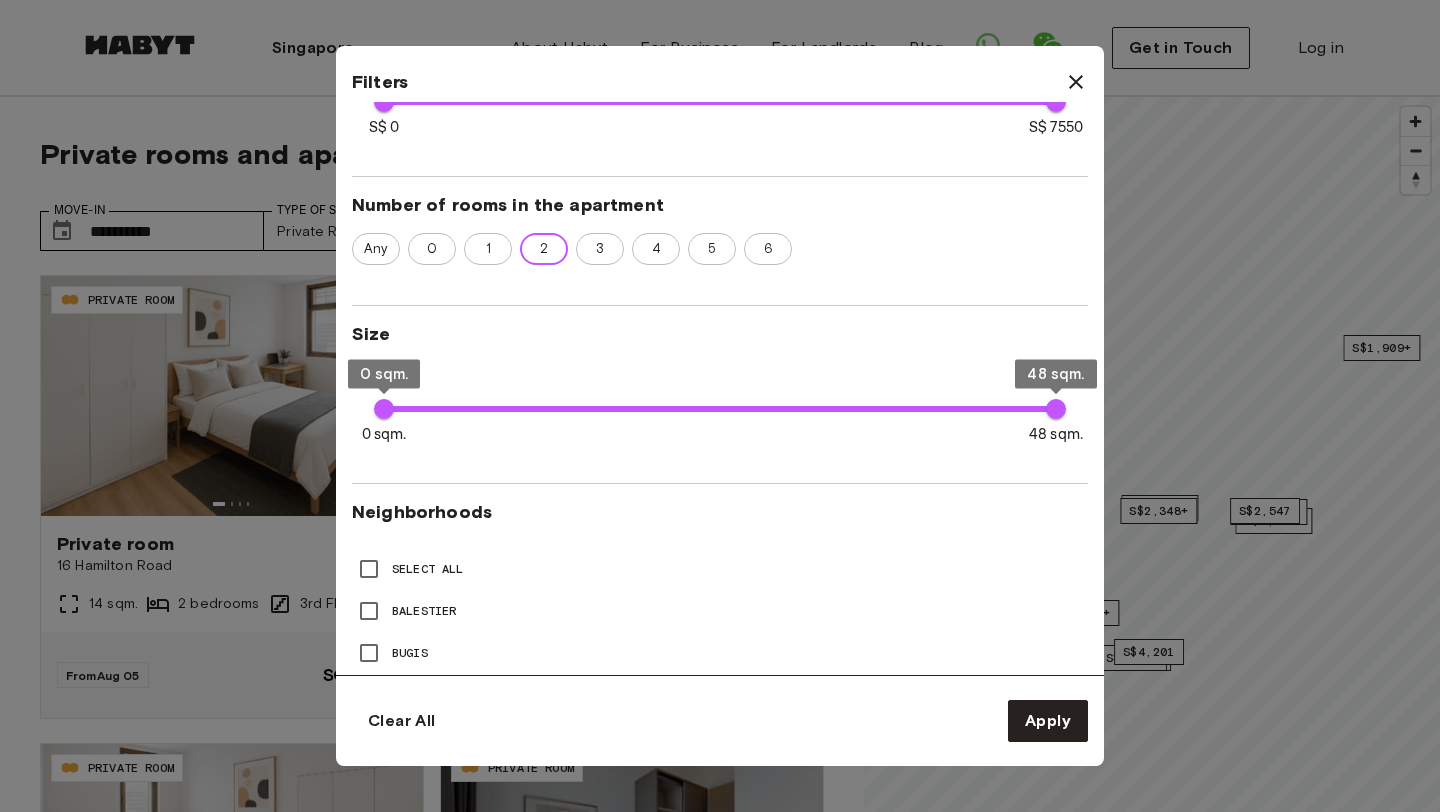 scroll, scrollTop: 488, scrollLeft: 0, axis: vertical 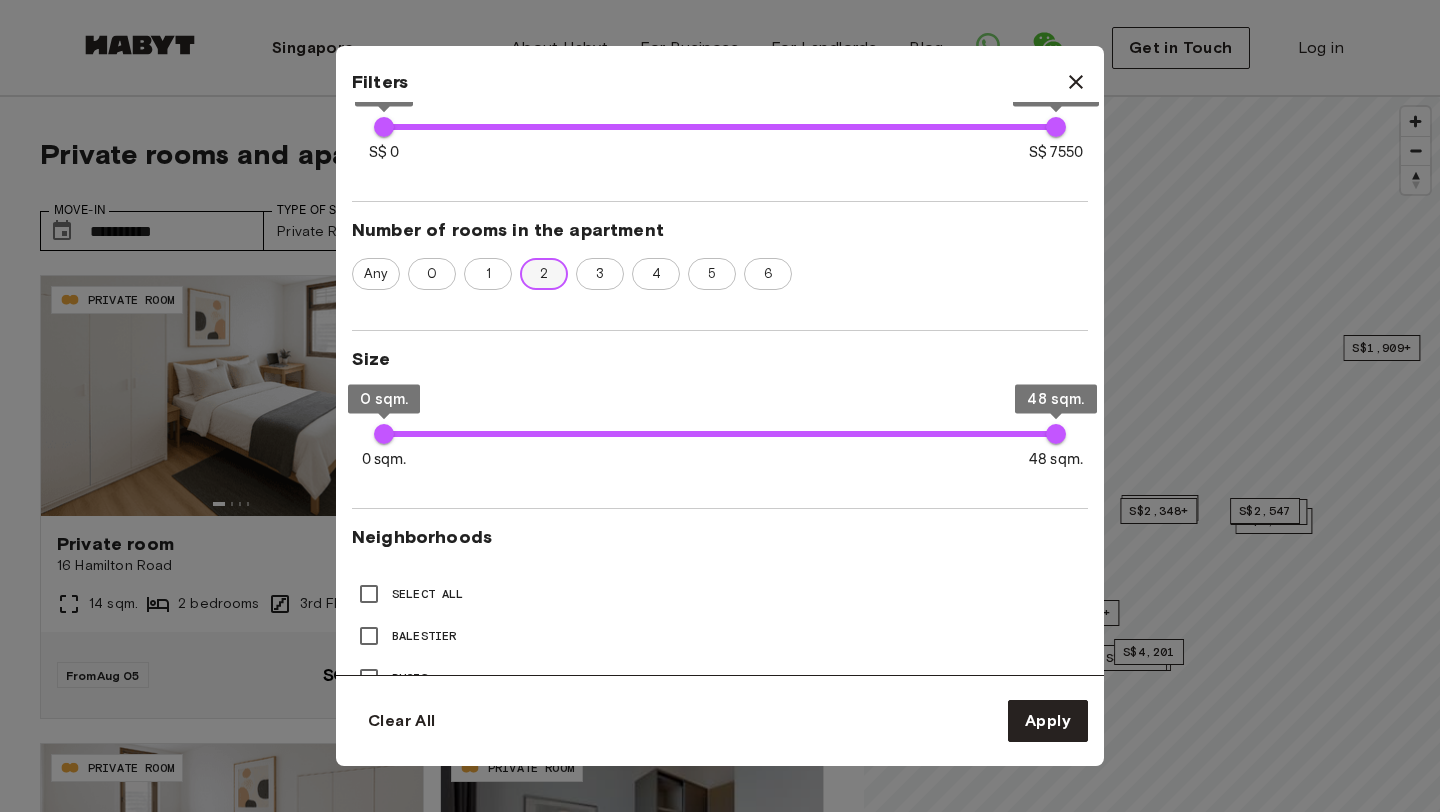 click on "1" at bounding box center (488, 274) 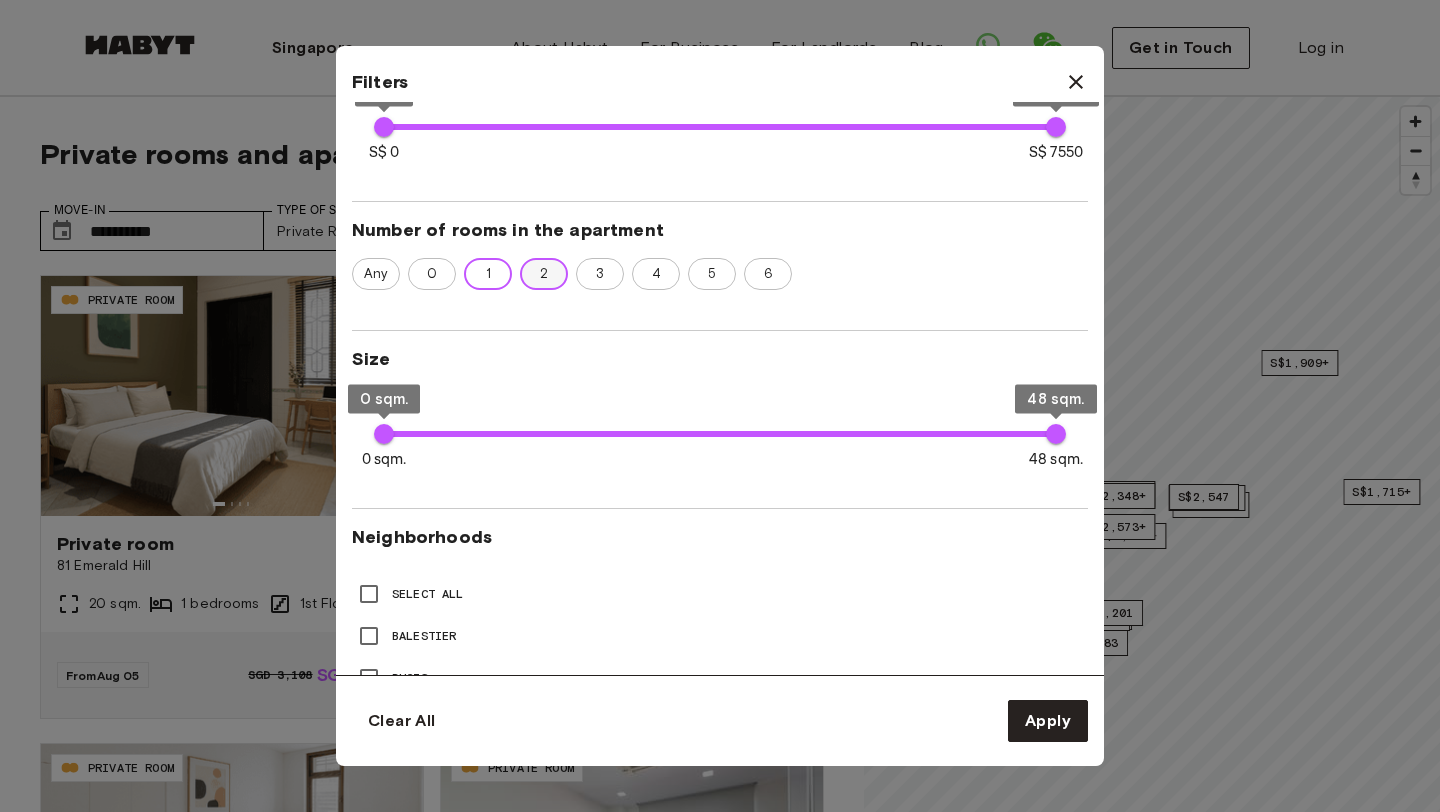 click on "2" at bounding box center [544, 274] 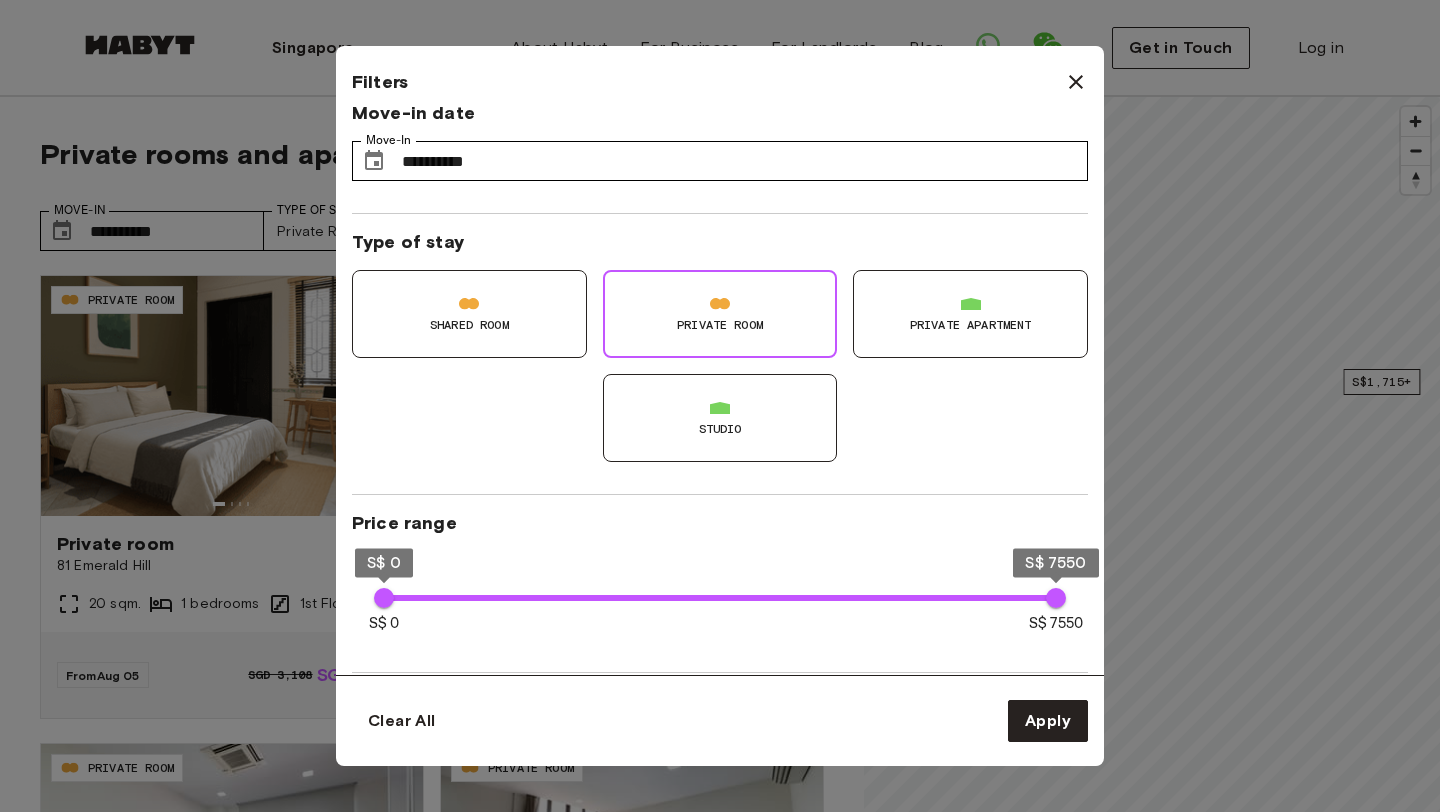 scroll, scrollTop: 0, scrollLeft: 0, axis: both 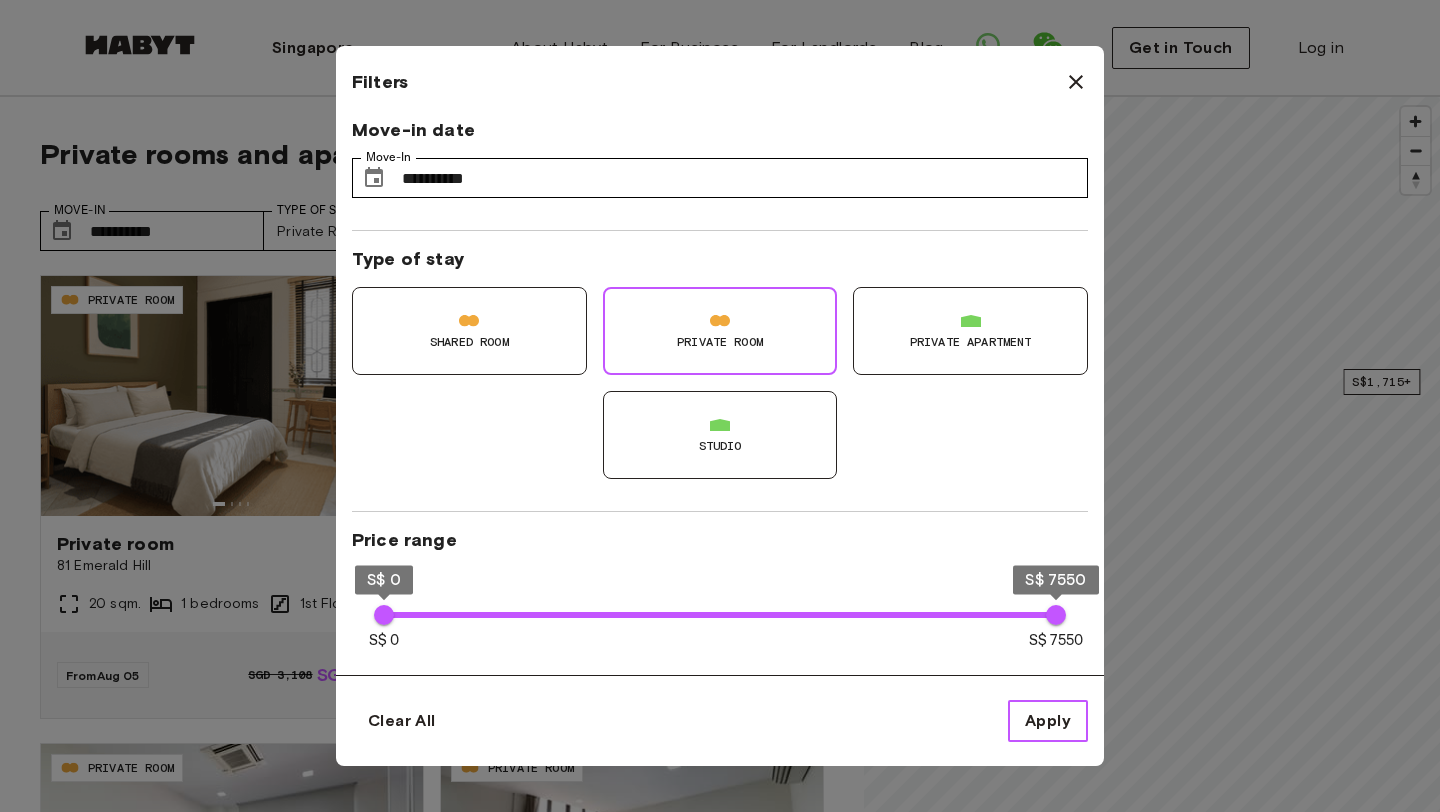 click on "Apply" at bounding box center [1048, 721] 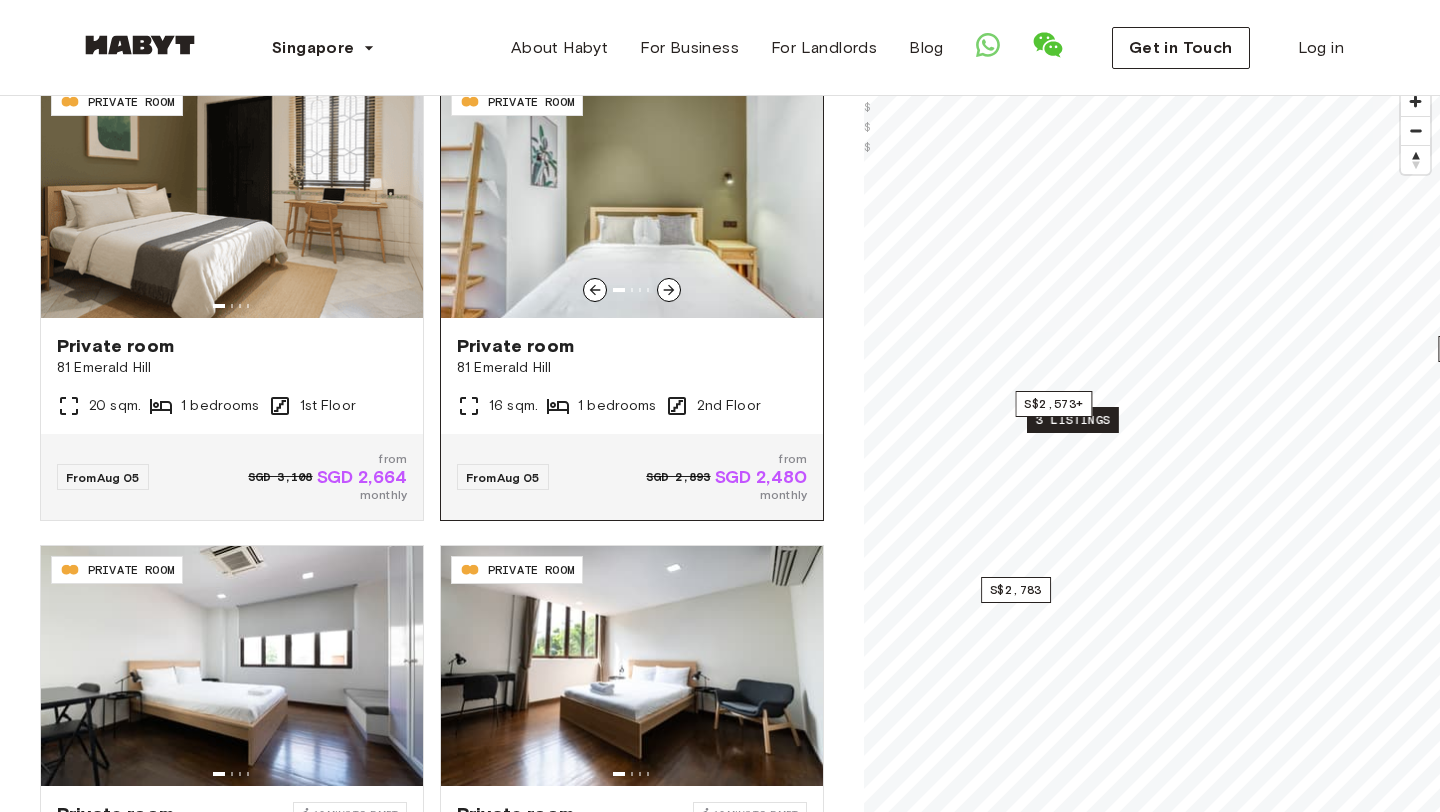 scroll, scrollTop: 355, scrollLeft: 0, axis: vertical 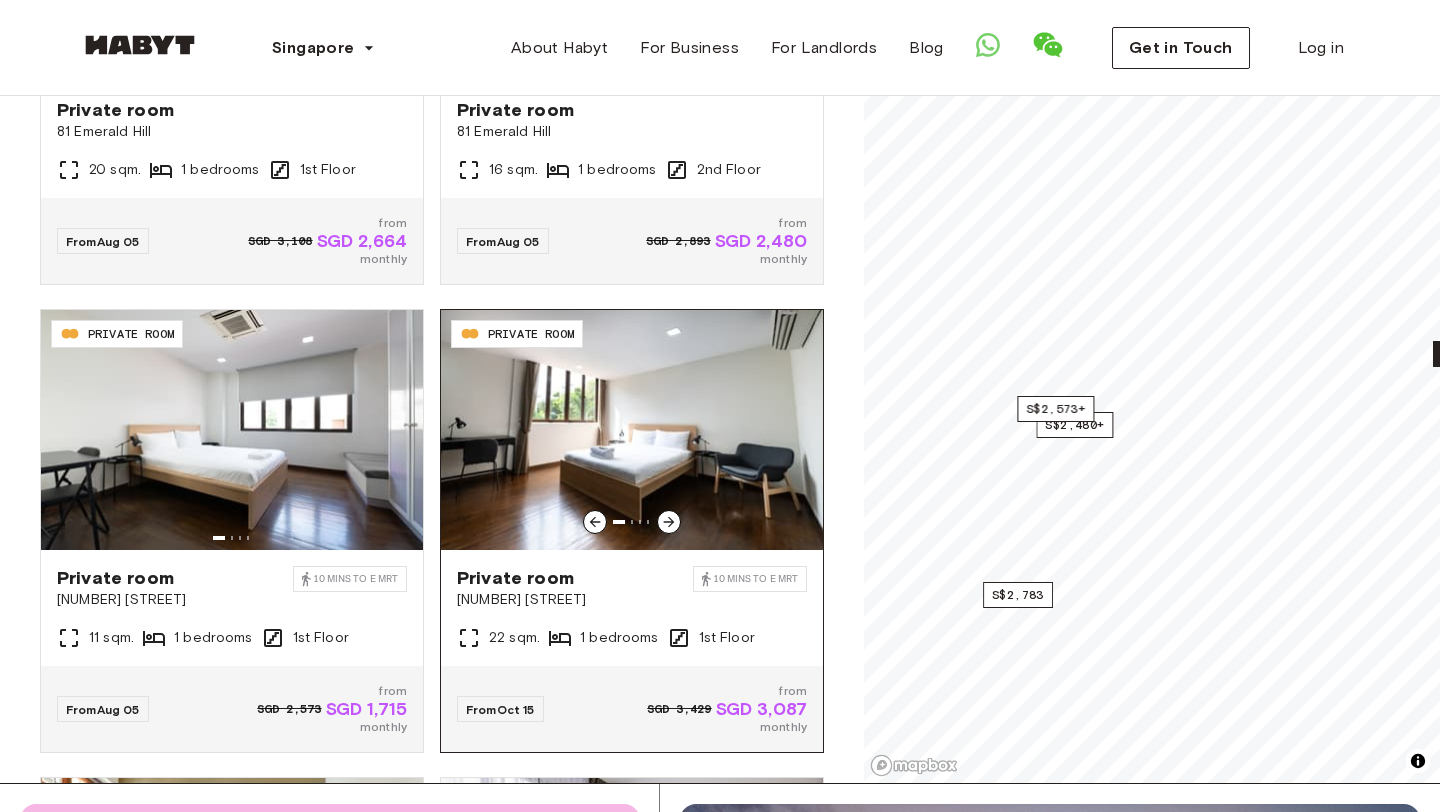click at bounding box center (632, 430) 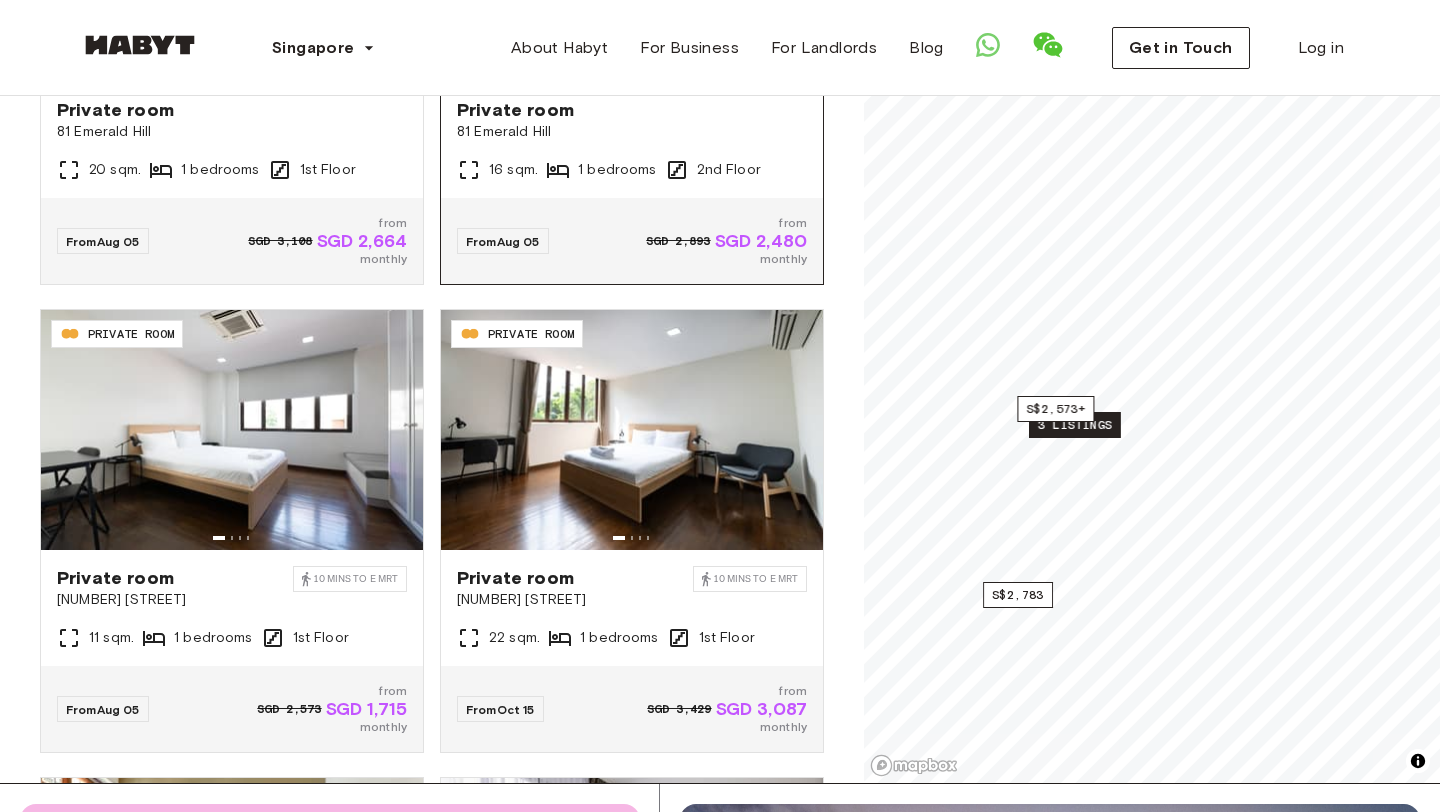 scroll, scrollTop: 0, scrollLeft: 0, axis: both 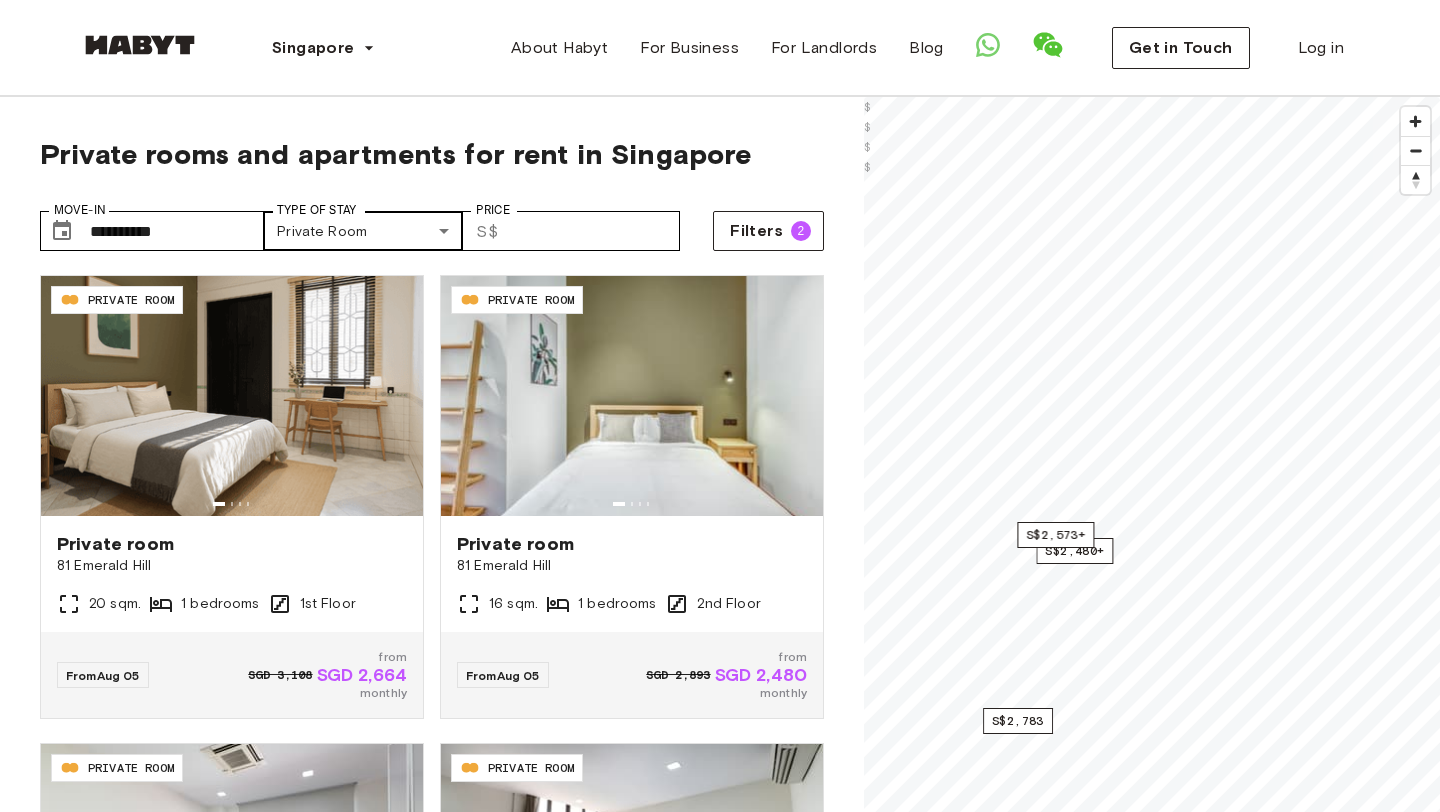 click on "**********" at bounding box center (720, 2351) 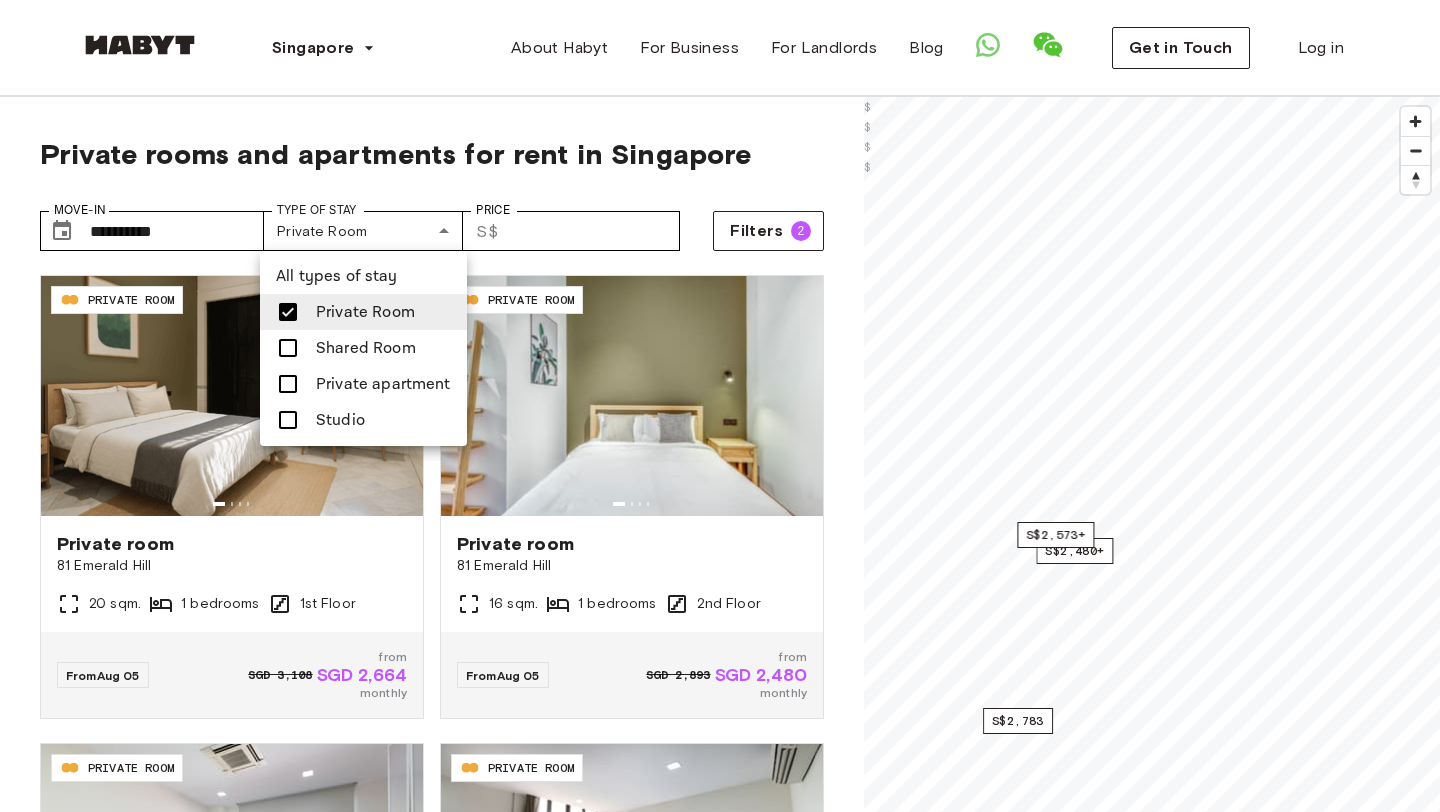 click at bounding box center [720, 406] 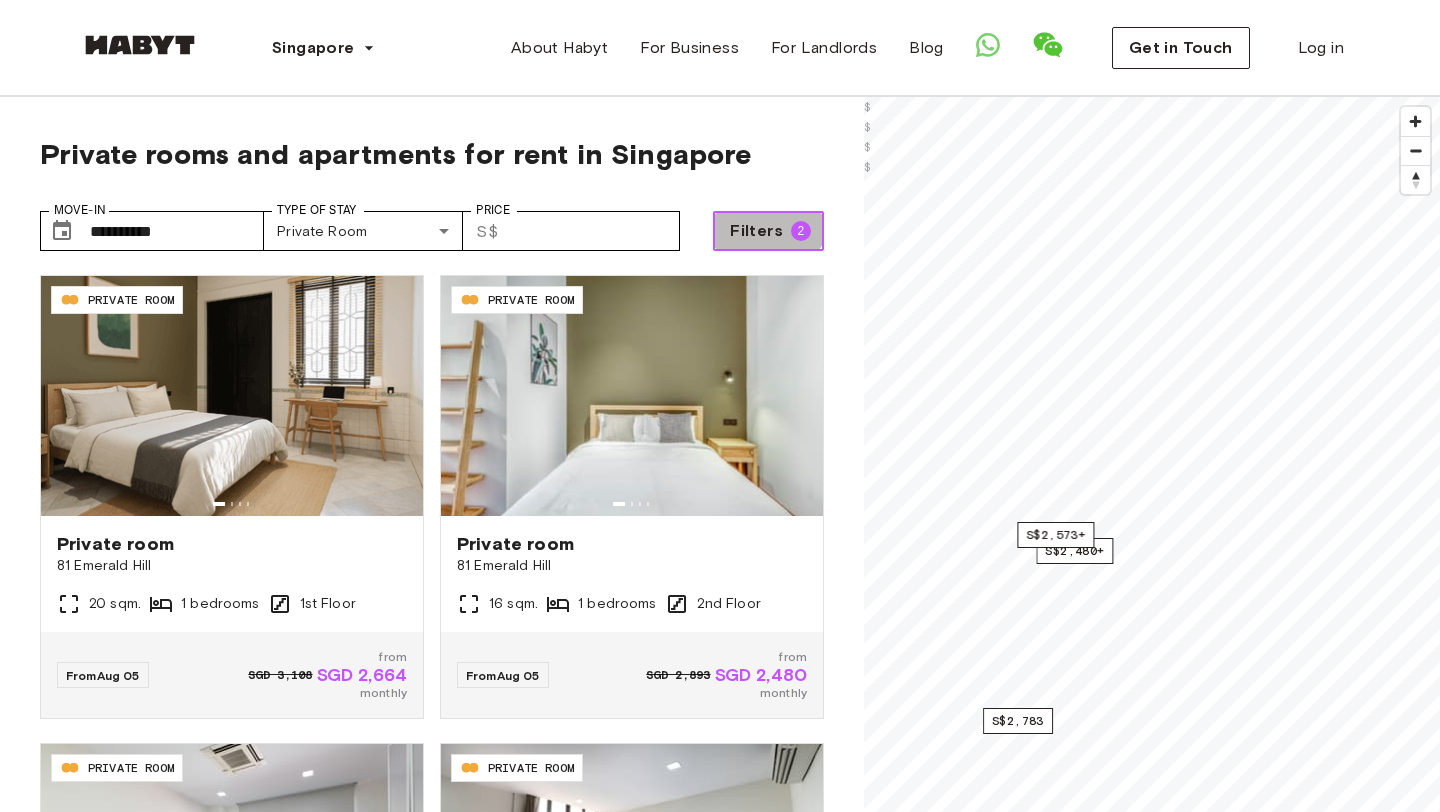 click on "Filters 2" at bounding box center [768, 231] 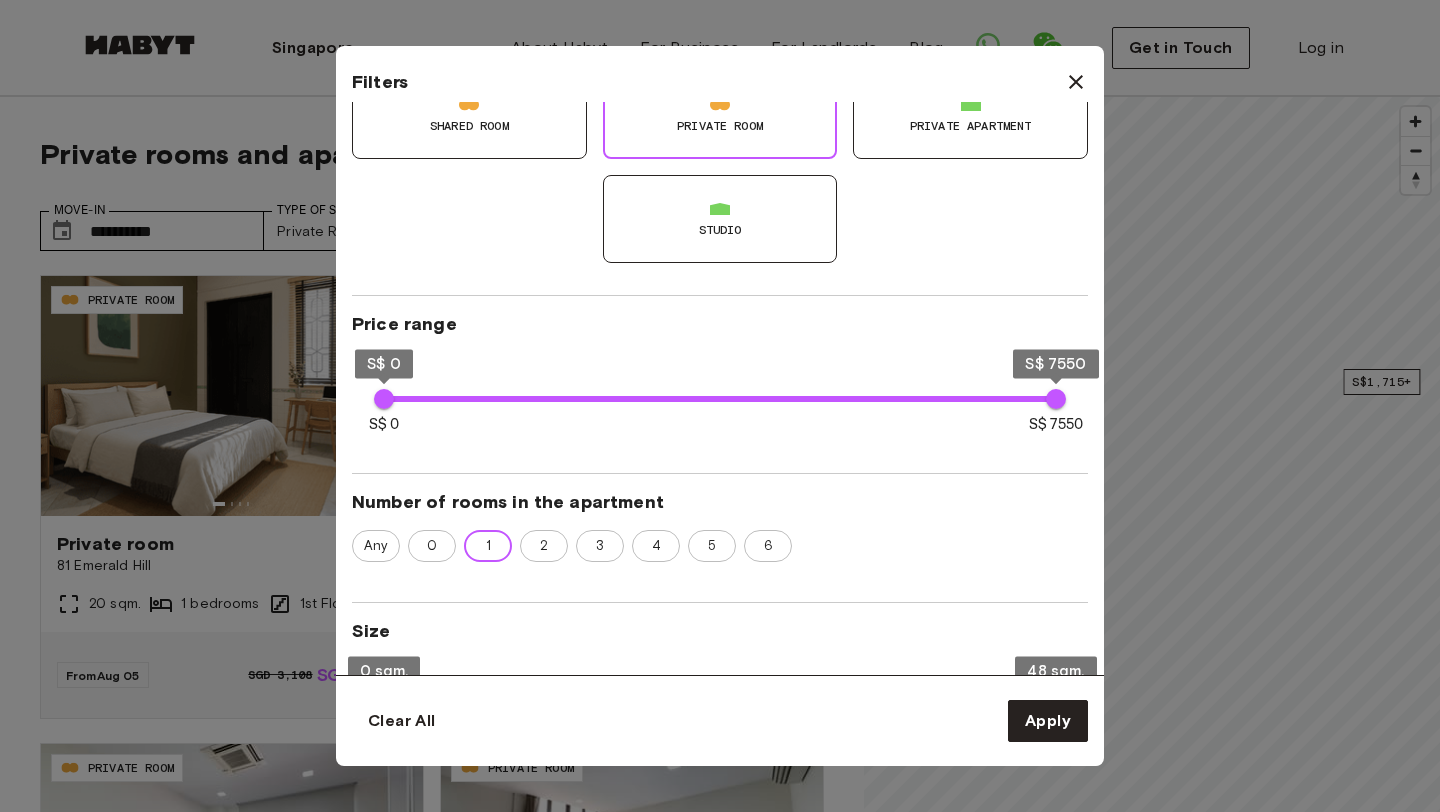scroll, scrollTop: 218, scrollLeft: 0, axis: vertical 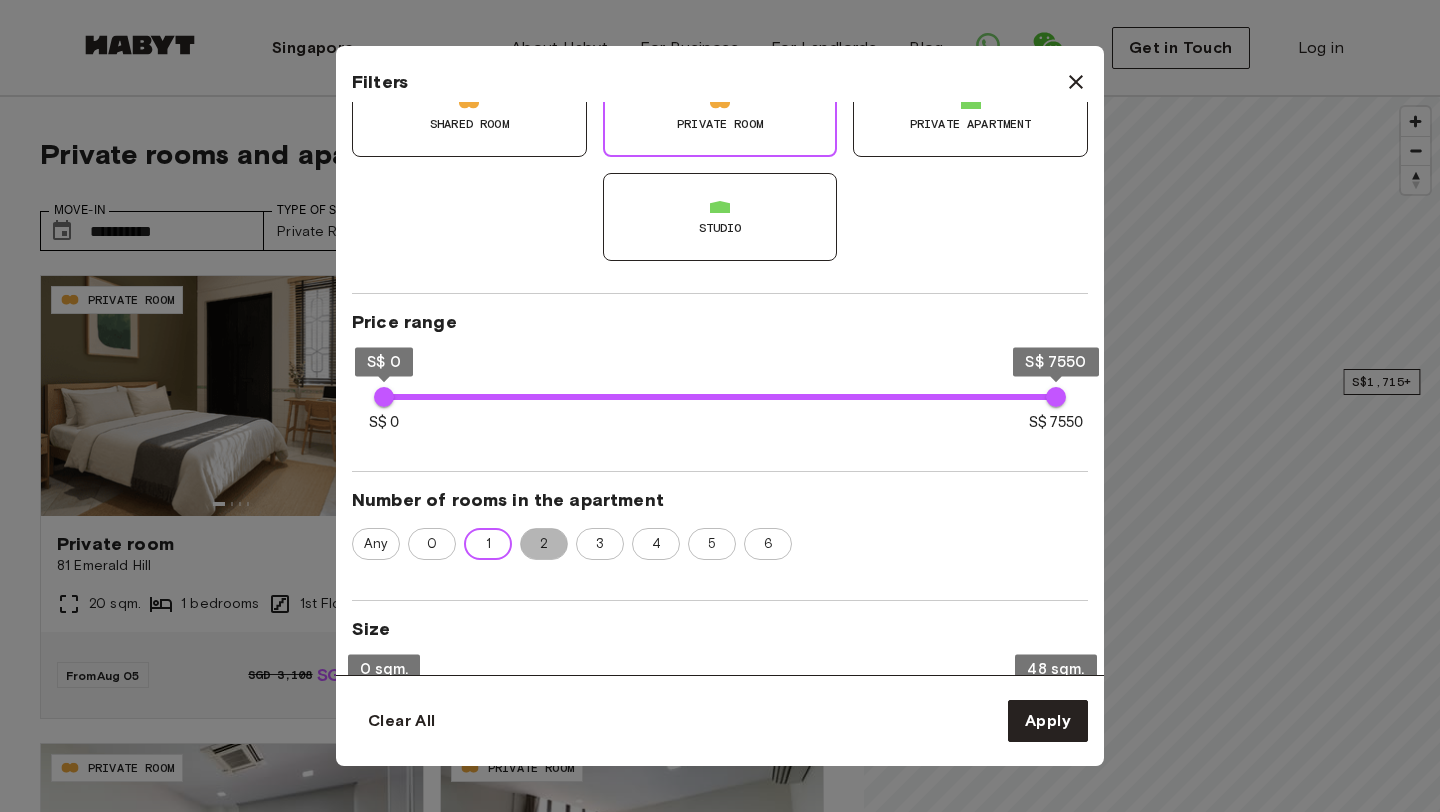 click on "2" at bounding box center [544, 544] 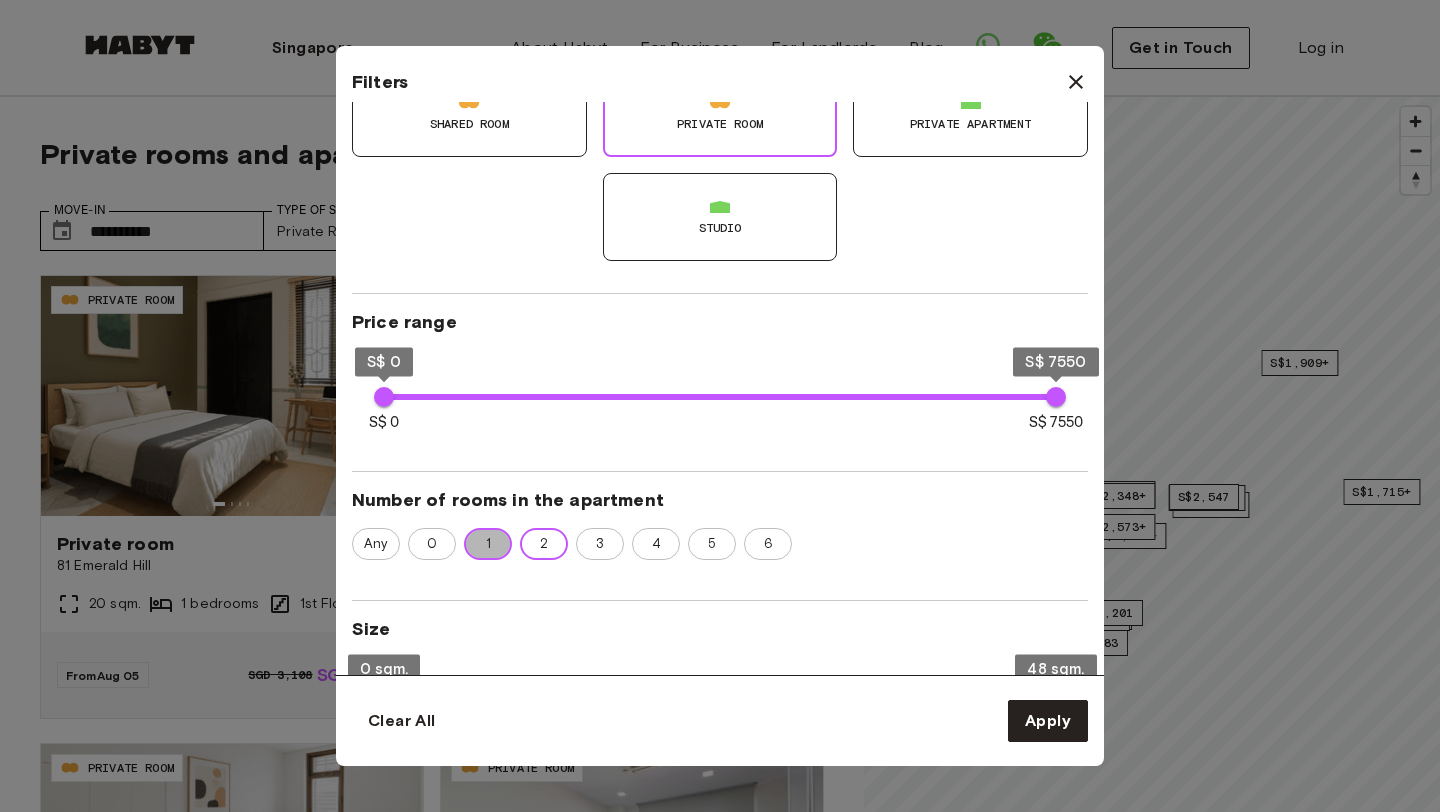 click on "1" at bounding box center [488, 544] 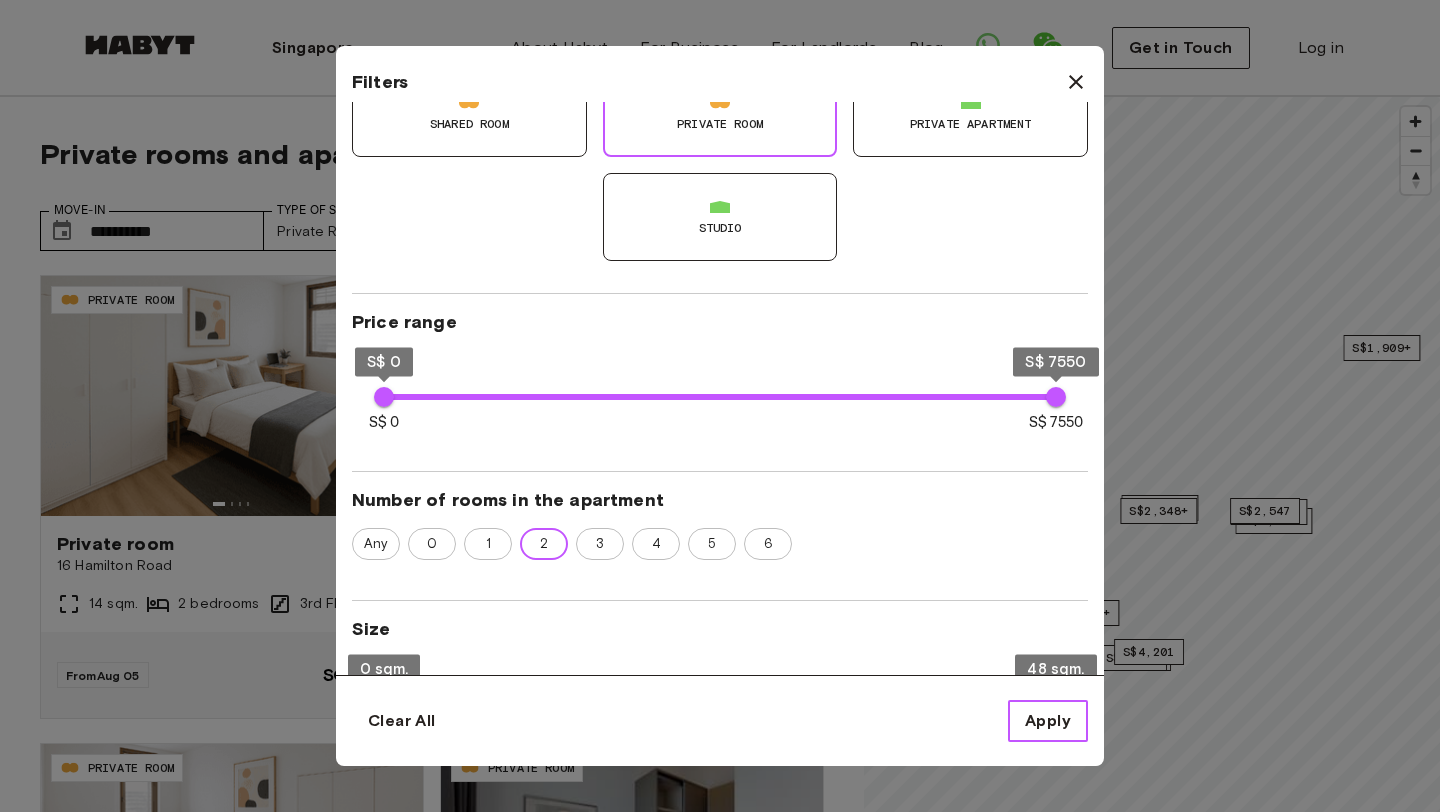 click on "Apply" at bounding box center [1048, 721] 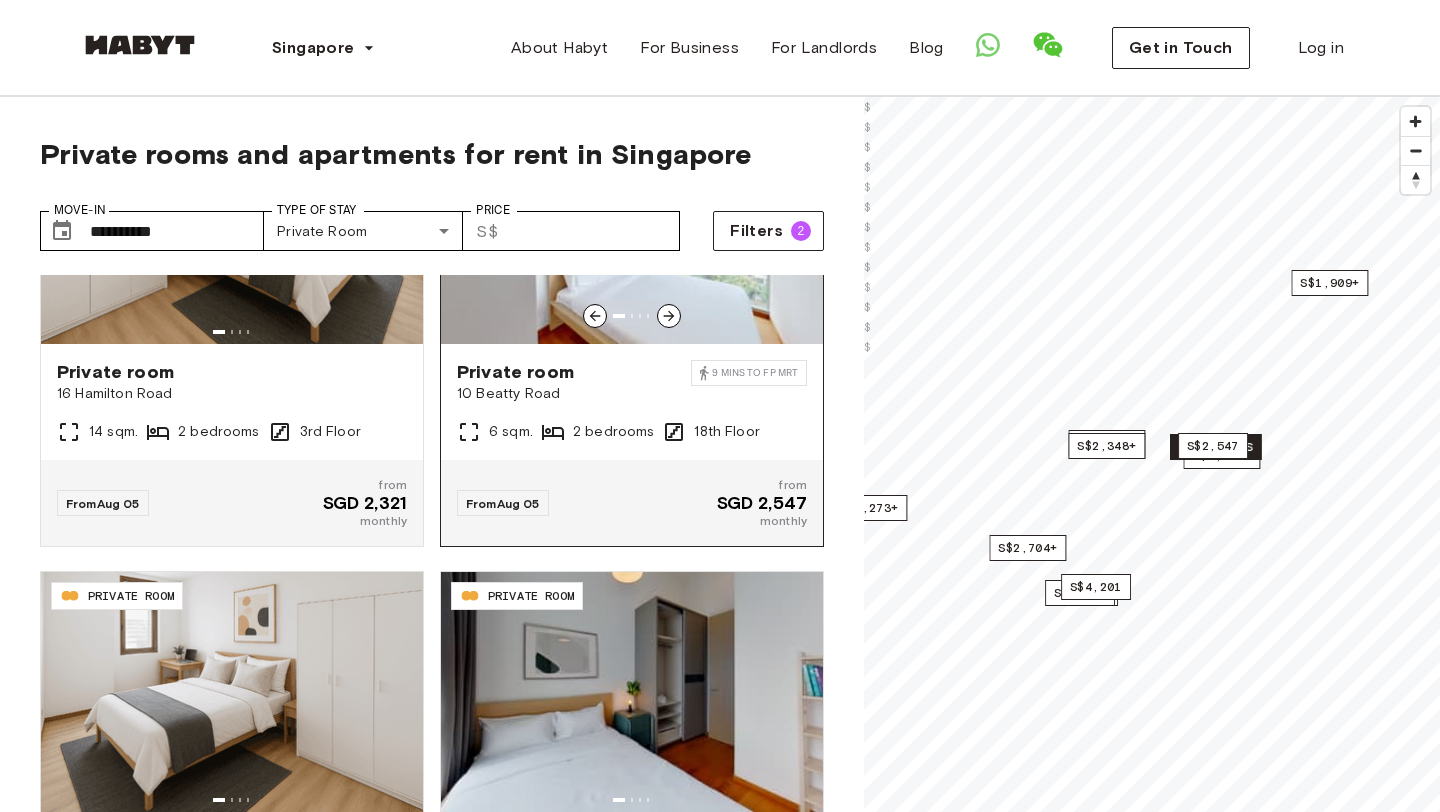 scroll, scrollTop: 173, scrollLeft: 0, axis: vertical 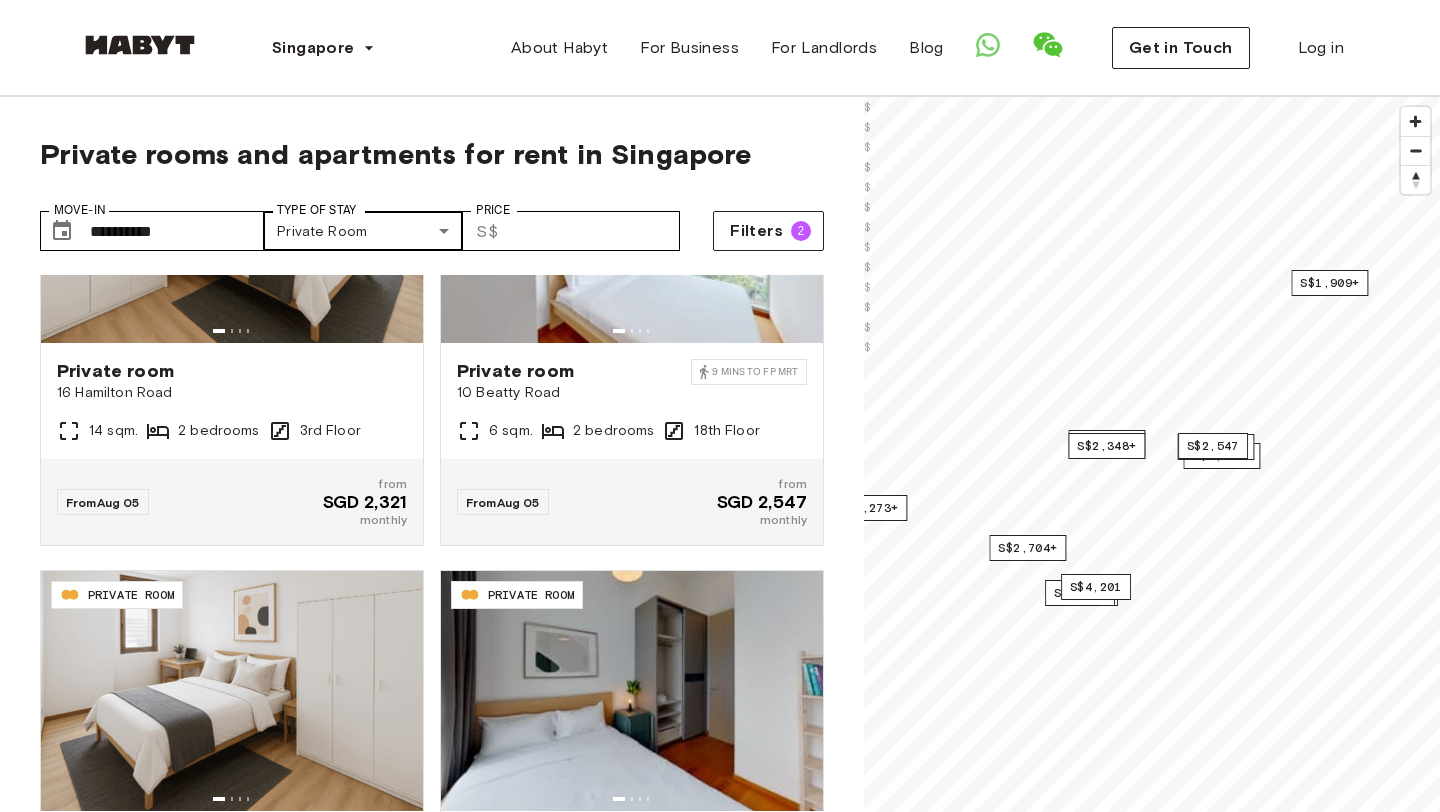 click on "**********" at bounding box center (720, 2351) 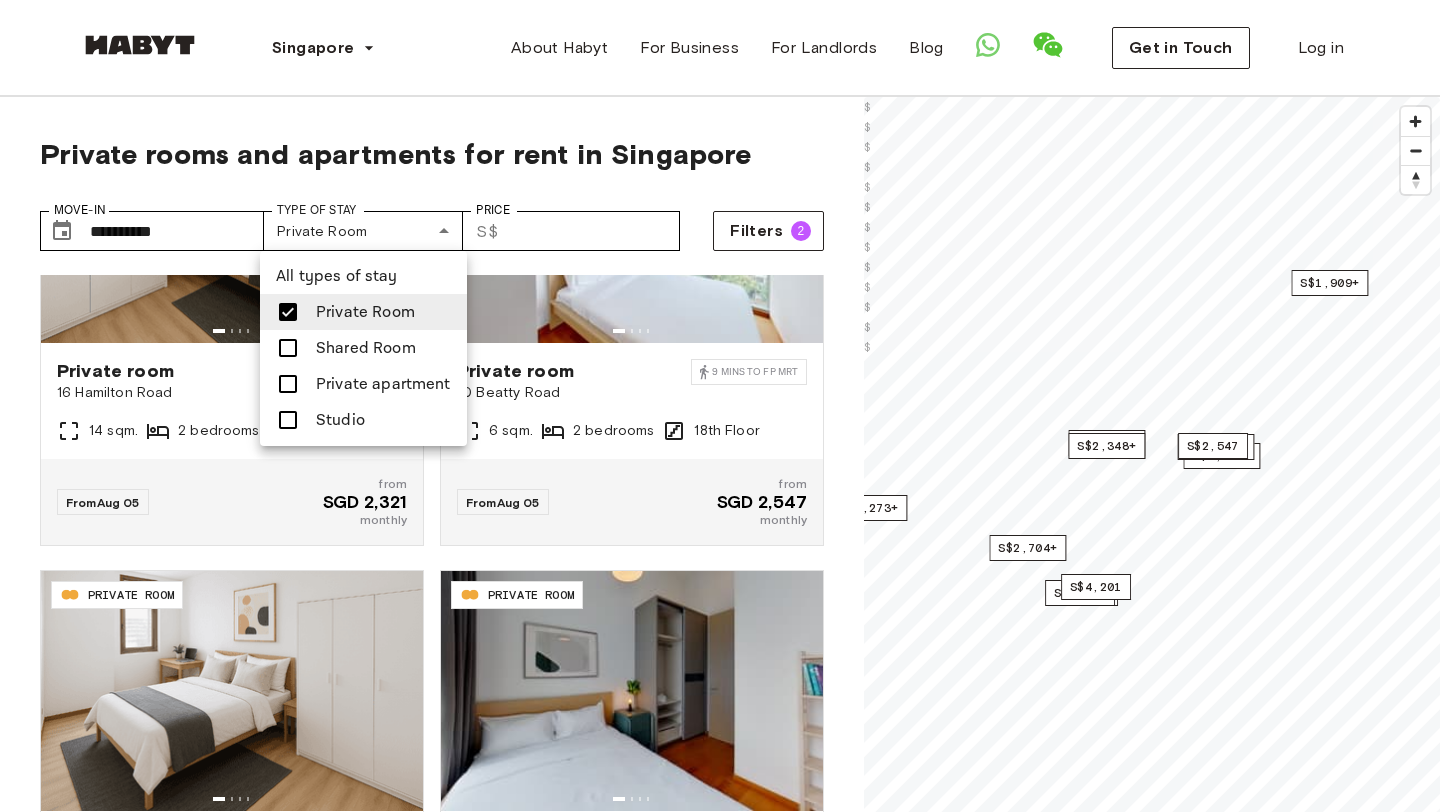 click on "Private Room" at bounding box center [365, 312] 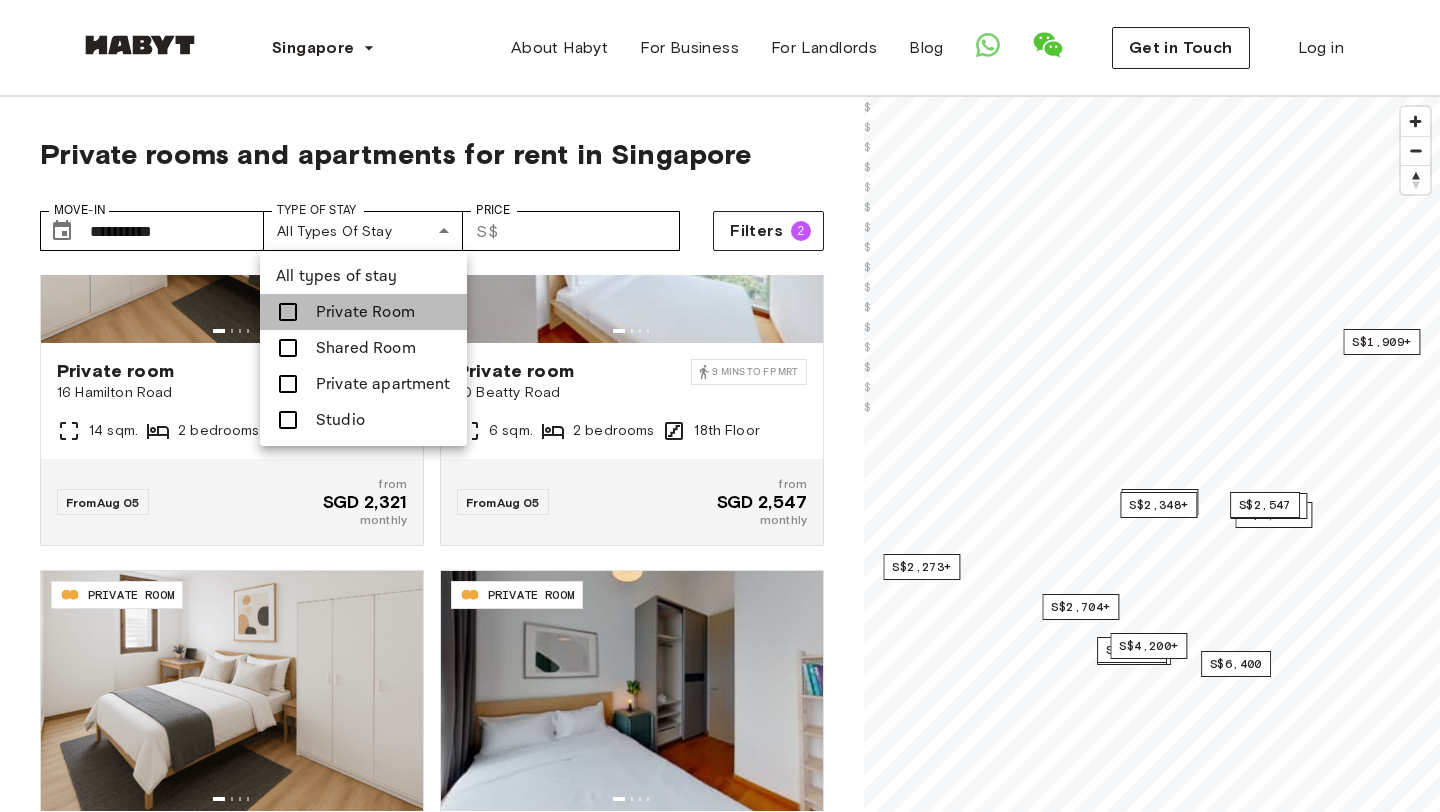 click on "Private Room" at bounding box center (365, 312) 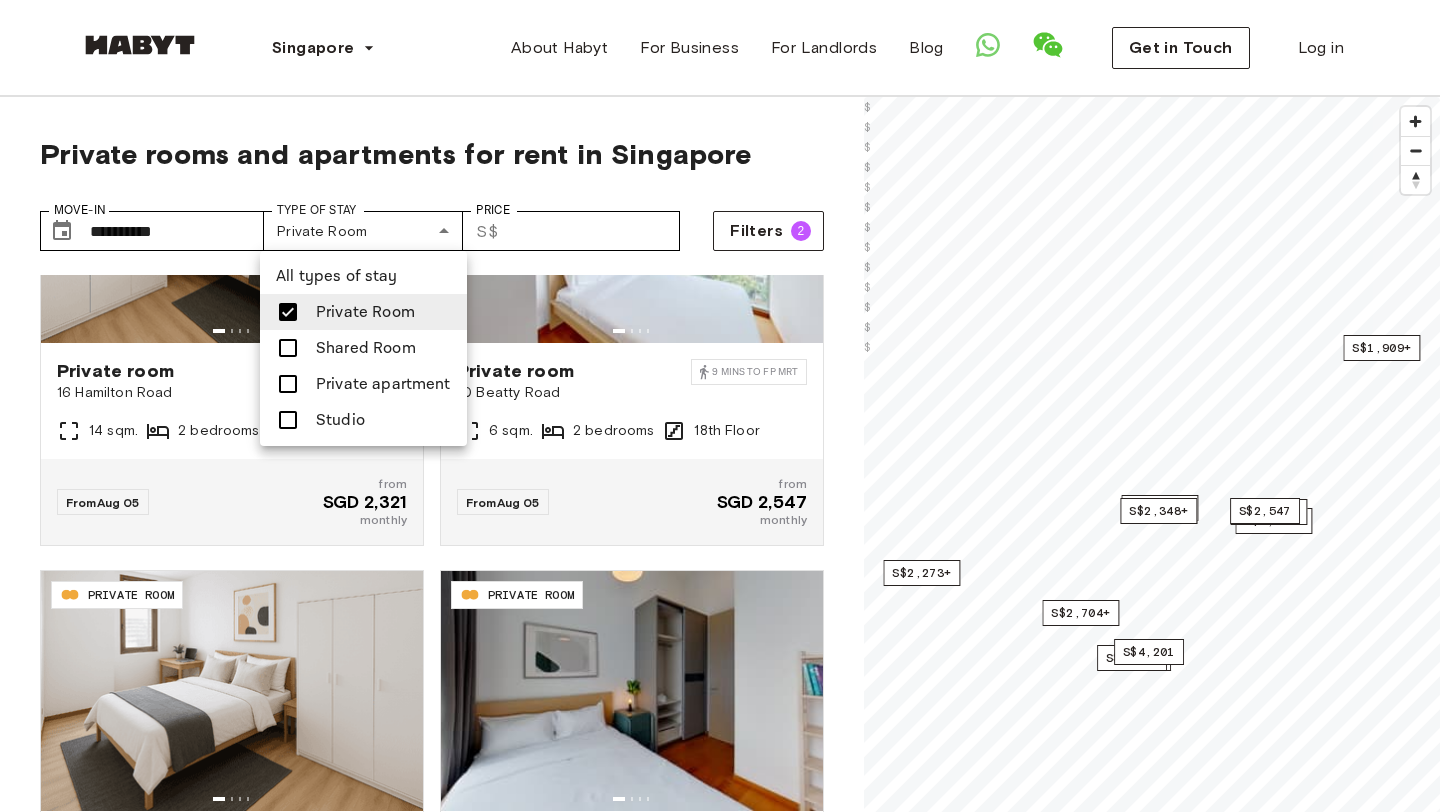 click at bounding box center (720, 406) 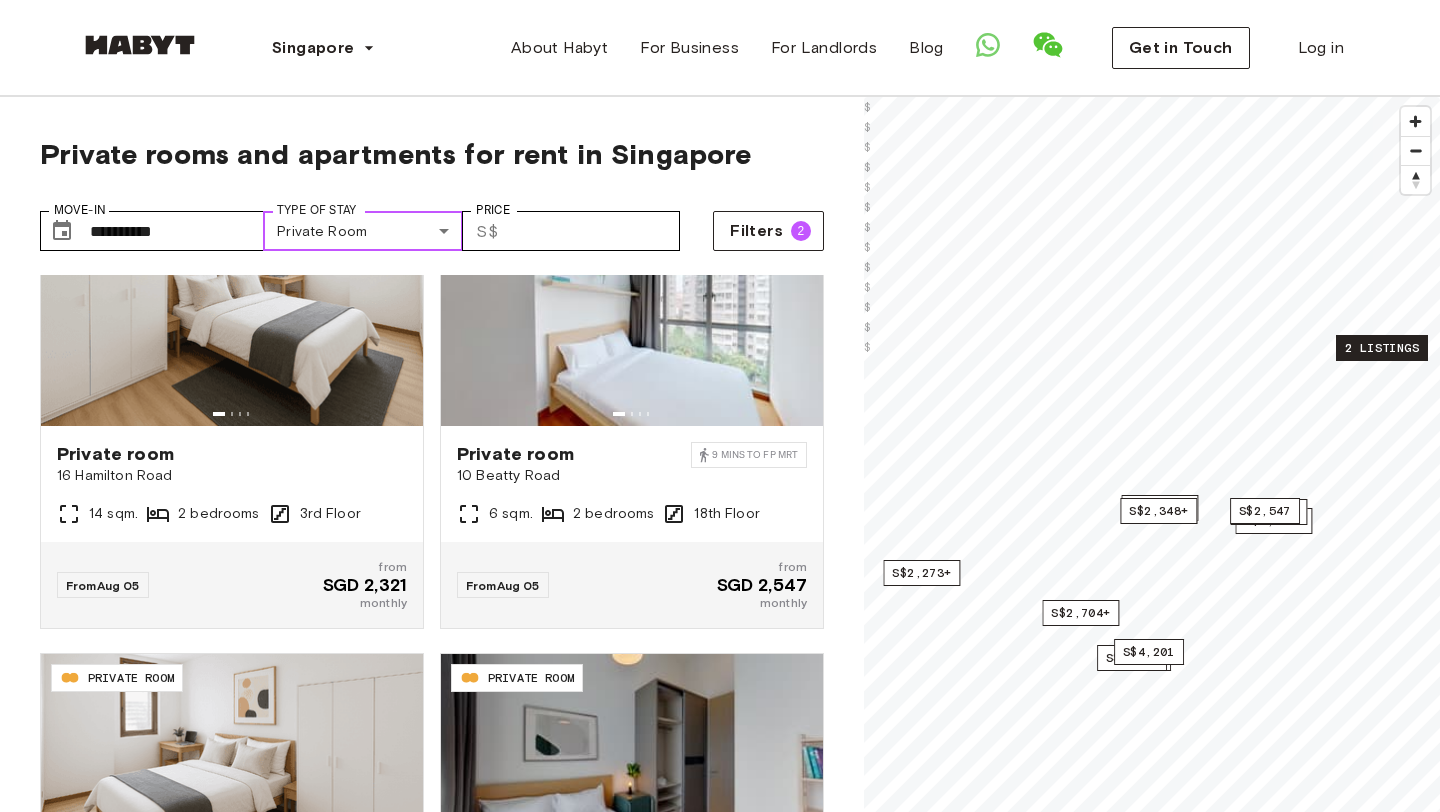scroll, scrollTop: 0, scrollLeft: 0, axis: both 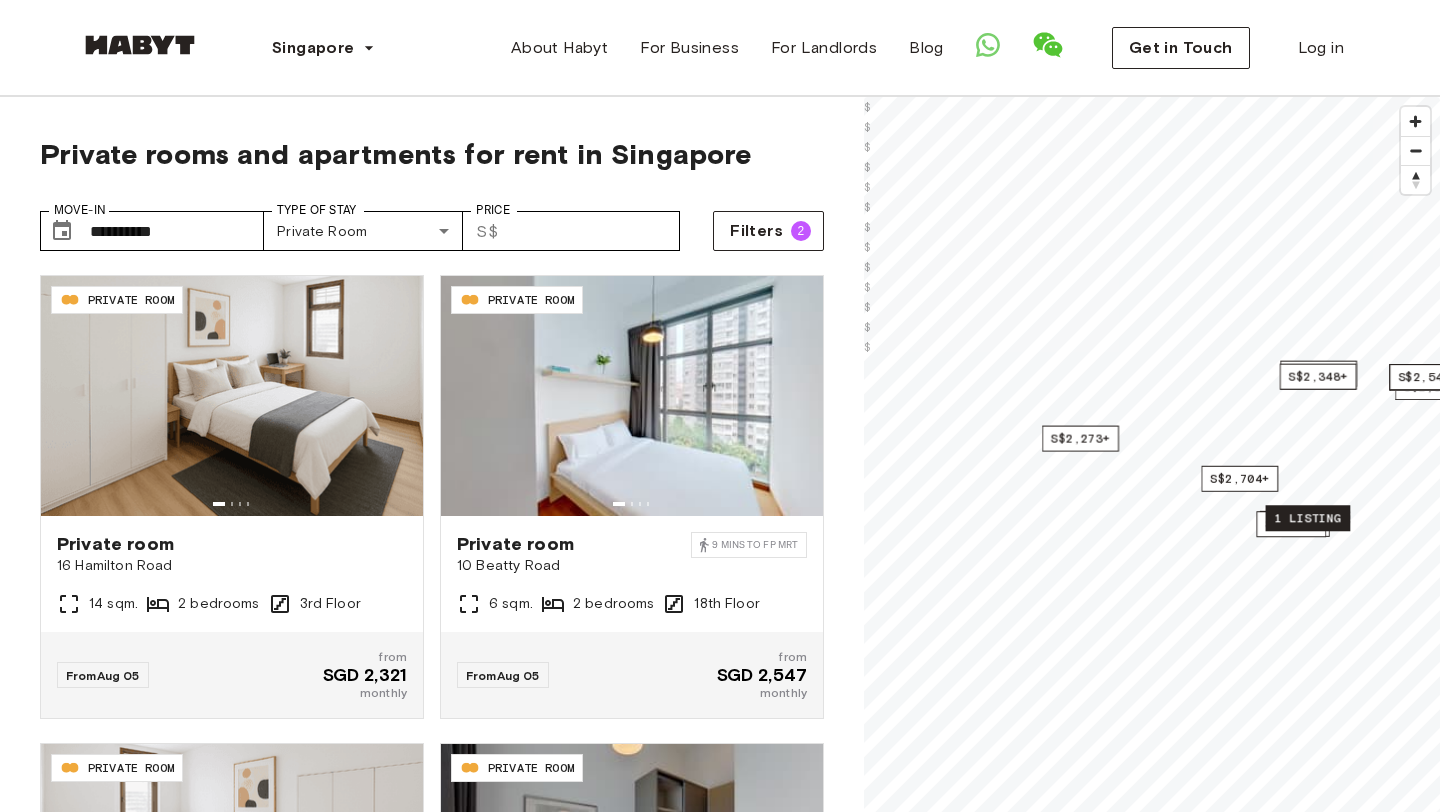 click on "S$2,321+ S$2,547+ S$2,705+ S$3,420 S$2,704+ S$2,273+ S$1,818 S$1,909+ S$3,938 S$2,340+ S$2,348+ S$2,547 1 listing" at bounding box center [1152, 97] 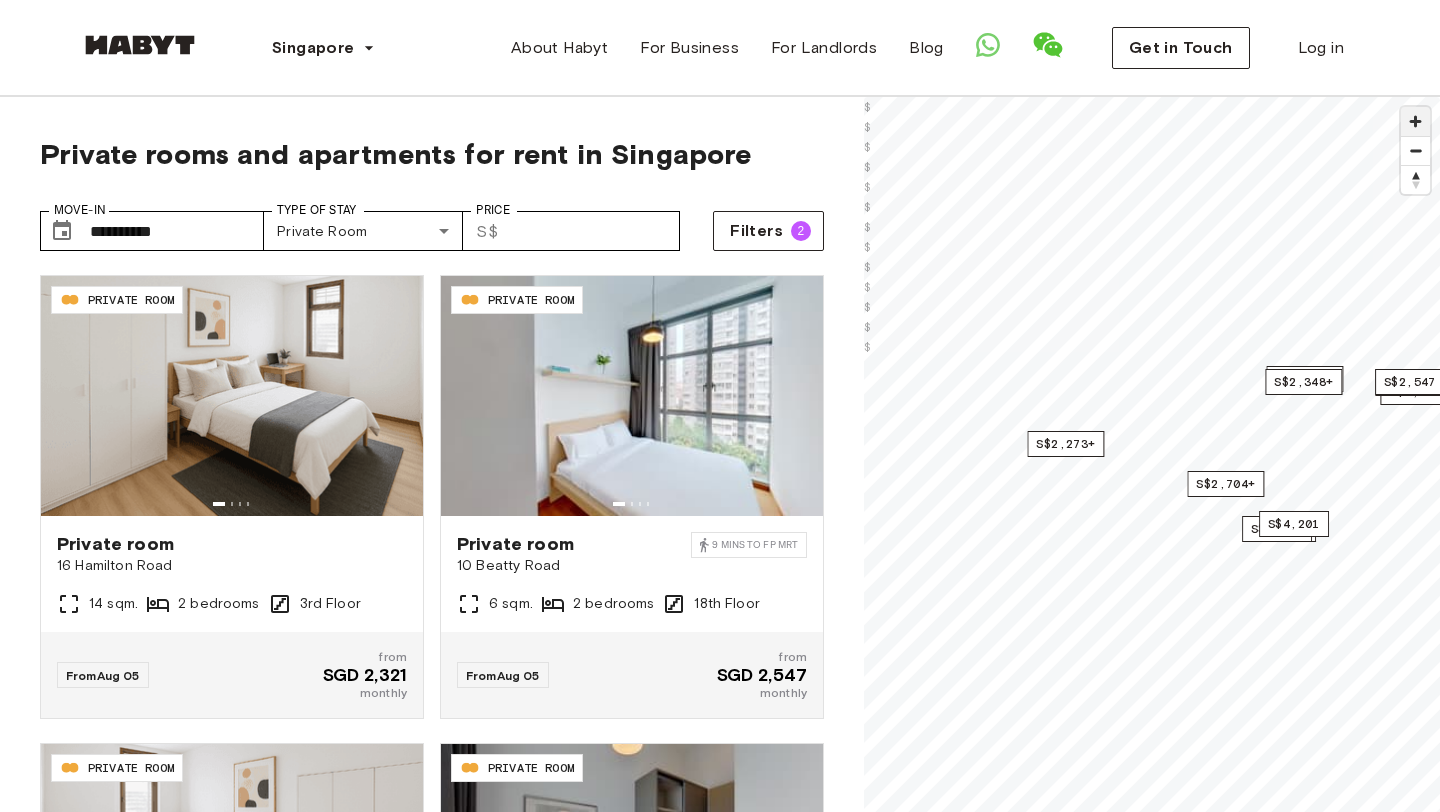 click at bounding box center [1415, 121] 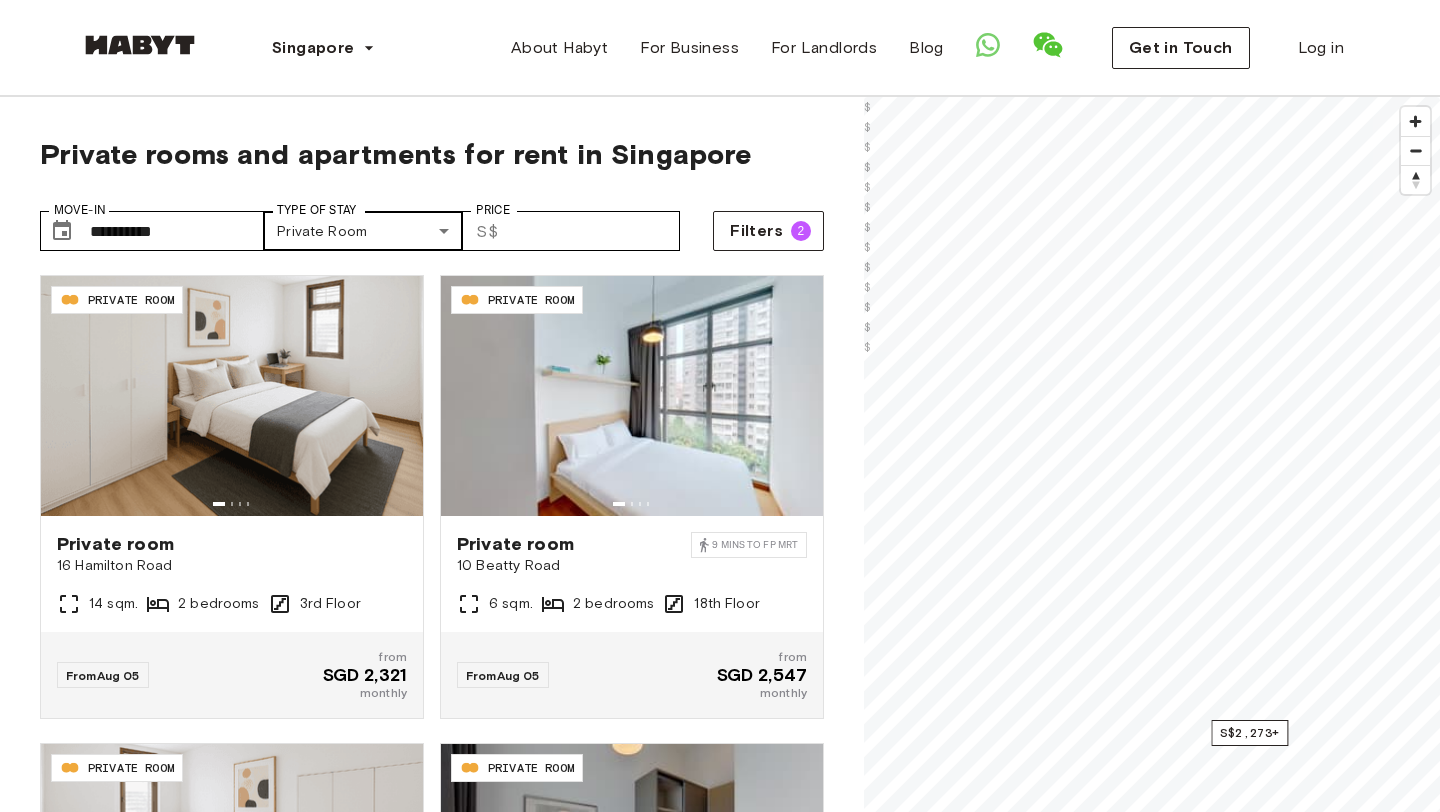 click on "**********" at bounding box center (720, 2351) 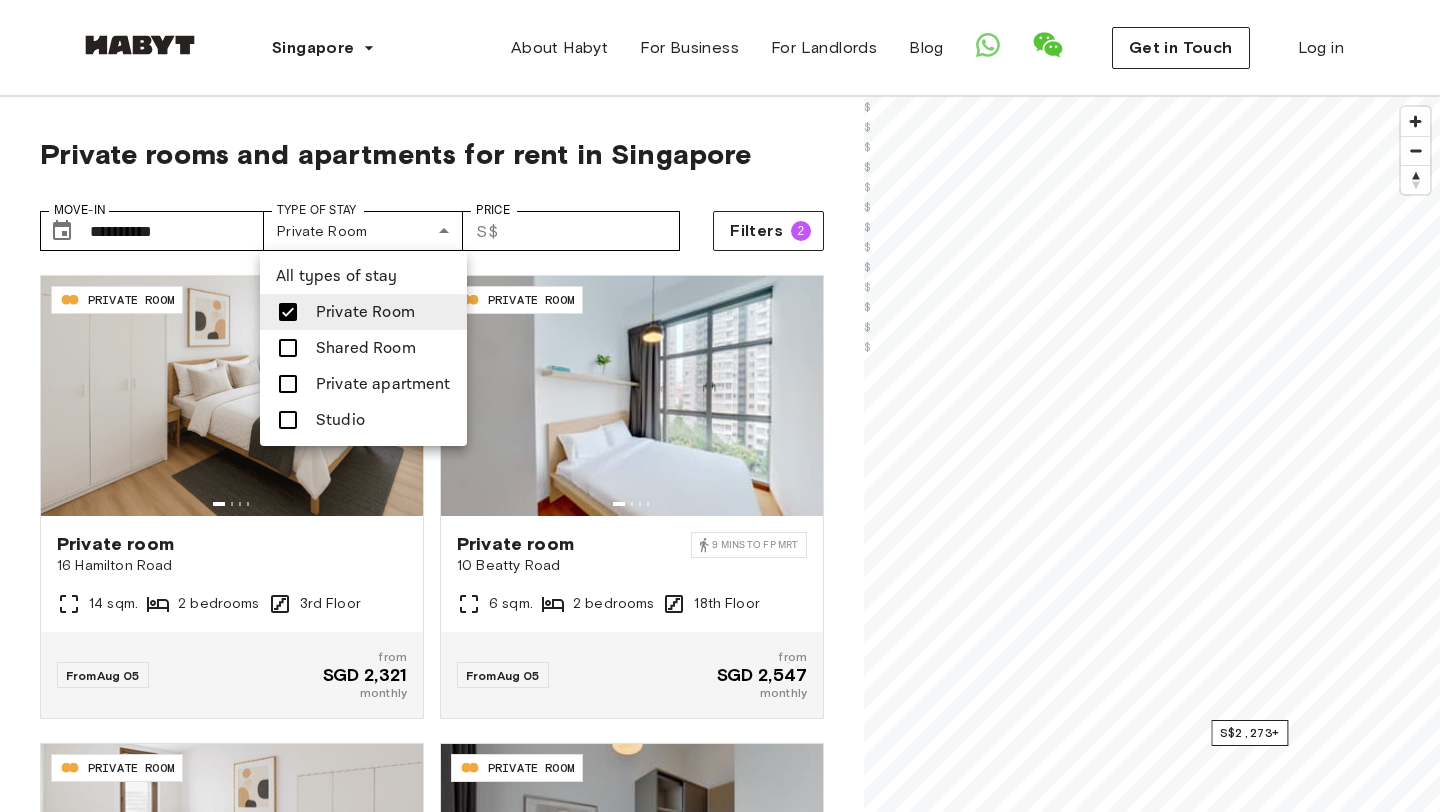 click at bounding box center (720, 406) 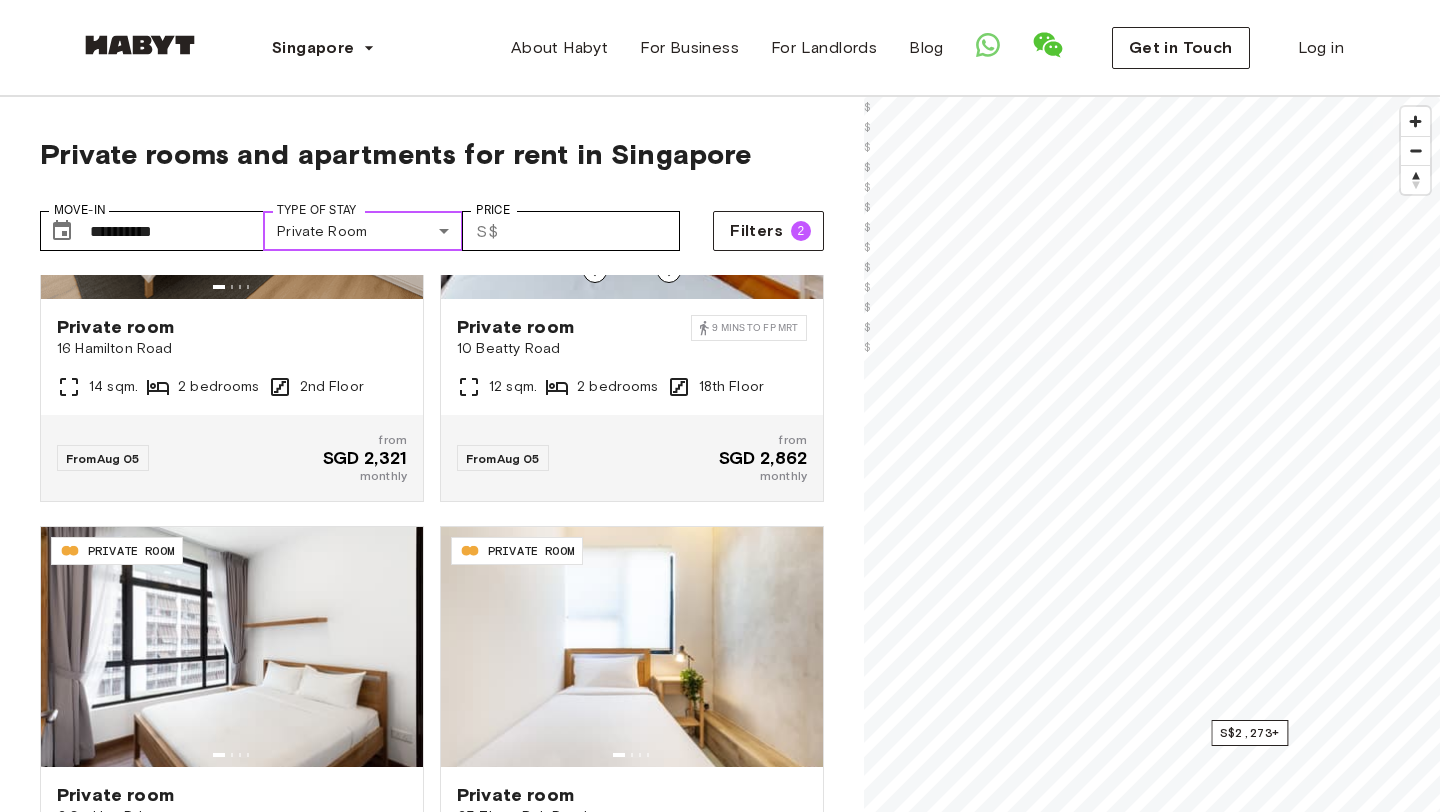 scroll, scrollTop: 731, scrollLeft: 0, axis: vertical 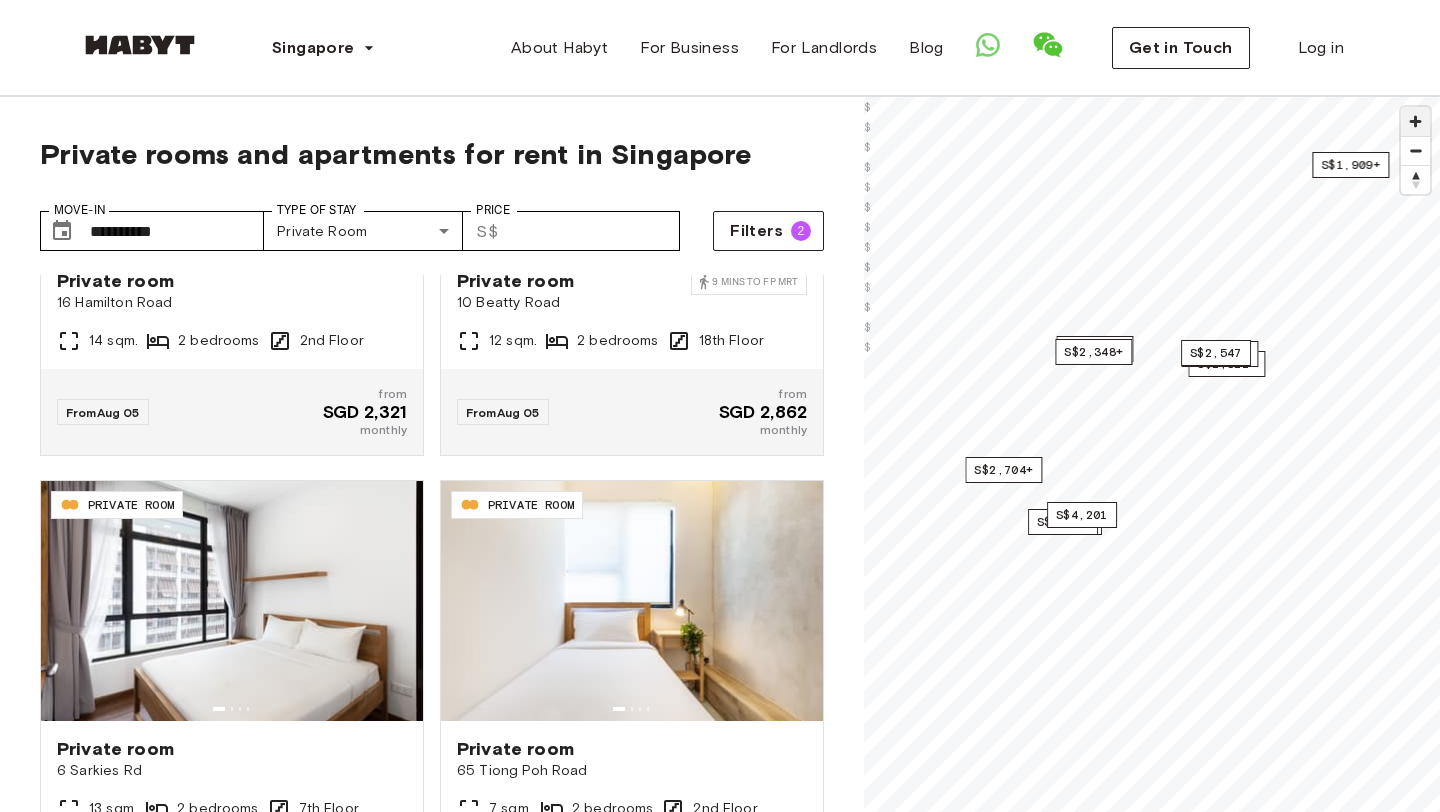 click at bounding box center (1415, 121) 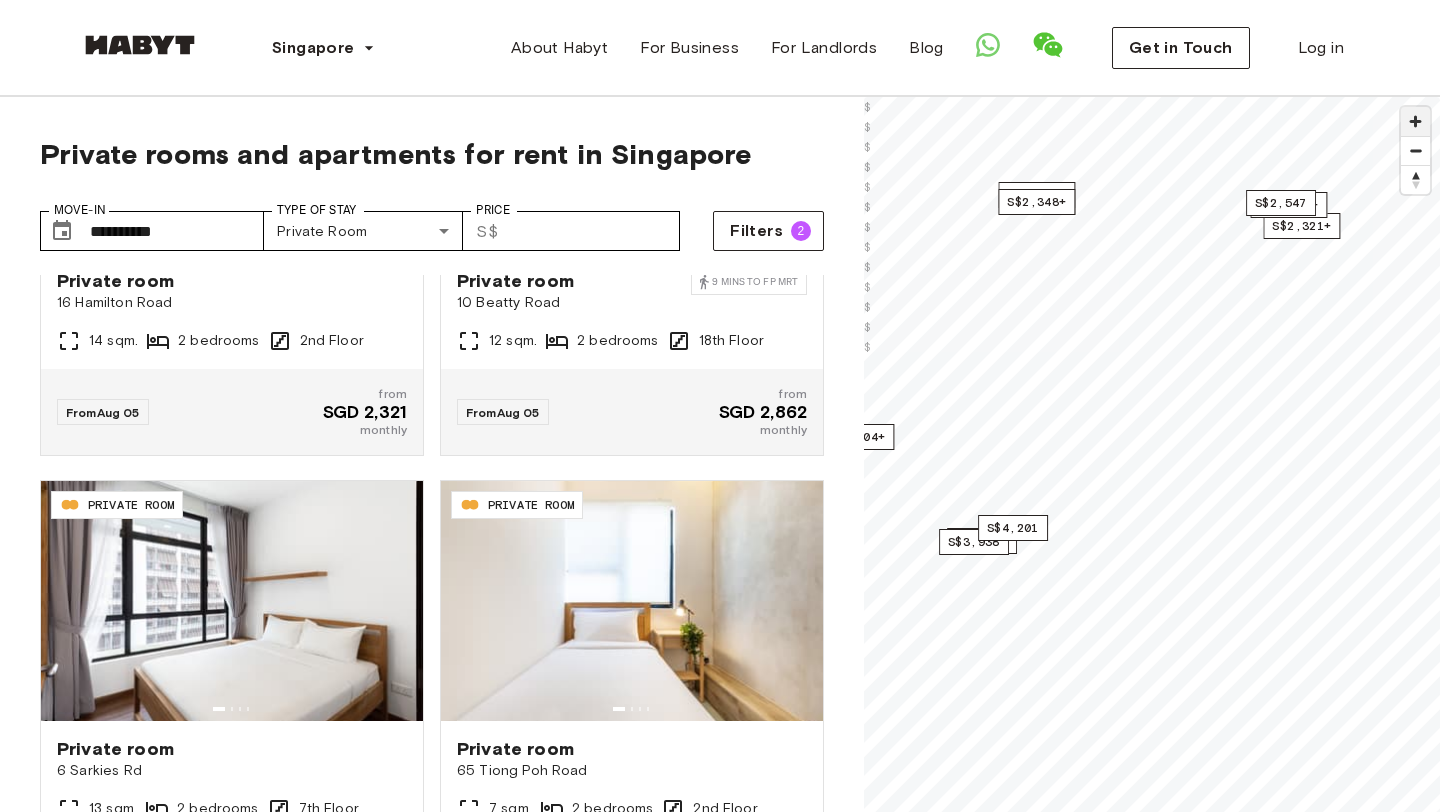 click at bounding box center (1415, 121) 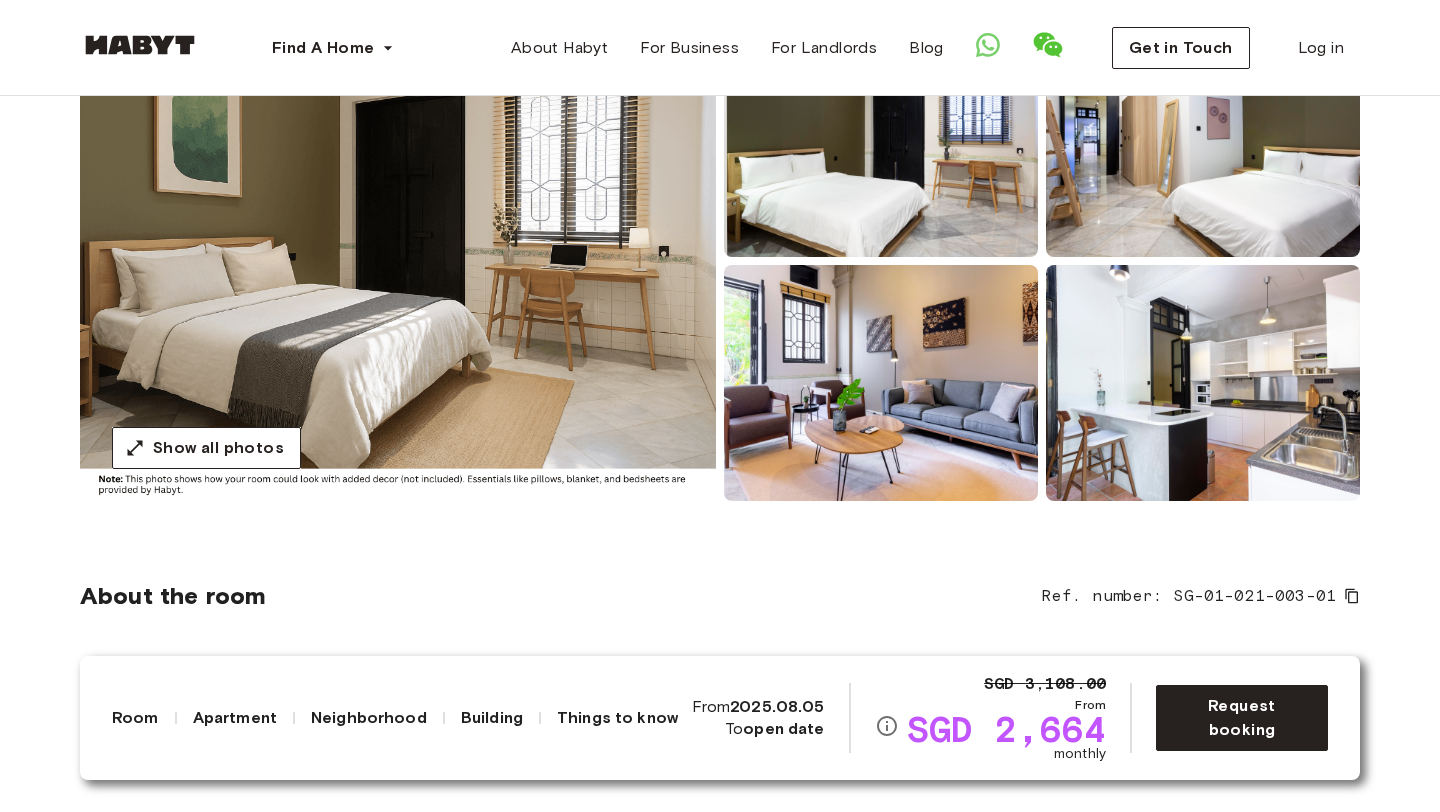 scroll, scrollTop: 247, scrollLeft: 0, axis: vertical 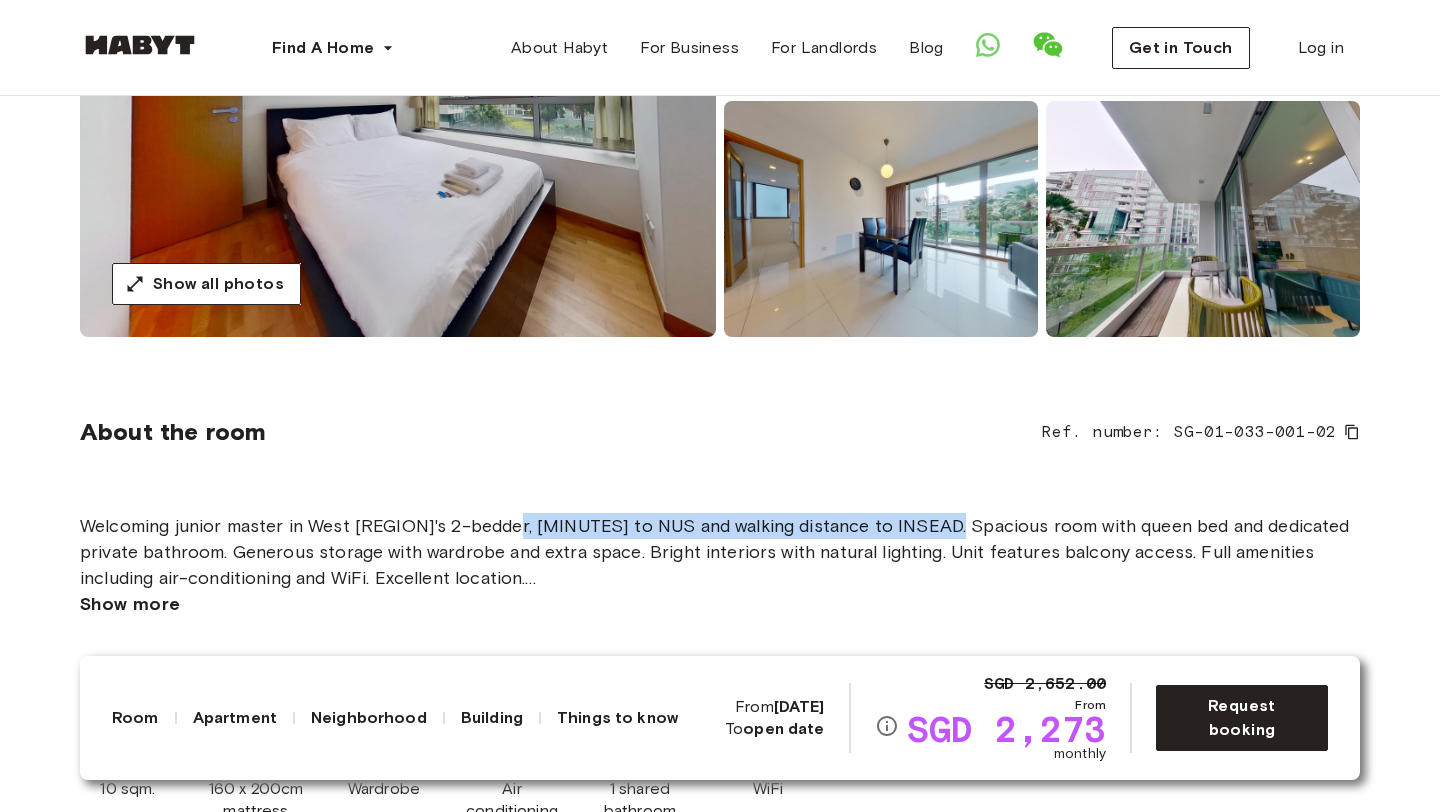 drag, startPoint x: 511, startPoint y: 531, endPoint x: 950, endPoint y: 530, distance: 439.00113 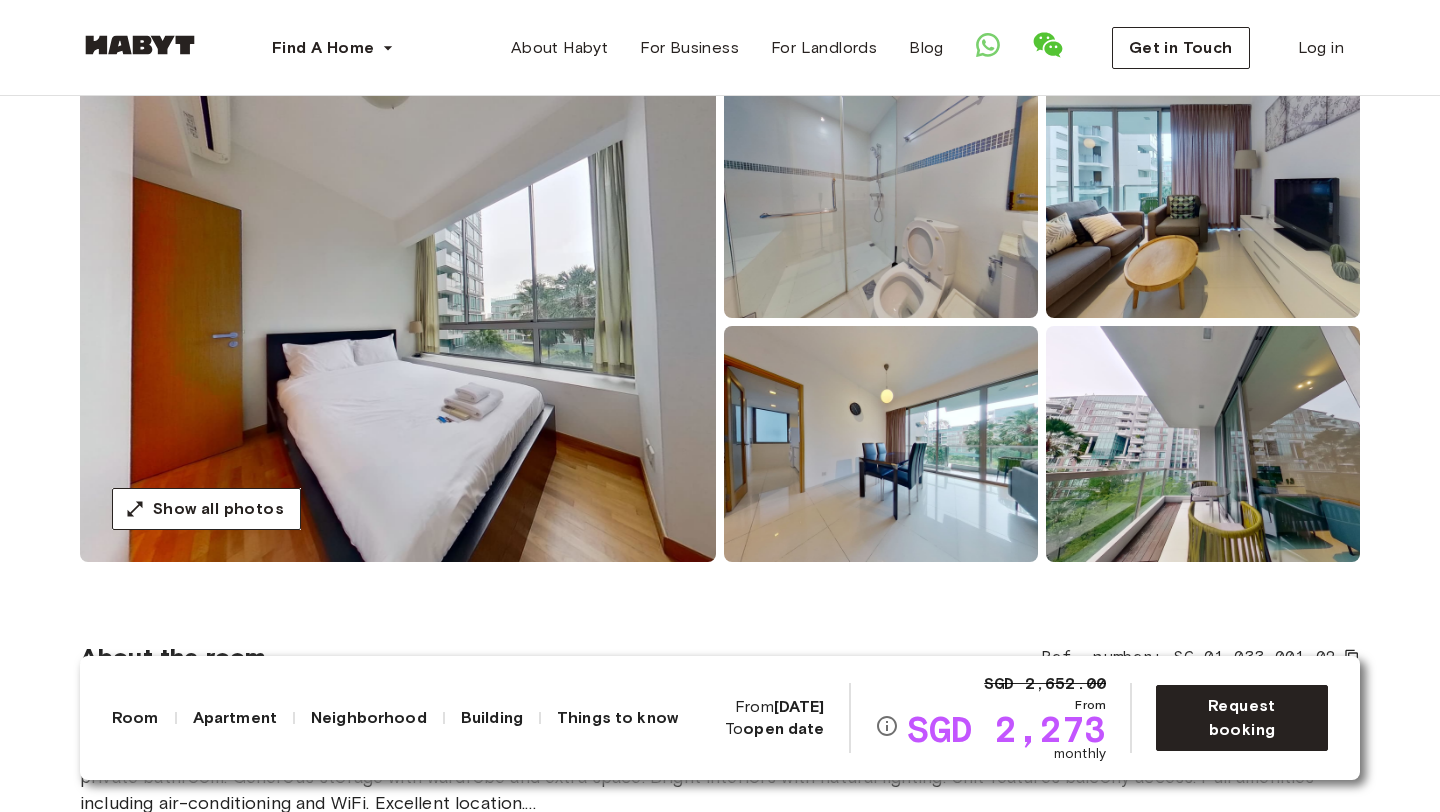 scroll, scrollTop: 134, scrollLeft: 0, axis: vertical 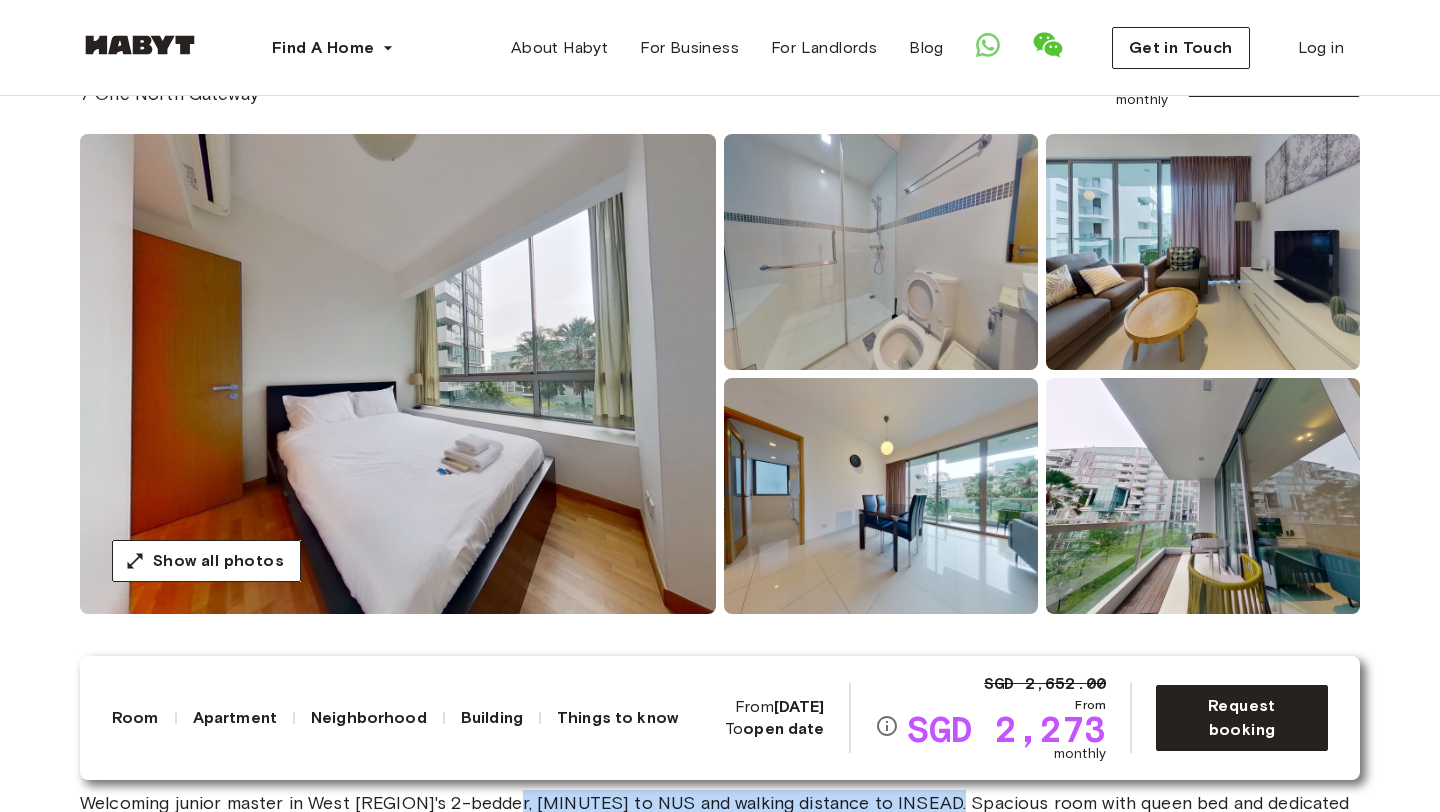click at bounding box center (398, 374) 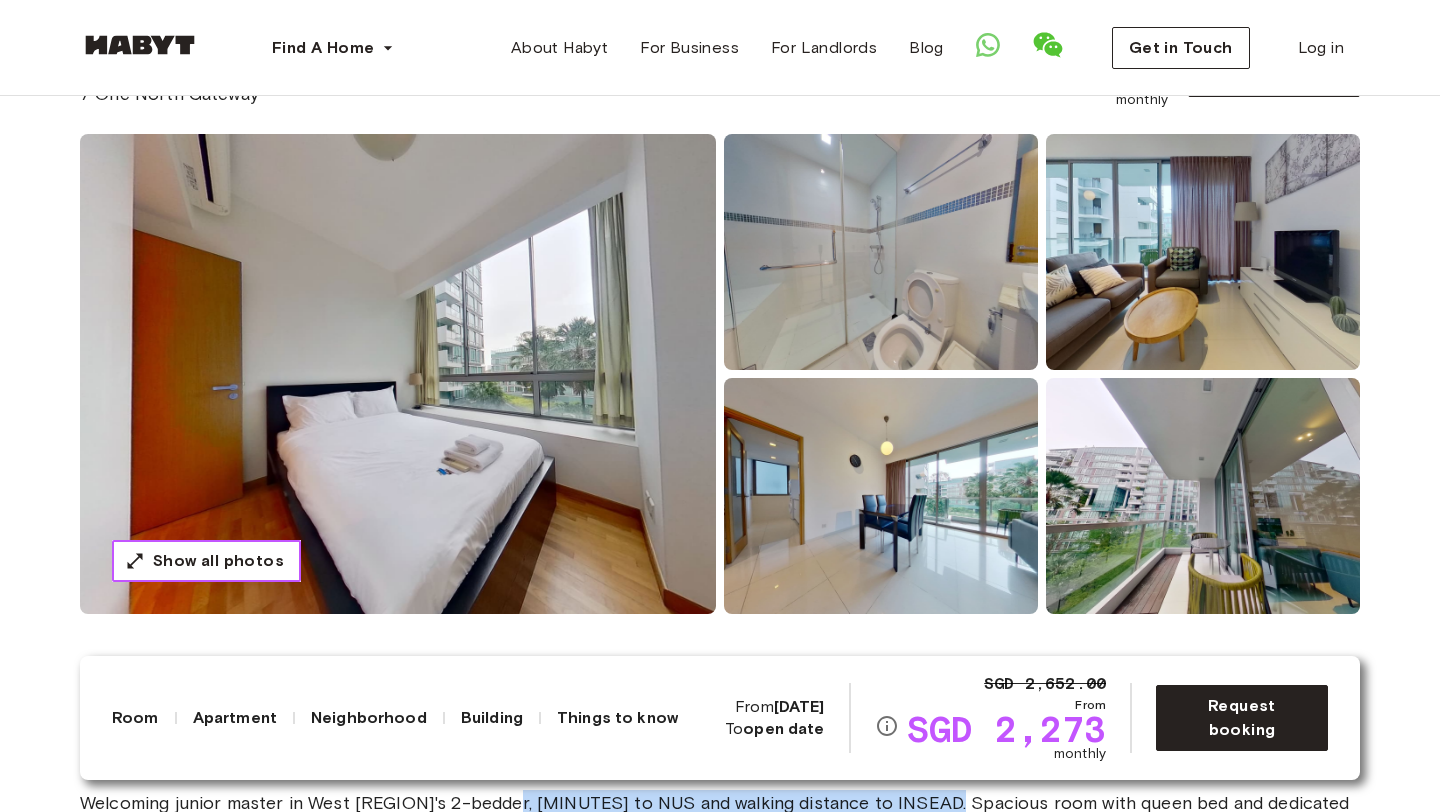 click on "Show all photos" at bounding box center (218, 561) 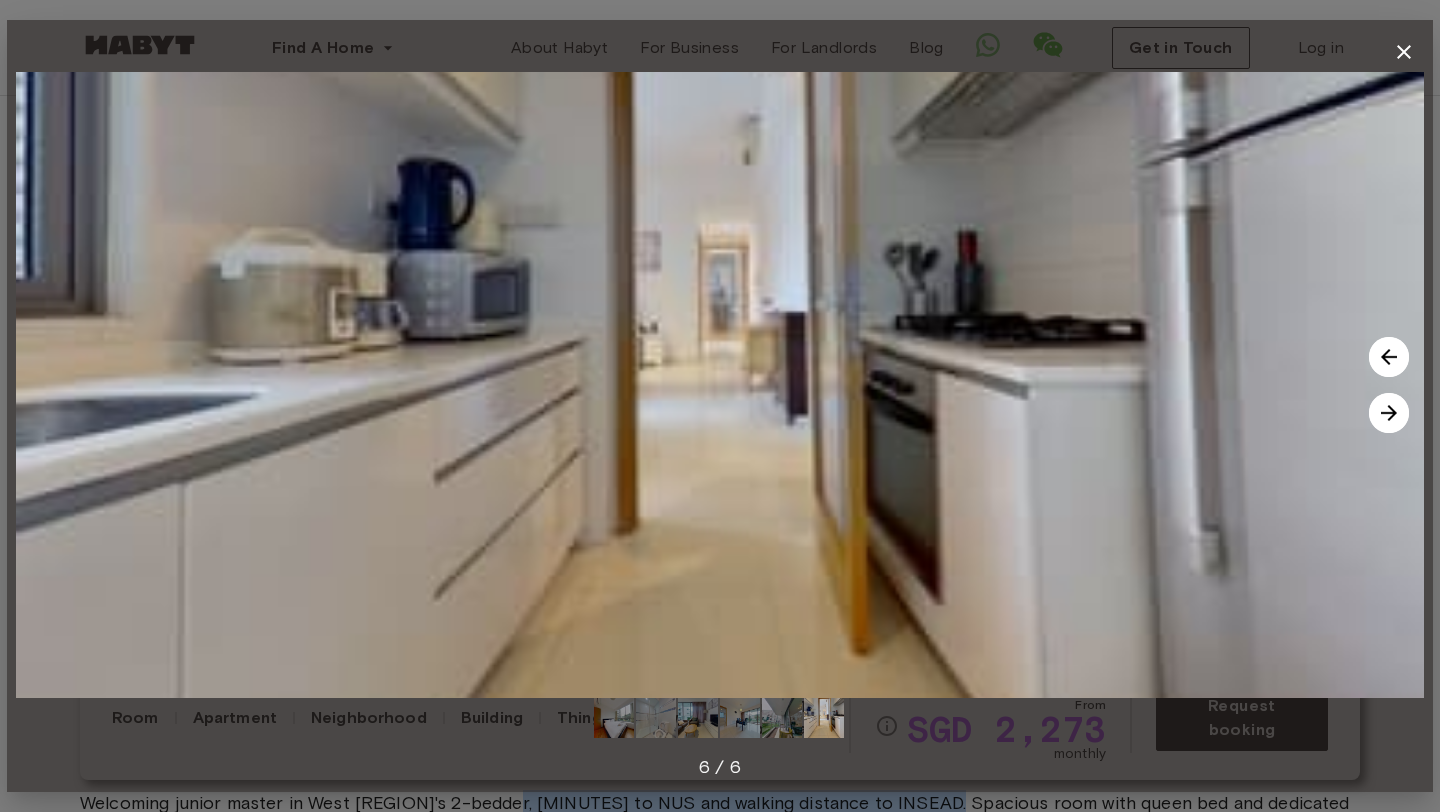 click 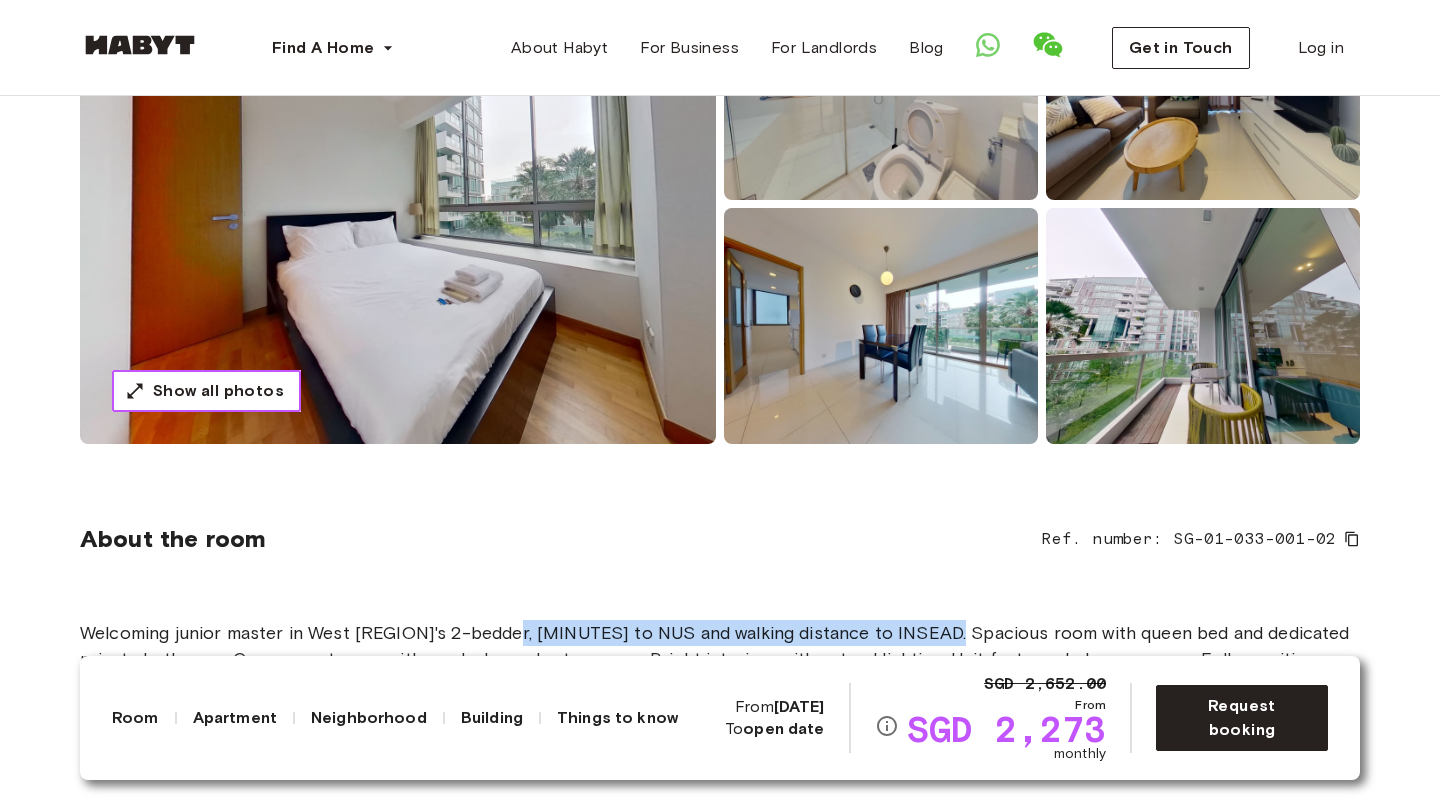 scroll, scrollTop: 0, scrollLeft: 0, axis: both 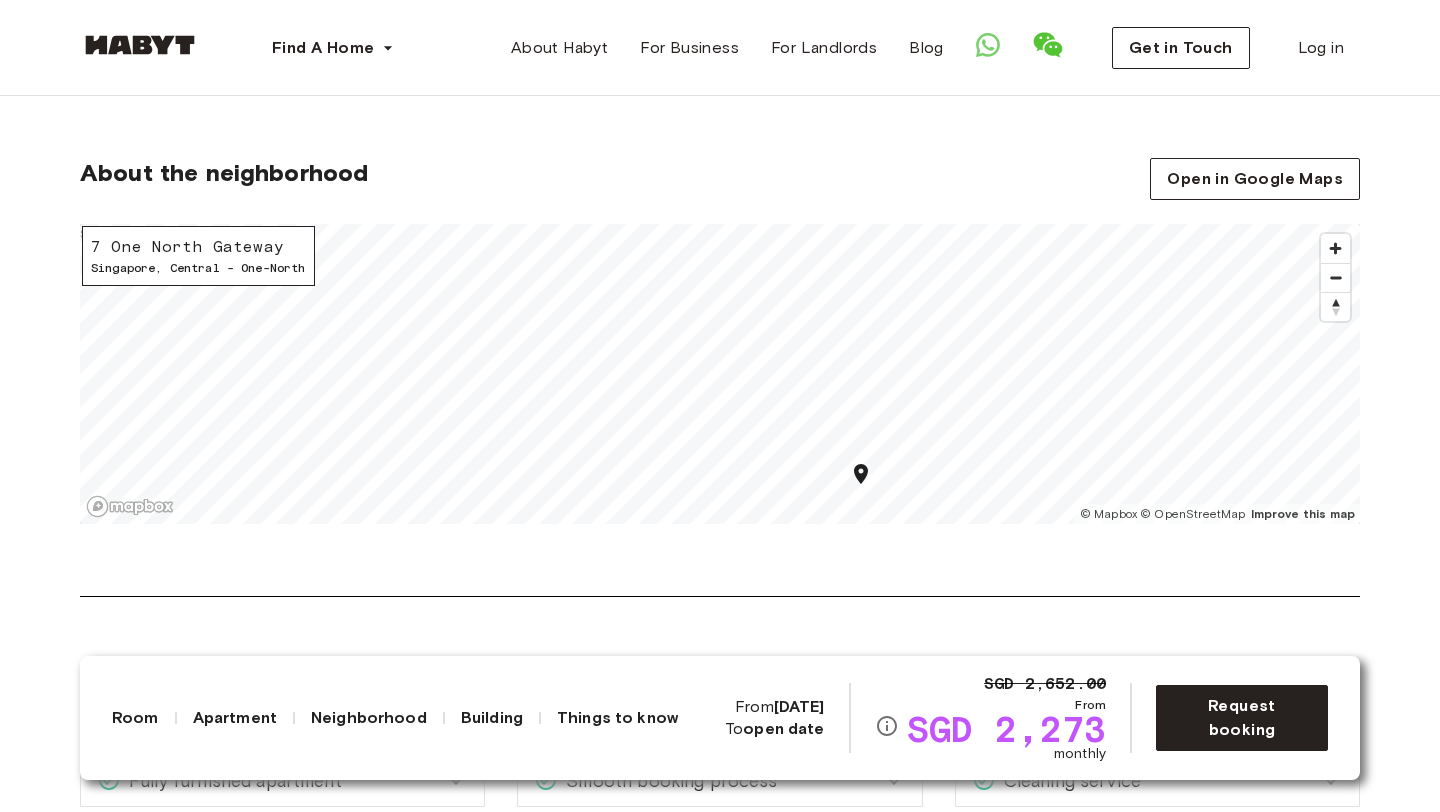click on "About the neighborhood Open in Google Maps 7 One North Gateway Singapore ,   Central - One-North © Mapbox   © OpenStreetMap   Improve this map $" at bounding box center (720, 377) 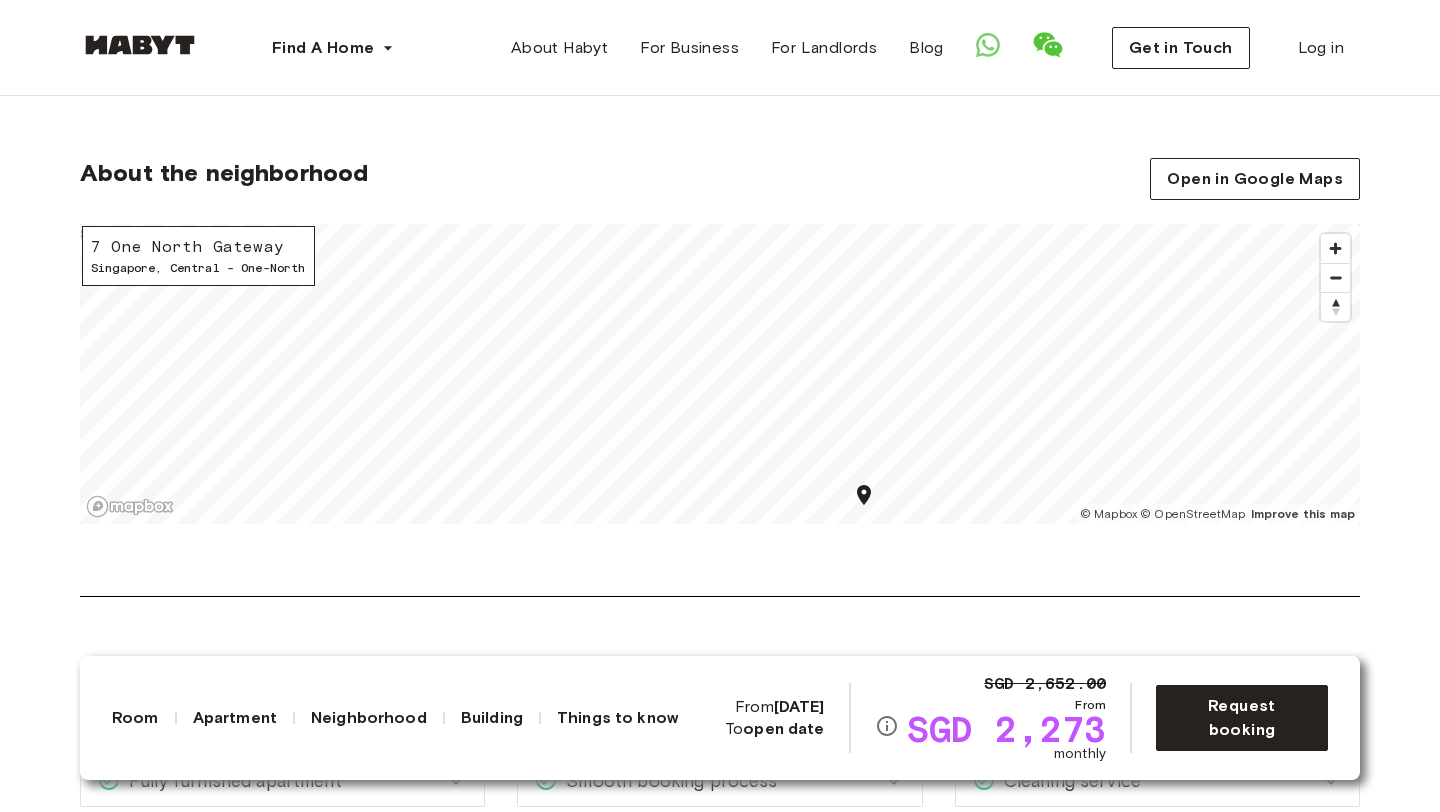 click on "7 One North Gateway" at bounding box center [198, 247] 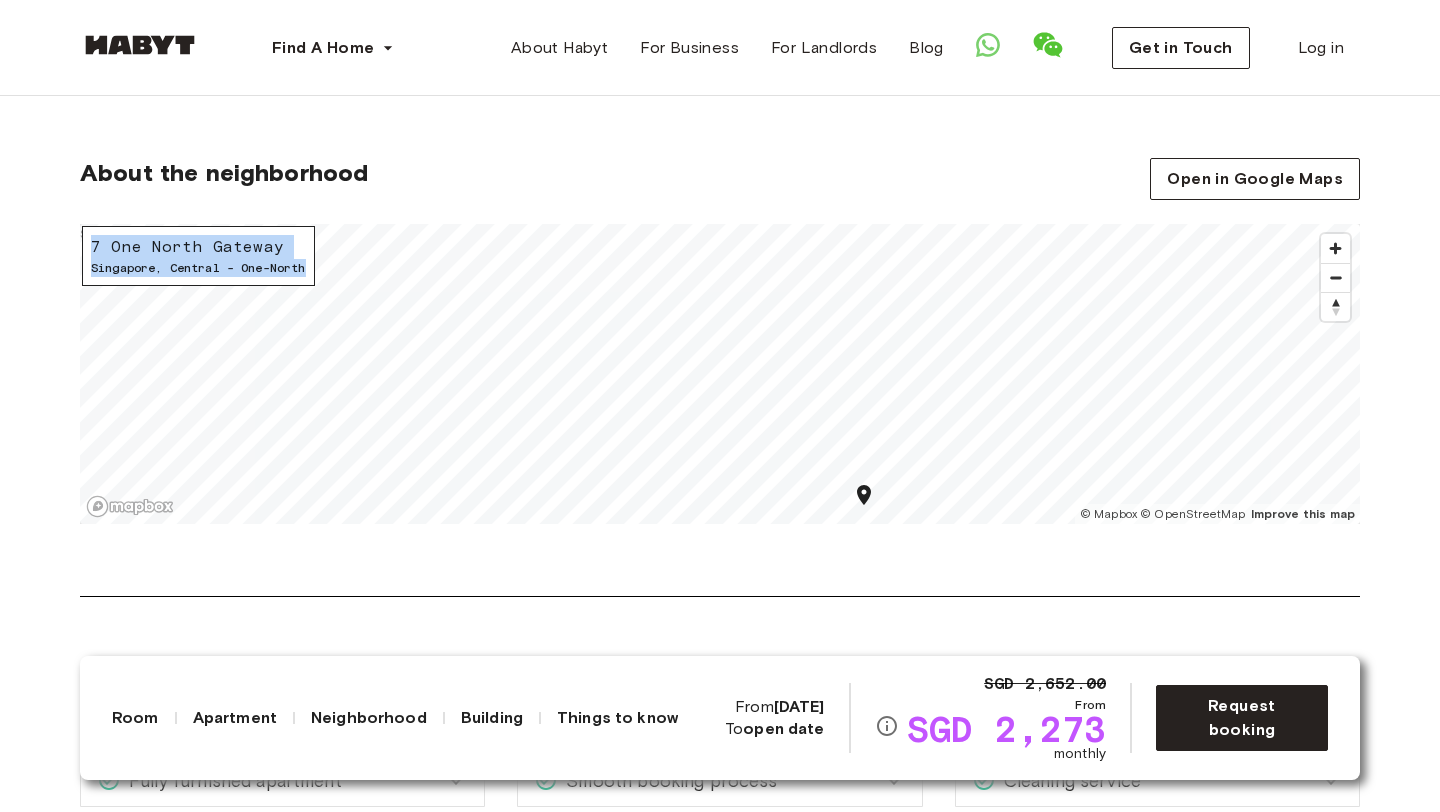 click on "7 One North Gateway Singapore ,   Central - One-North © Mapbox   © OpenStreetMap   Improve this map $" at bounding box center (720, 374) 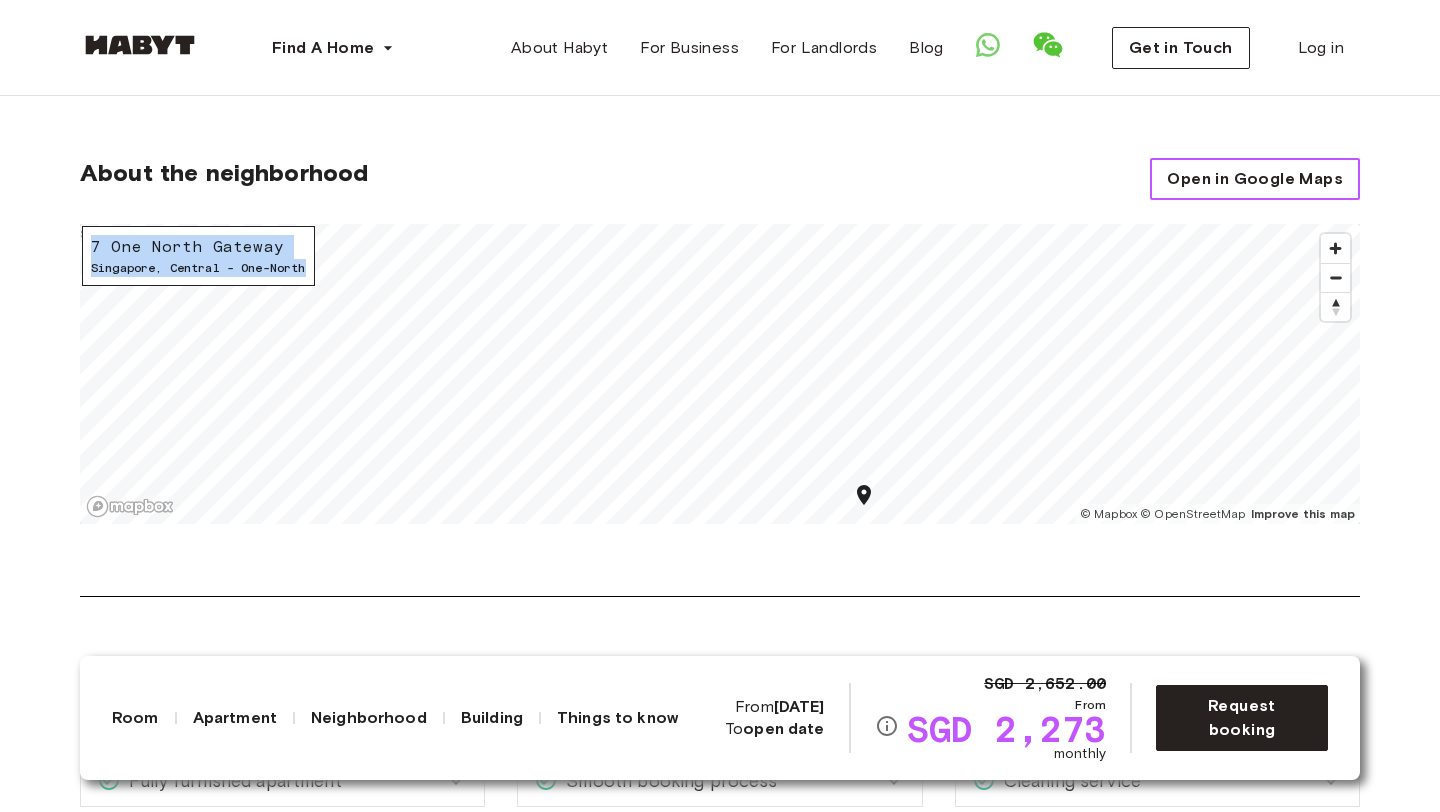 click on "Open in Google Maps" at bounding box center (1255, 179) 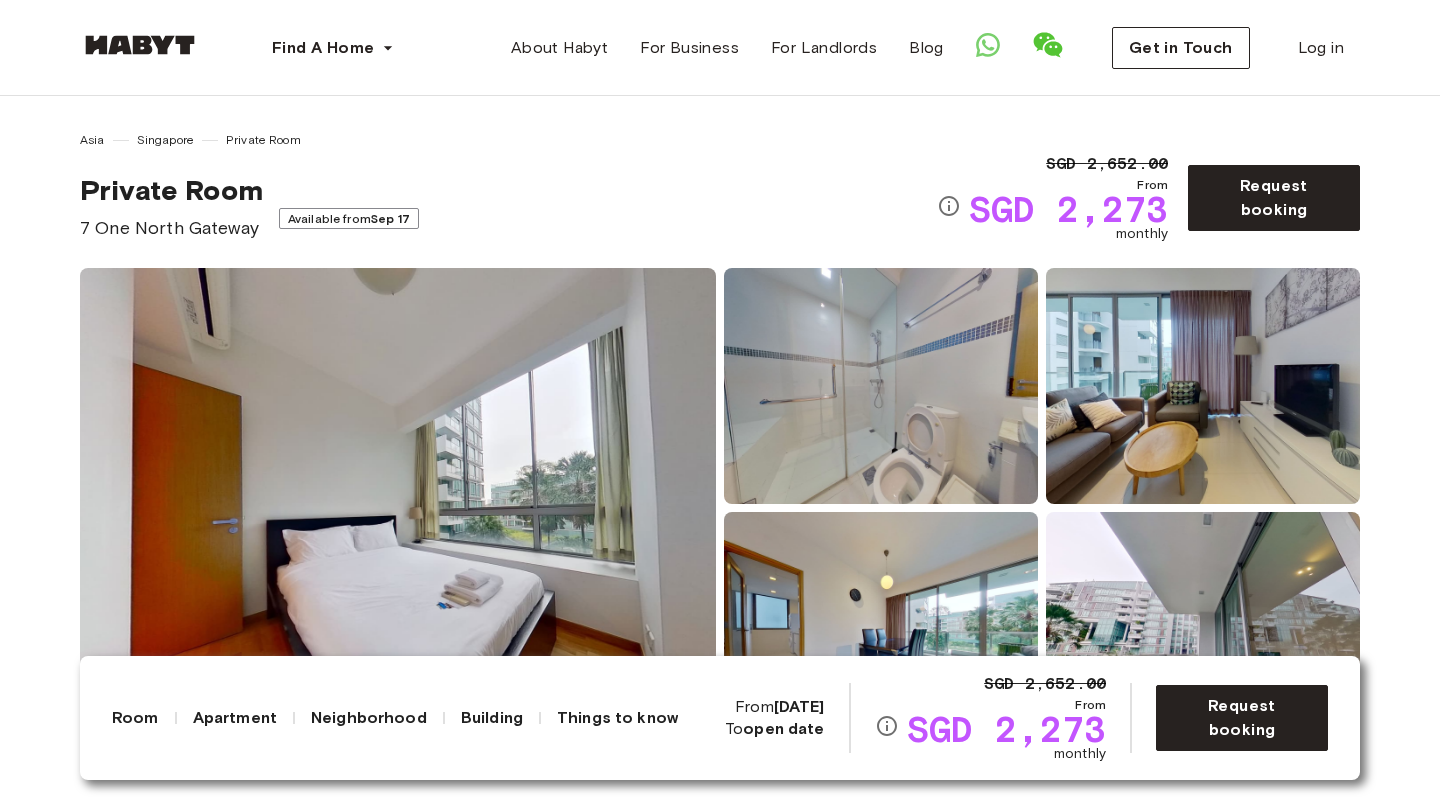 scroll, scrollTop: 16, scrollLeft: 0, axis: vertical 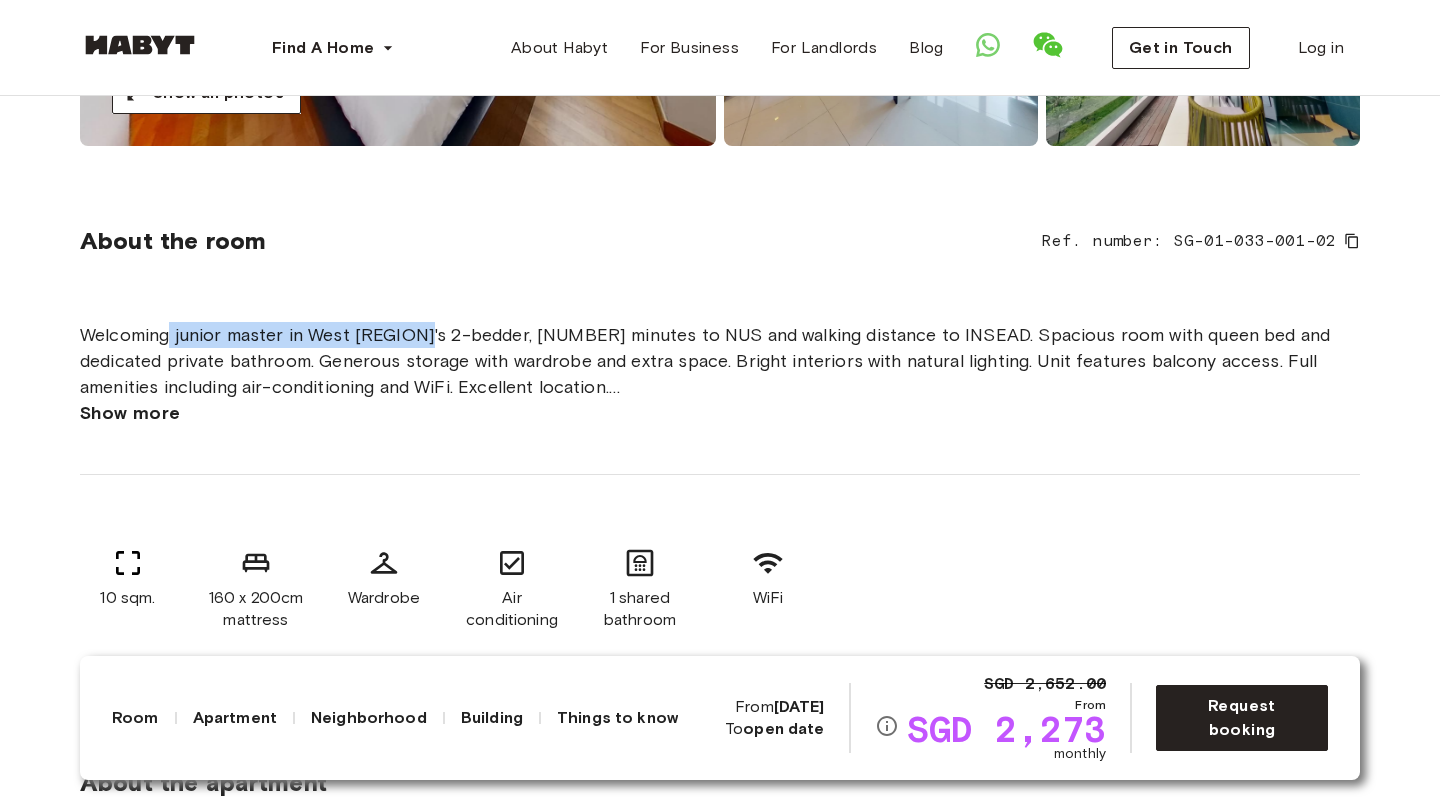 drag, startPoint x: 169, startPoint y: 334, endPoint x: 431, endPoint y: 340, distance: 262.0687 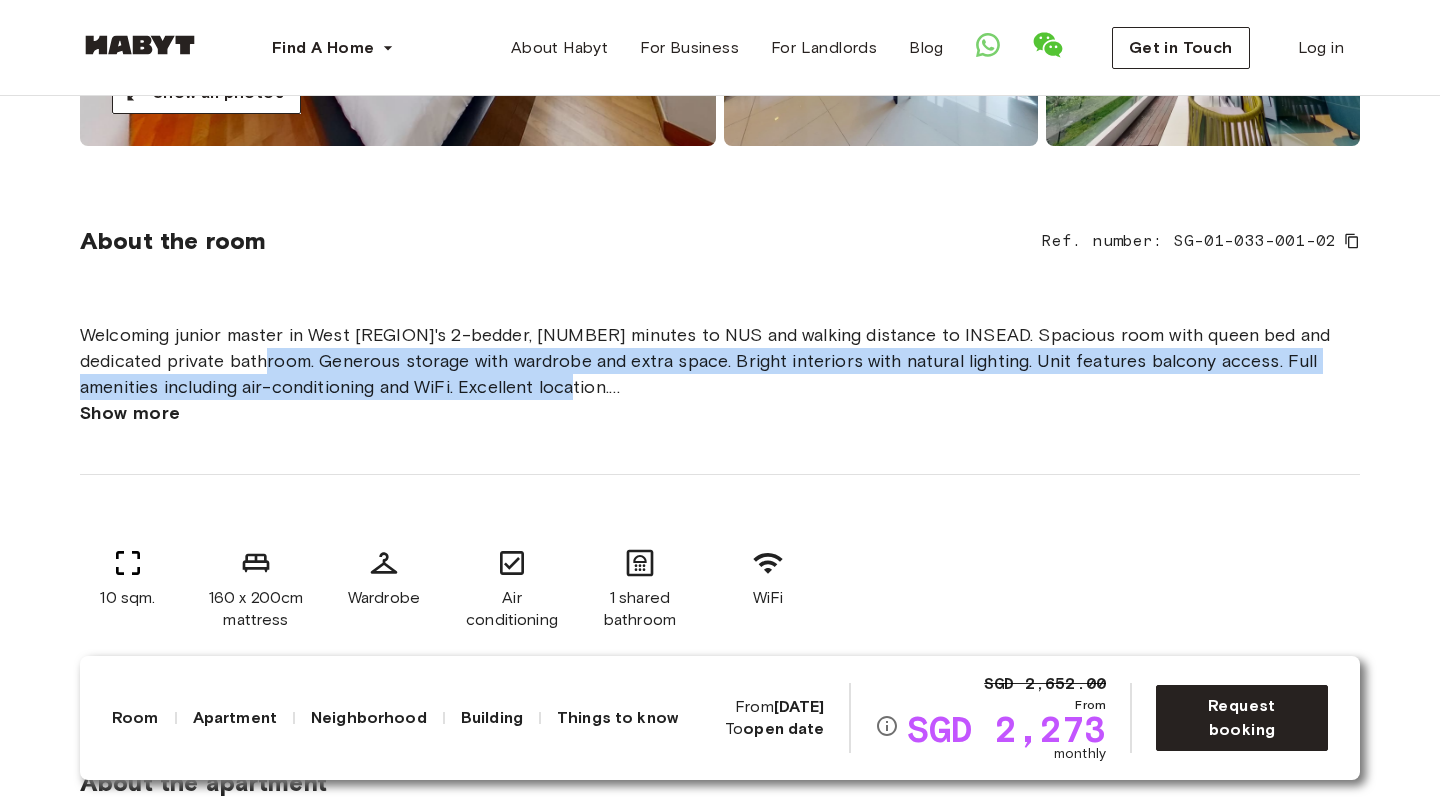 drag, startPoint x: 225, startPoint y: 362, endPoint x: 568, endPoint y: 391, distance: 344.22375 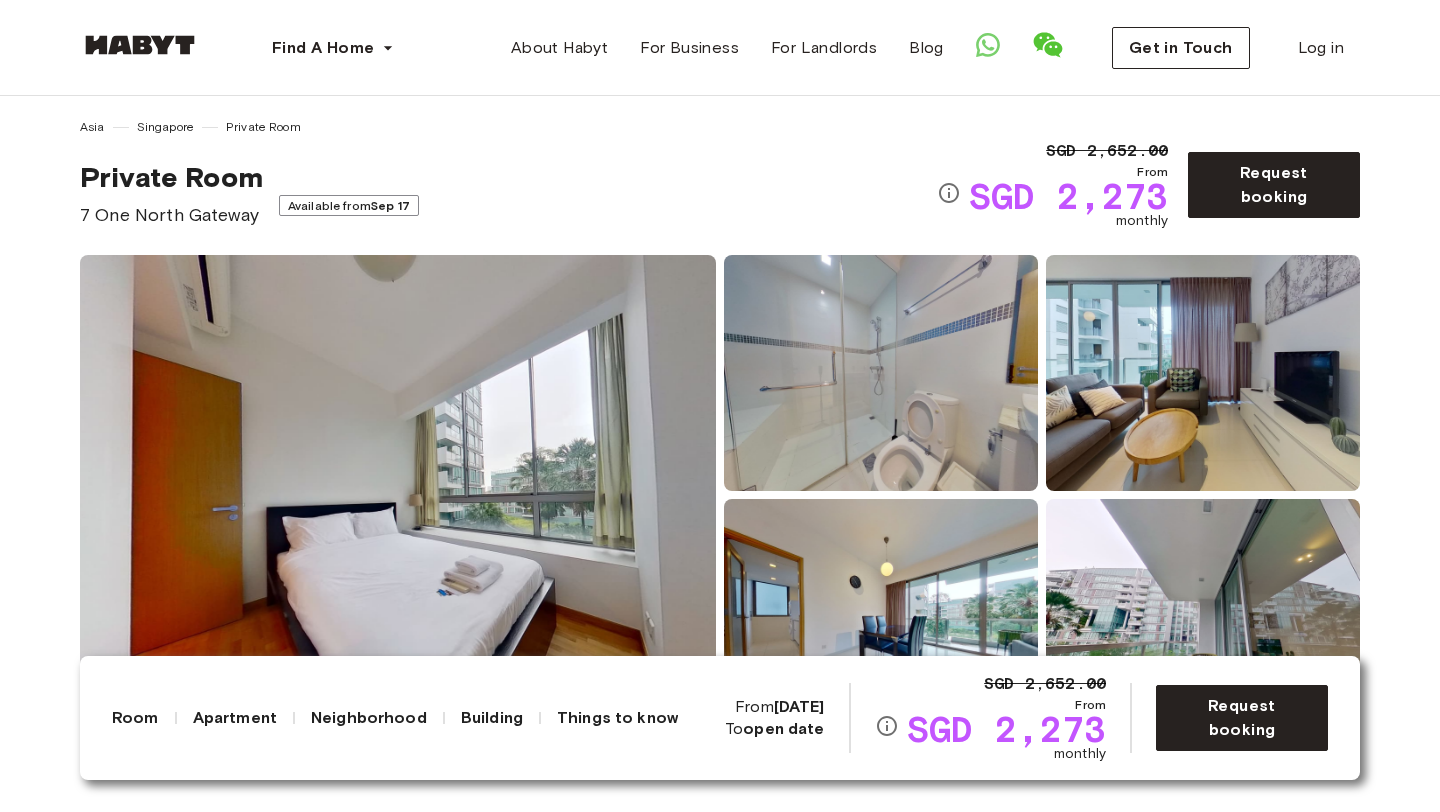 scroll, scrollTop: 0, scrollLeft: 0, axis: both 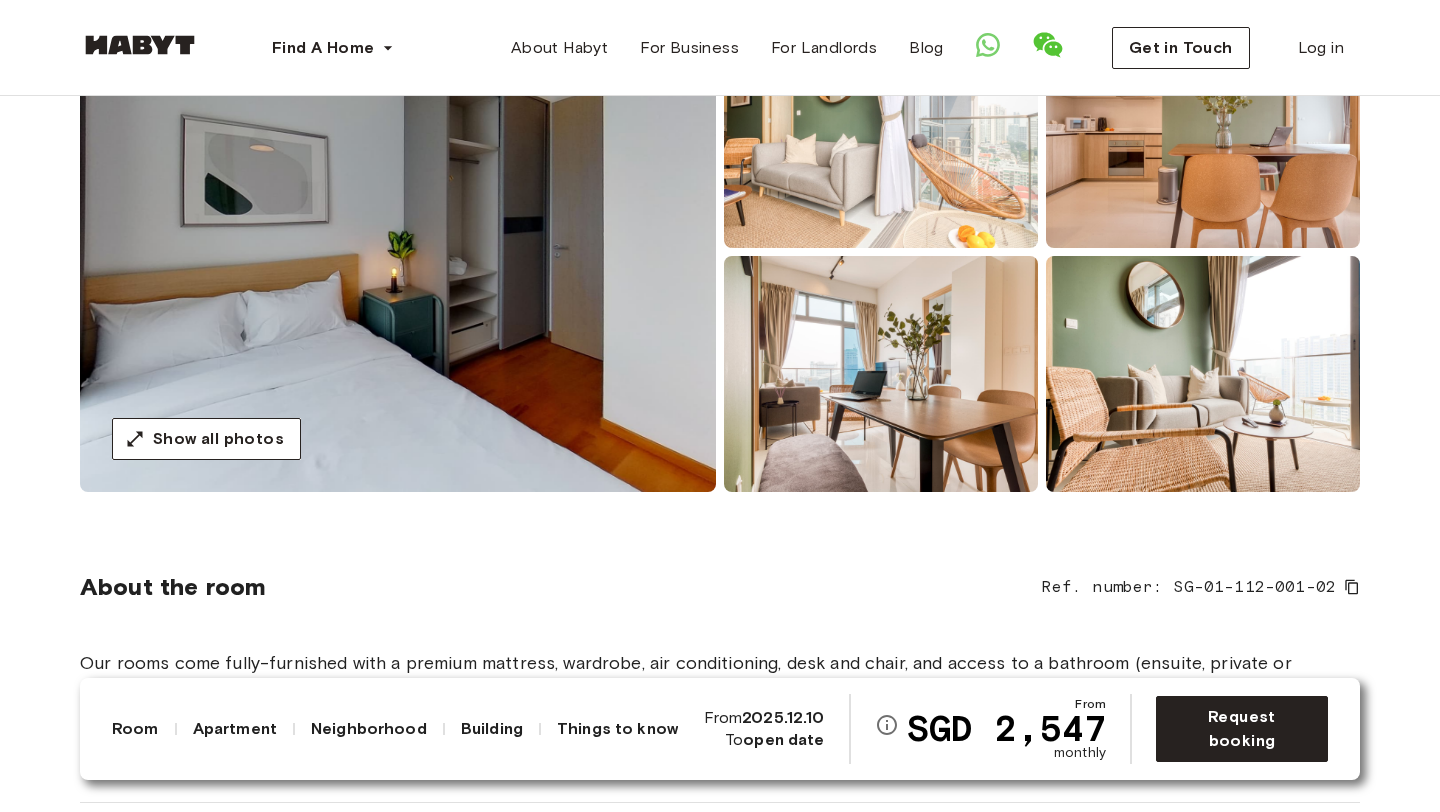 click at bounding box center (398, 252) 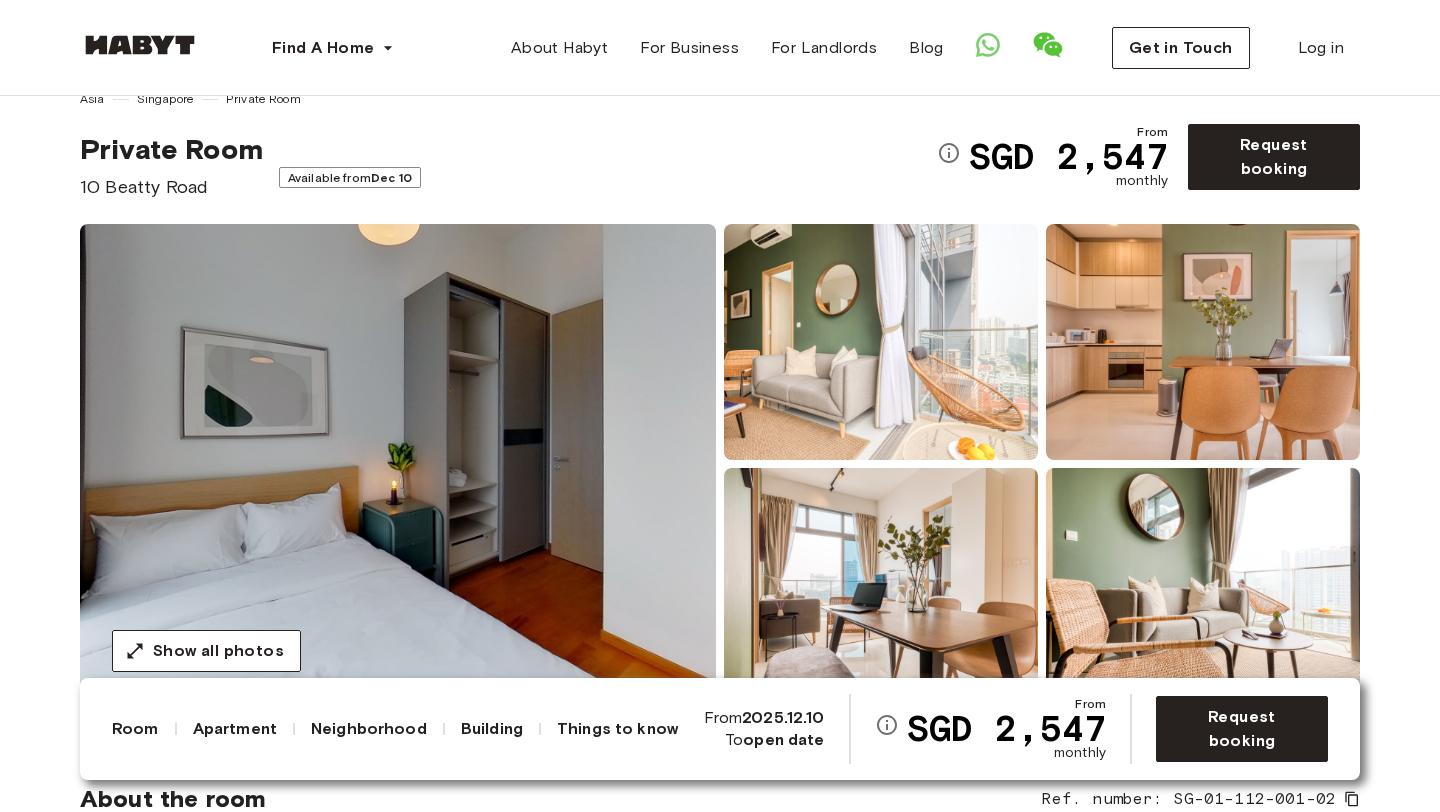 scroll, scrollTop: 31, scrollLeft: 0, axis: vertical 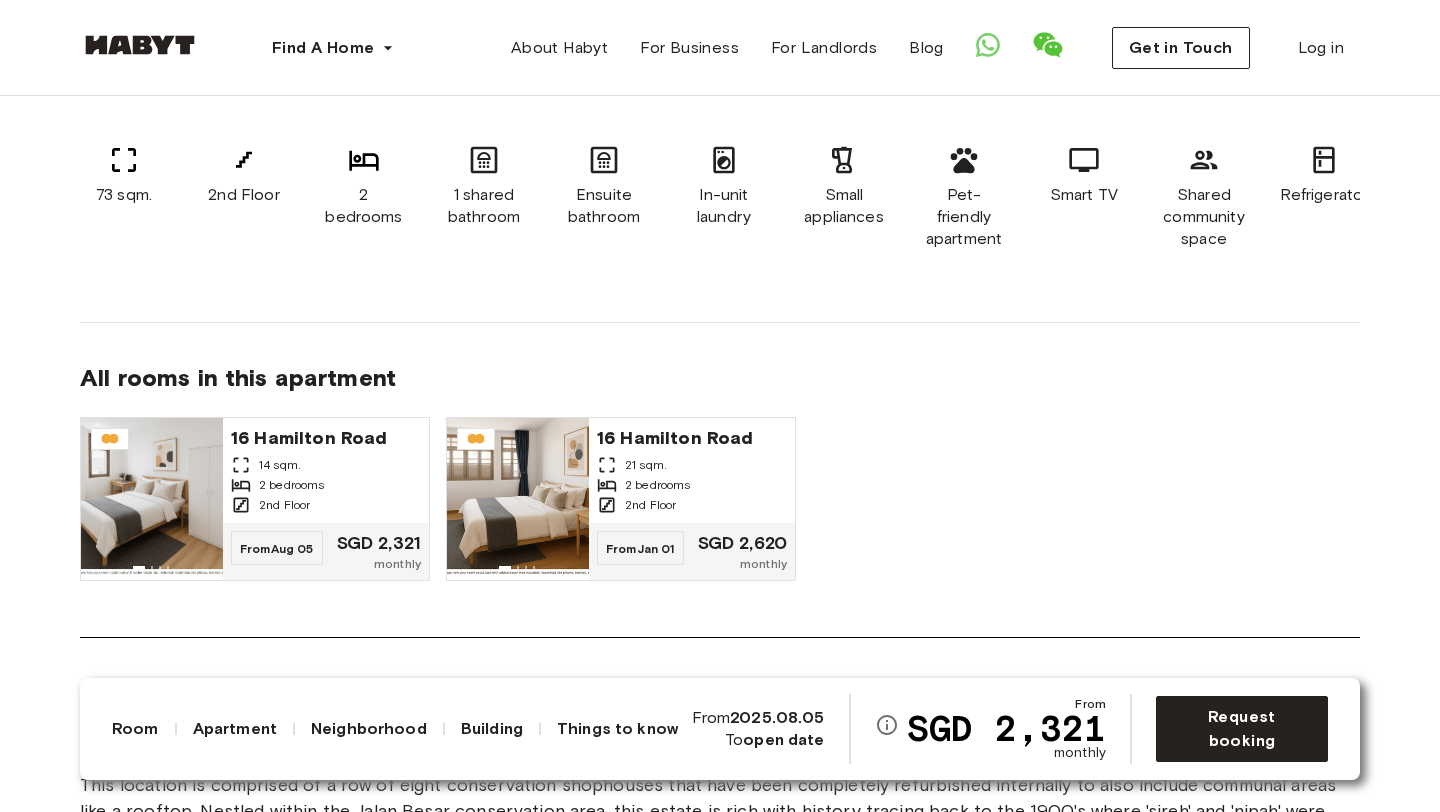 click on "Shared community space" at bounding box center (1204, 217) 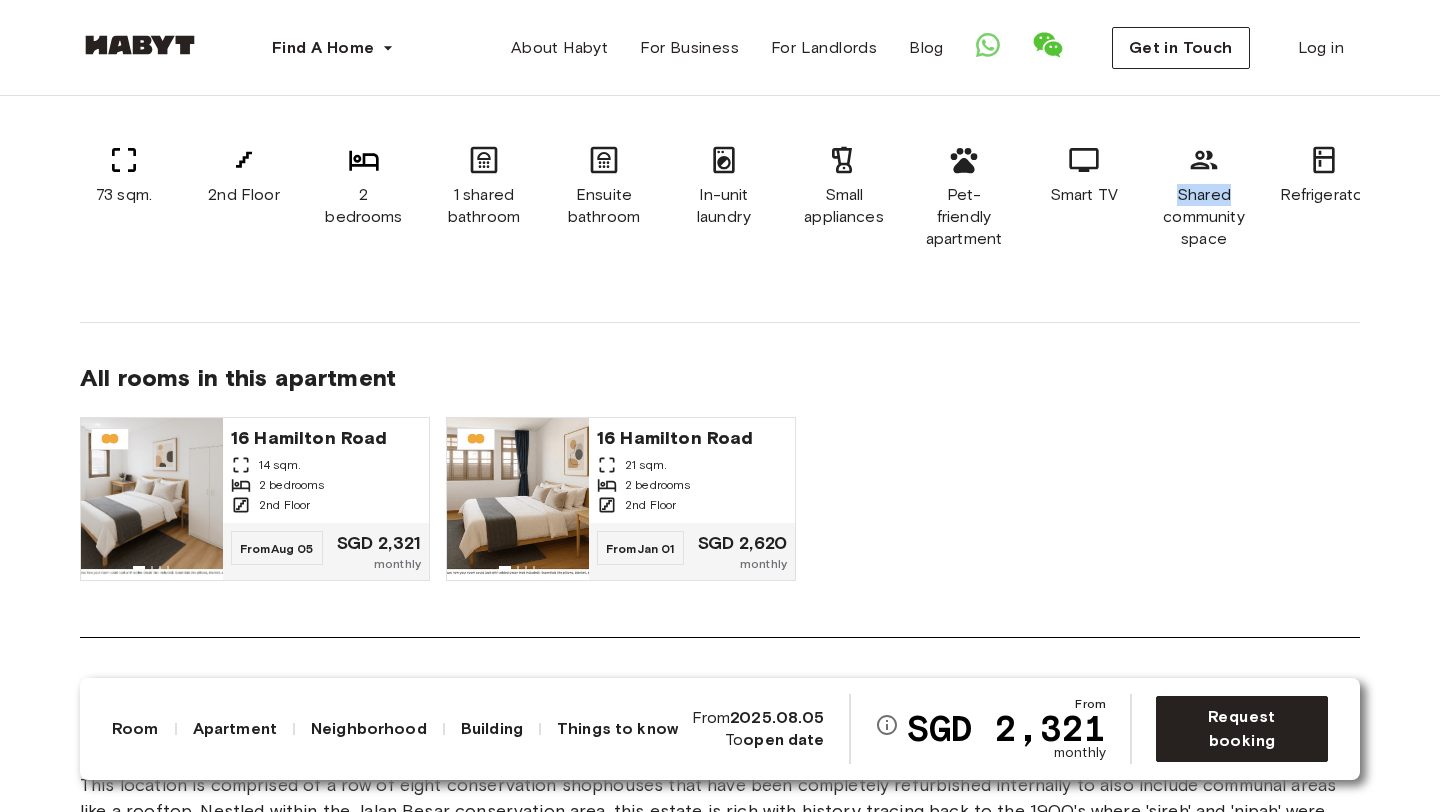 click on "Shared community space" at bounding box center [1204, 217] 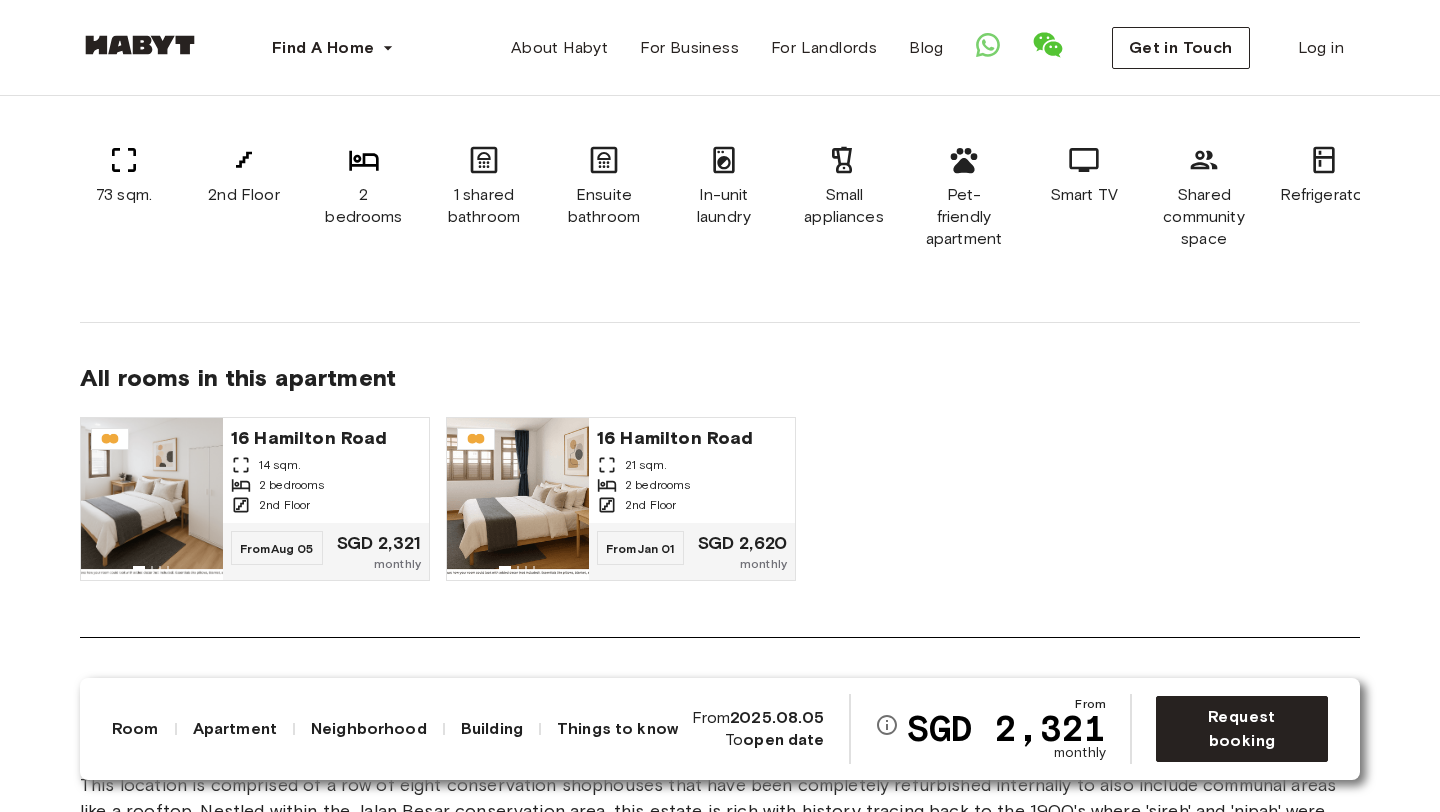 click on "73 sqm. 2nd Floor 2 bedrooms 1 shared bathroom Ensuite bathroom In-unit laundry Small appliances Pet-friendly apartment Smart TV Shared community space Refrigerator Washer and dryer Dining room Fully-equipped kitchen Sofa" at bounding box center [720, 197] 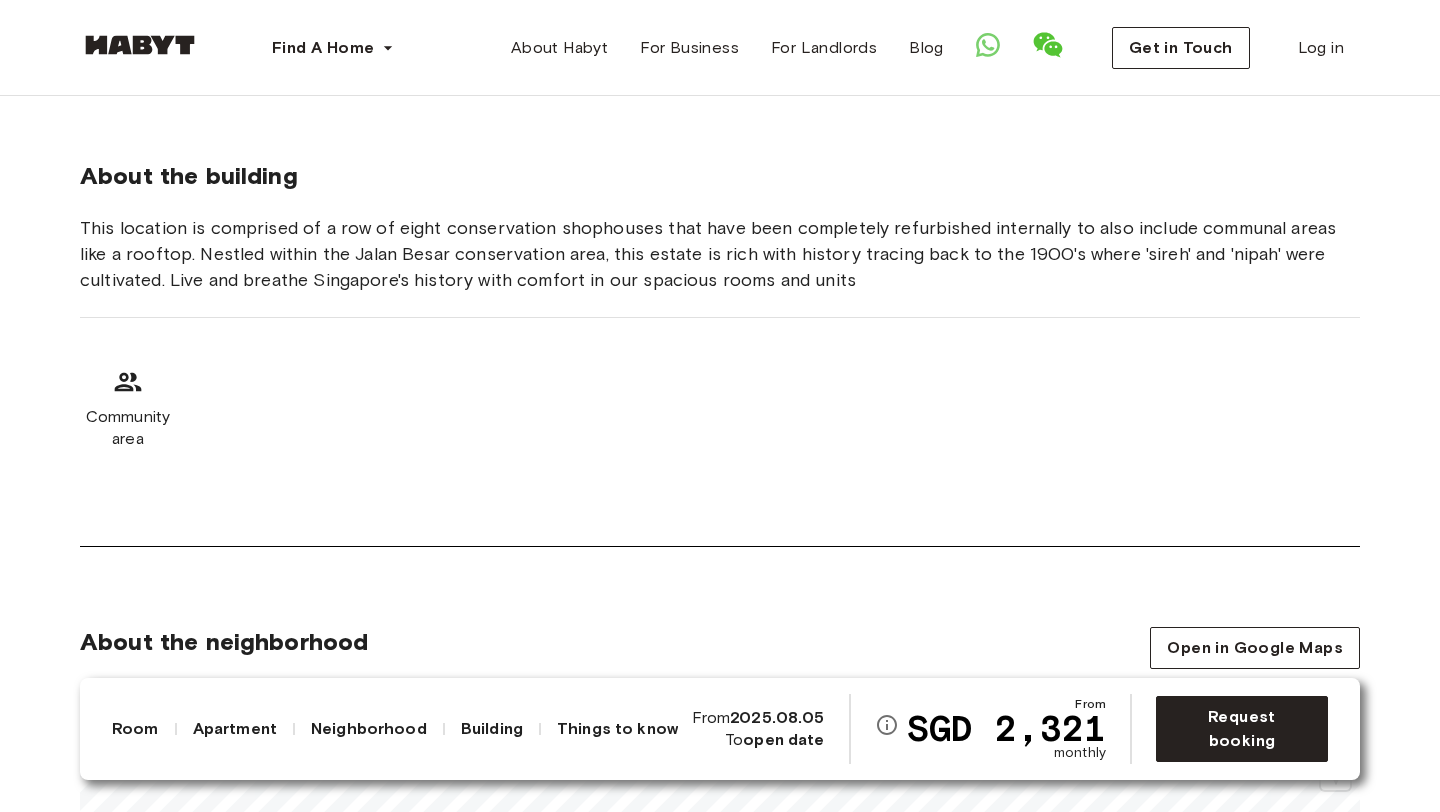 scroll, scrollTop: 2096, scrollLeft: 0, axis: vertical 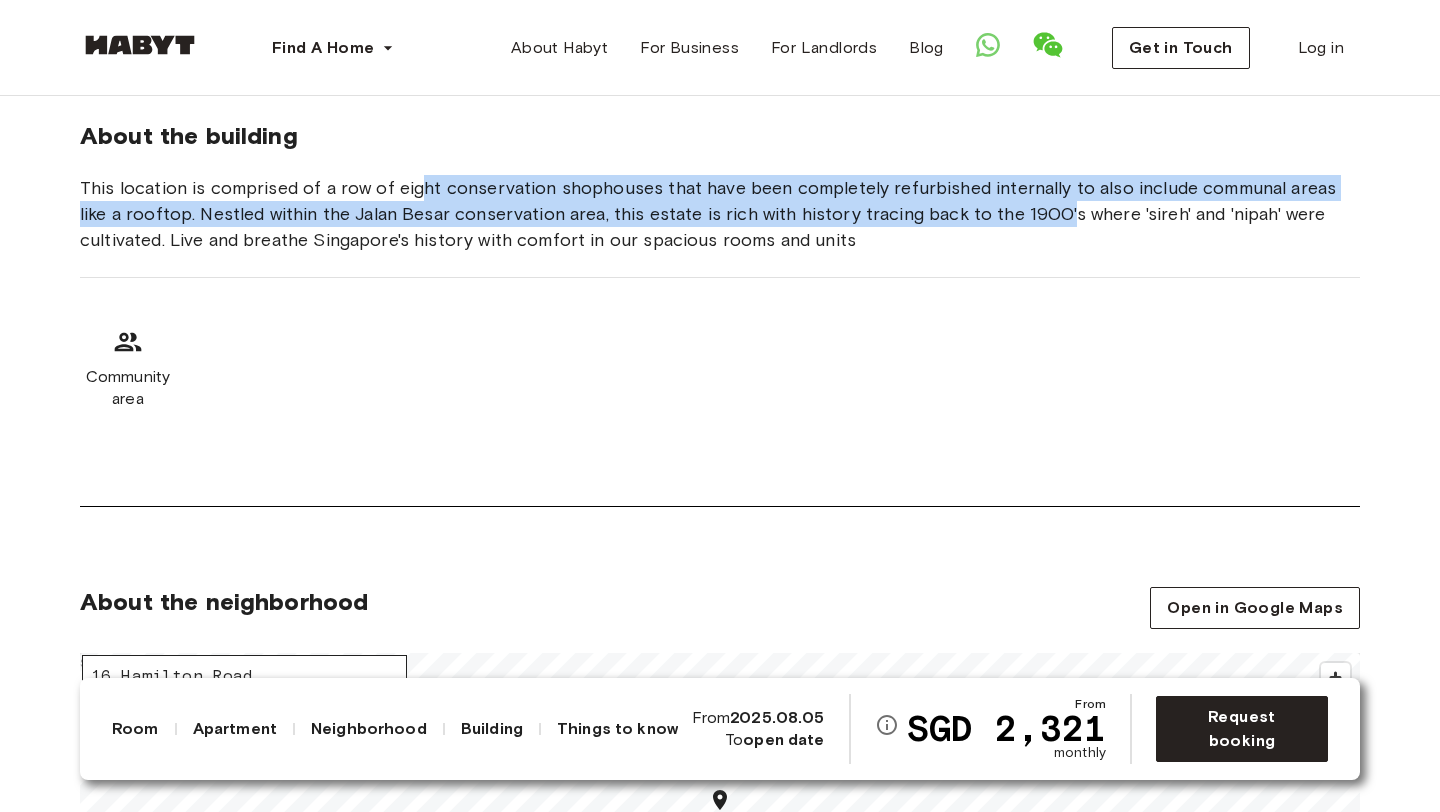 drag, startPoint x: 417, startPoint y: 210, endPoint x: 1031, endPoint y: 239, distance: 614.68445 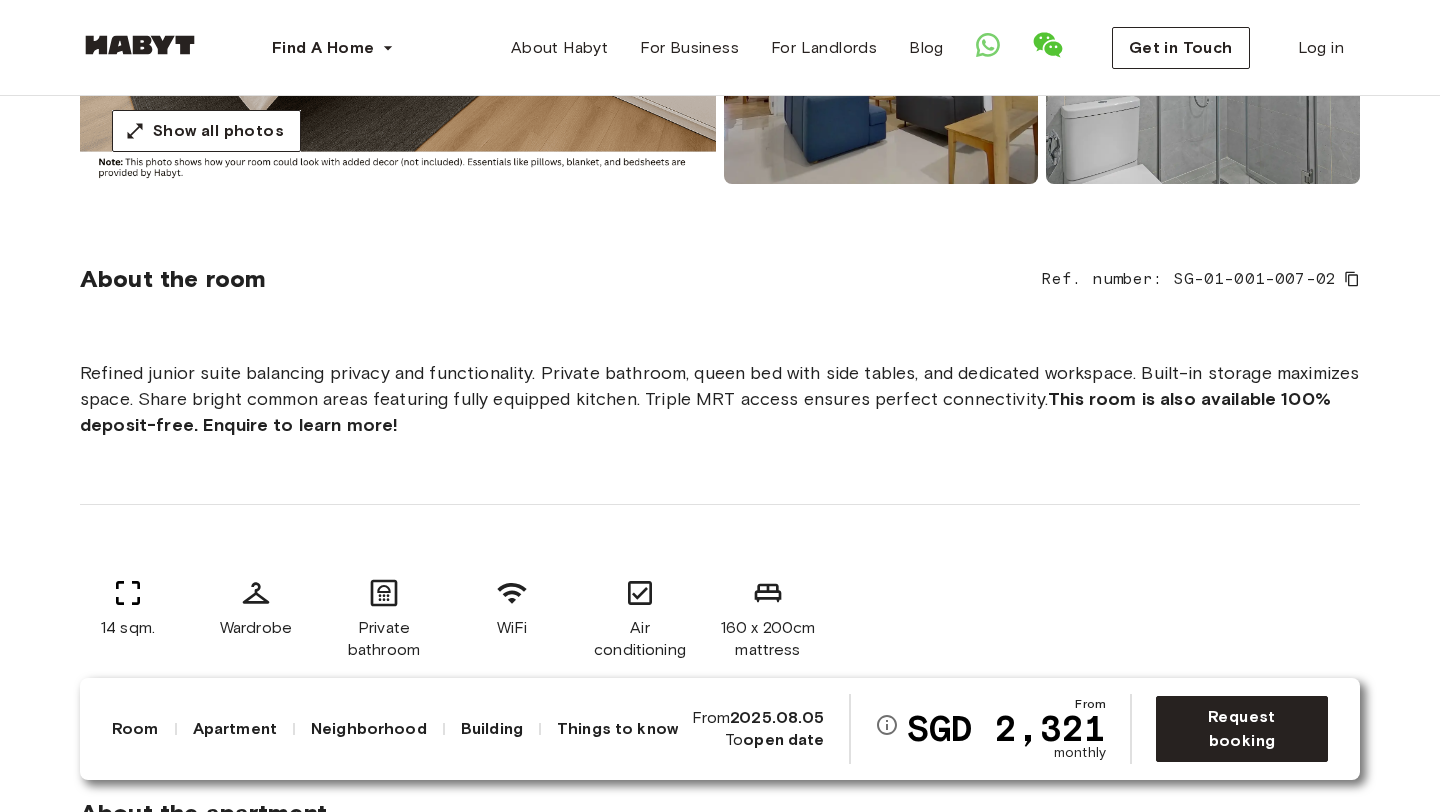 scroll, scrollTop: 0, scrollLeft: 0, axis: both 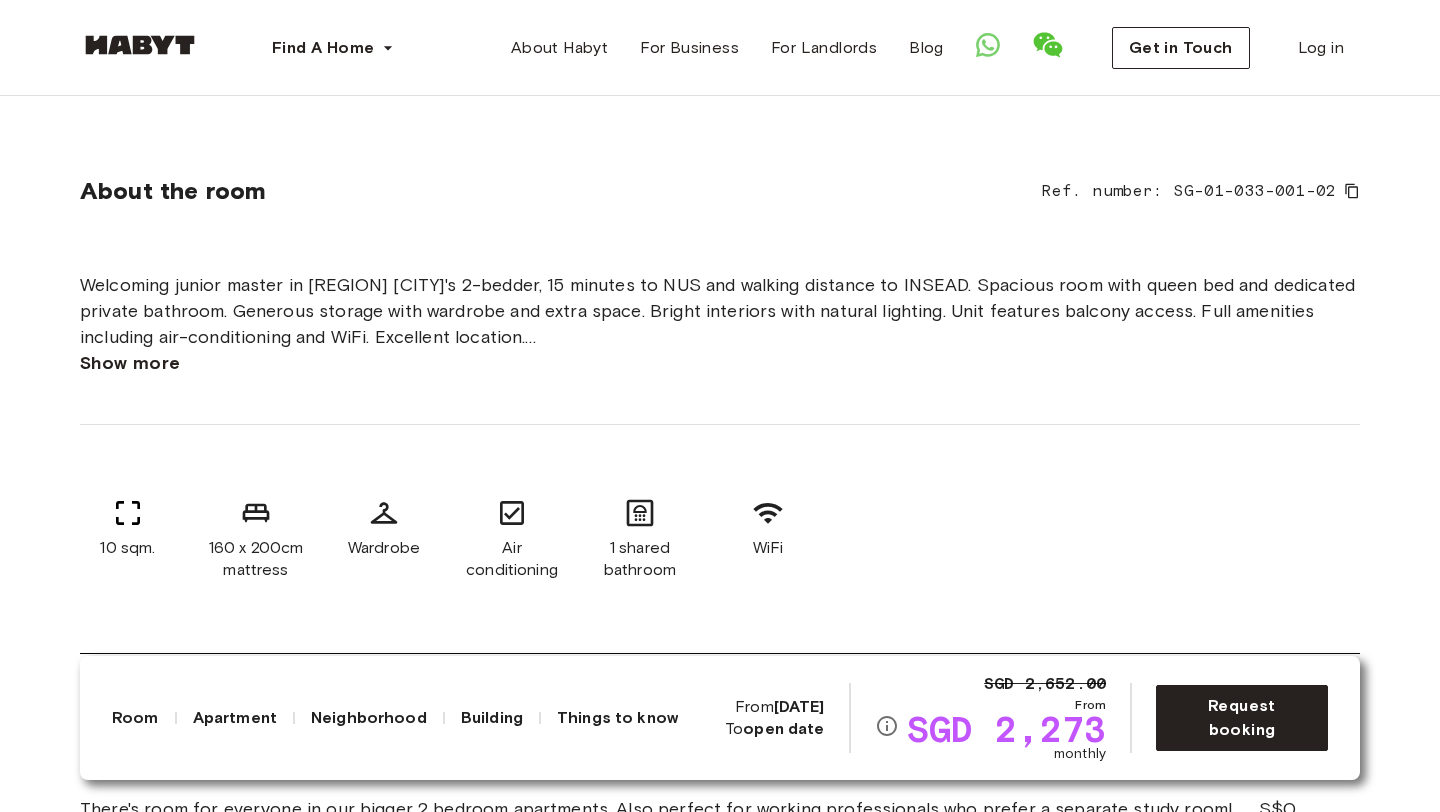 click on "Show more" at bounding box center [130, 363] 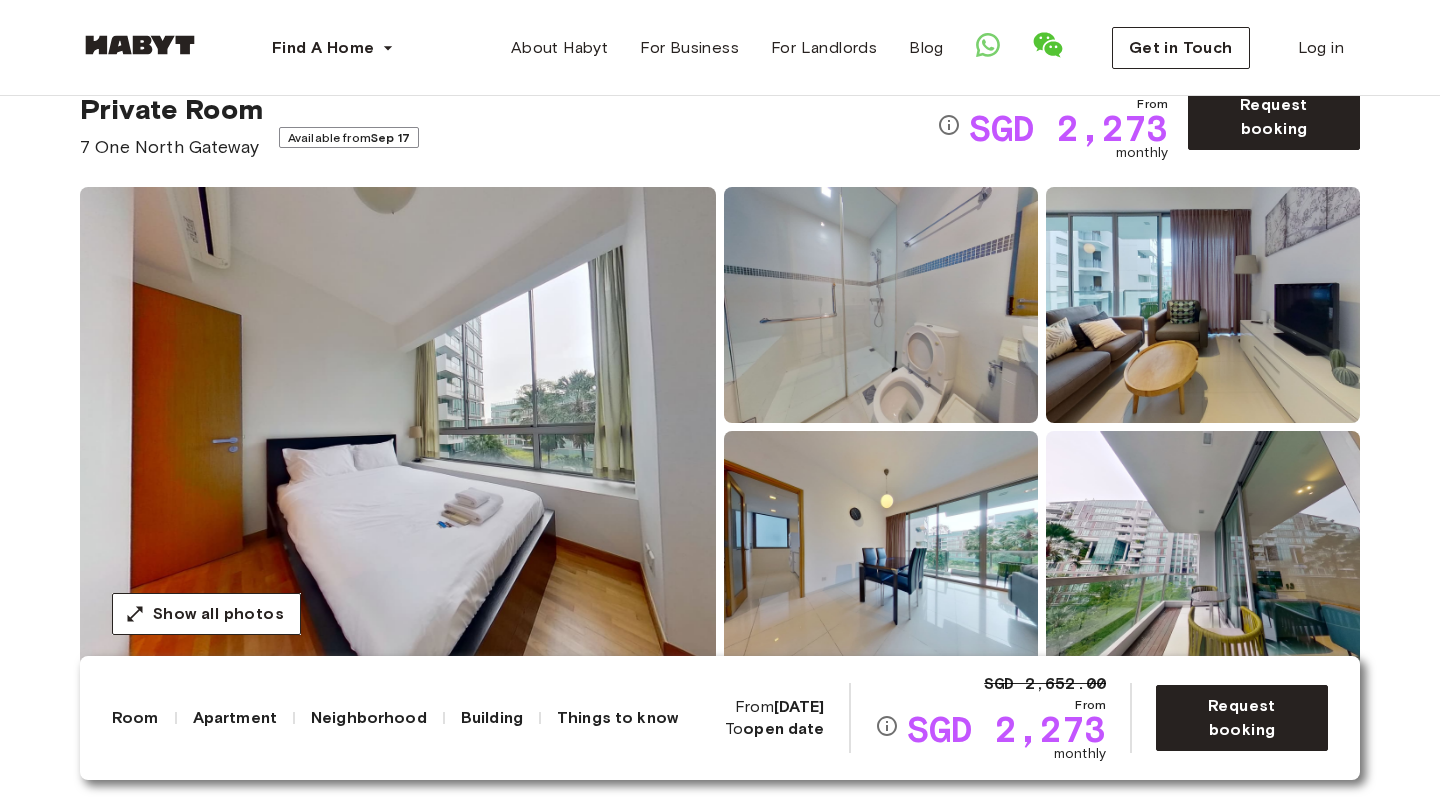 scroll, scrollTop: 0, scrollLeft: 0, axis: both 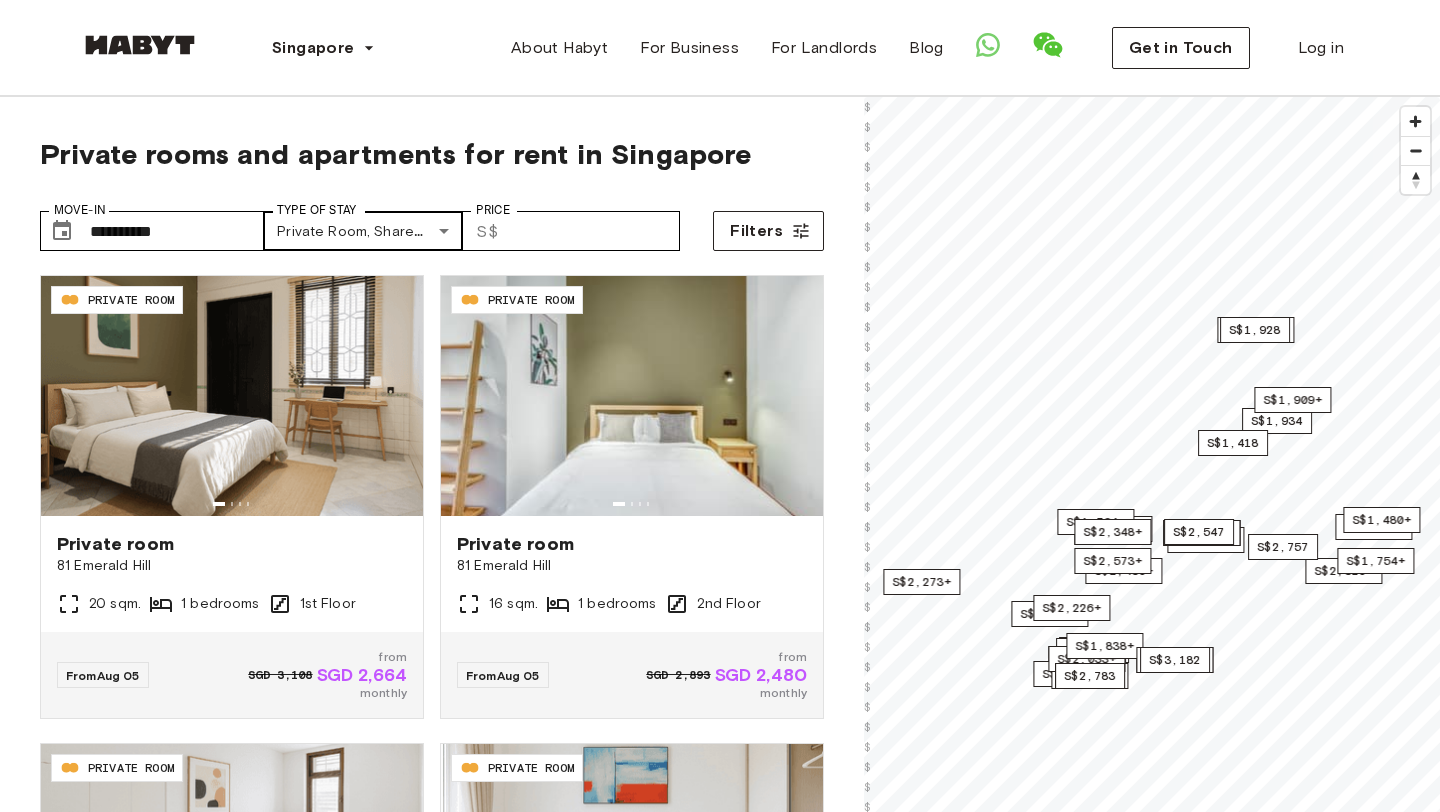 click on "**********" at bounding box center (720, 2351) 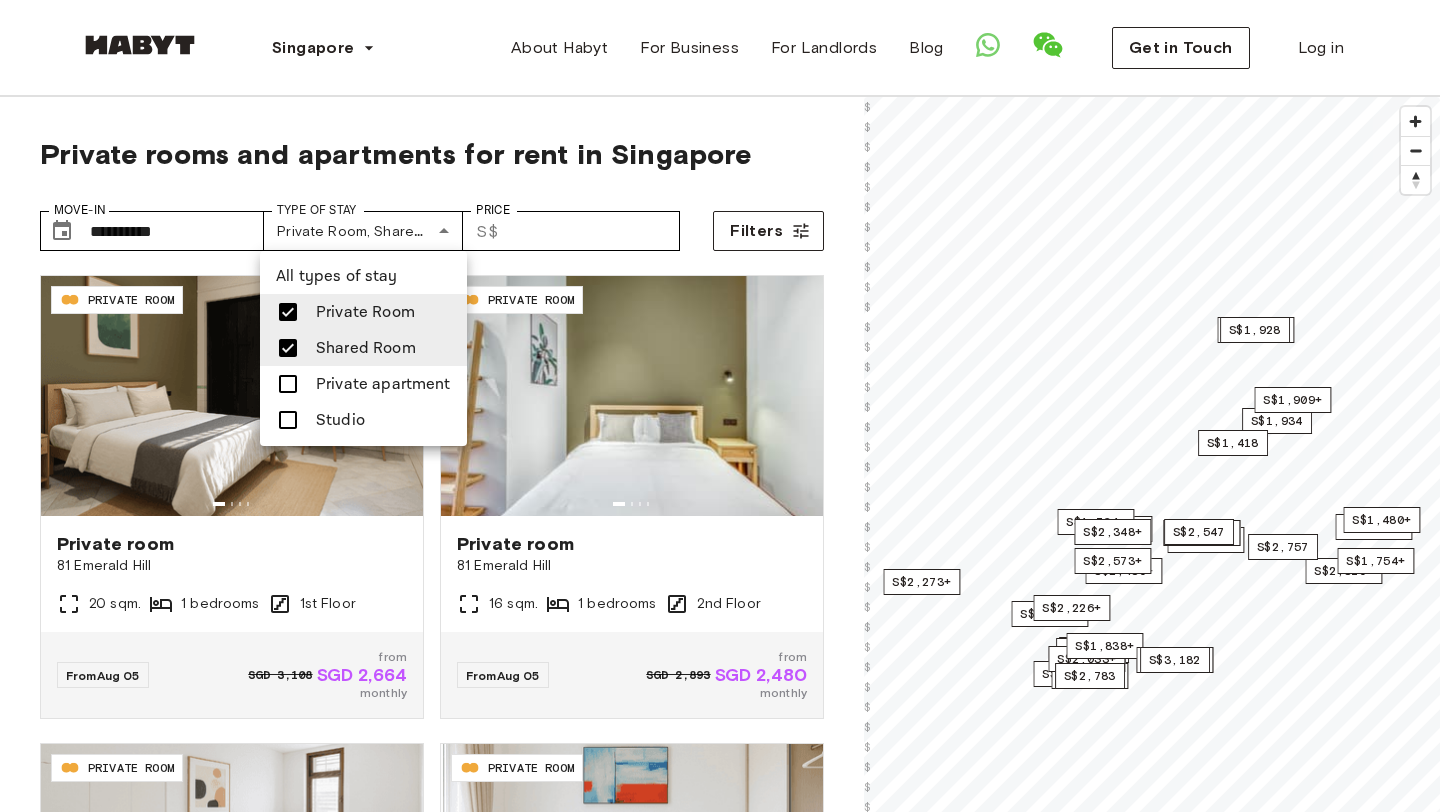 click at bounding box center (288, 348) 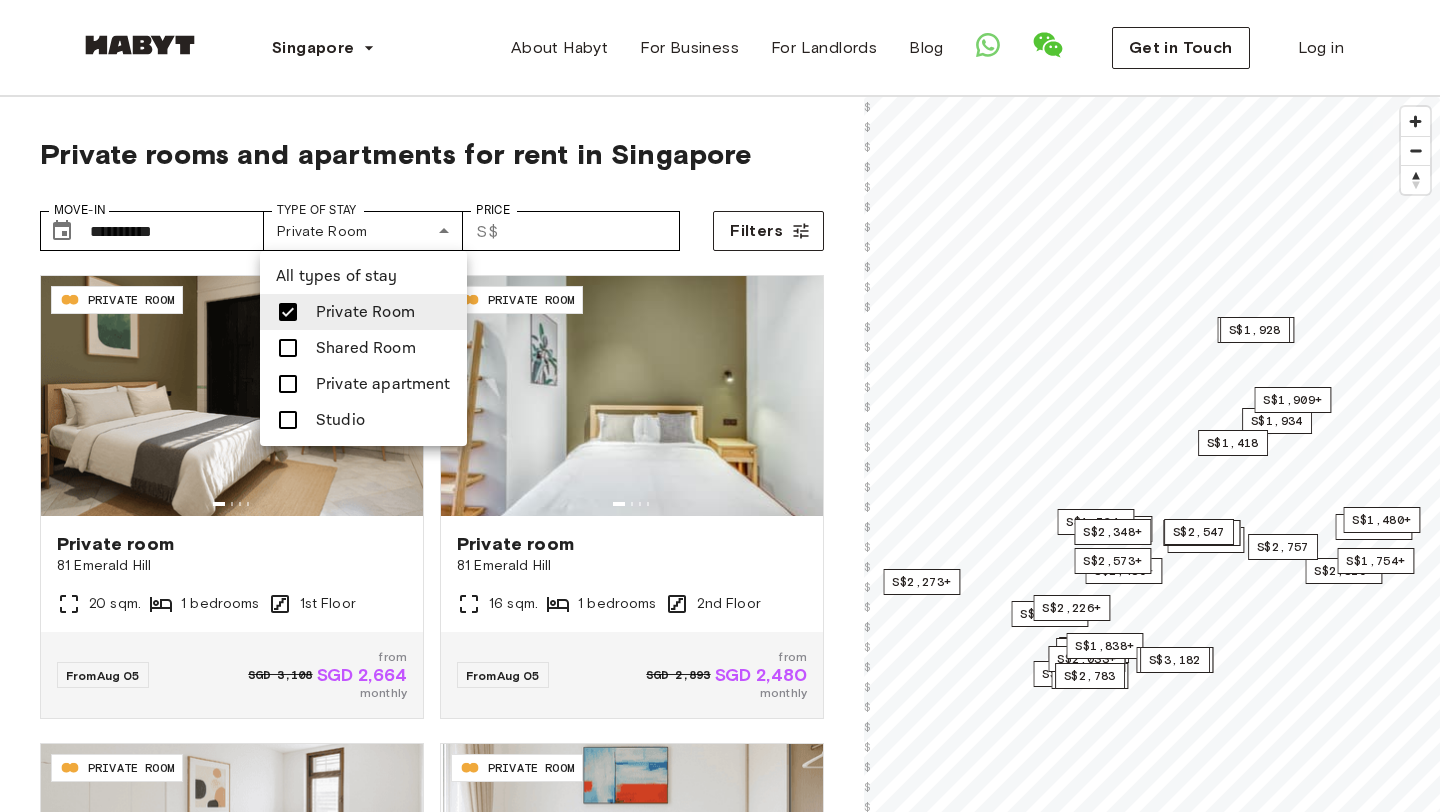 click at bounding box center [288, 312] 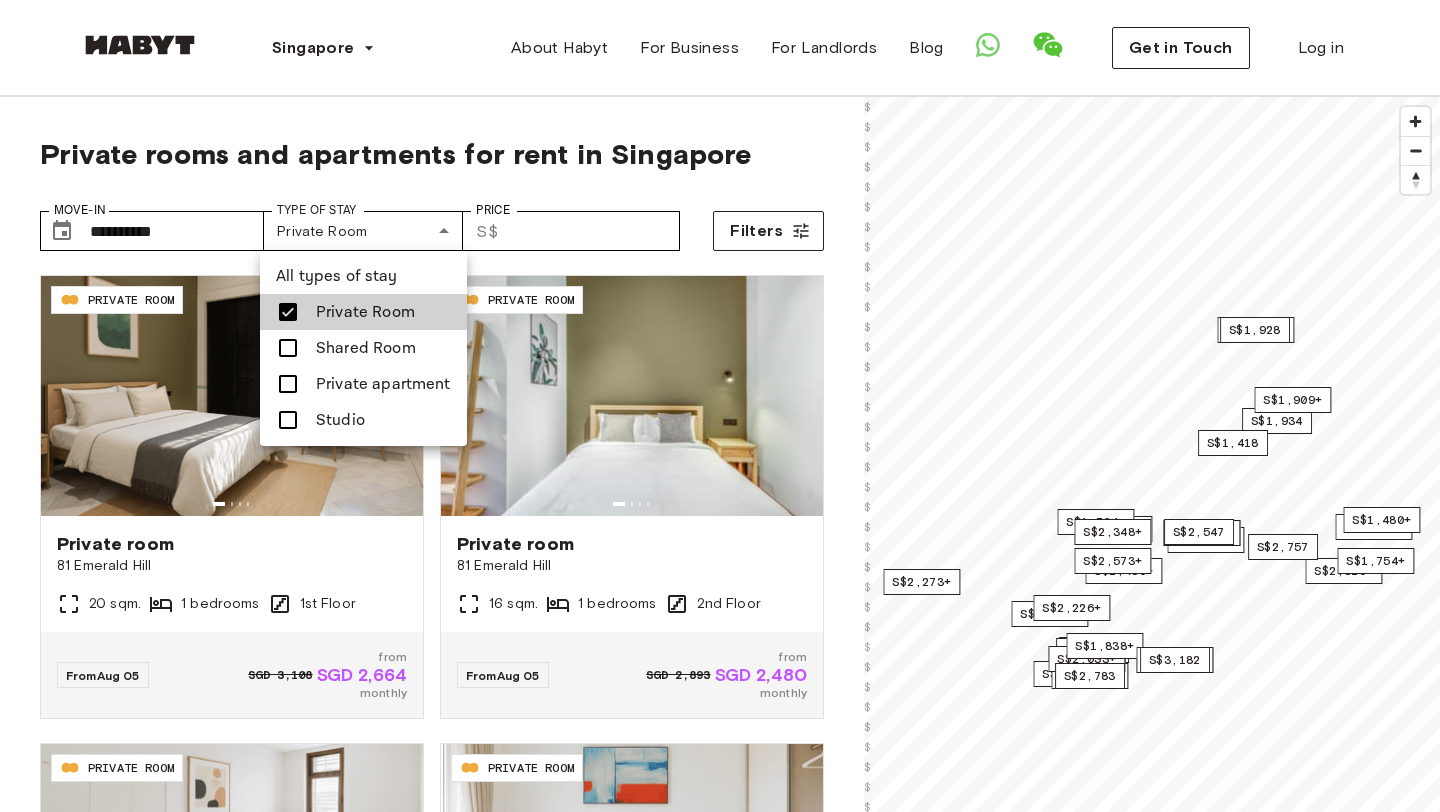 type 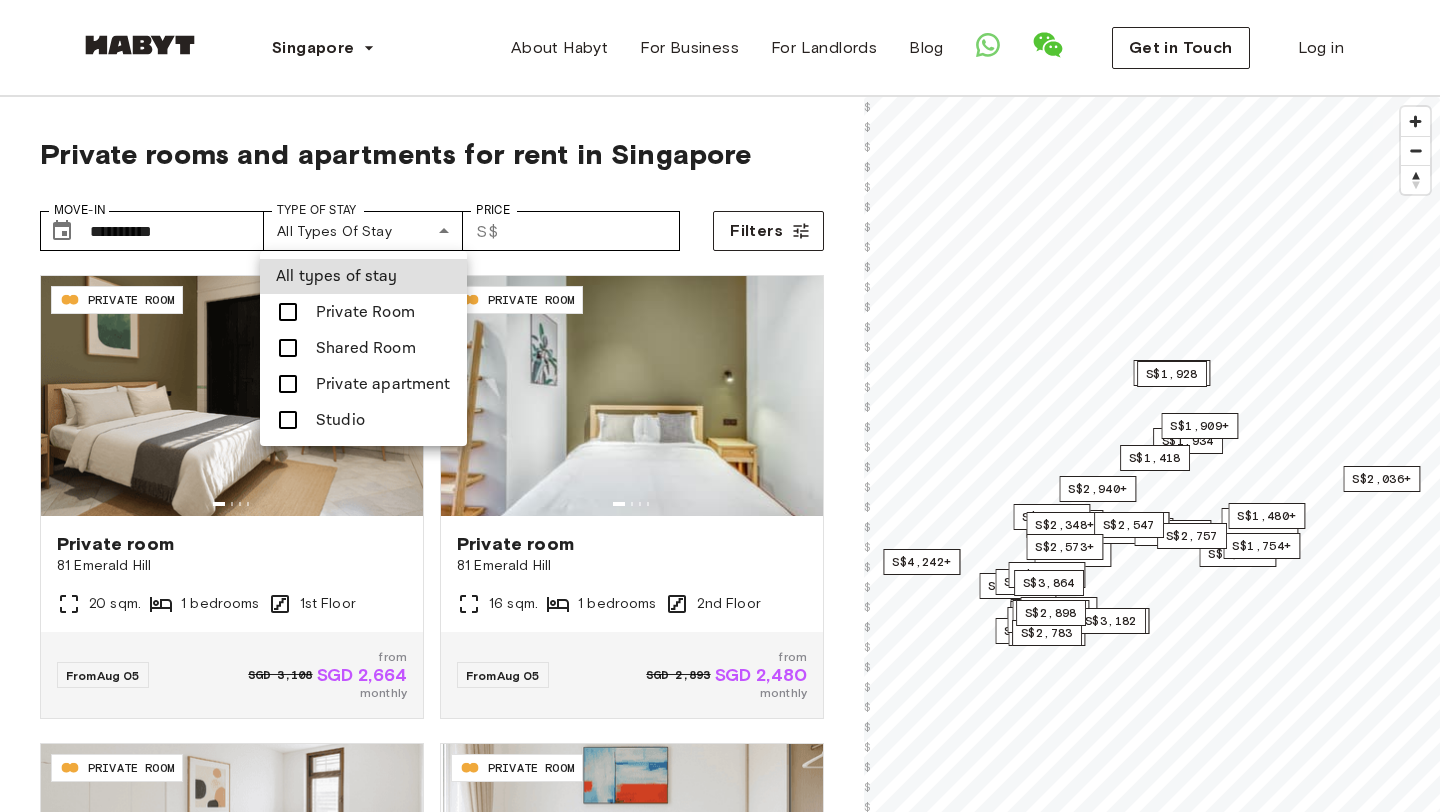 type 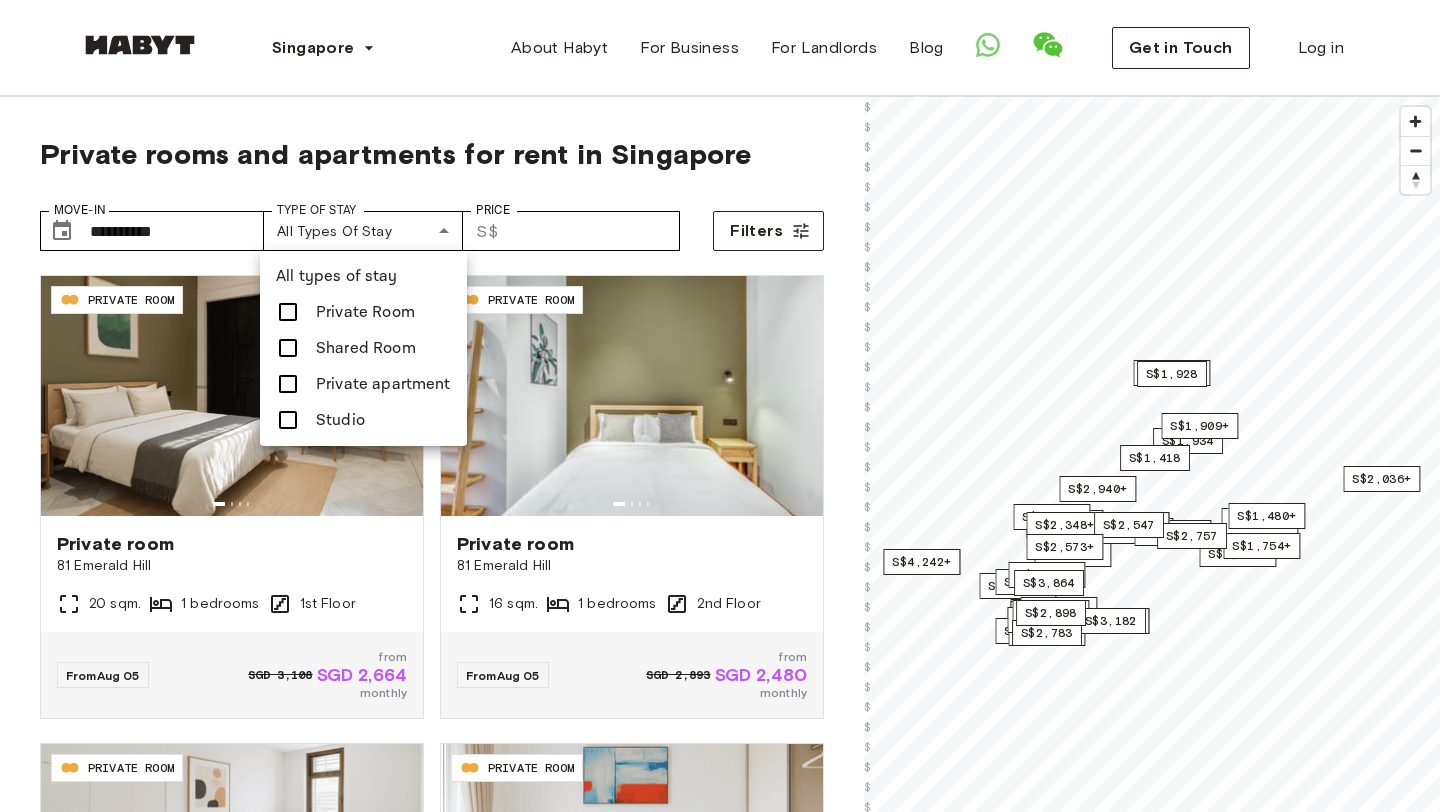 click at bounding box center [720, 406] 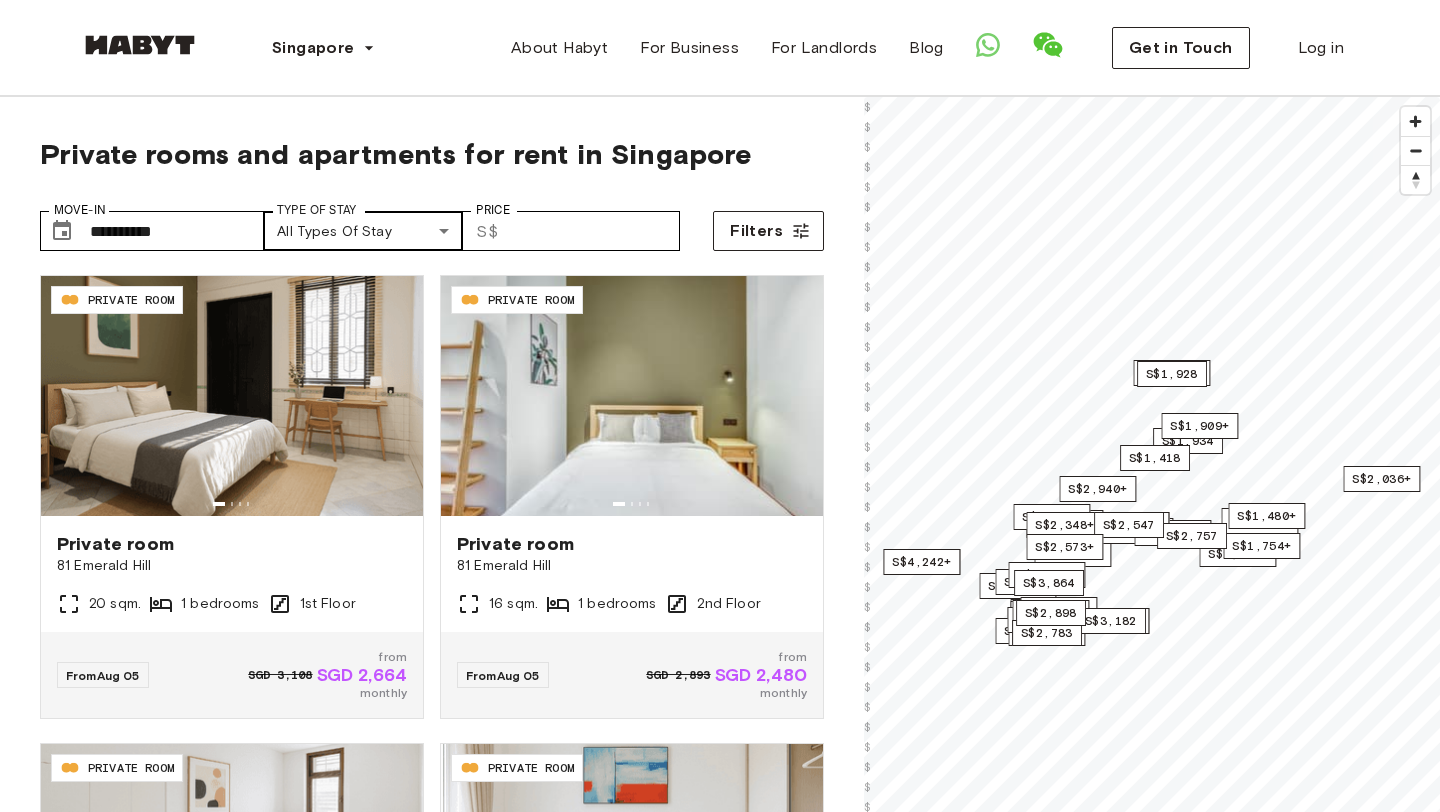 click on "**********" at bounding box center [720, 2351] 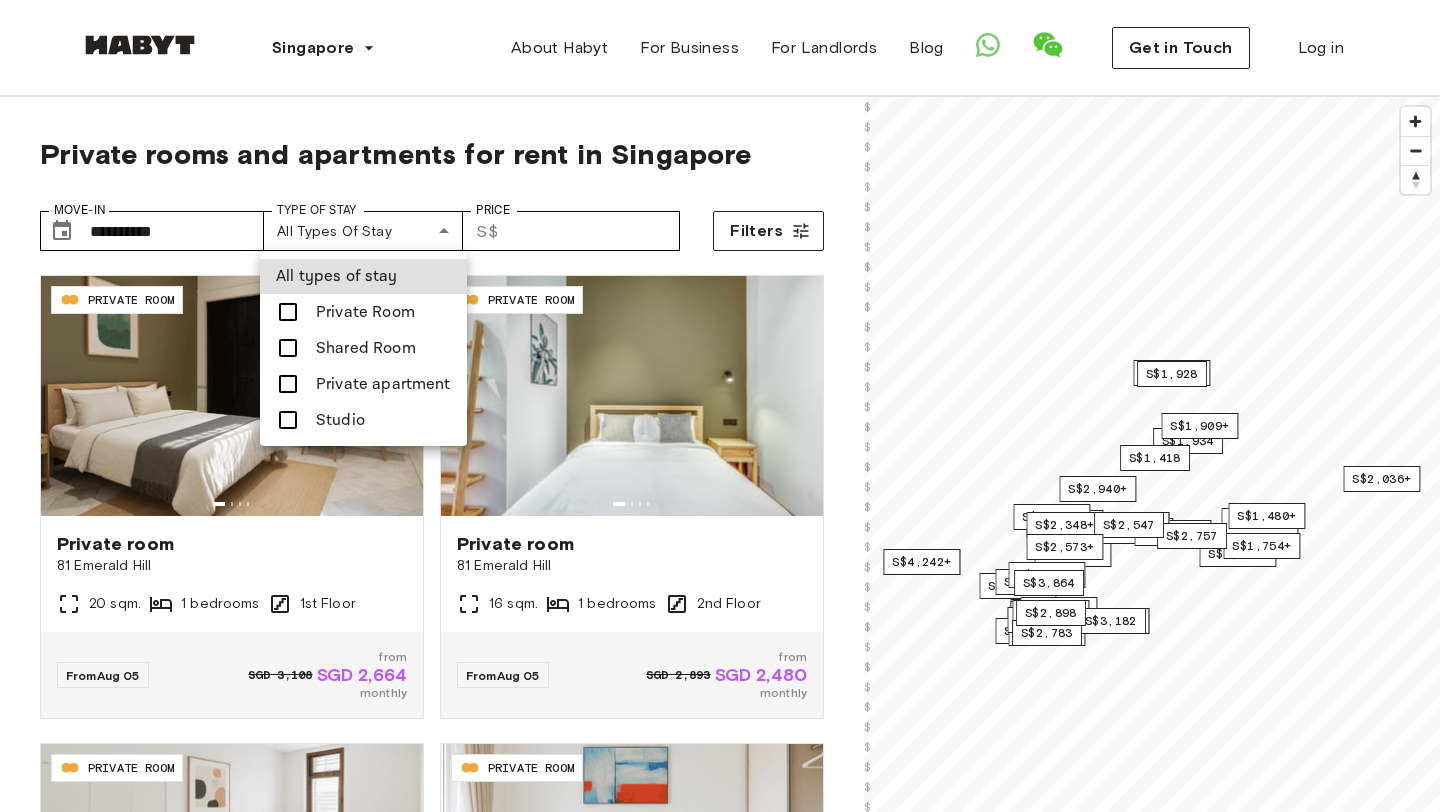 click at bounding box center (288, 312) 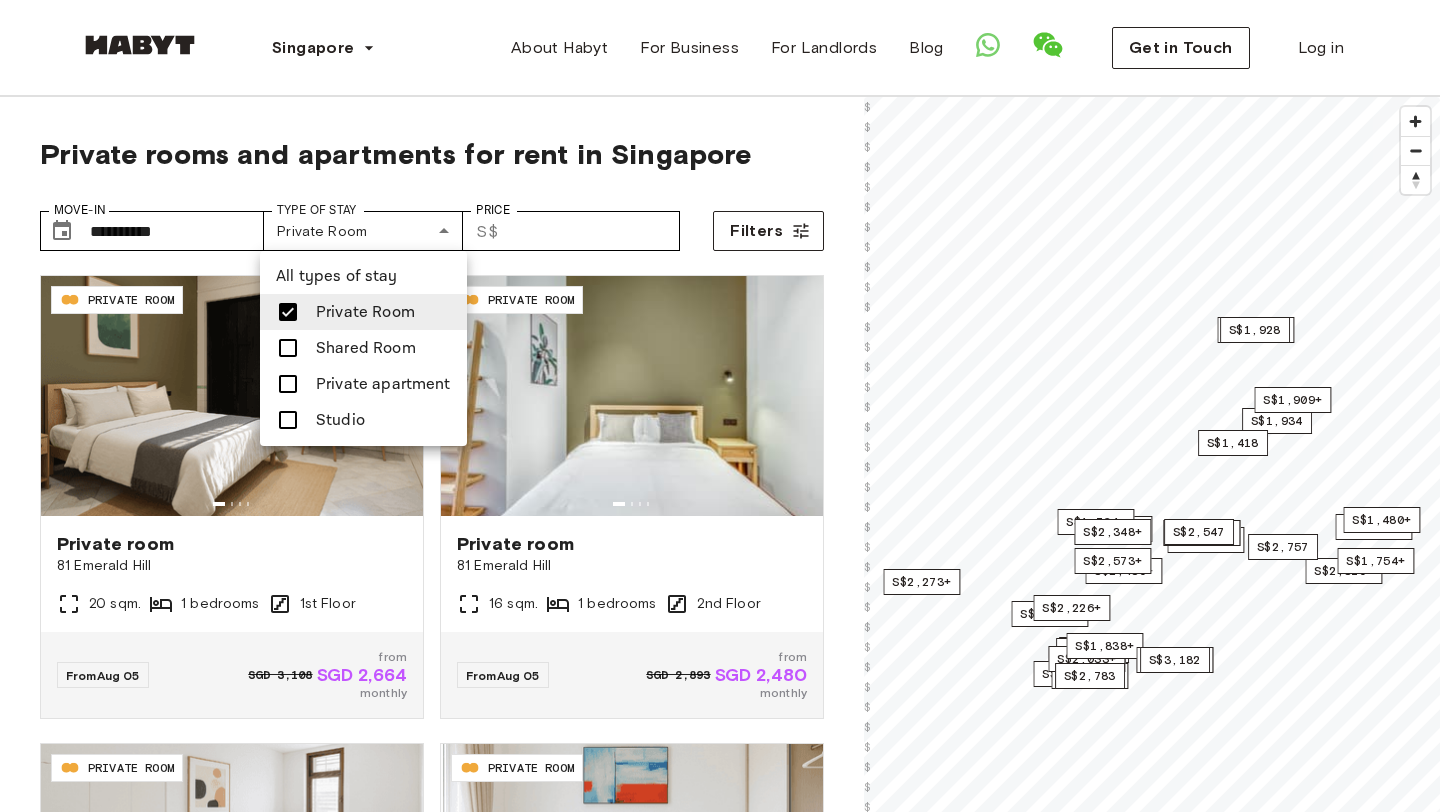 click at bounding box center [288, 384] 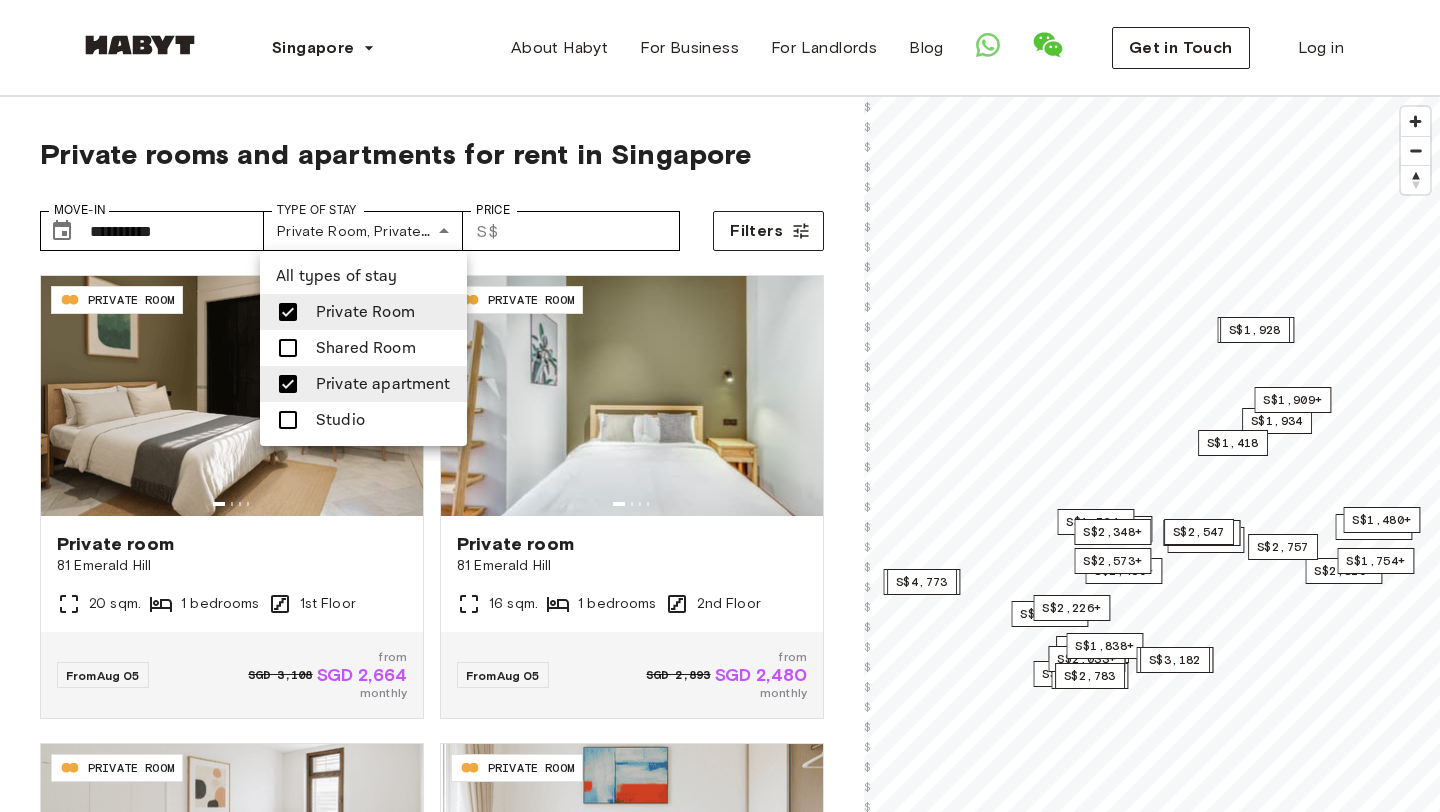 drag, startPoint x: 988, startPoint y: 431, endPoint x: 1032, endPoint y: 313, distance: 125.93649 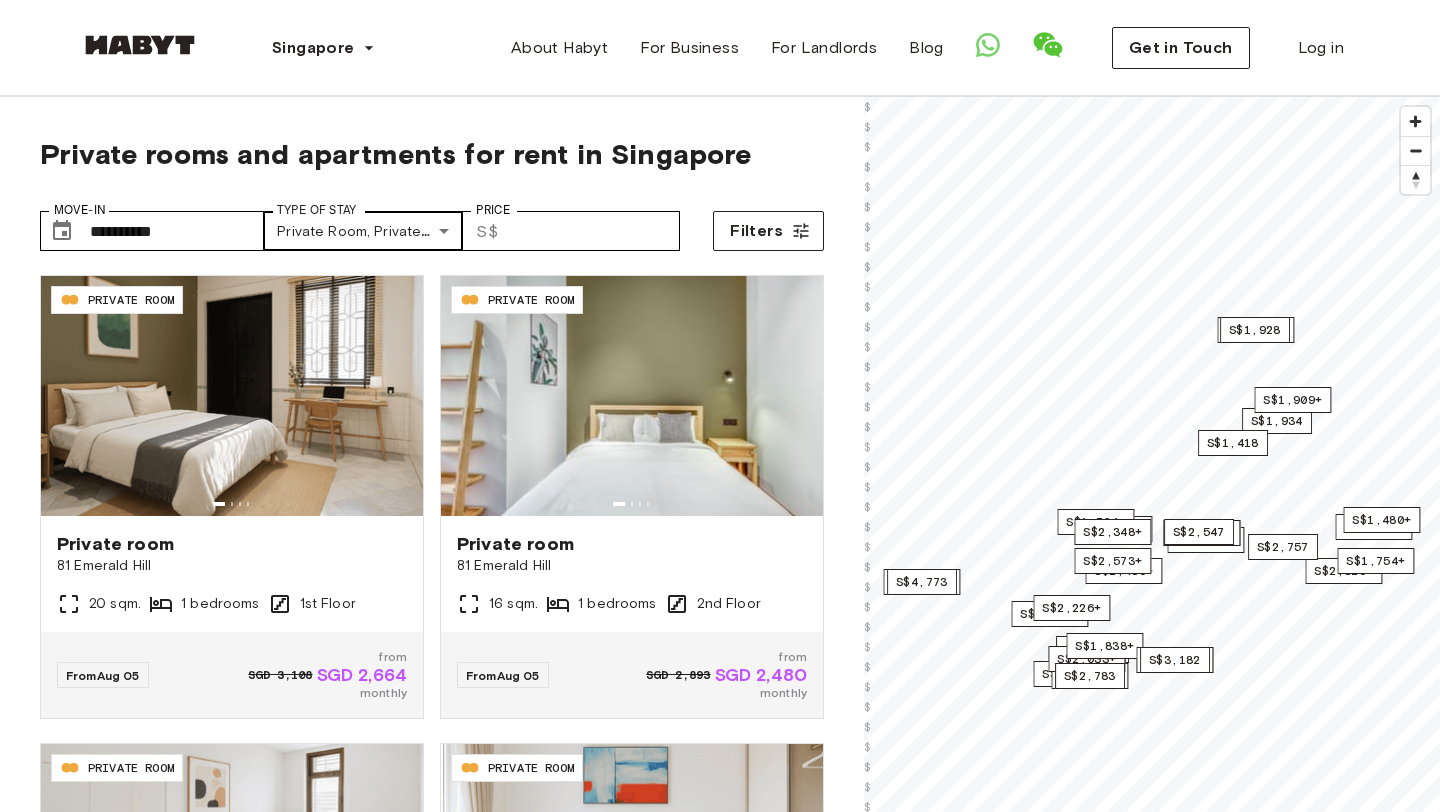 click on "**********" at bounding box center [720, 2351] 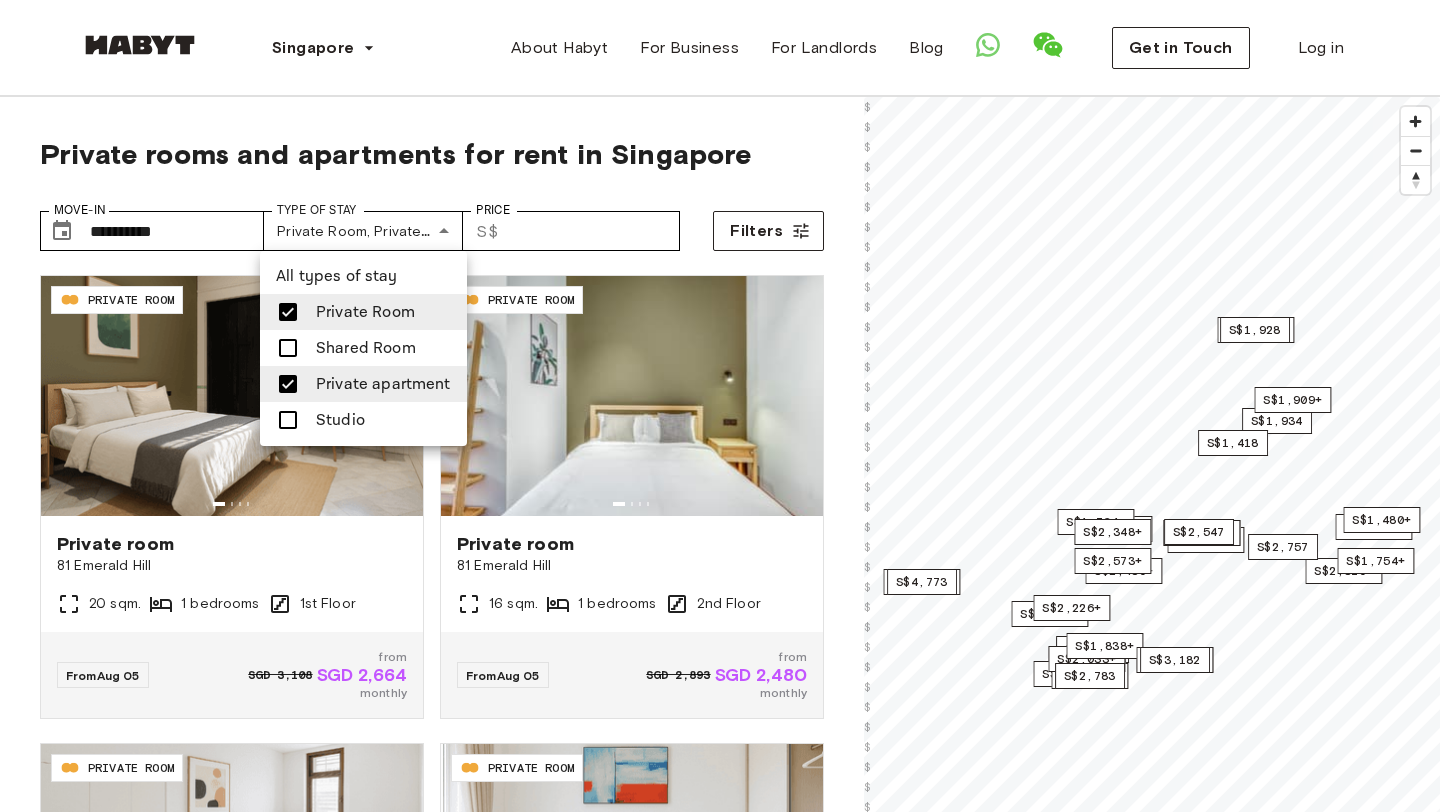 click at bounding box center (288, 312) 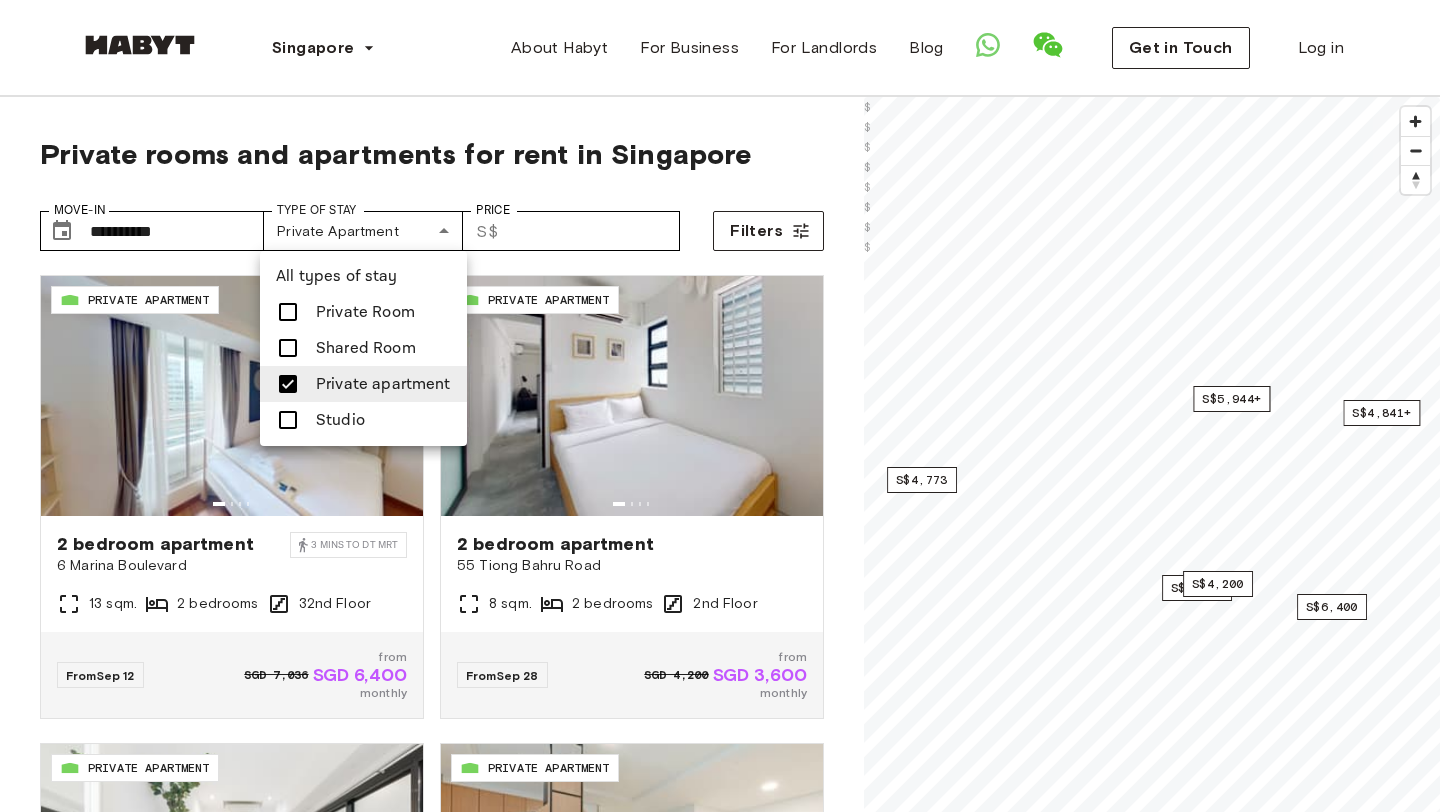 drag, startPoint x: 985, startPoint y: 414, endPoint x: 1004, endPoint y: 342, distance: 74.46476 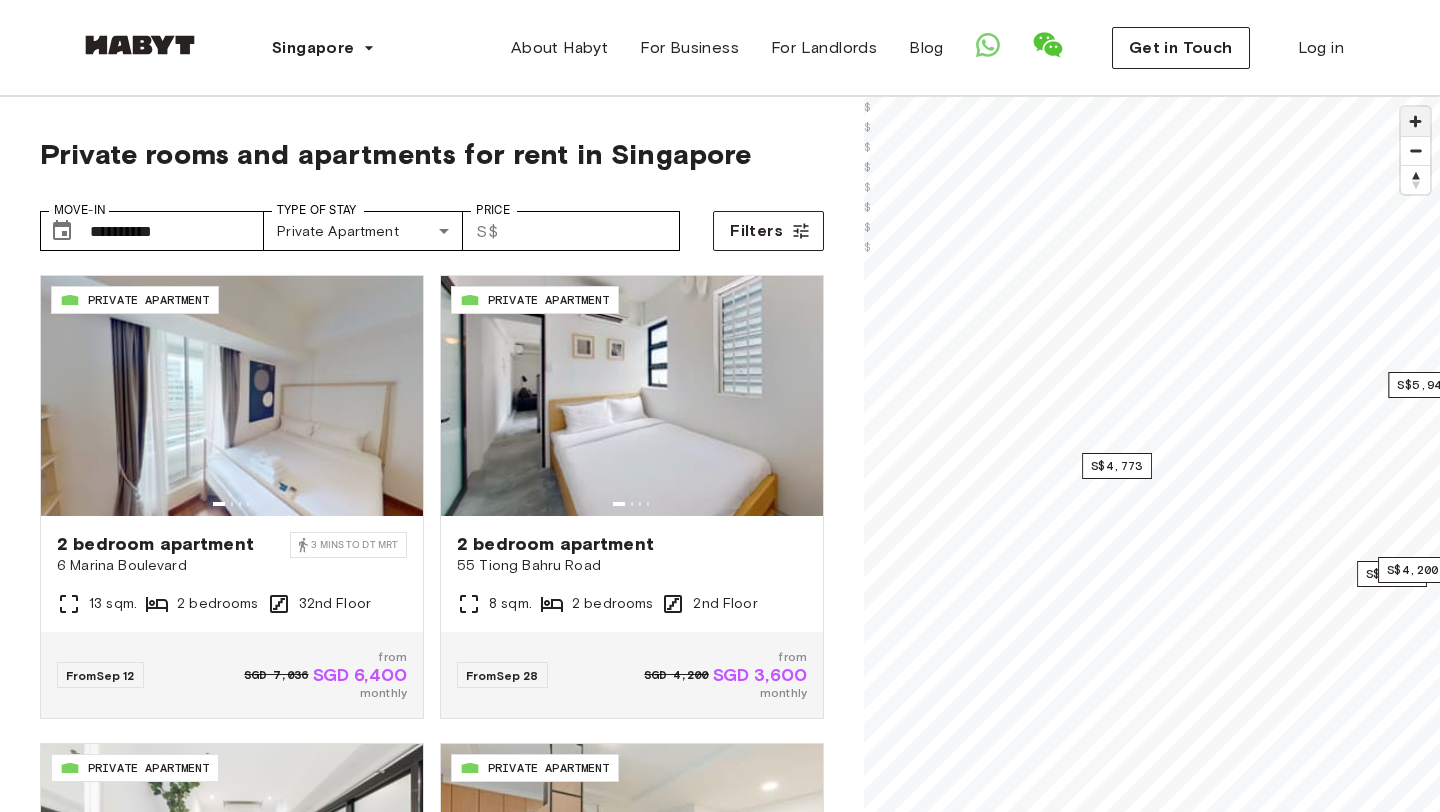 click at bounding box center [1415, 121] 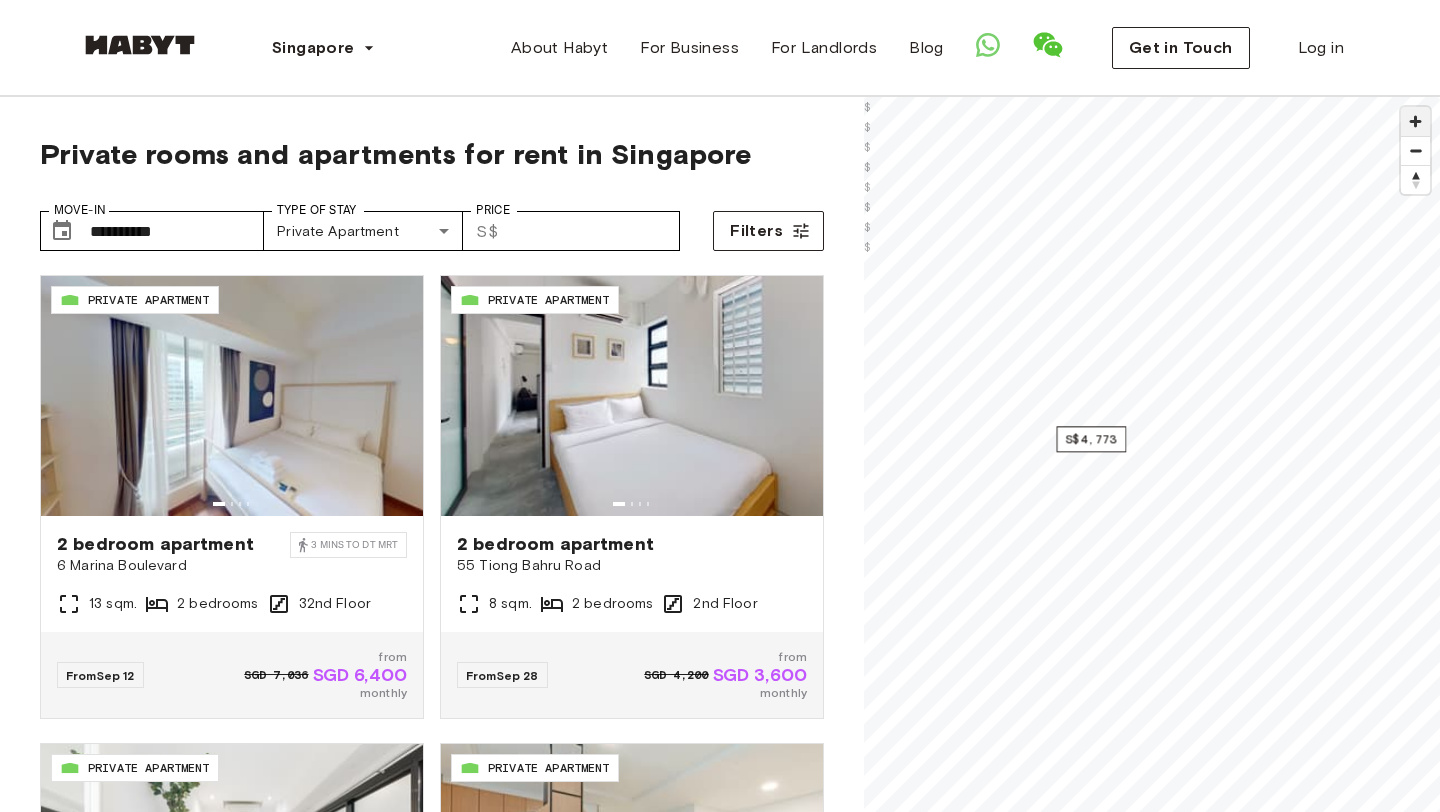 click at bounding box center [1415, 121] 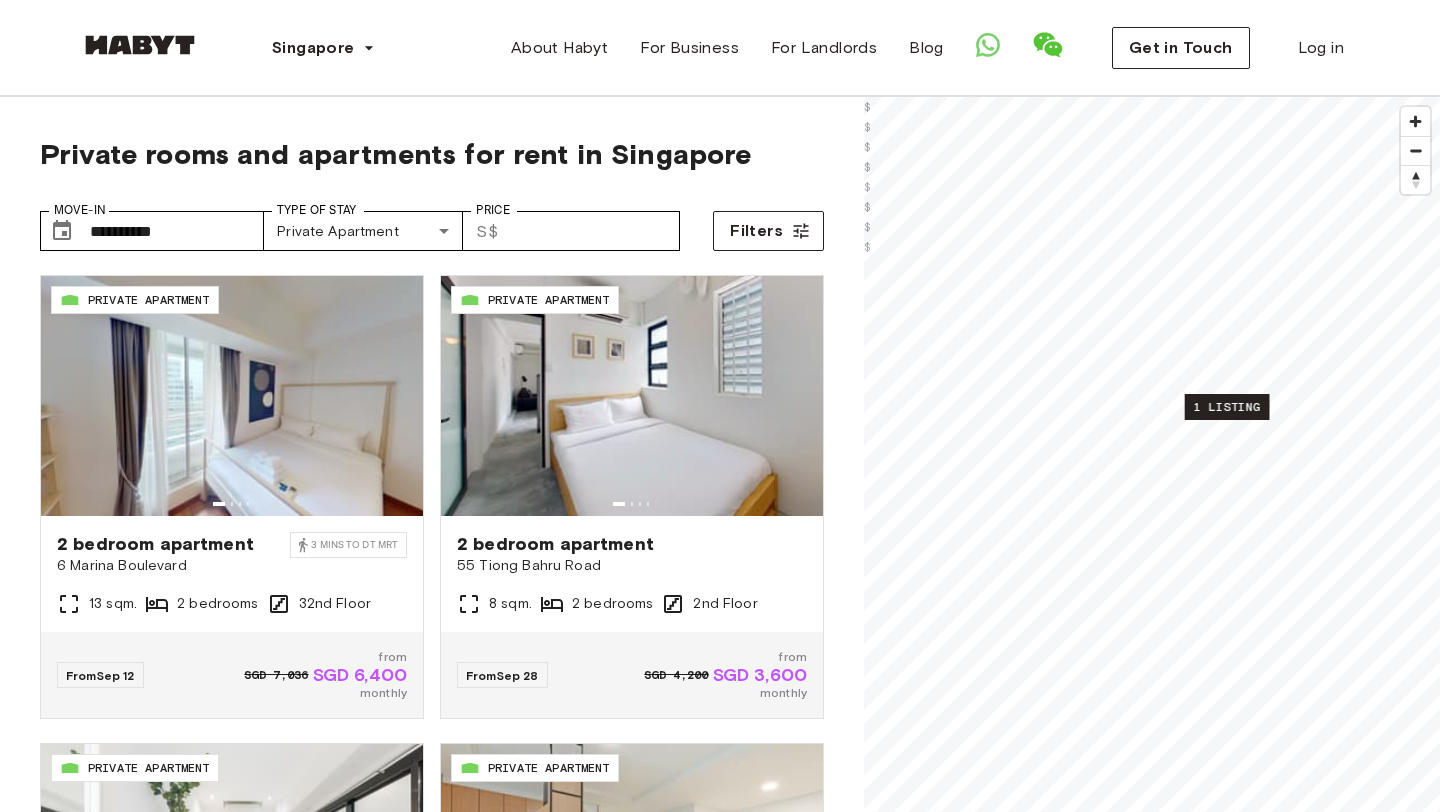 click on "1 listing" at bounding box center (1227, 407) 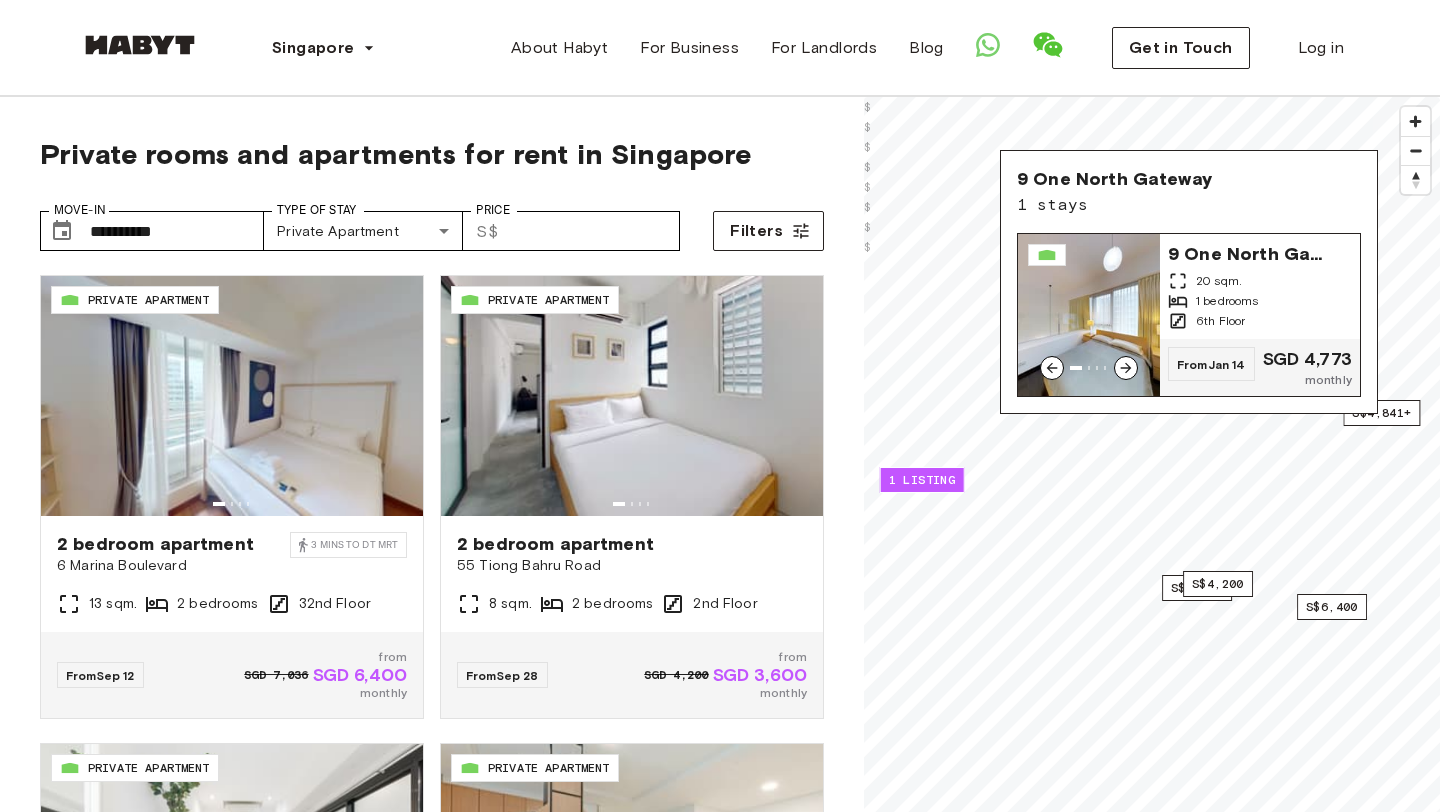 click 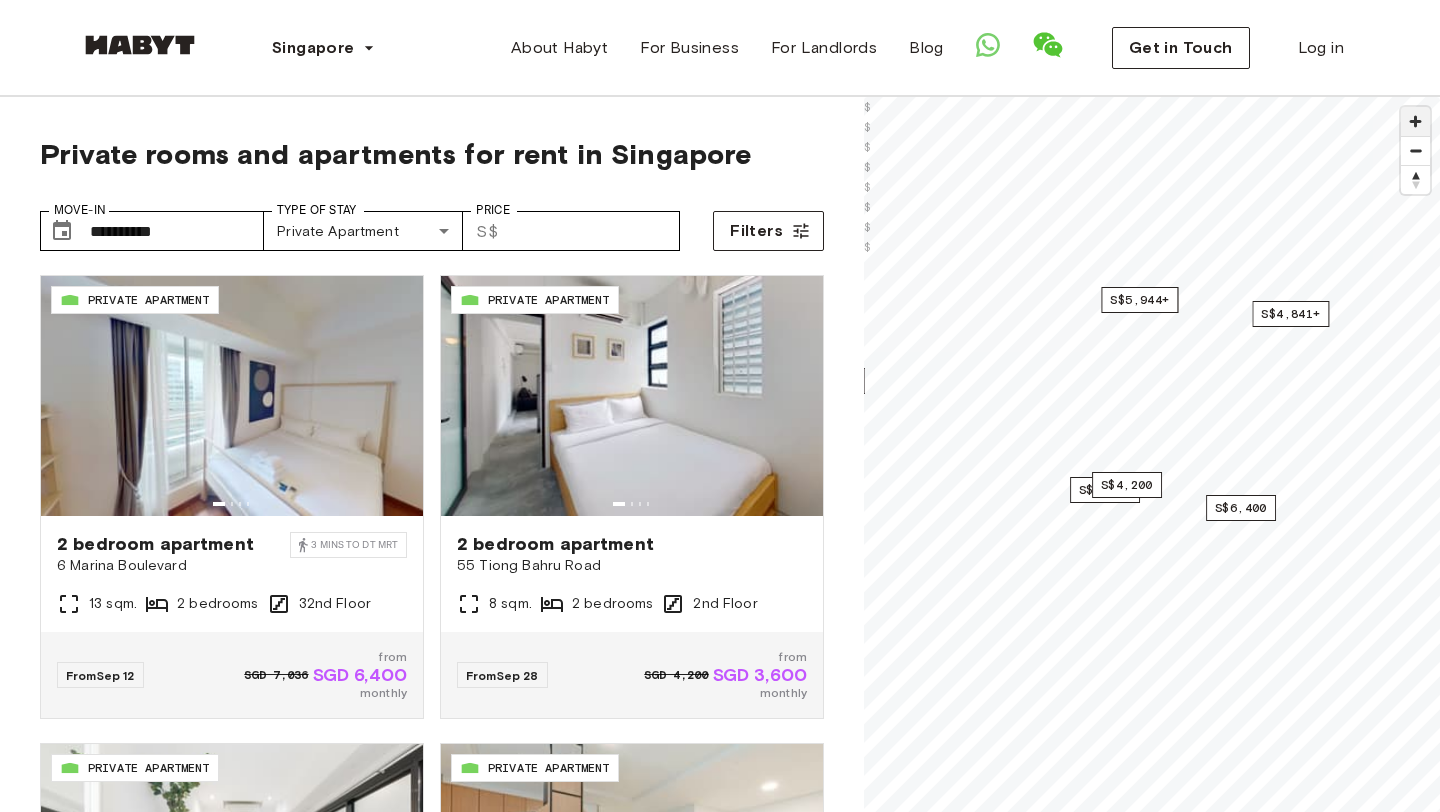click at bounding box center (1415, 121) 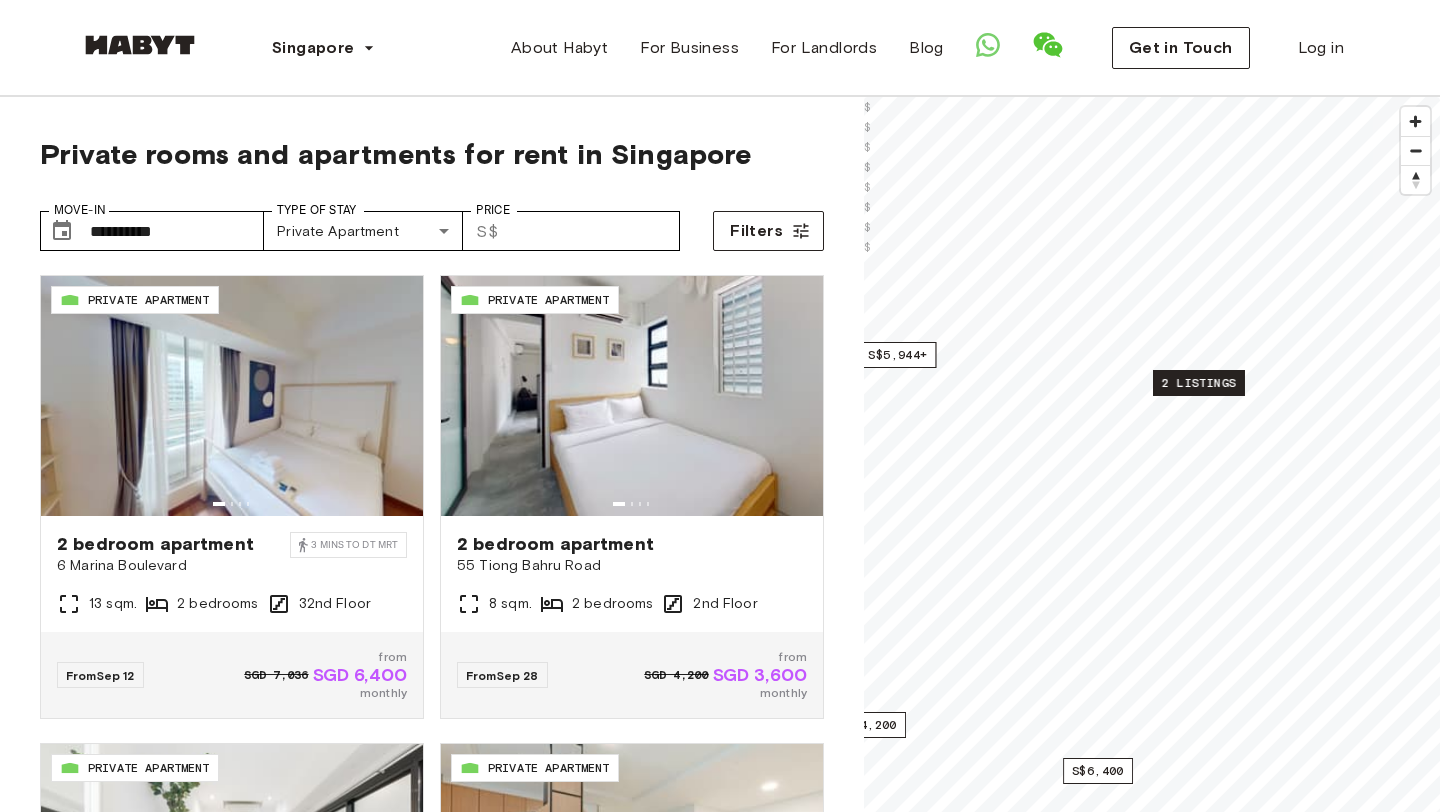 click on "2 listings" at bounding box center [1199, 383] 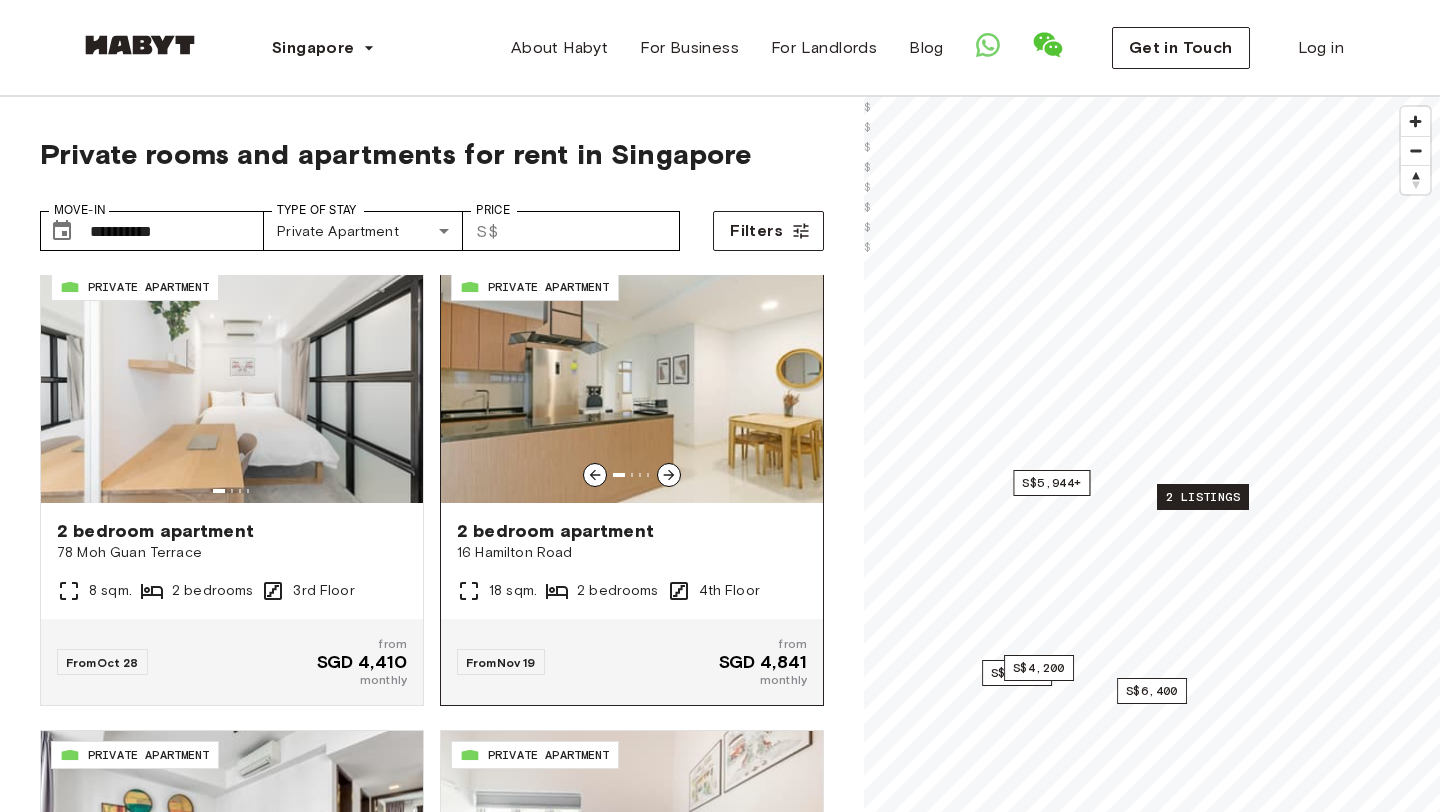 scroll, scrollTop: 480, scrollLeft: 0, axis: vertical 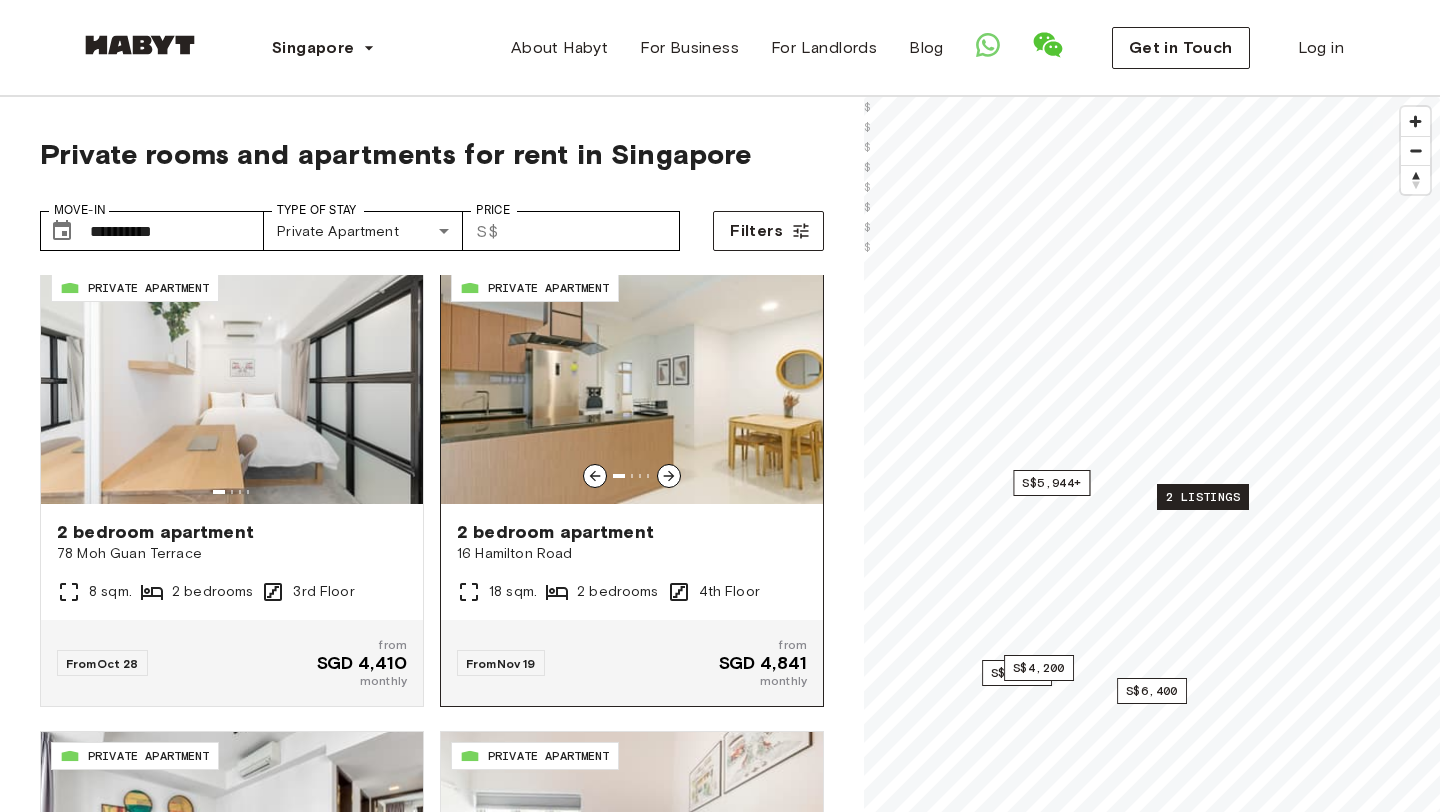 click 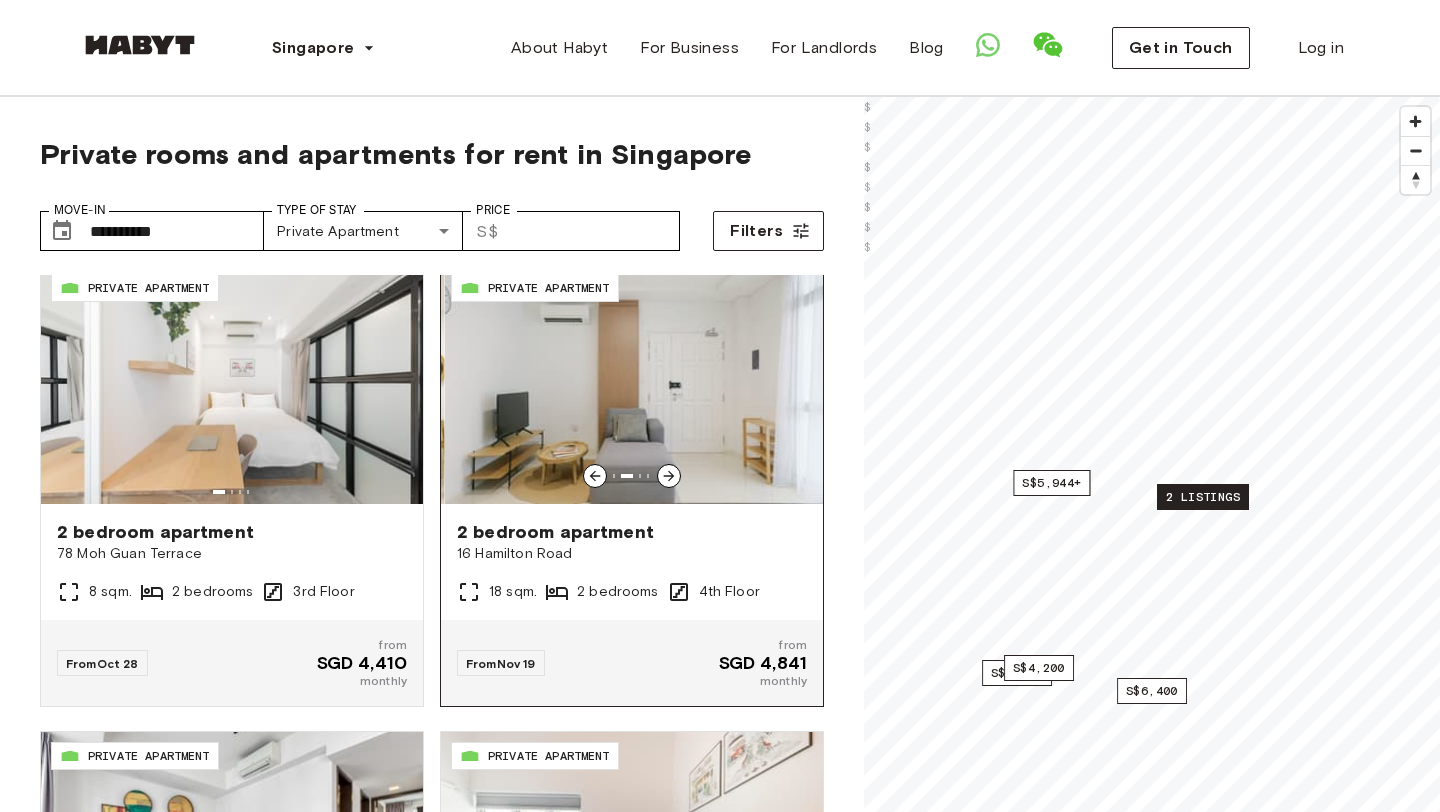 click 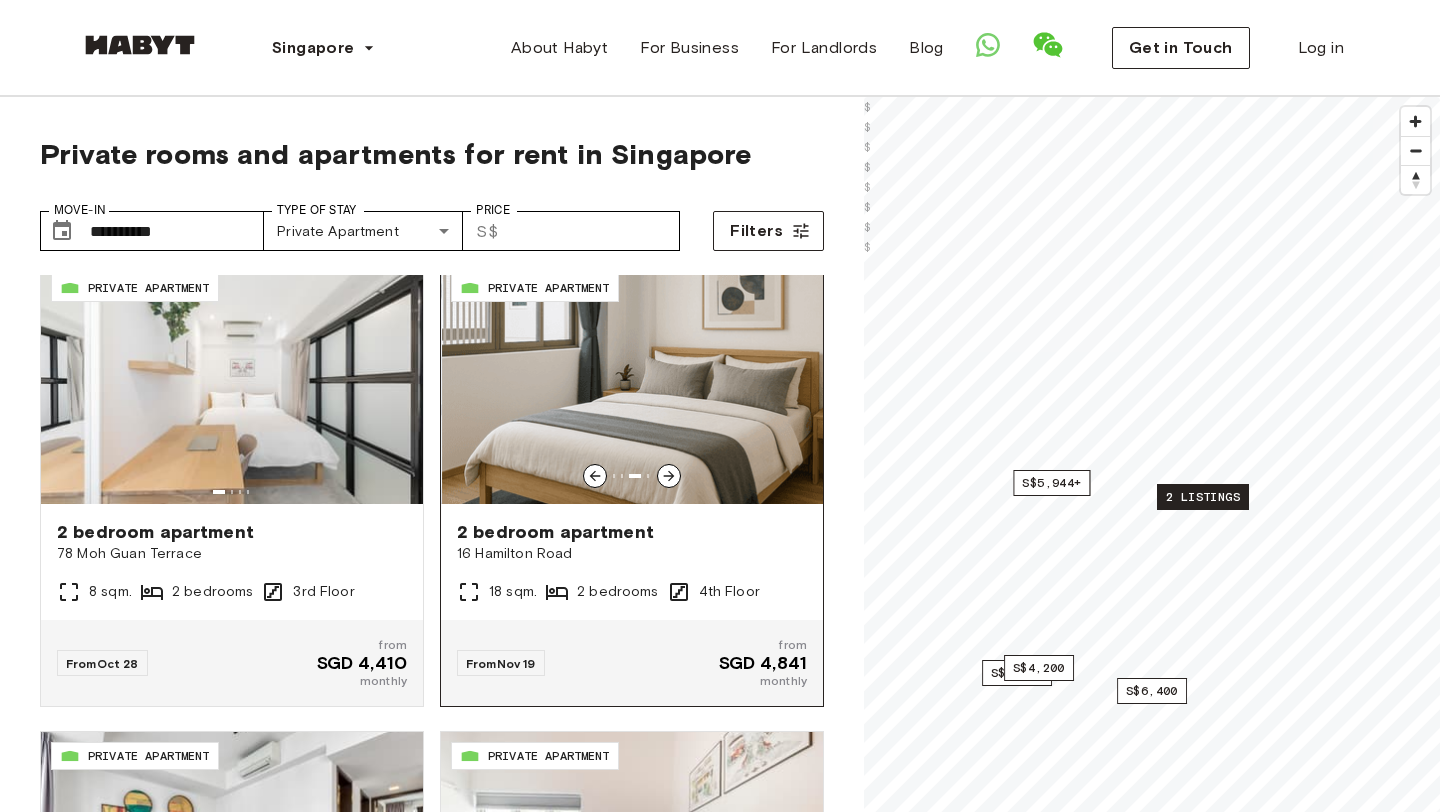 click 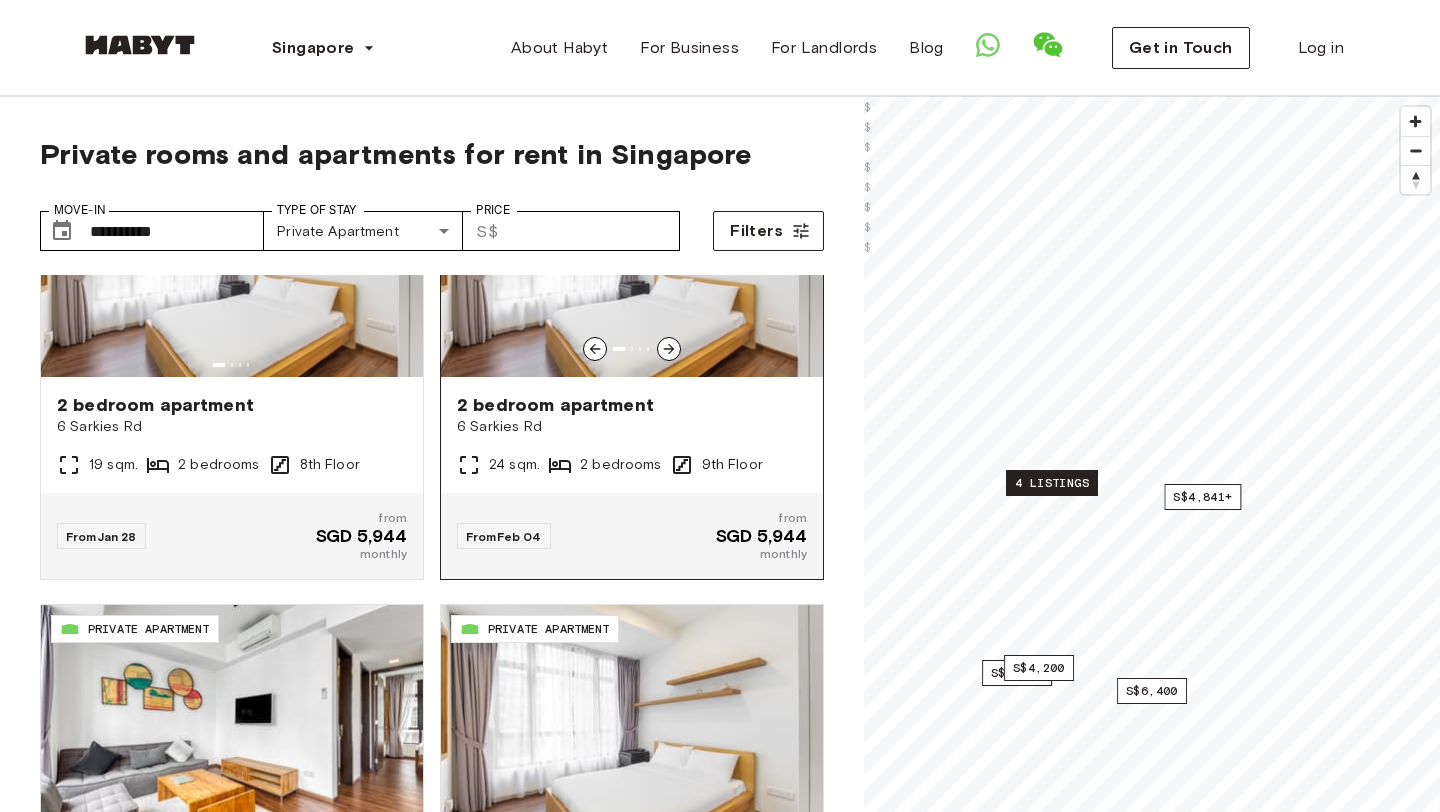 scroll, scrollTop: 2948, scrollLeft: 0, axis: vertical 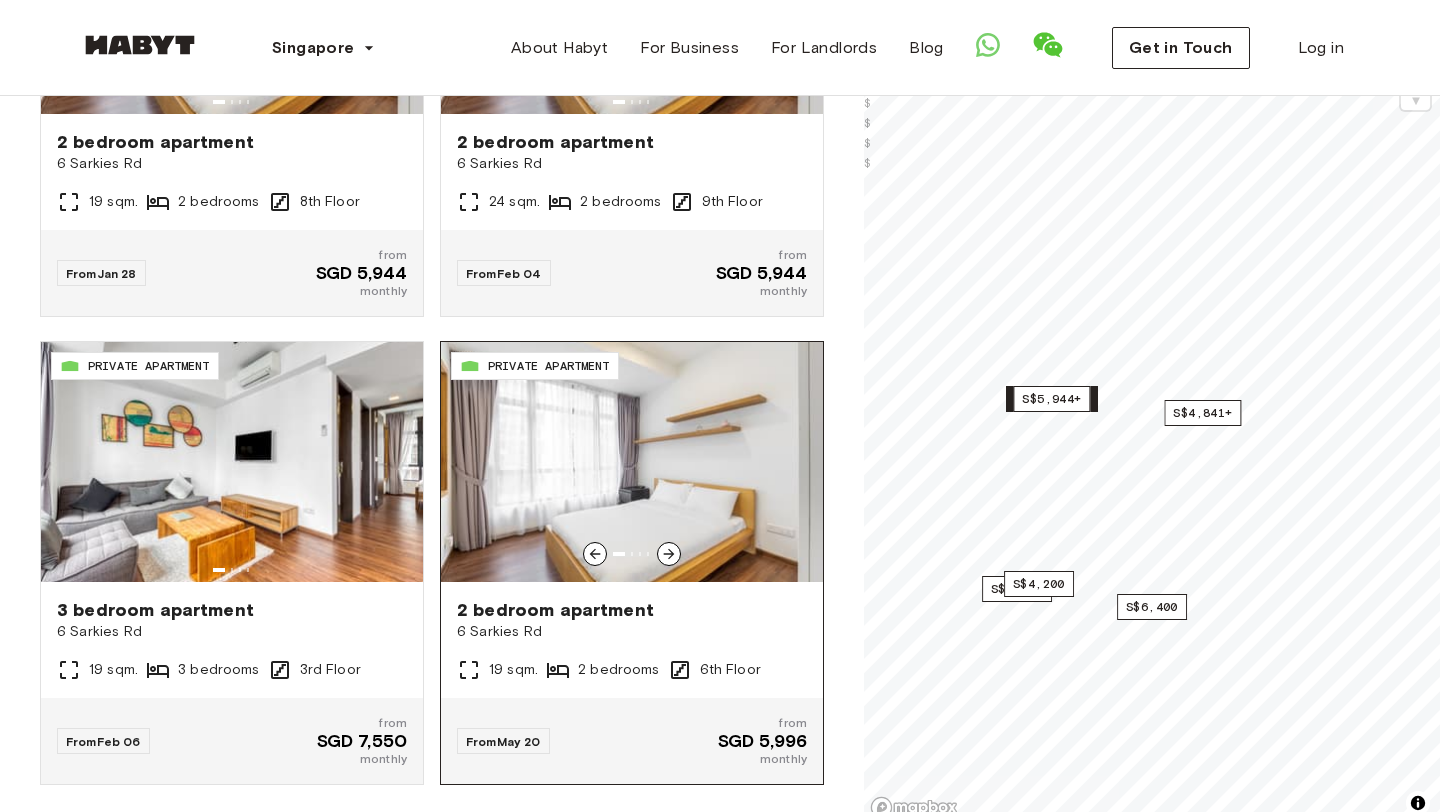 click 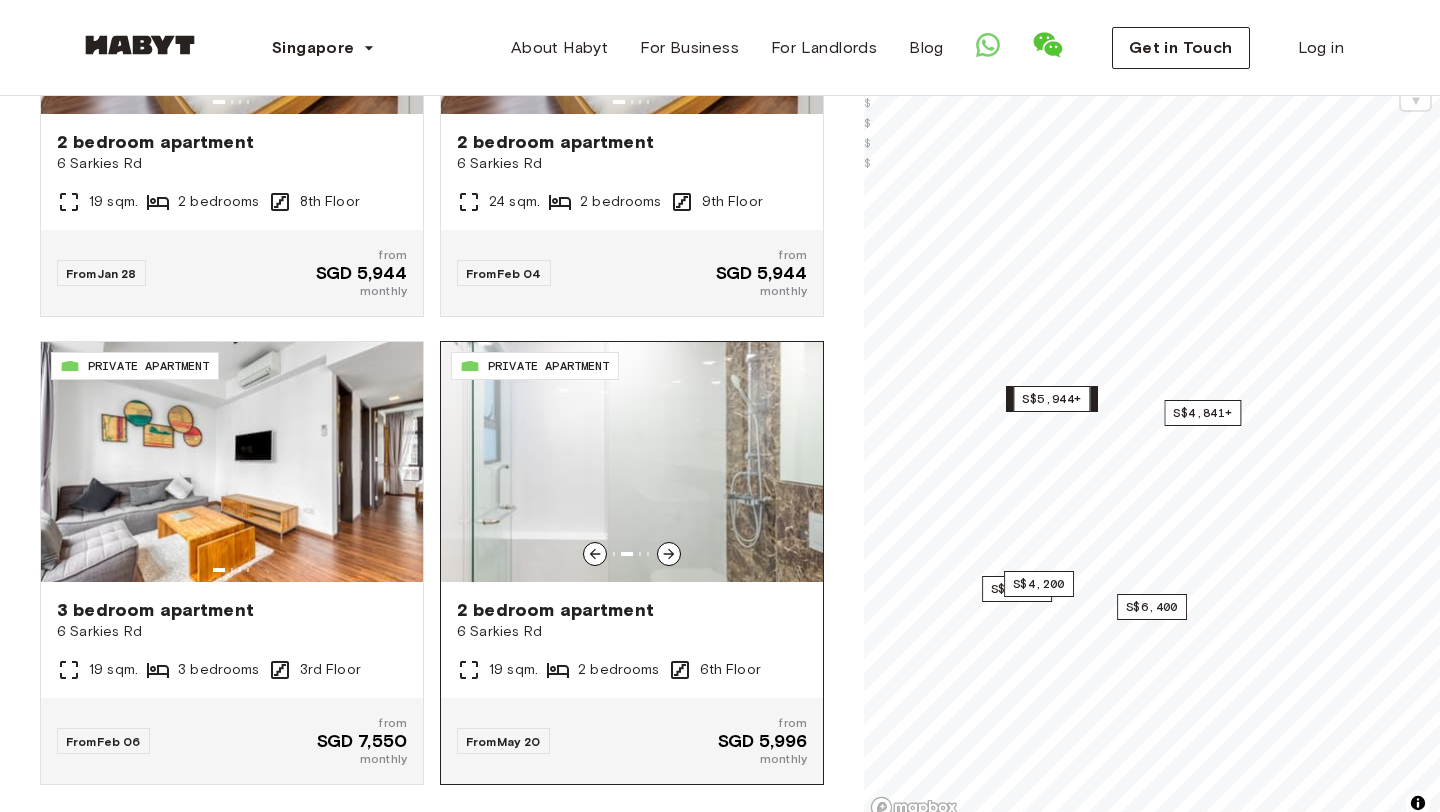 click 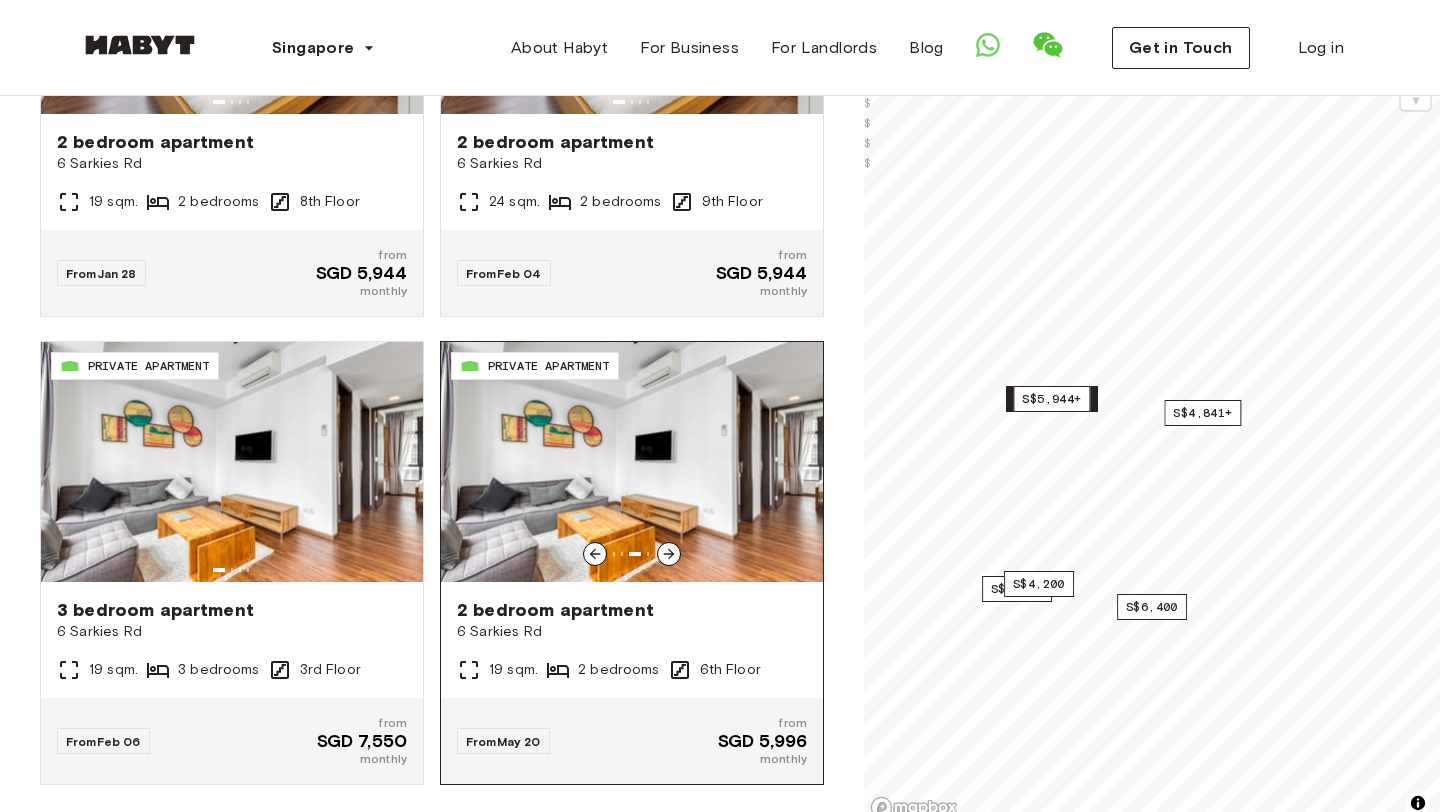 click 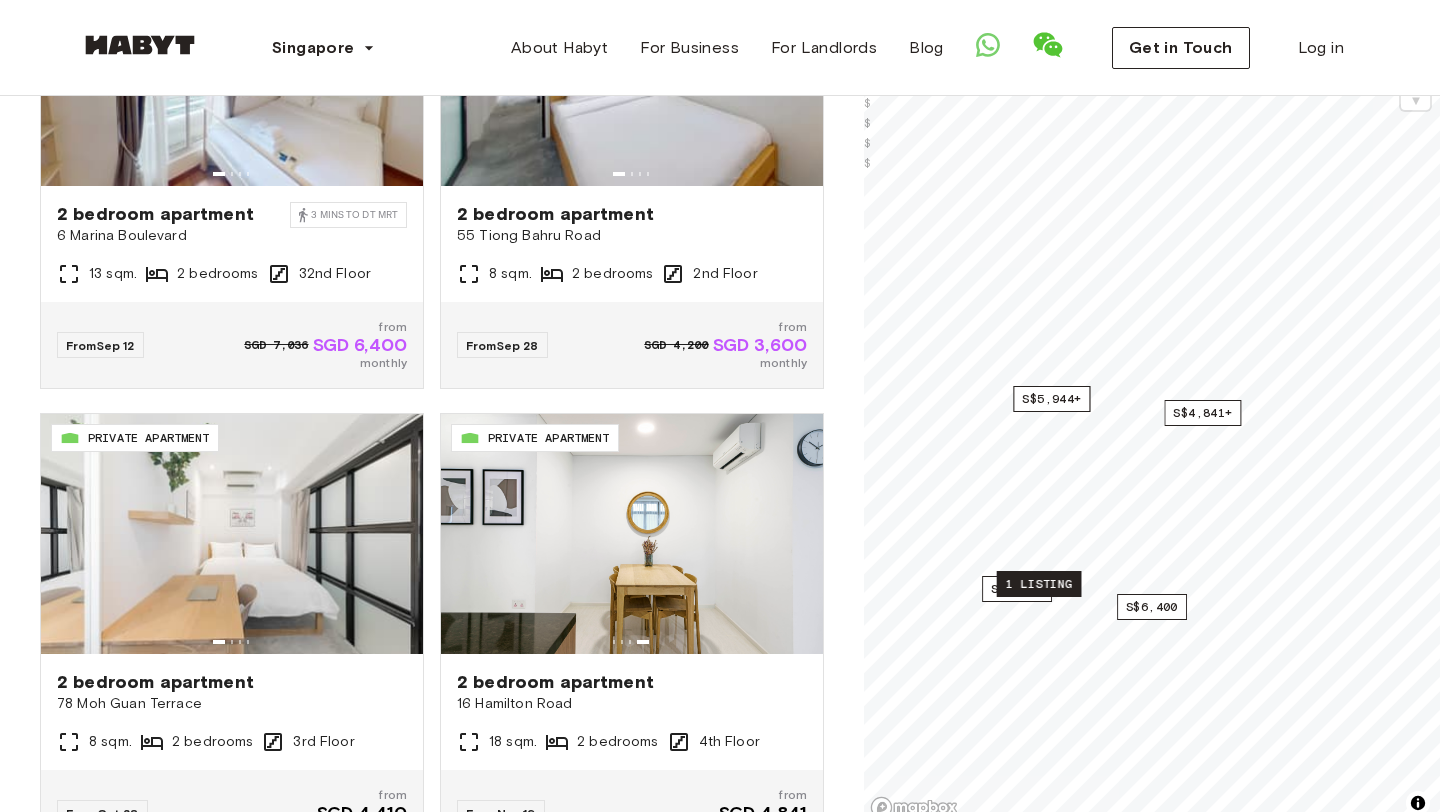 scroll, scrollTop: 0, scrollLeft: 0, axis: both 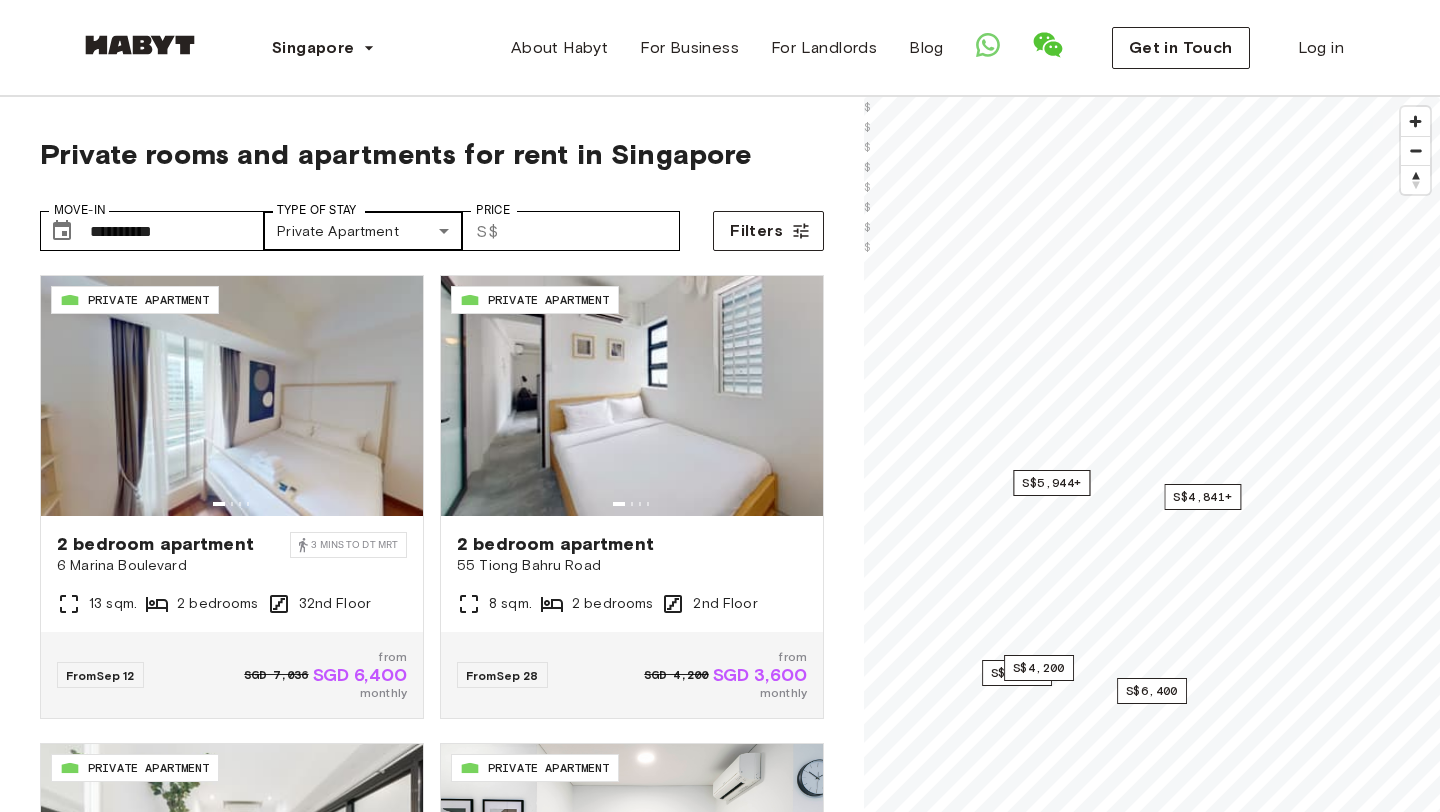 click on "**********" at bounding box center (720, 2351) 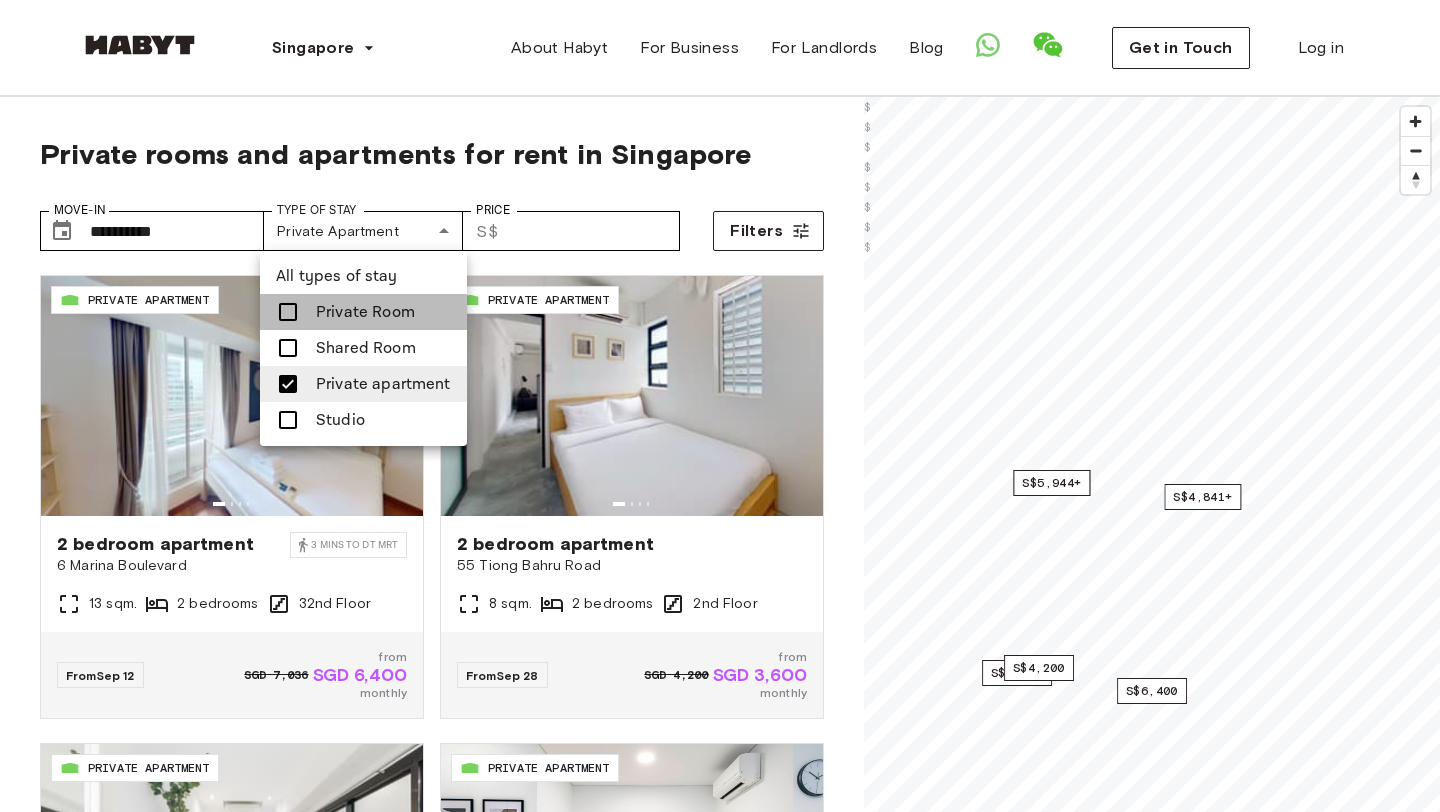click on "Private Room" at bounding box center [365, 312] 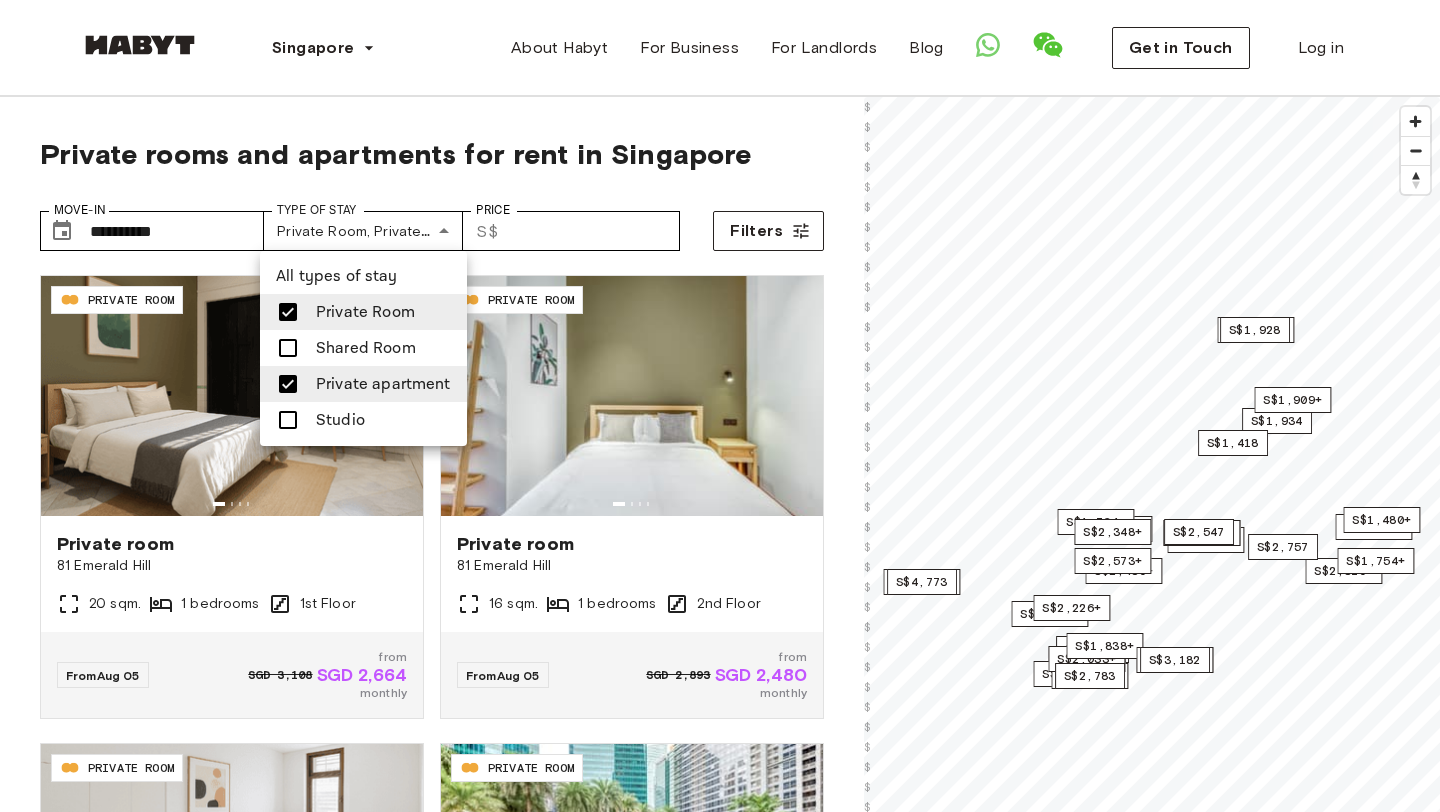 click at bounding box center [288, 384] 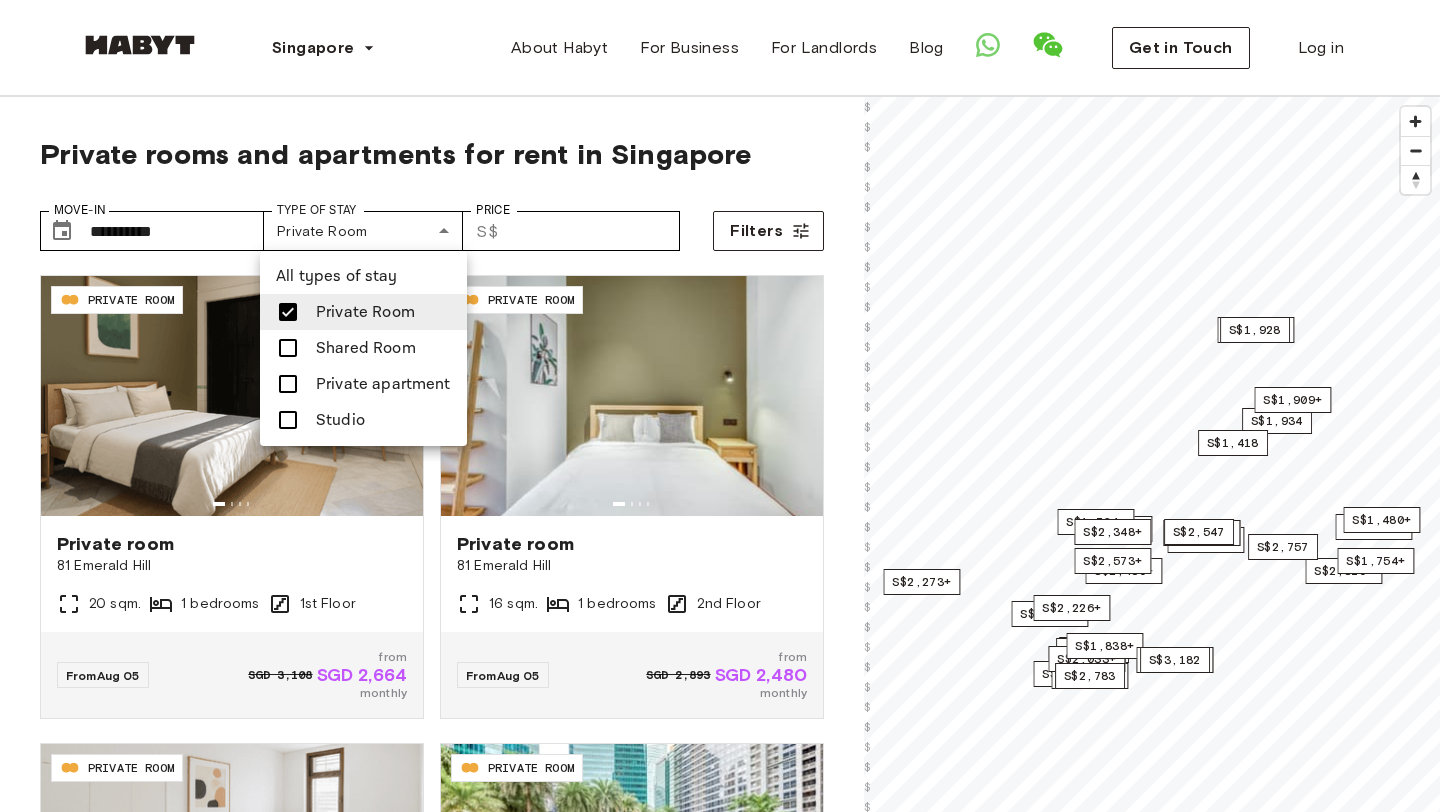 click at bounding box center (720, 406) 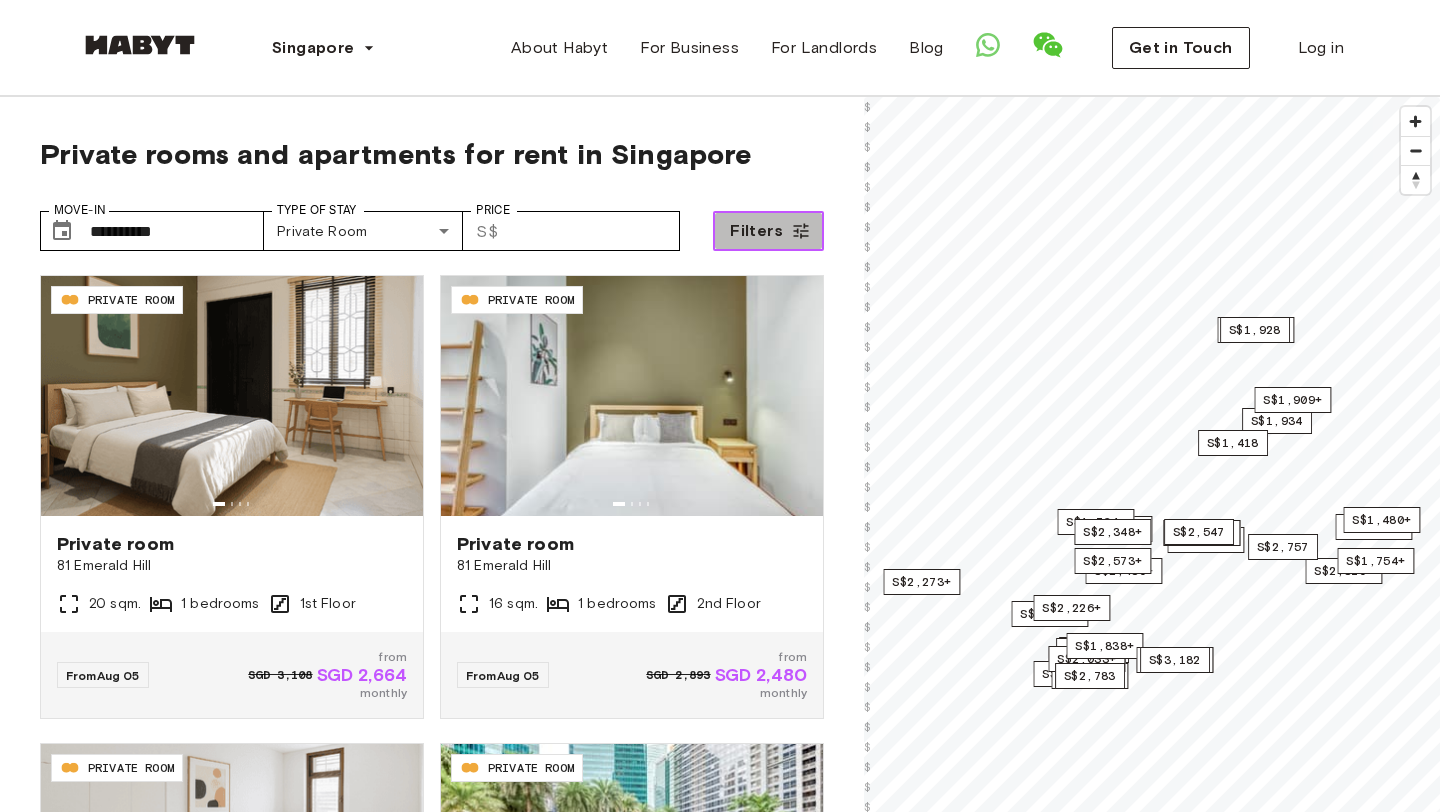 click 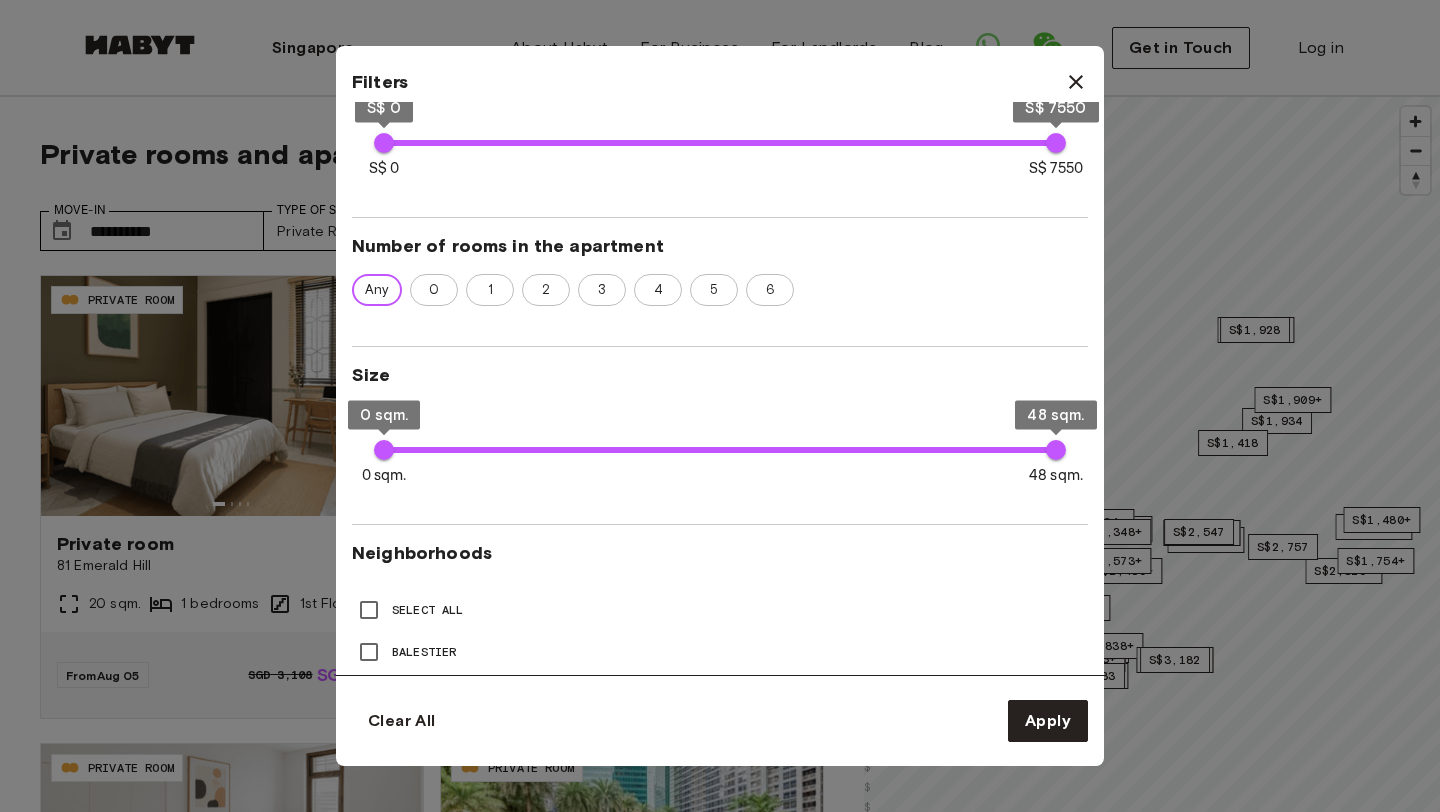 scroll, scrollTop: 464, scrollLeft: 0, axis: vertical 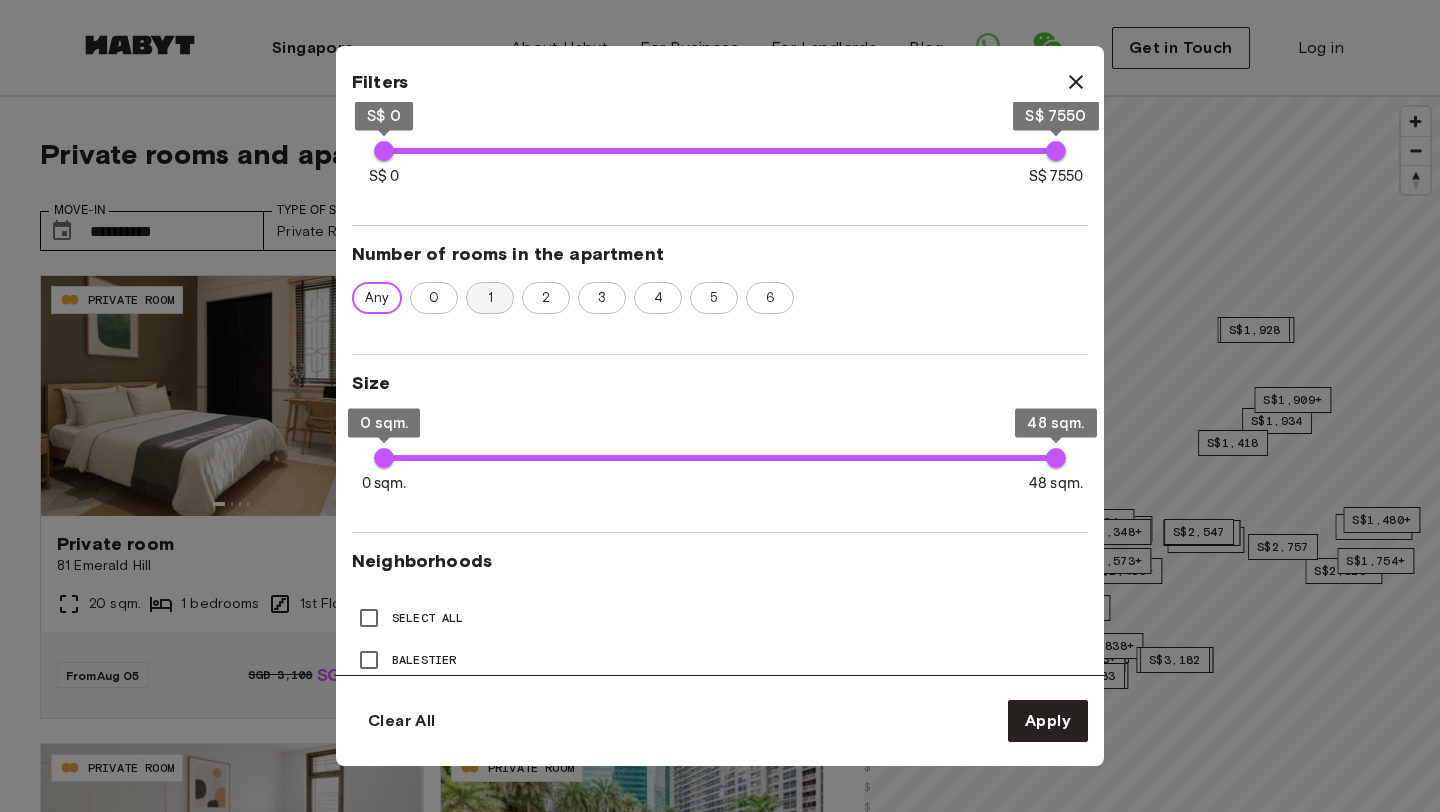 click on "1" at bounding box center [490, 298] 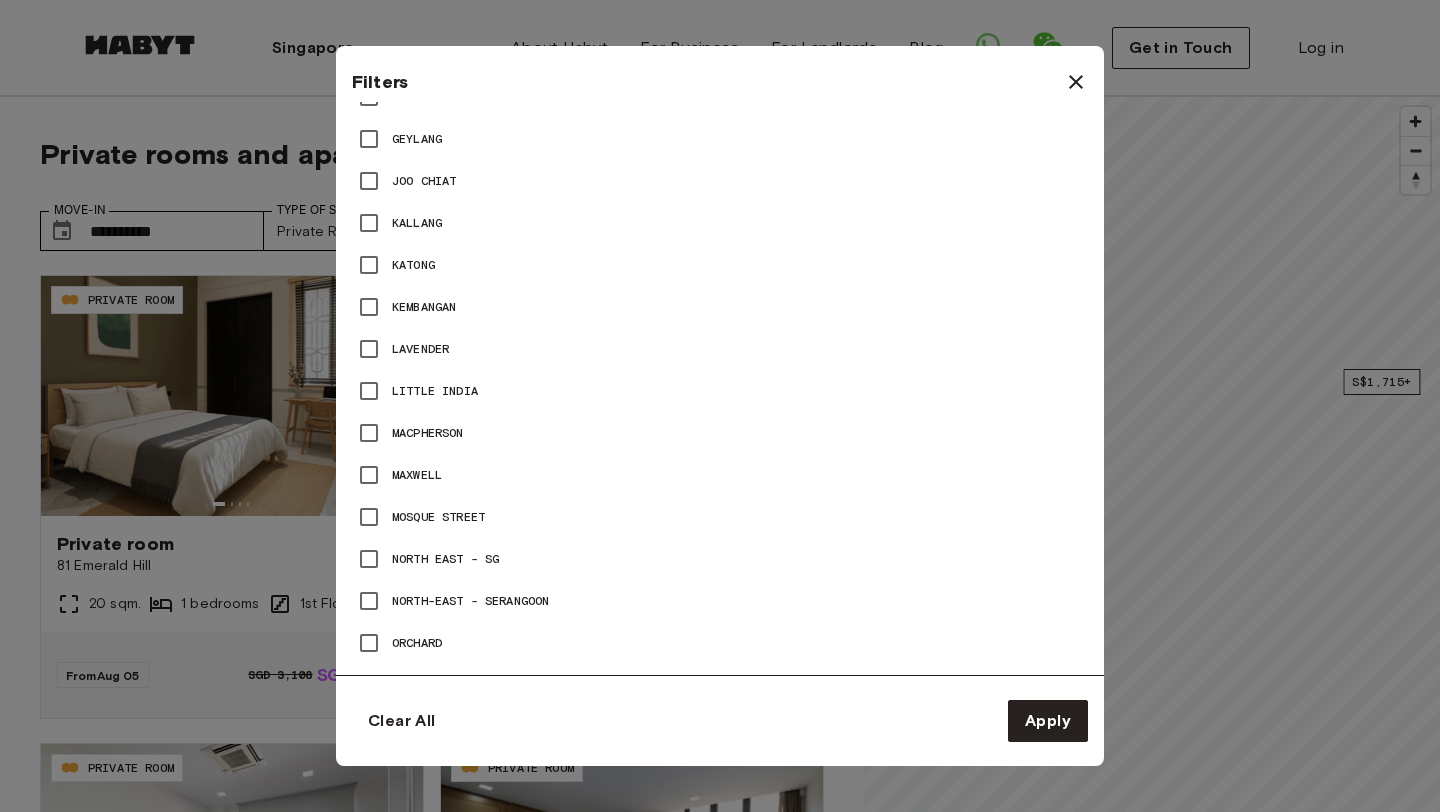 scroll, scrollTop: 2268, scrollLeft: 0, axis: vertical 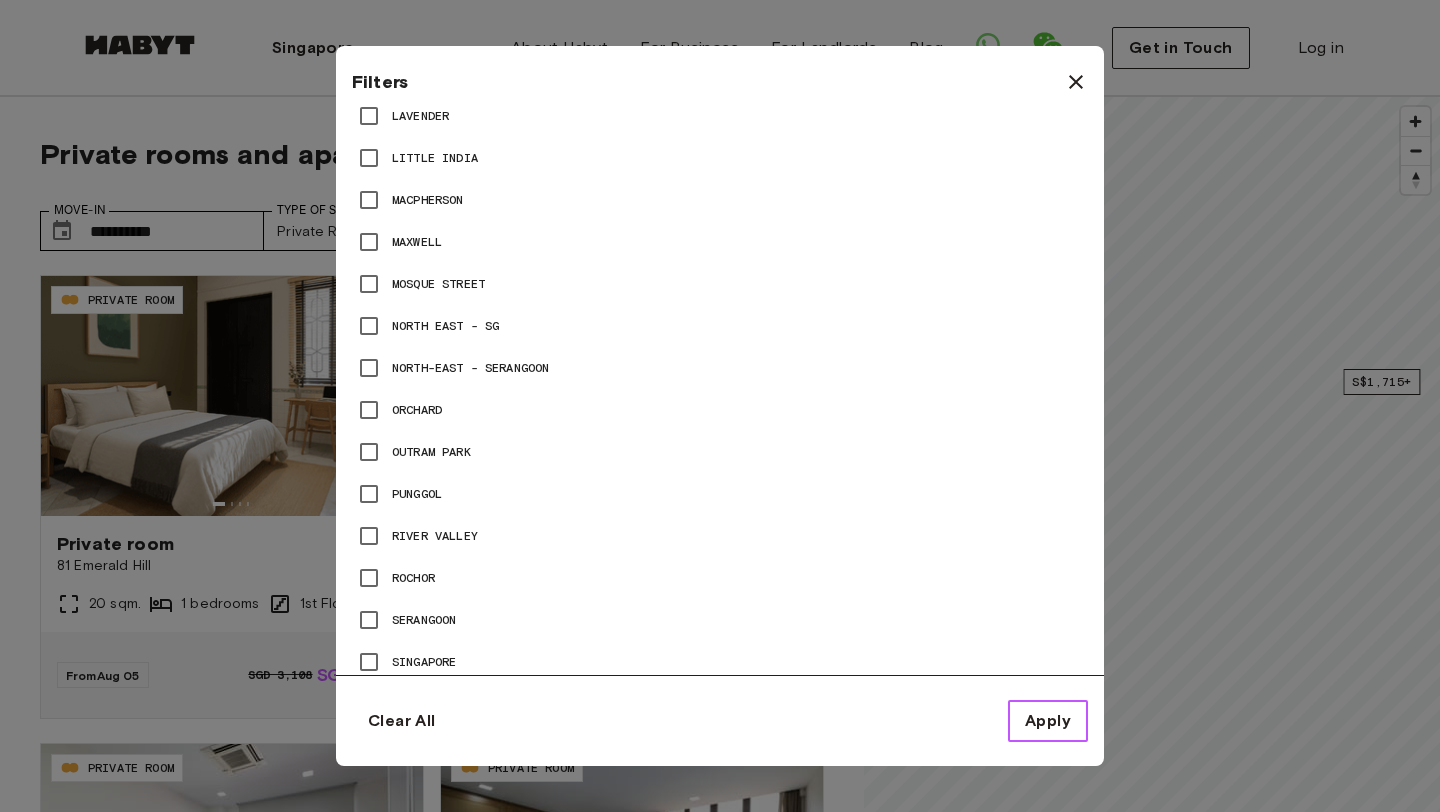 click on "Apply" at bounding box center [1048, 721] 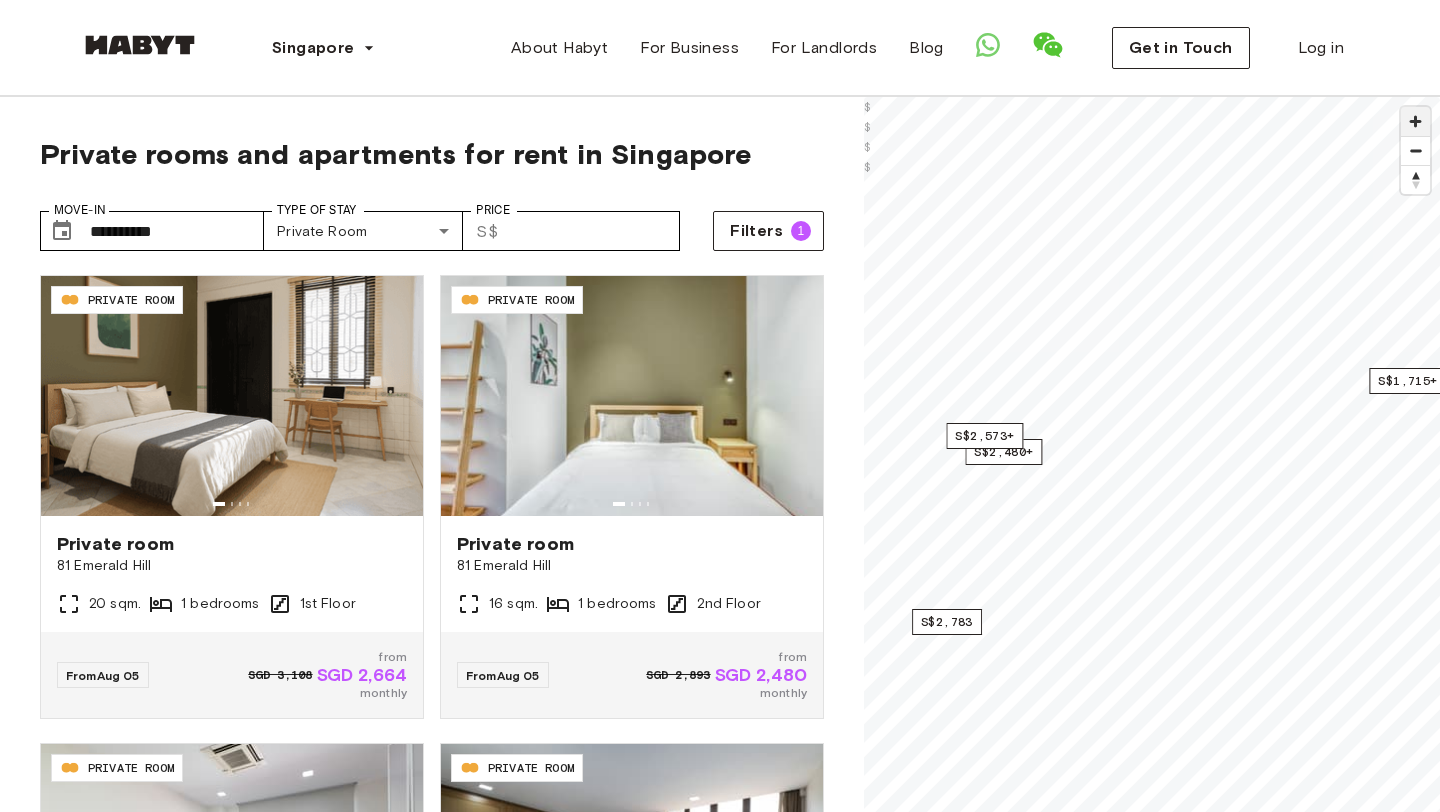 click at bounding box center [1415, 121] 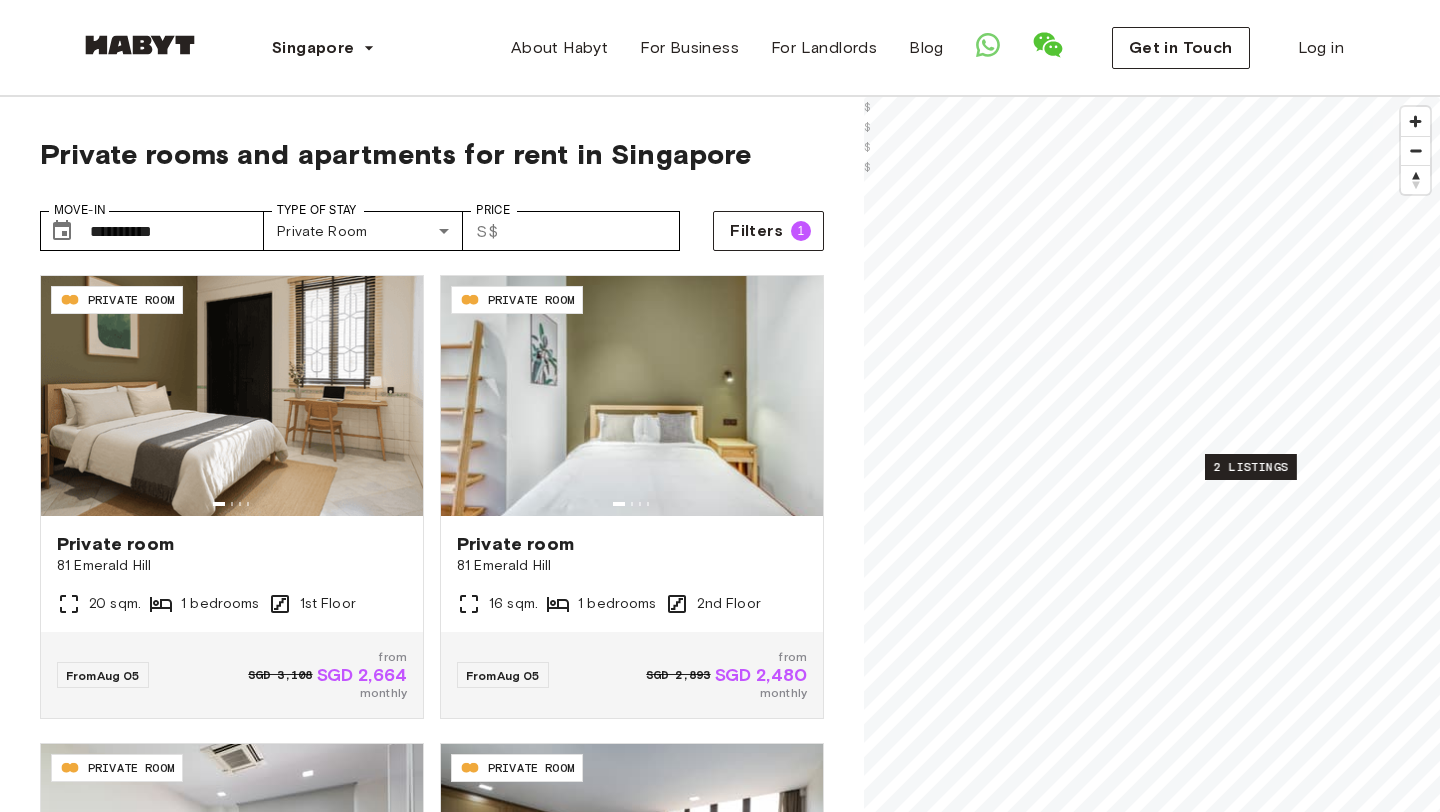 click on "2 listings" at bounding box center [1251, 467] 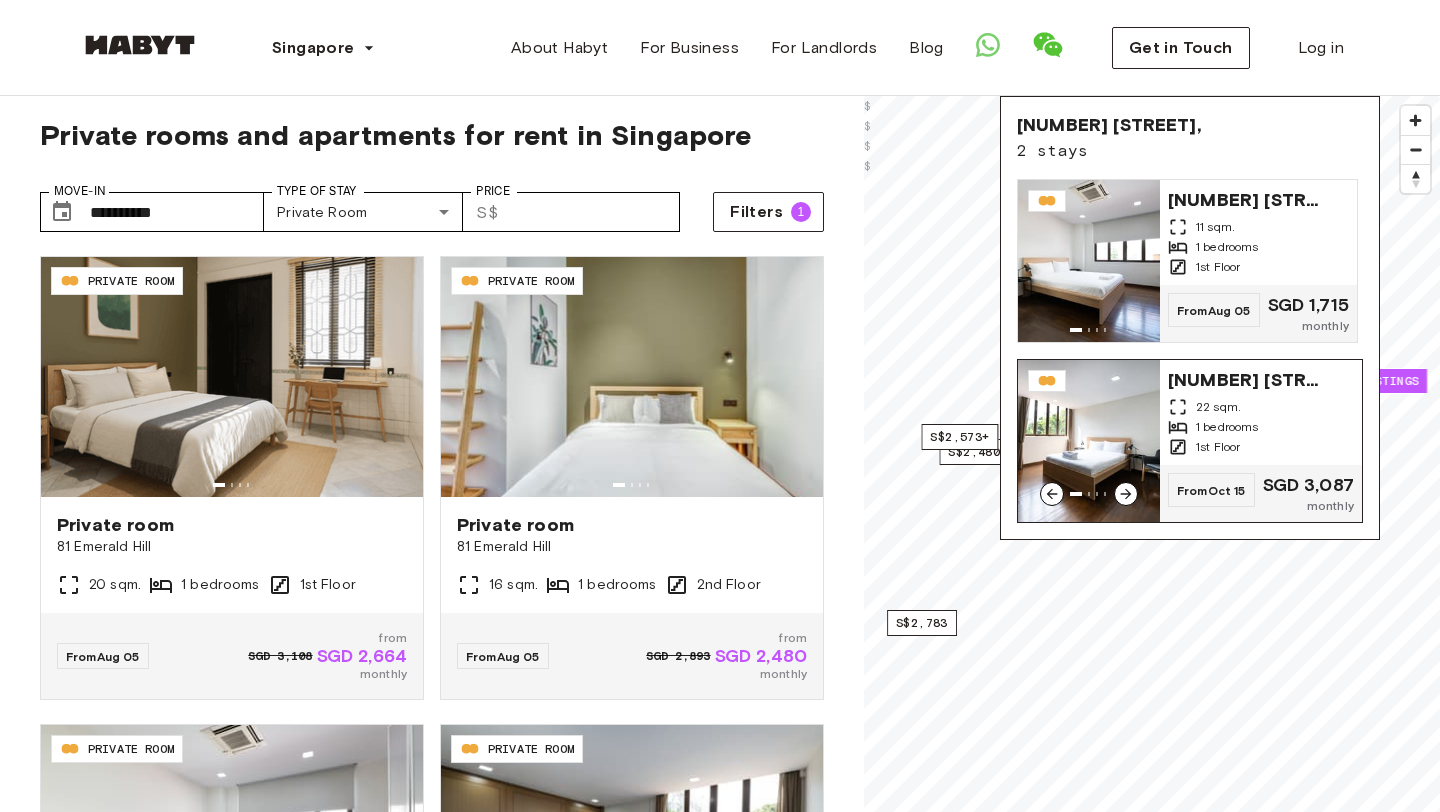 scroll, scrollTop: 21, scrollLeft: 0, axis: vertical 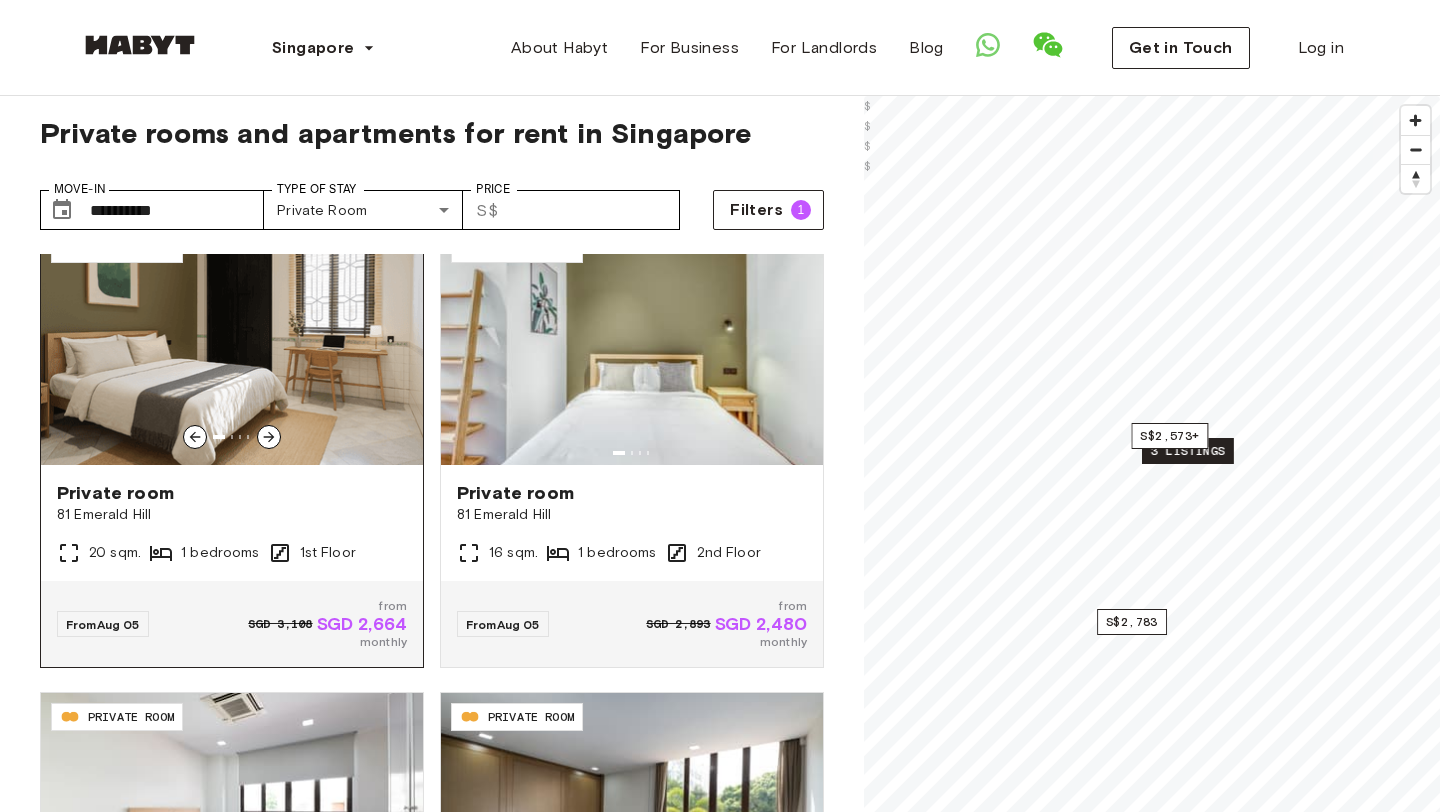click 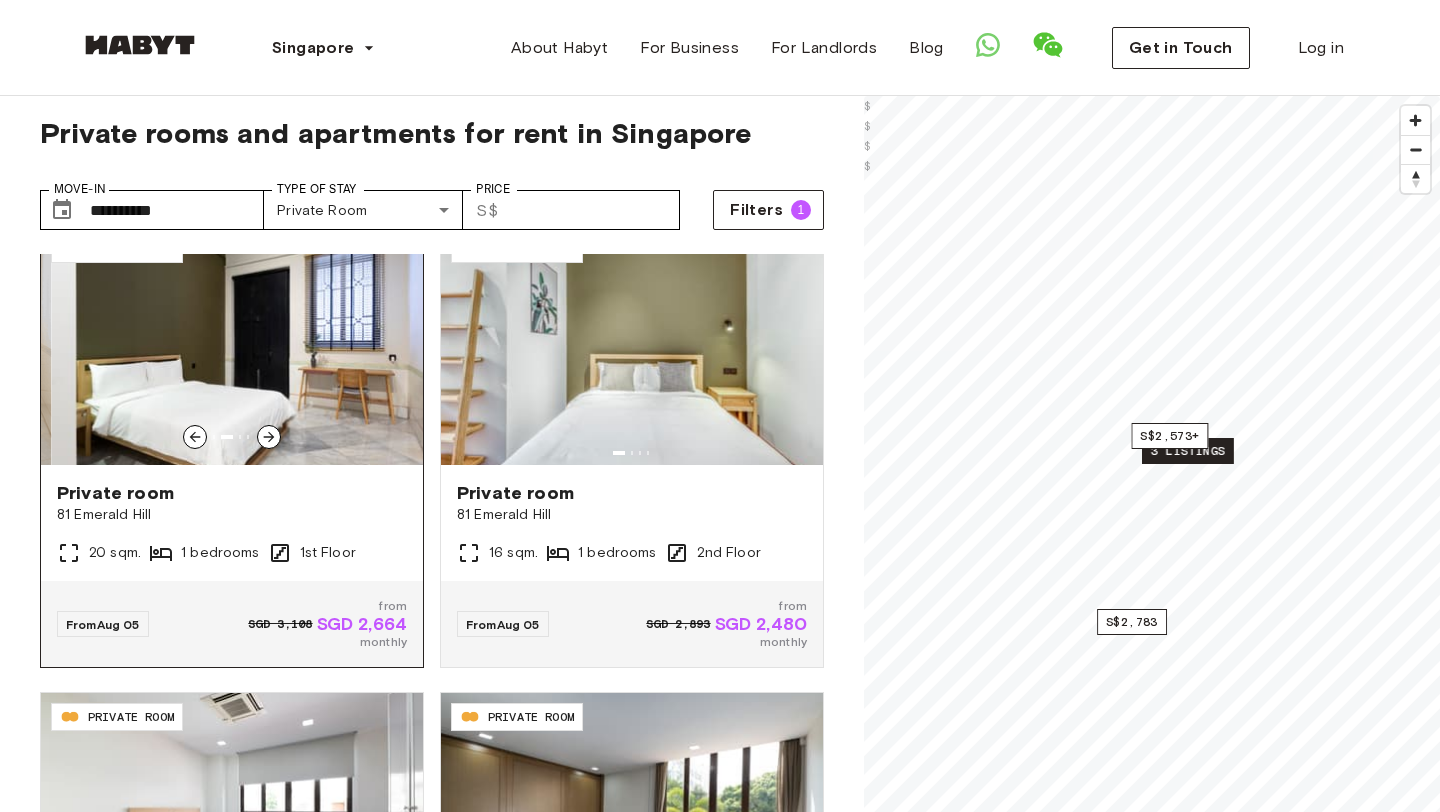 click 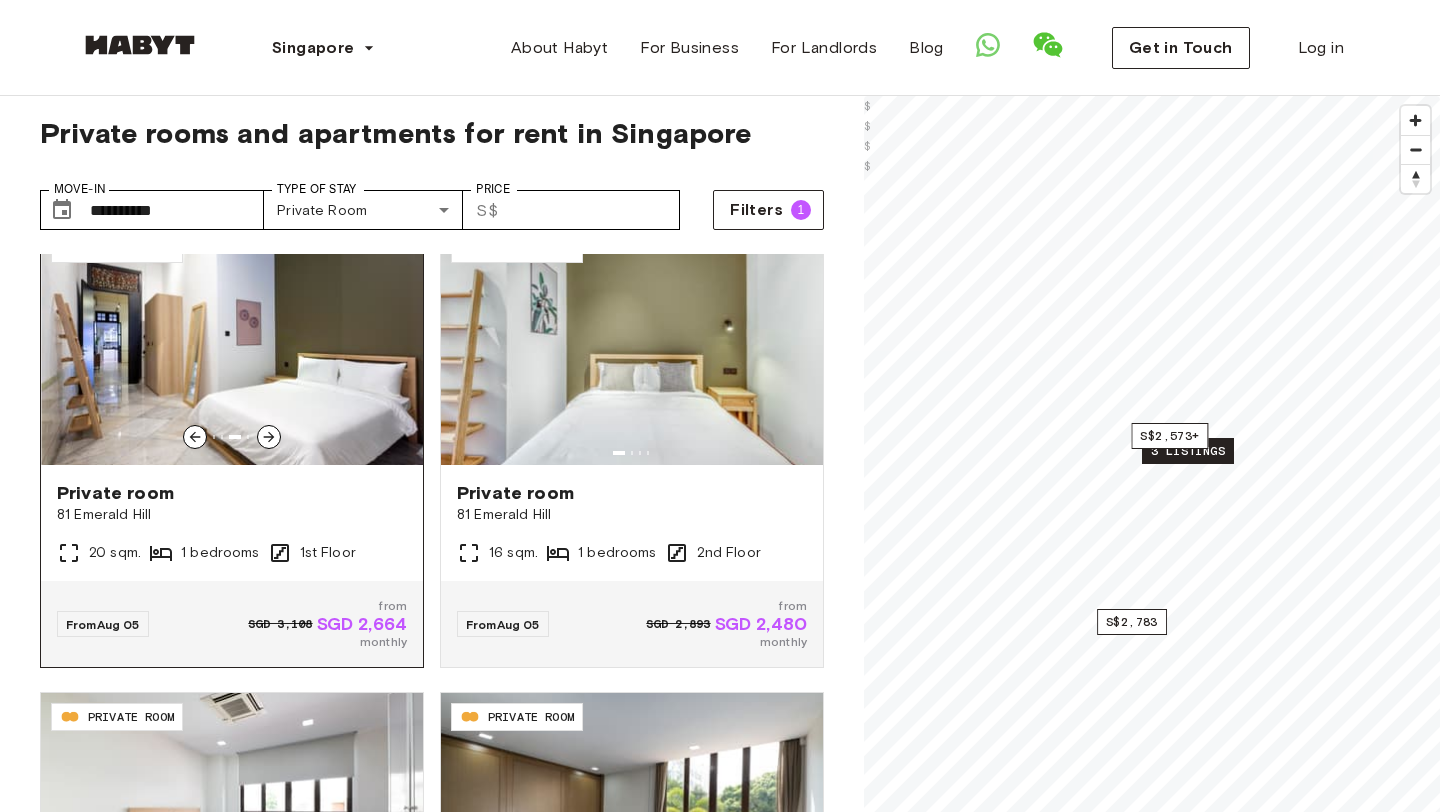 click 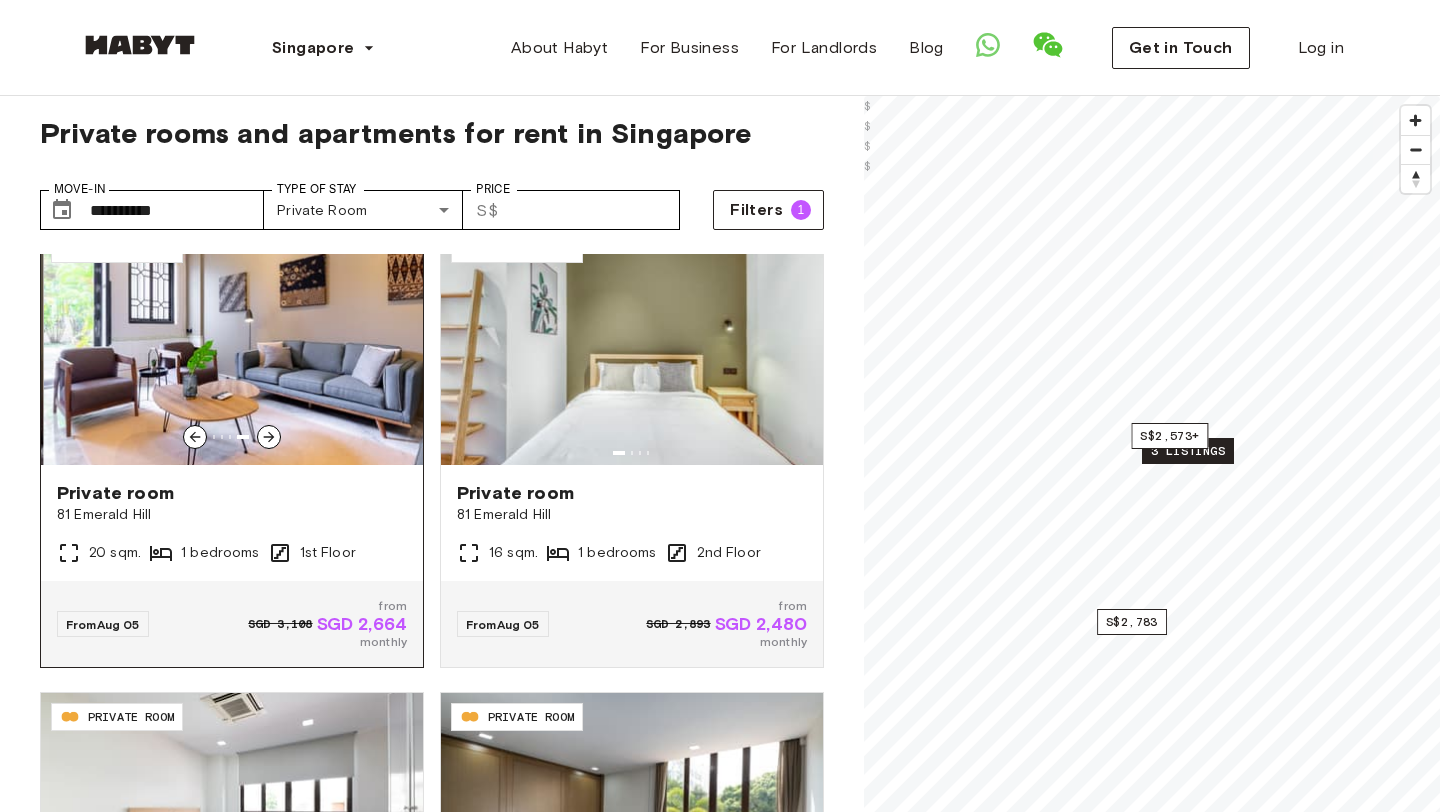 click 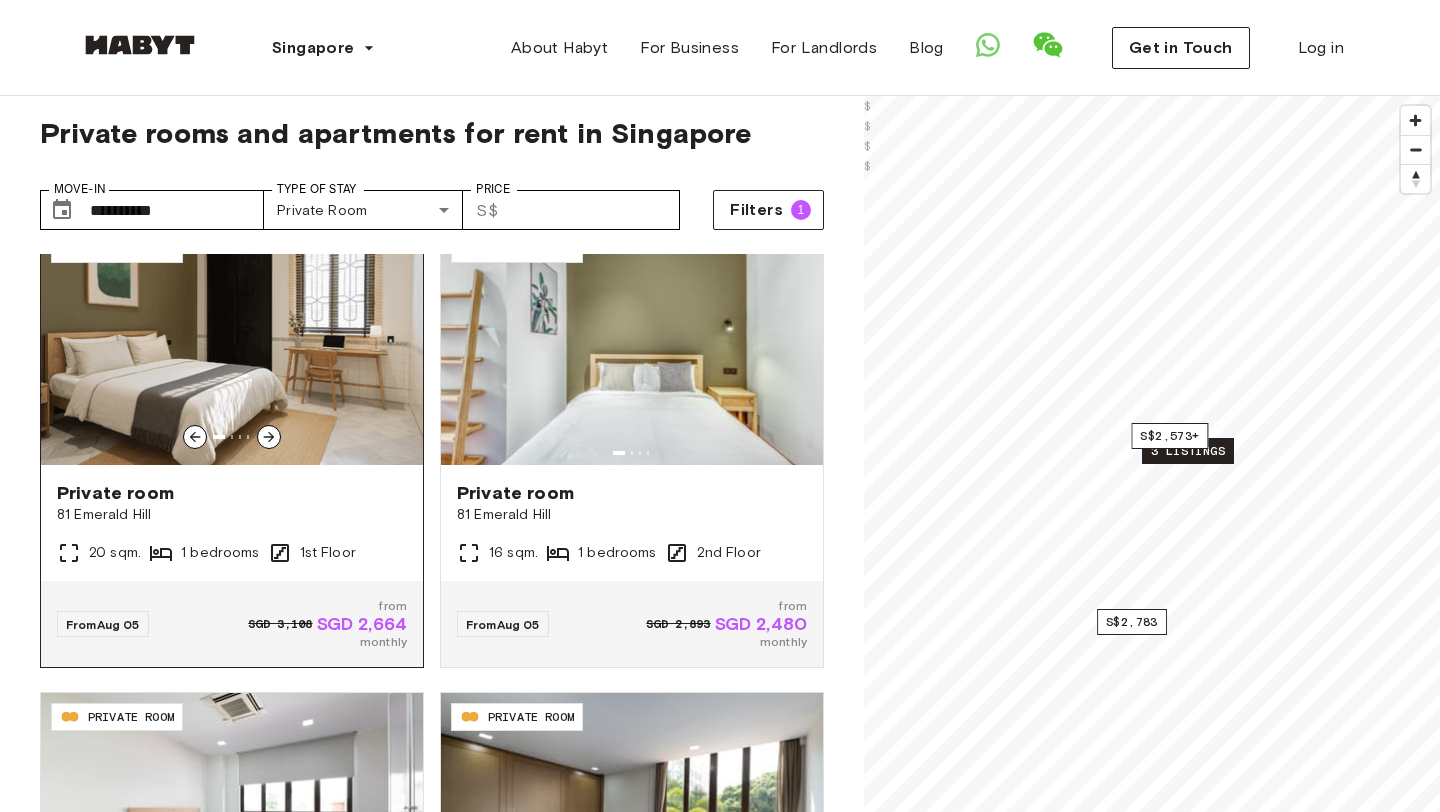 click 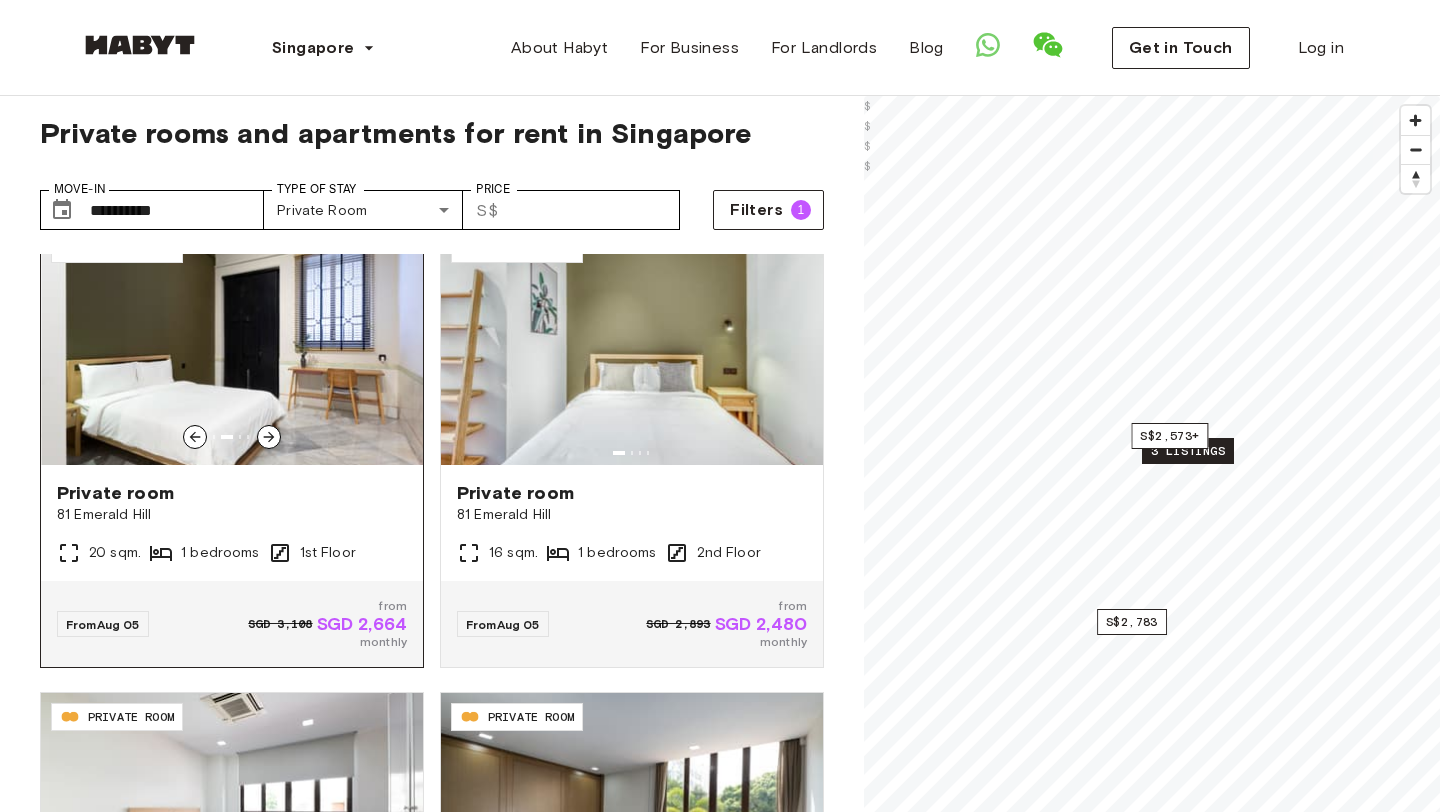 click at bounding box center [232, 345] 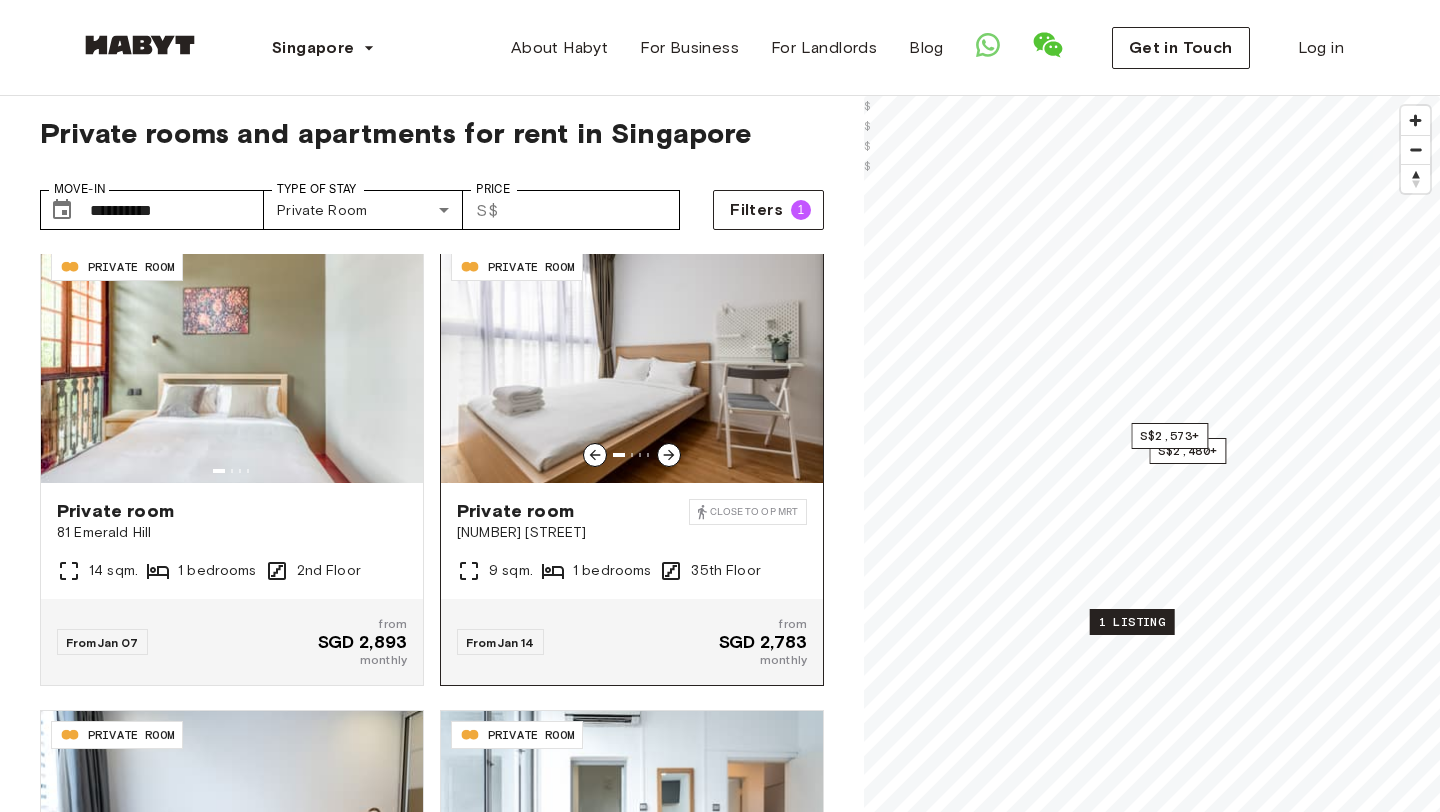 scroll, scrollTop: 1076, scrollLeft: 0, axis: vertical 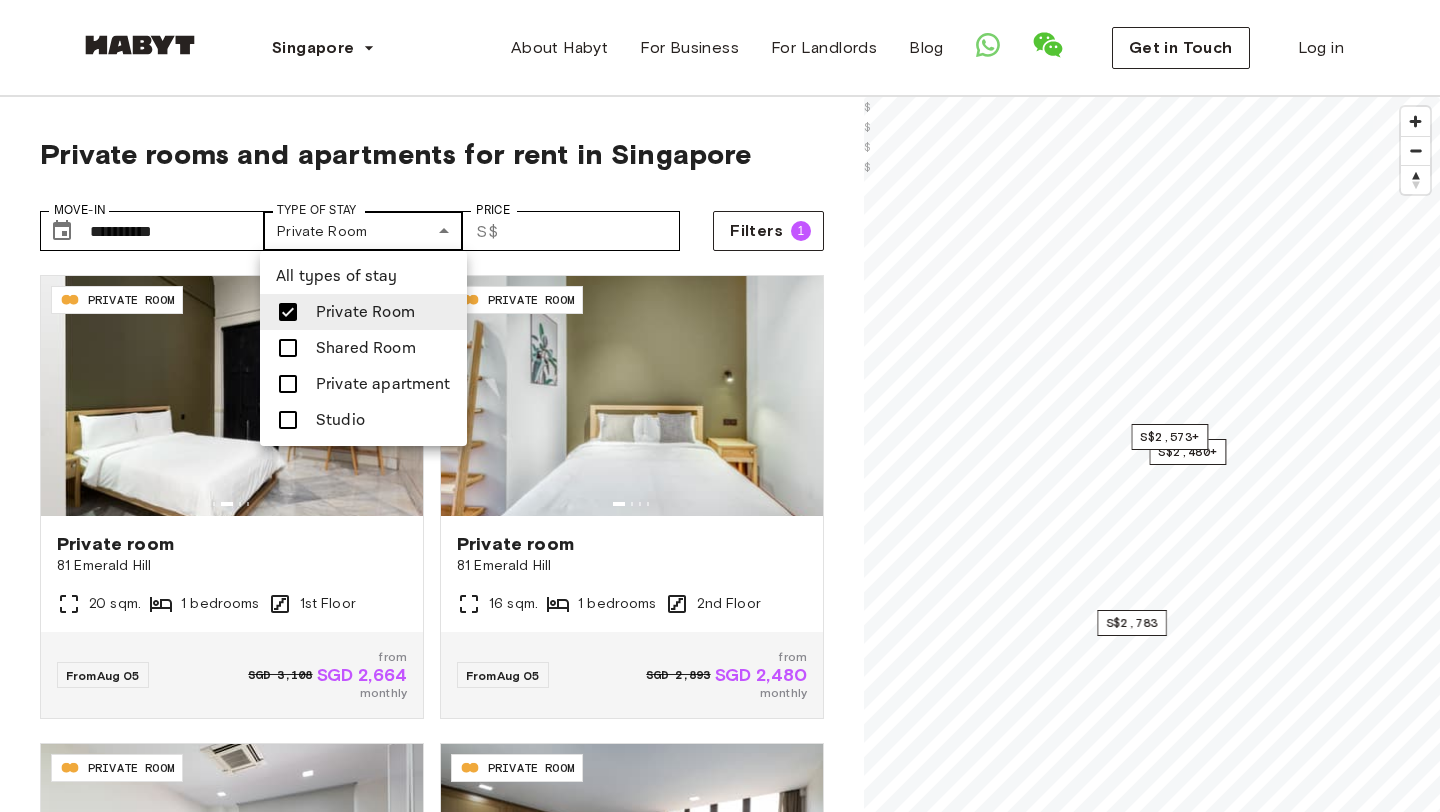 click on "**********" at bounding box center [720, 2351] 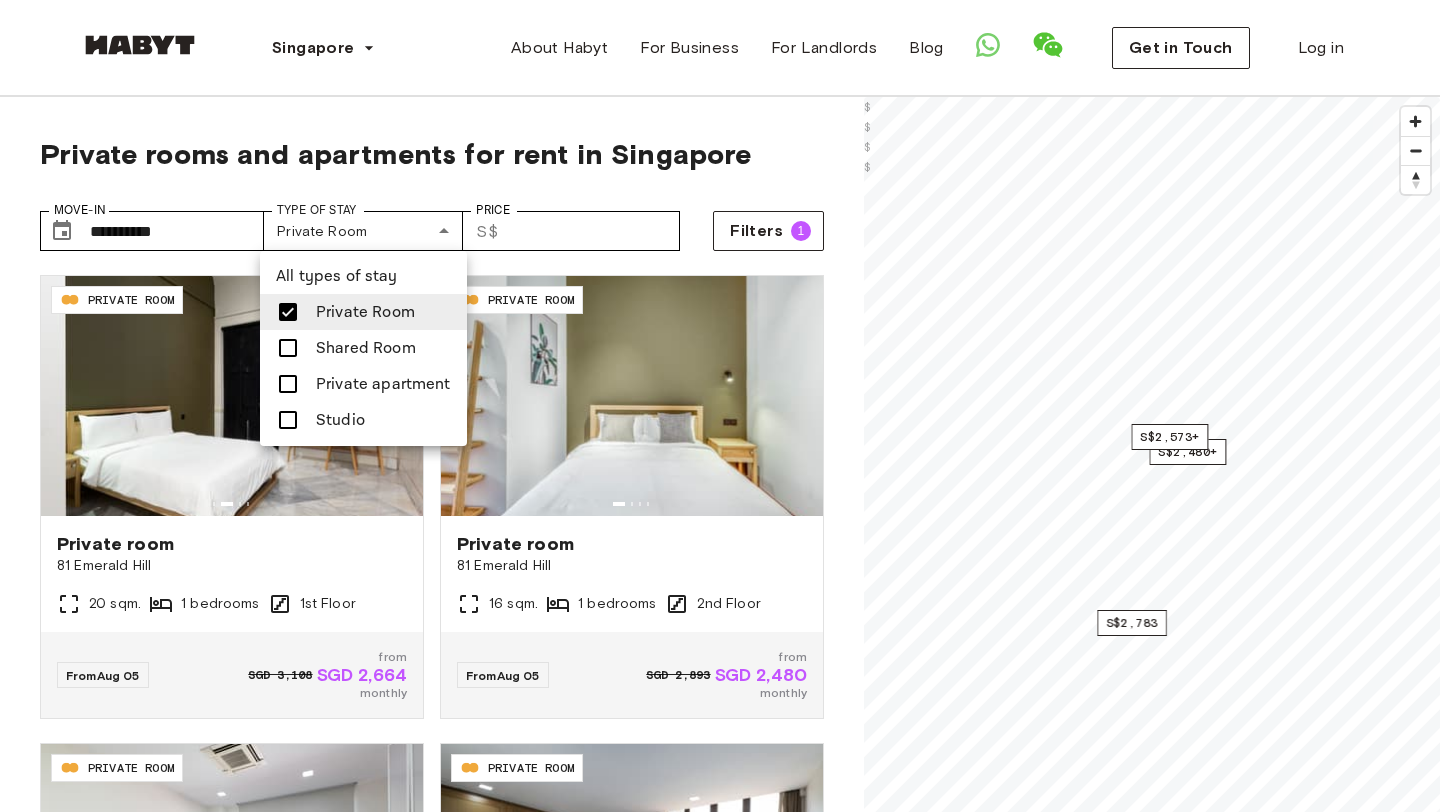 click at bounding box center (720, 406) 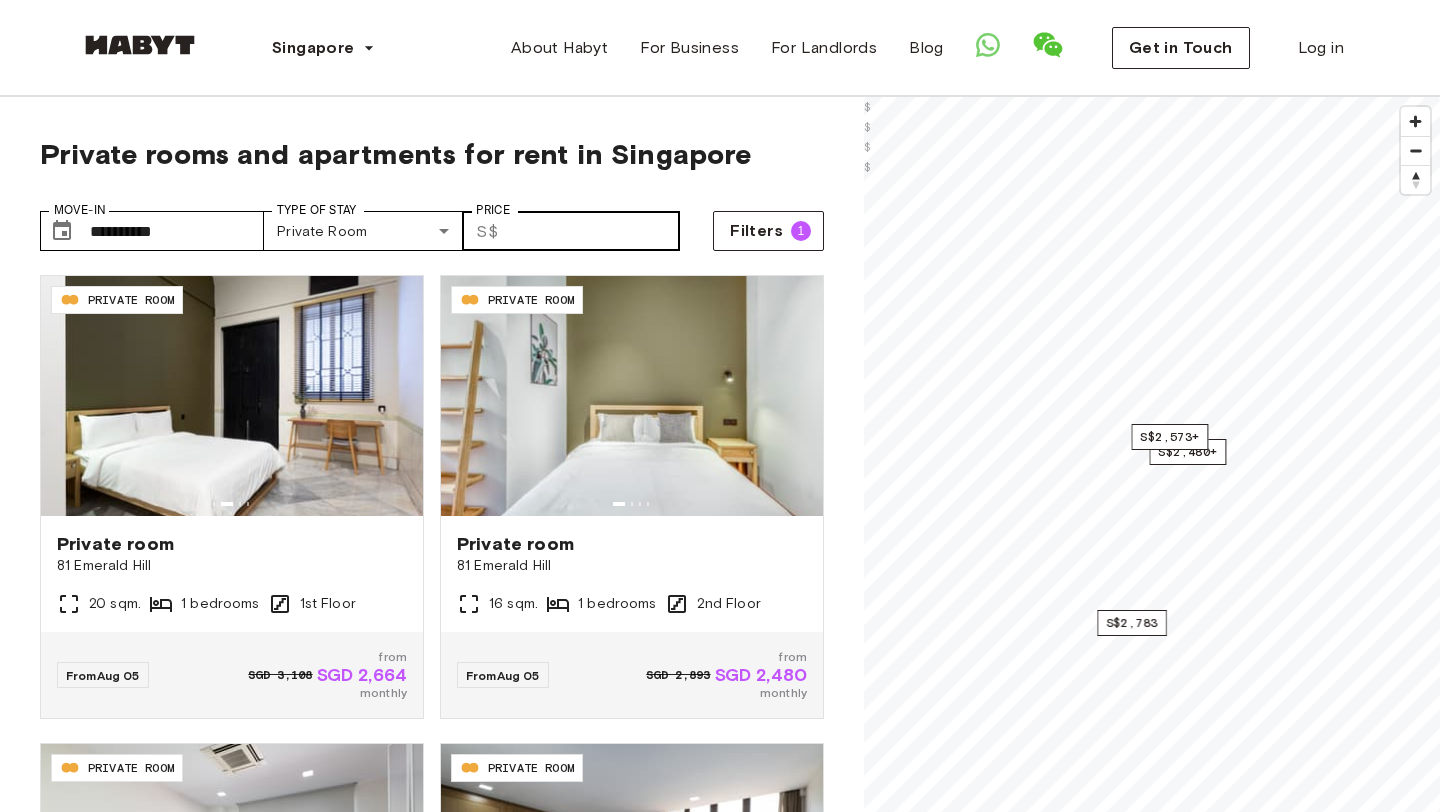 click on "​ S$ Price" at bounding box center [570, 231] 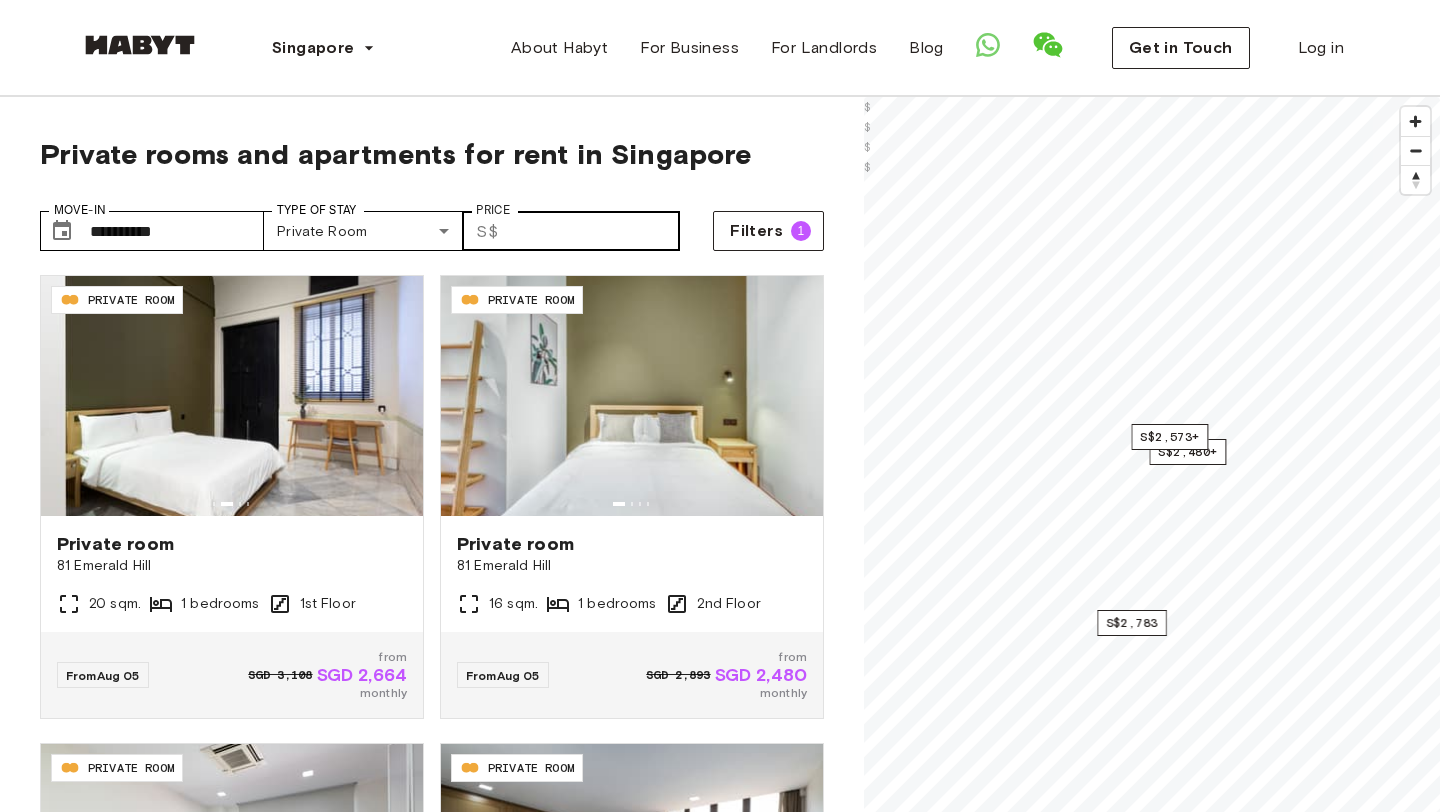 click on "​ S$ Price" at bounding box center [570, 231] 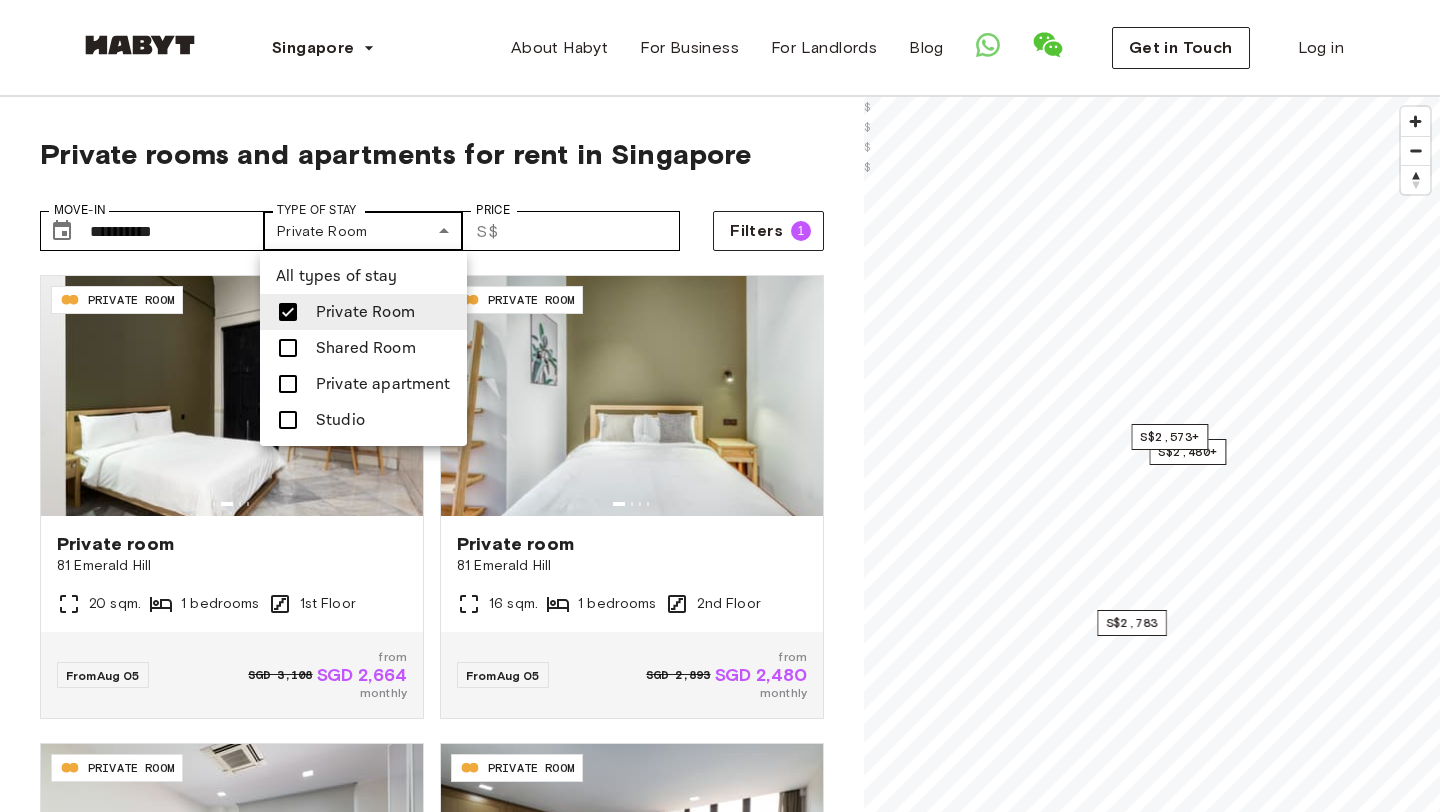 click on "**********" at bounding box center [720, 2351] 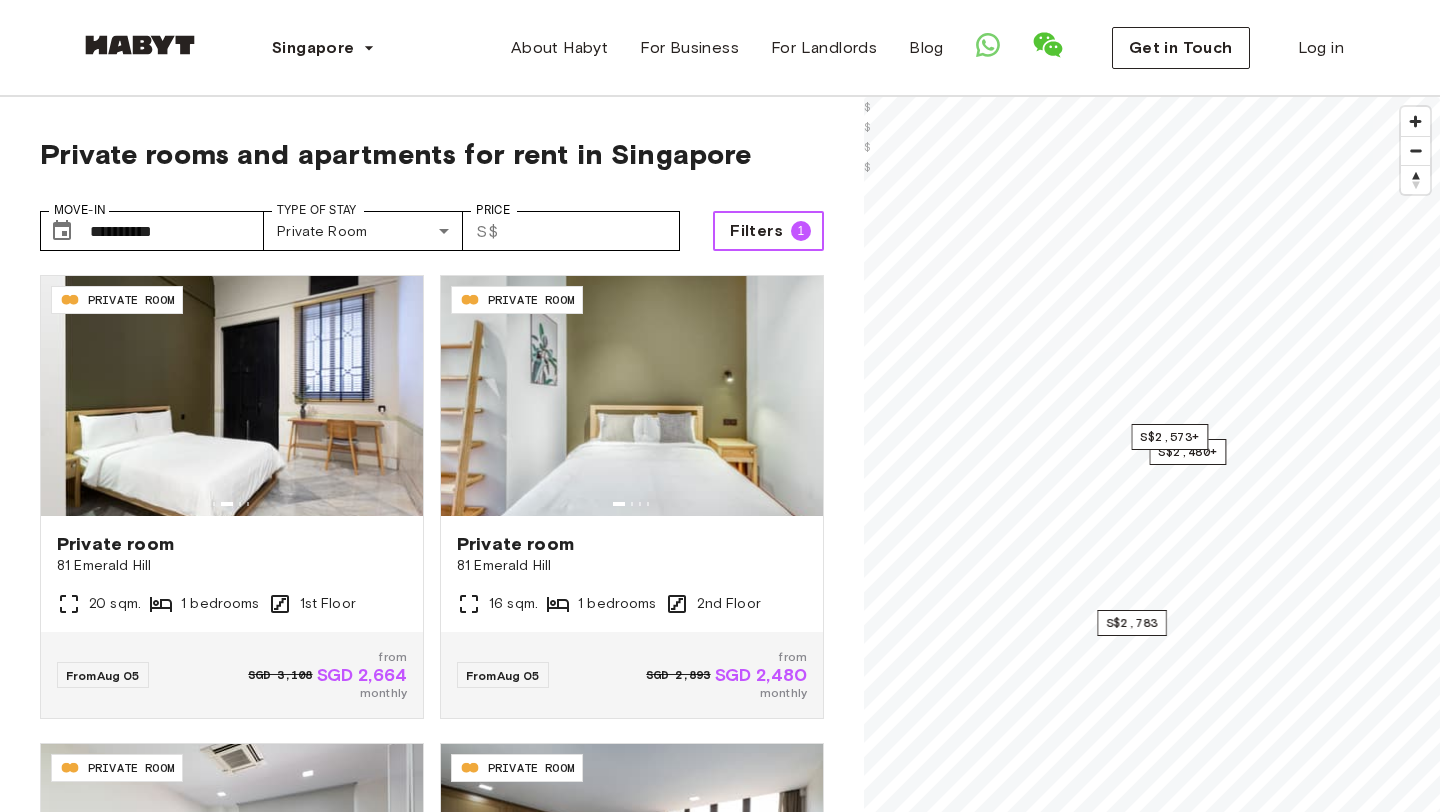 click on "Filters" at bounding box center [756, 231] 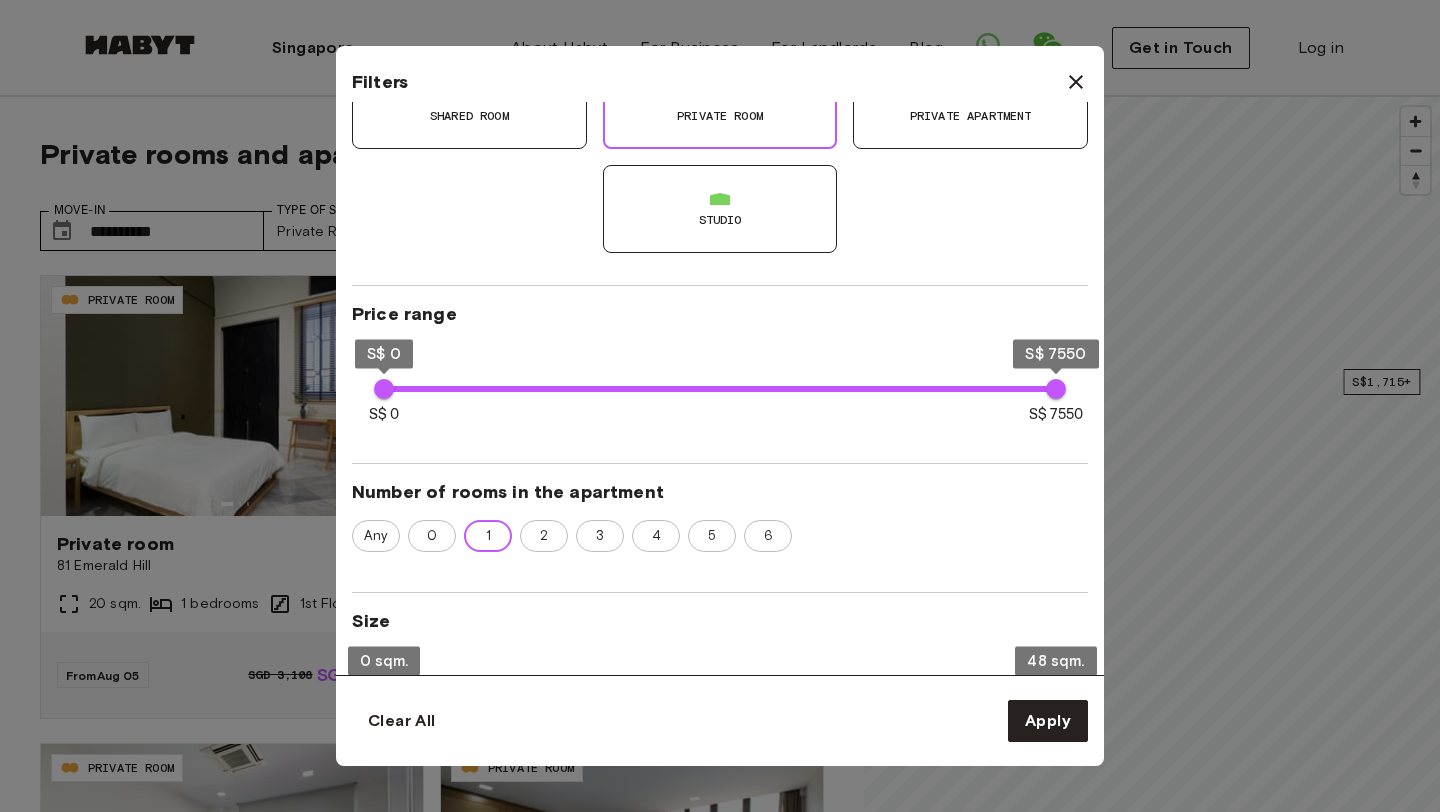 scroll, scrollTop: 234, scrollLeft: 0, axis: vertical 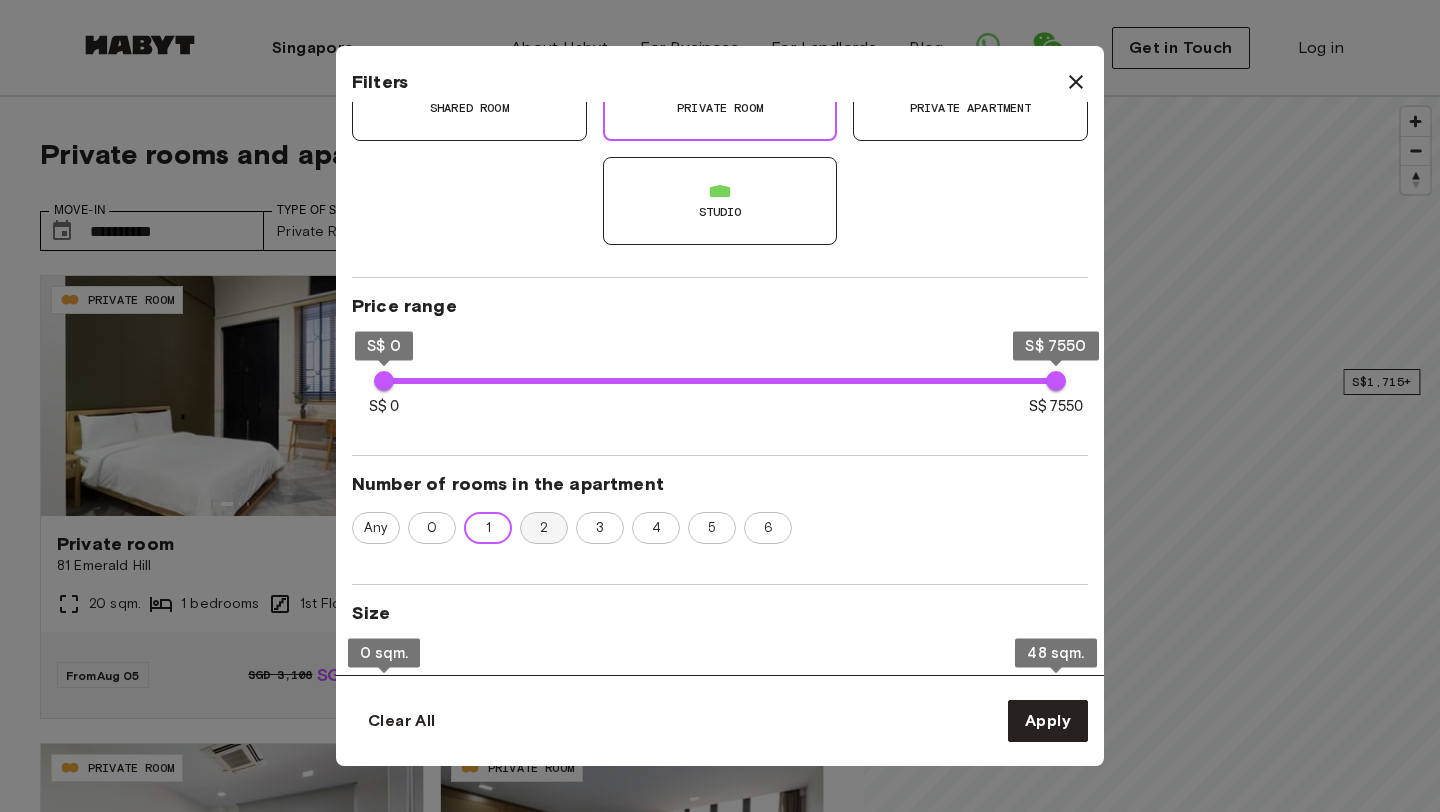 click on "3" at bounding box center (600, 528) 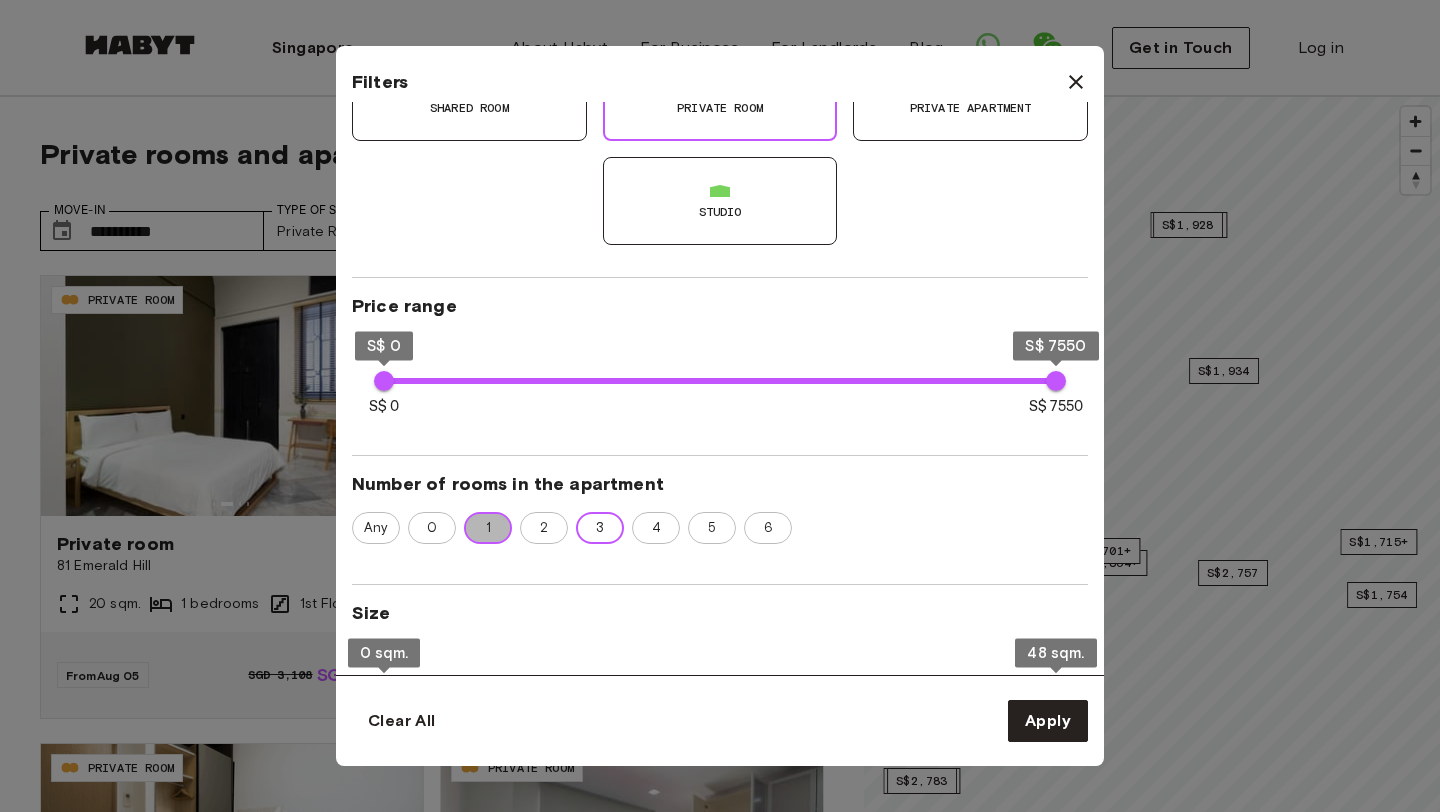click on "1" at bounding box center [488, 528] 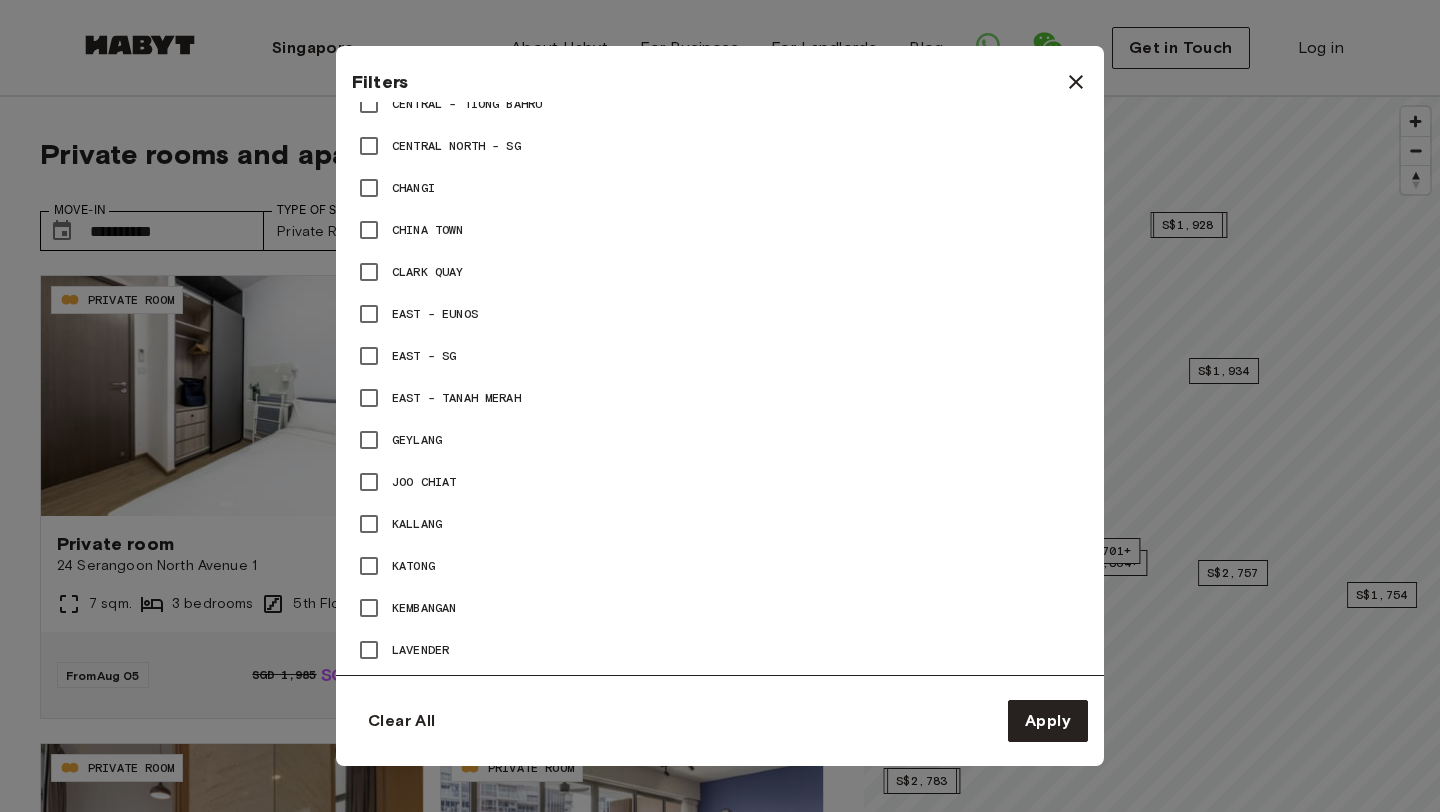 scroll, scrollTop: 2526, scrollLeft: 0, axis: vertical 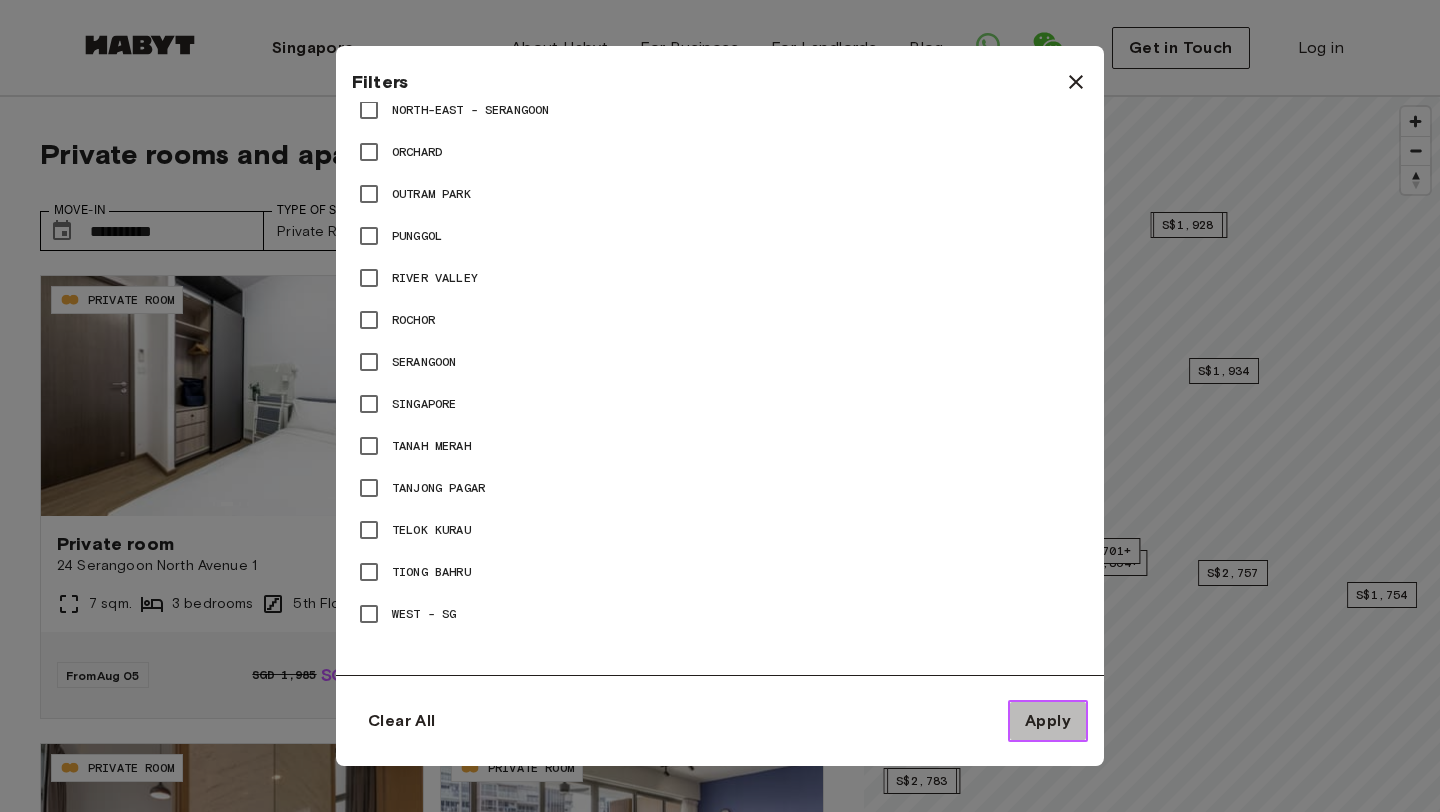click on "Apply" at bounding box center [1048, 721] 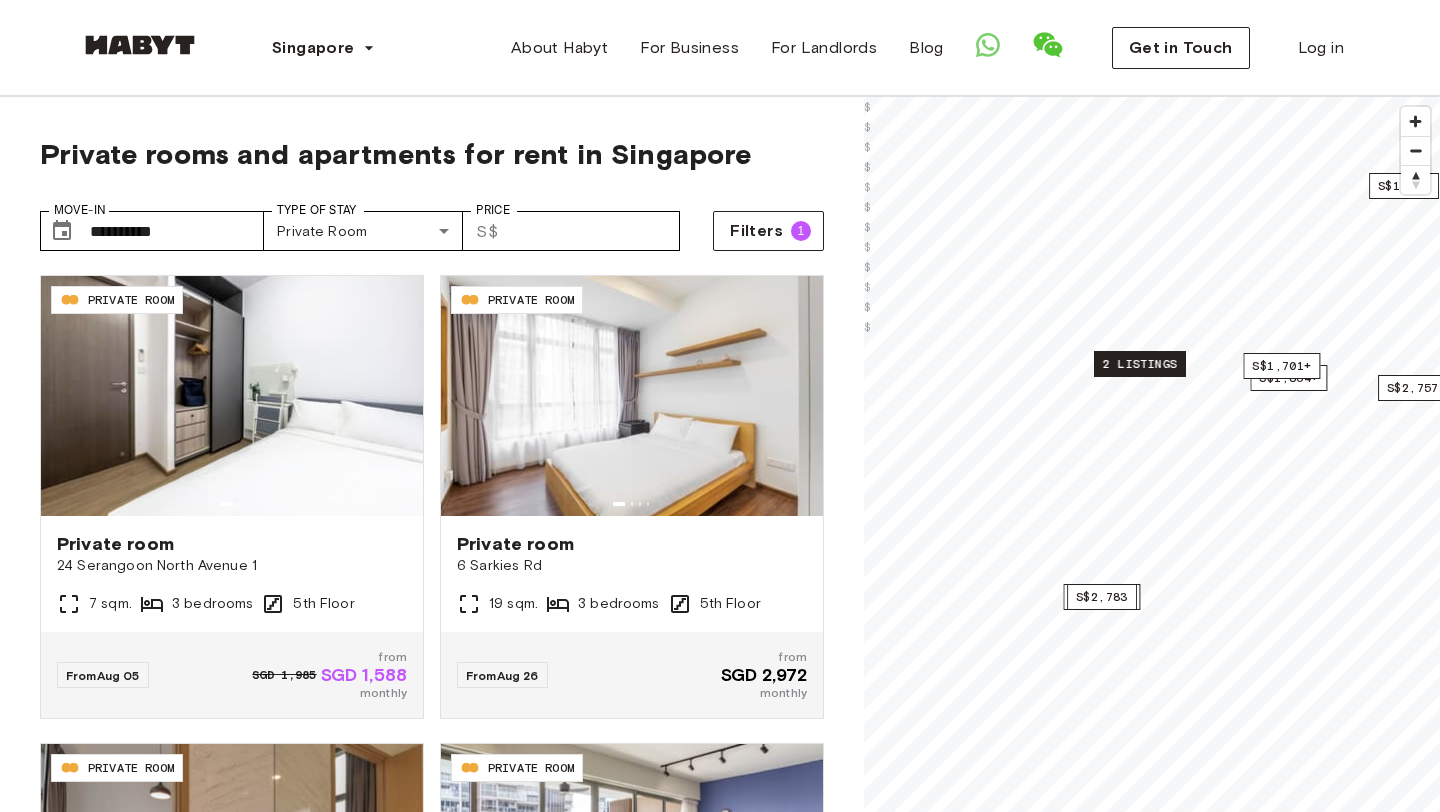 click on "2 listings" at bounding box center (1140, 364) 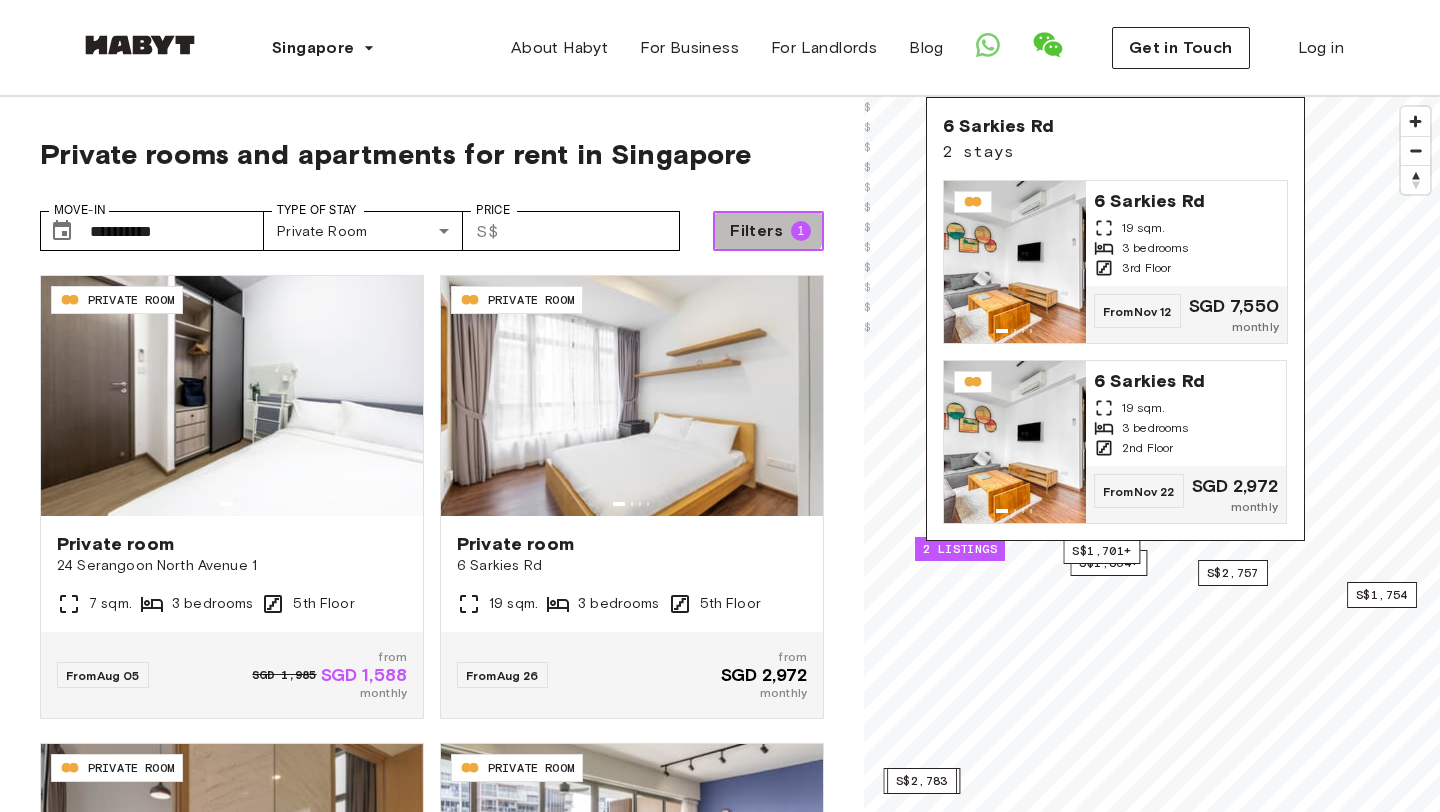 click on "Filters" at bounding box center [756, 231] 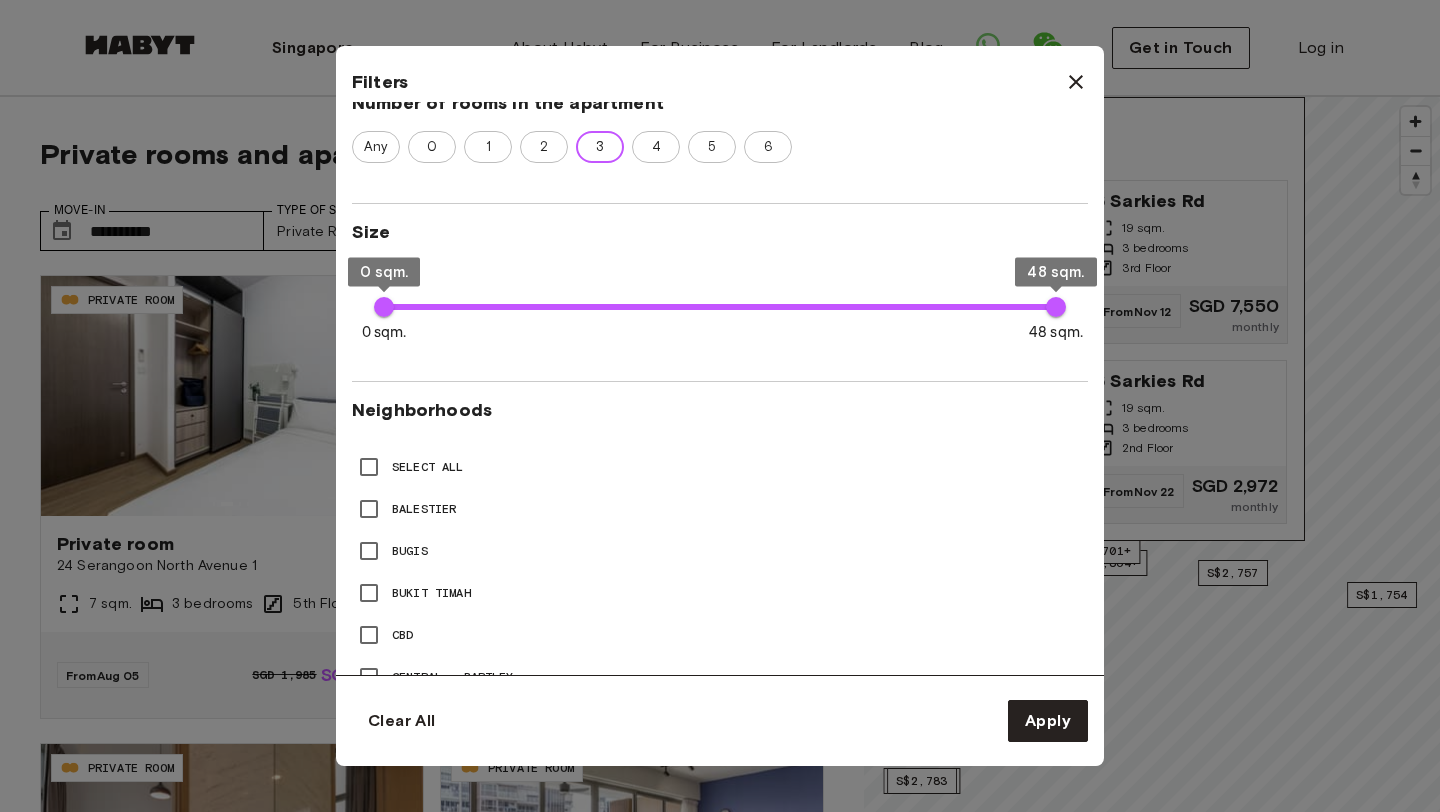 scroll, scrollTop: 507, scrollLeft: 0, axis: vertical 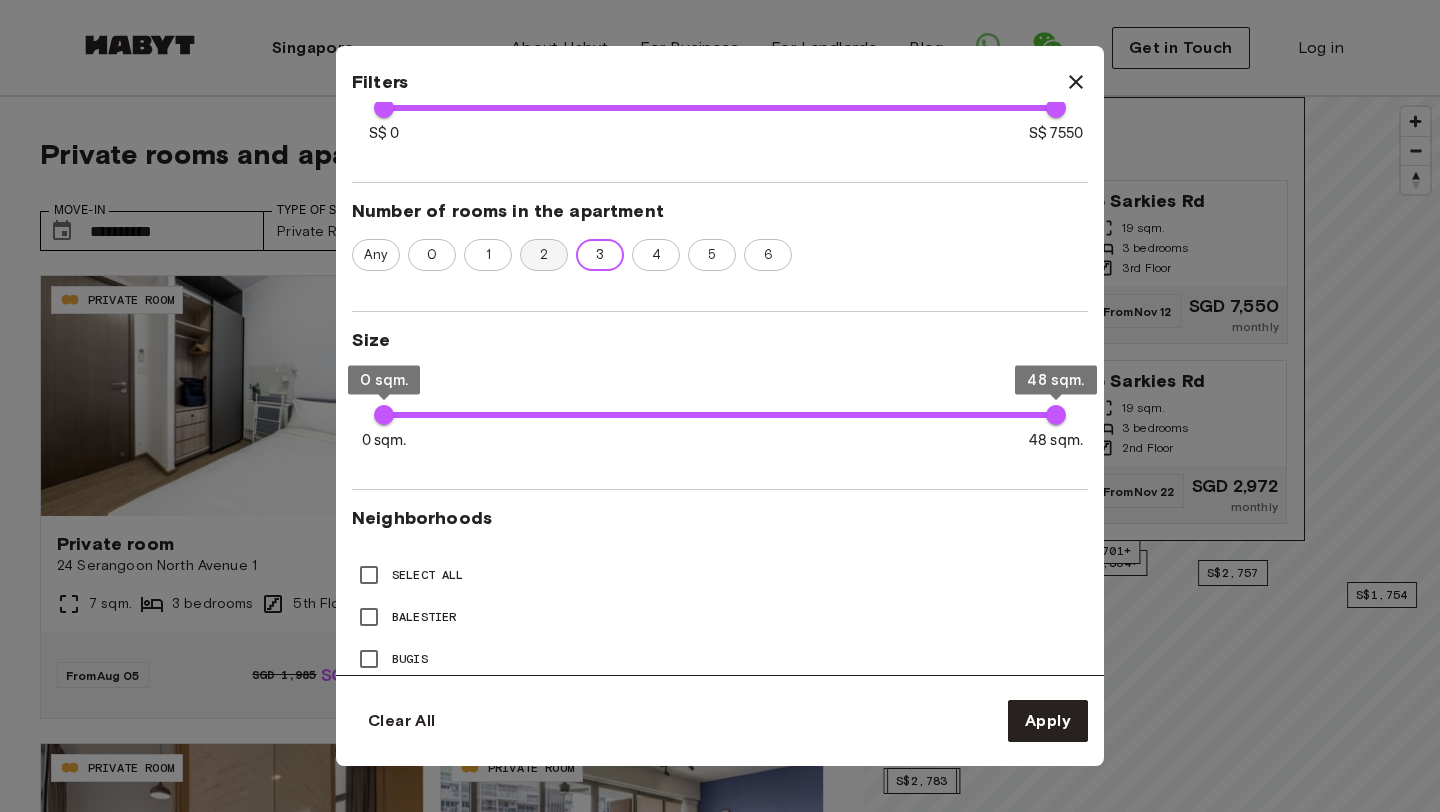 click on "2" at bounding box center [544, 255] 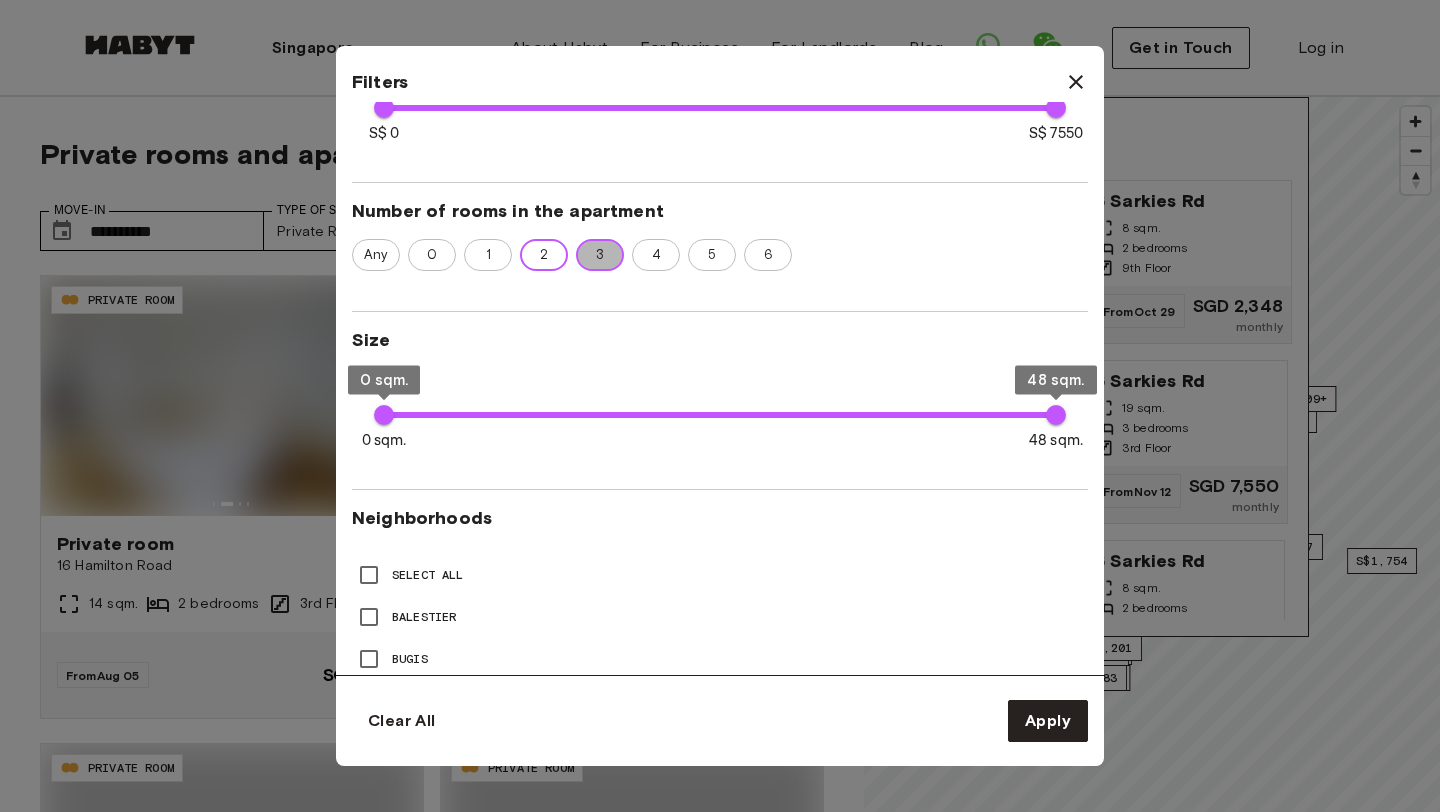 click on "3" at bounding box center (600, 255) 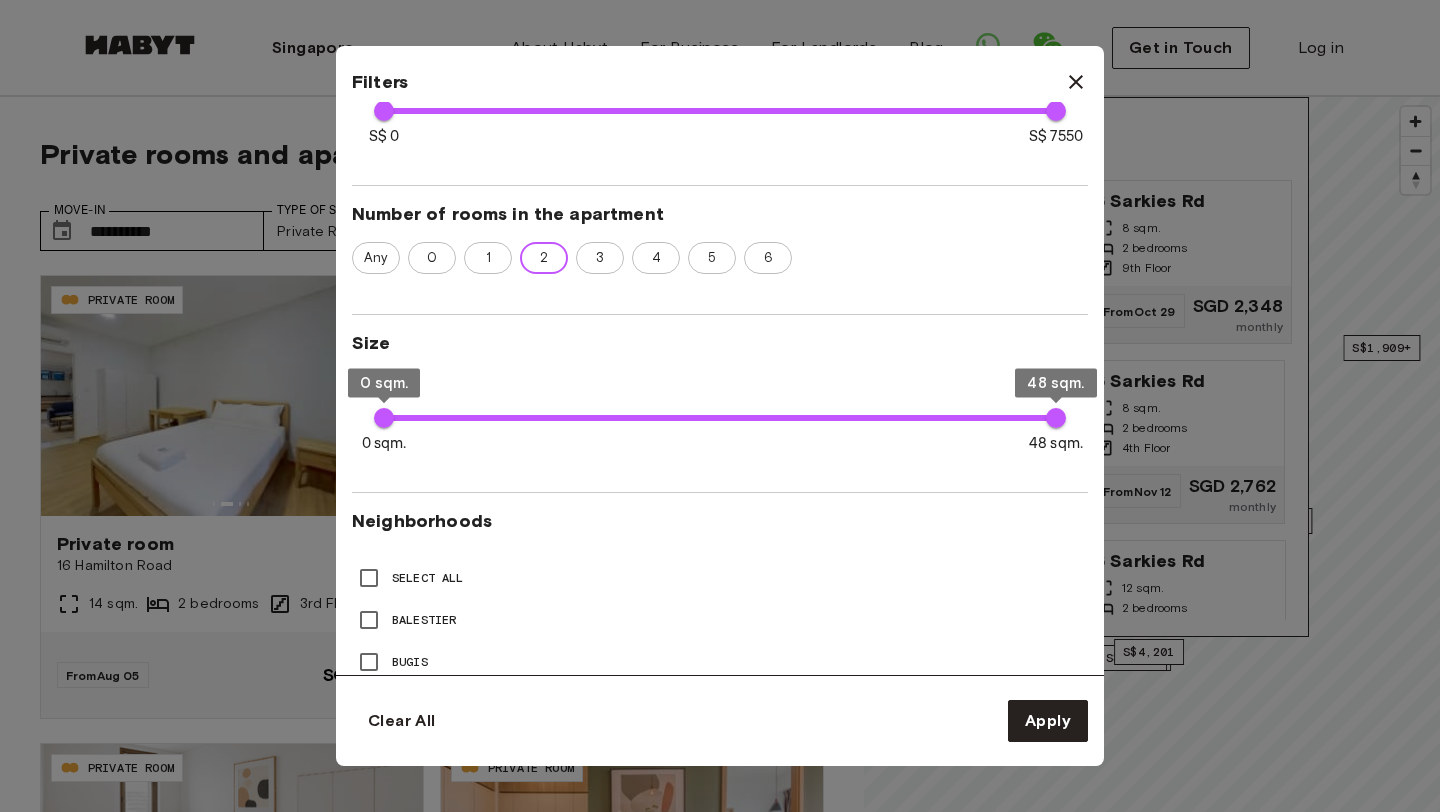 scroll, scrollTop: 0, scrollLeft: 0, axis: both 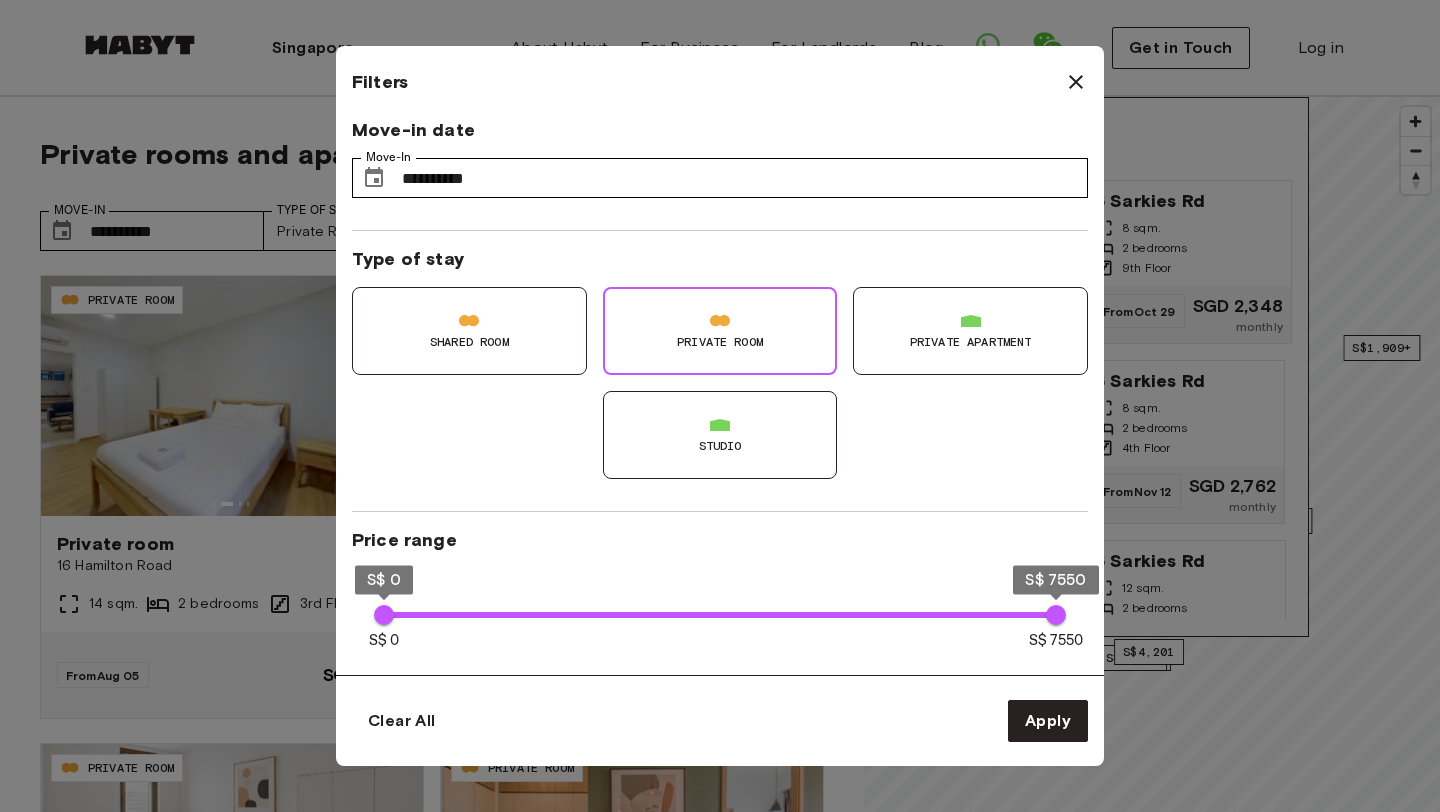 click 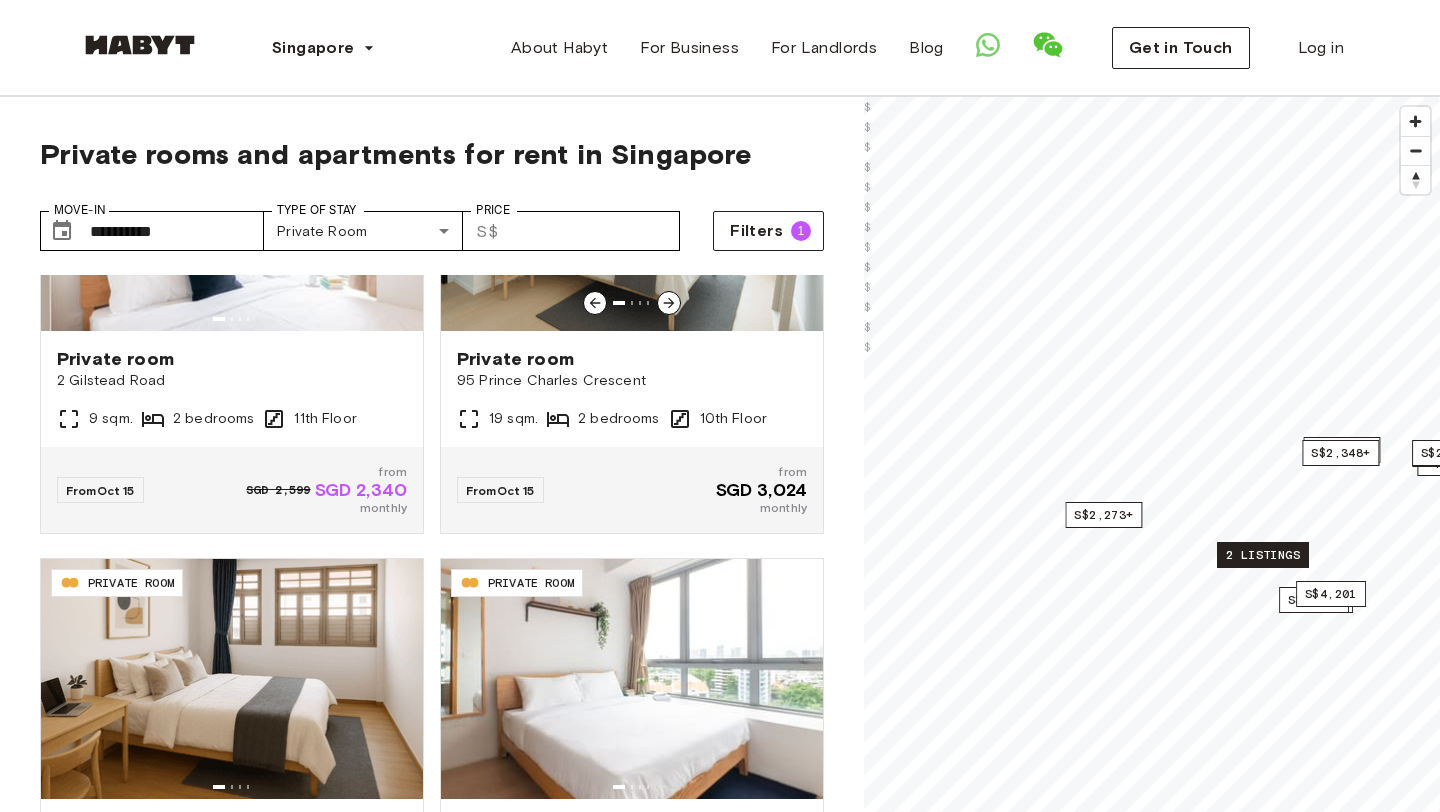 scroll, scrollTop: 3958, scrollLeft: 0, axis: vertical 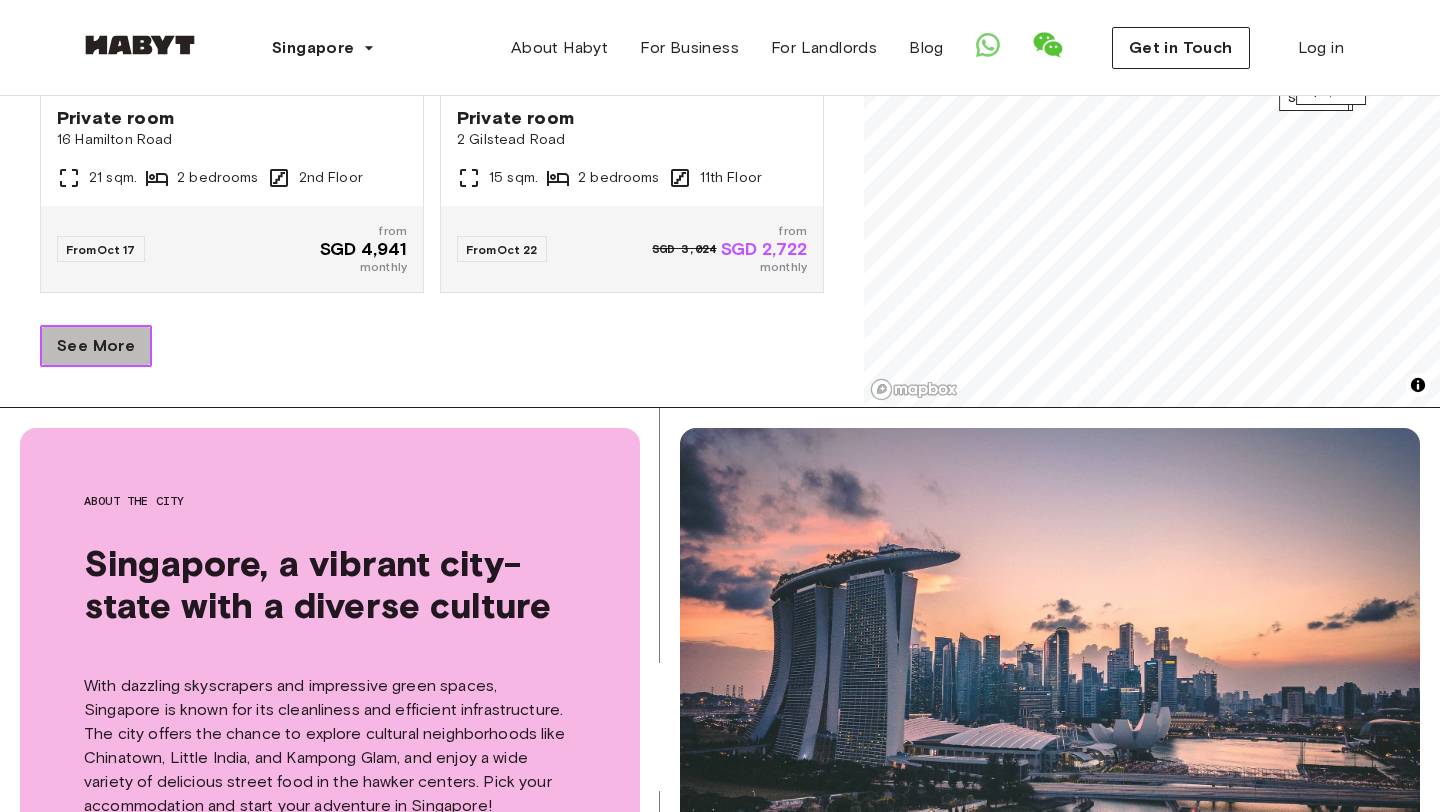 click on "See More" at bounding box center (96, 346) 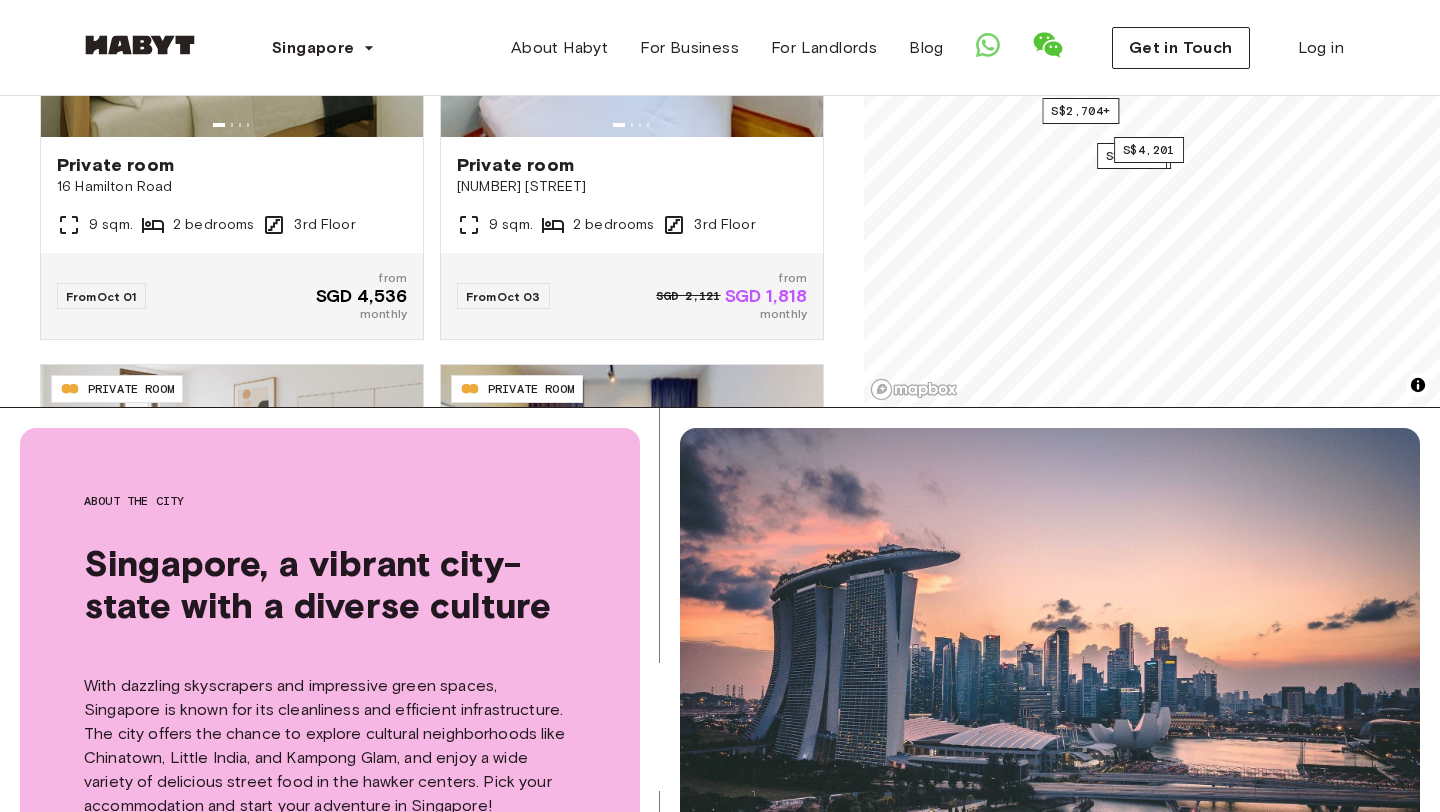 scroll, scrollTop: 1212, scrollLeft: 0, axis: vertical 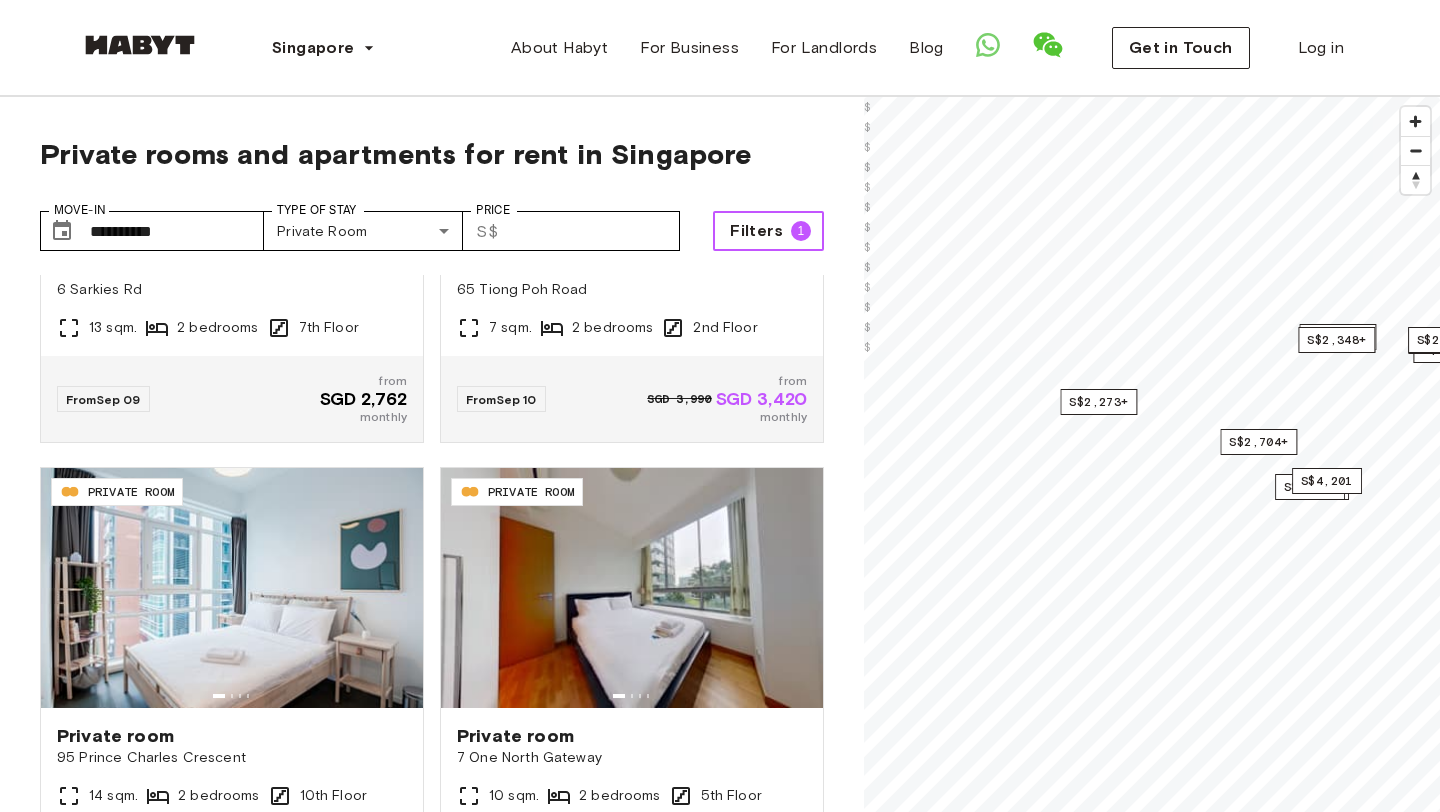 click on "Filters 1" at bounding box center [768, 231] 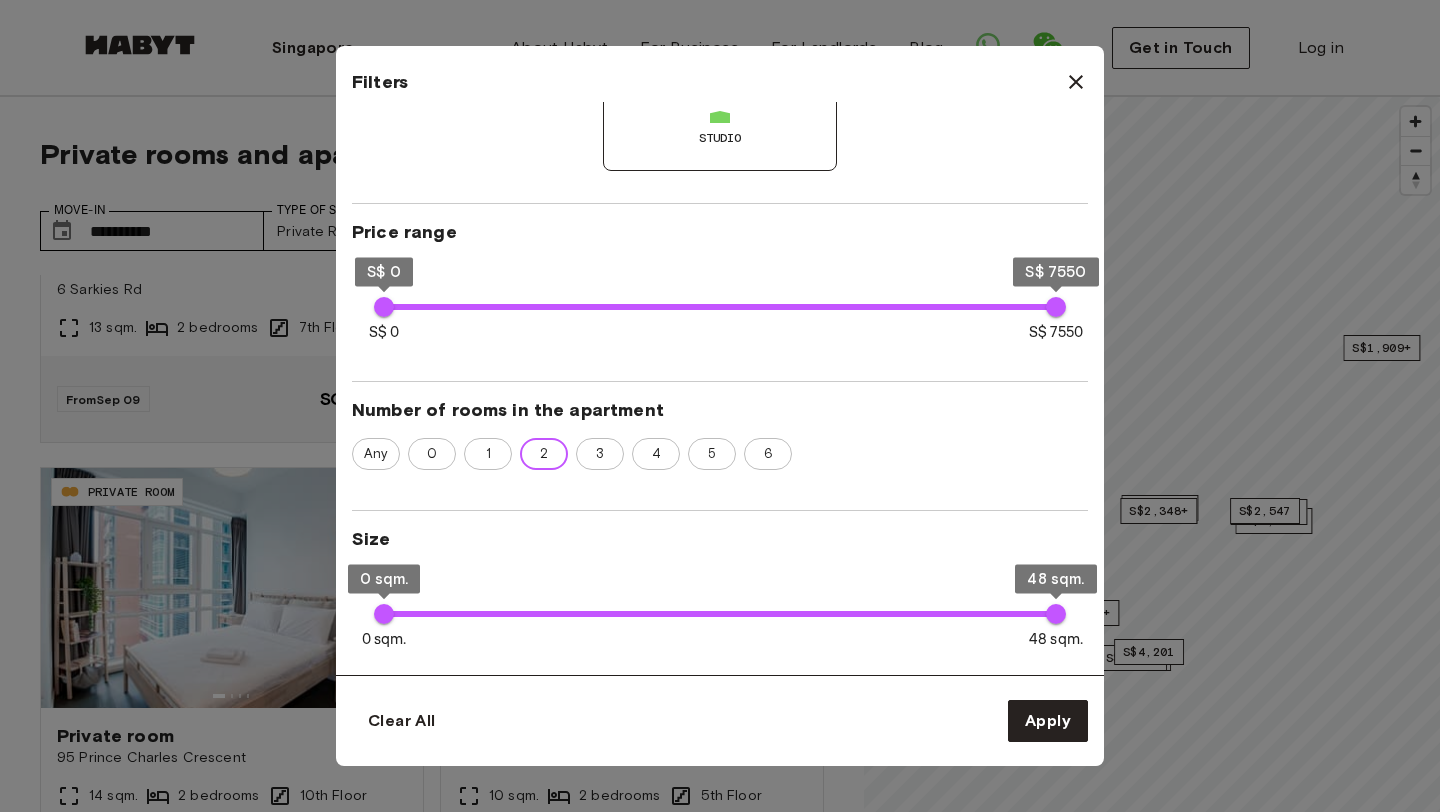 scroll, scrollTop: 365, scrollLeft: 0, axis: vertical 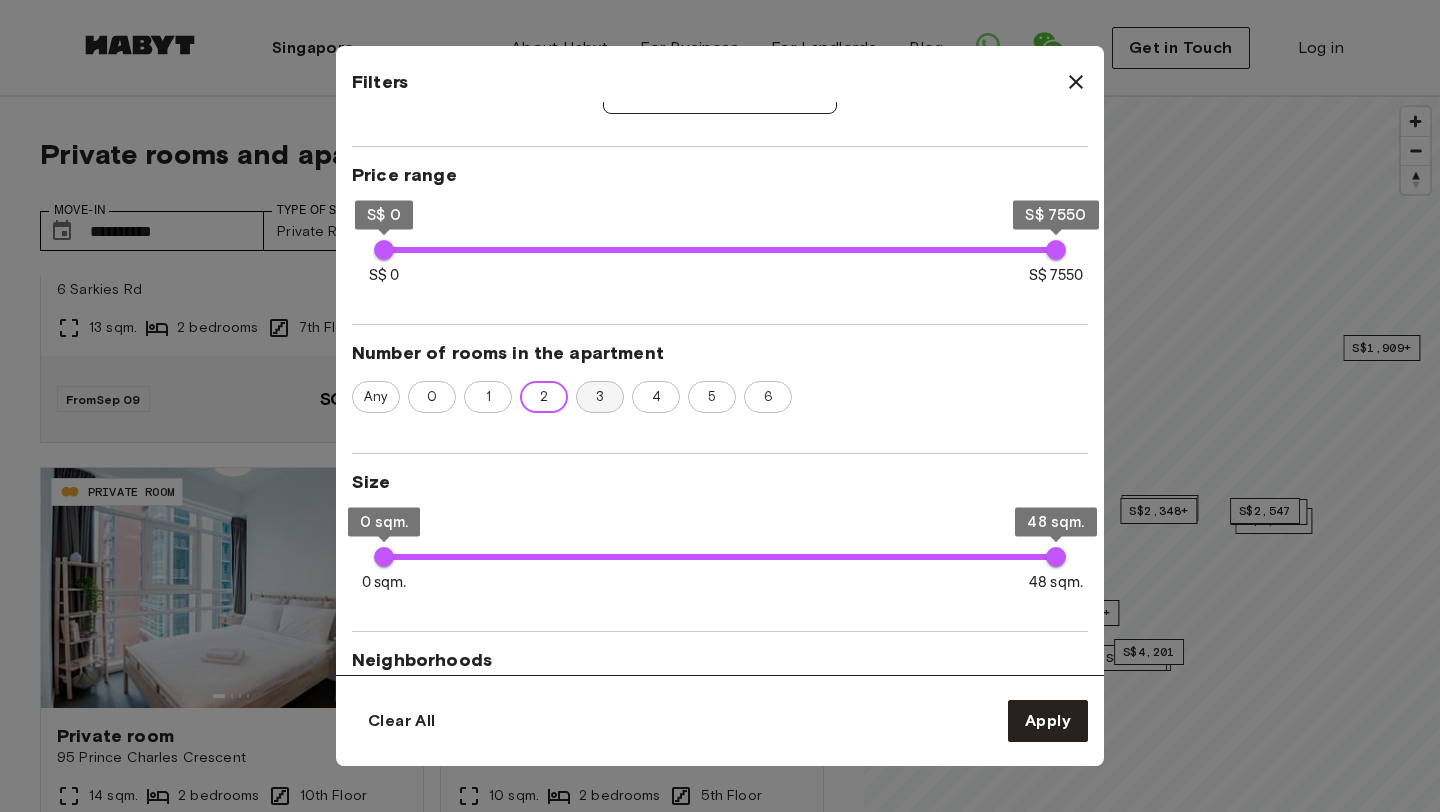 click on "3" at bounding box center (600, 397) 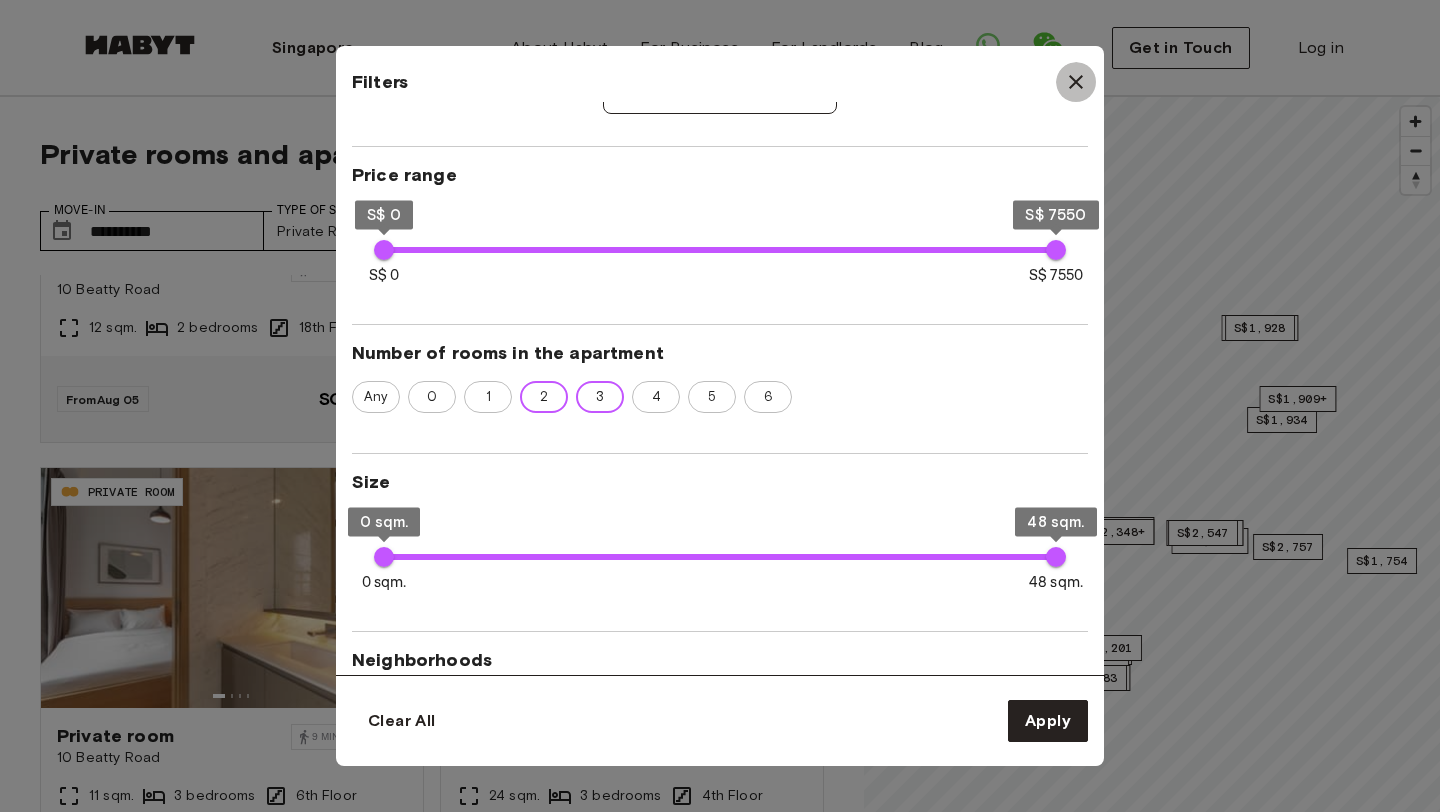 click 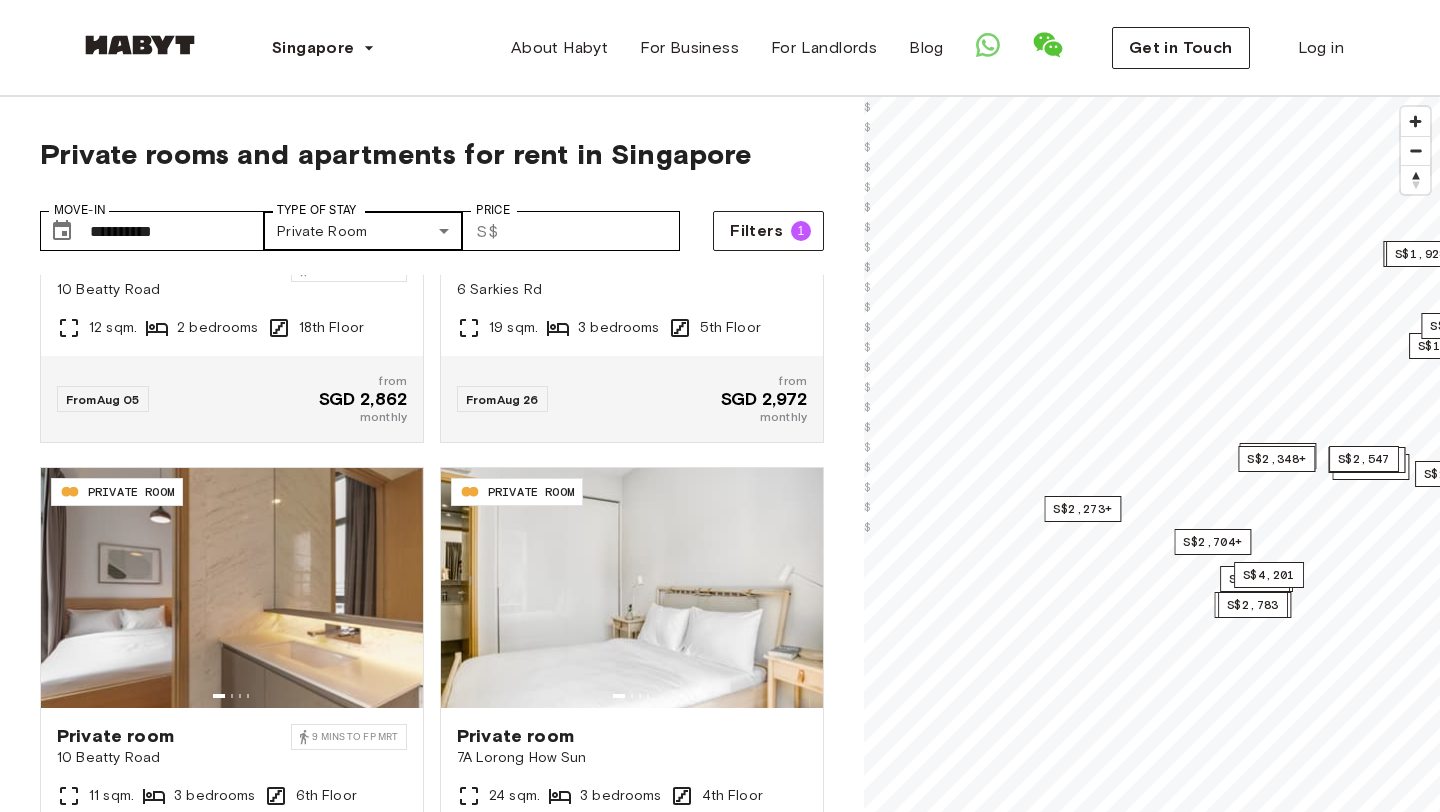 click on "**********" at bounding box center (720, 2351) 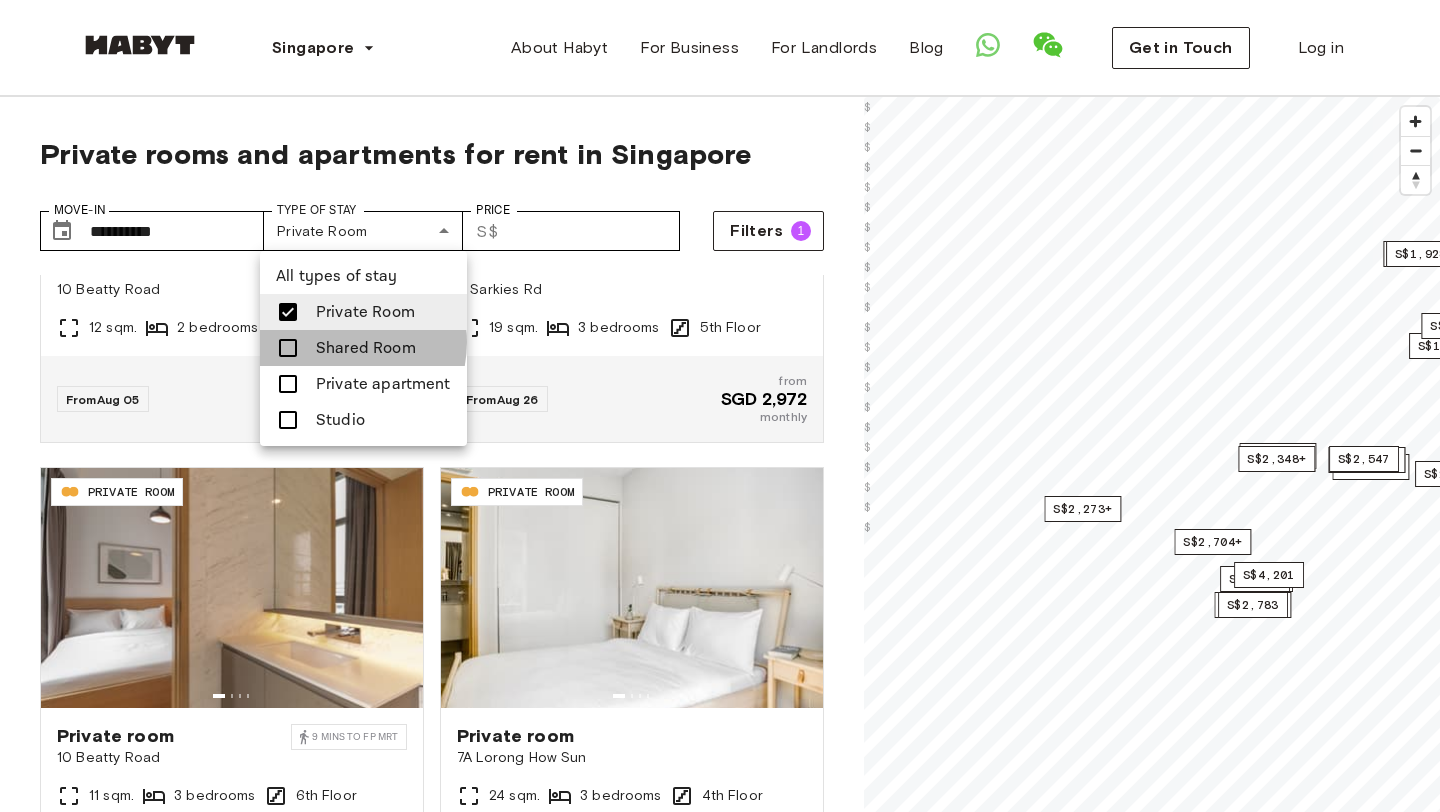 click on "Shared Room" at bounding box center (366, 348) 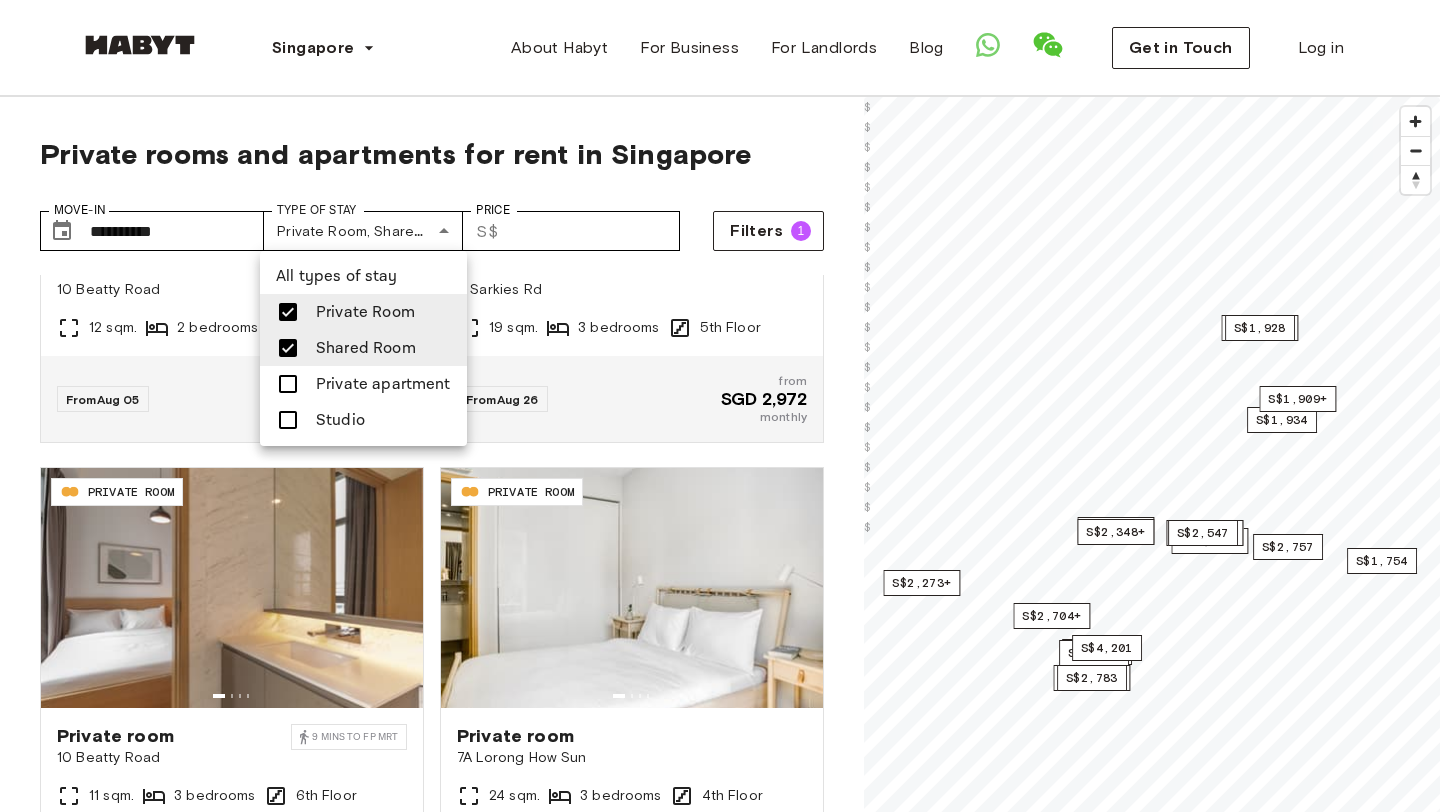 drag, startPoint x: 976, startPoint y: 397, endPoint x: 1132, endPoint y: 387, distance: 156.32019 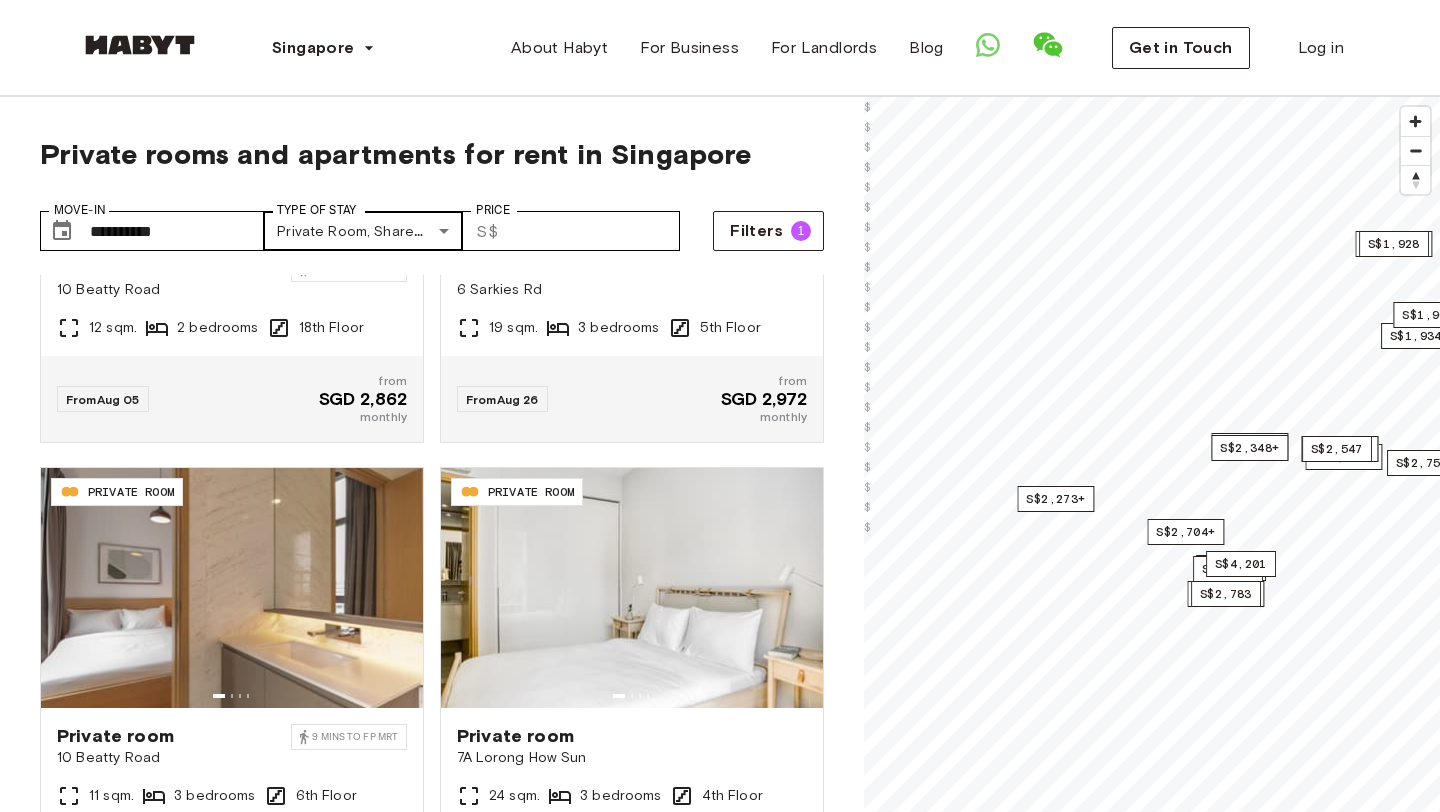 click on "Type of Stay" at bounding box center [317, 210] 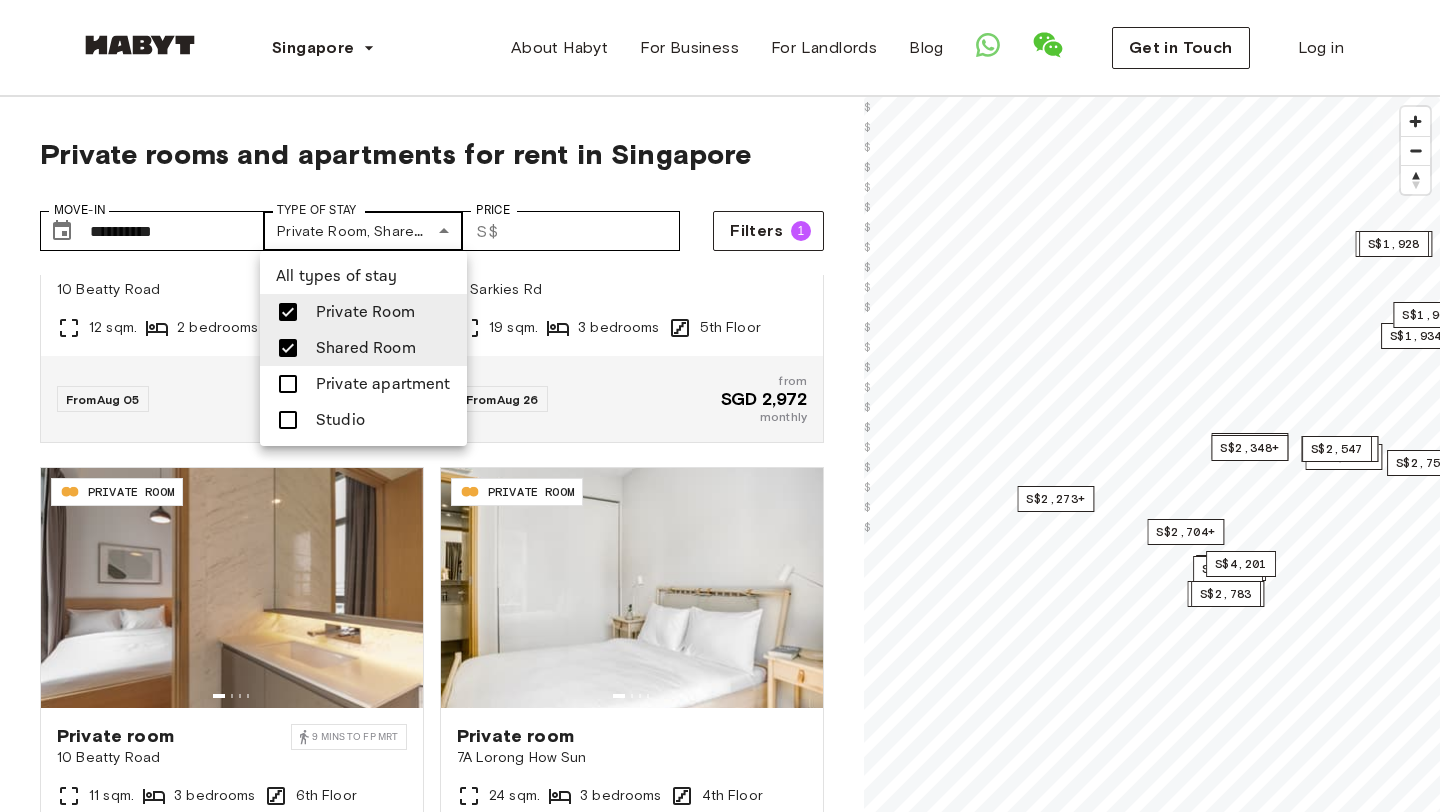 click on "**********" at bounding box center (720, 2351) 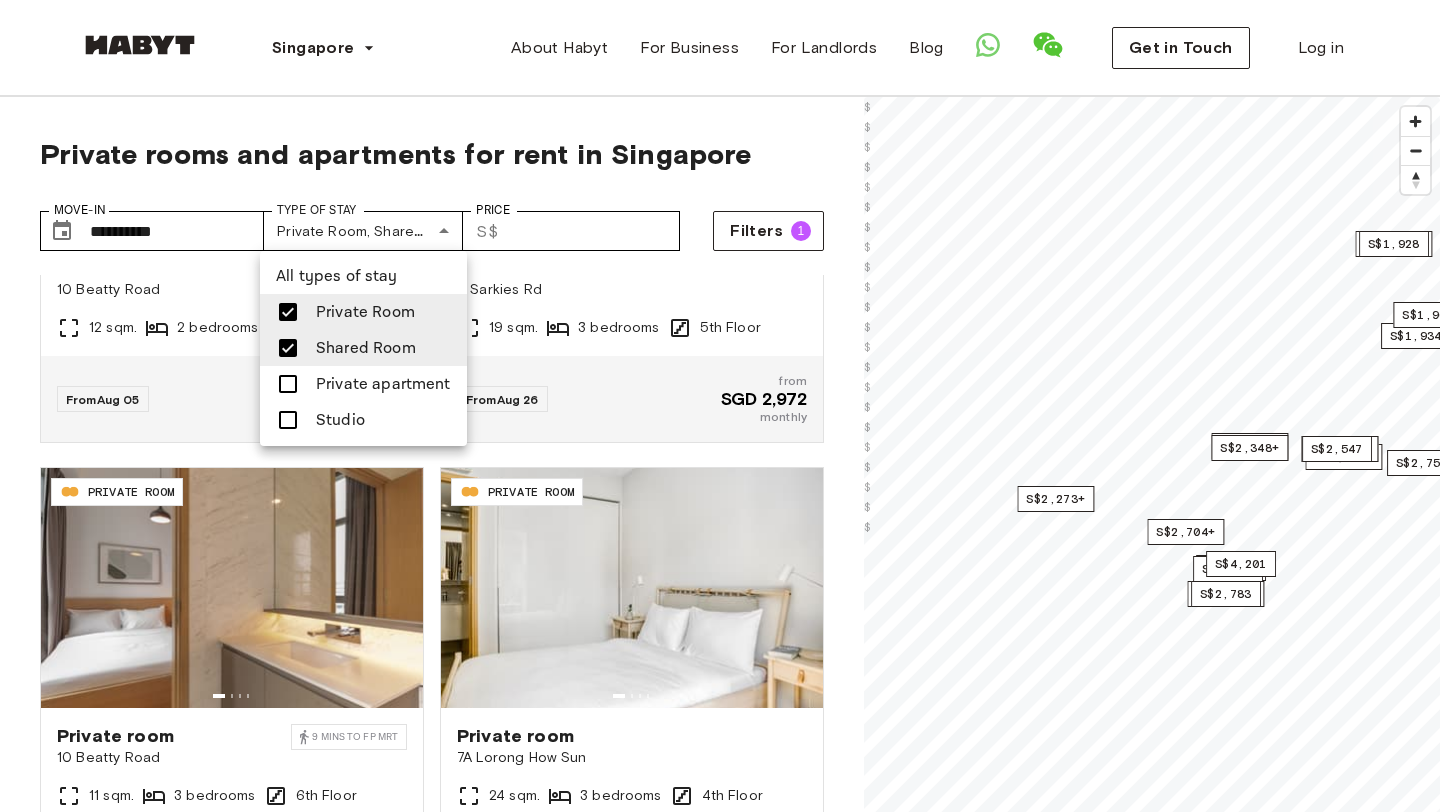 click at bounding box center (294, 348) 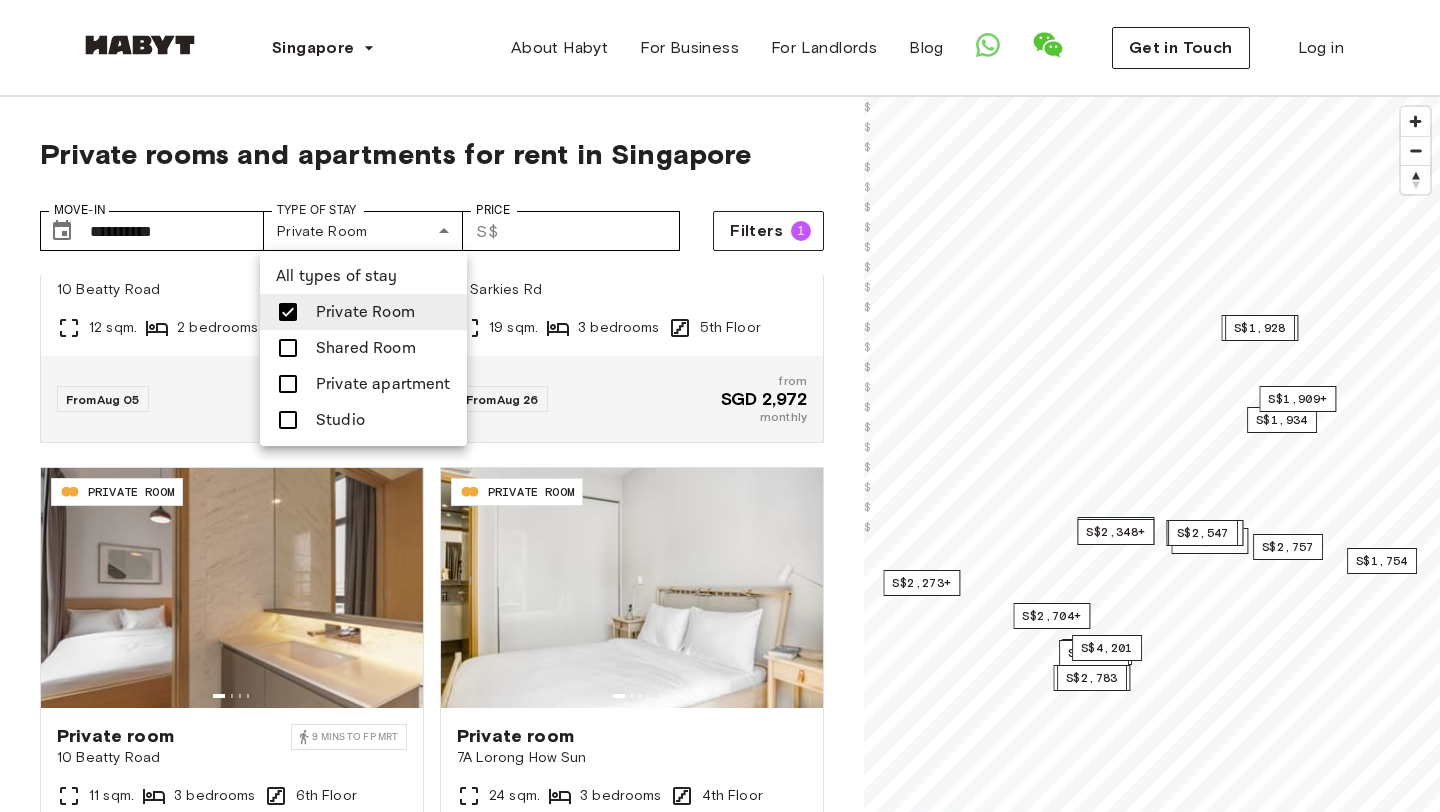 click at bounding box center [720, 406] 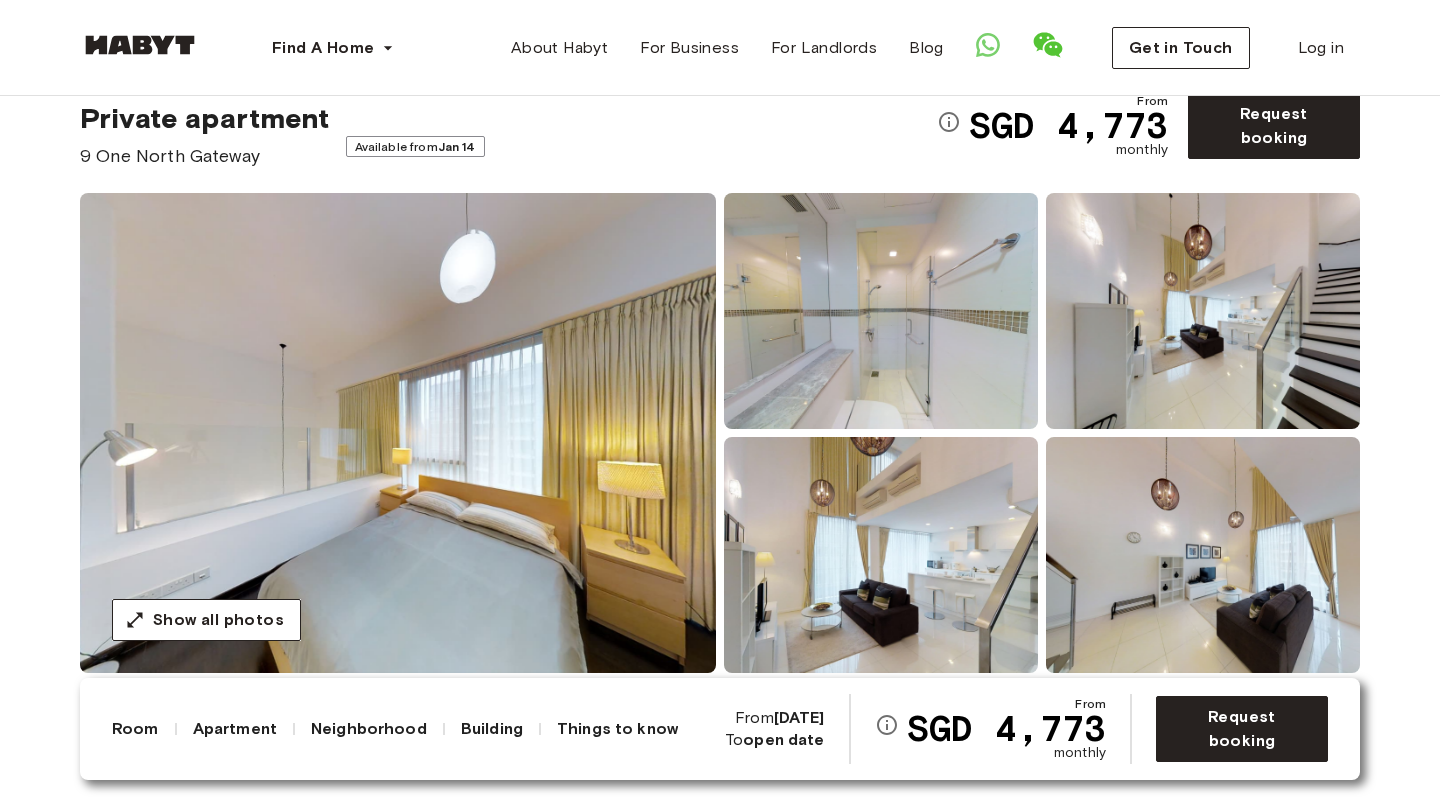scroll, scrollTop: 173, scrollLeft: 0, axis: vertical 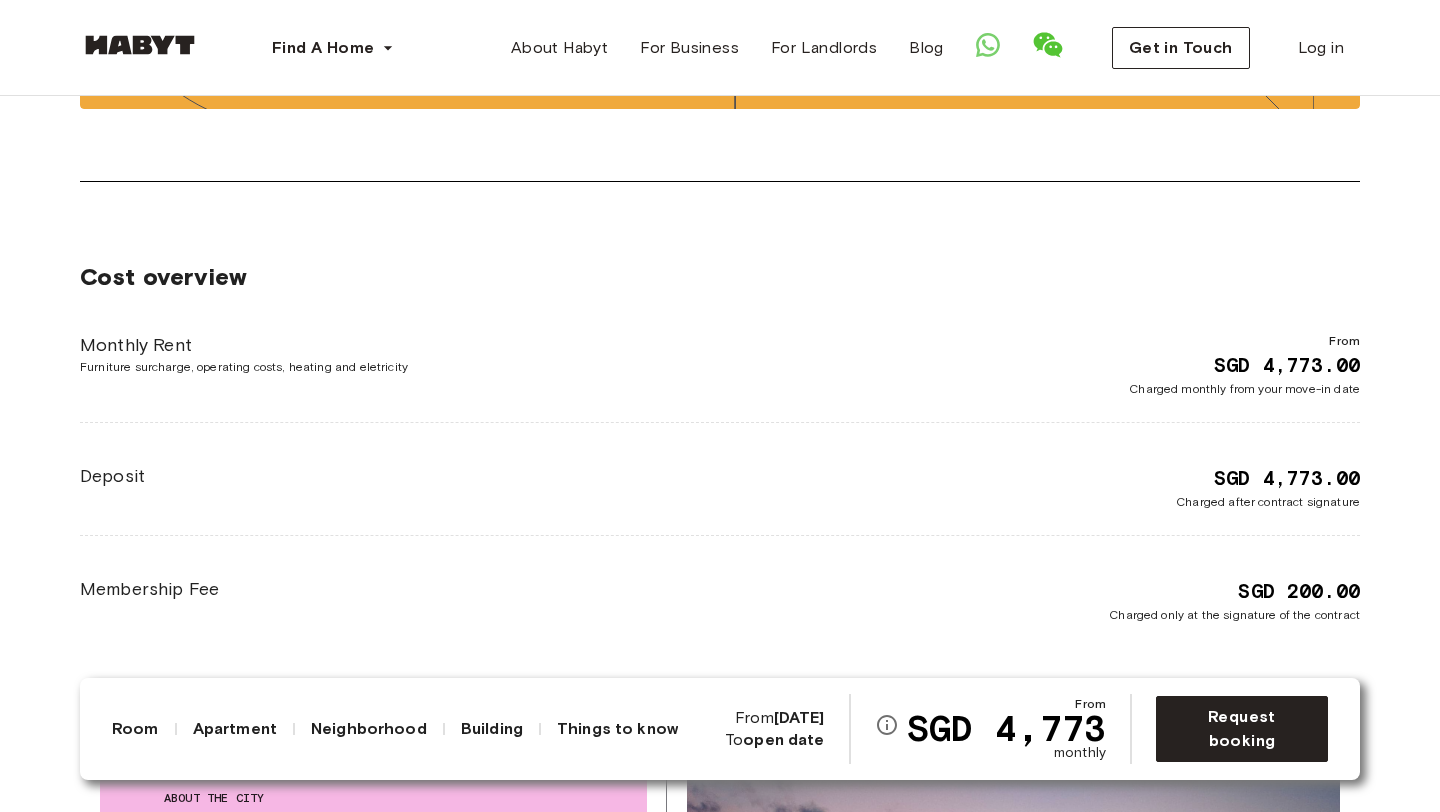 click on "Cost overview Monthly Rent Furniture surcharge, operating costs, heating and eletricity From  SGD 4,773.00 Charged monthly from your move-in date Deposit SGD 4,773.00 Charged after contract signature Membership Fee SGD 200.00 Charged only at the signature of the contract" at bounding box center (720, 443) 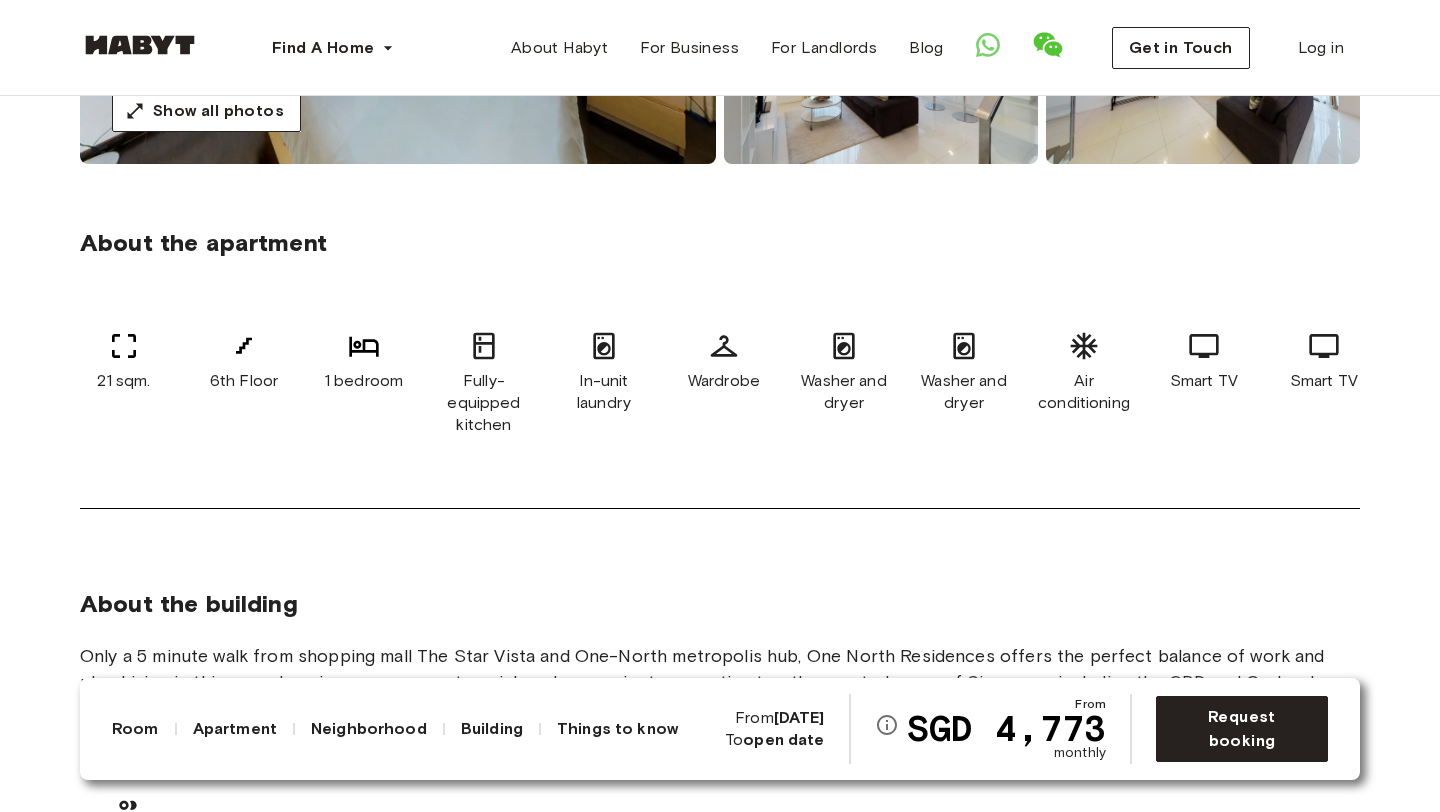 scroll, scrollTop: 0, scrollLeft: 0, axis: both 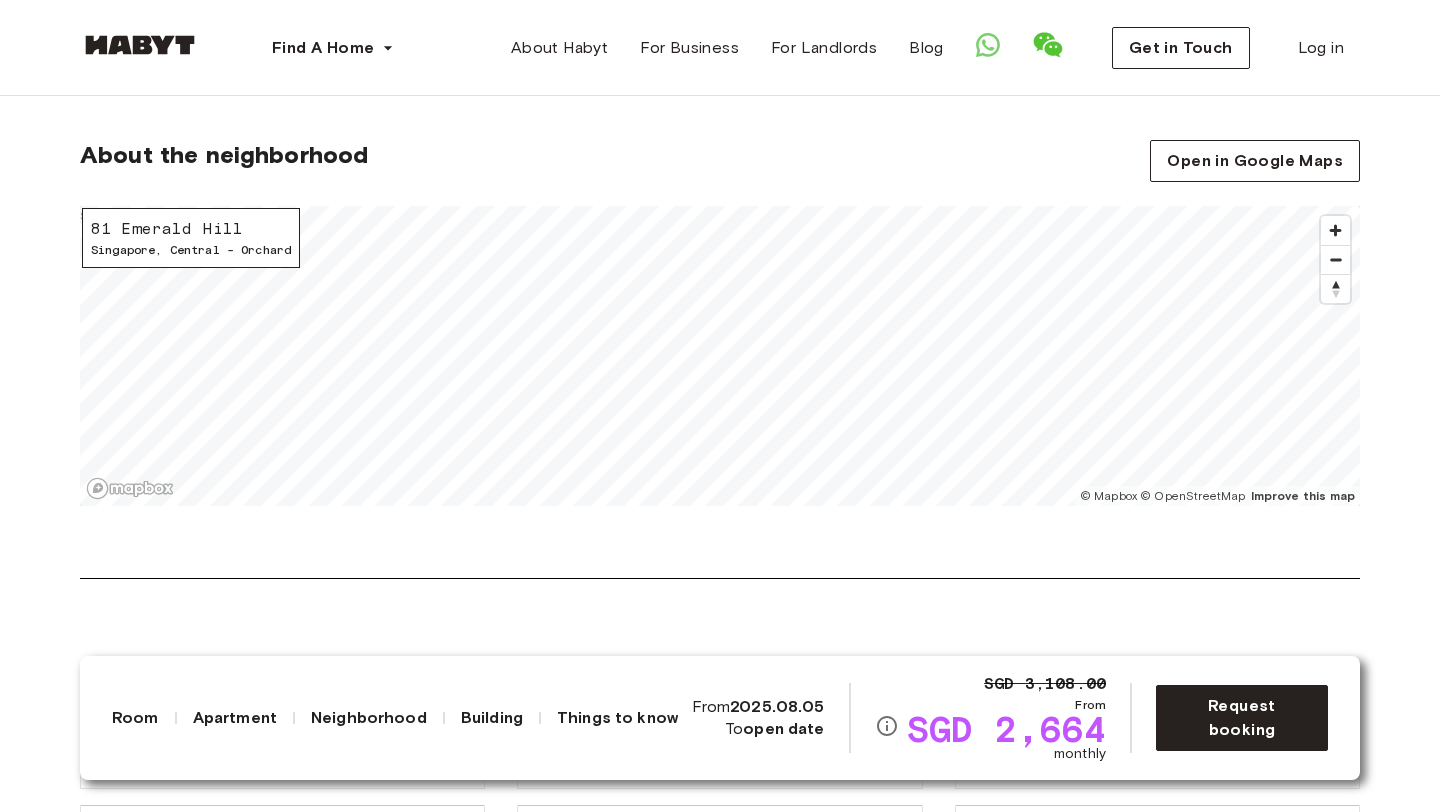 click on "About the neighborhood Open in Google Maps [NUMBER] [STREET] [CITY] ,   Central - Orchard © Mapbox   © OpenStreetMap   Improve this map $" at bounding box center (720, 359) 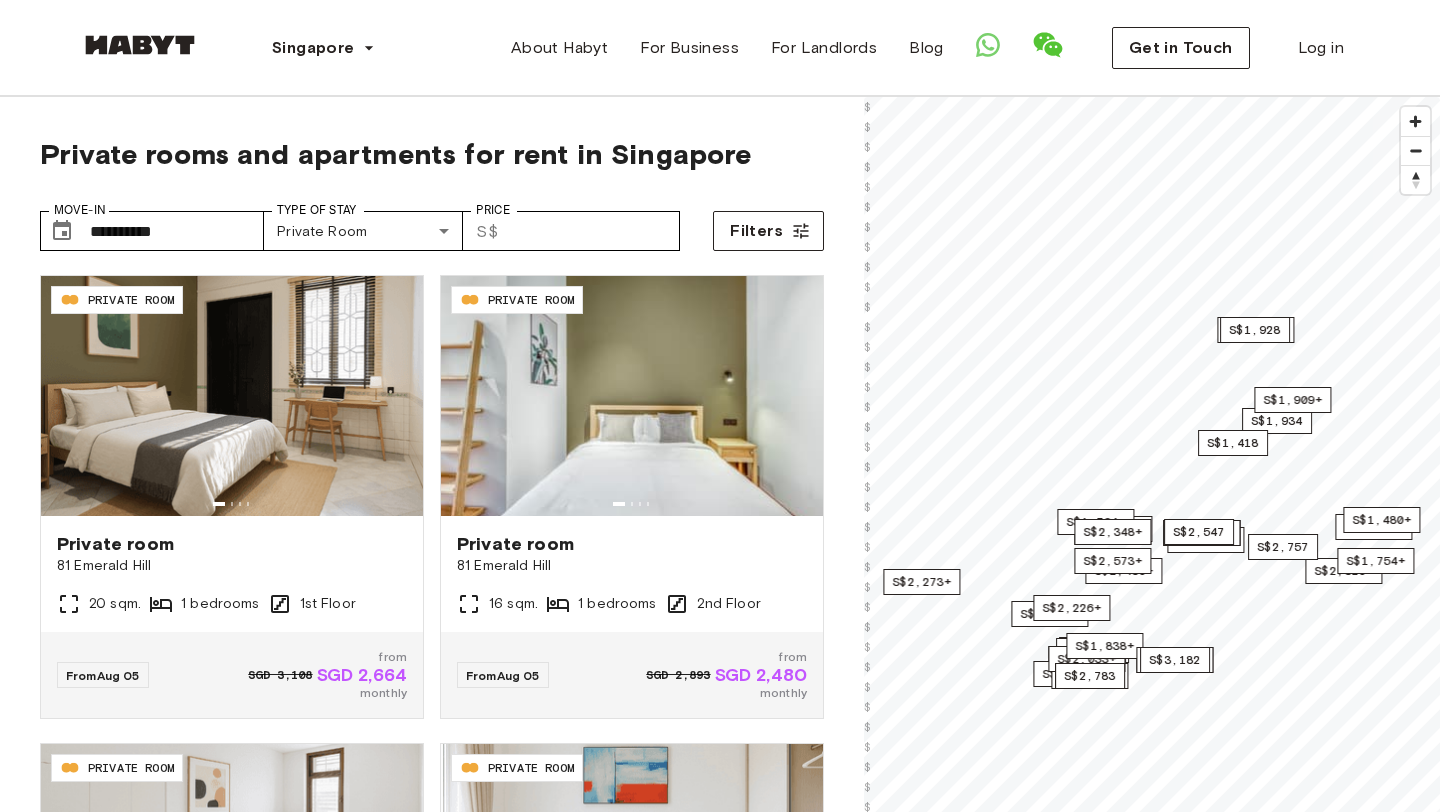 scroll, scrollTop: 0, scrollLeft: 0, axis: both 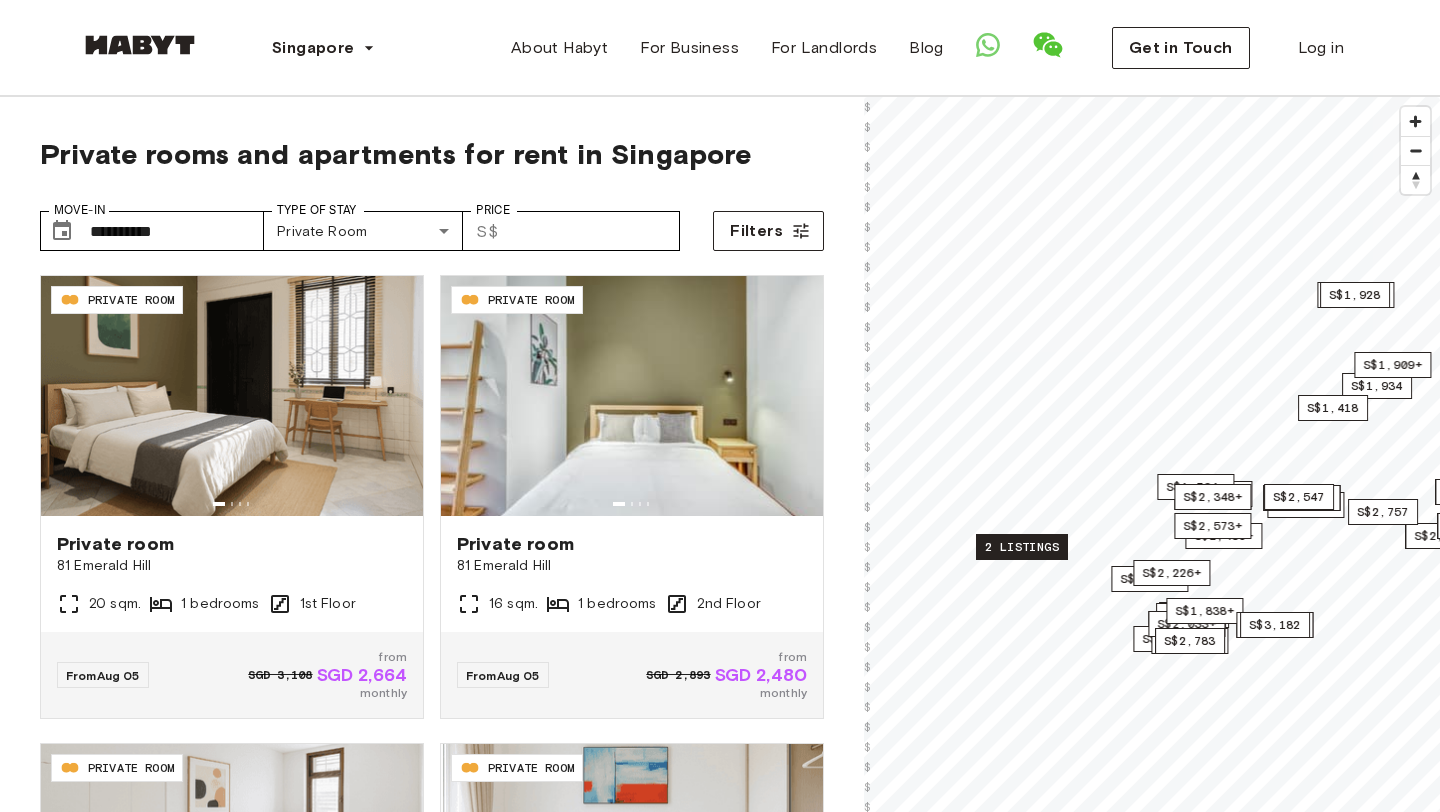 click on "2 listings" at bounding box center [1022, 547] 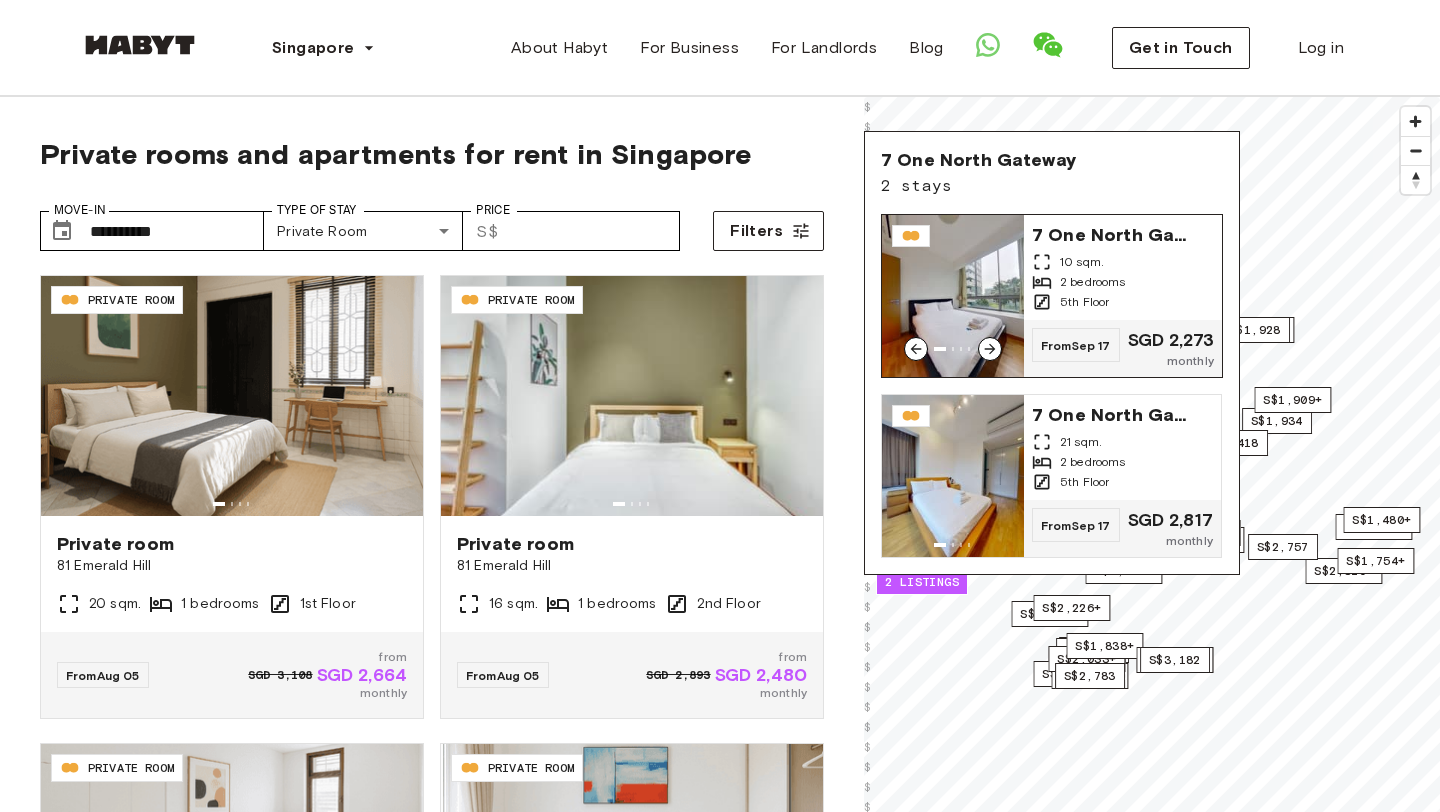 click on "10 sqm." at bounding box center (1123, 262) 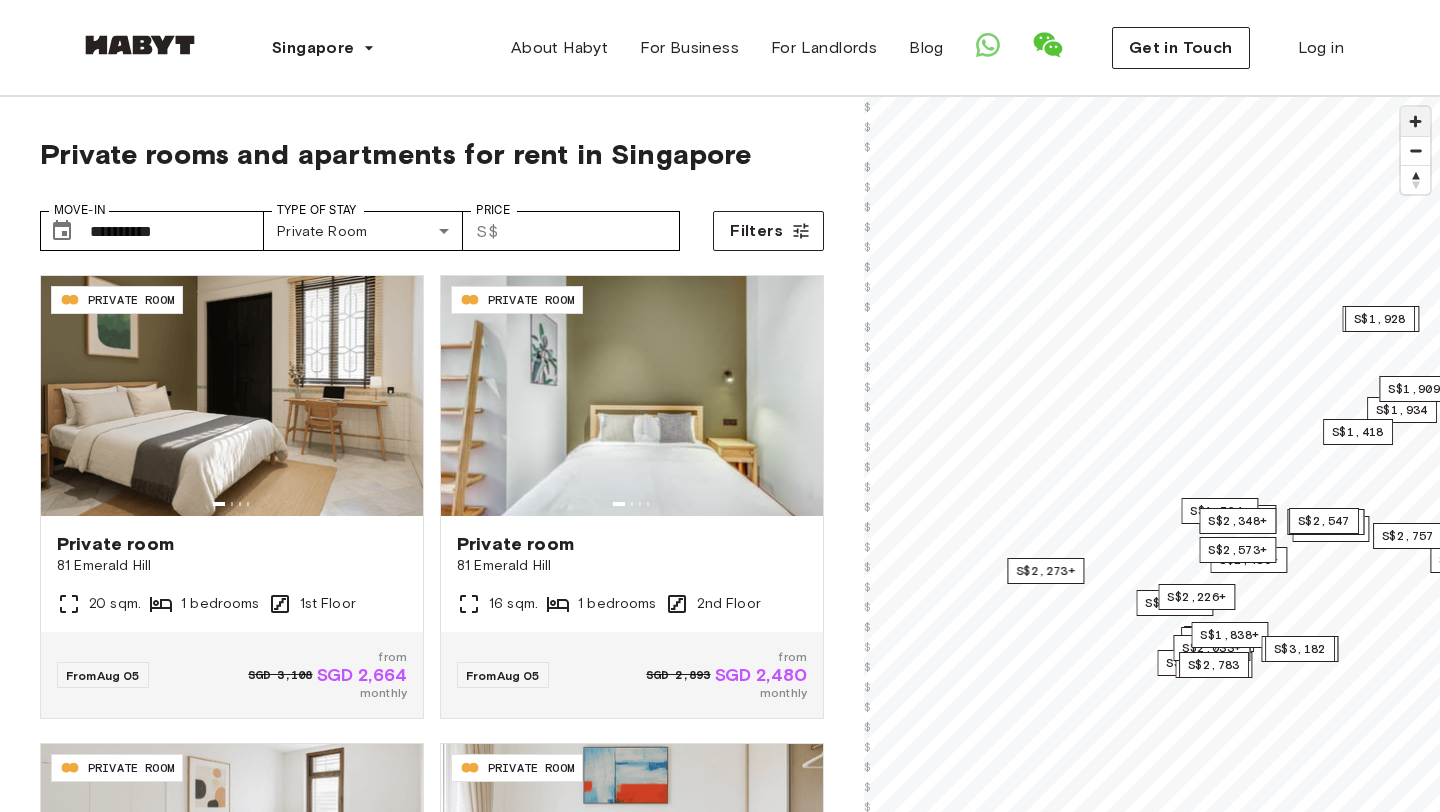 click at bounding box center [1415, 121] 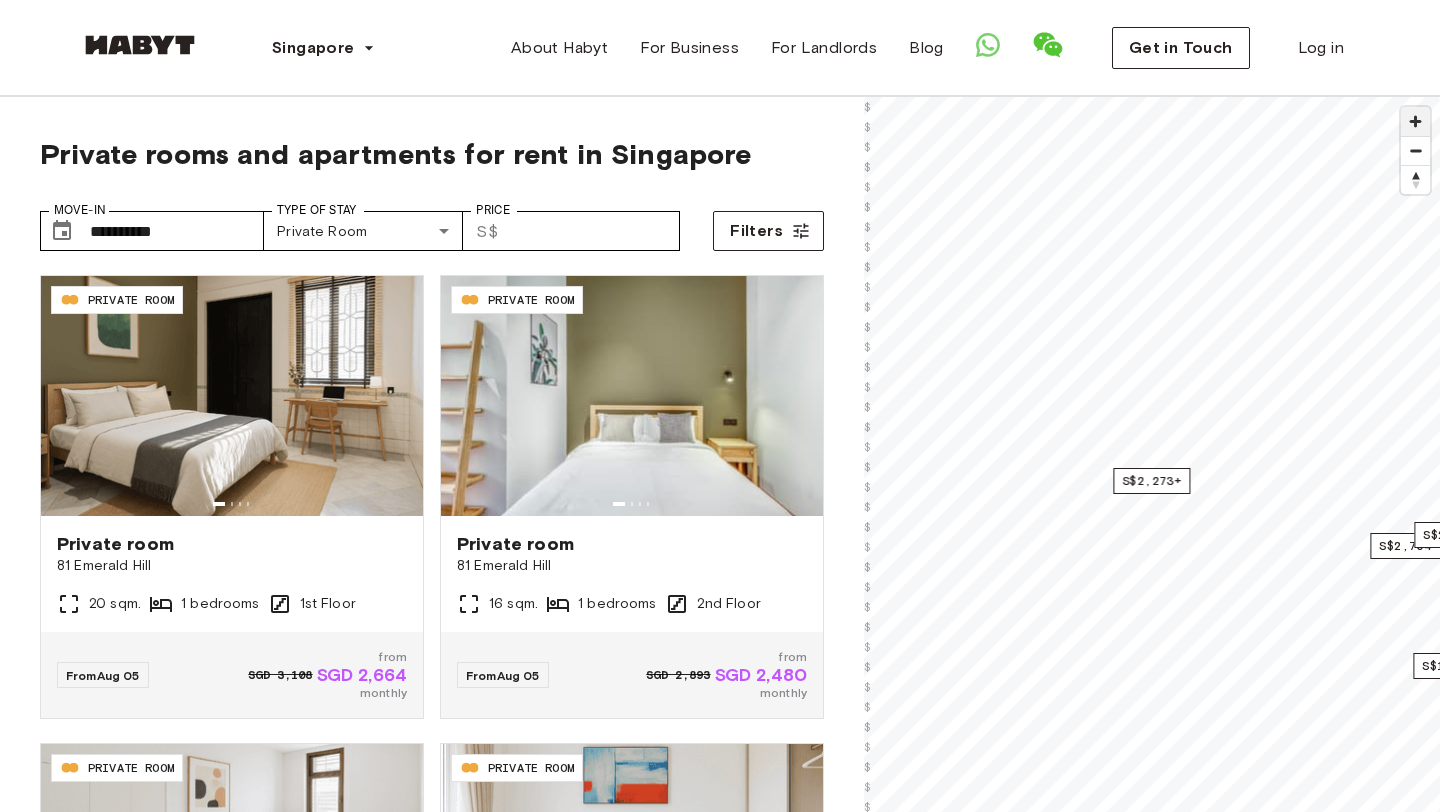 click at bounding box center [1415, 121] 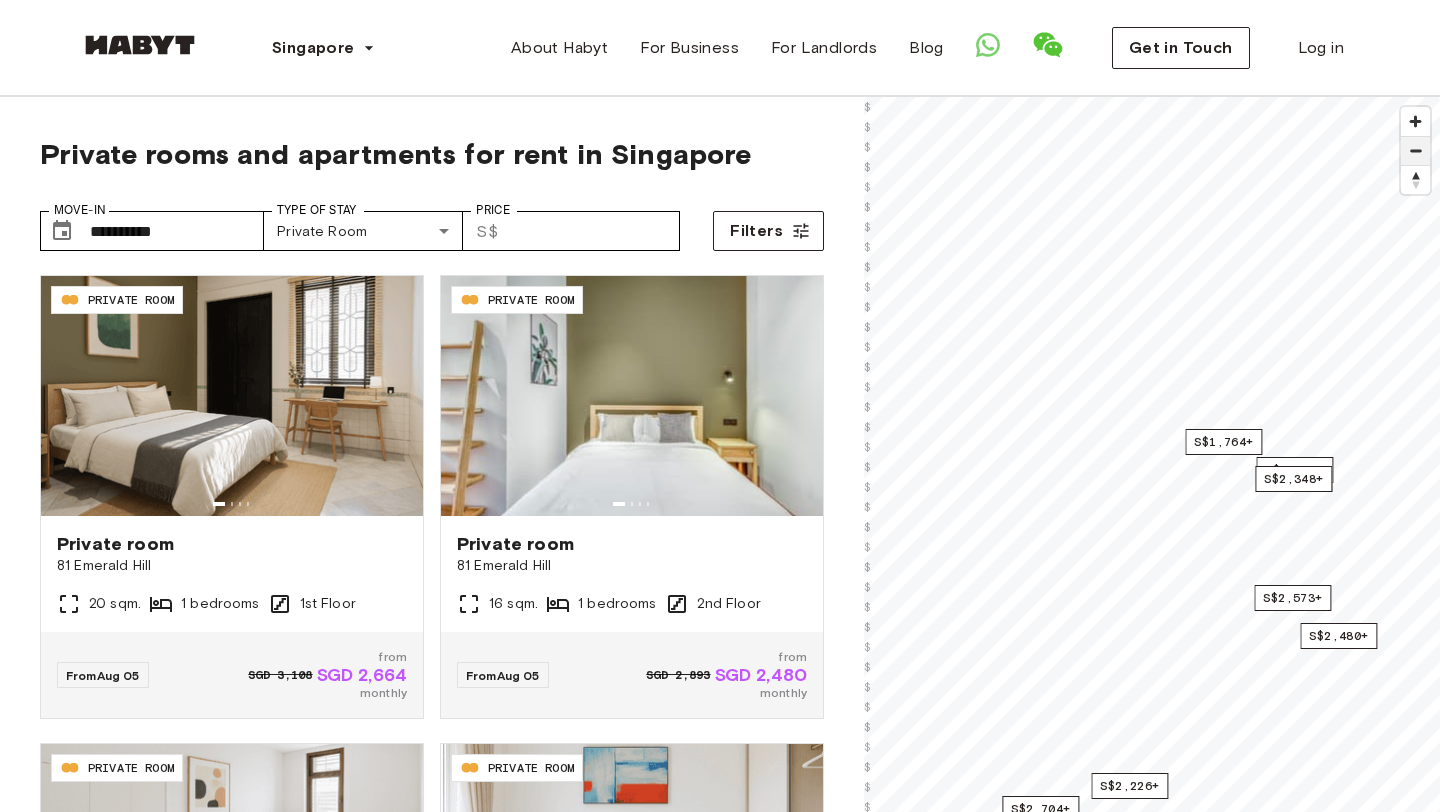 click at bounding box center (1415, 151) 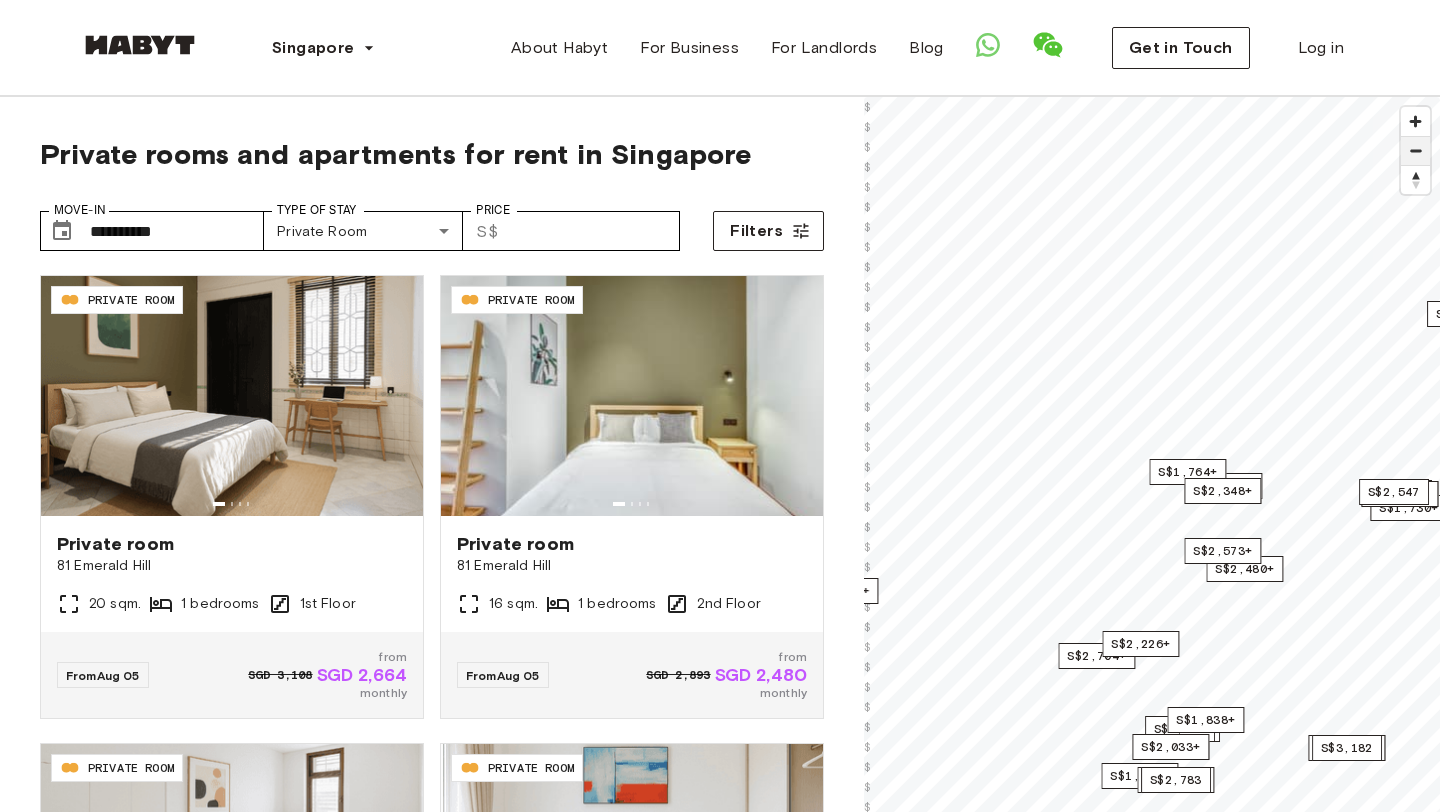 click at bounding box center [1415, 151] 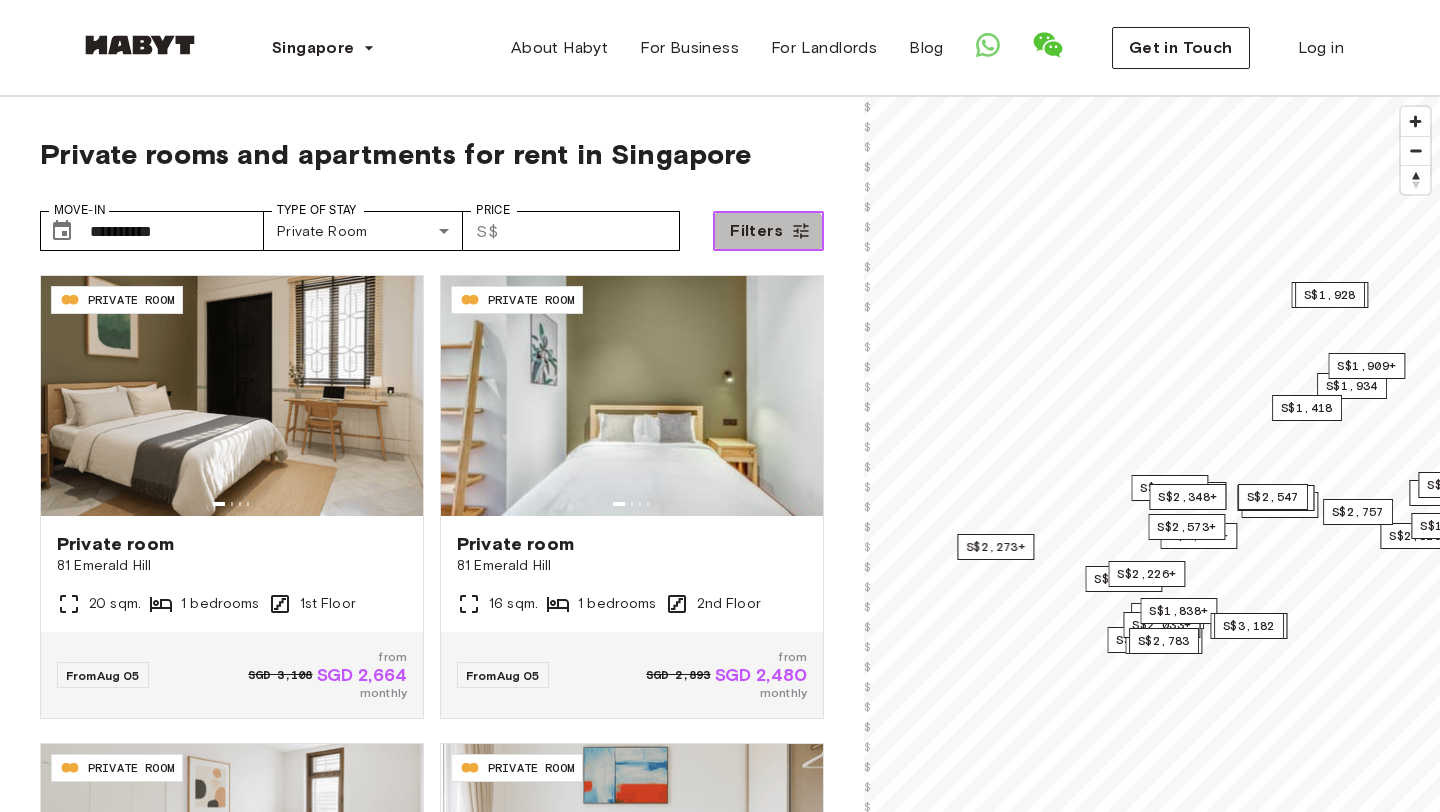 click on "Filters" at bounding box center (768, 231) 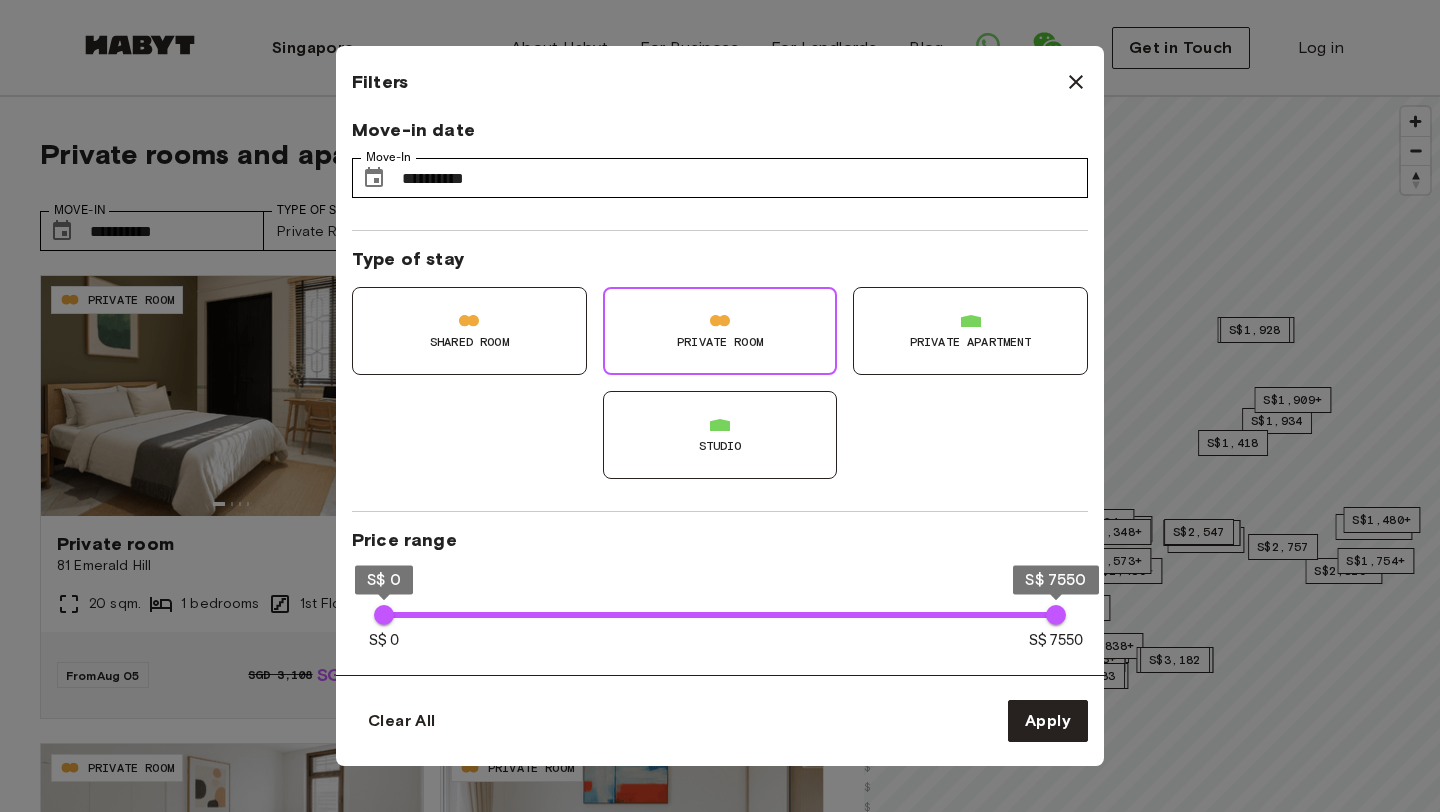 click on "Studio" at bounding box center (720, 435) 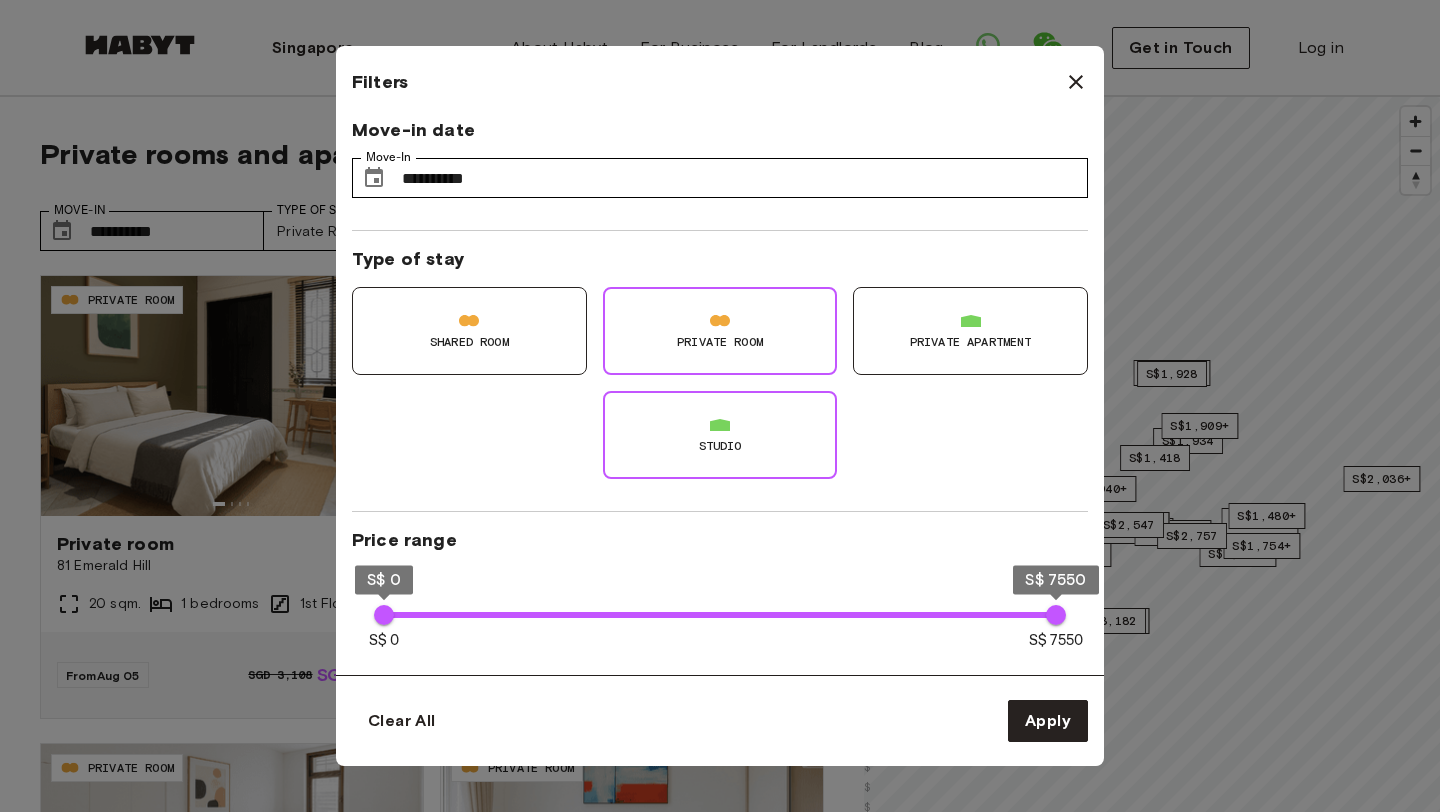 click on "Private Room" at bounding box center [720, 331] 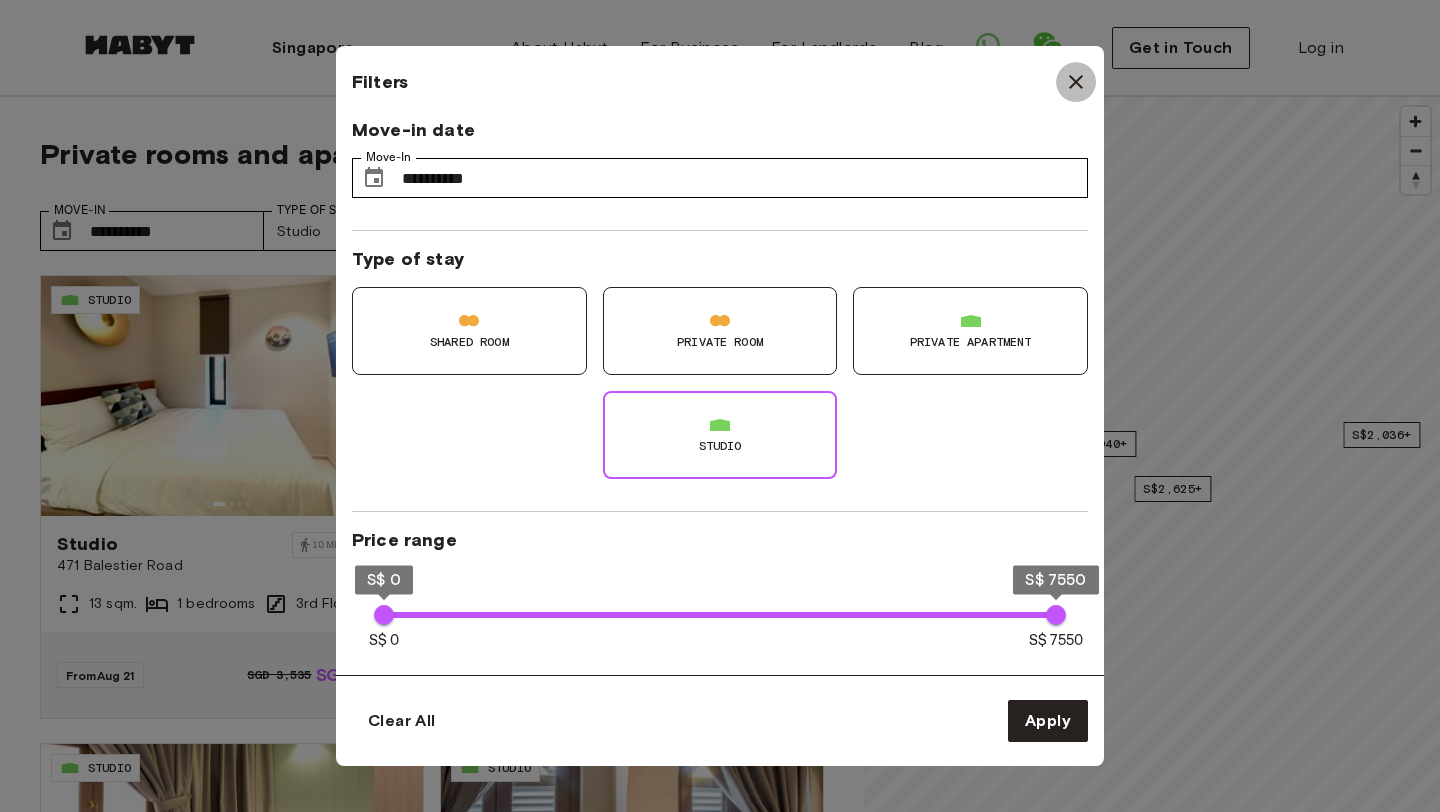 click 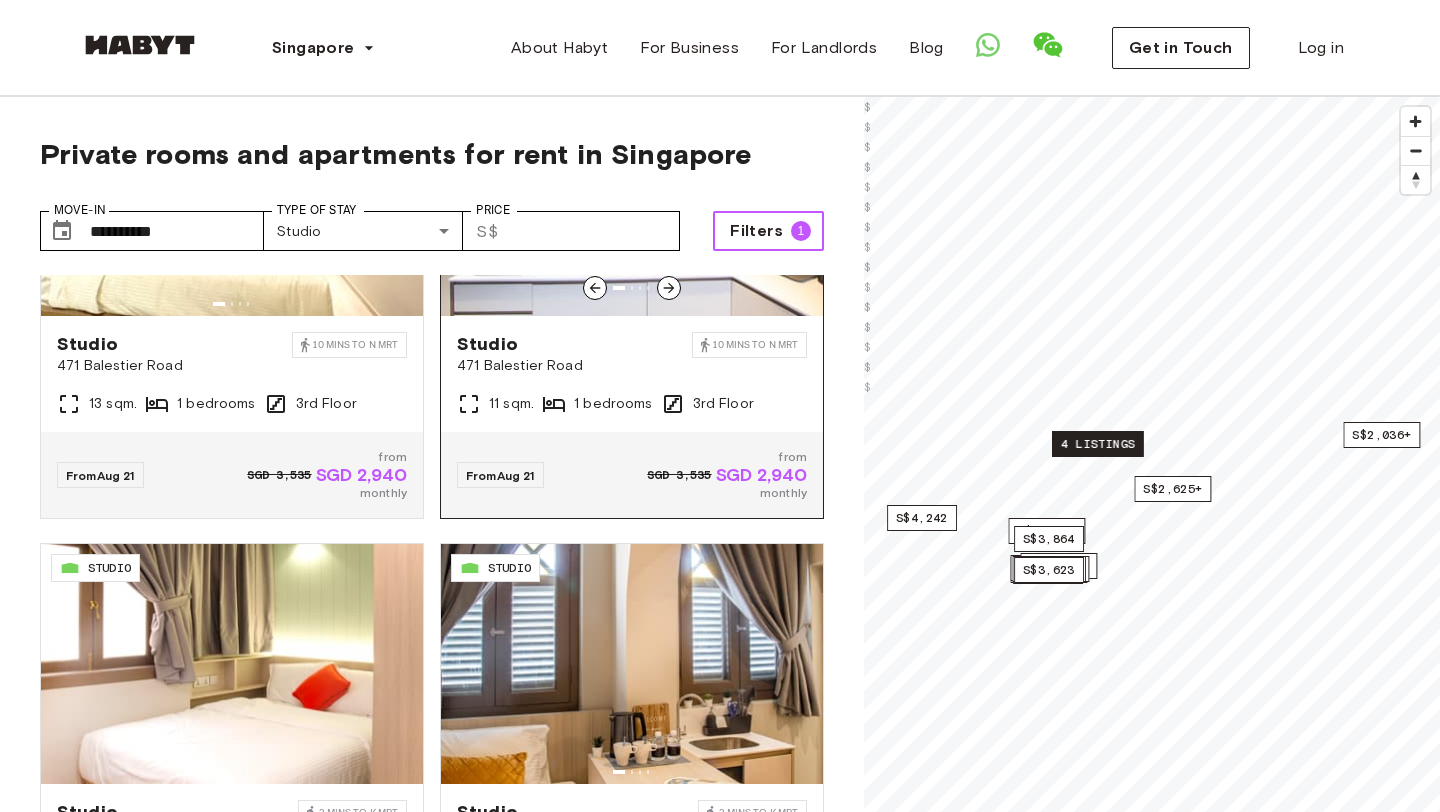 scroll, scrollTop: 207, scrollLeft: 0, axis: vertical 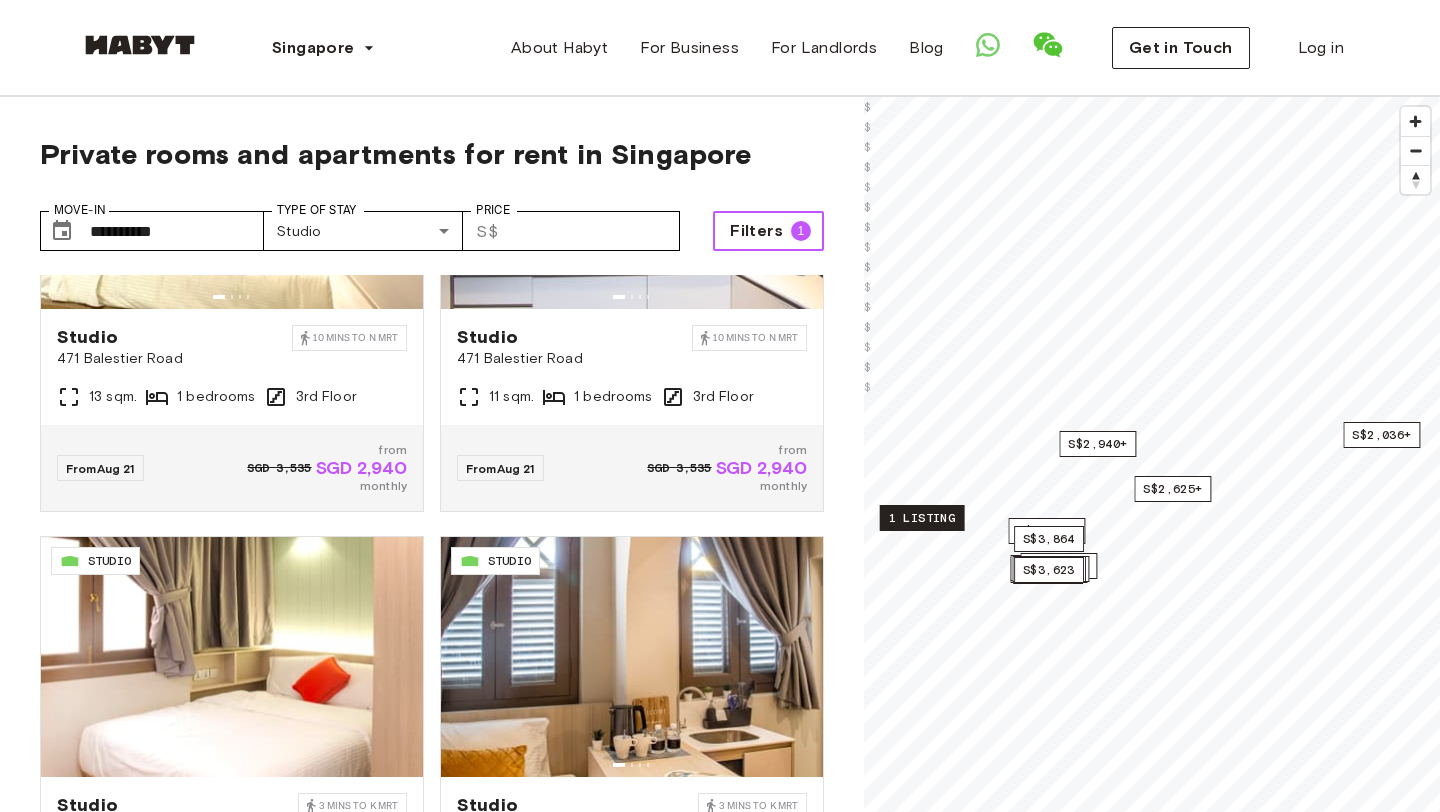 click on "1 listing" at bounding box center [922, 518] 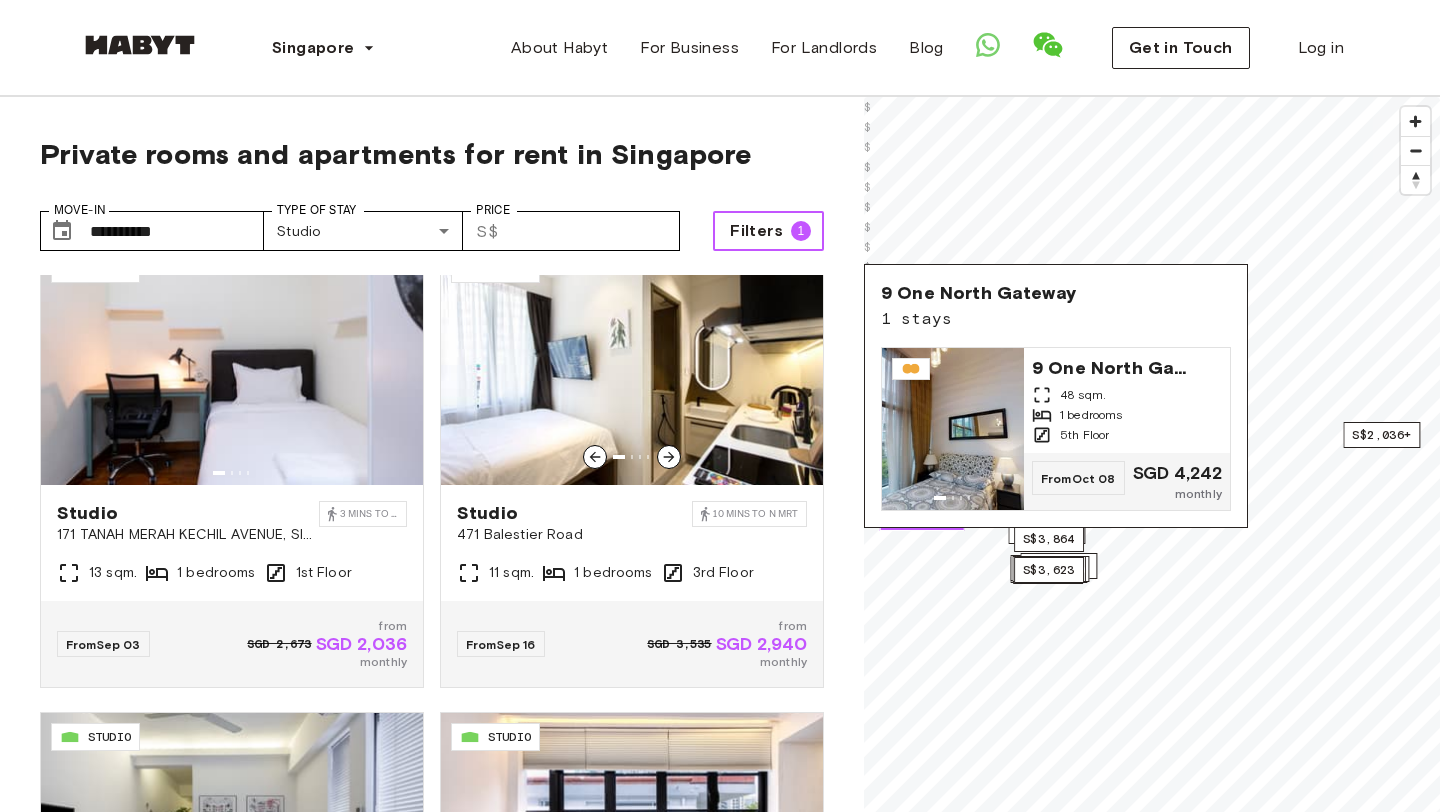scroll, scrollTop: 993, scrollLeft: 0, axis: vertical 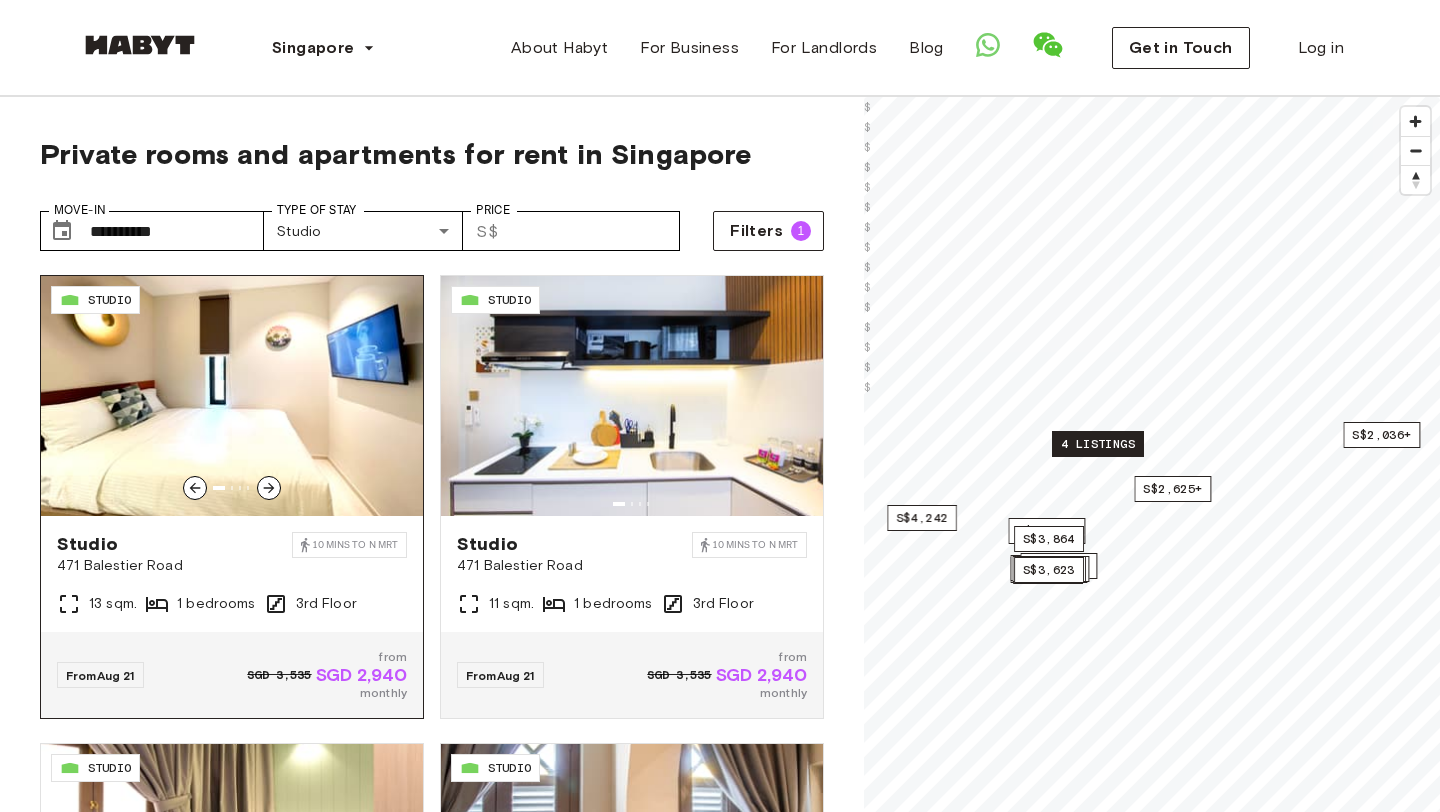 click 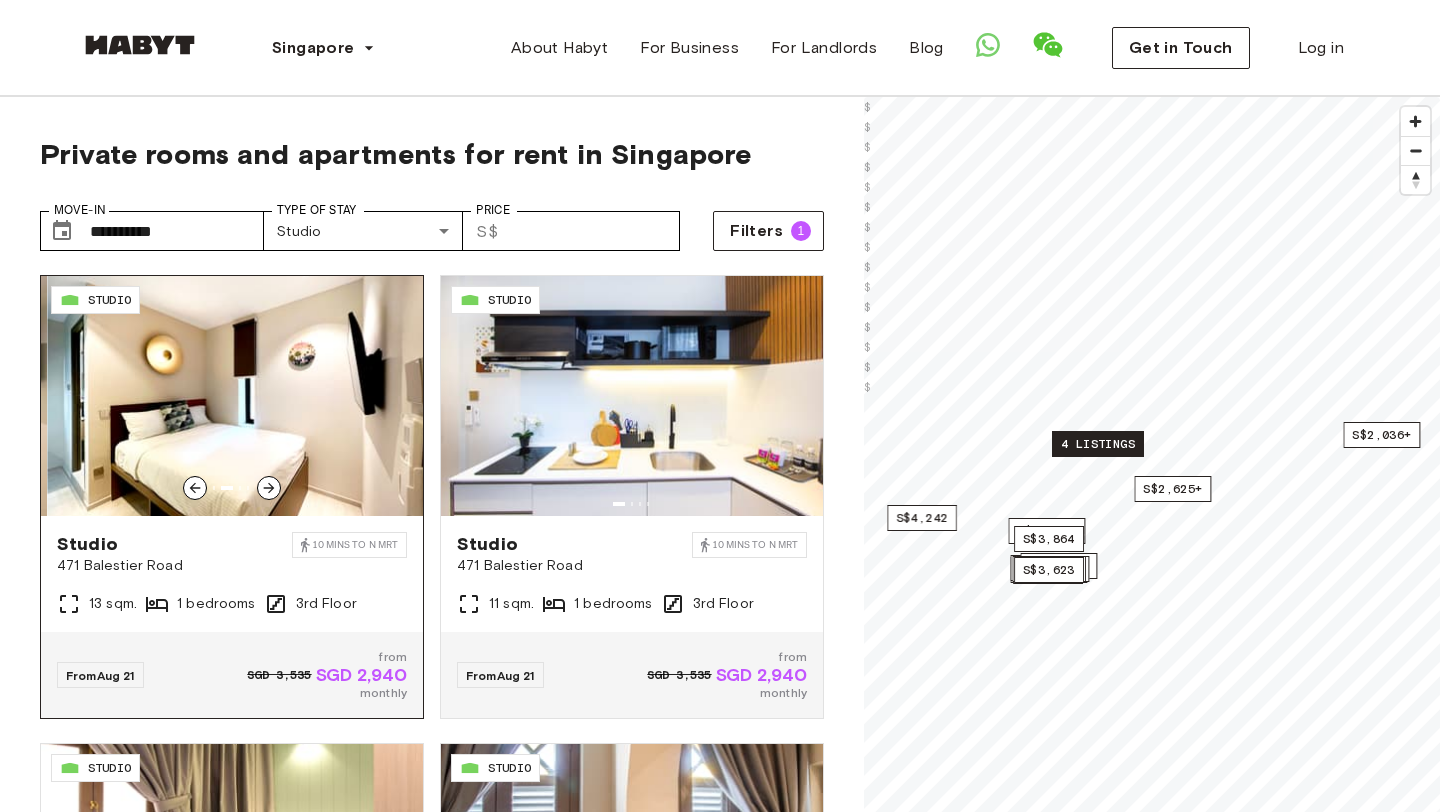 click 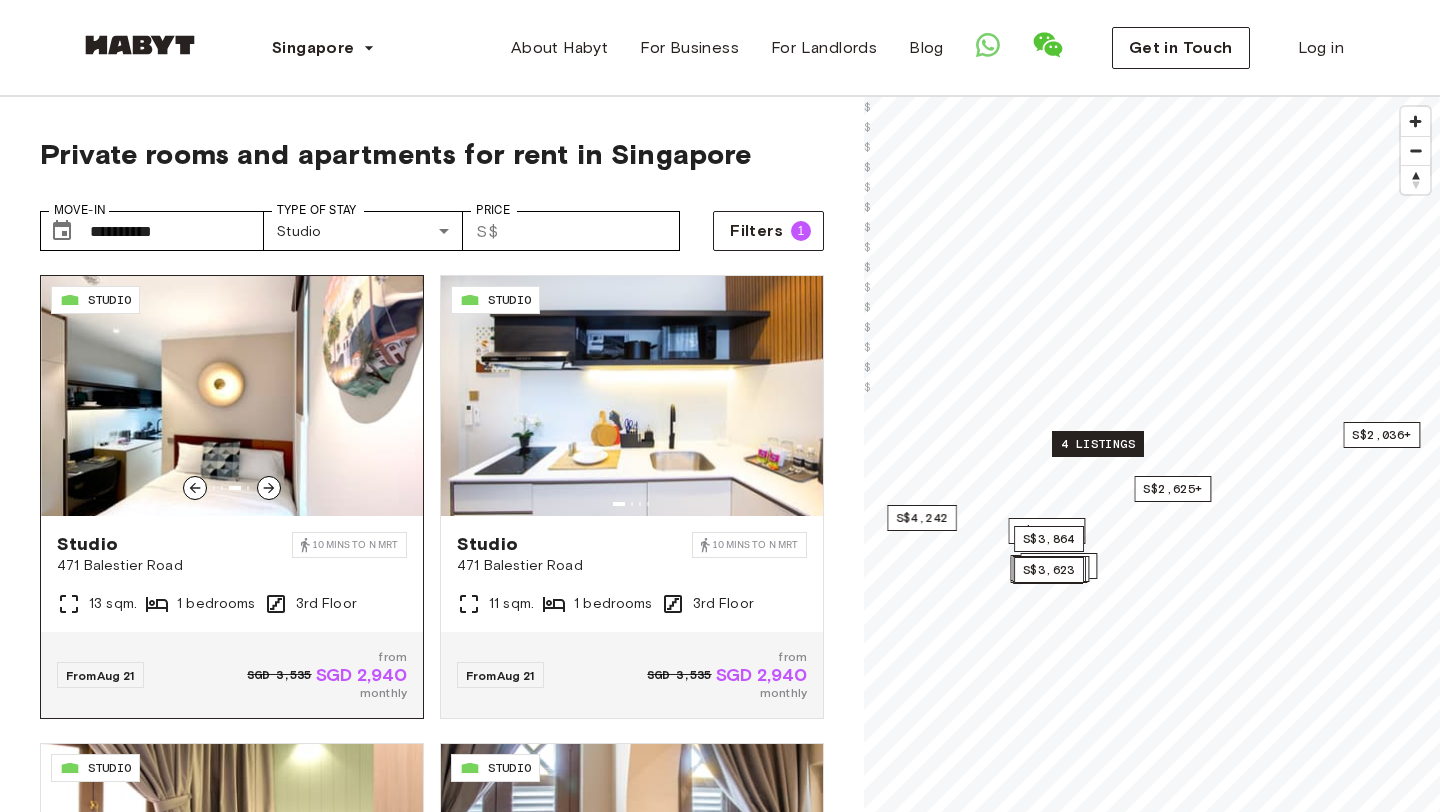 click 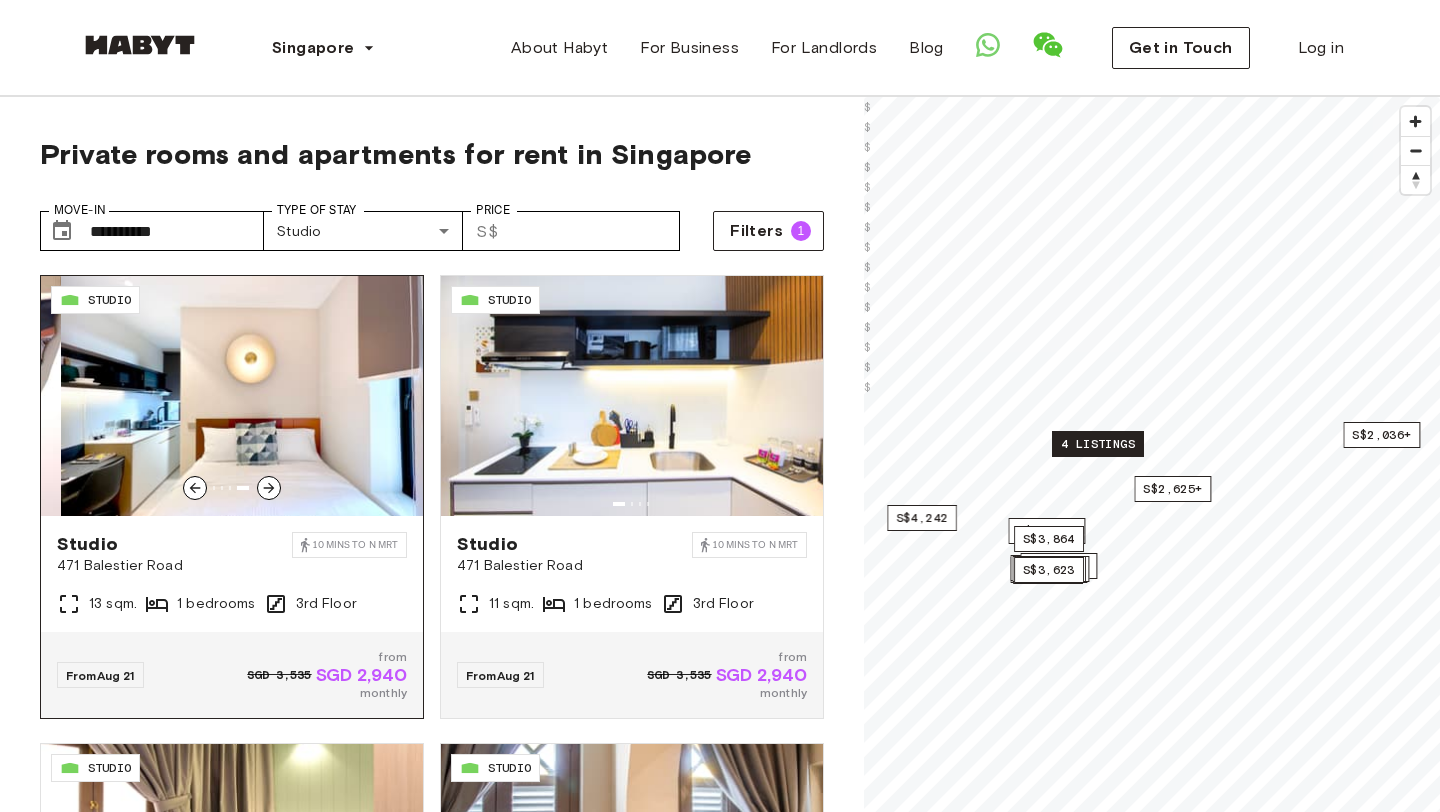 click 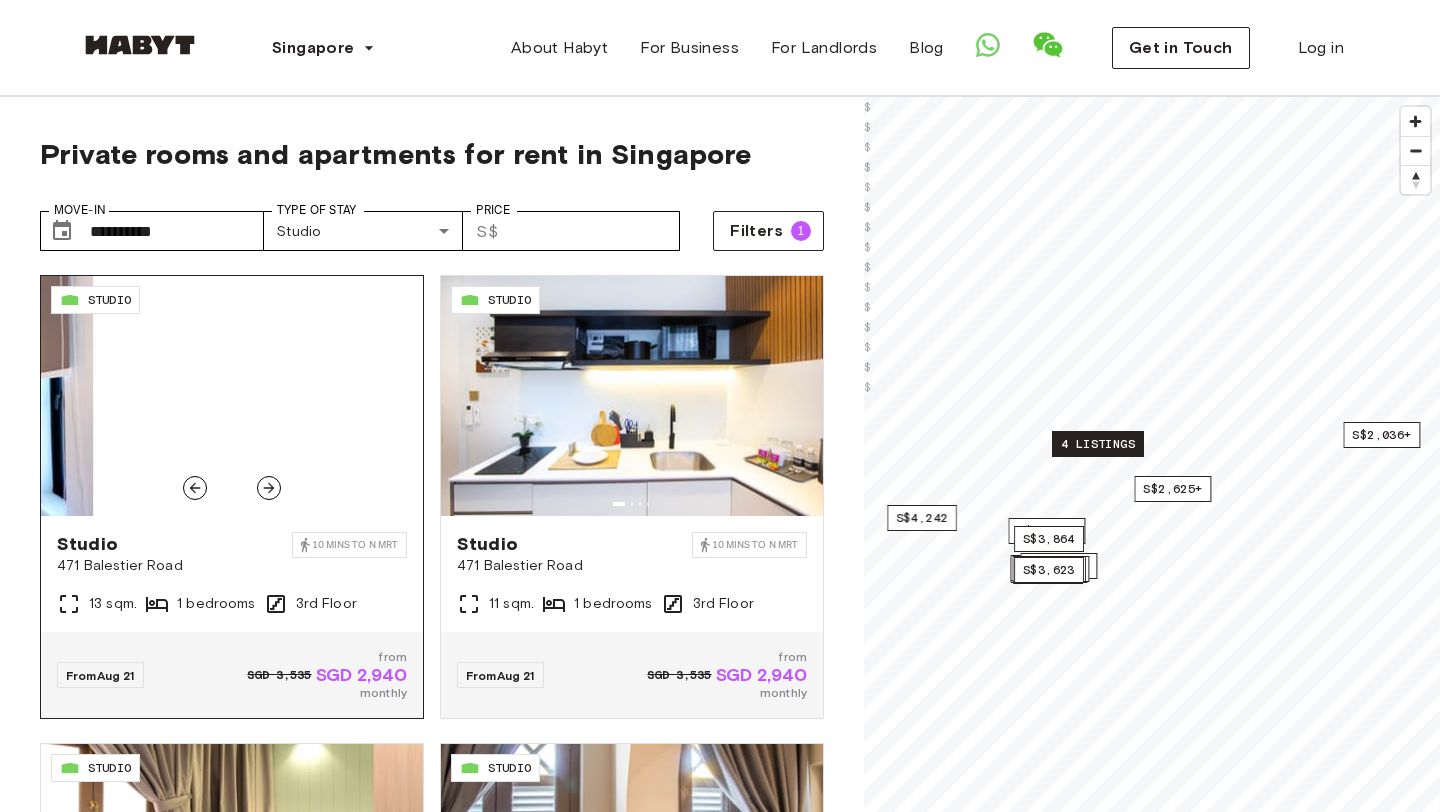 click 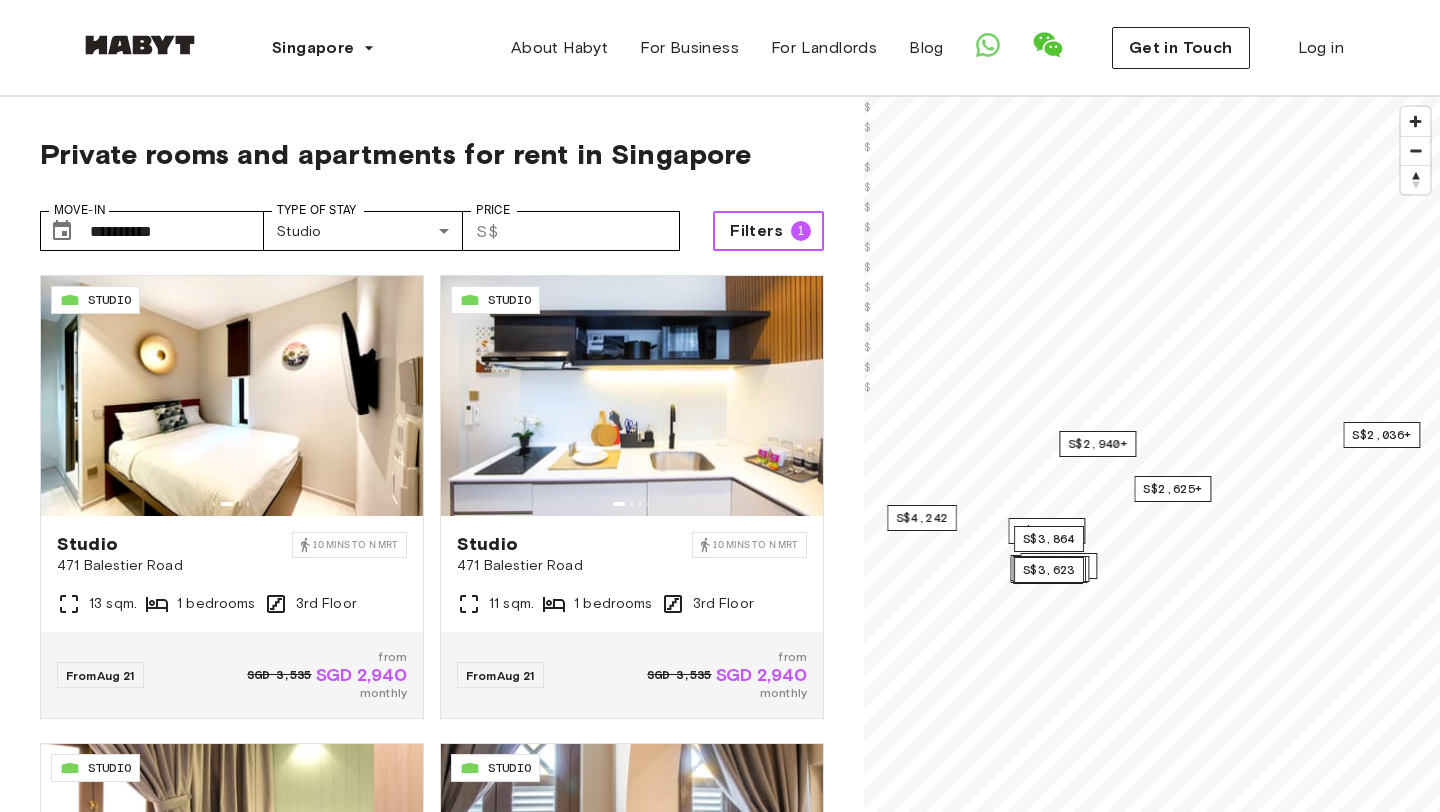 click on "Filters" at bounding box center (756, 231) 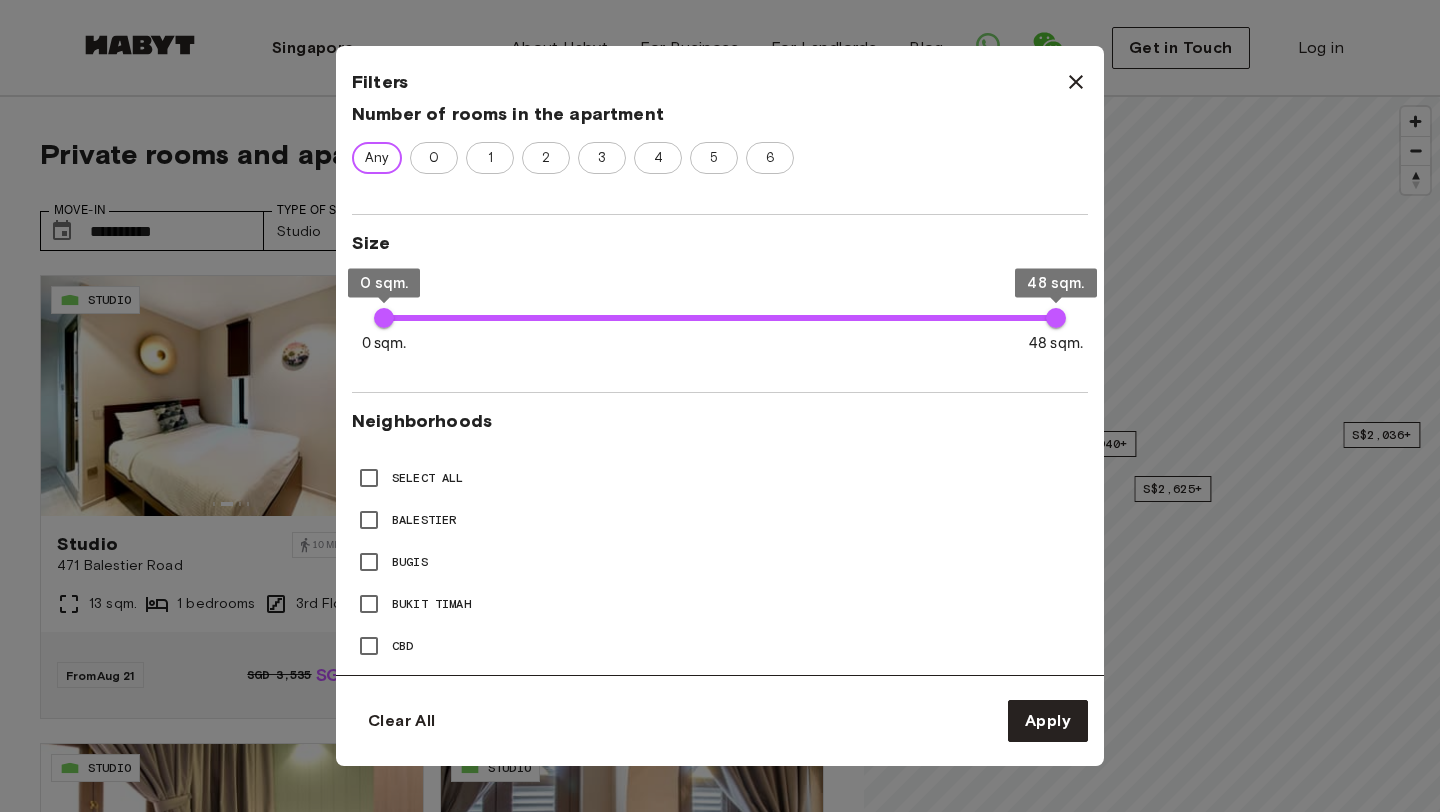scroll, scrollTop: 491, scrollLeft: 0, axis: vertical 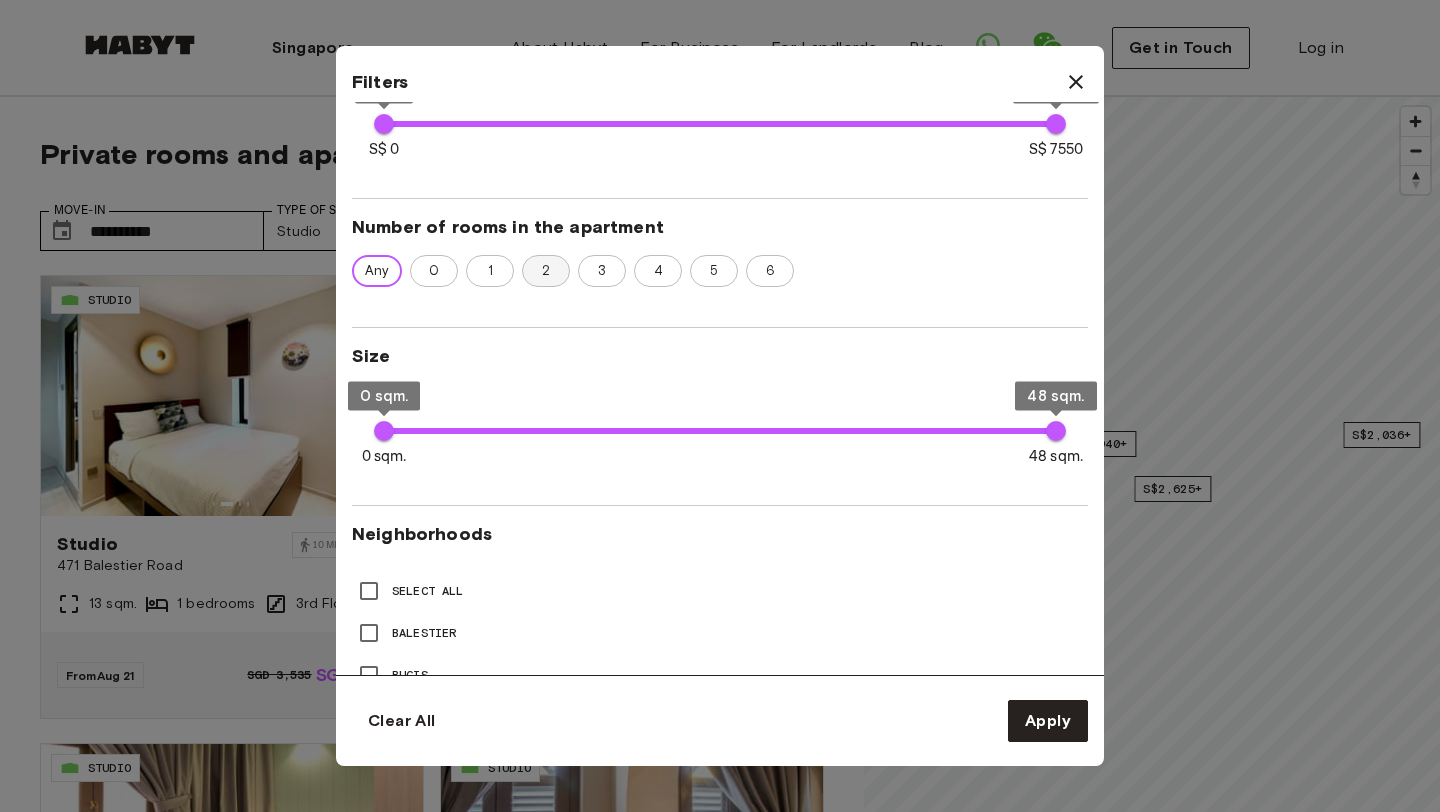 click on "2" at bounding box center (546, 271) 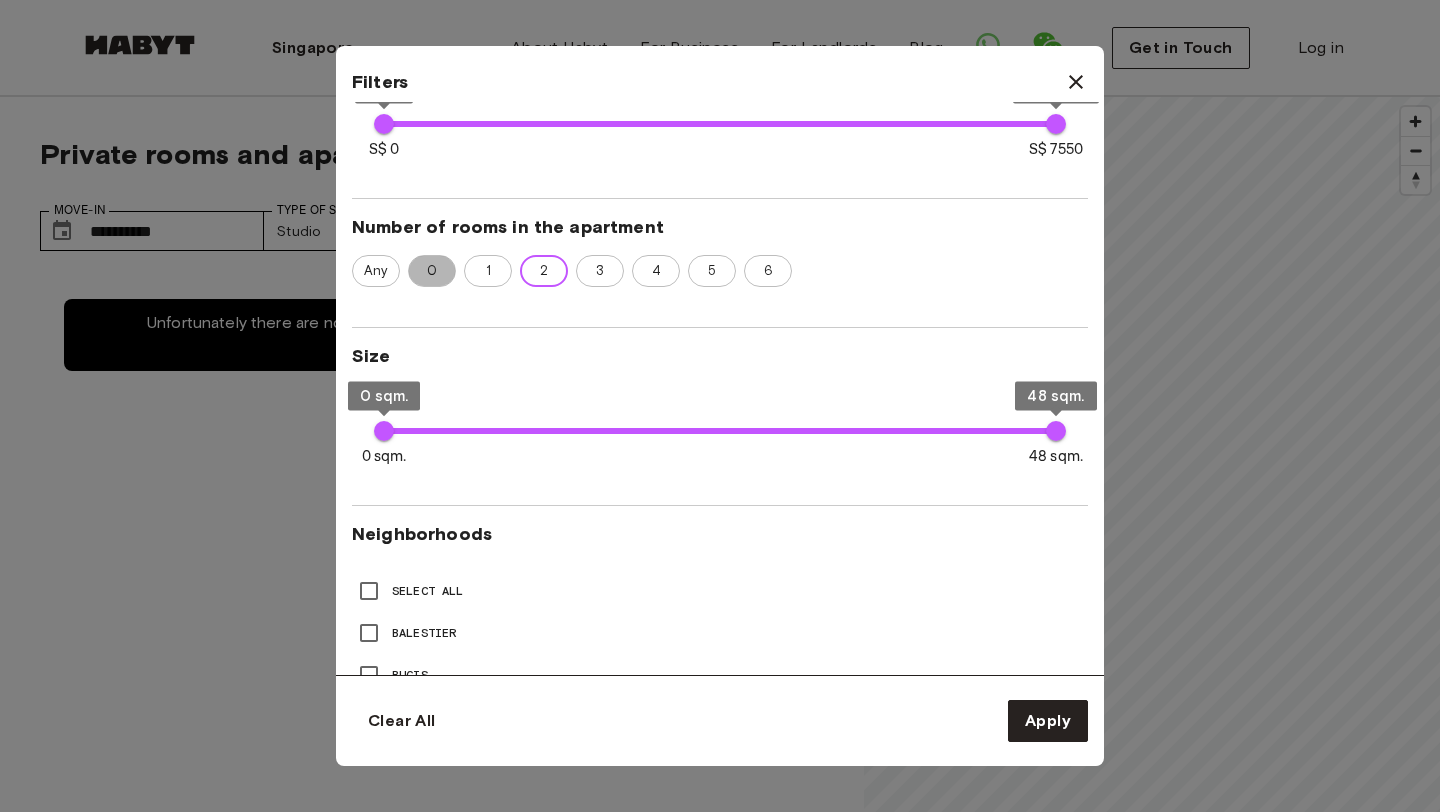 click on "0" at bounding box center (432, 271) 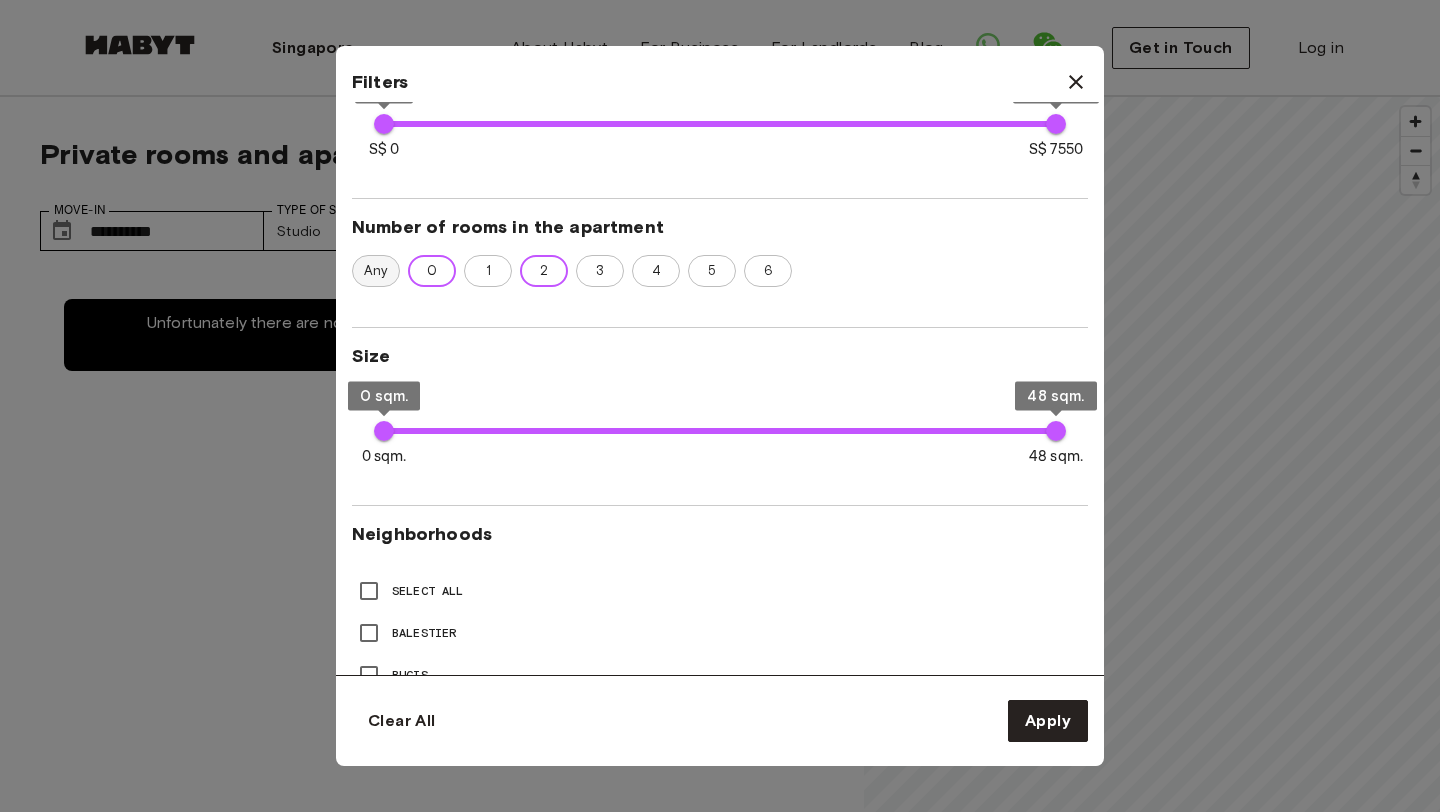 click on "Any" at bounding box center (376, 271) 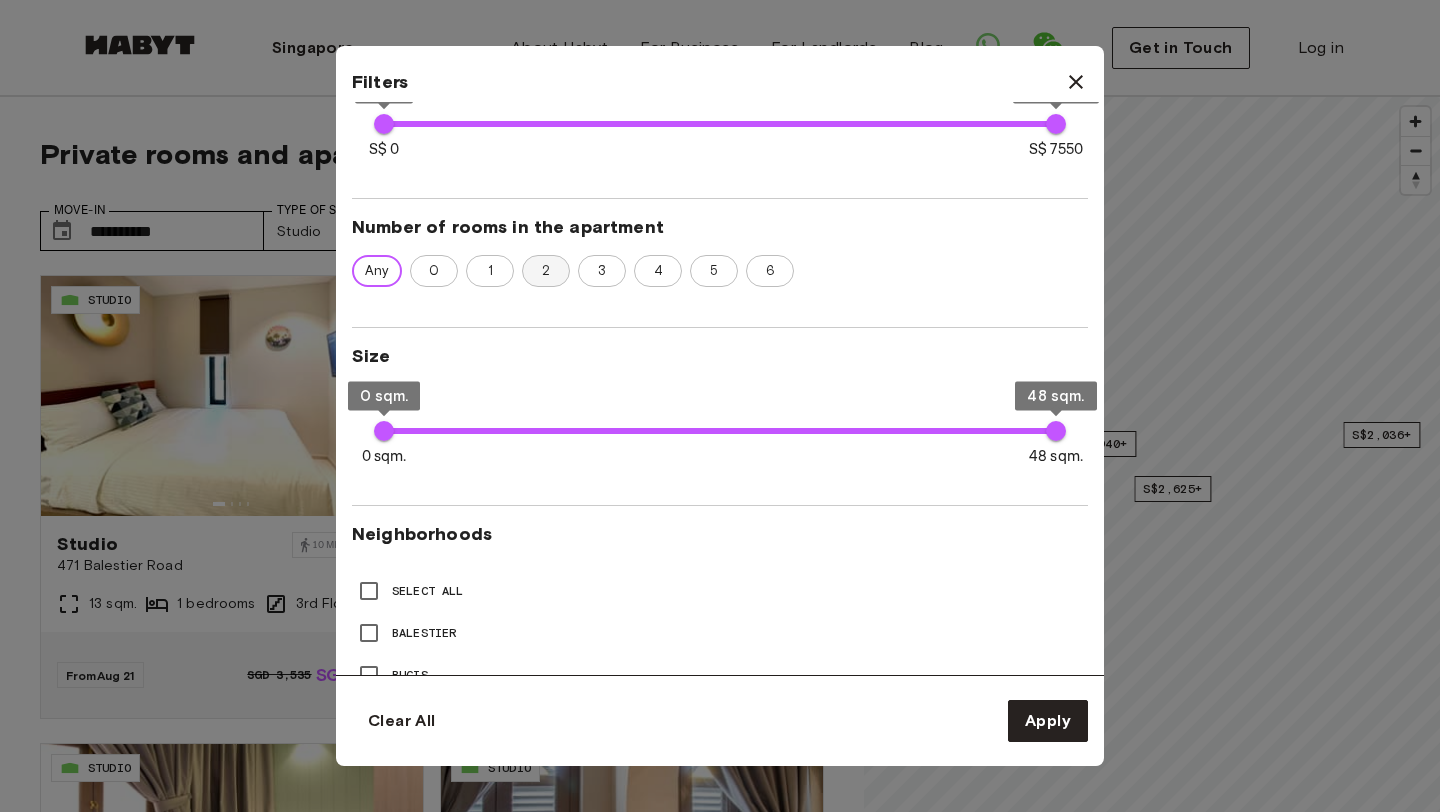 click on "2" at bounding box center (546, 271) 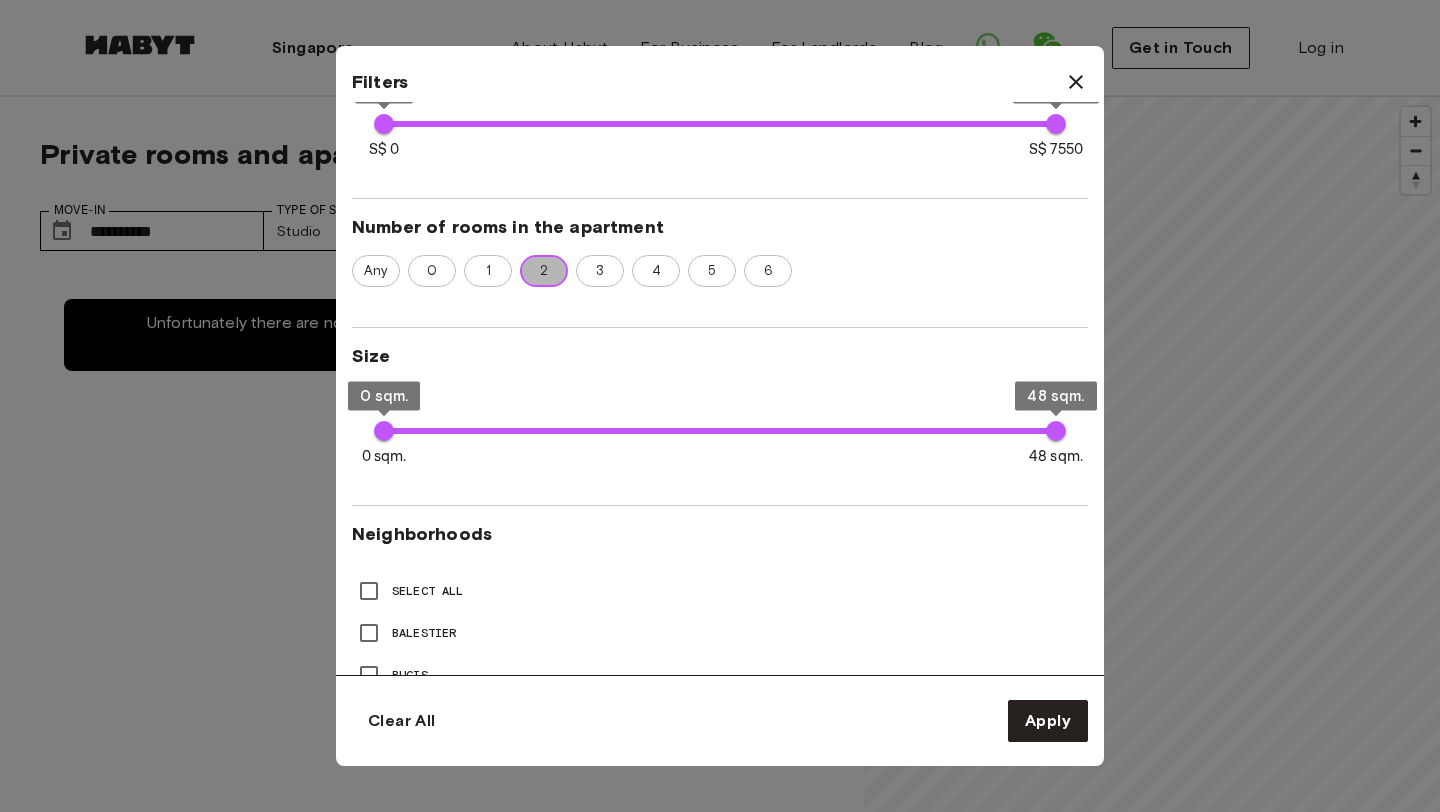 click on "2" at bounding box center [544, 271] 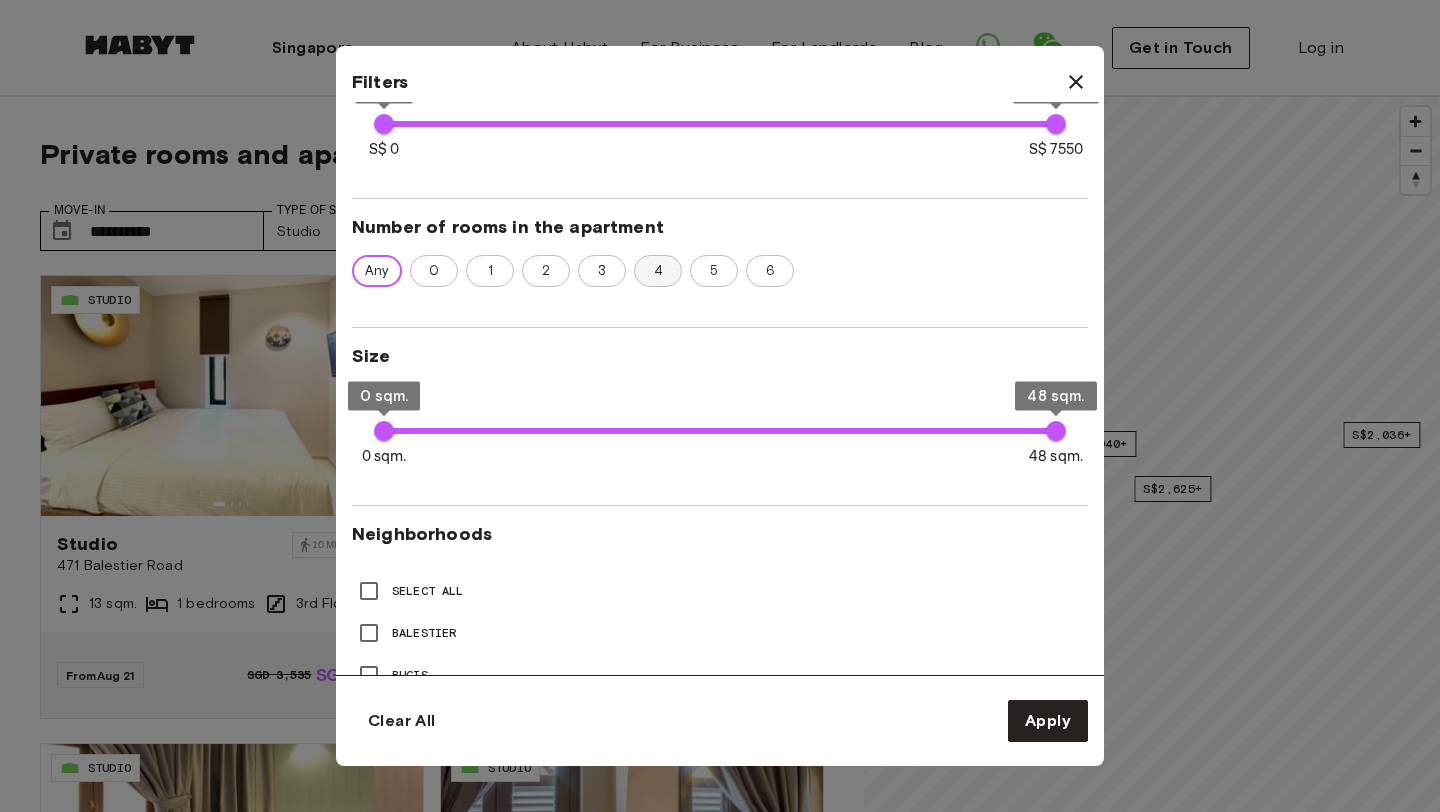 scroll, scrollTop: 0, scrollLeft: 0, axis: both 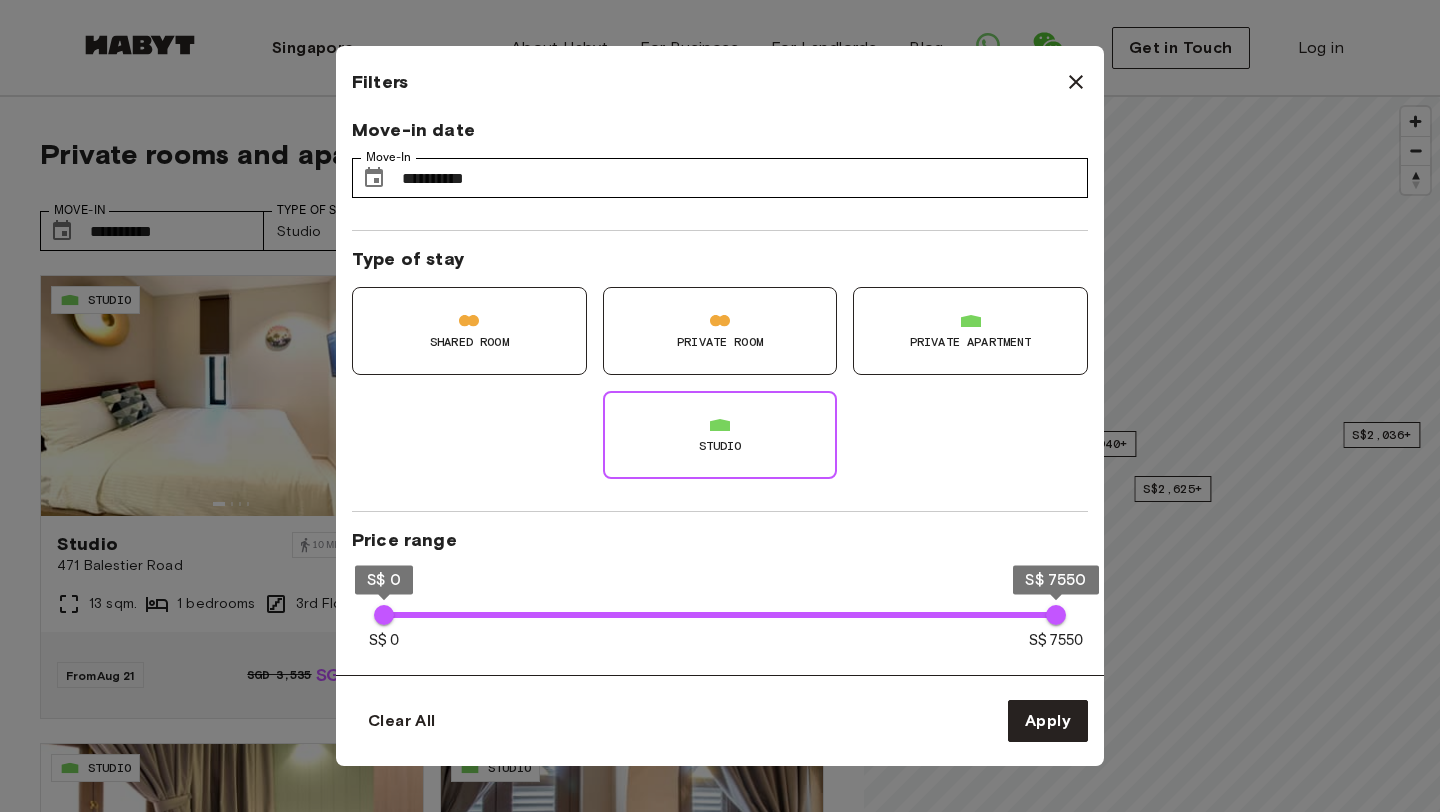 click at bounding box center (971, 321) 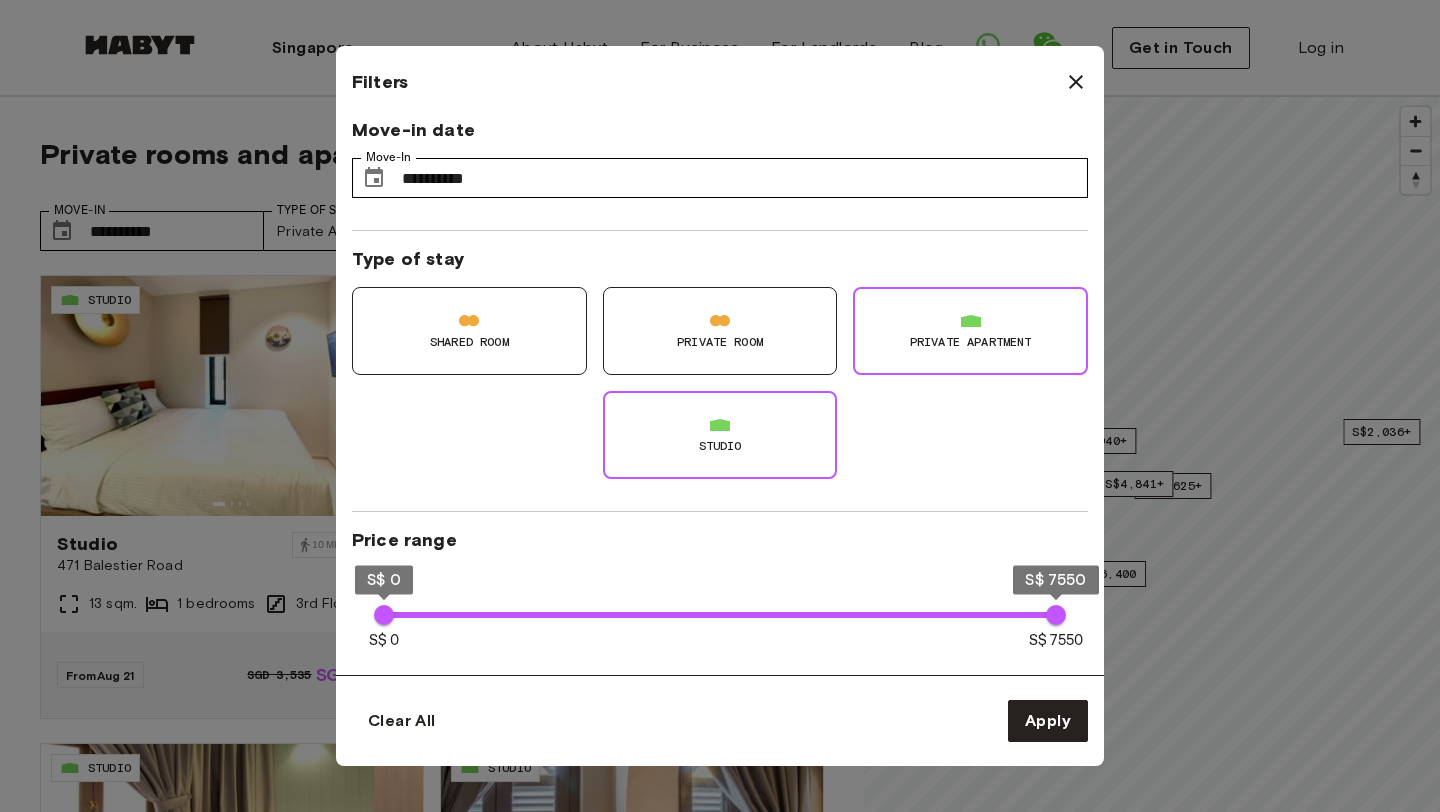 click 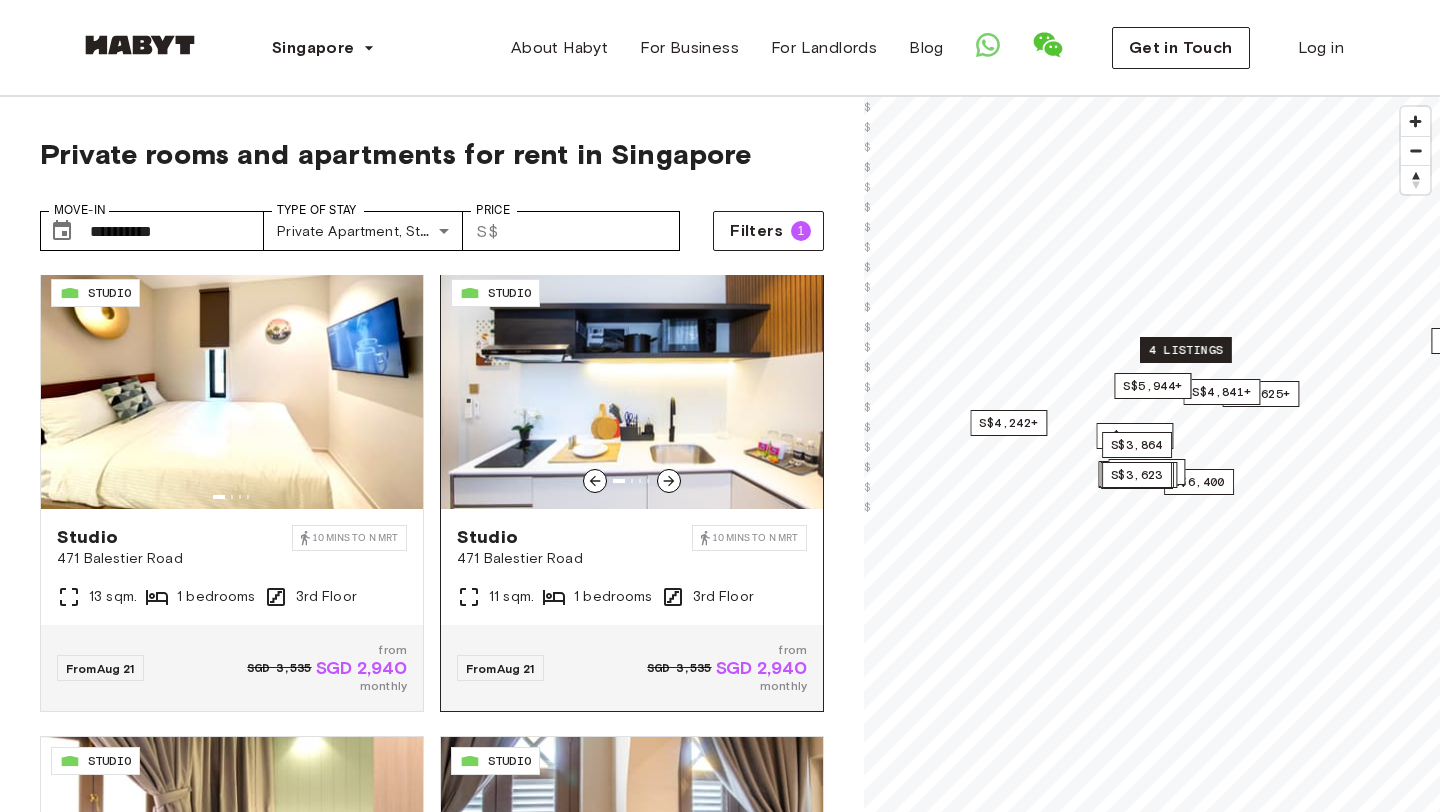 scroll, scrollTop: 0, scrollLeft: 0, axis: both 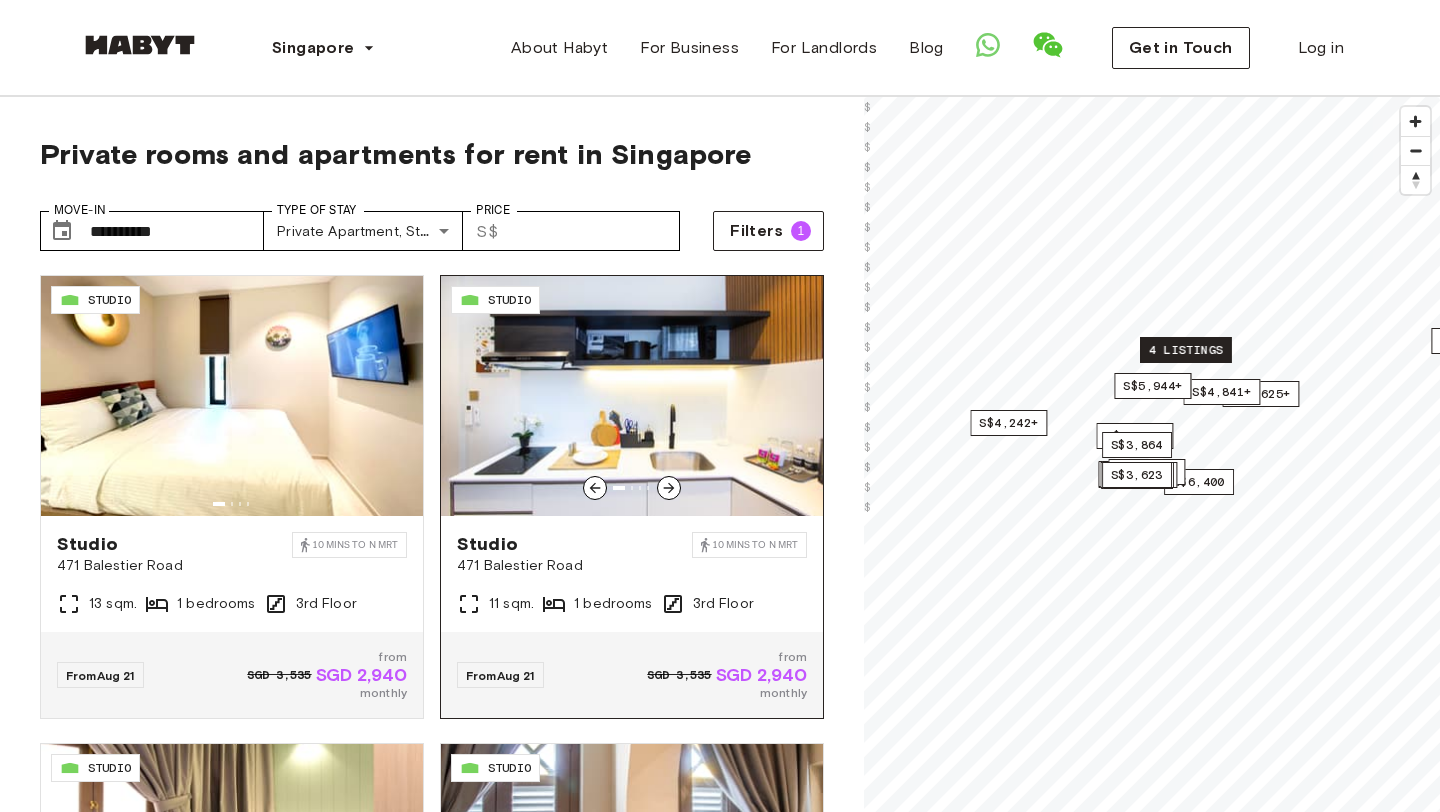 click 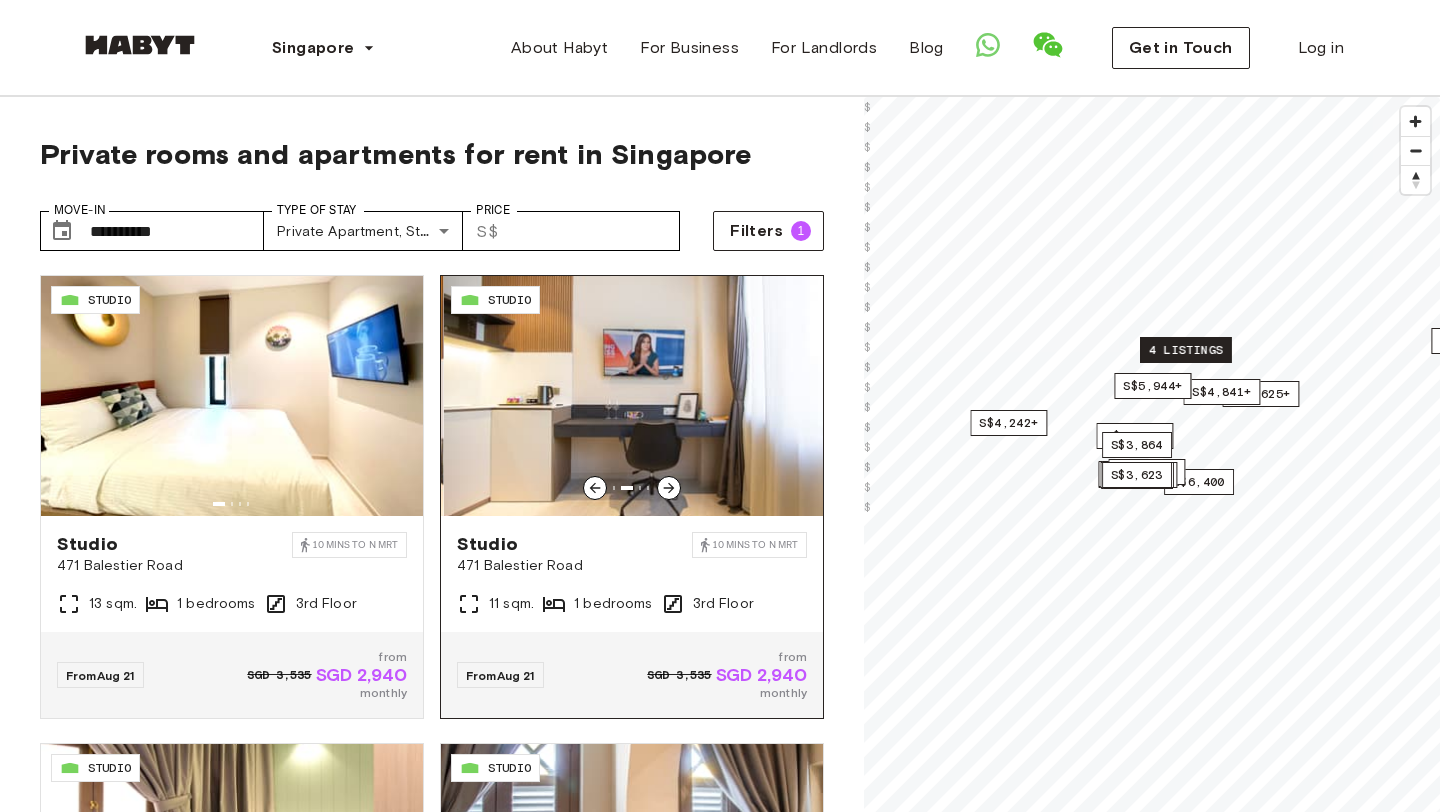 click 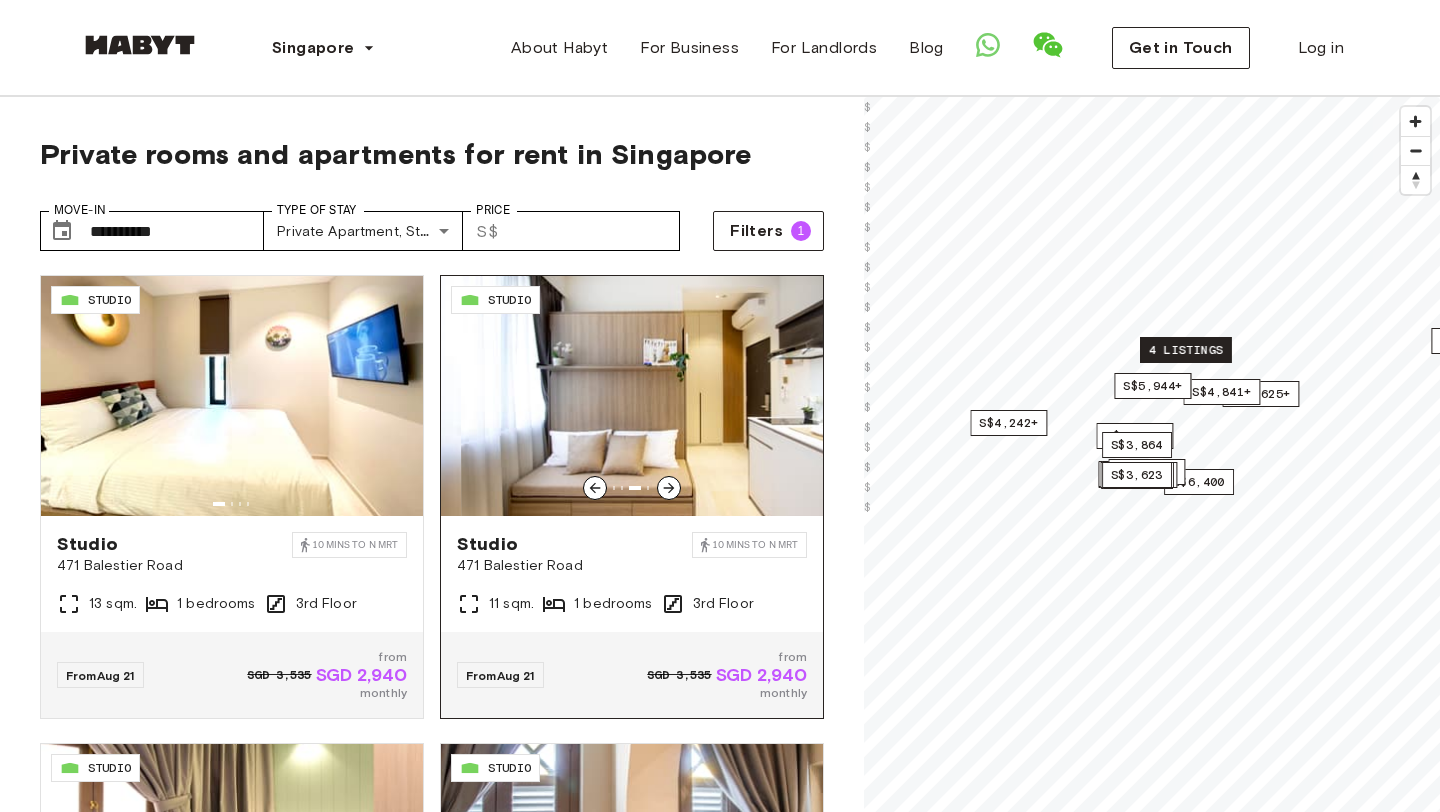 click 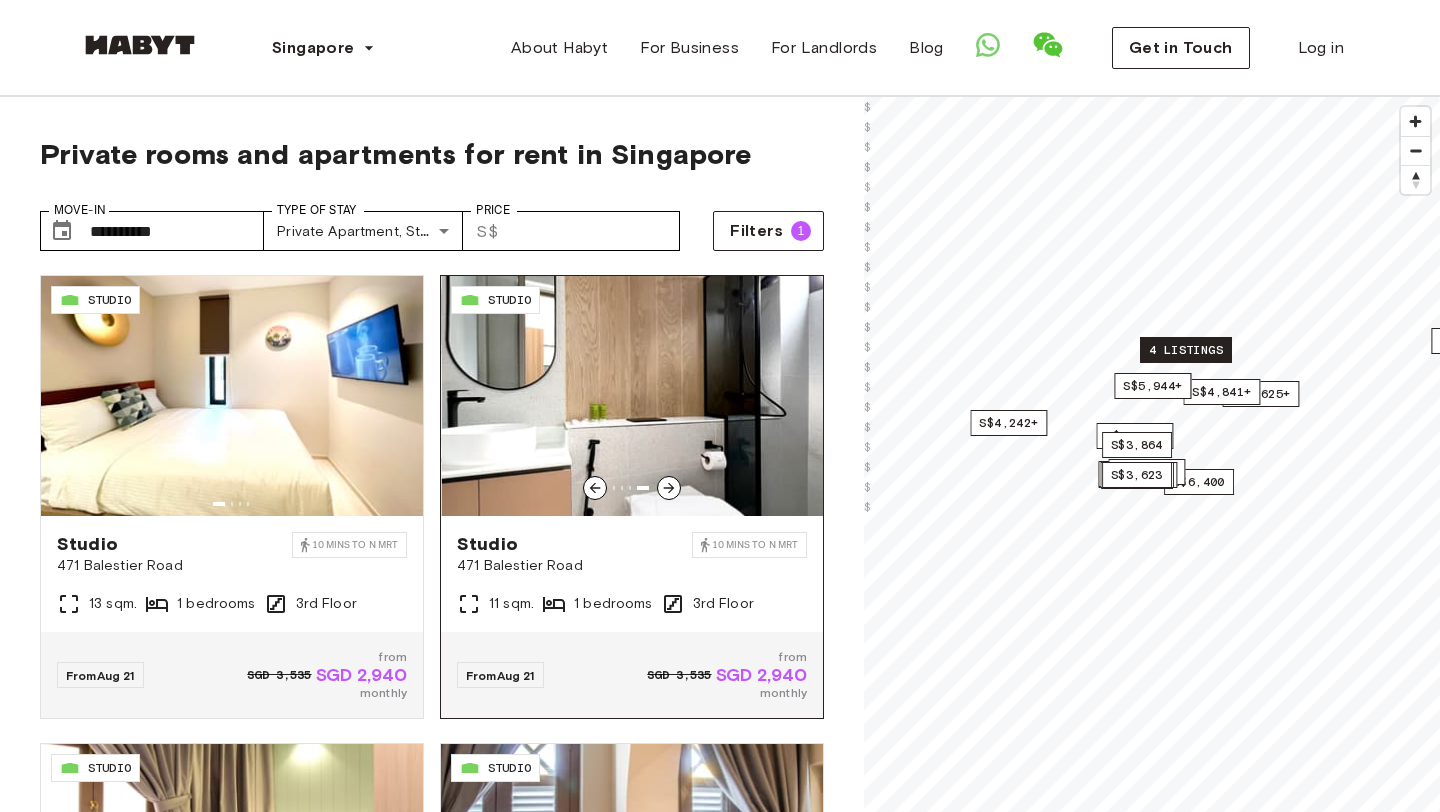 click at bounding box center [633, 396] 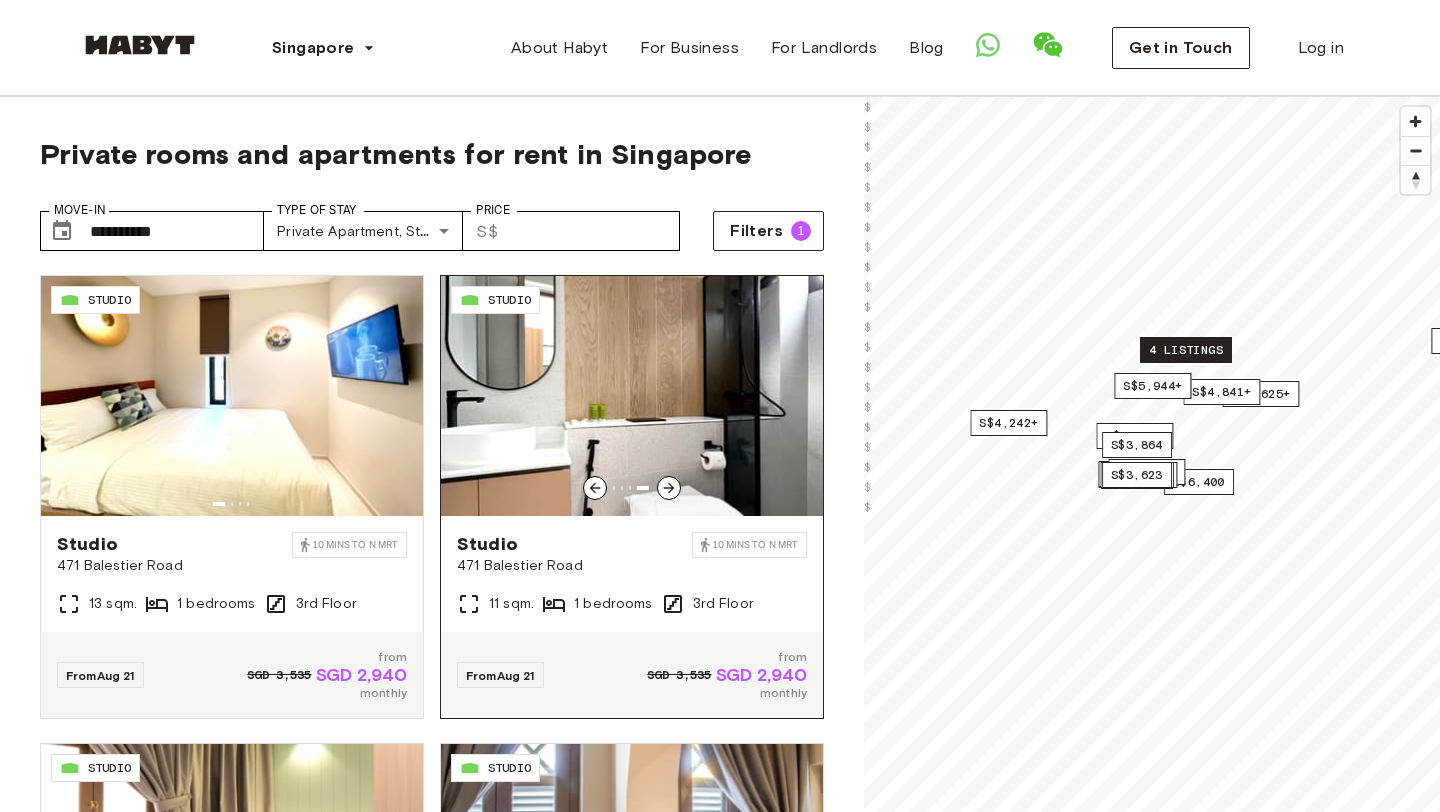 click 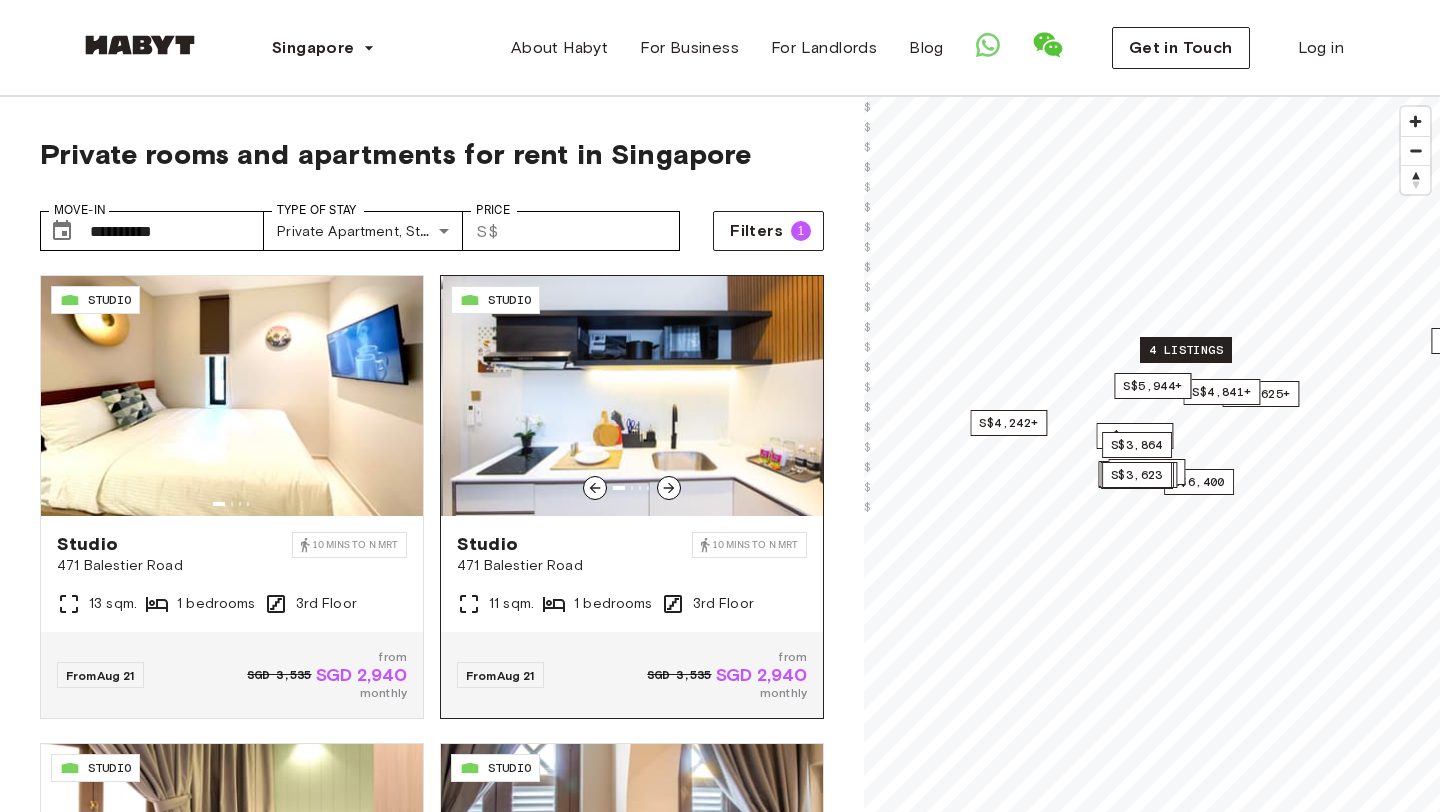 click 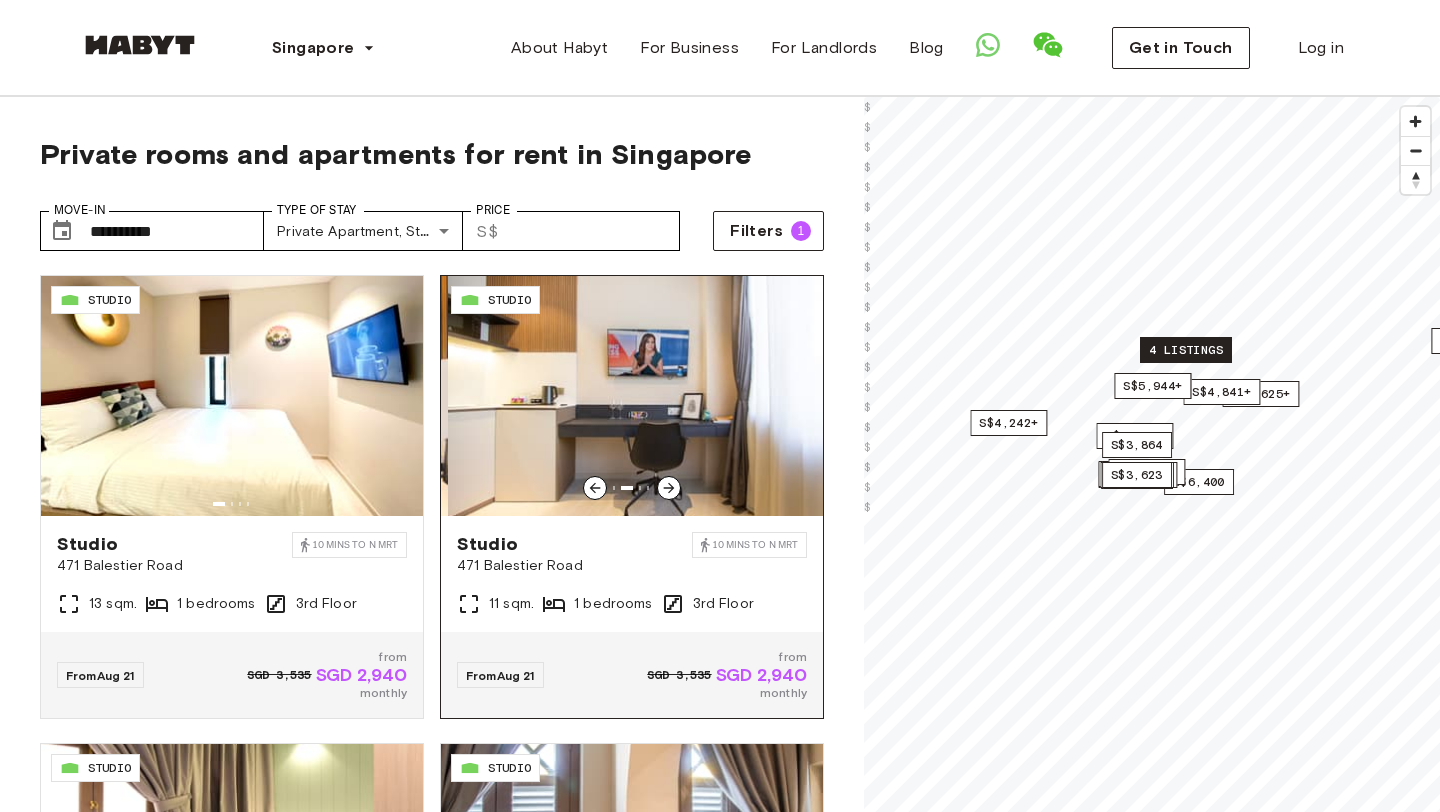 click 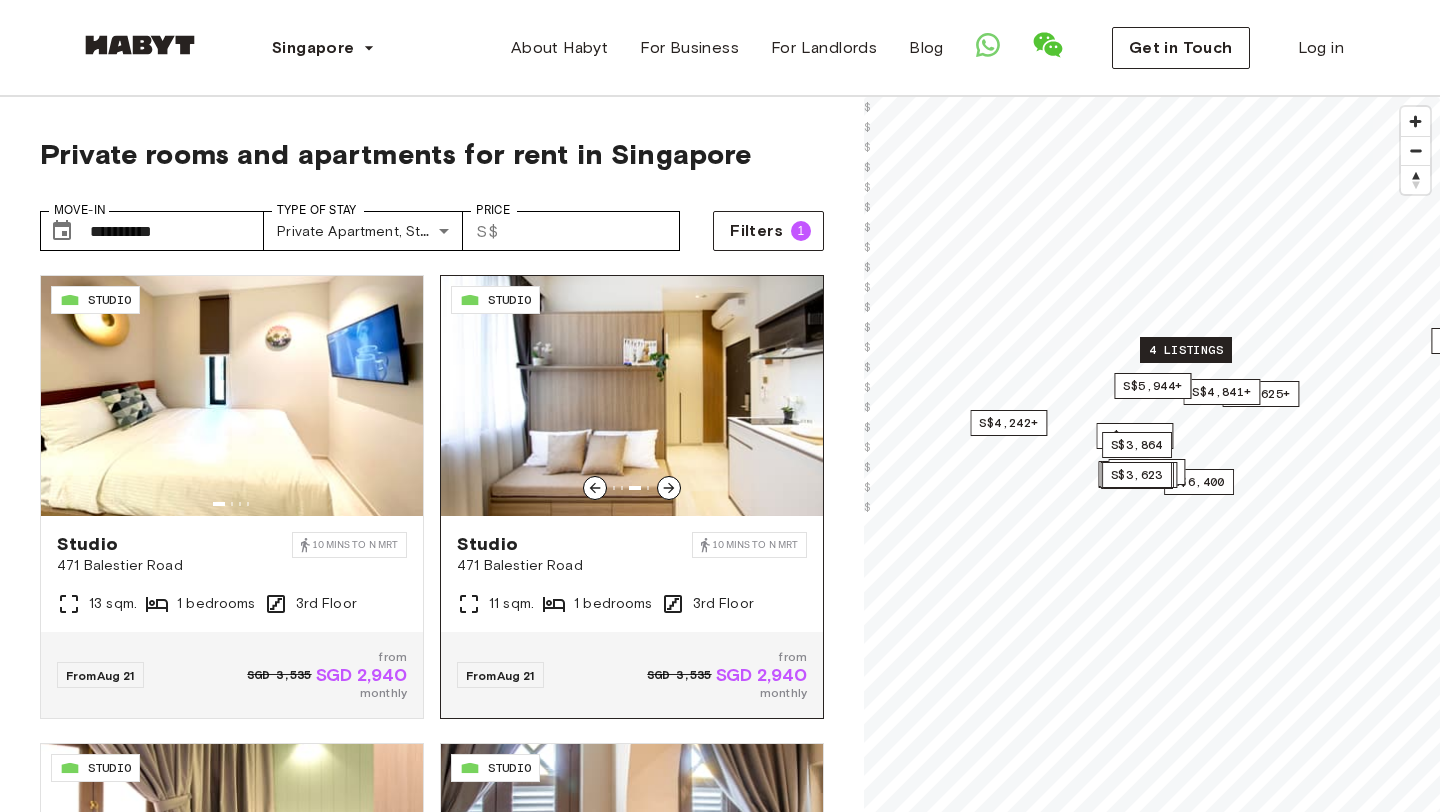 click 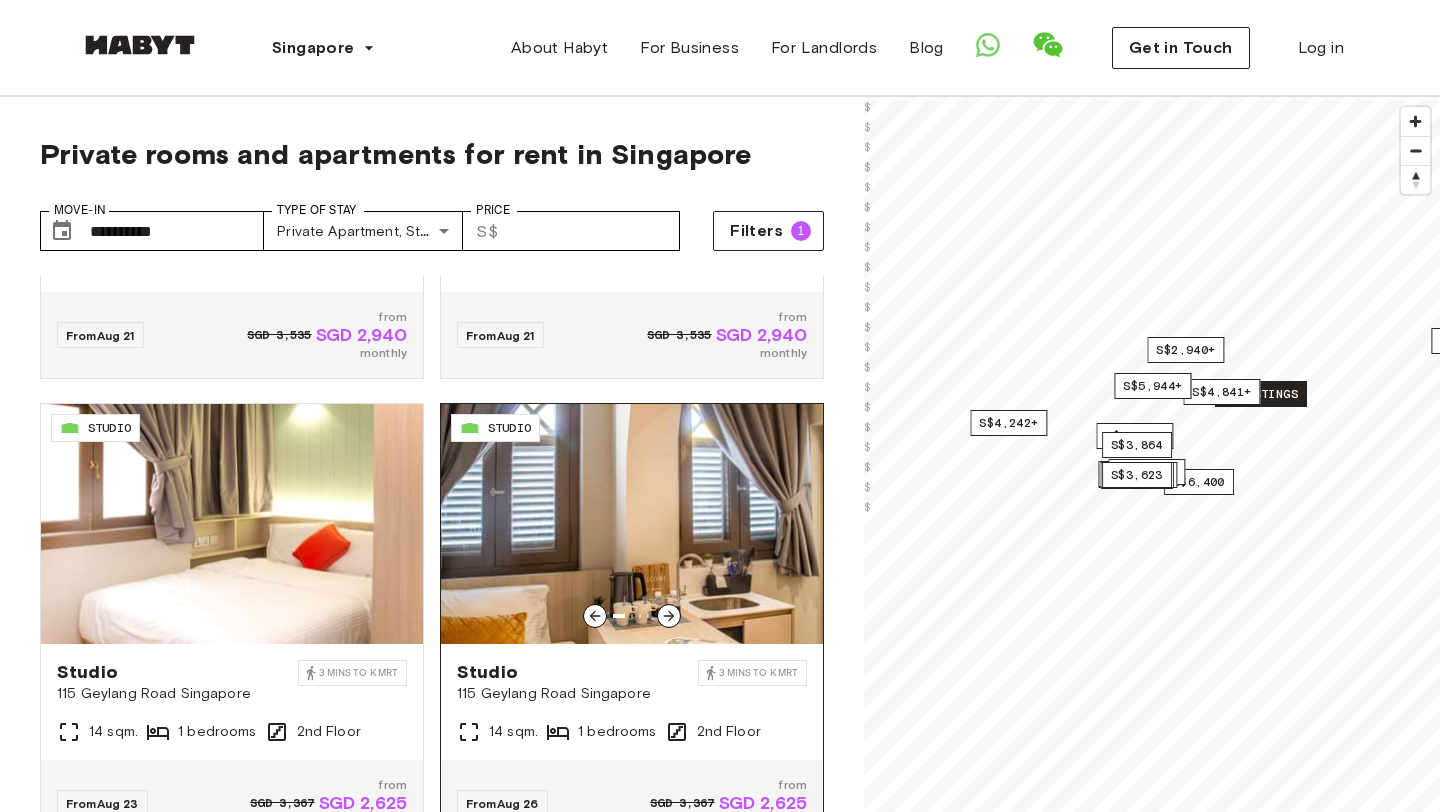 scroll, scrollTop: 405, scrollLeft: 0, axis: vertical 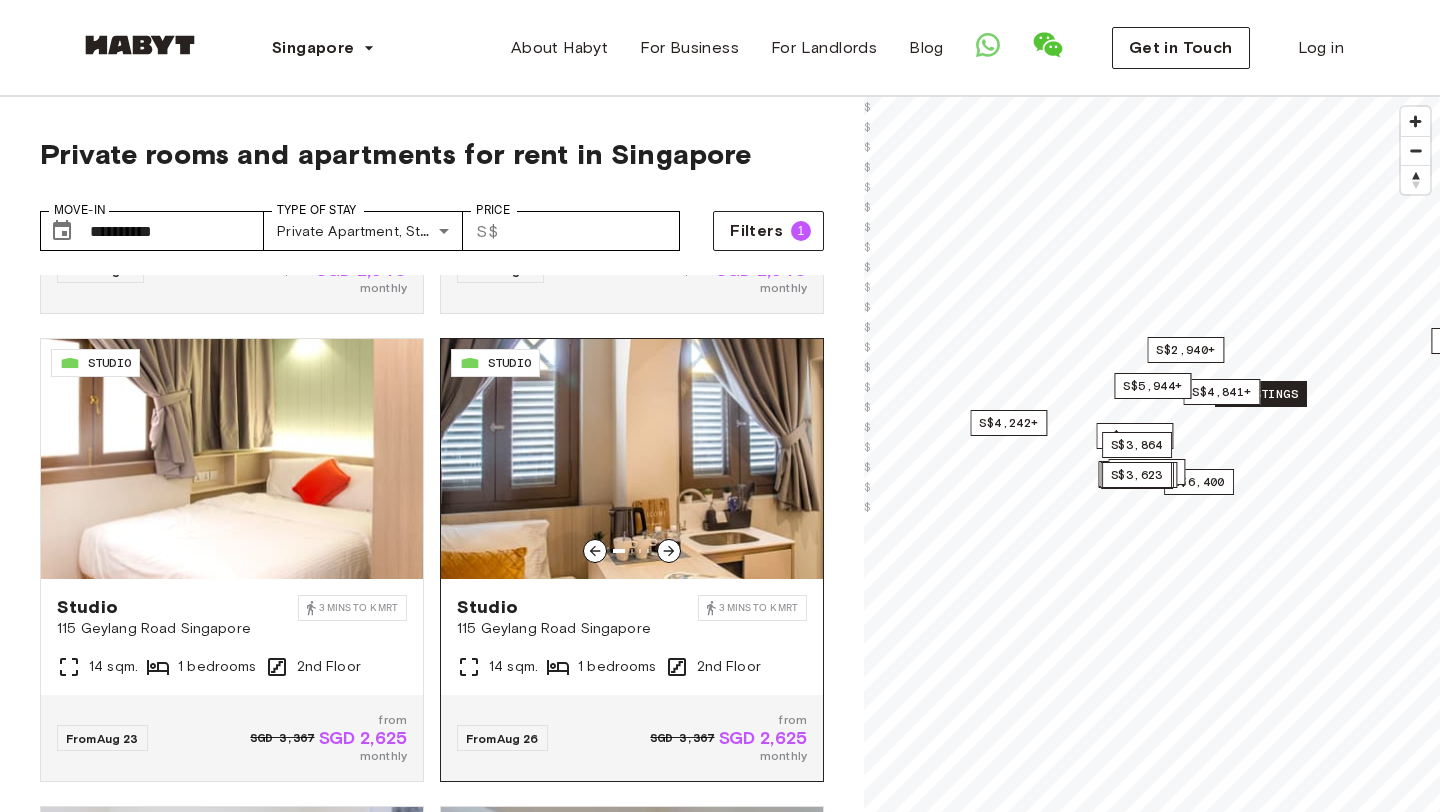 click 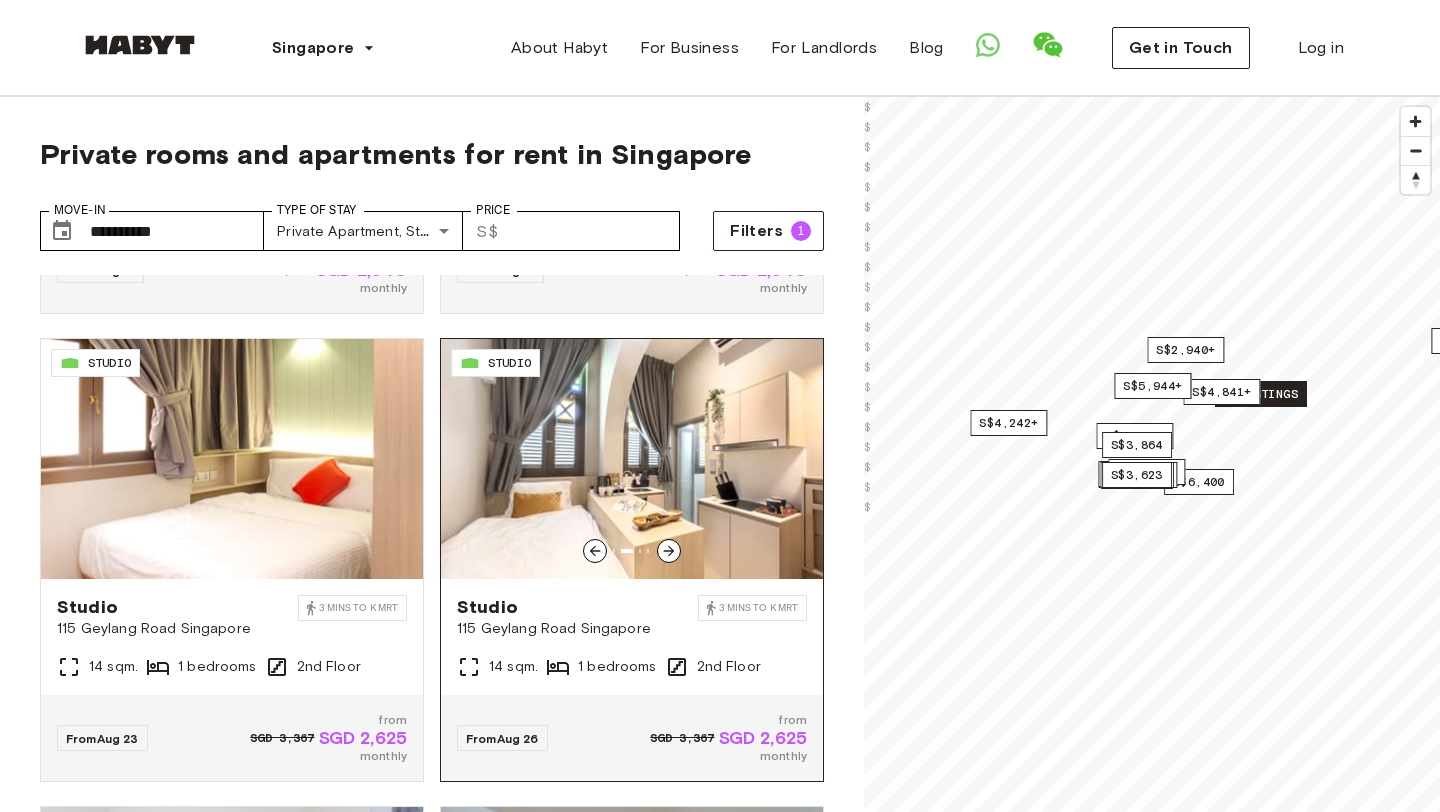 click 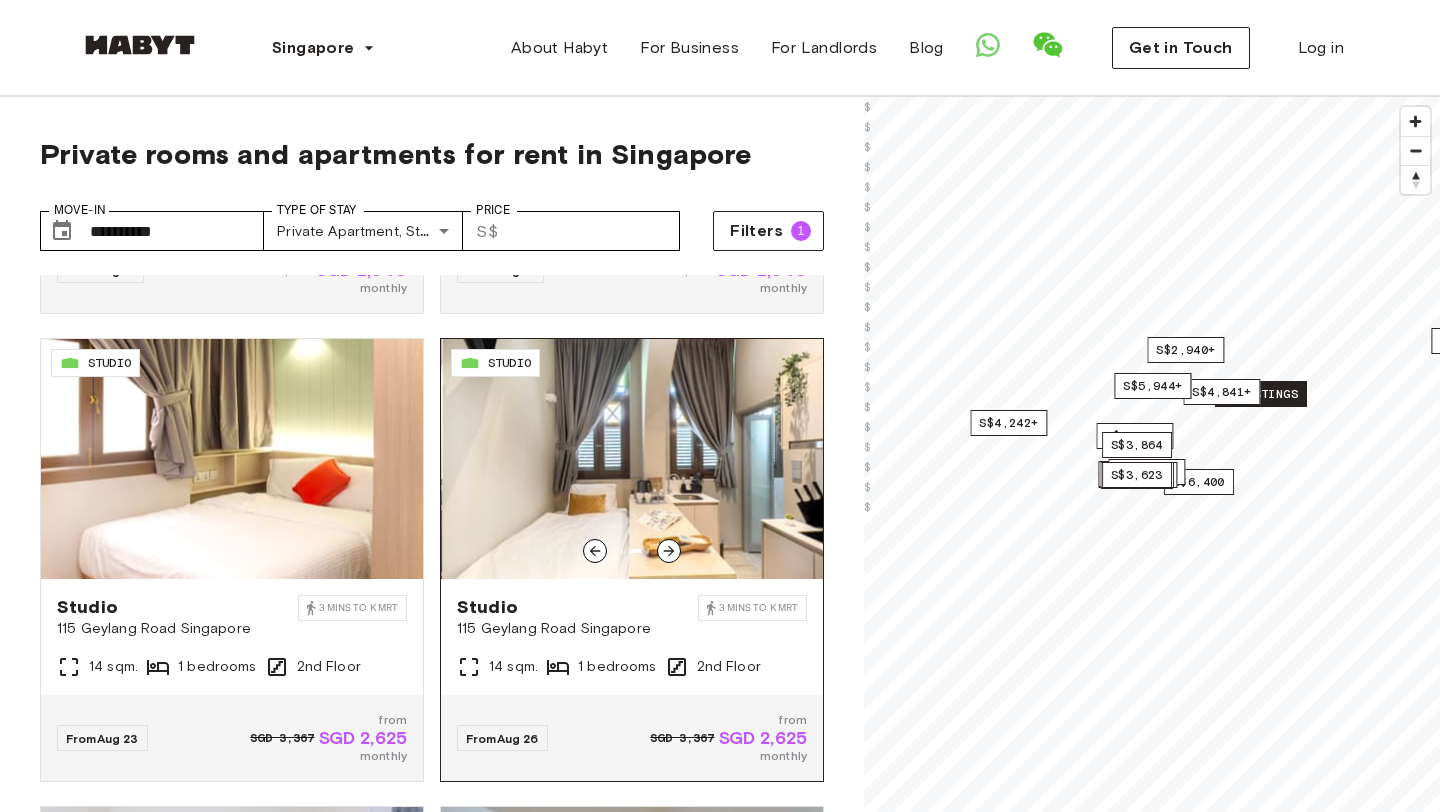 click 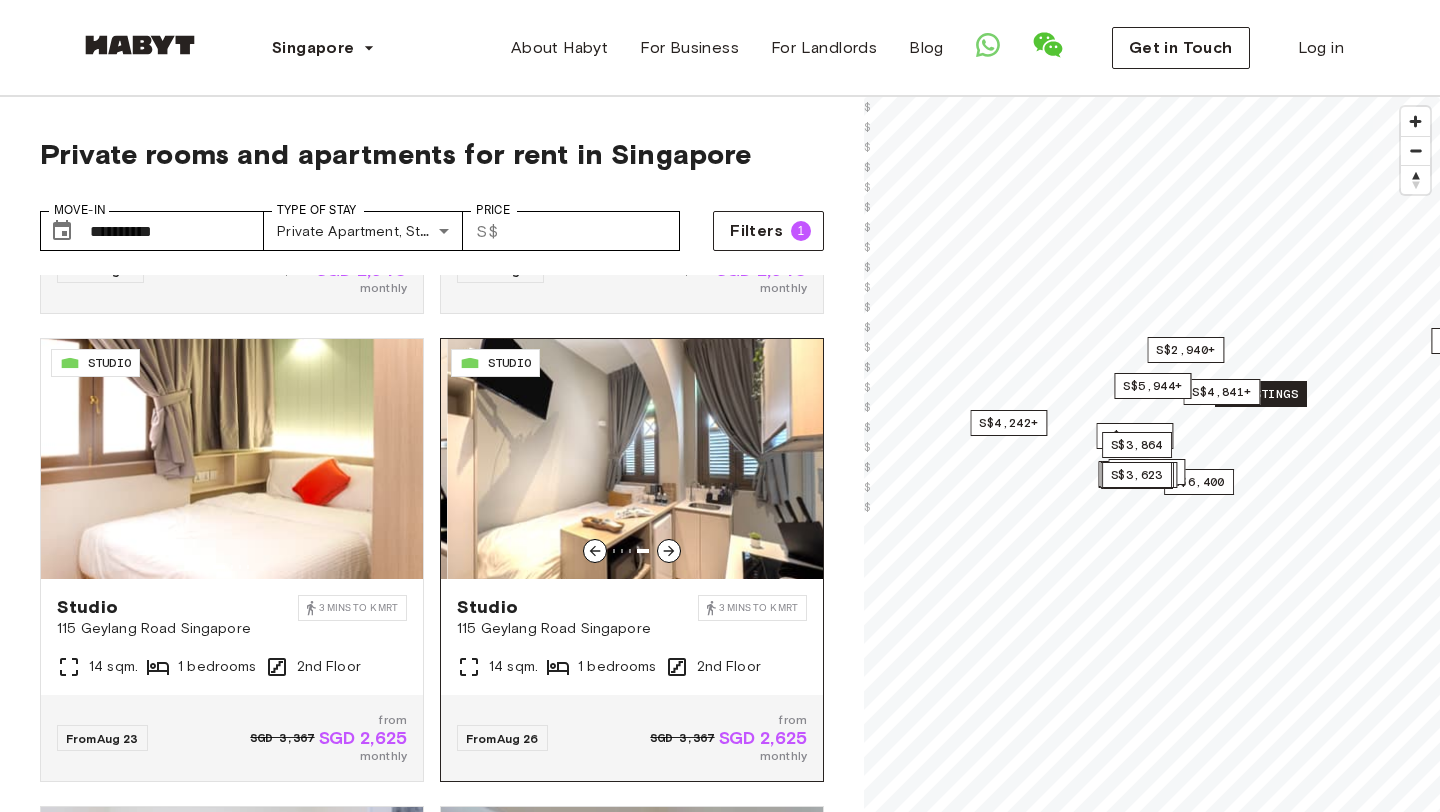 click 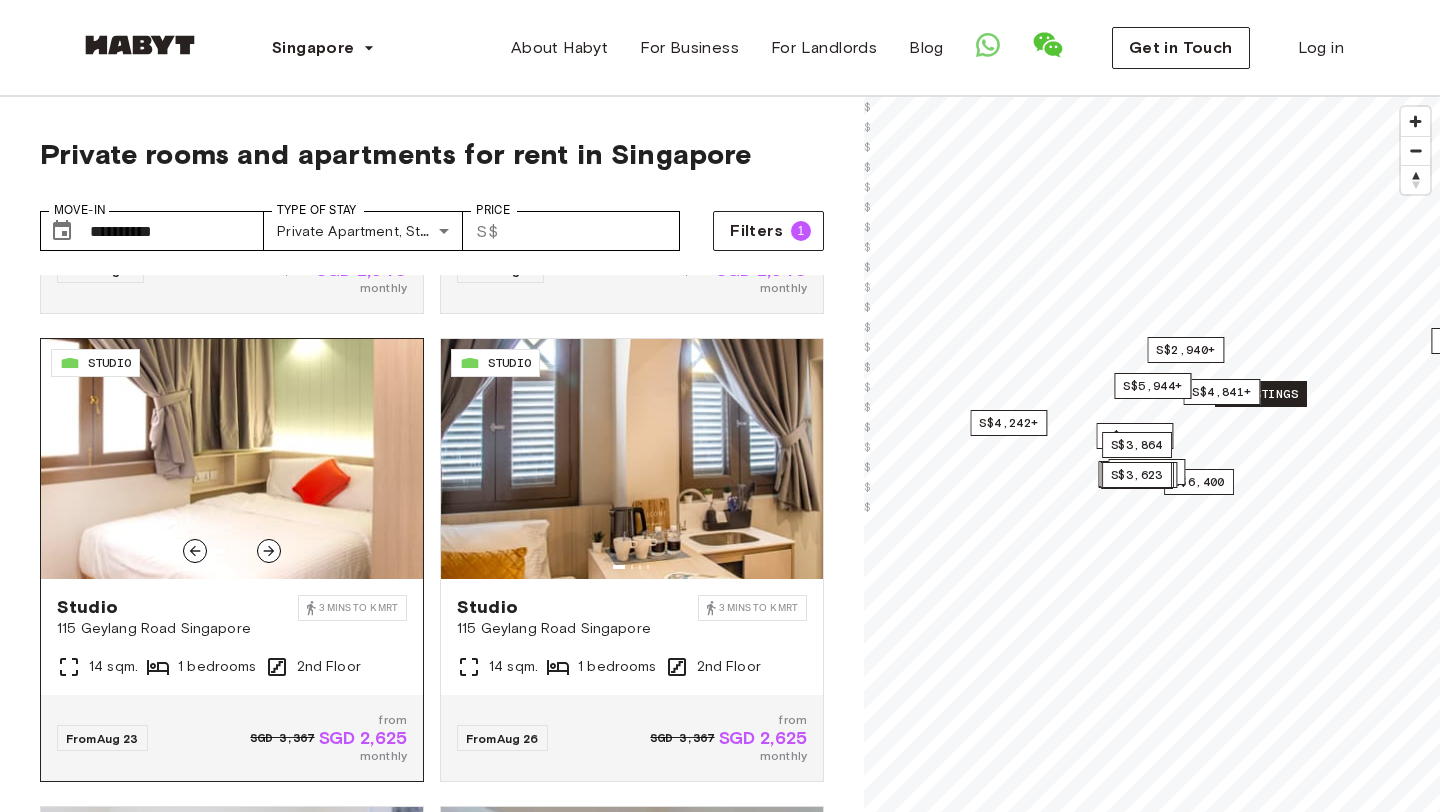 click 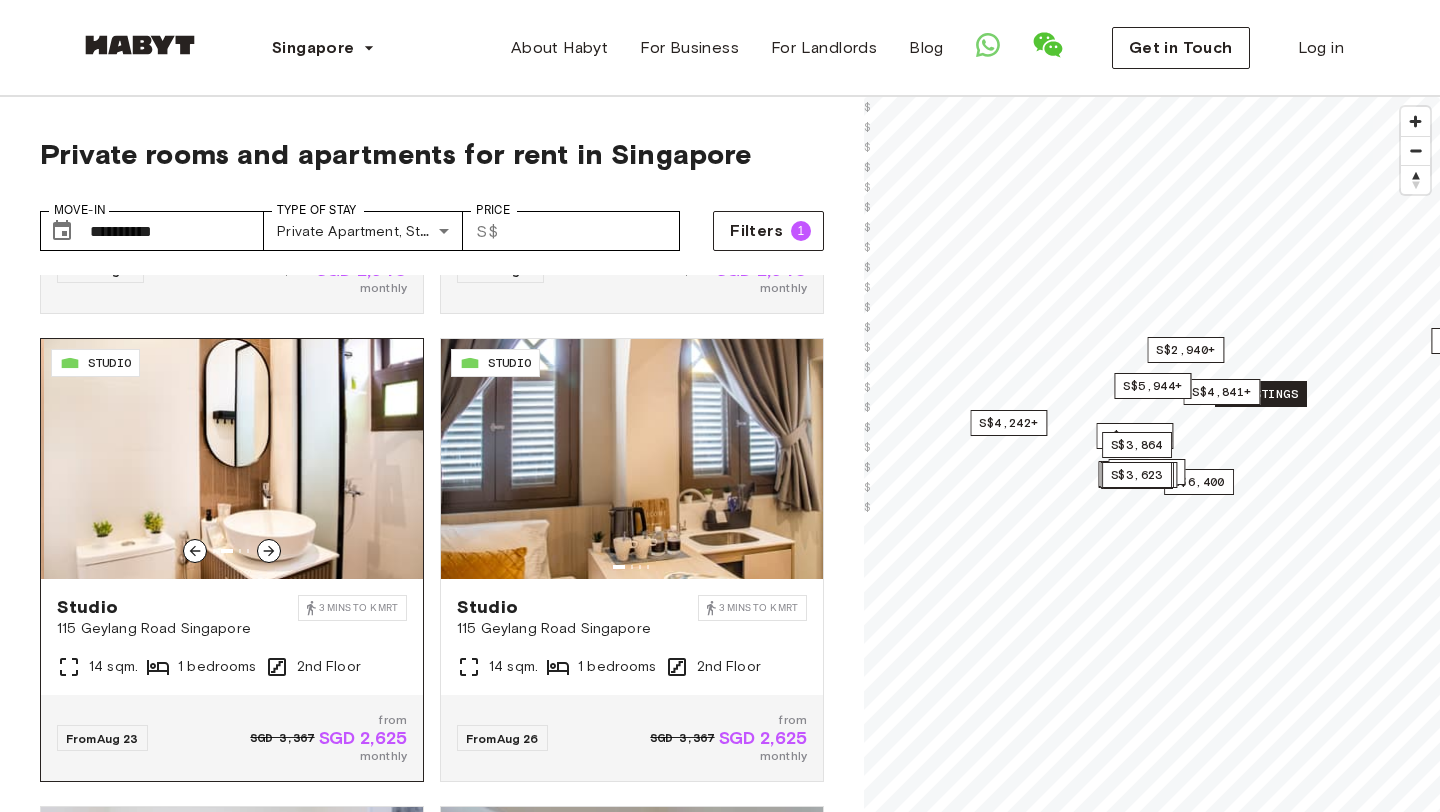 click 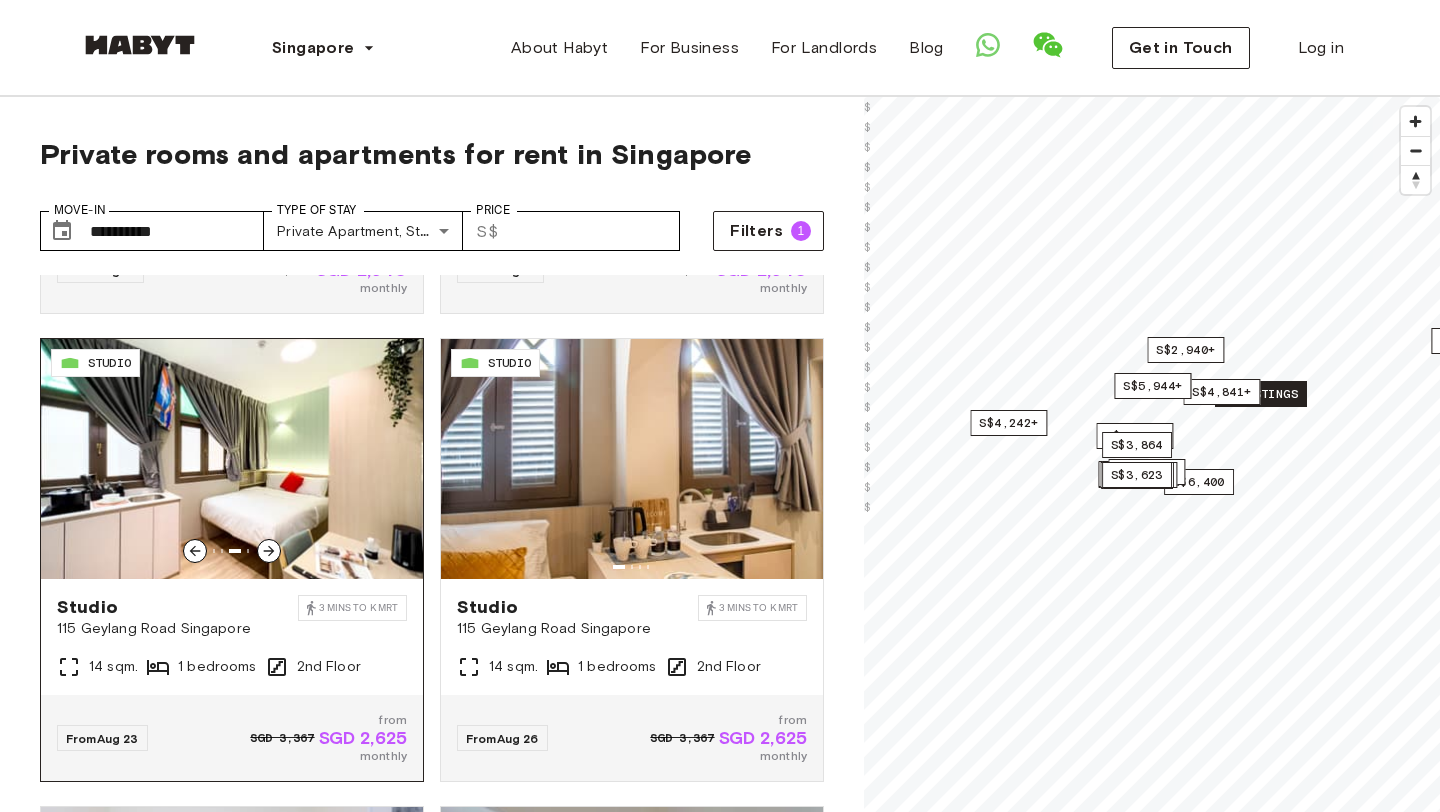 click 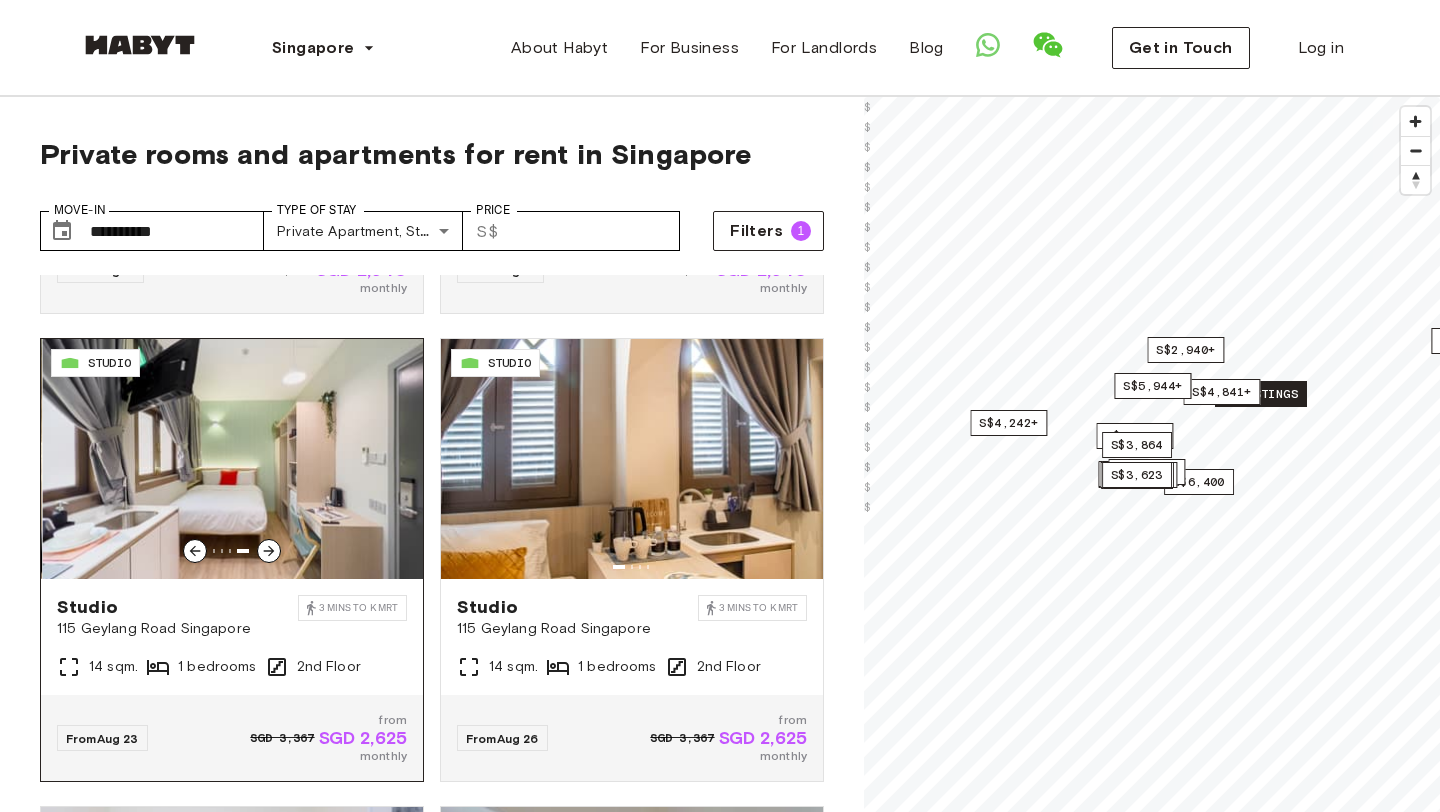 click 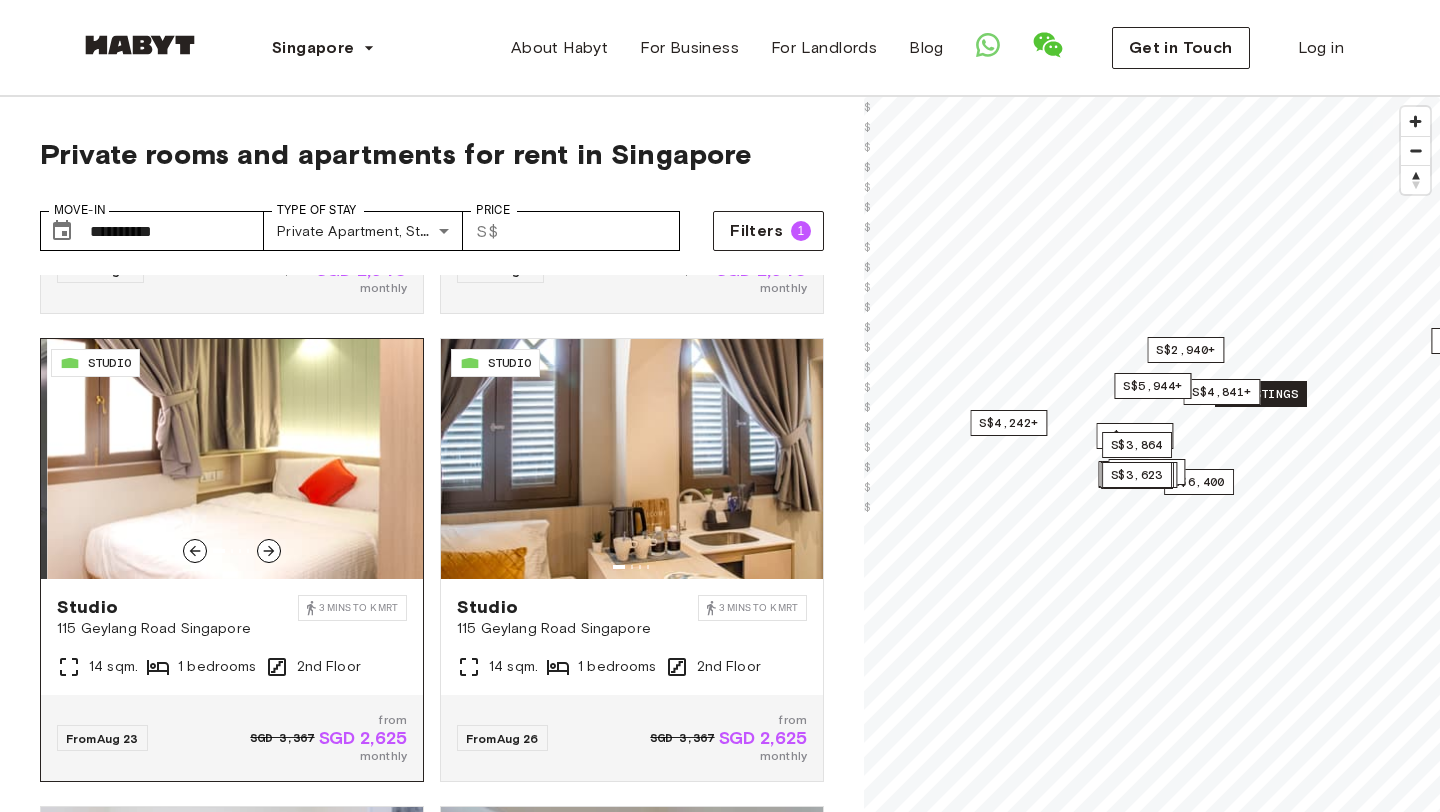 click 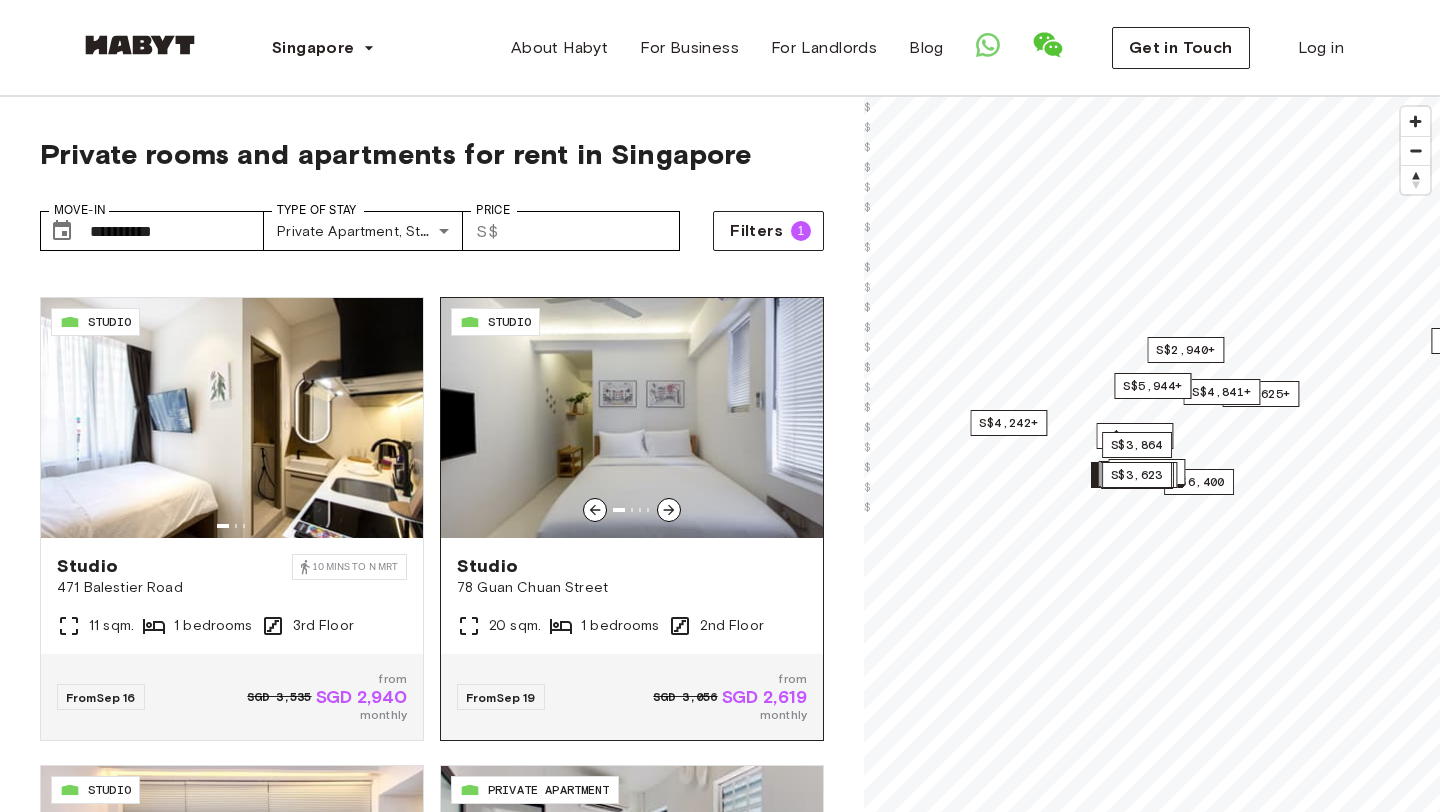 scroll, scrollTop: 1383, scrollLeft: 0, axis: vertical 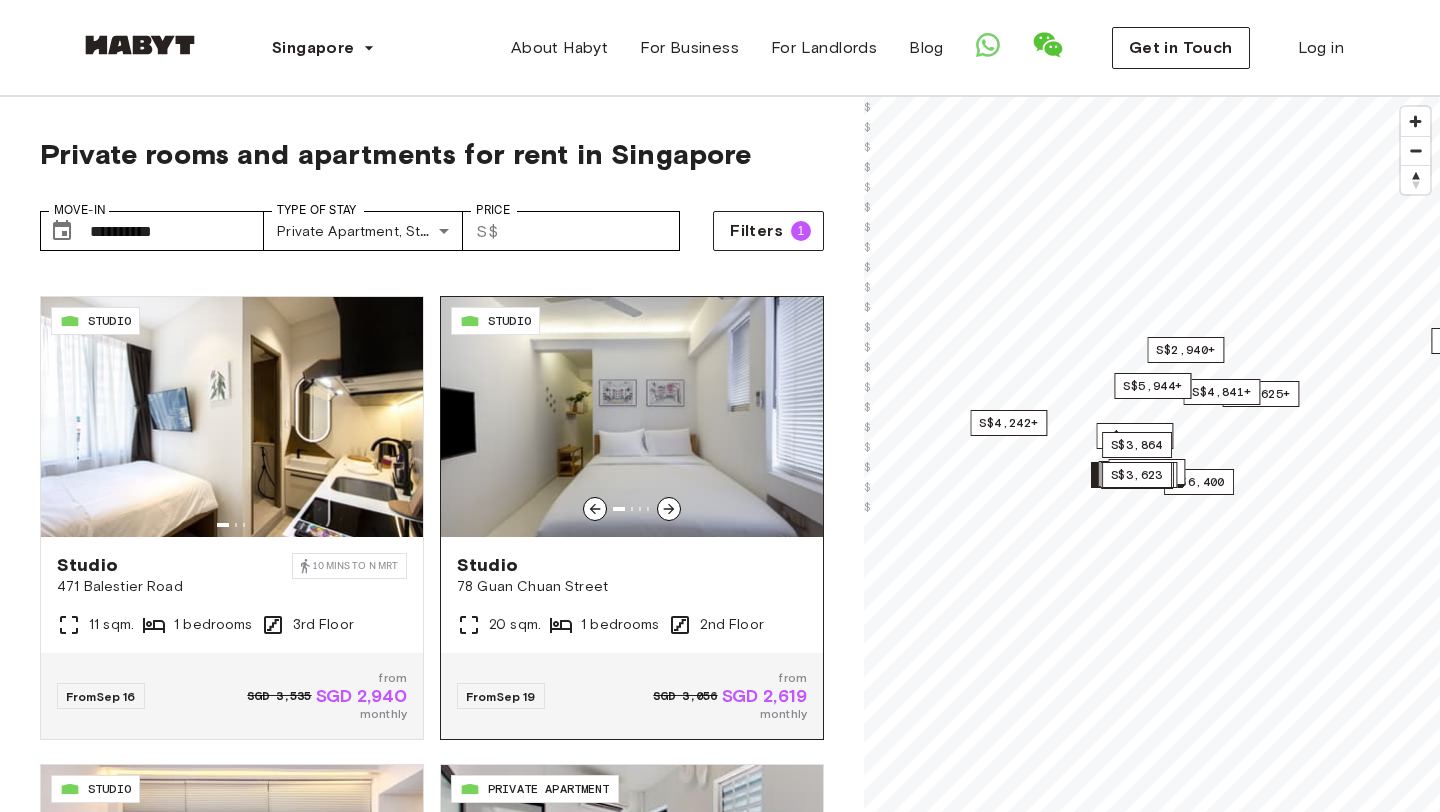 click 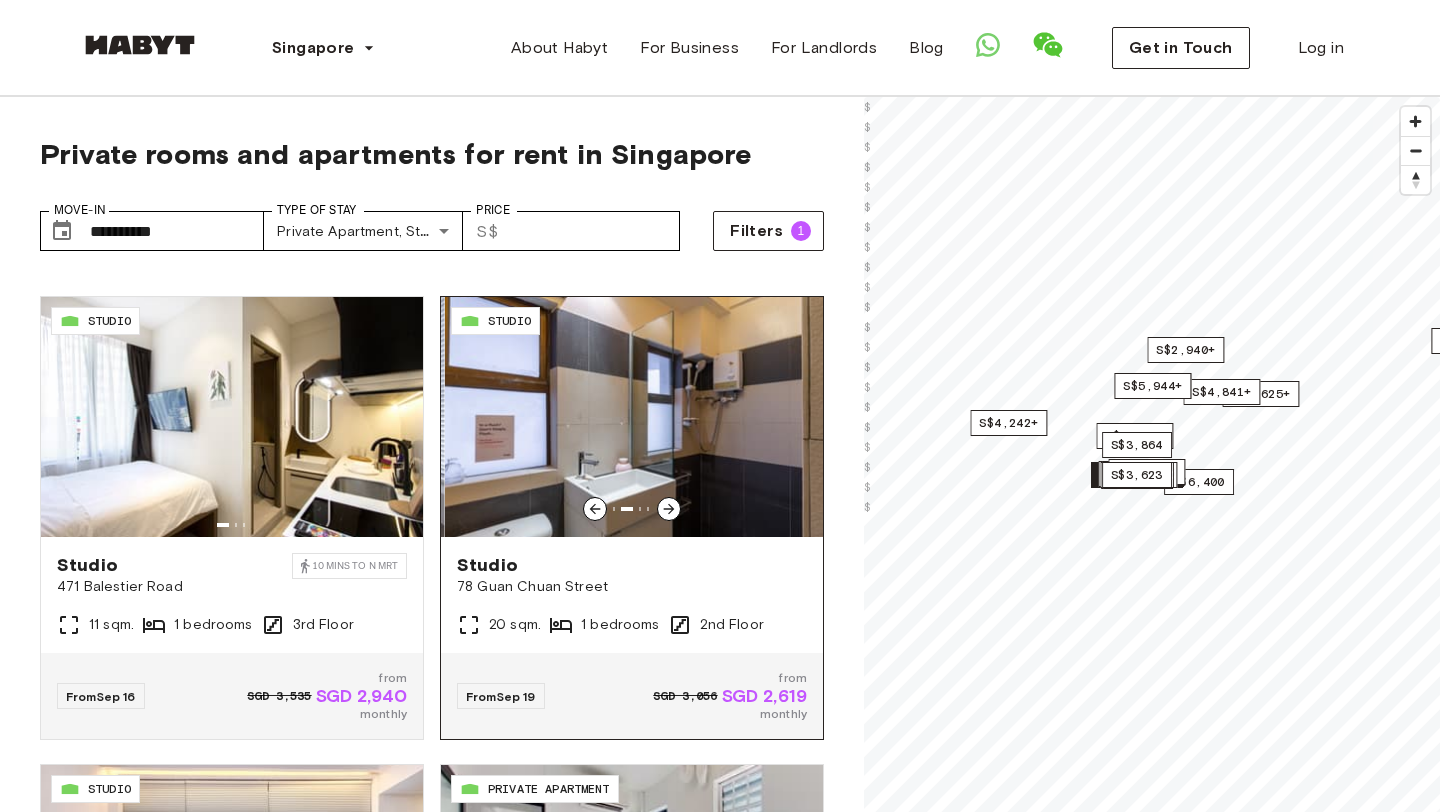 click 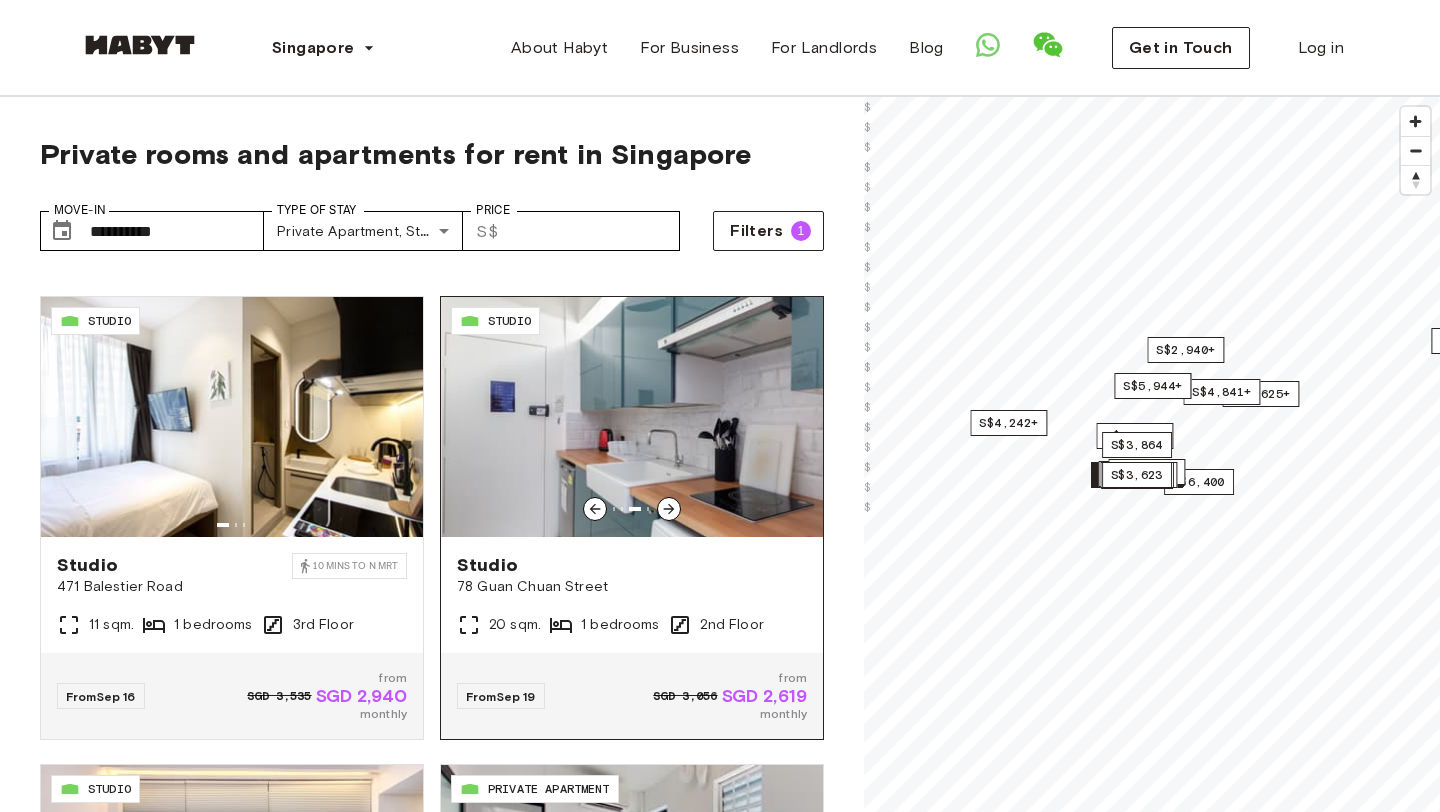 click 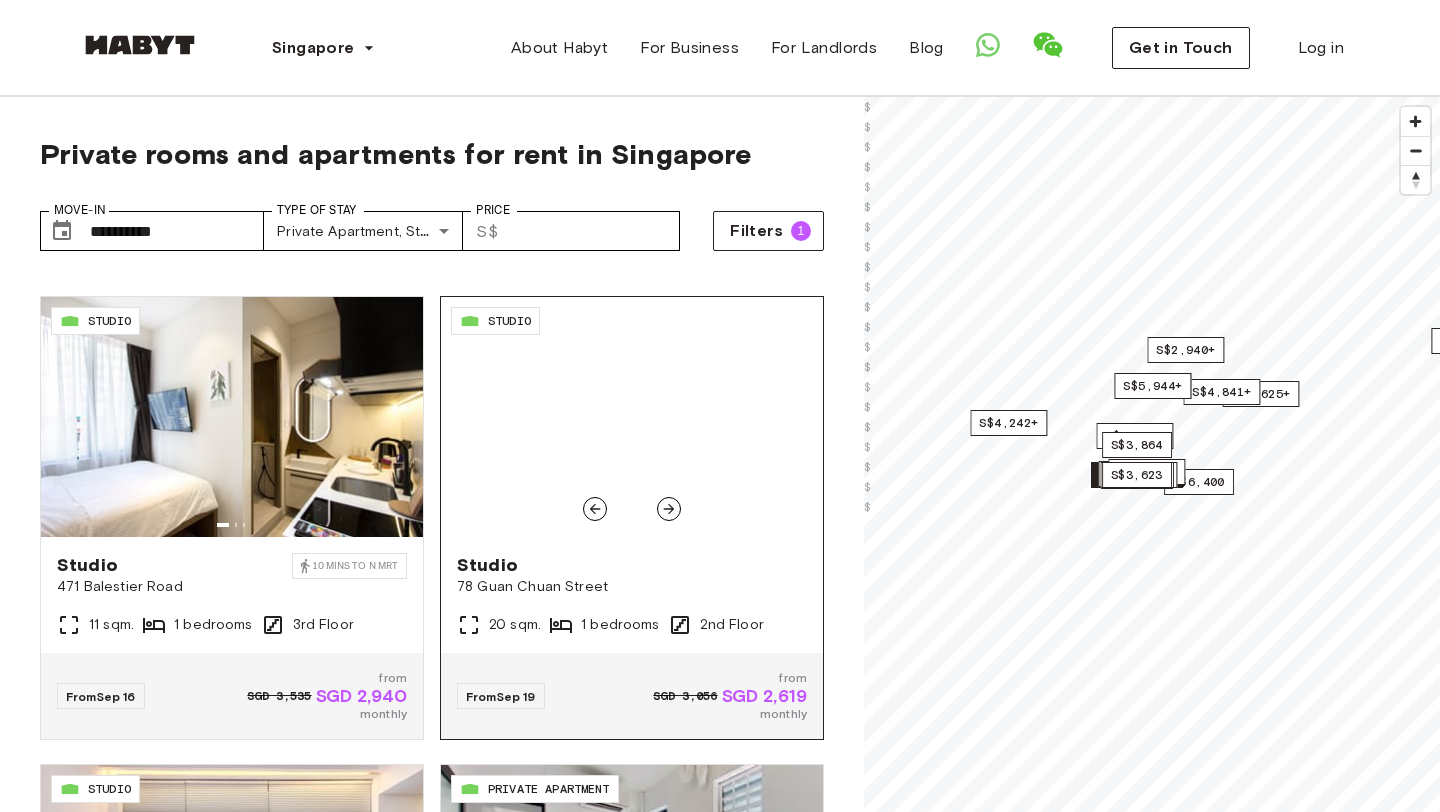 click 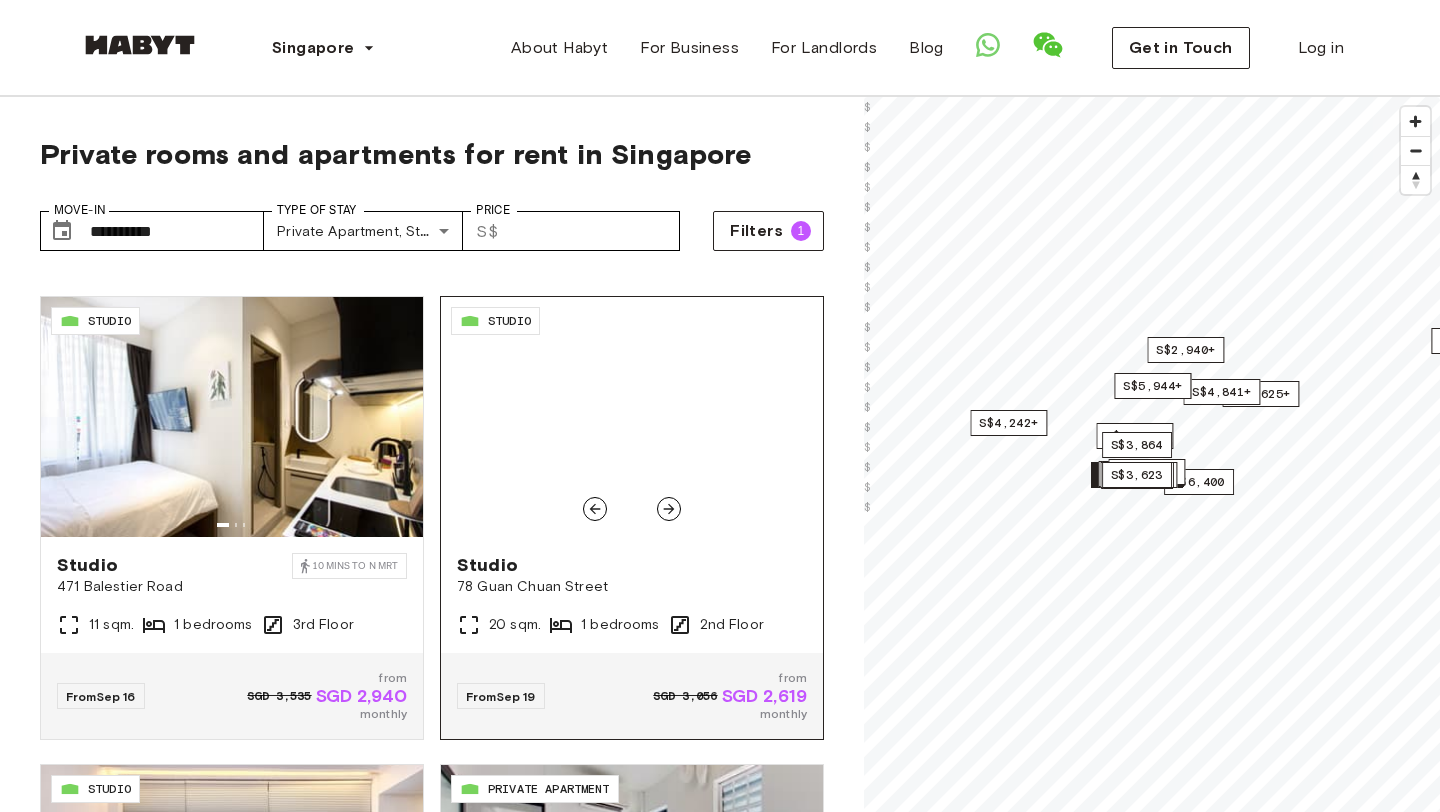 click at bounding box center [595, 509] 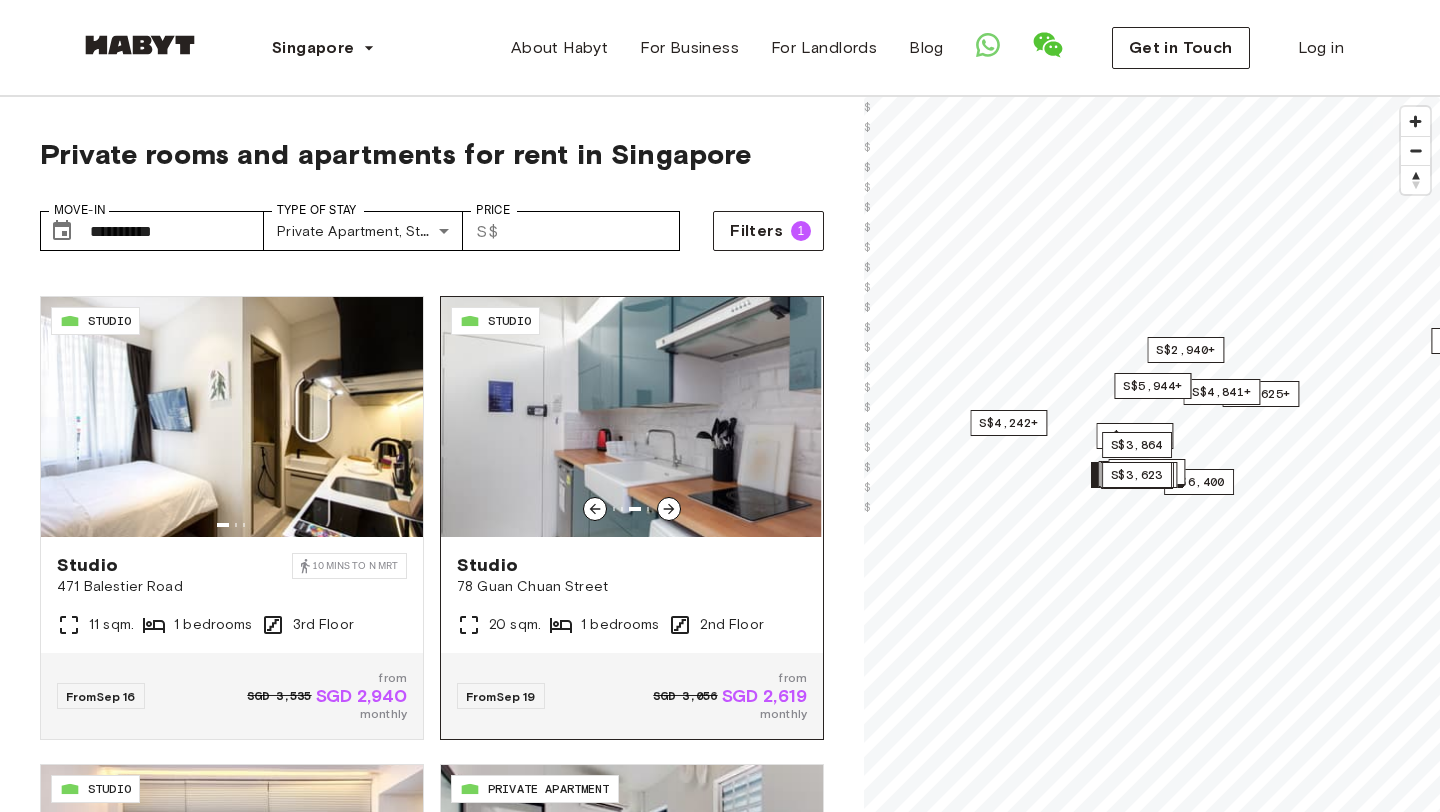 click 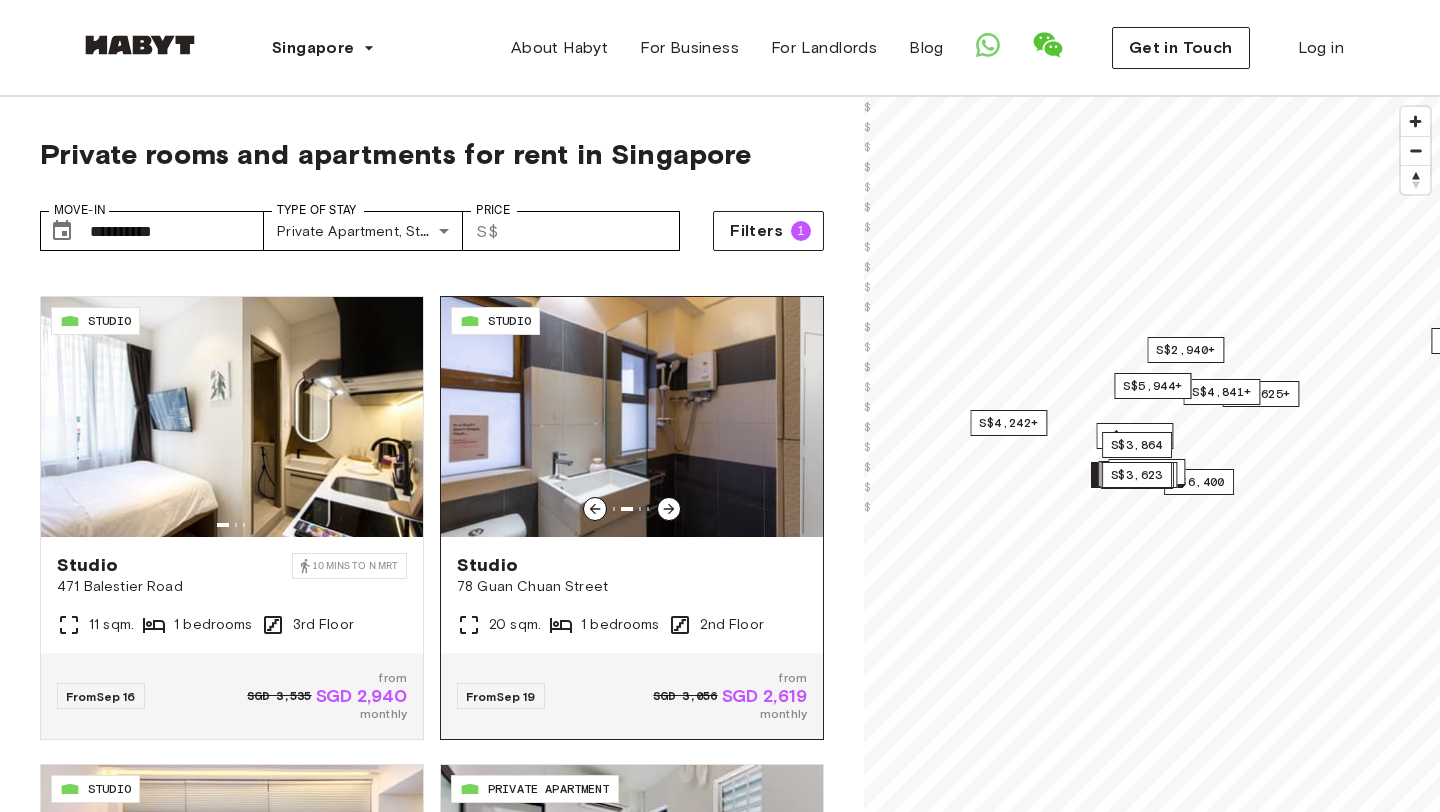 click 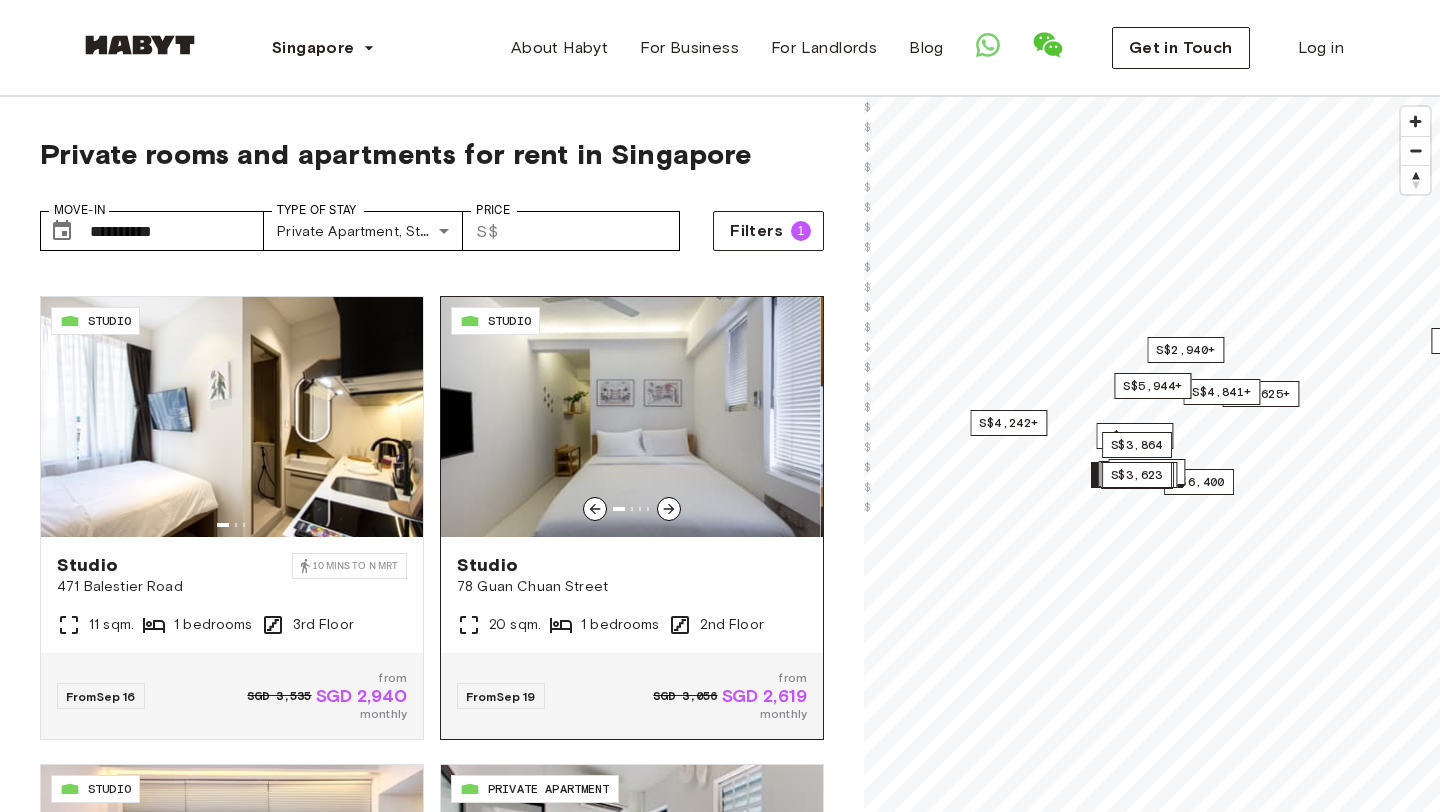 click 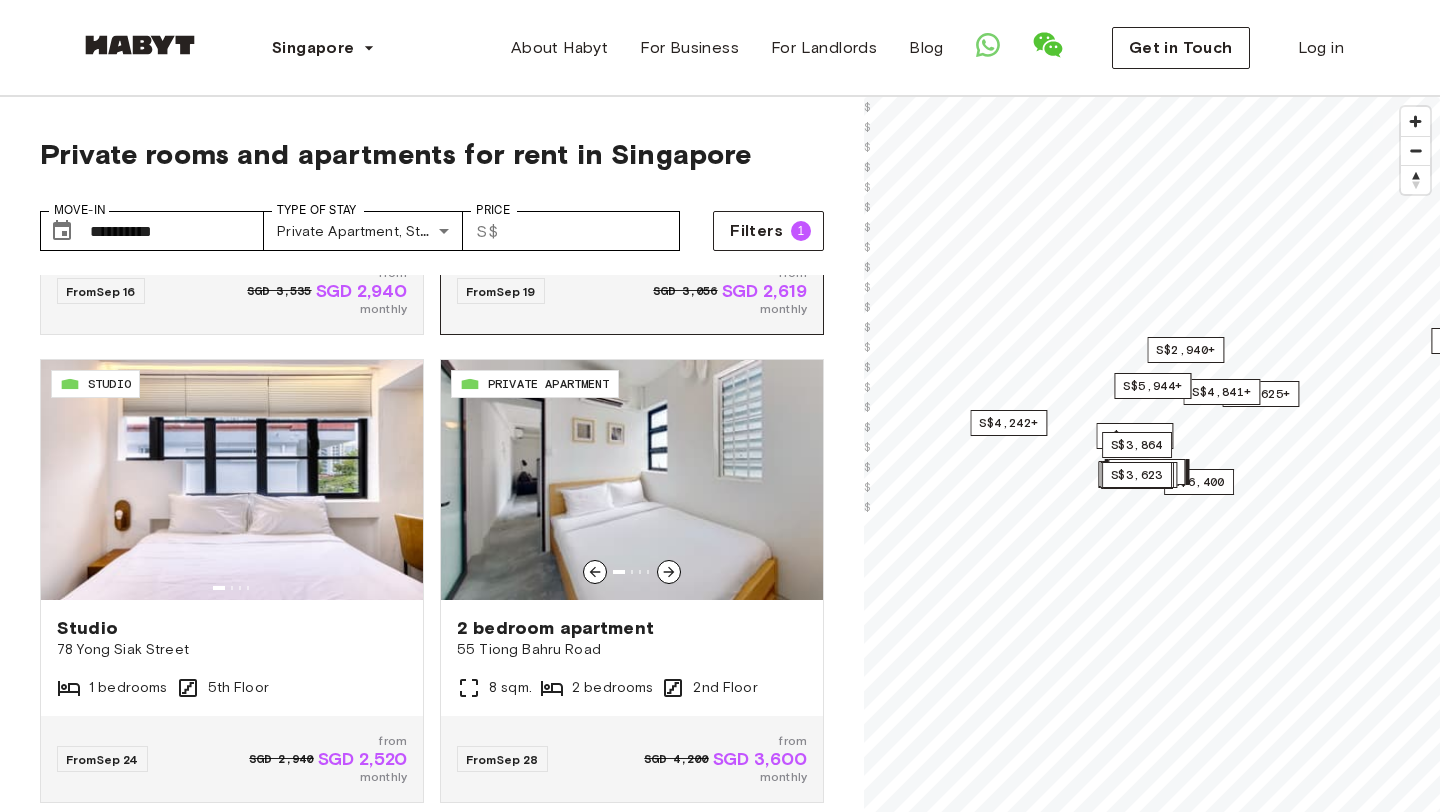 scroll, scrollTop: 1893, scrollLeft: 0, axis: vertical 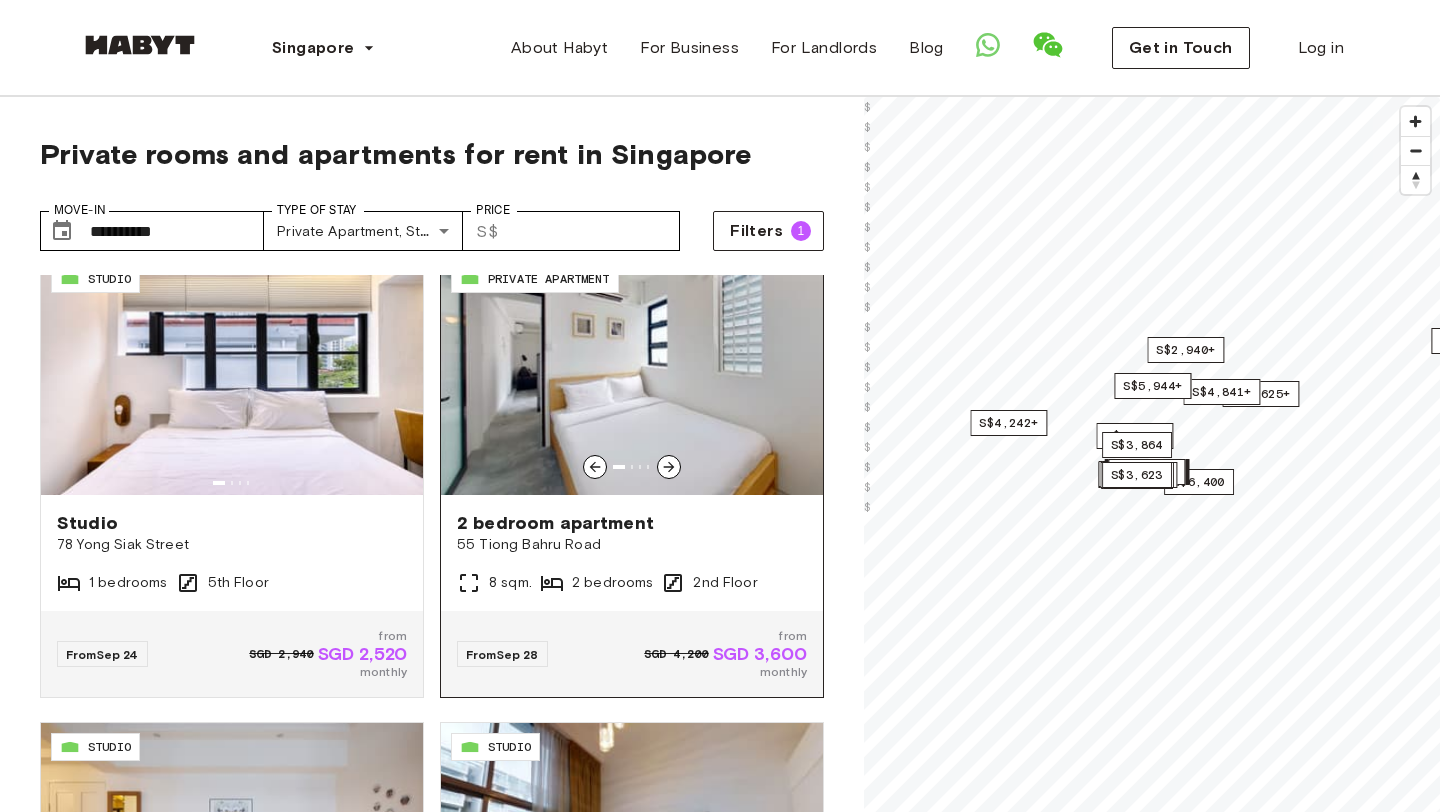 click 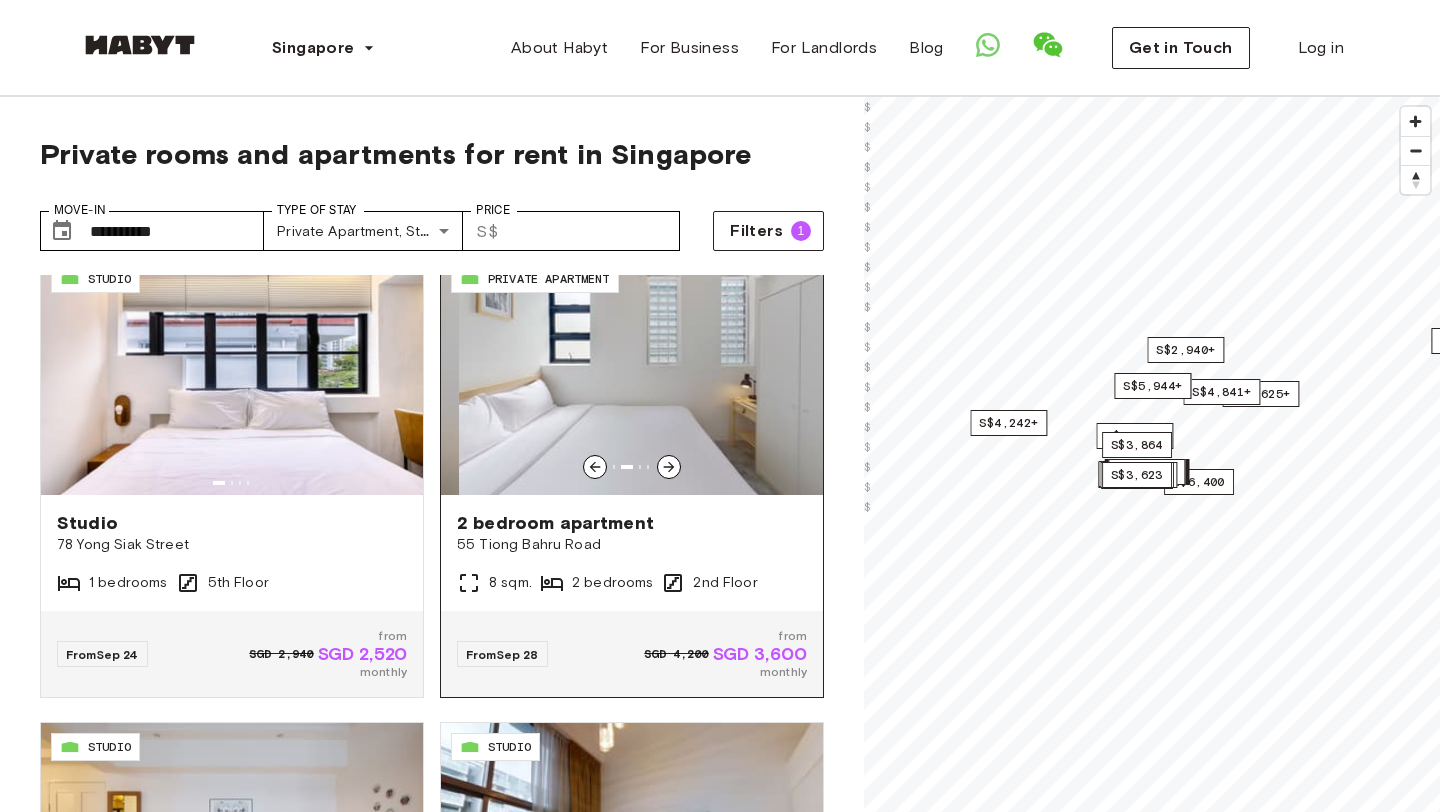 click 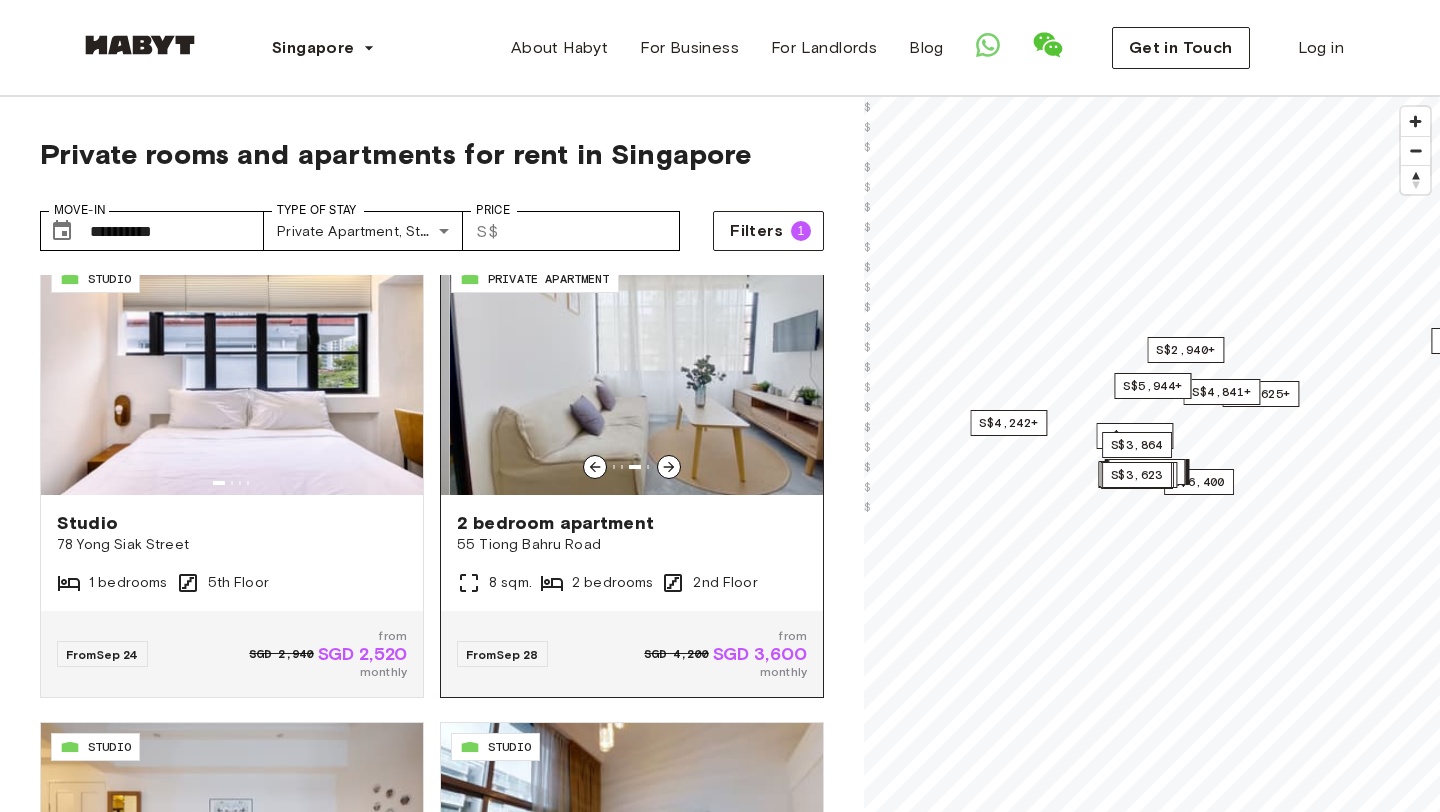 click 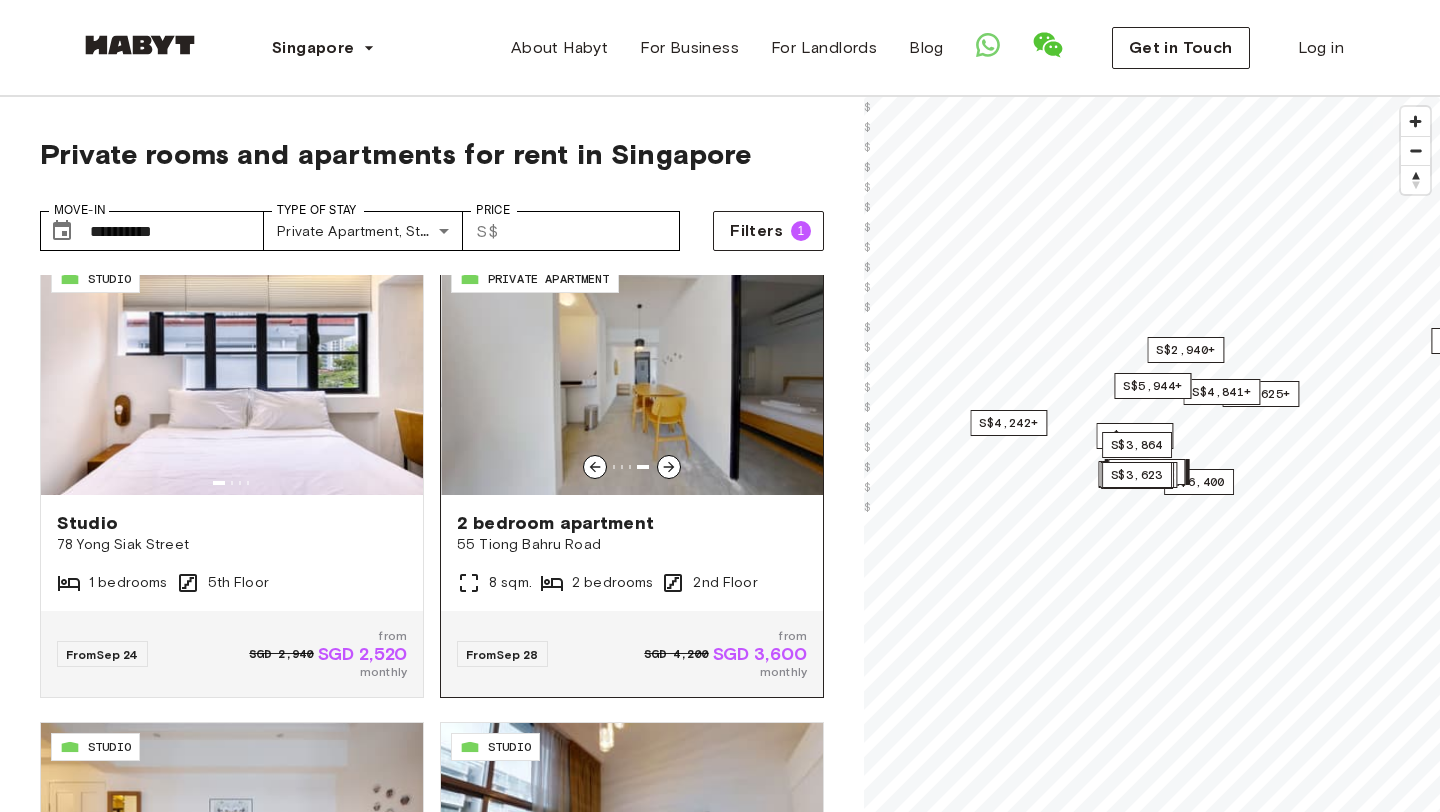 click 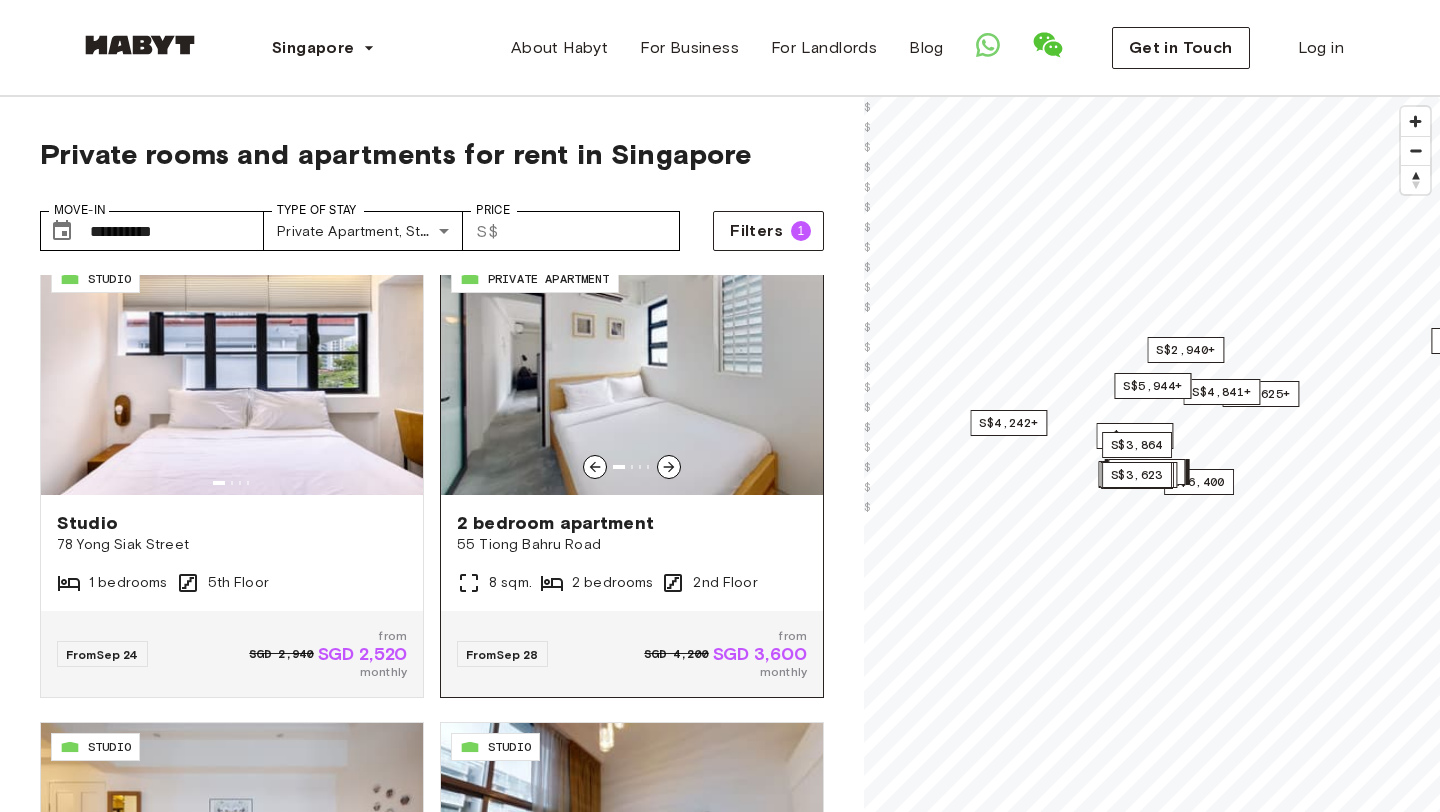 click 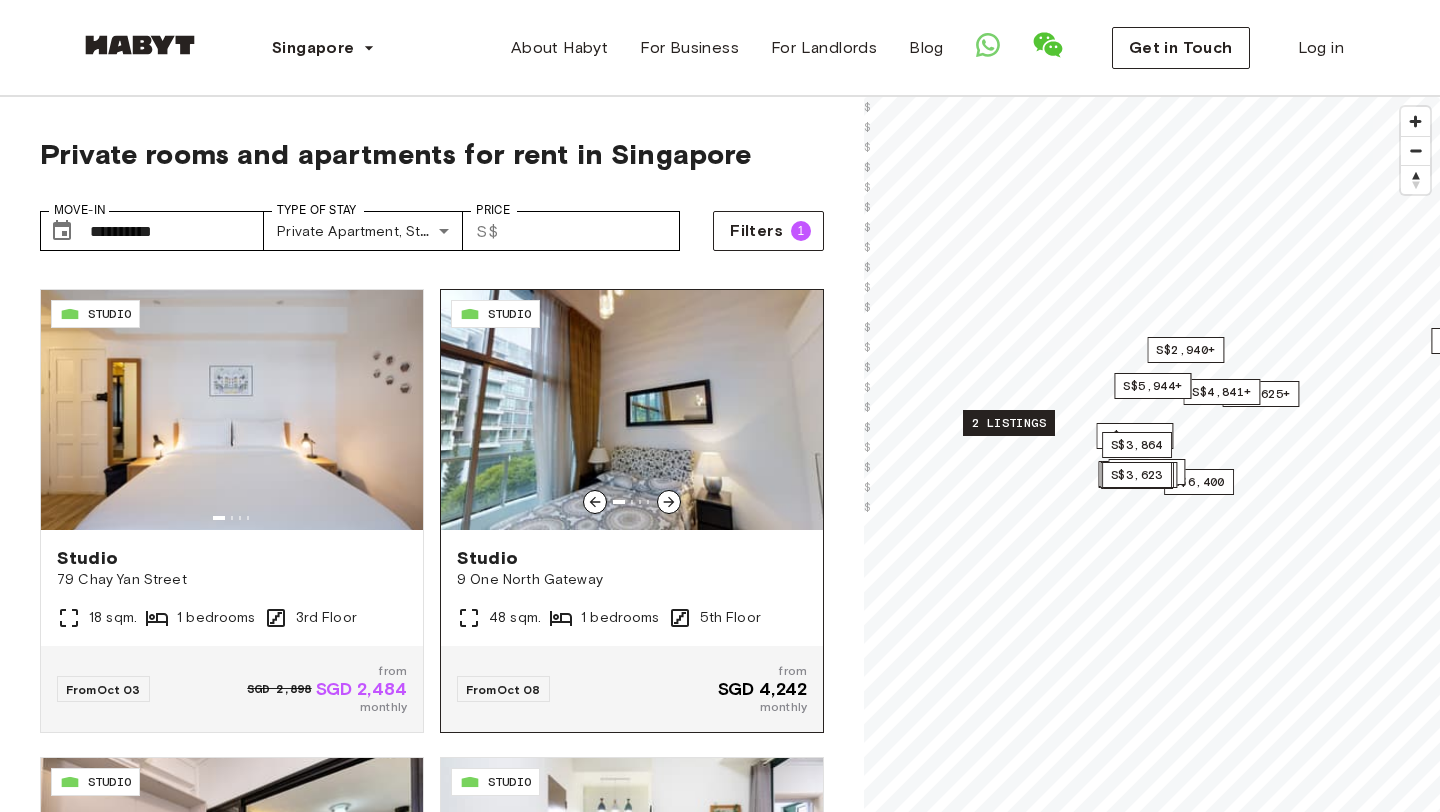 scroll, scrollTop: 2336, scrollLeft: 0, axis: vertical 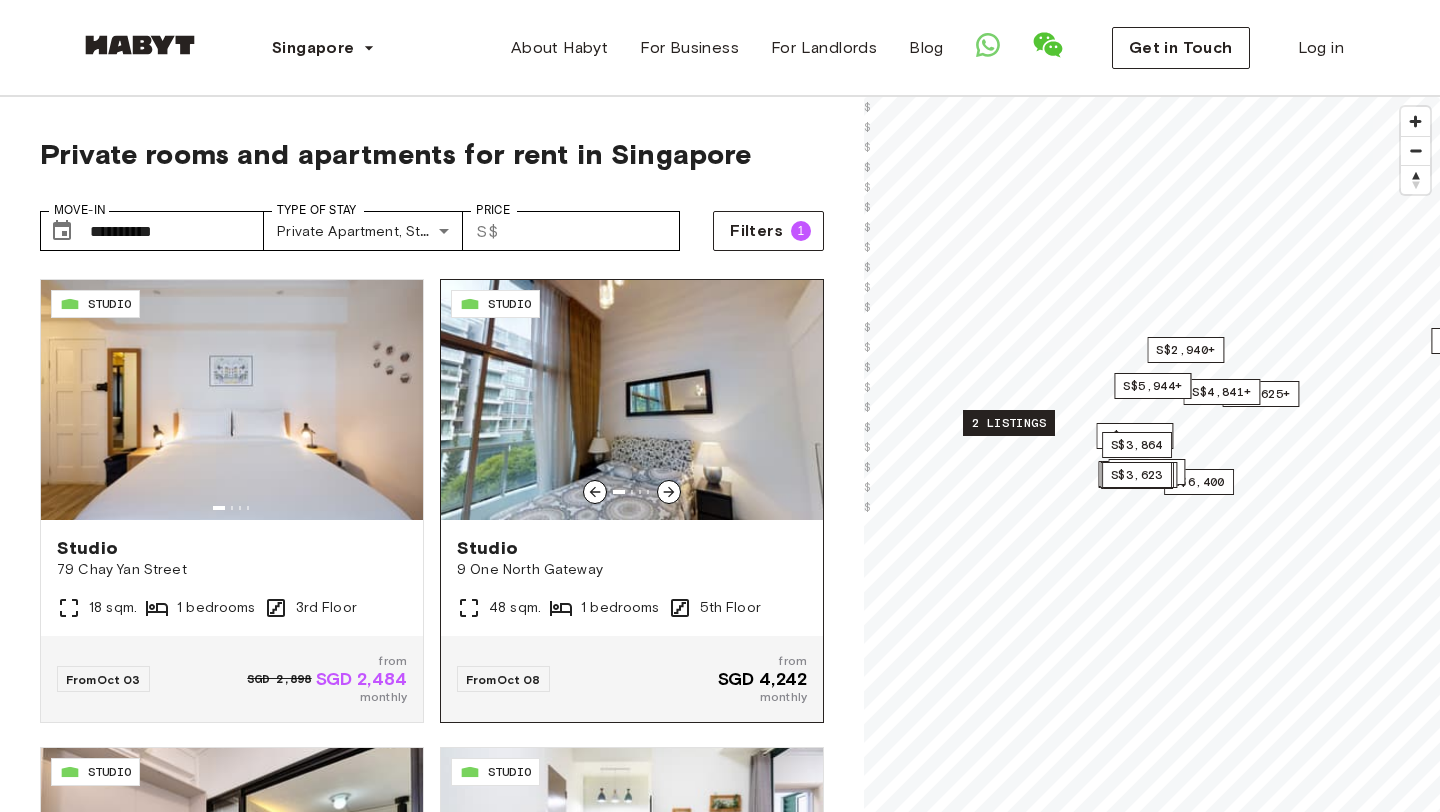 click 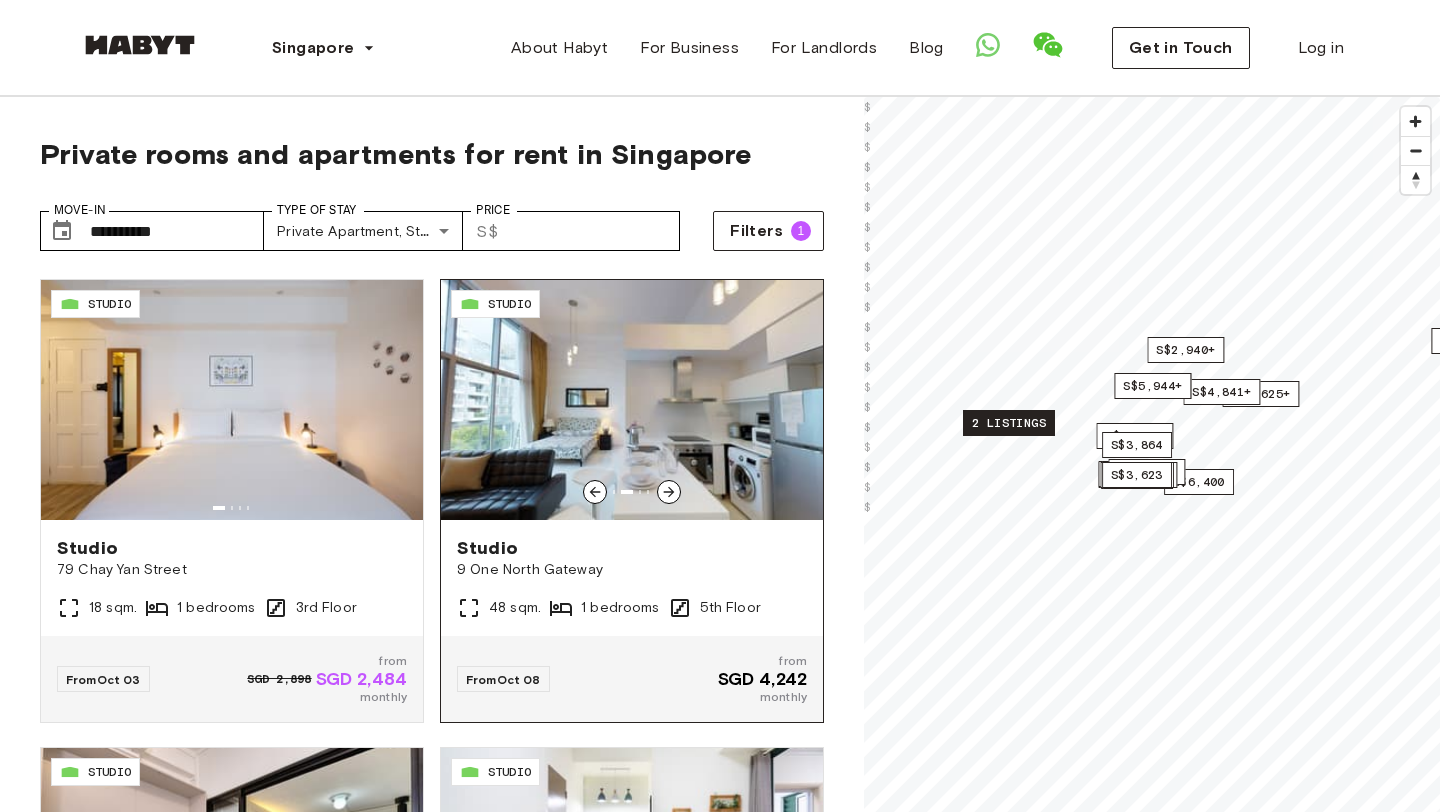 click 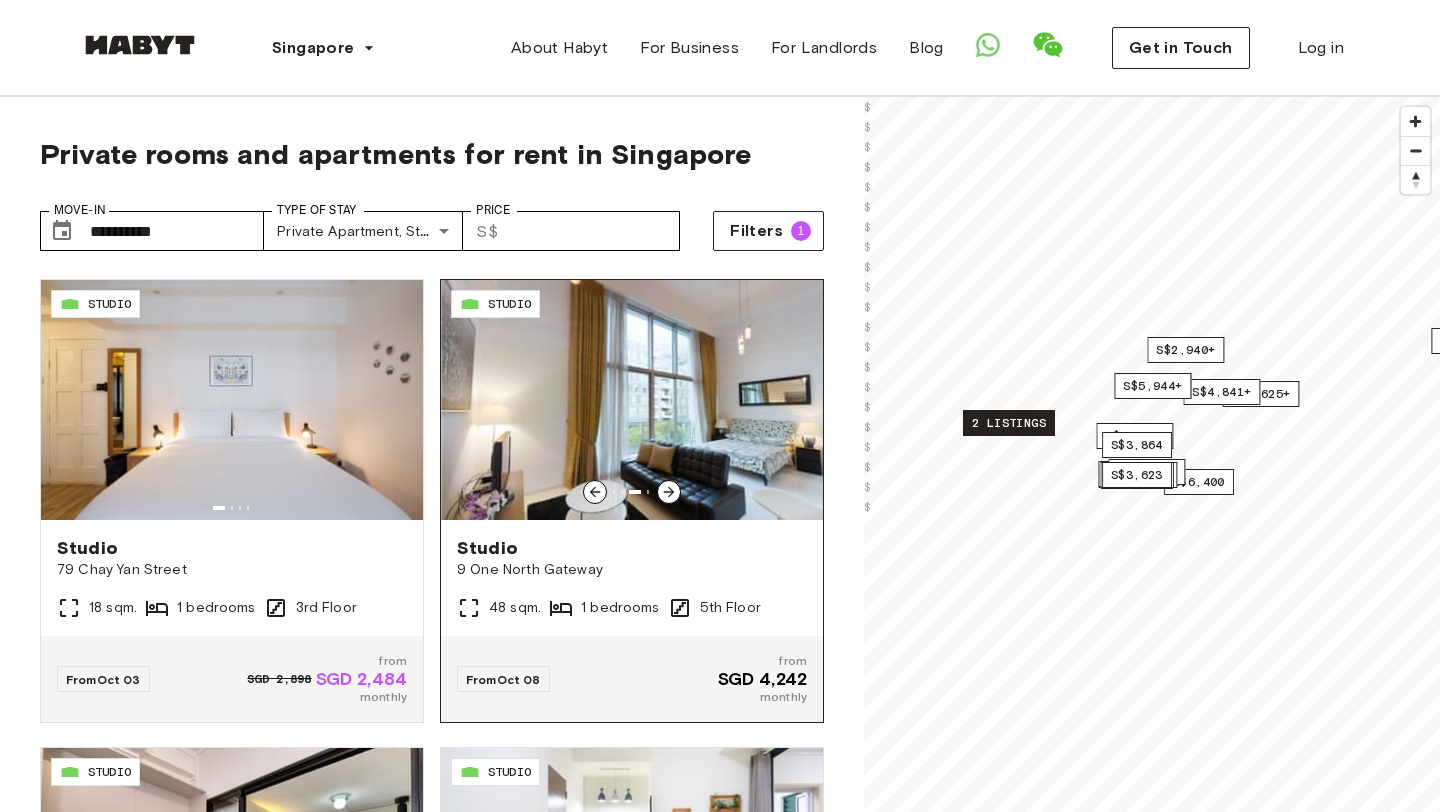 click 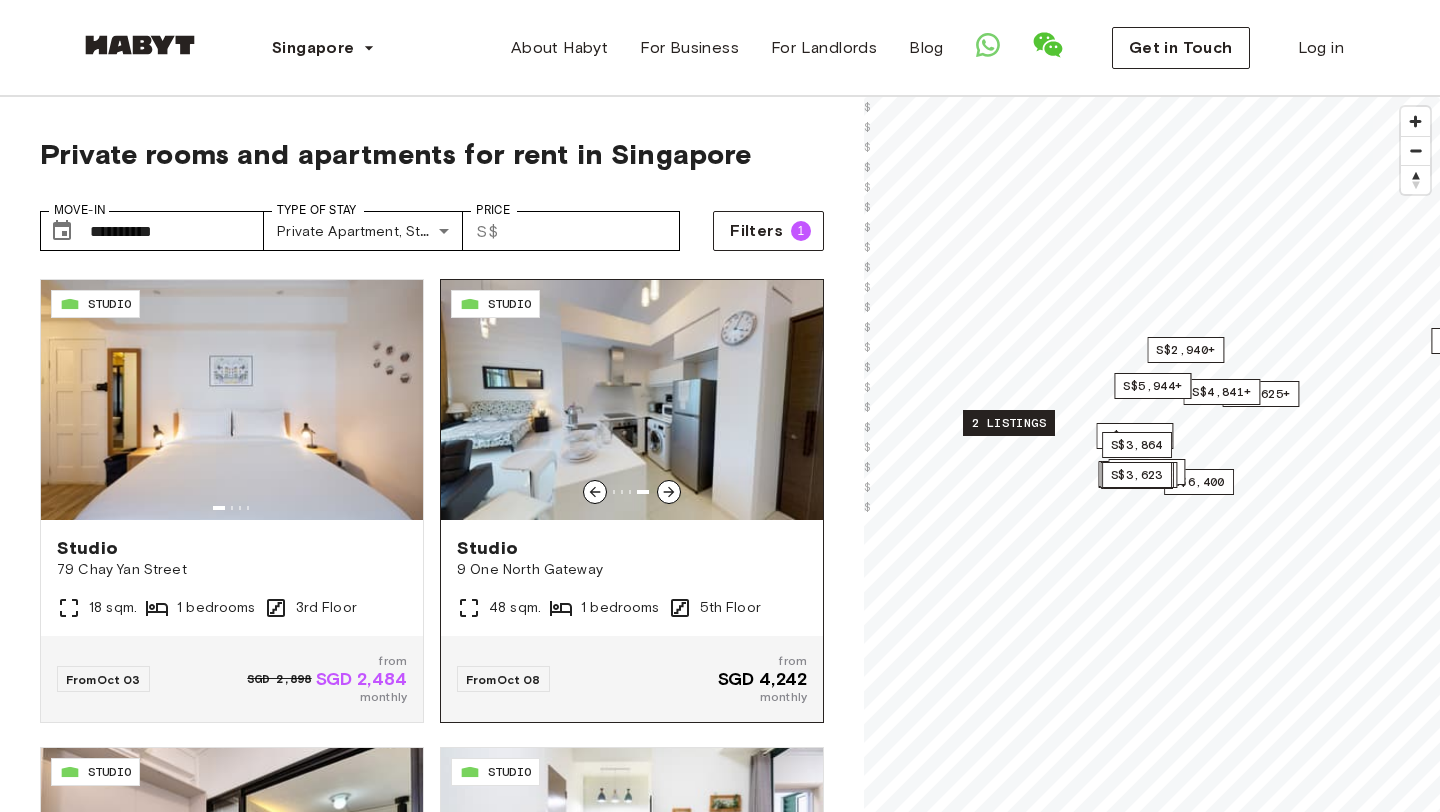 click 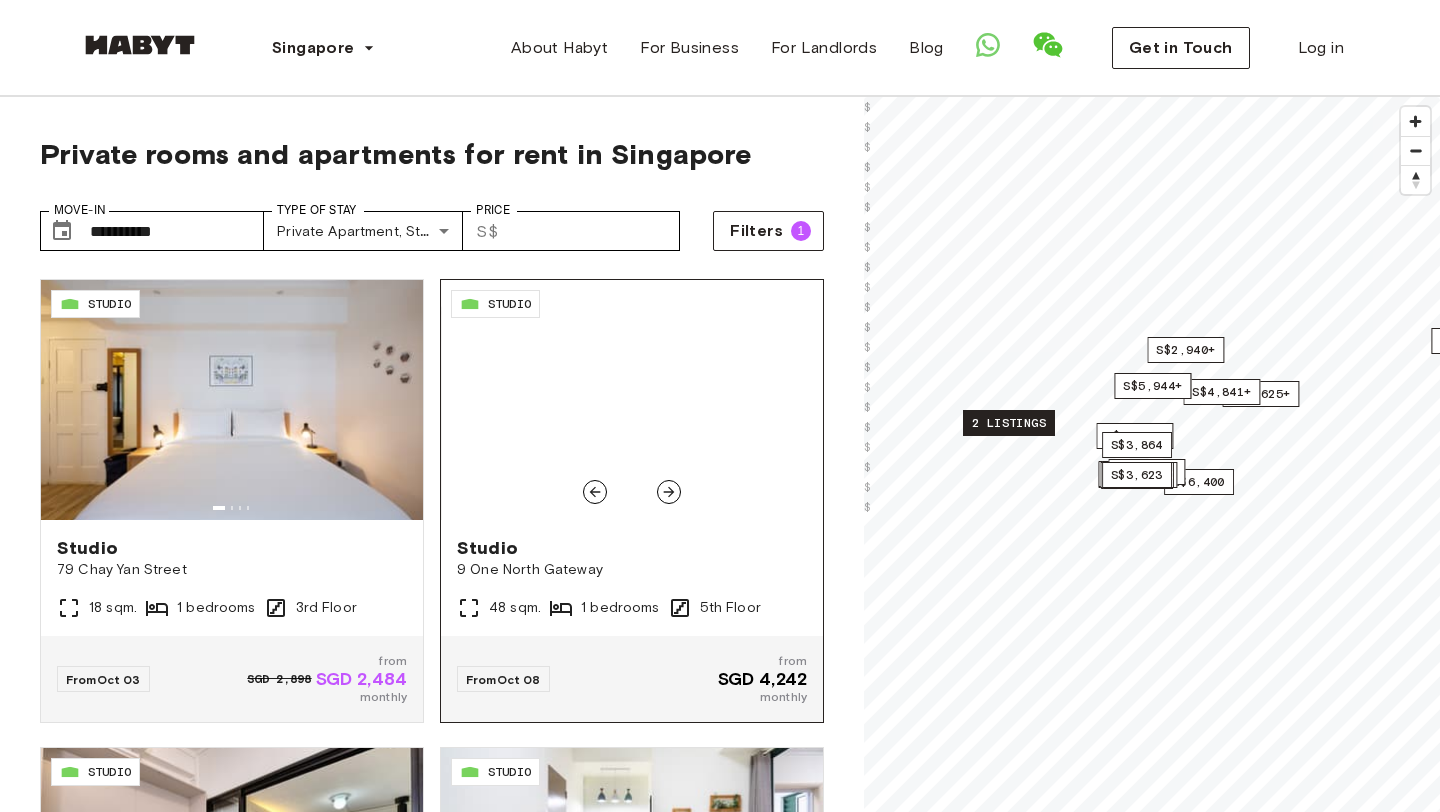 click 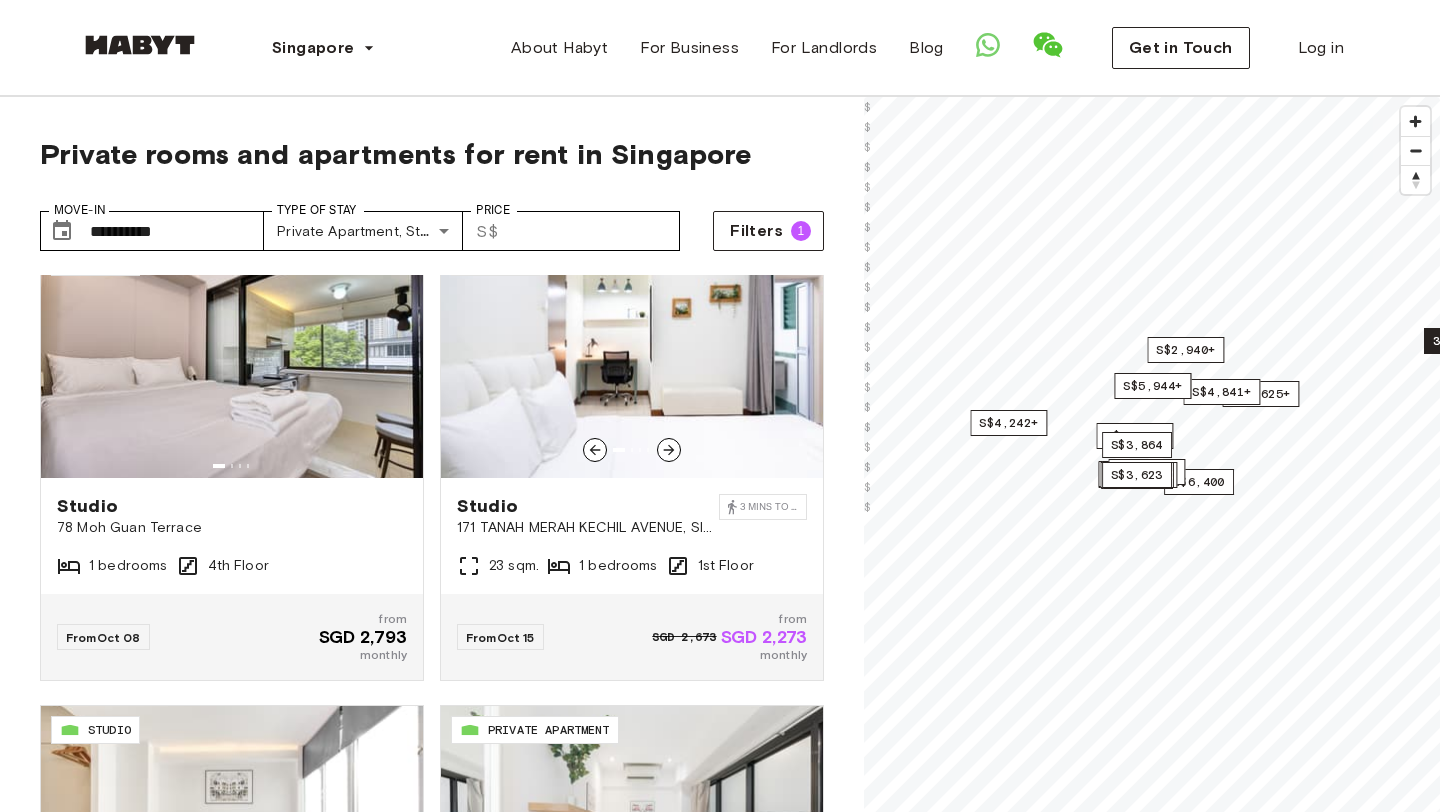 scroll, scrollTop: 2848, scrollLeft: 0, axis: vertical 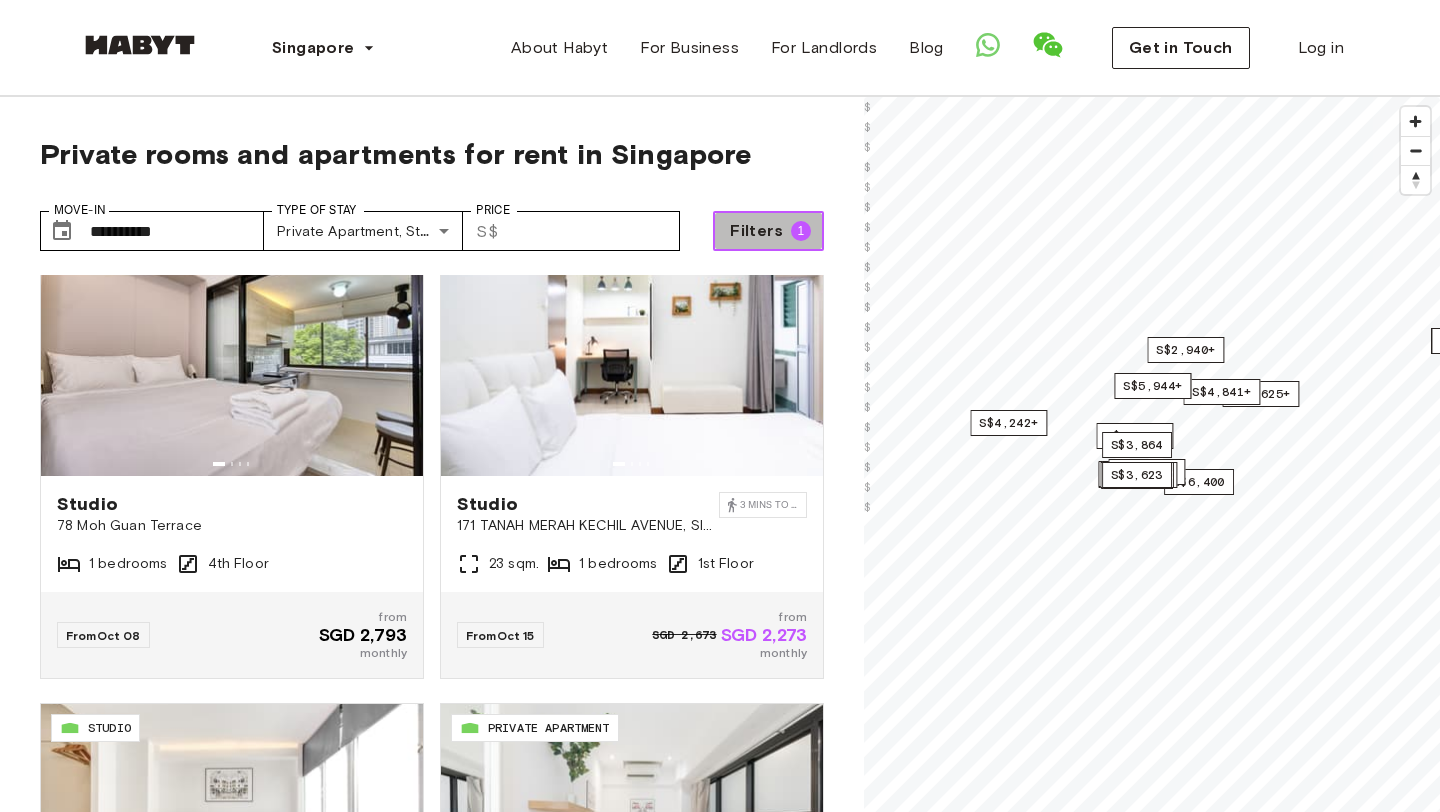 click on "Filters 1" at bounding box center [768, 231] 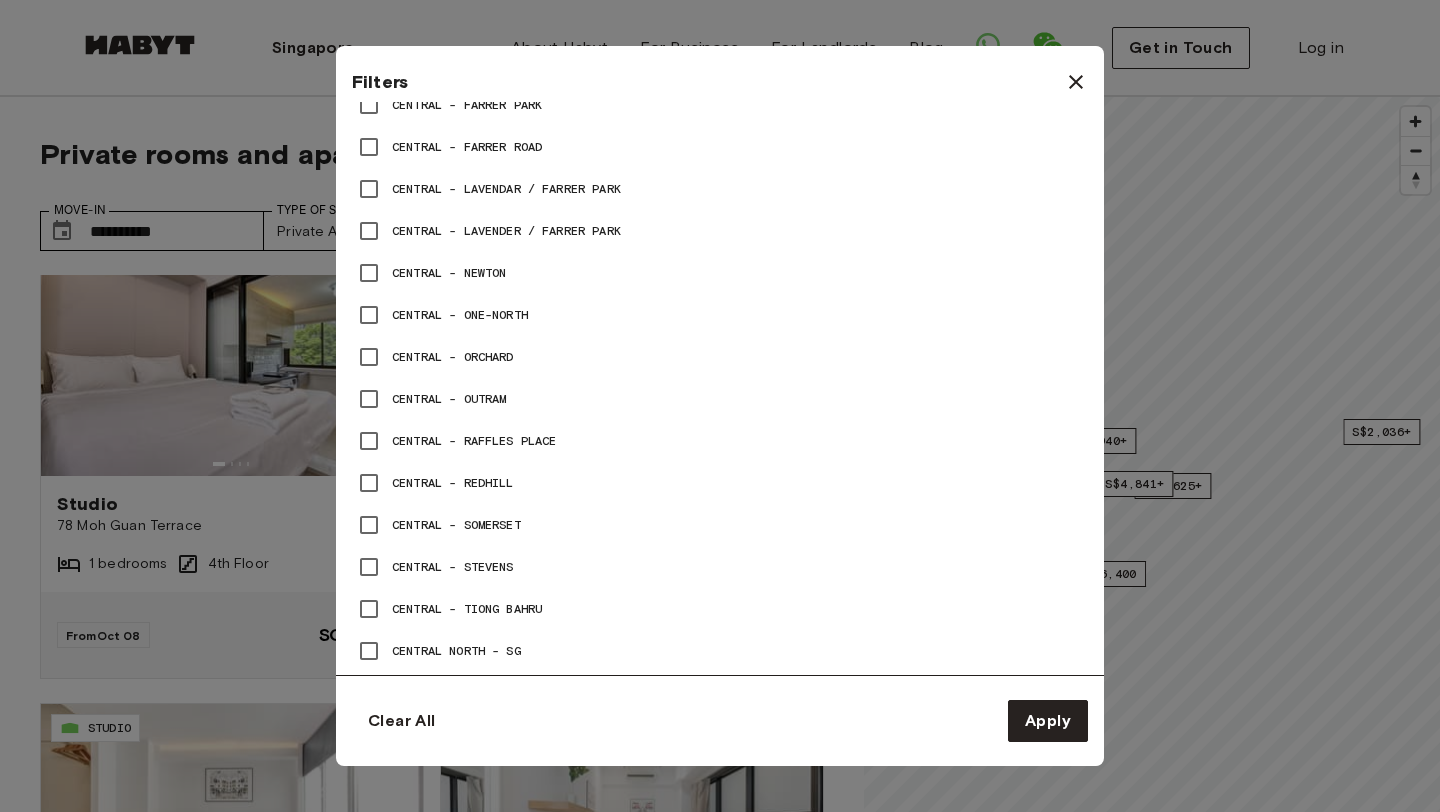 scroll, scrollTop: 1221, scrollLeft: 0, axis: vertical 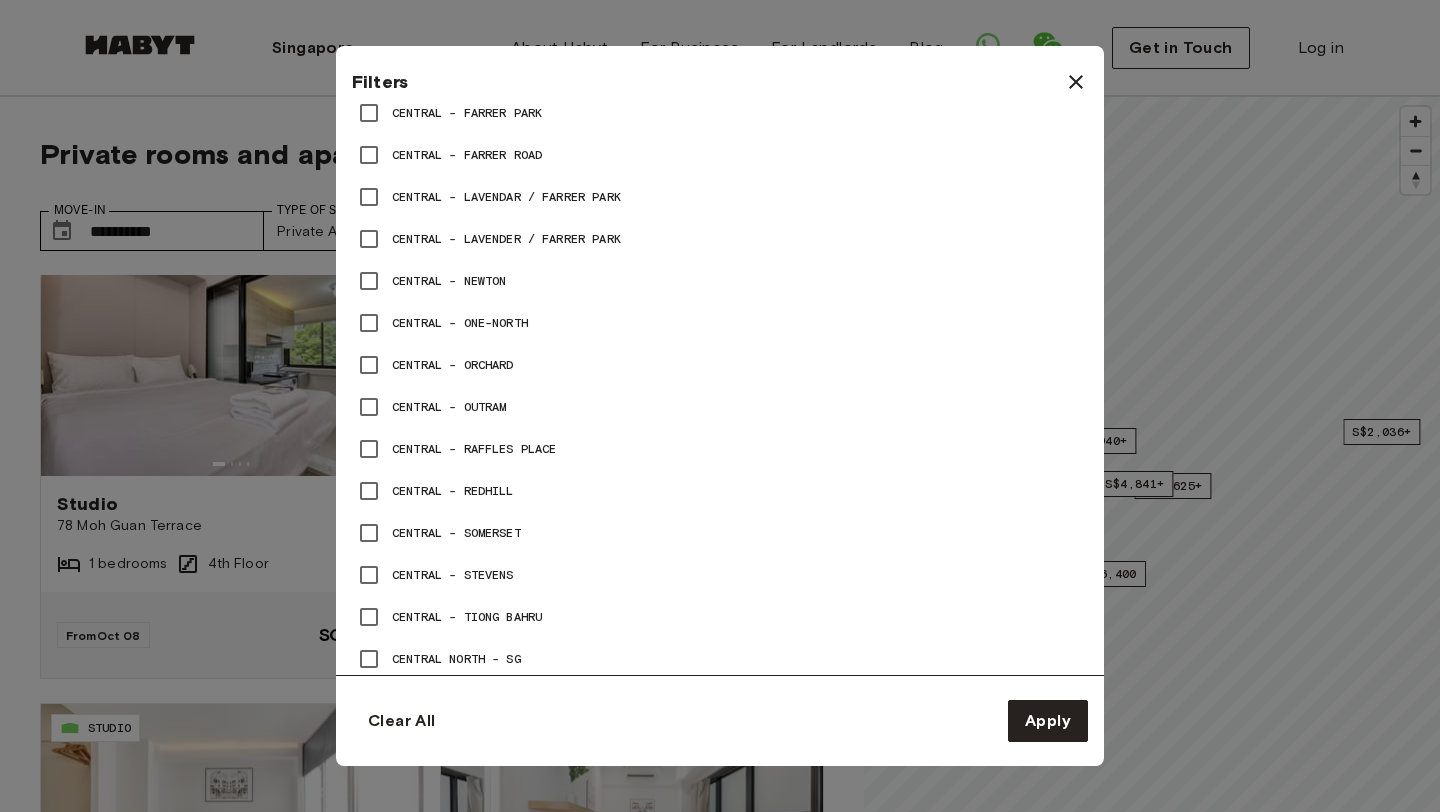 click on "Central - One-North" at bounding box center (460, 323) 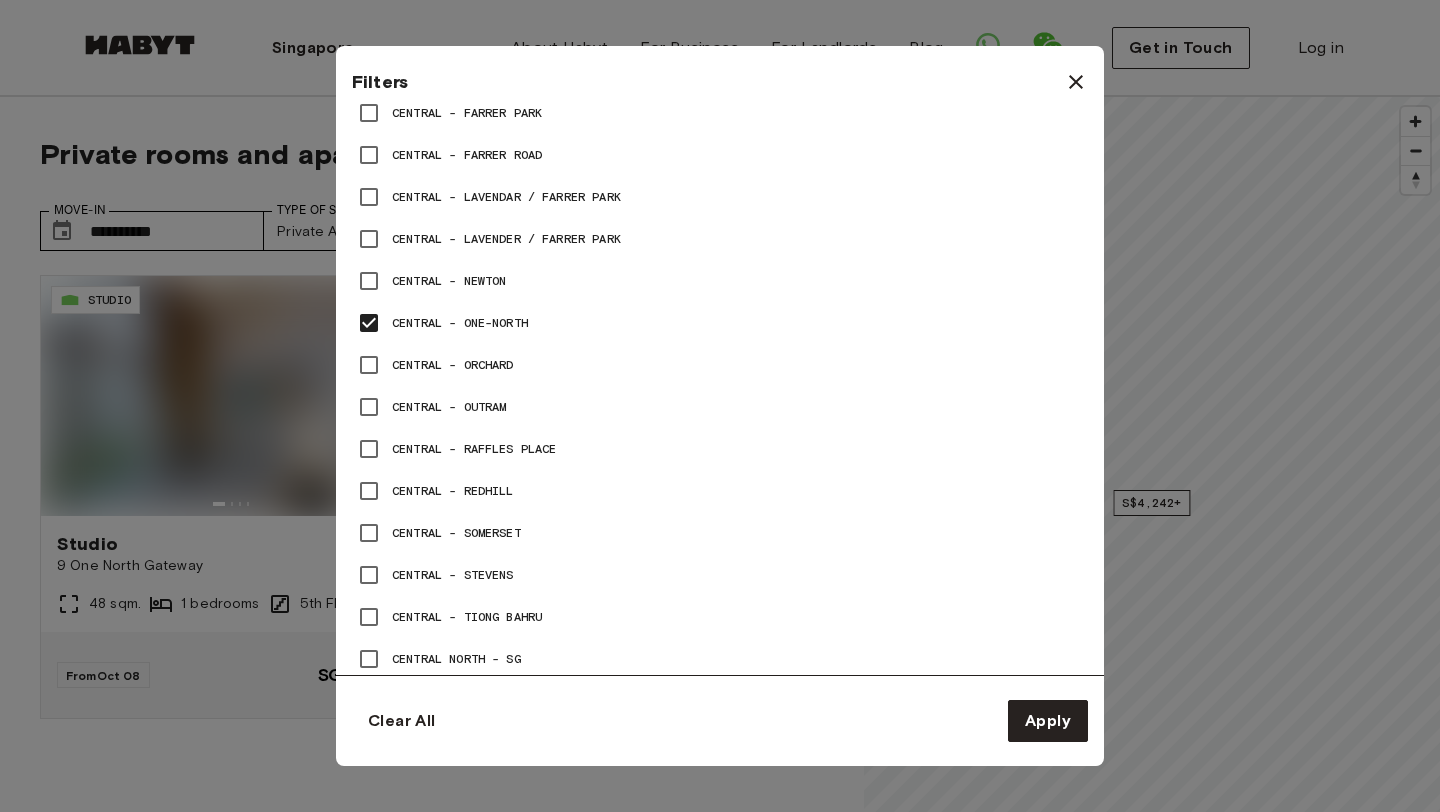 scroll, scrollTop: 0, scrollLeft: 0, axis: both 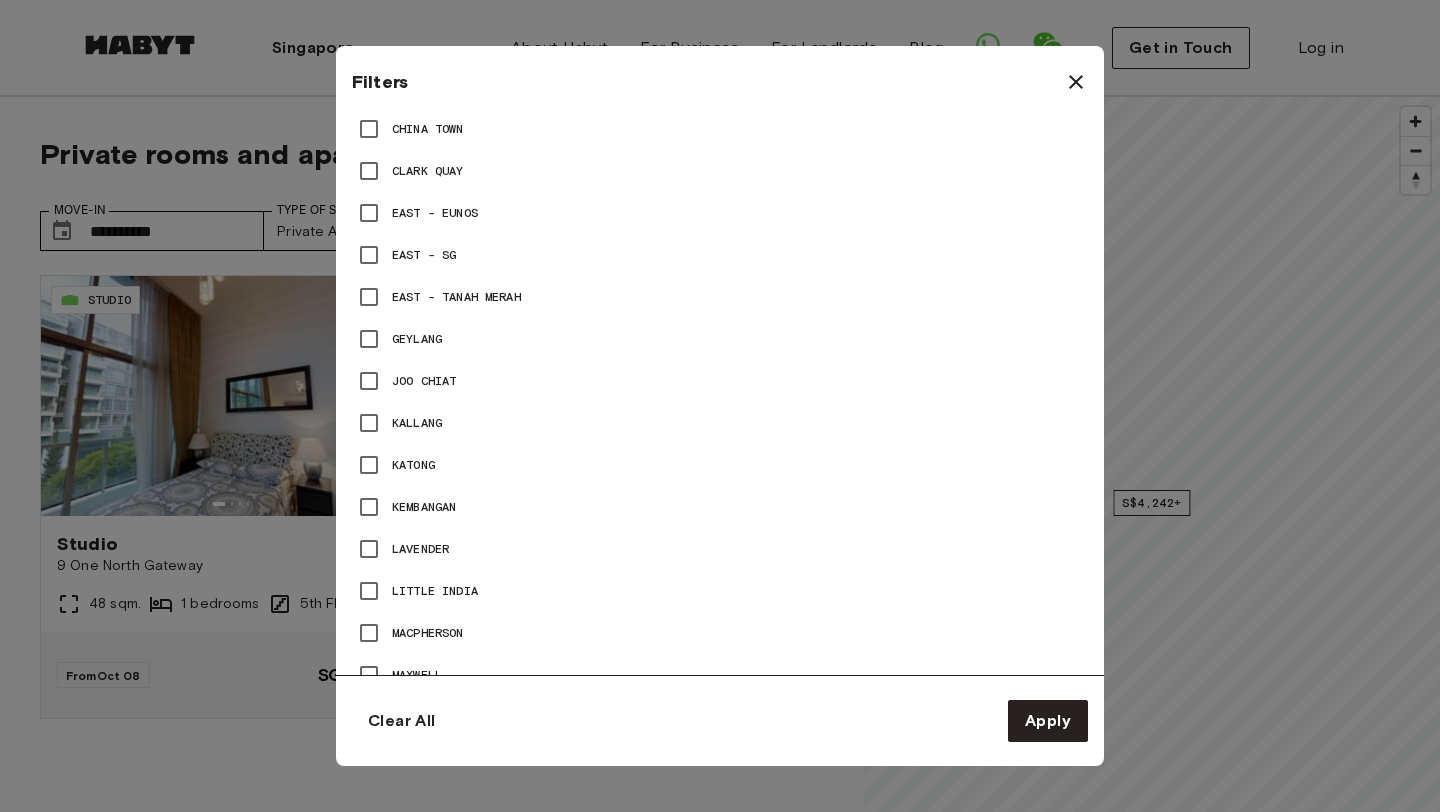 click on "Kallang" at bounding box center [417, 423] 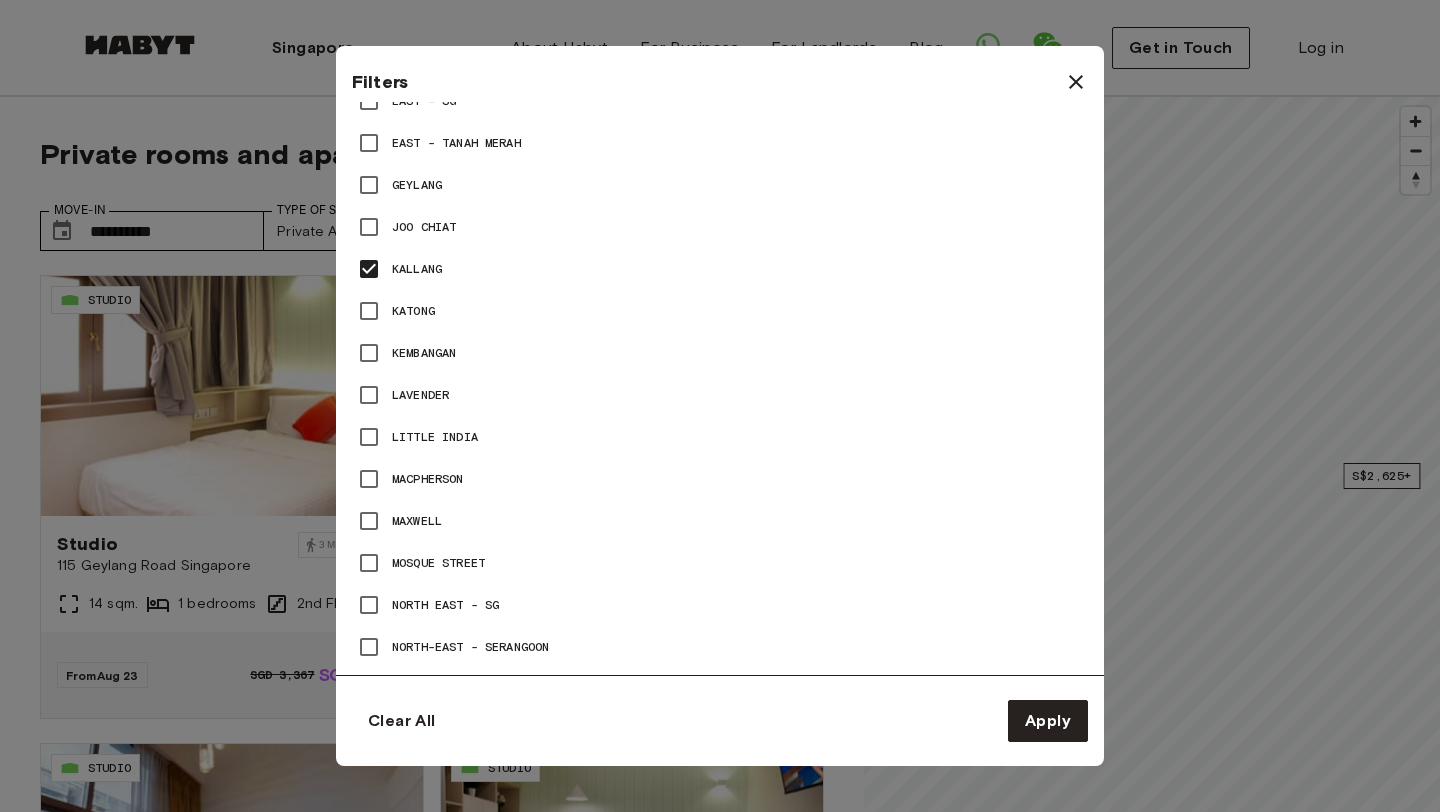 scroll, scrollTop: 2007, scrollLeft: 0, axis: vertical 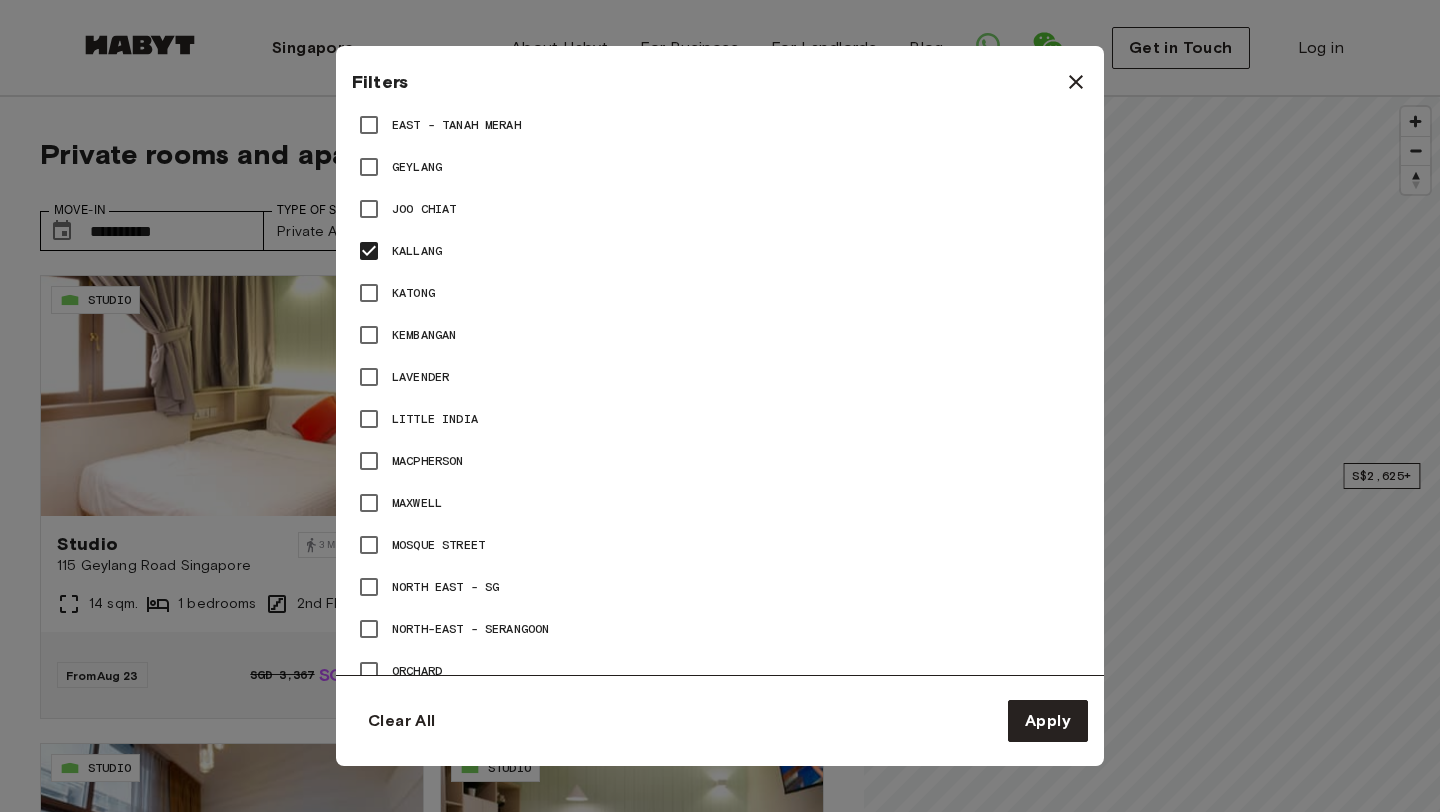 click on "Little India" at bounding box center (435, 419) 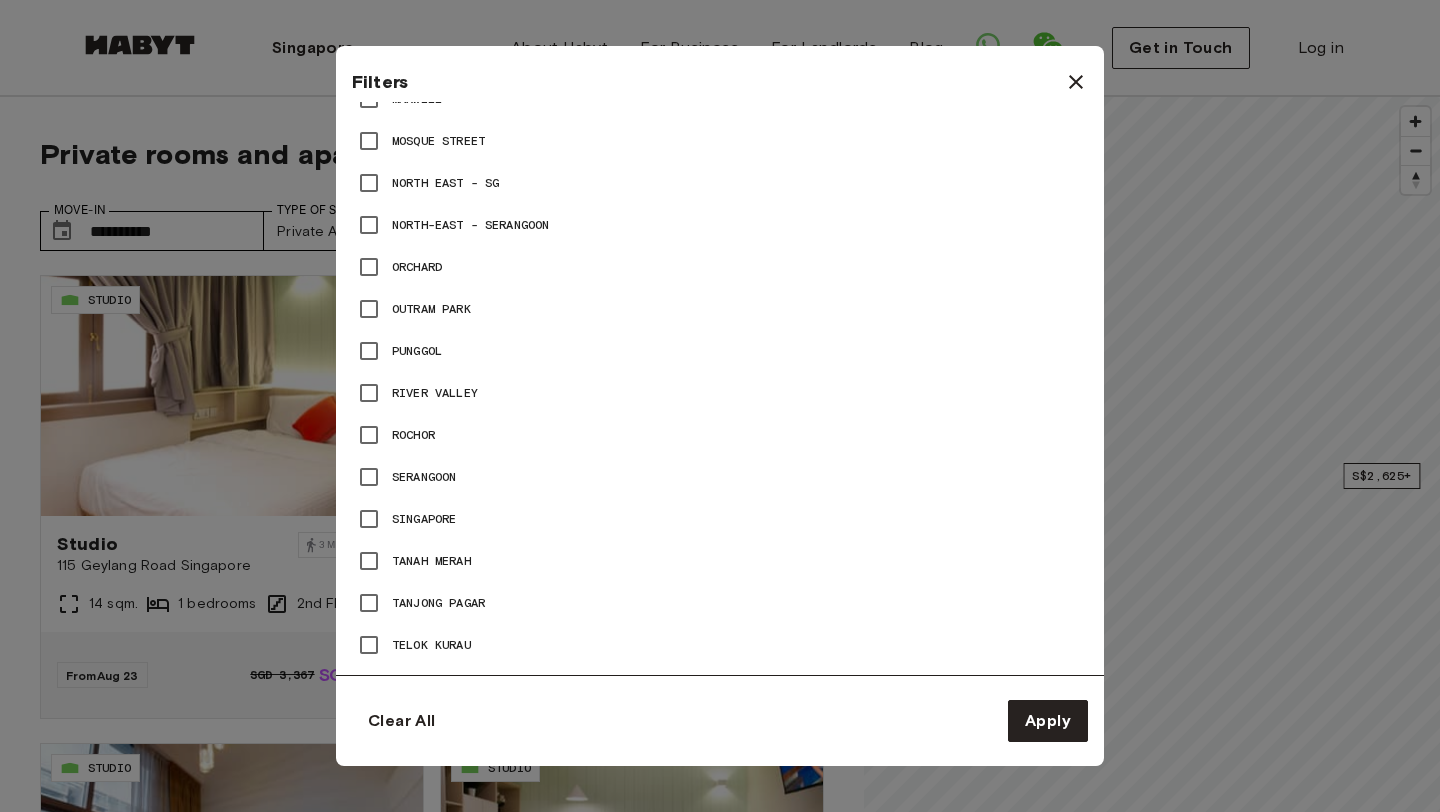 scroll, scrollTop: 2526, scrollLeft: 0, axis: vertical 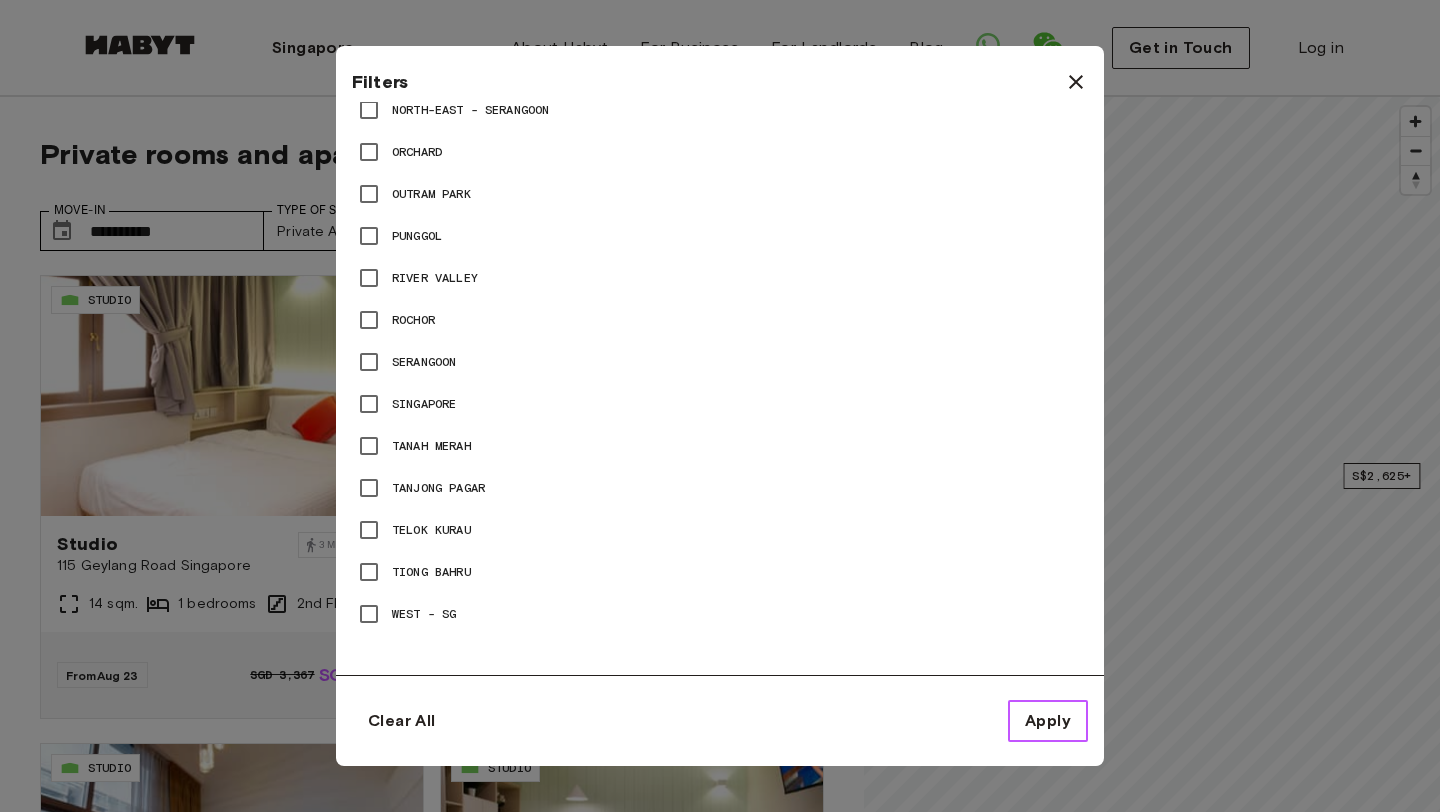 click on "Apply" at bounding box center (1048, 721) 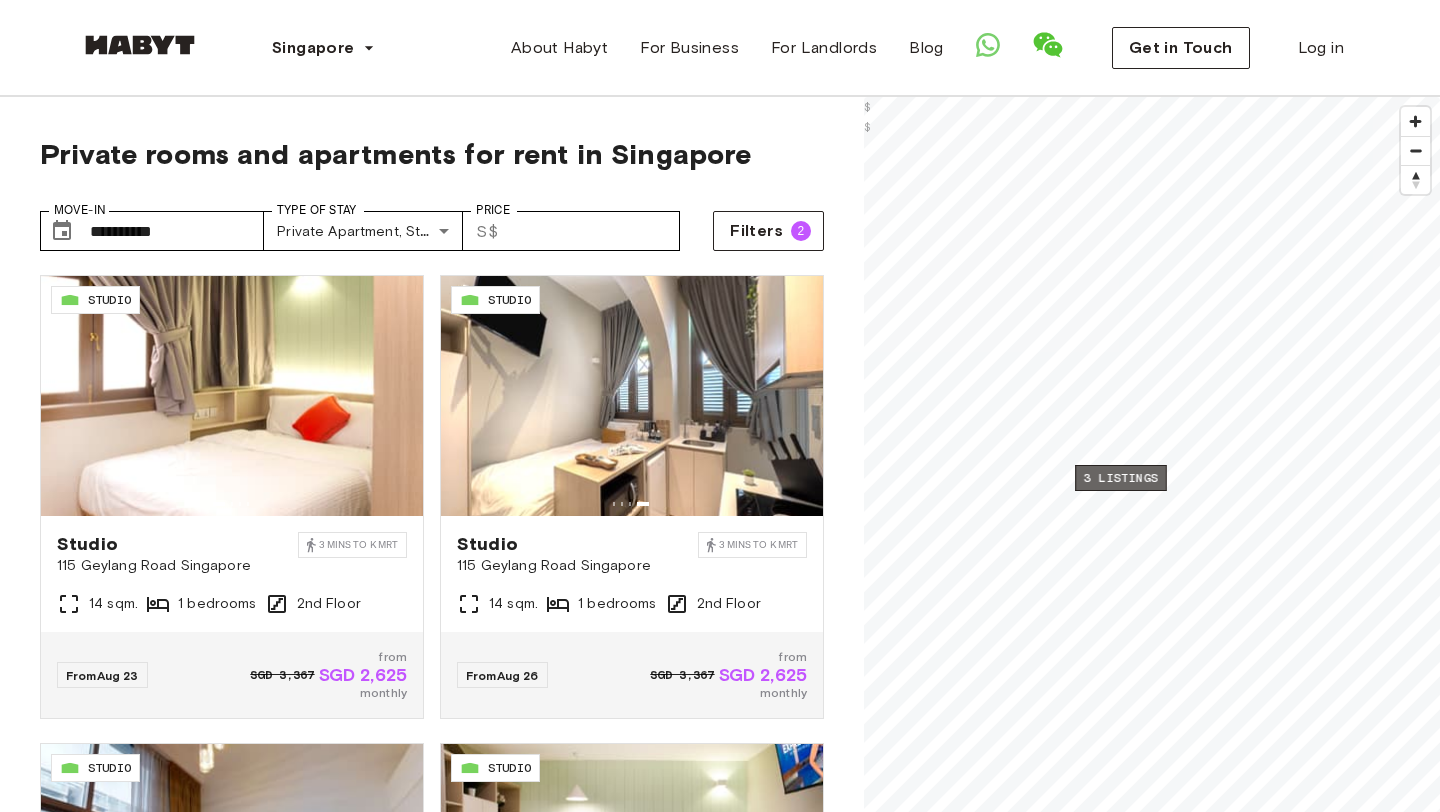 click on "3 listings" at bounding box center [1121, 478] 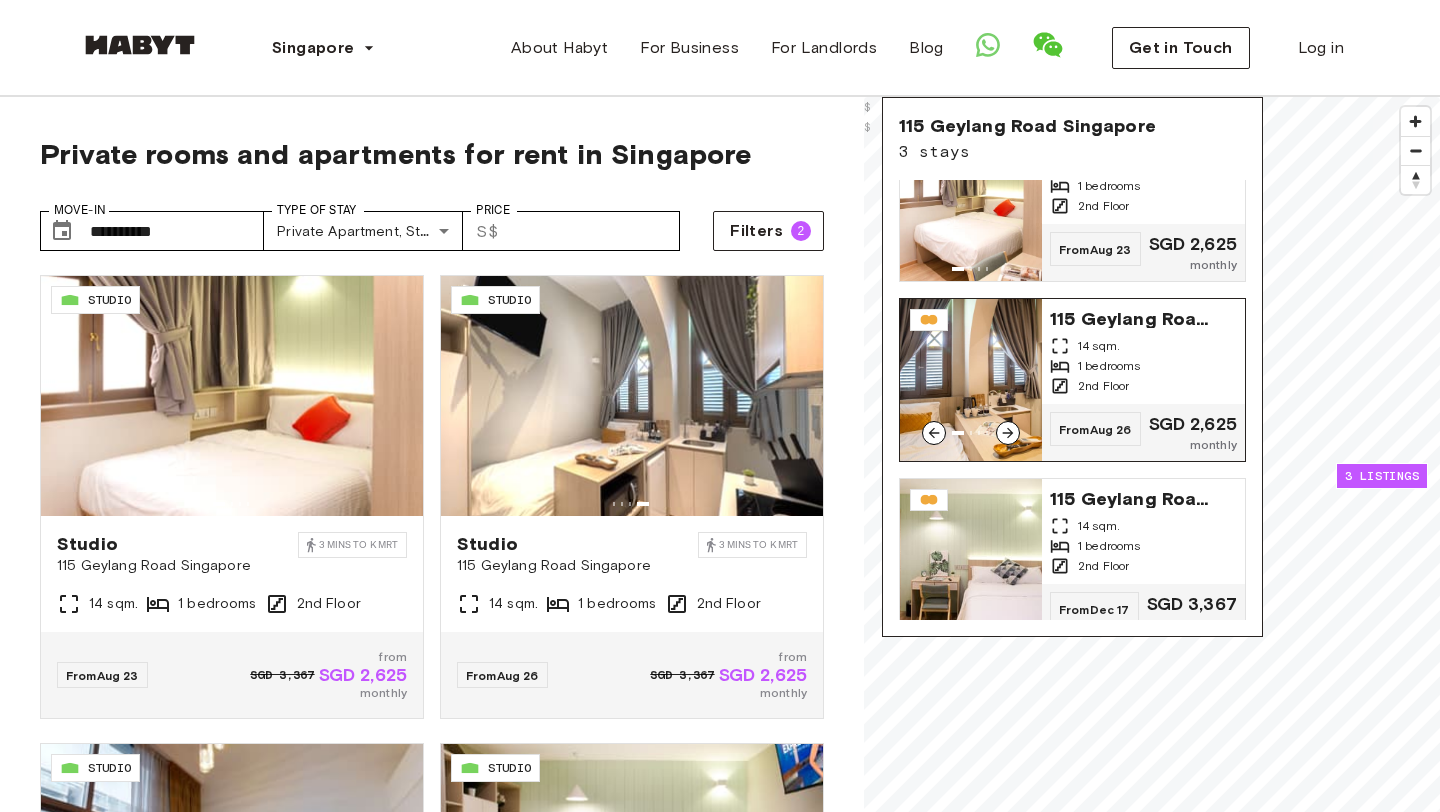 scroll, scrollTop: 83, scrollLeft: 0, axis: vertical 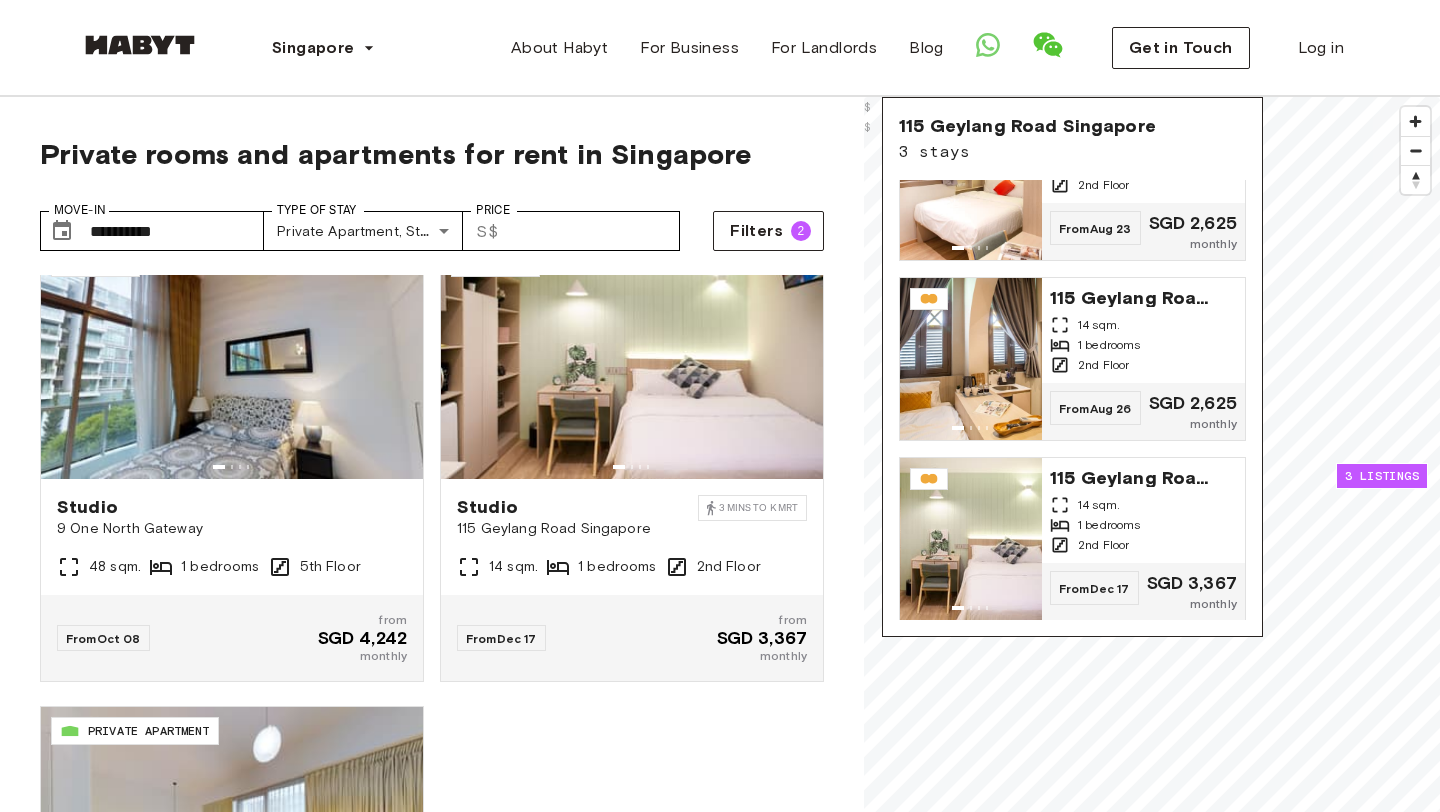 click on "SG-01-111-006-001 STUDIO Studio 115 Geylang Road Singapore 3 mins to K MRT 14 sqm. 1 bedrooms 2nd Floor From  Aug 23 SGD 3,367 from SGD 2,625 monthly SG-01-111-016-001 STUDIO Studio 115 Geylang Road Singapore 3 mins to K MRT 14 sqm. 1 bedrooms 2nd Floor From  Aug 26 SGD 3,367 from SGD 2,625 monthly SG-01-038-037-01 STUDIO Studio 9 One North Gateway 48 sqm. 1 bedrooms 5th Floor From  Oct 08 from SGD 4,242 monthly SG-01-111-010-001 STUDIO Studio 115 Geylang Road Singapore 3 mins to K MRT 14 sqm. 1 bedrooms 2nd Floor From  Dec 17 from SGD 3,367 monthly SG-01-038-004-01 PRIVATE APARTMENT 1 bedroom apartment 9 One North Gateway 20 sqm. 1 bedrooms 6th Floor From  Jan 14 from SGD 4,773 monthly" at bounding box center [424, 448] 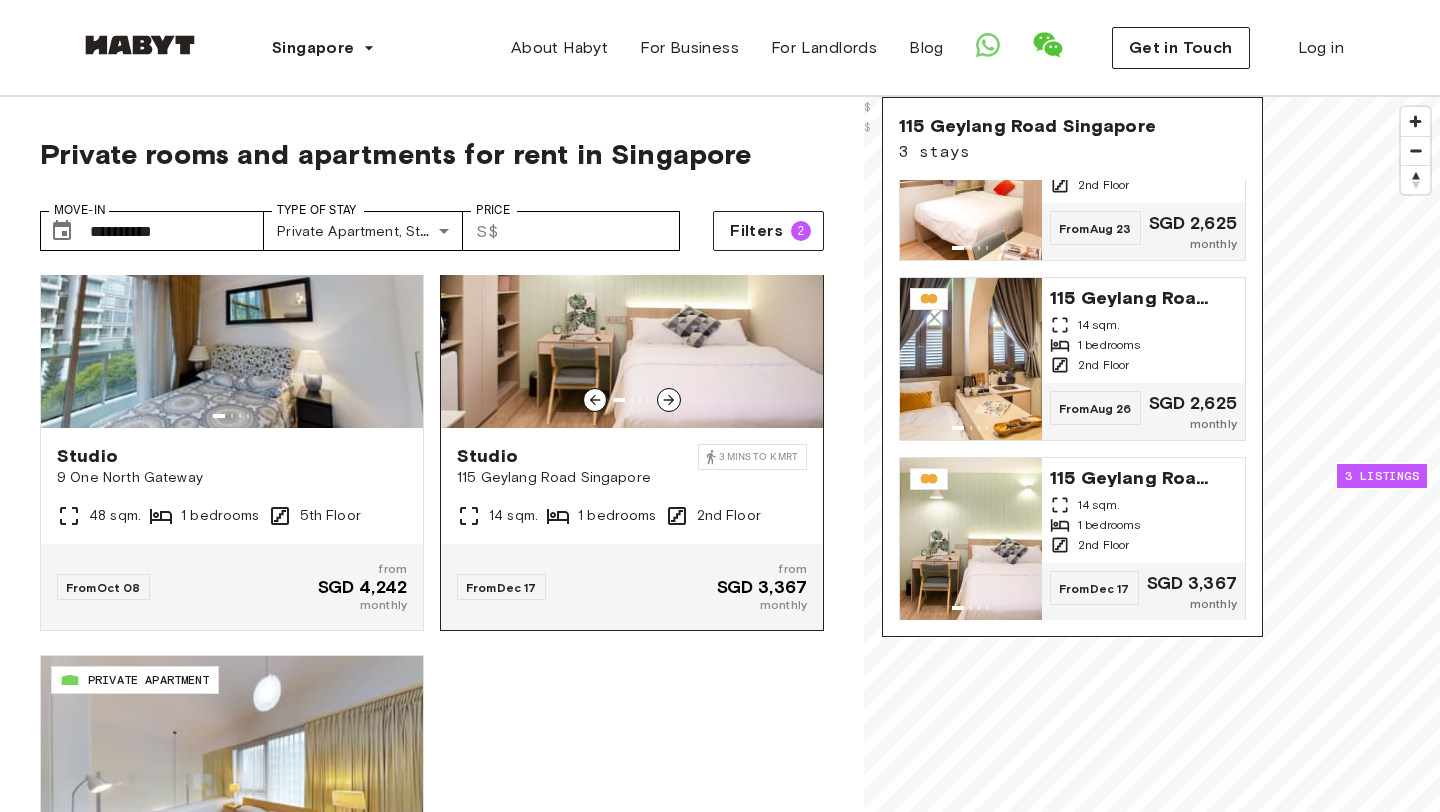 scroll, scrollTop: 608, scrollLeft: 0, axis: vertical 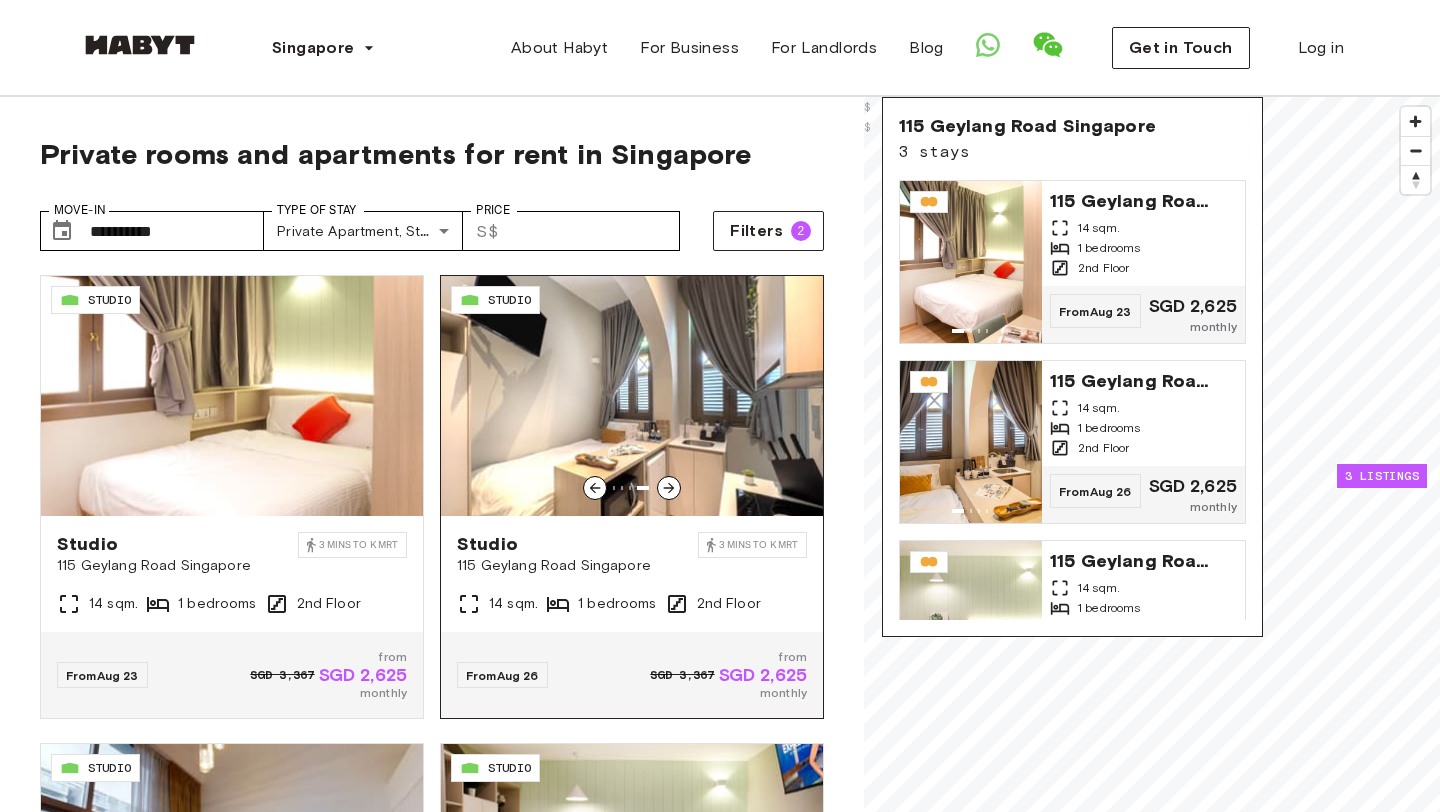 click at bounding box center [669, 488] 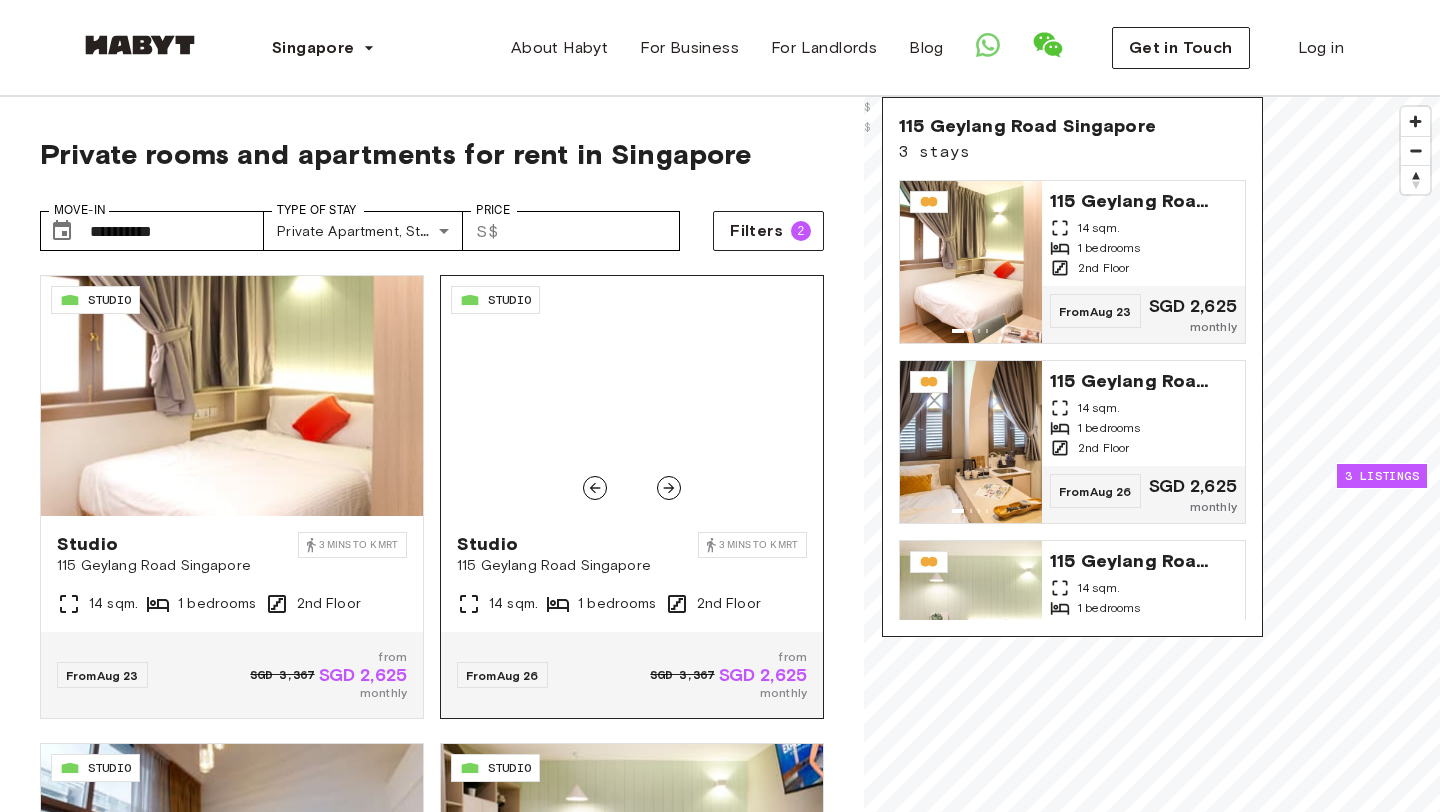 click at bounding box center (669, 488) 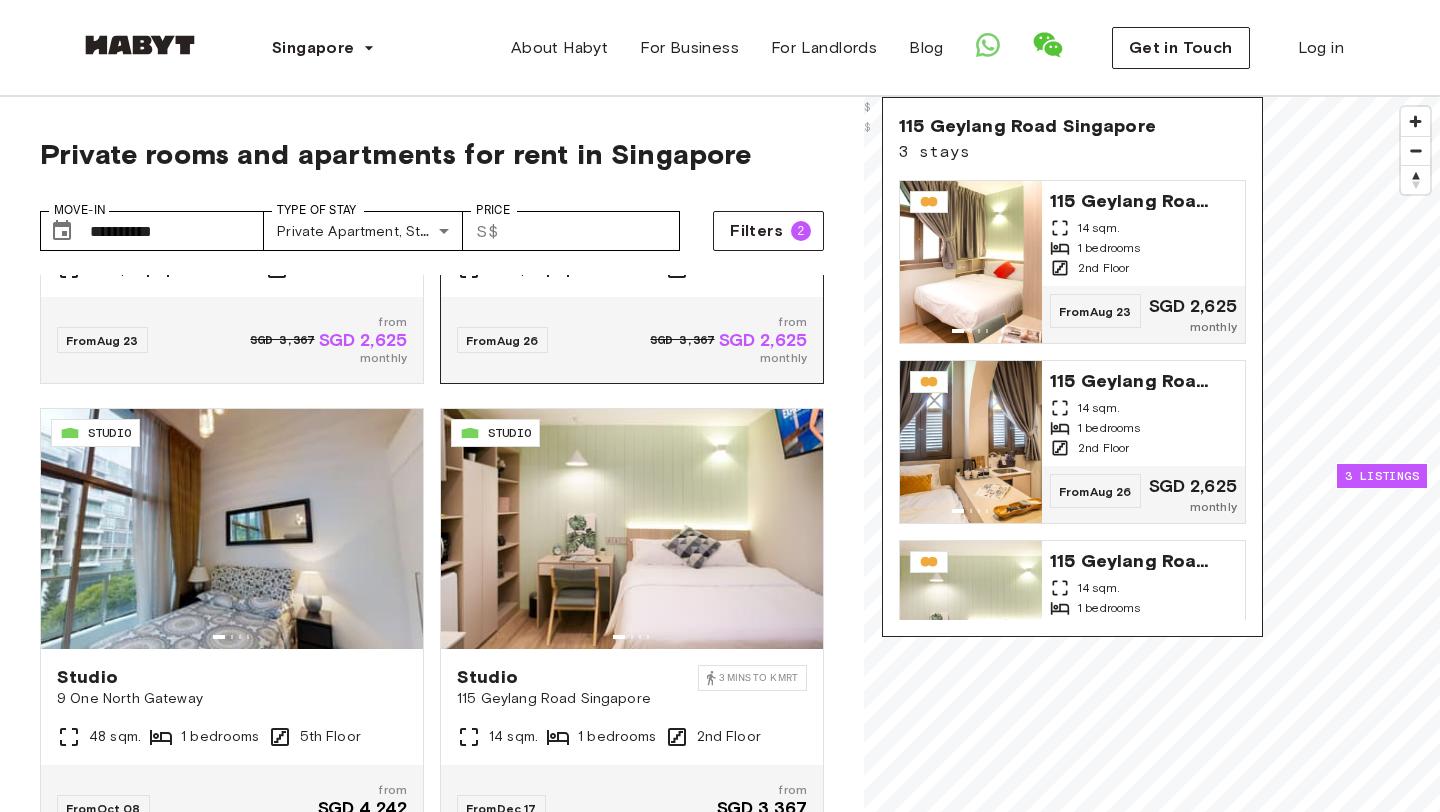 scroll, scrollTop: 354, scrollLeft: 0, axis: vertical 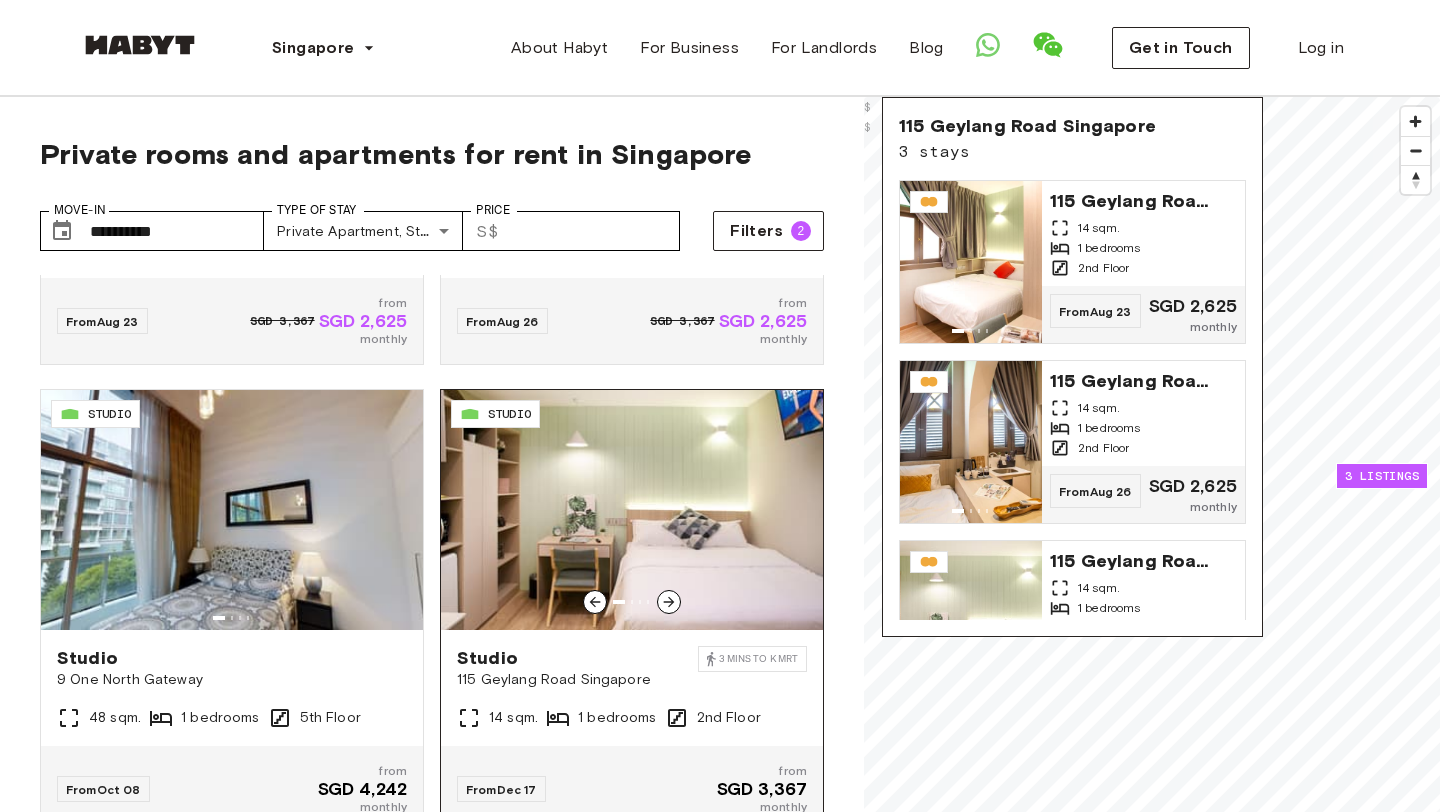 click 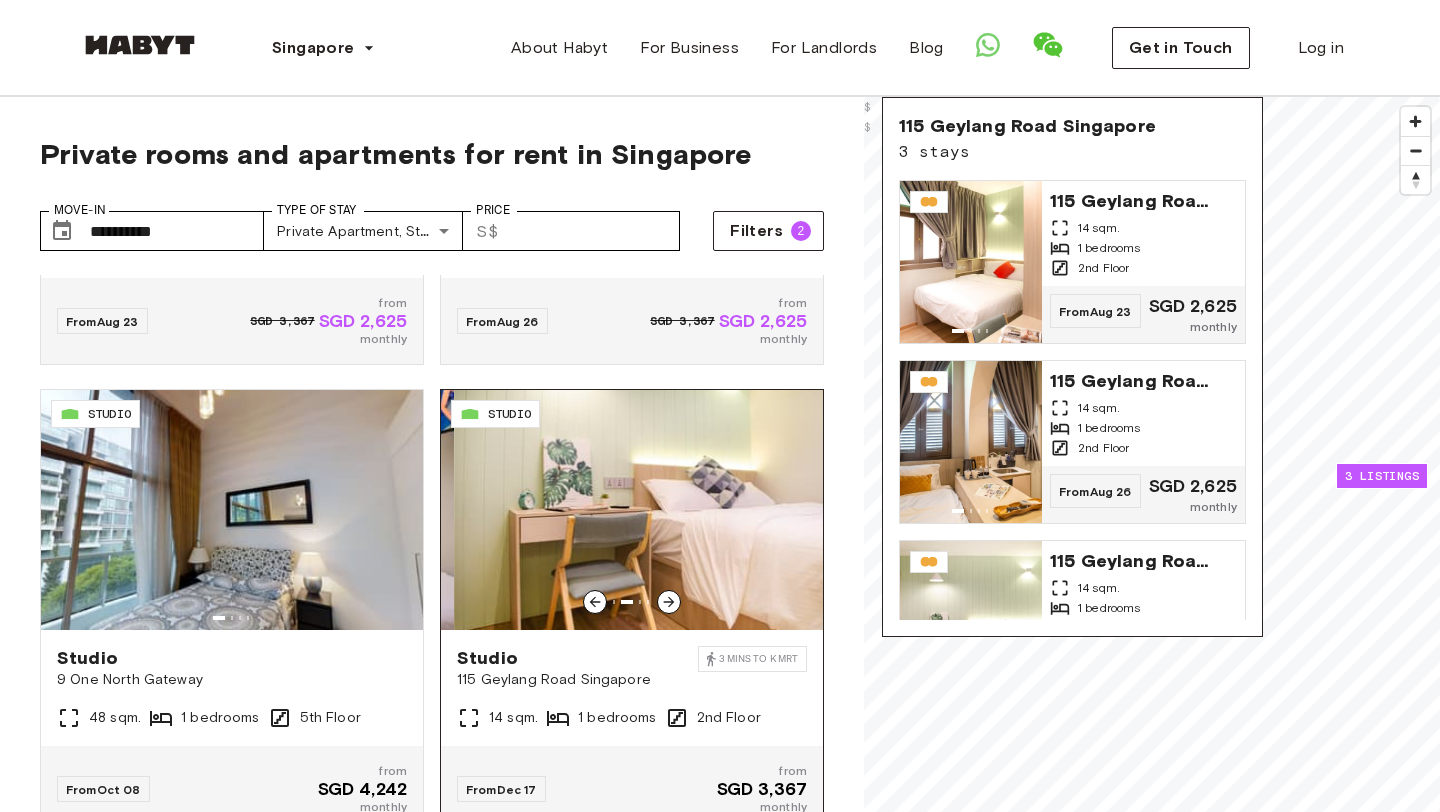 click 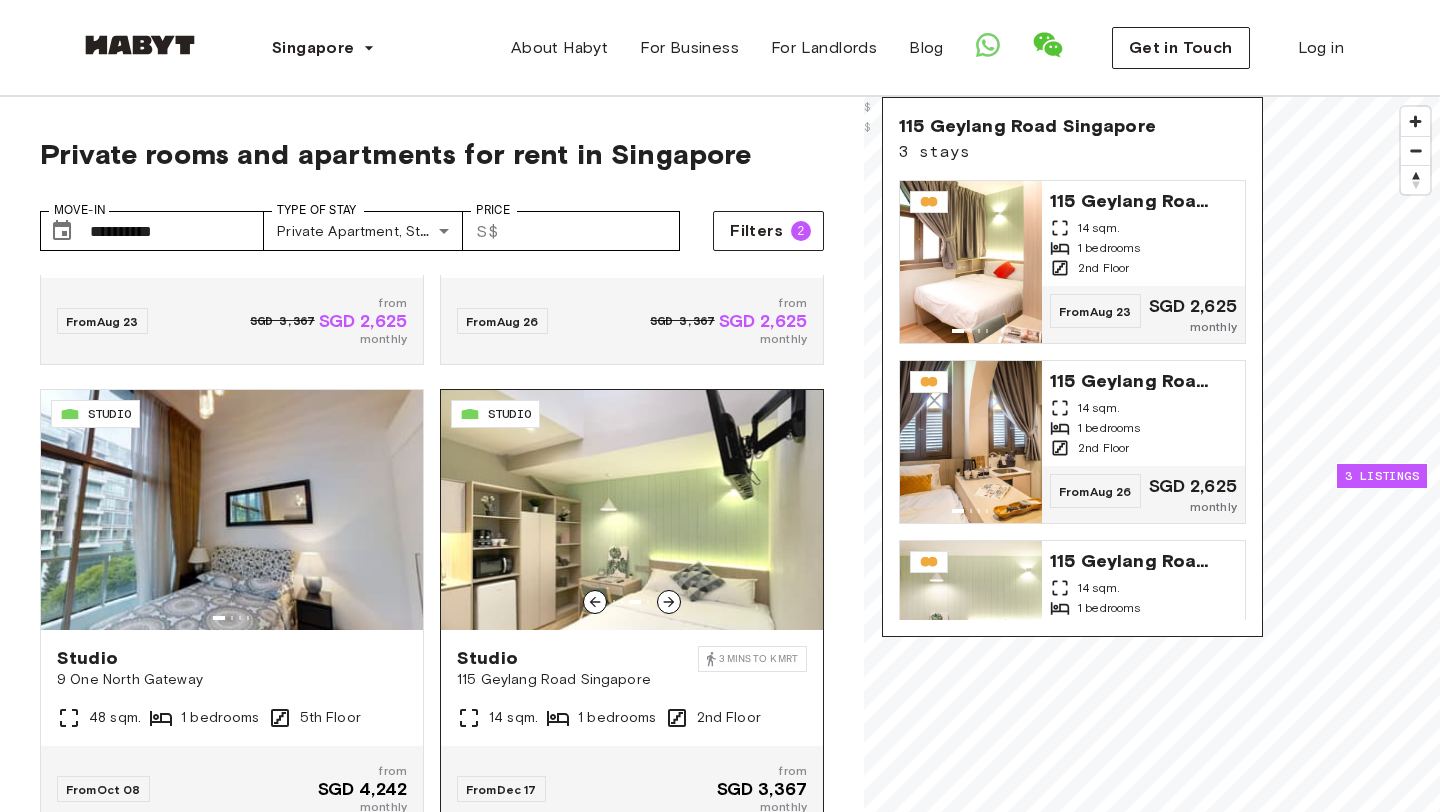 click 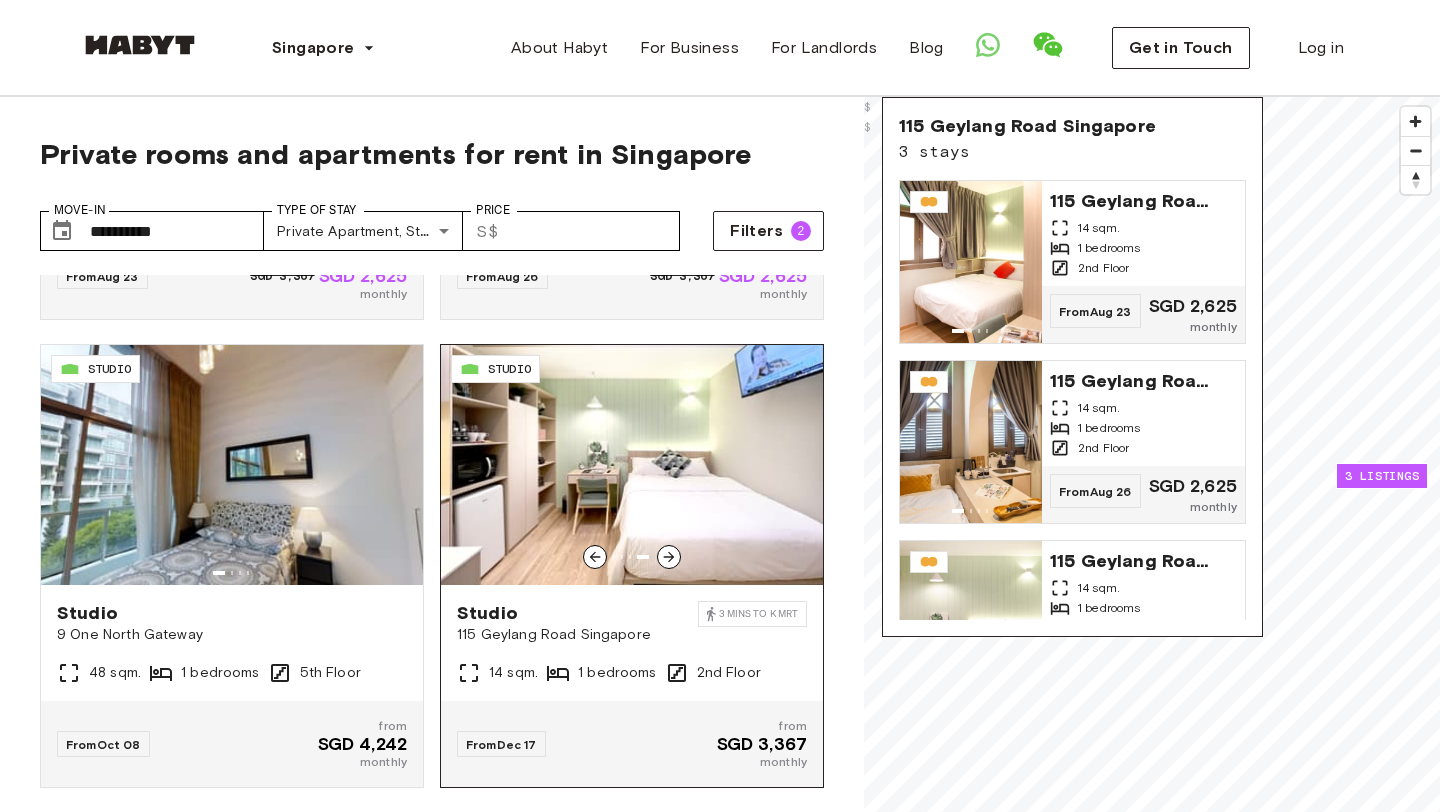 scroll, scrollTop: 608, scrollLeft: 0, axis: vertical 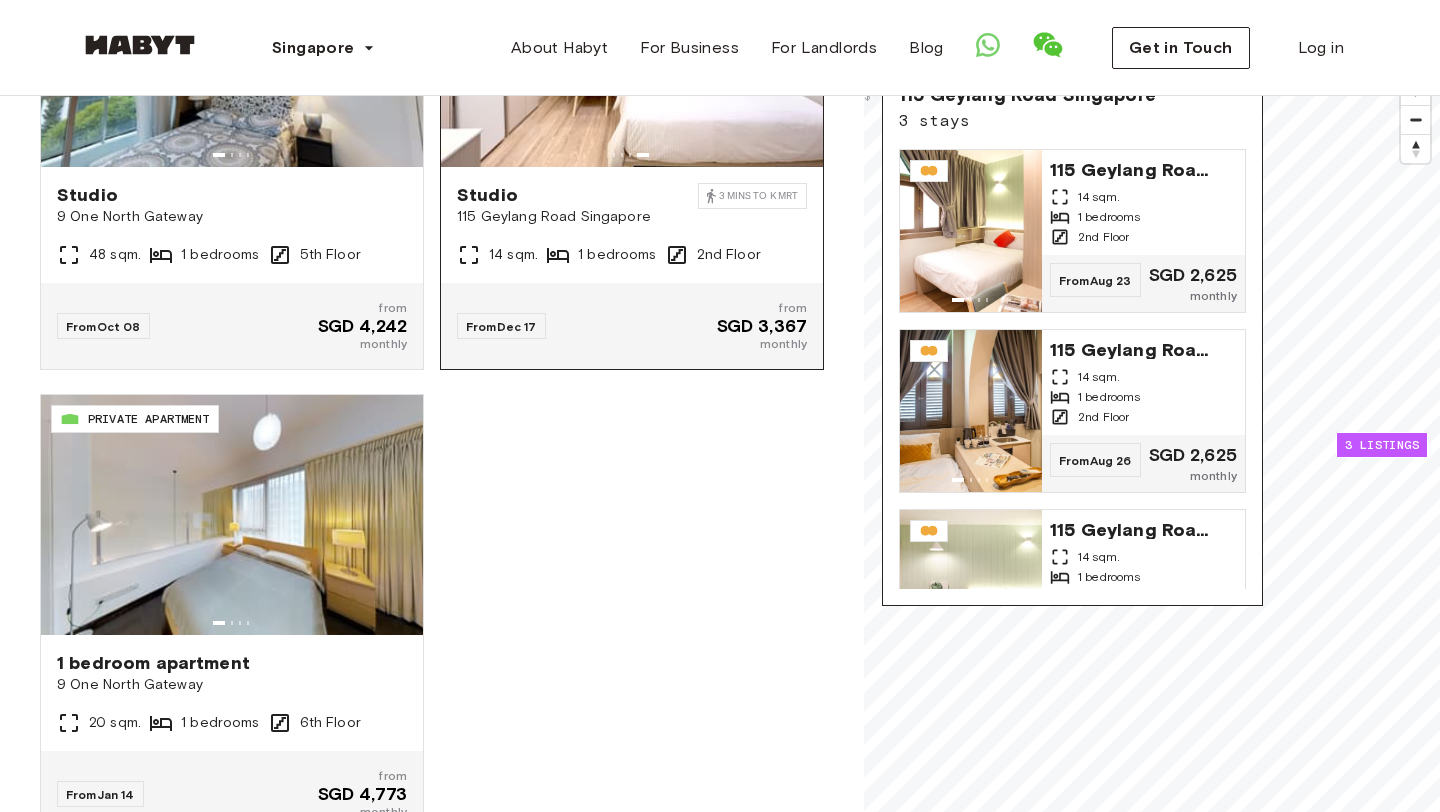 click on "SG-01-111-006-001 STUDIO Studio 115 Geylang Road Singapore 3 mins to K MRT 14 sqm. 1 bedrooms 2nd Floor From  Aug 23 SGD 3,367 from SGD 2,625 monthly SG-01-111-016-001 STUDIO Studio 115 Geylang Road Singapore 3 mins to K MRT 14 sqm. 1 bedrooms 2nd Floor From  Aug 26 SGD 3,367 from SGD 2,625 monthly SG-01-038-037-01 STUDIO Studio 9 One North Gateway 48 sqm. 1 bedrooms 5th Floor From  Oct 08 from SGD 4,242 monthly SG-01-111-010-001 STUDIO Studio 115 Geylang Road Singapore 3 mins to K MRT 14 sqm. 1 bedrooms 2nd Floor From  Dec 17 from SGD 3,367 monthly SG-01-038-004-01 PRIVATE APARTMENT 1 bedroom apartment 9 One North Gateway 20 sqm. 1 bedrooms 6th Floor From  Jan 14 from SGD 4,773 monthly" at bounding box center [424, 136] 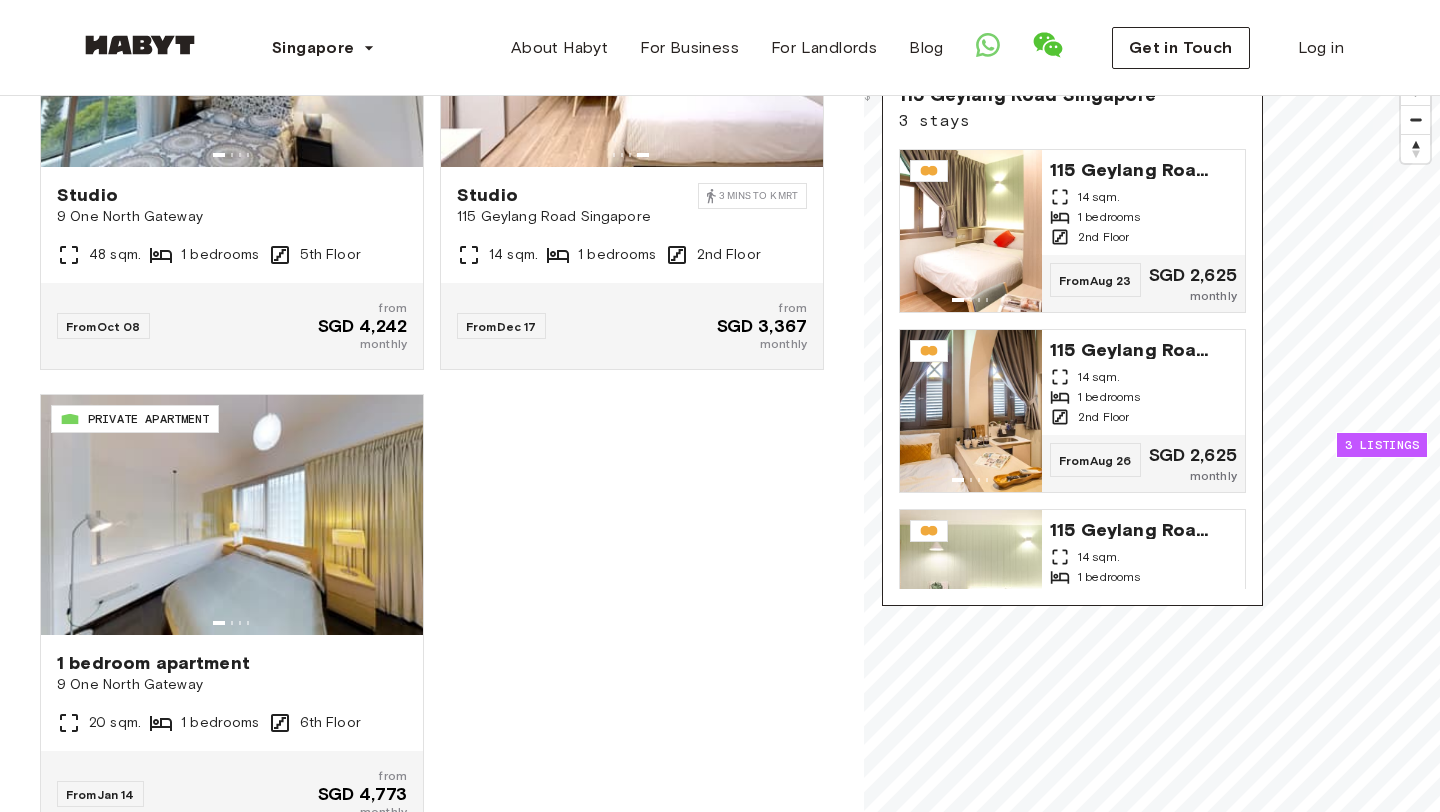 click on "3 listings" at bounding box center (1382, 445) 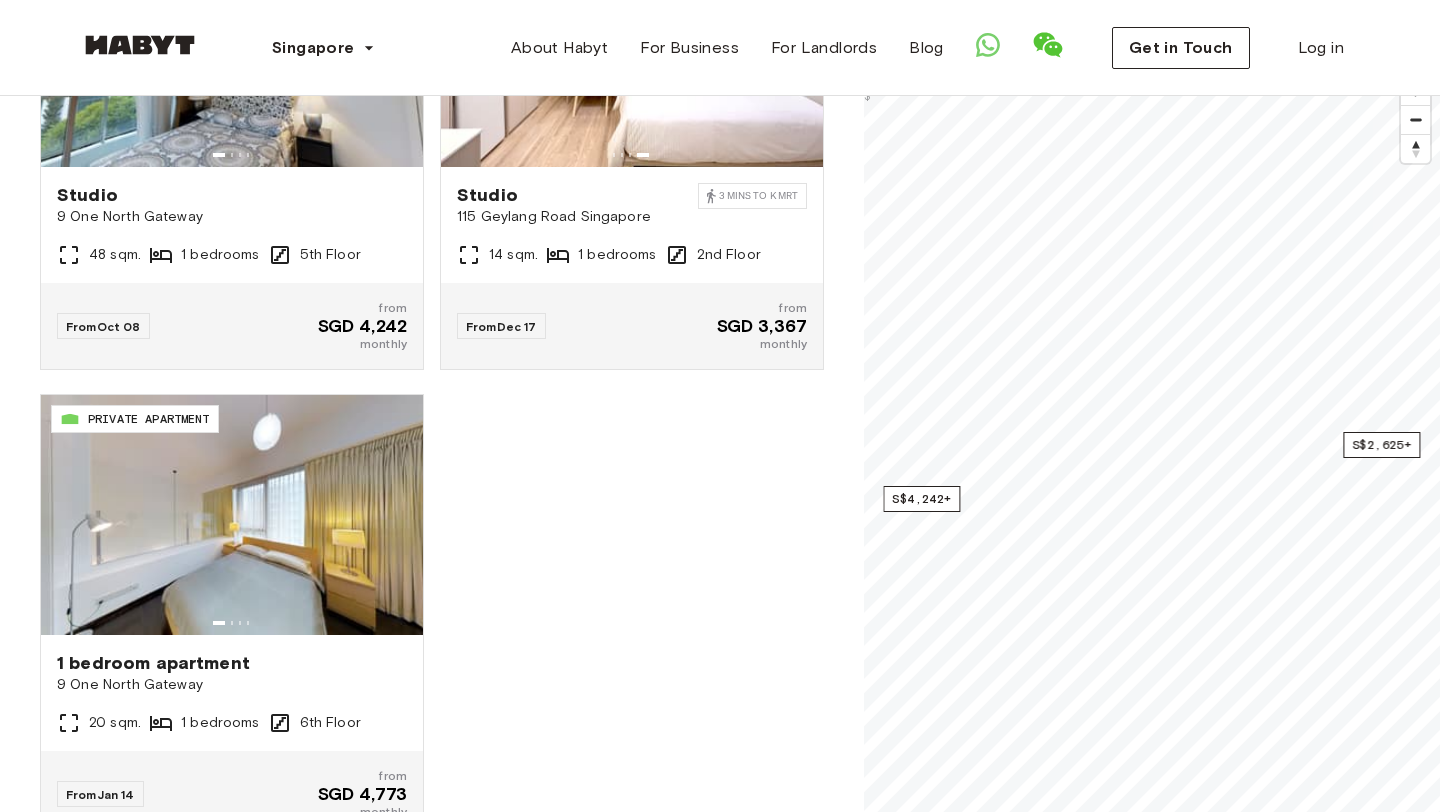 scroll, scrollTop: 0, scrollLeft: 0, axis: both 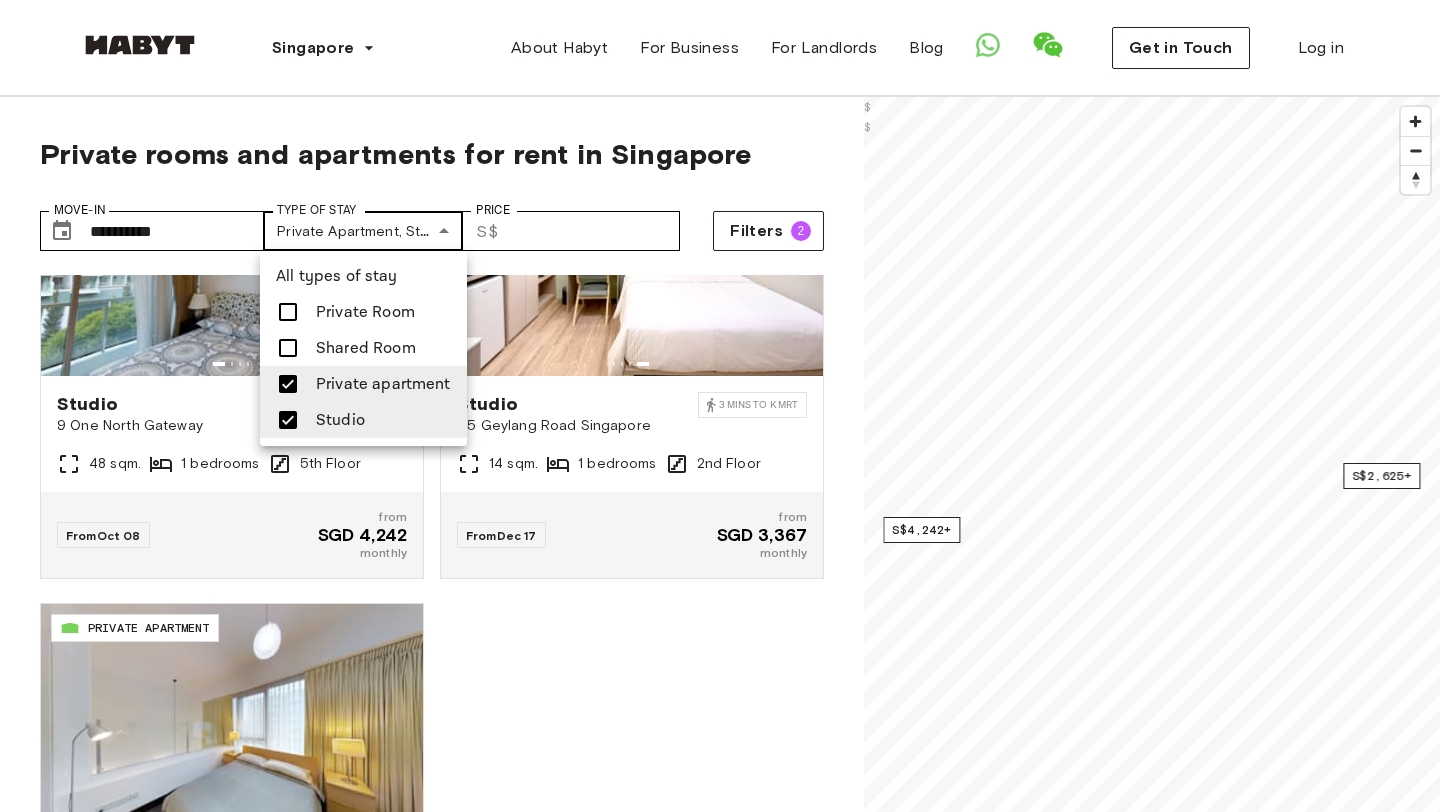 click on "**********" at bounding box center (720, 2351) 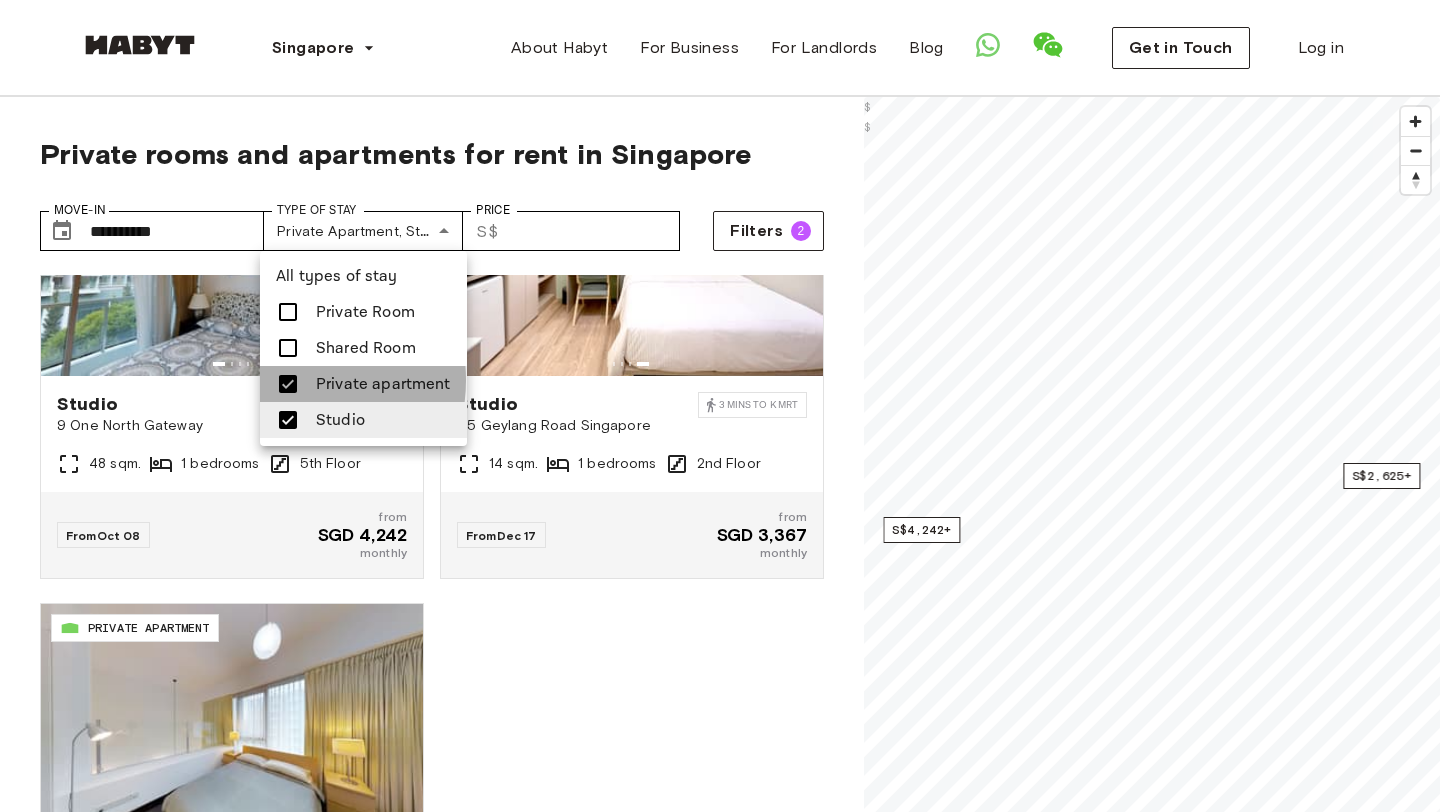 click at bounding box center [288, 384] 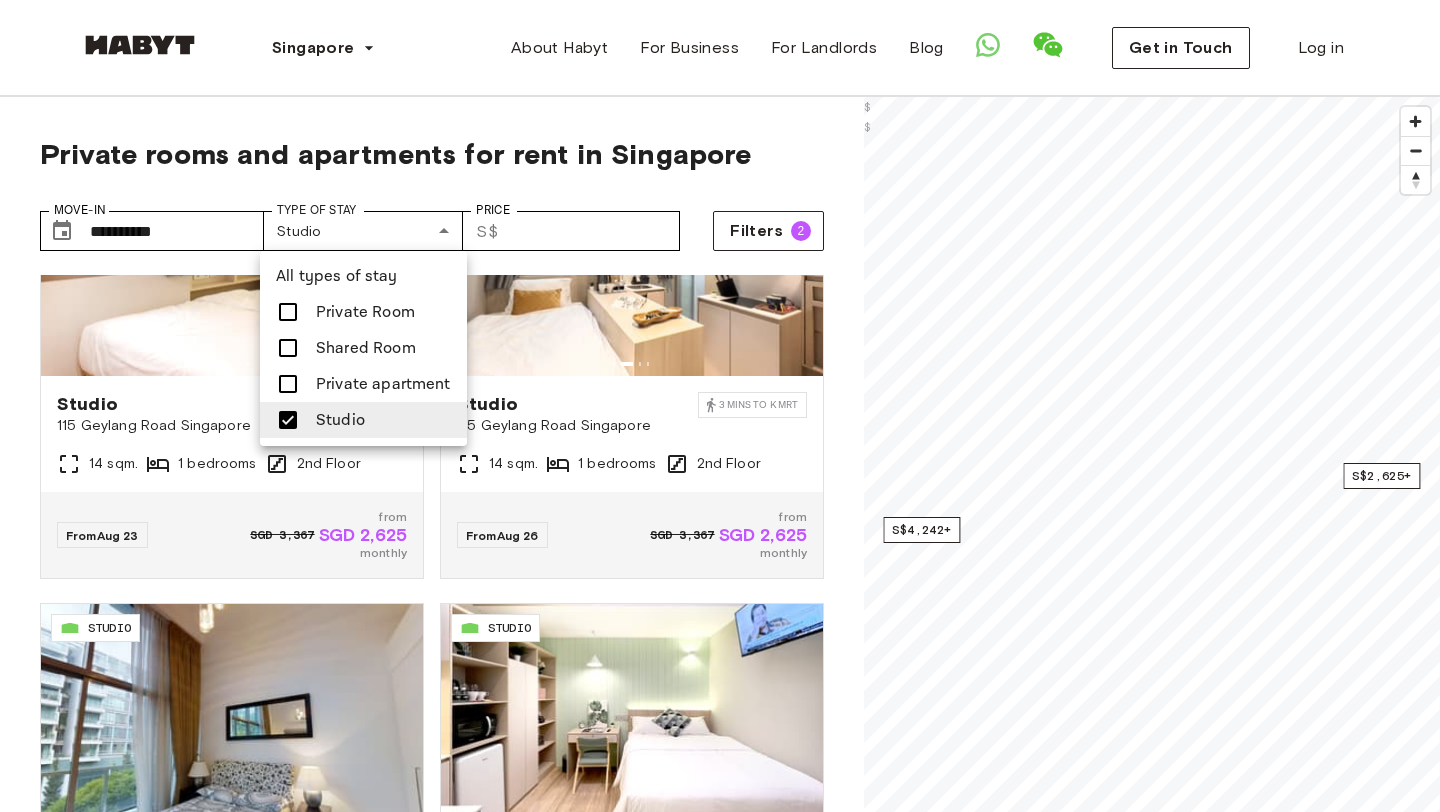 click at bounding box center (288, 420) 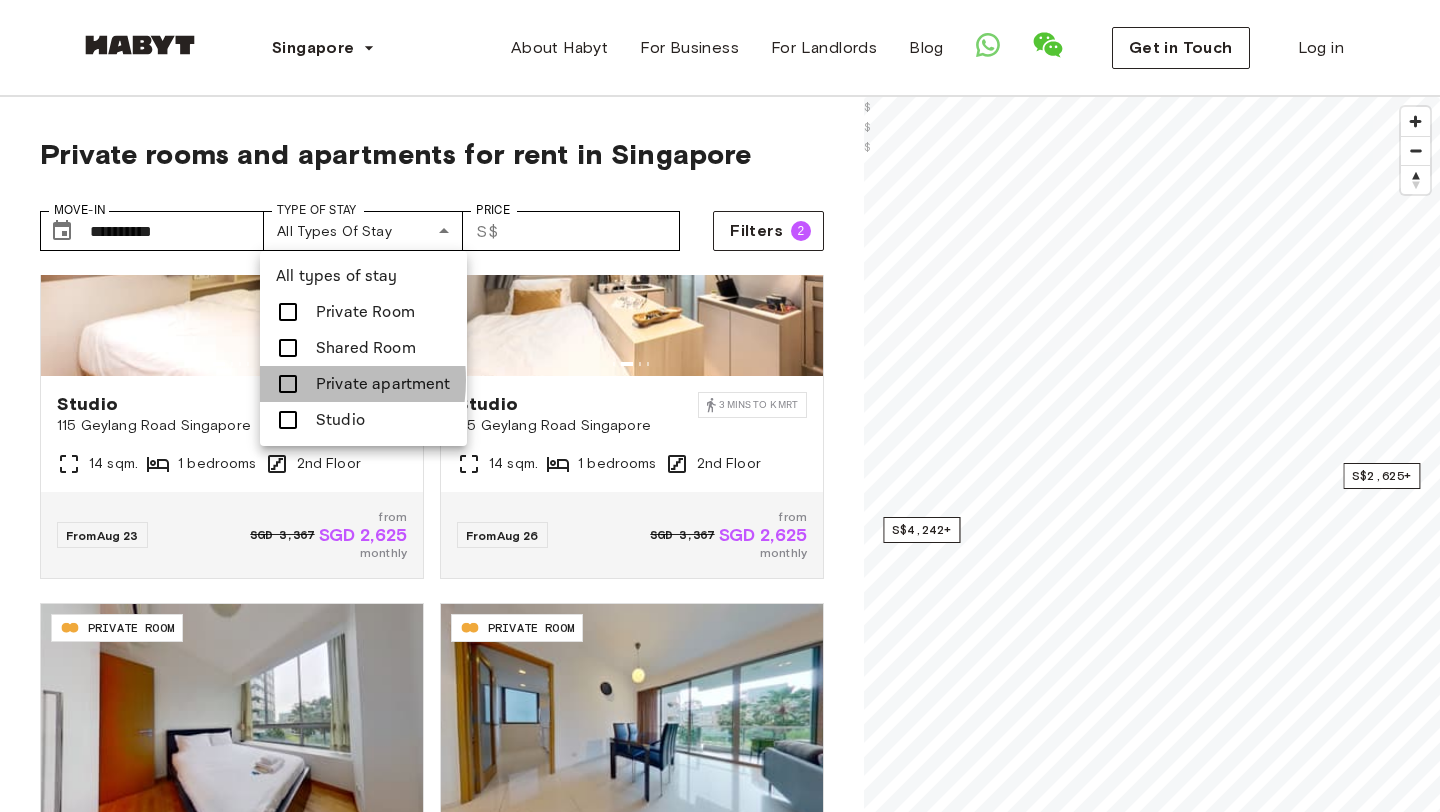 click at bounding box center [288, 384] 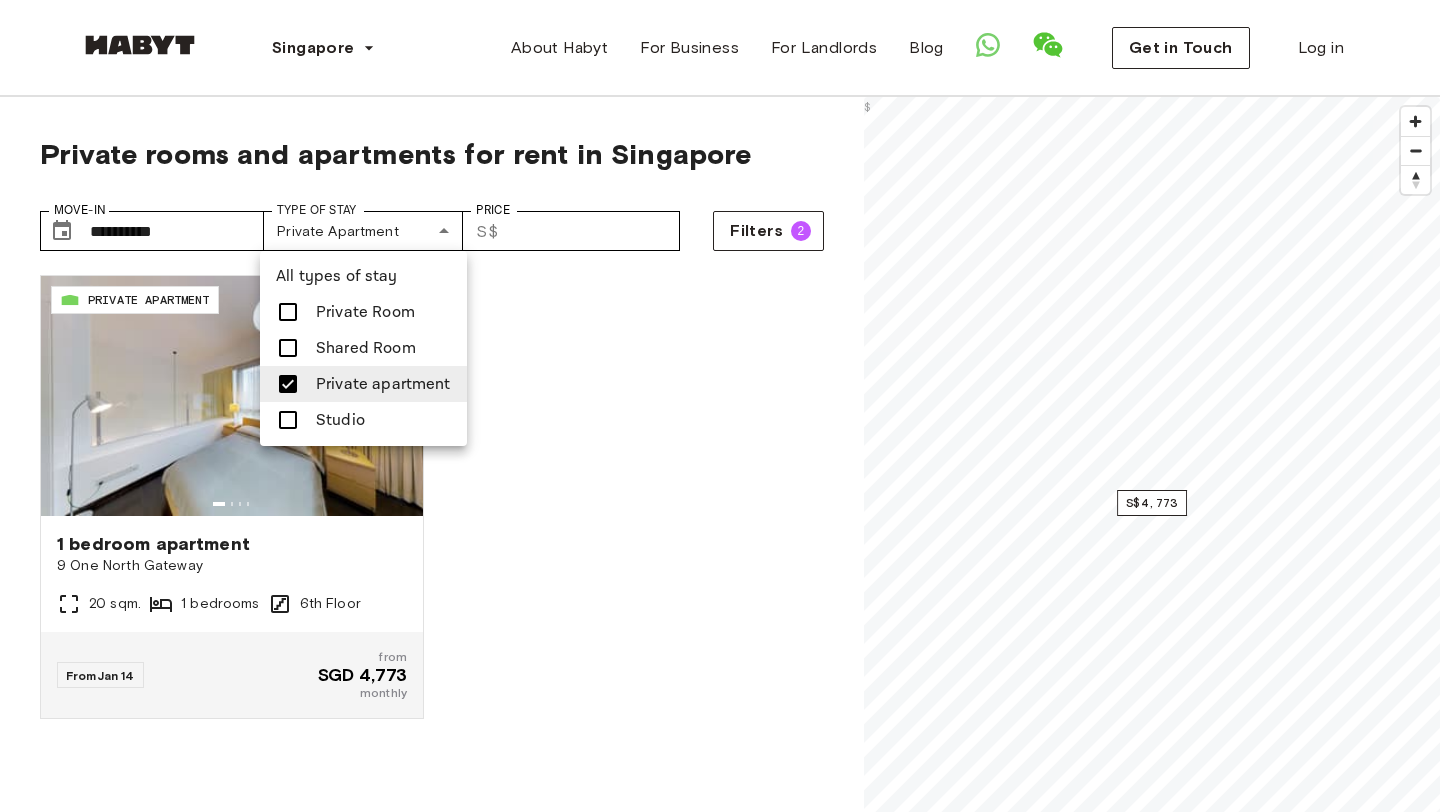 click at bounding box center [720, 406] 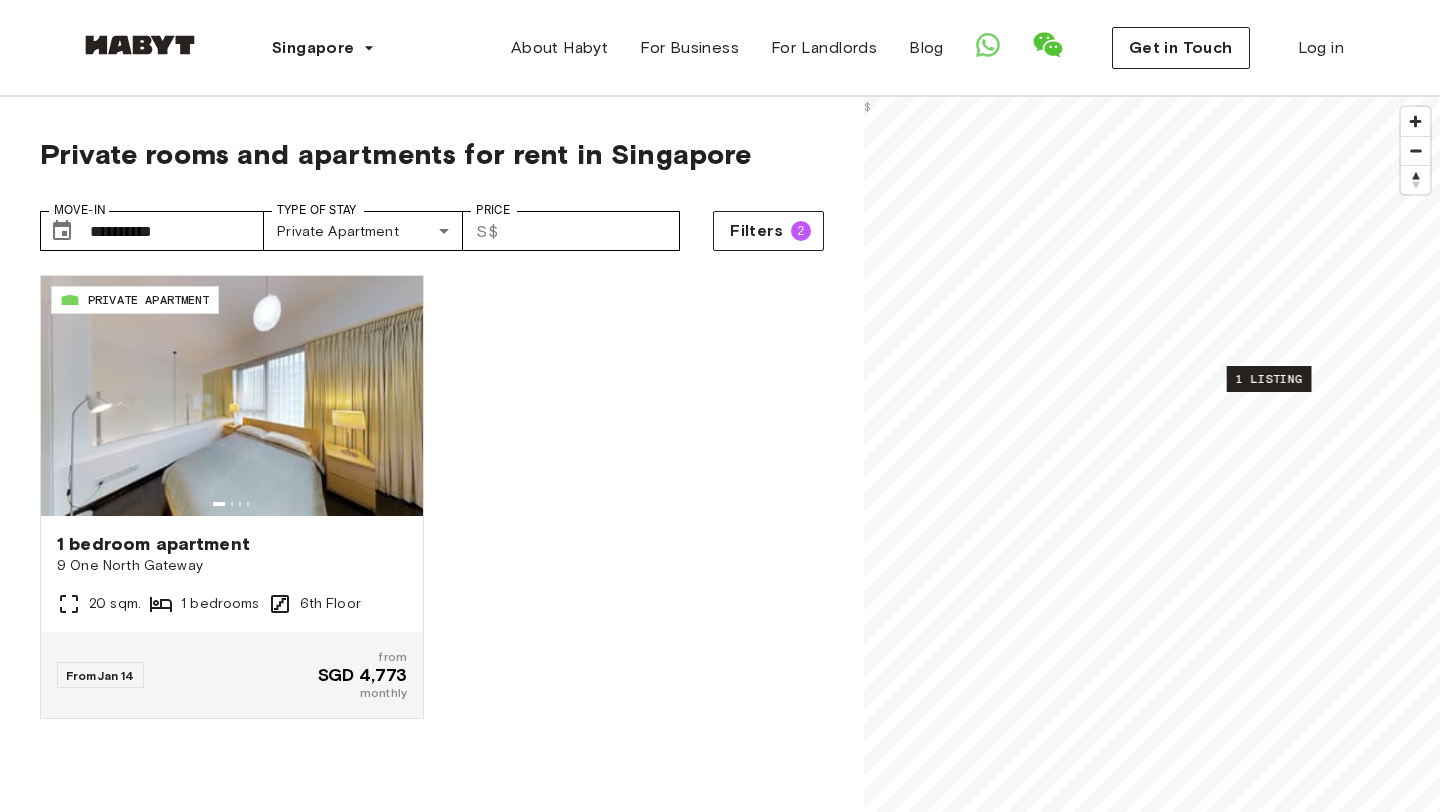 click on "1 listing" at bounding box center (1269, 379) 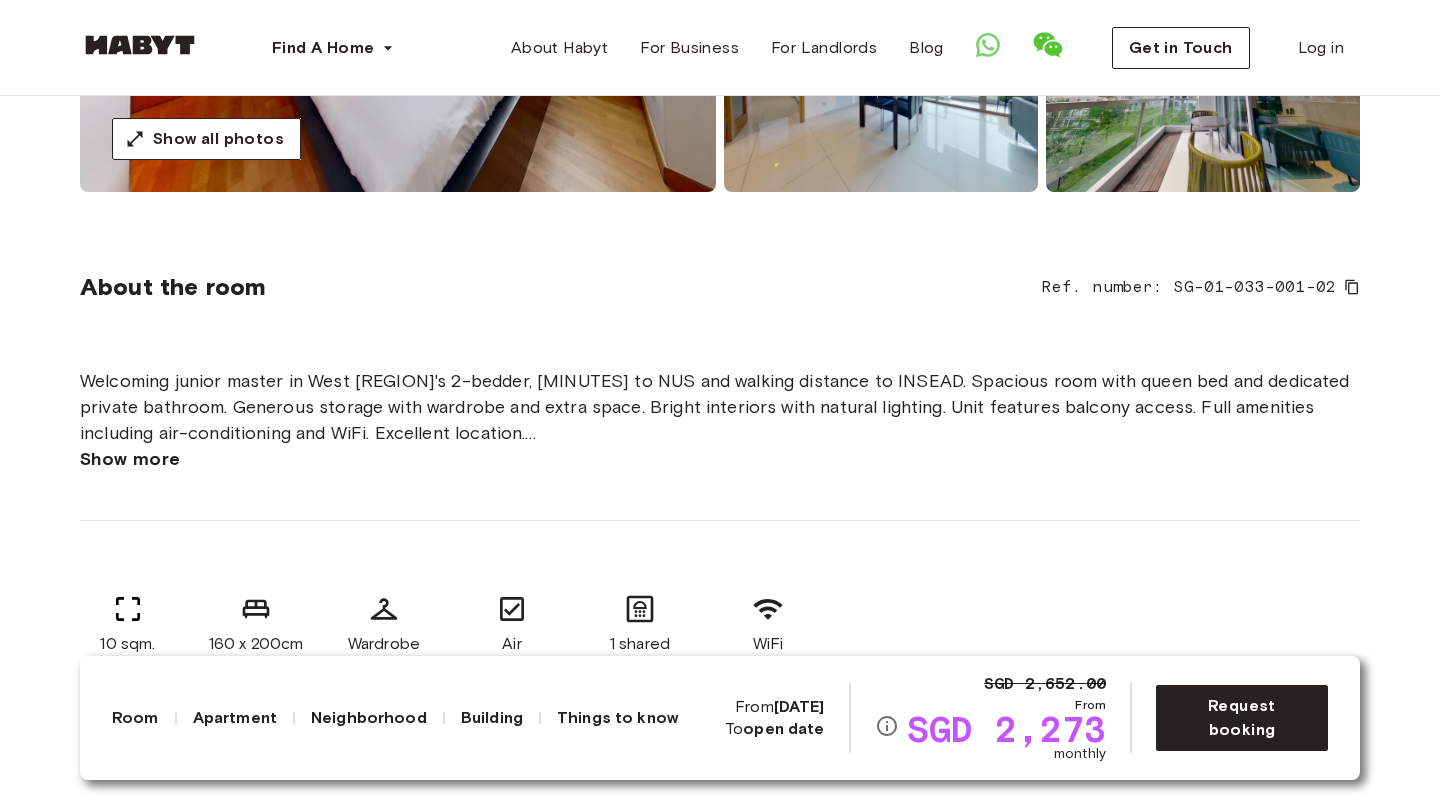 scroll, scrollTop: 0, scrollLeft: 0, axis: both 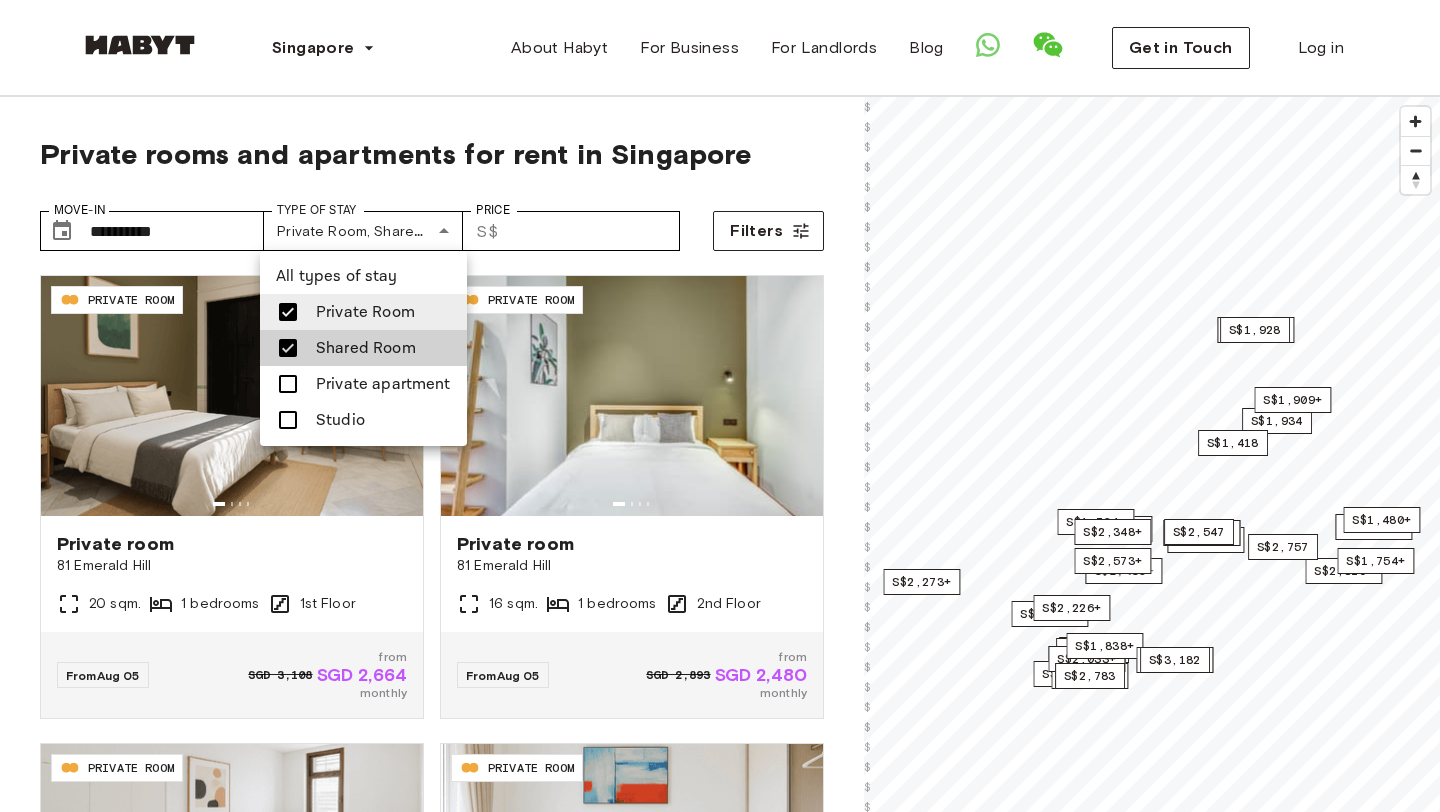 click on "Private apartment" at bounding box center [383, 384] 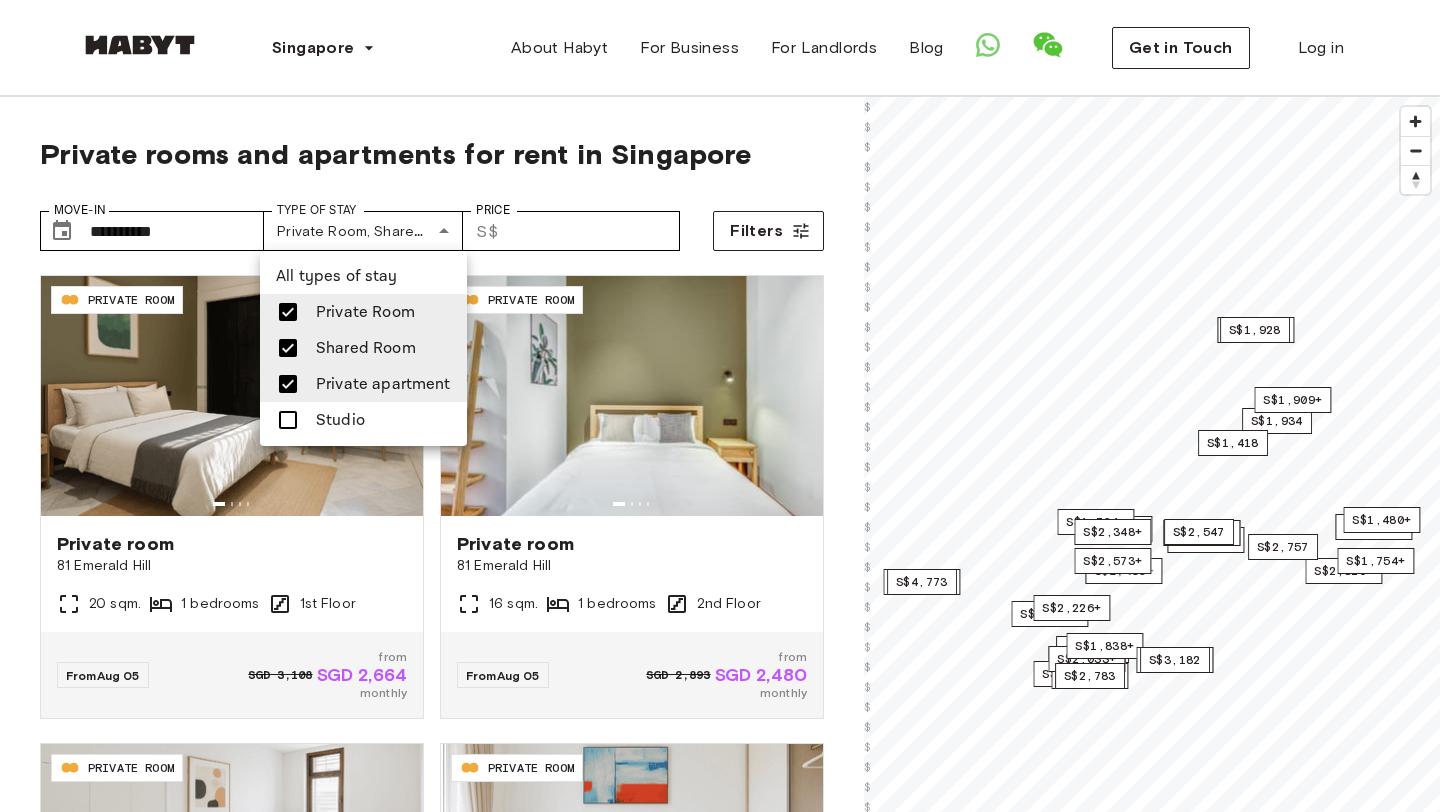 click on "Shared Room" at bounding box center (366, 348) 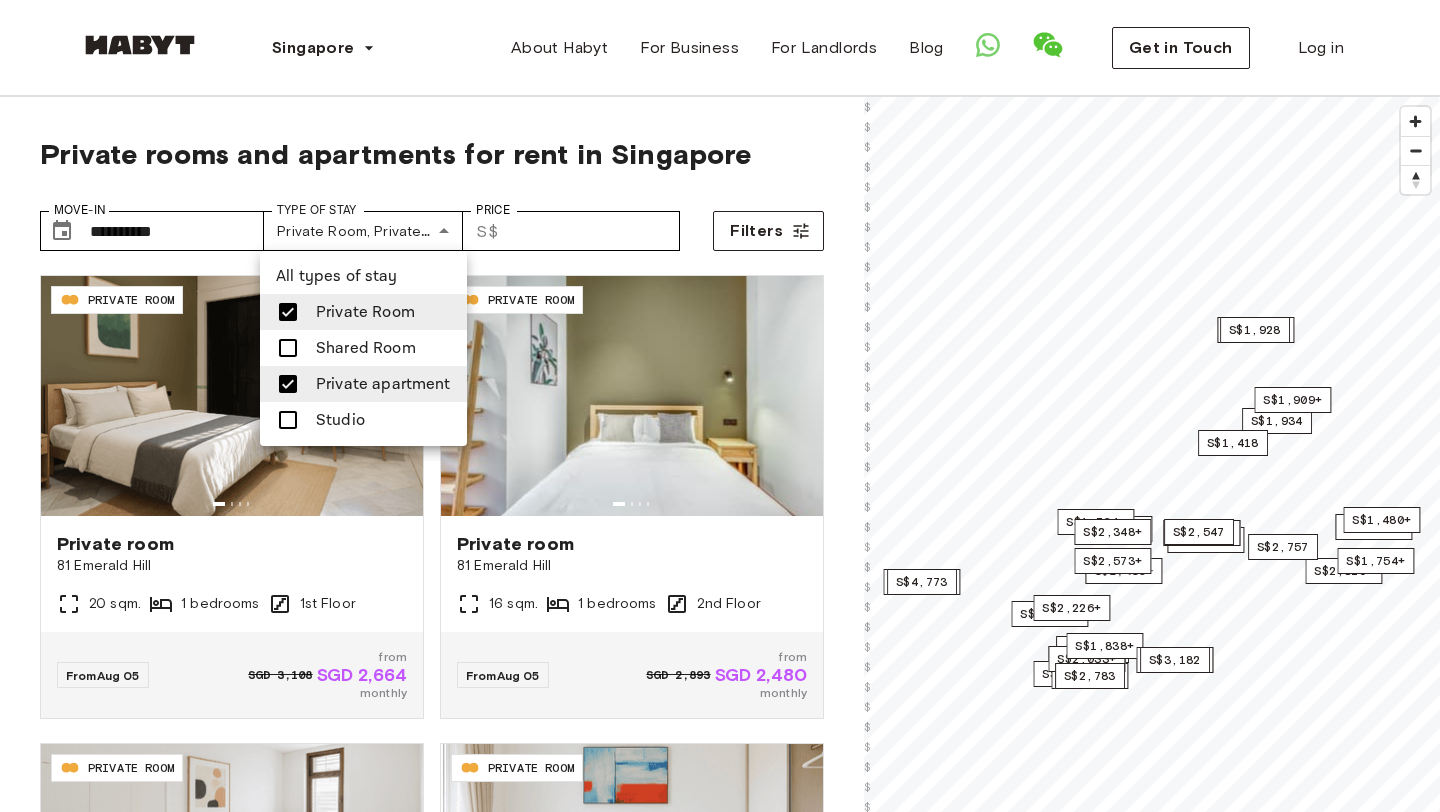 click on "Private Room" at bounding box center (365, 312) 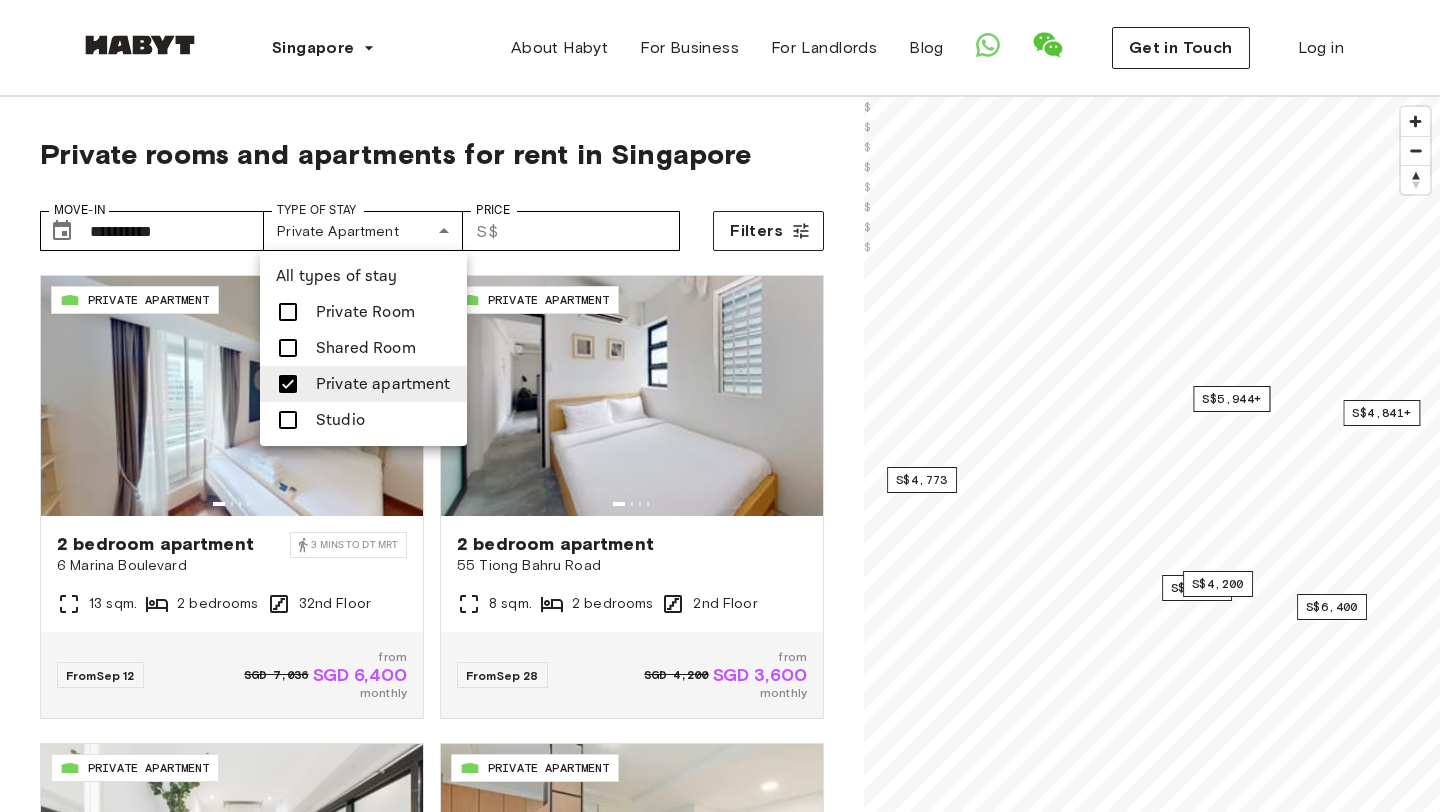 click at bounding box center [720, 406] 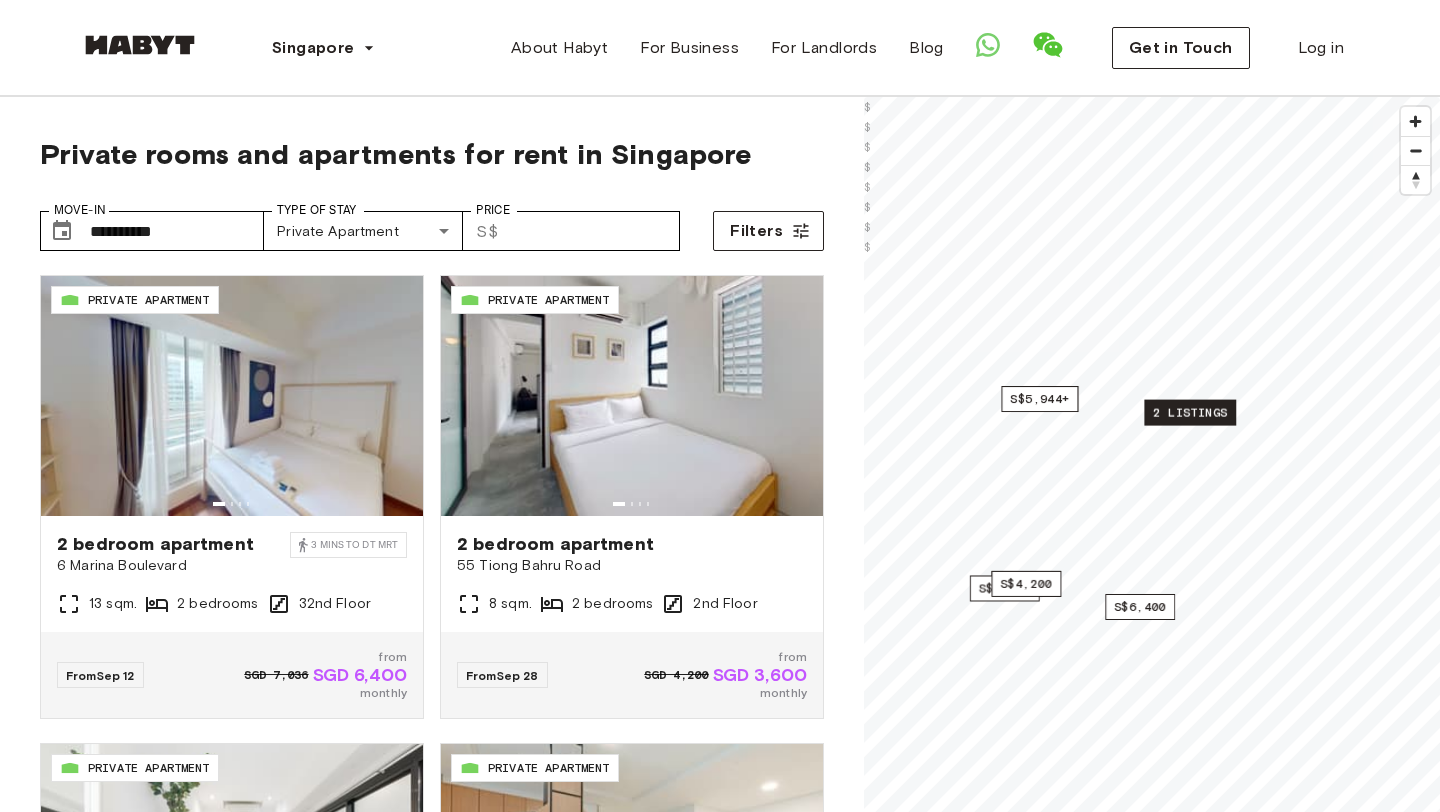 click on "2 listings" at bounding box center (1190, 413) 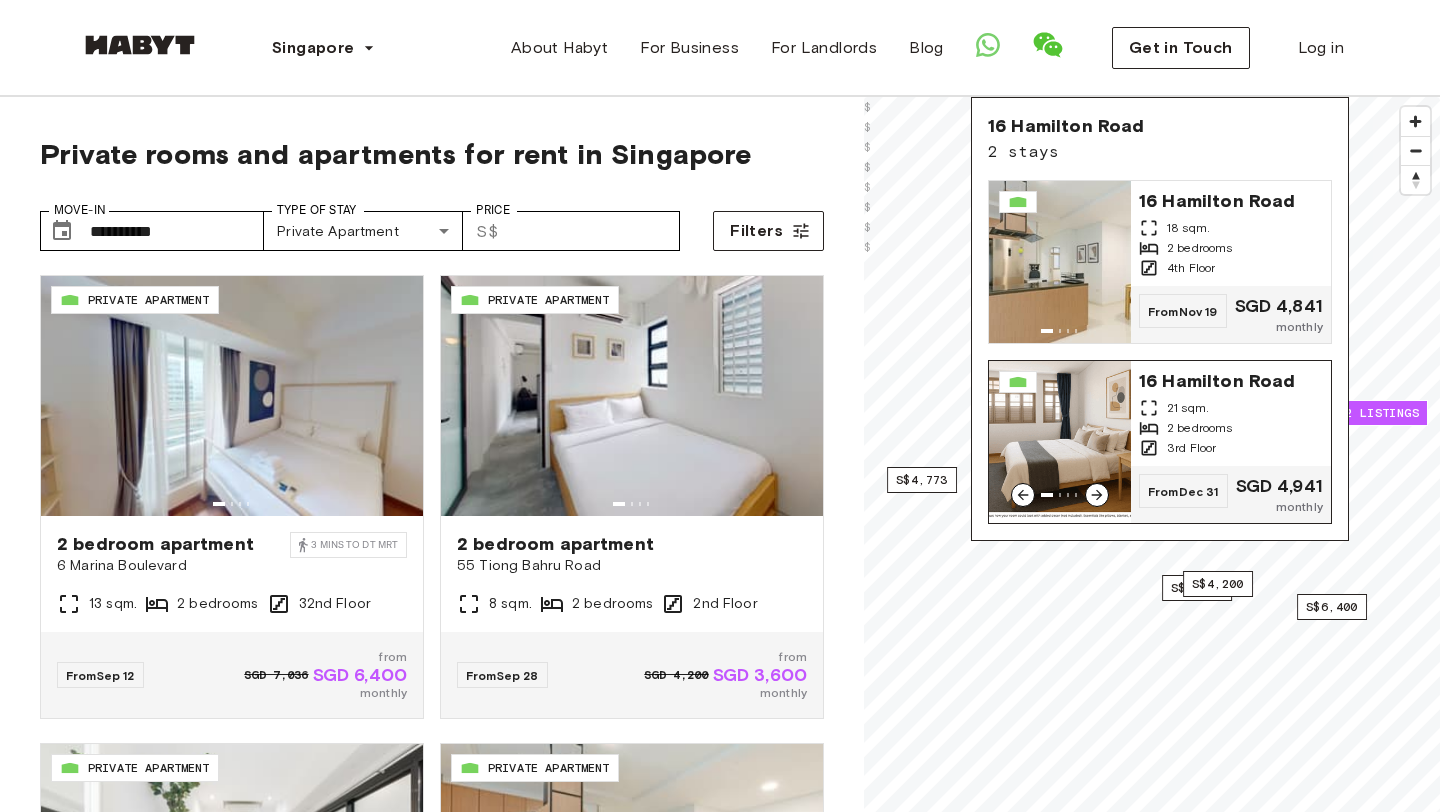 click at bounding box center [1060, 442] 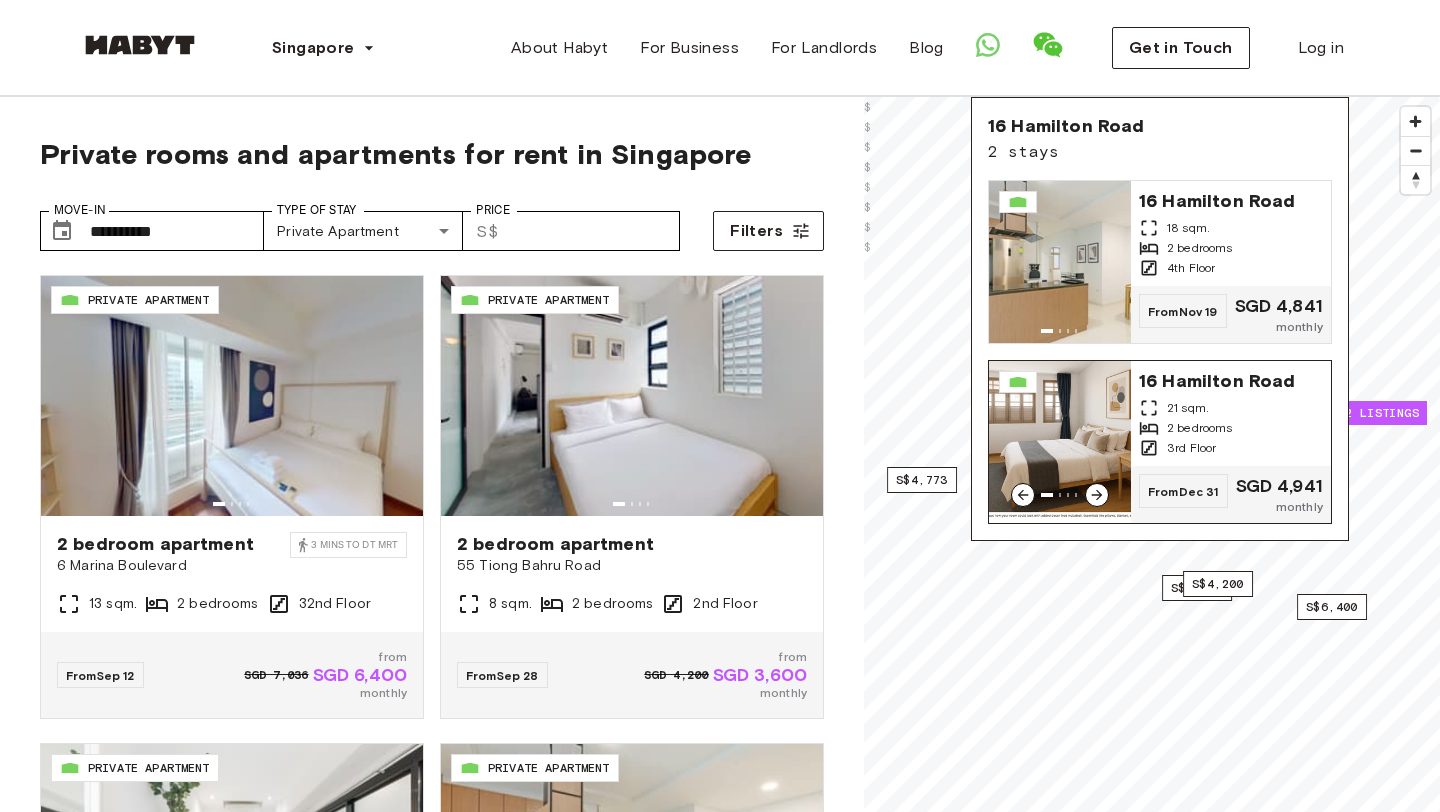 click on "21 sqm." at bounding box center (1188, 408) 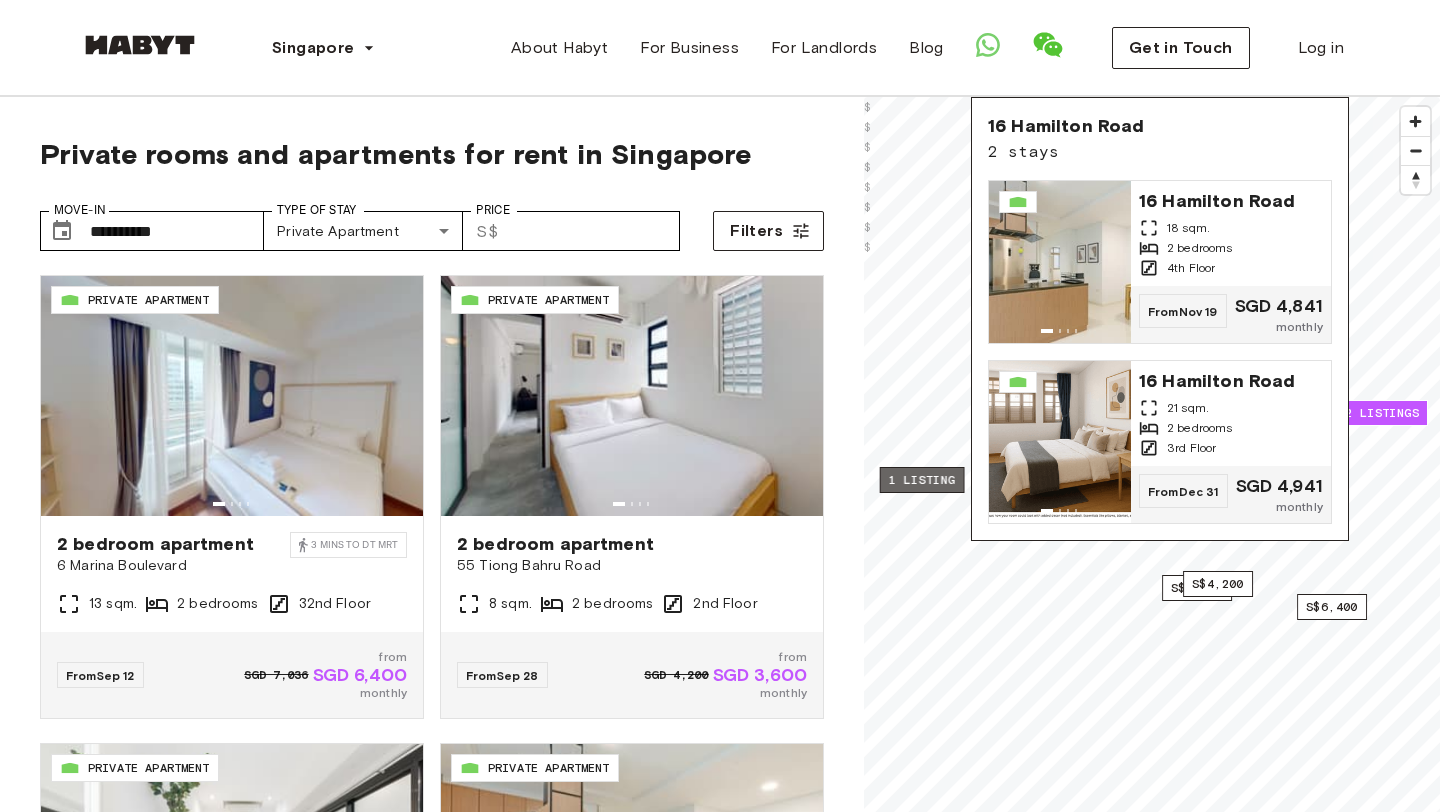 click on "1 listing" at bounding box center [922, 480] 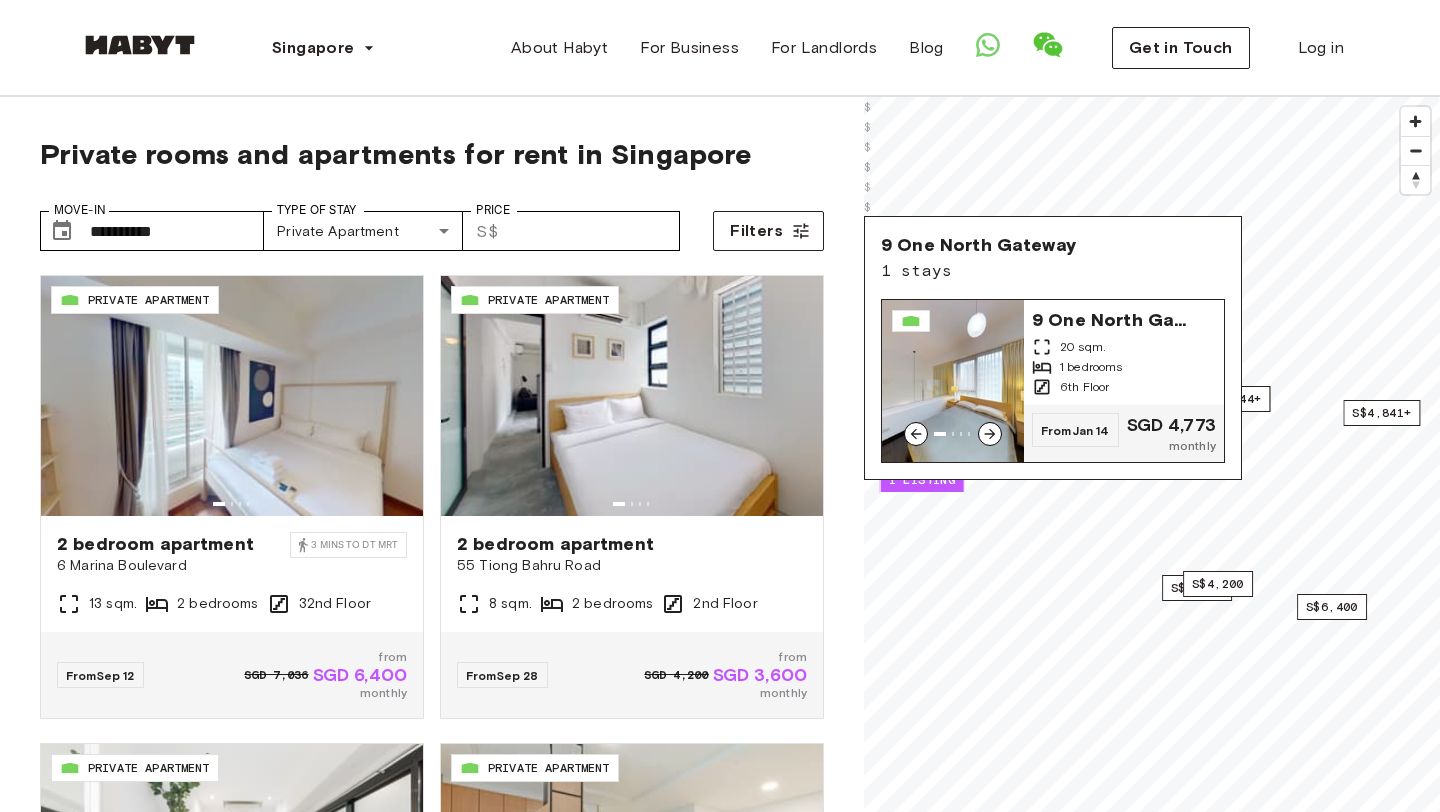 click 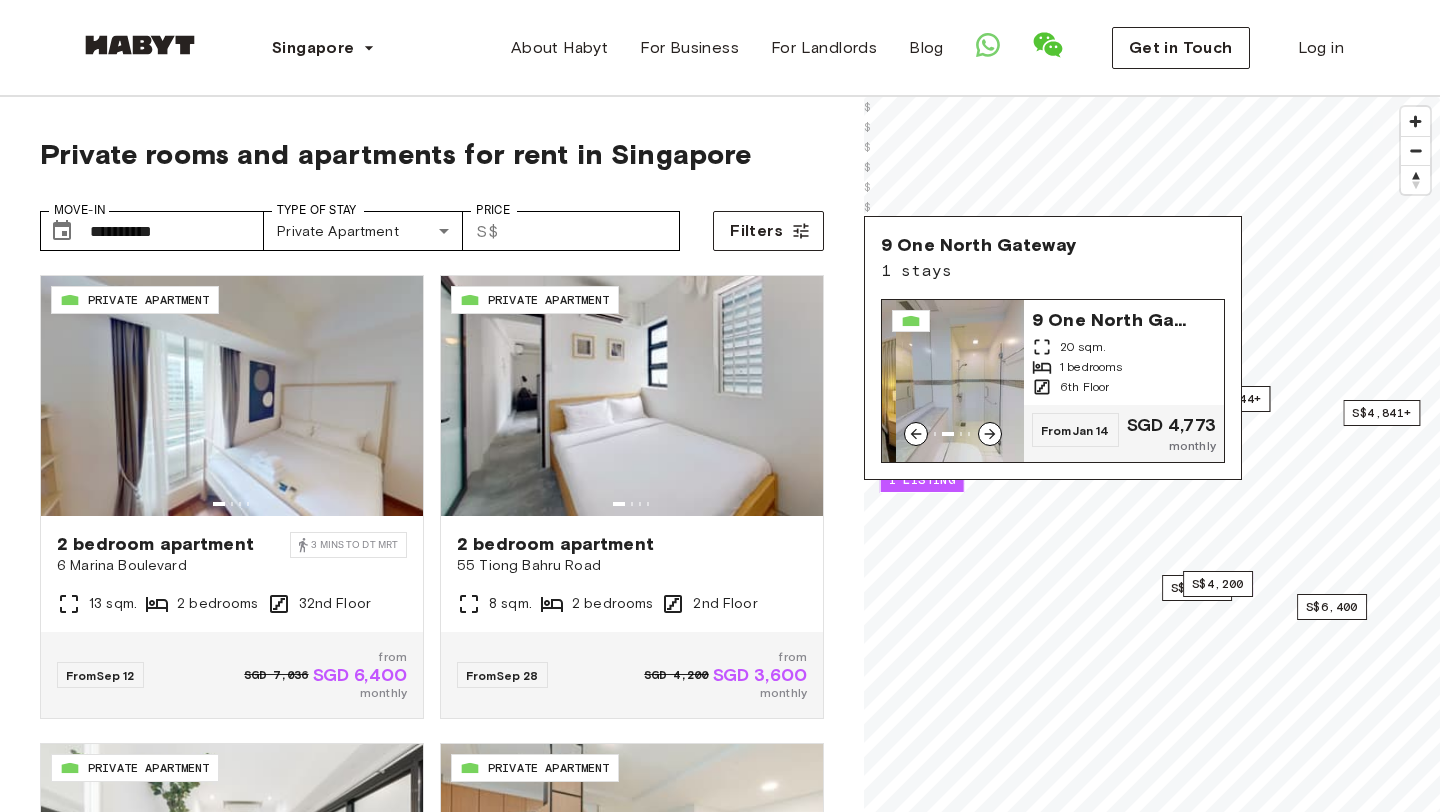 click 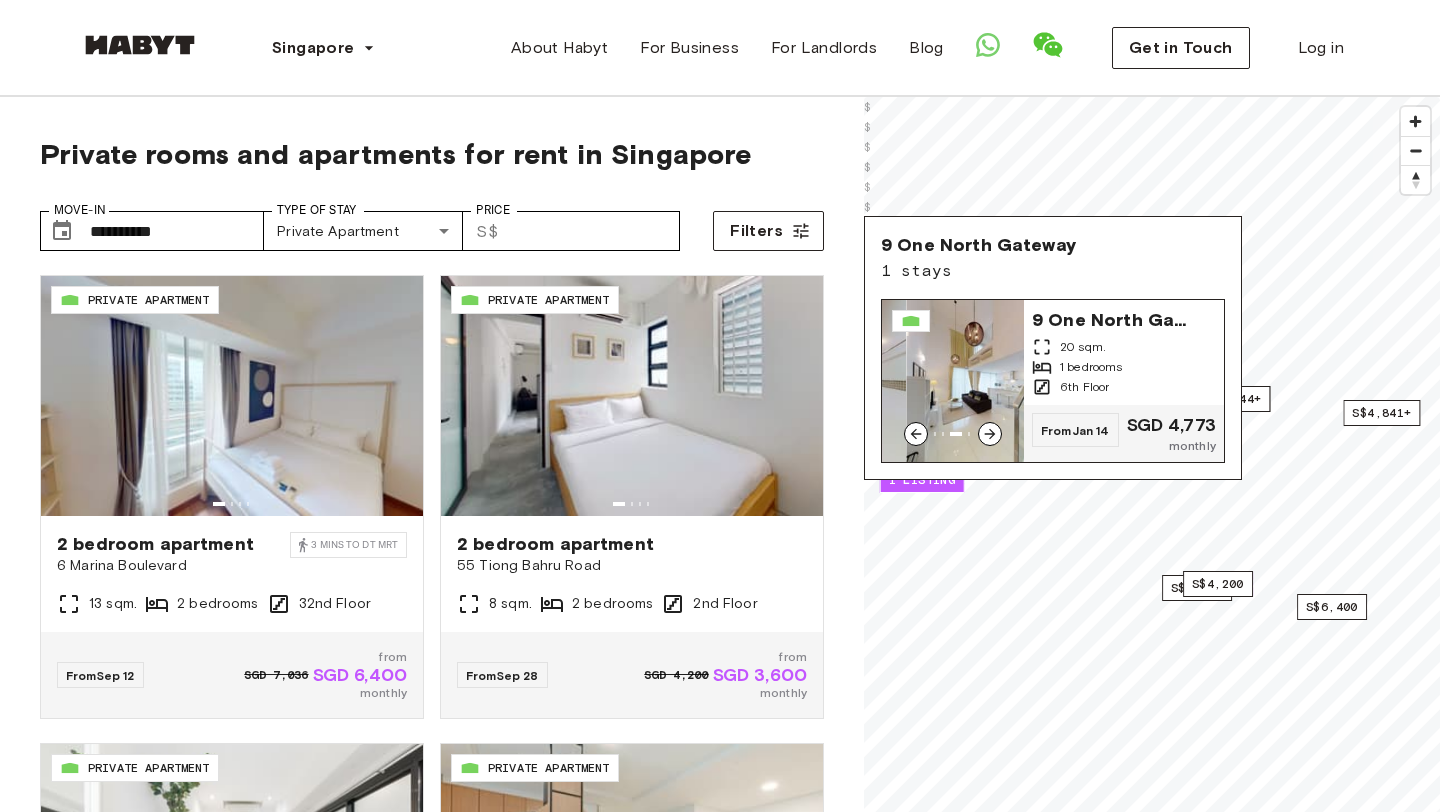click 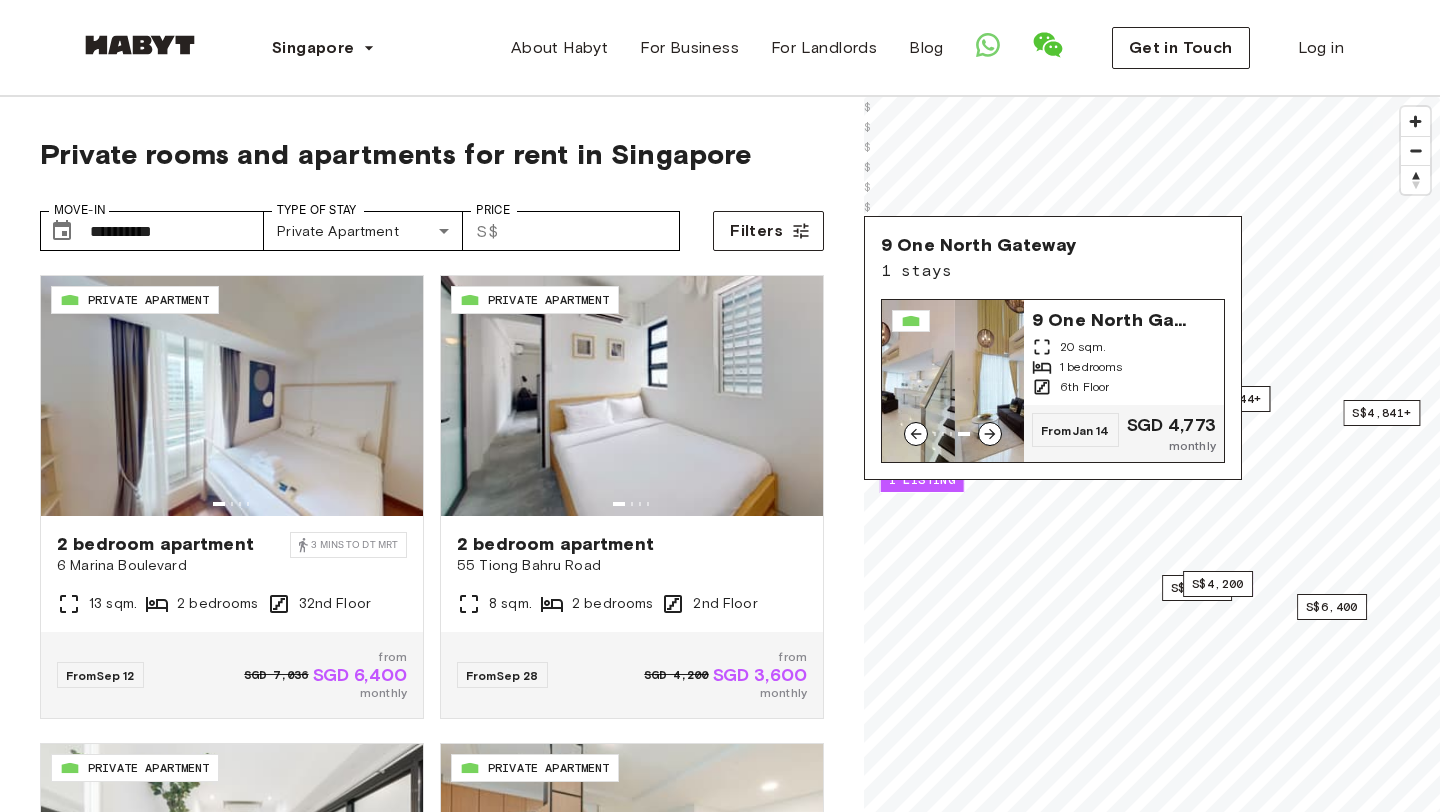 click 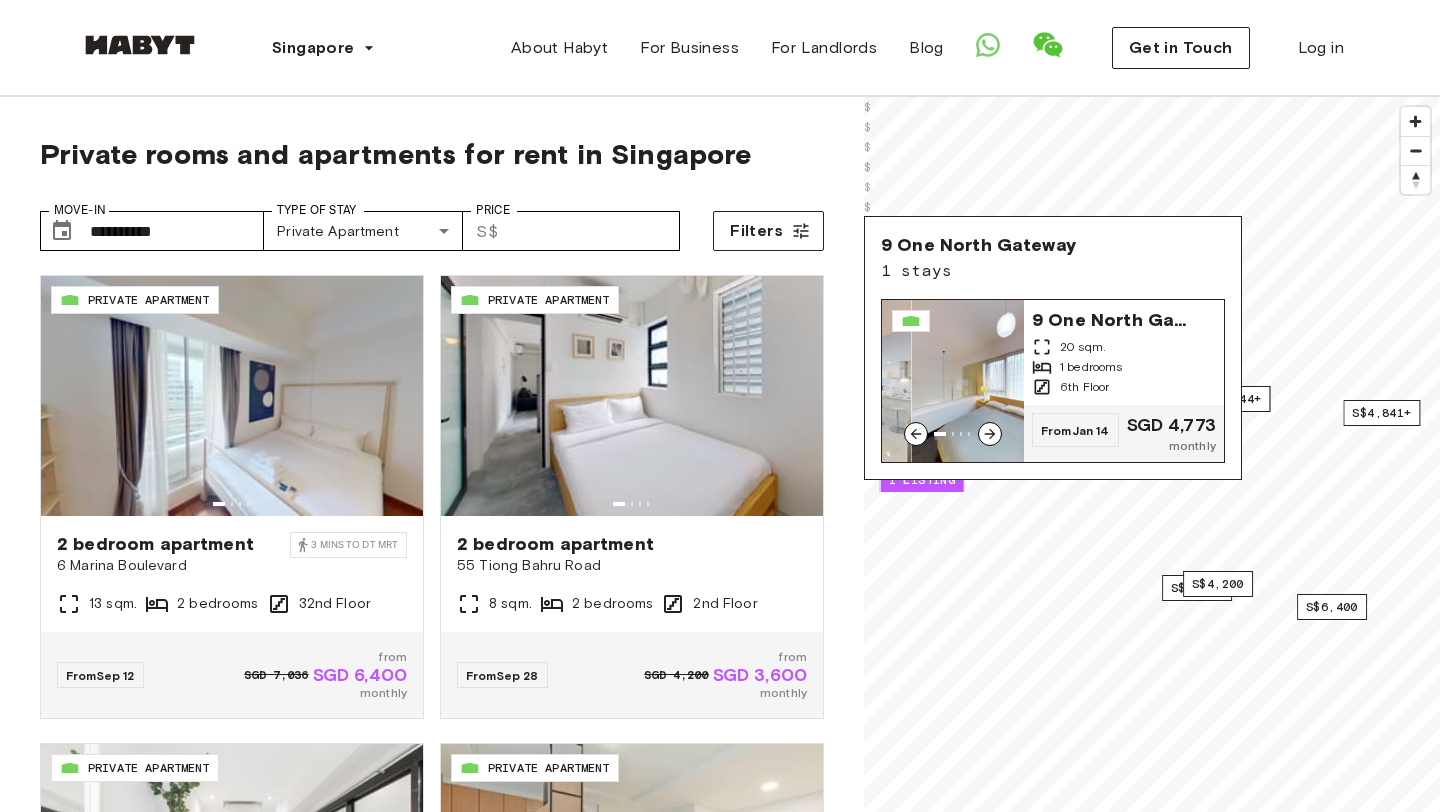 click 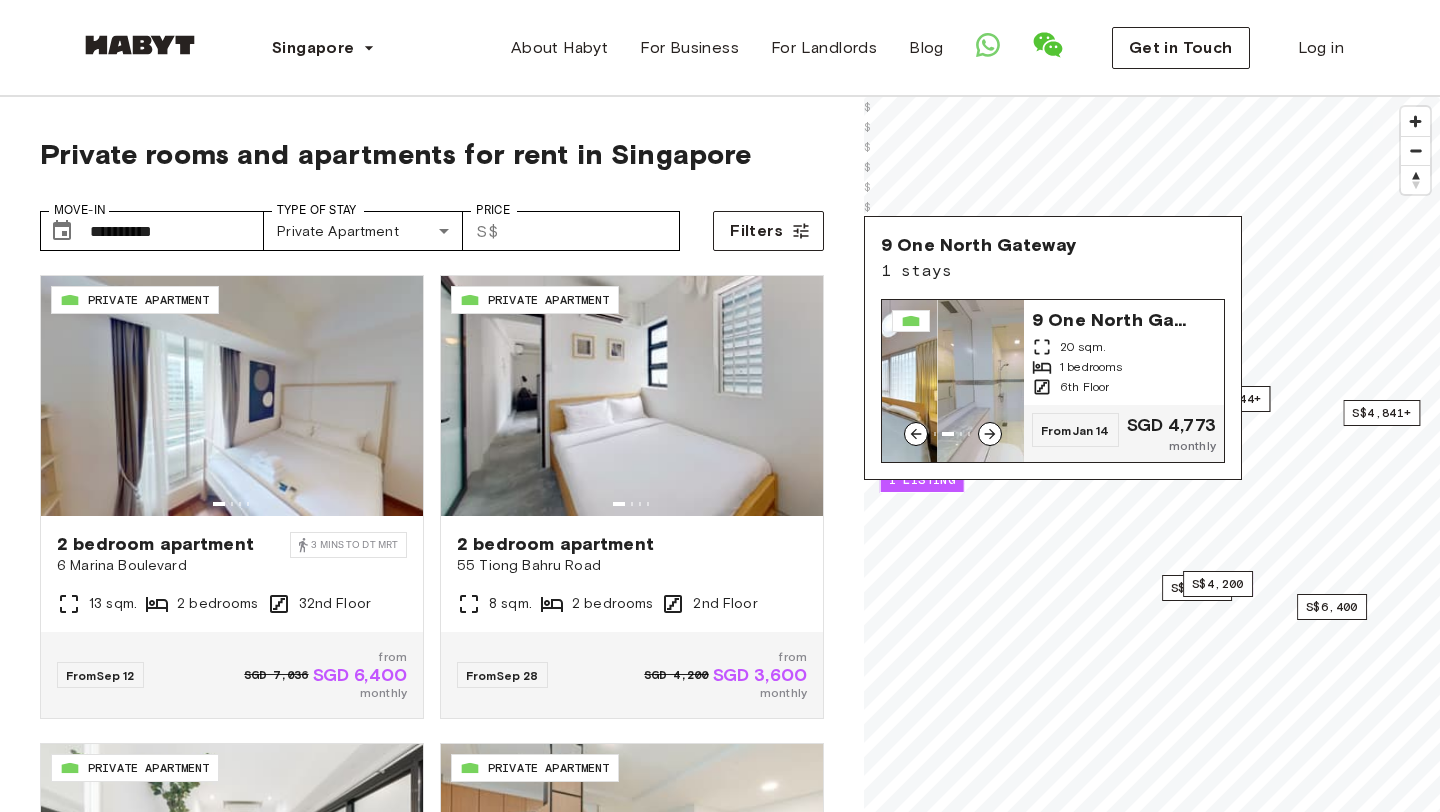 click 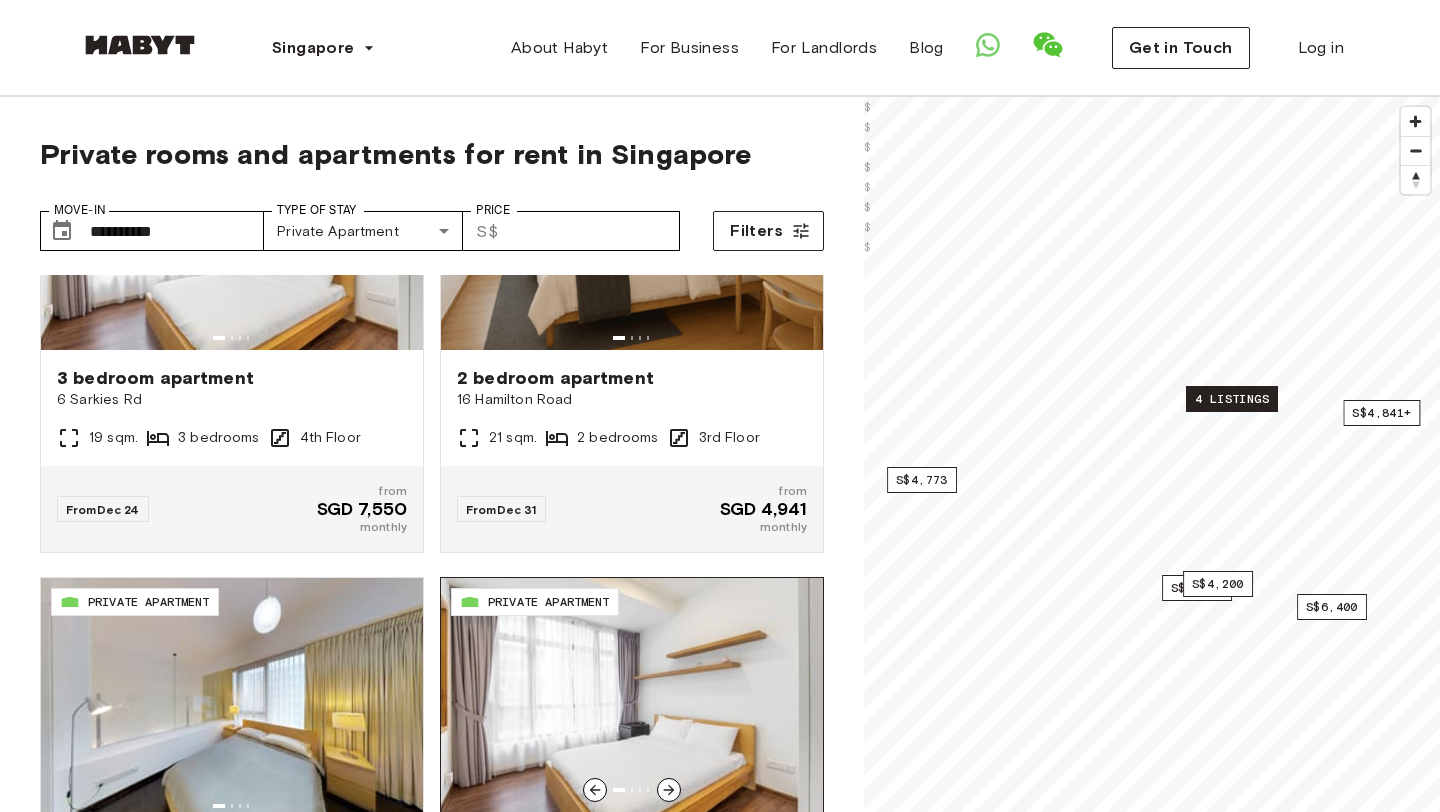 scroll, scrollTop: 1967, scrollLeft: 0, axis: vertical 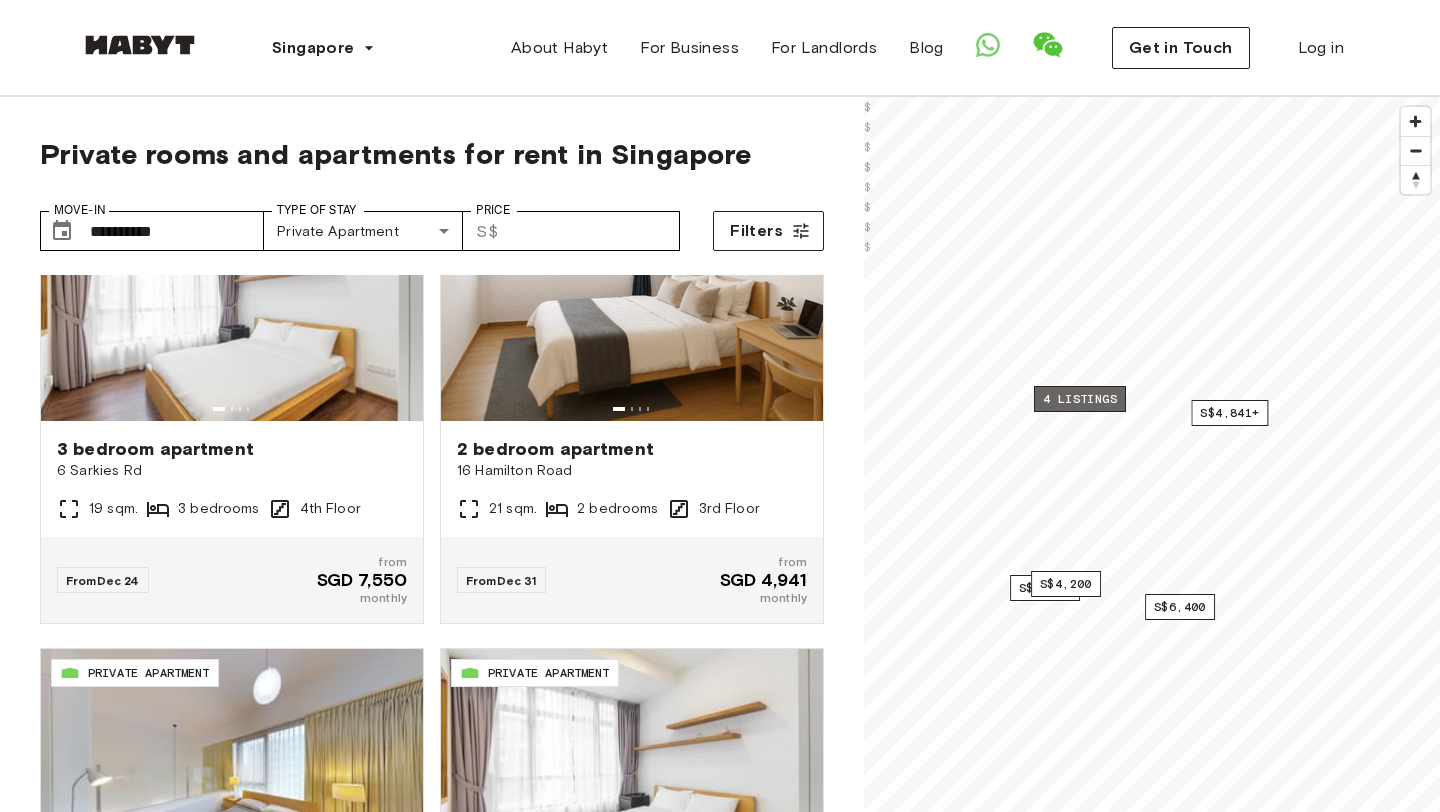 click on "4 listings" at bounding box center [1080, 399] 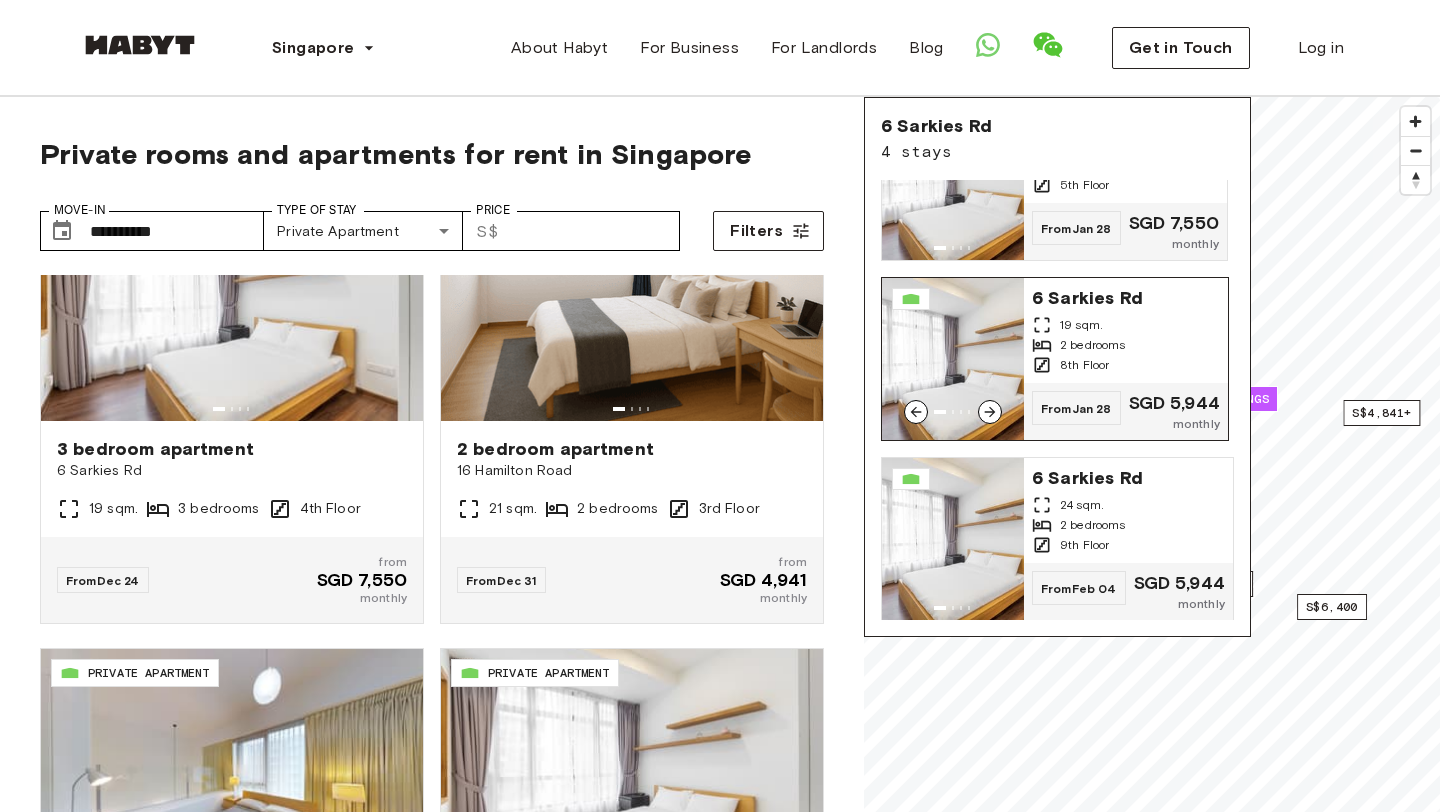 scroll, scrollTop: 0, scrollLeft: 0, axis: both 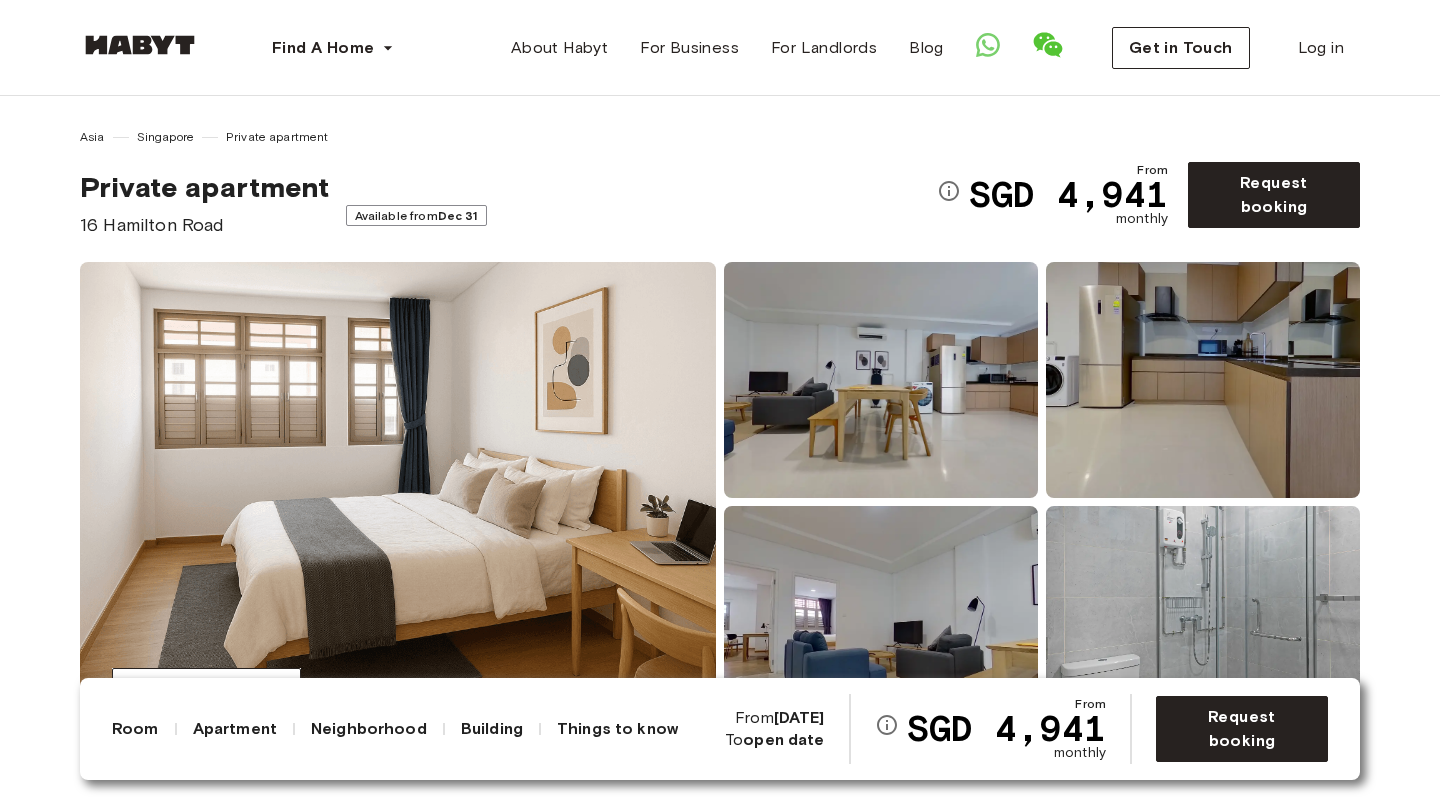 click on "Dec 31" at bounding box center [458, 215] 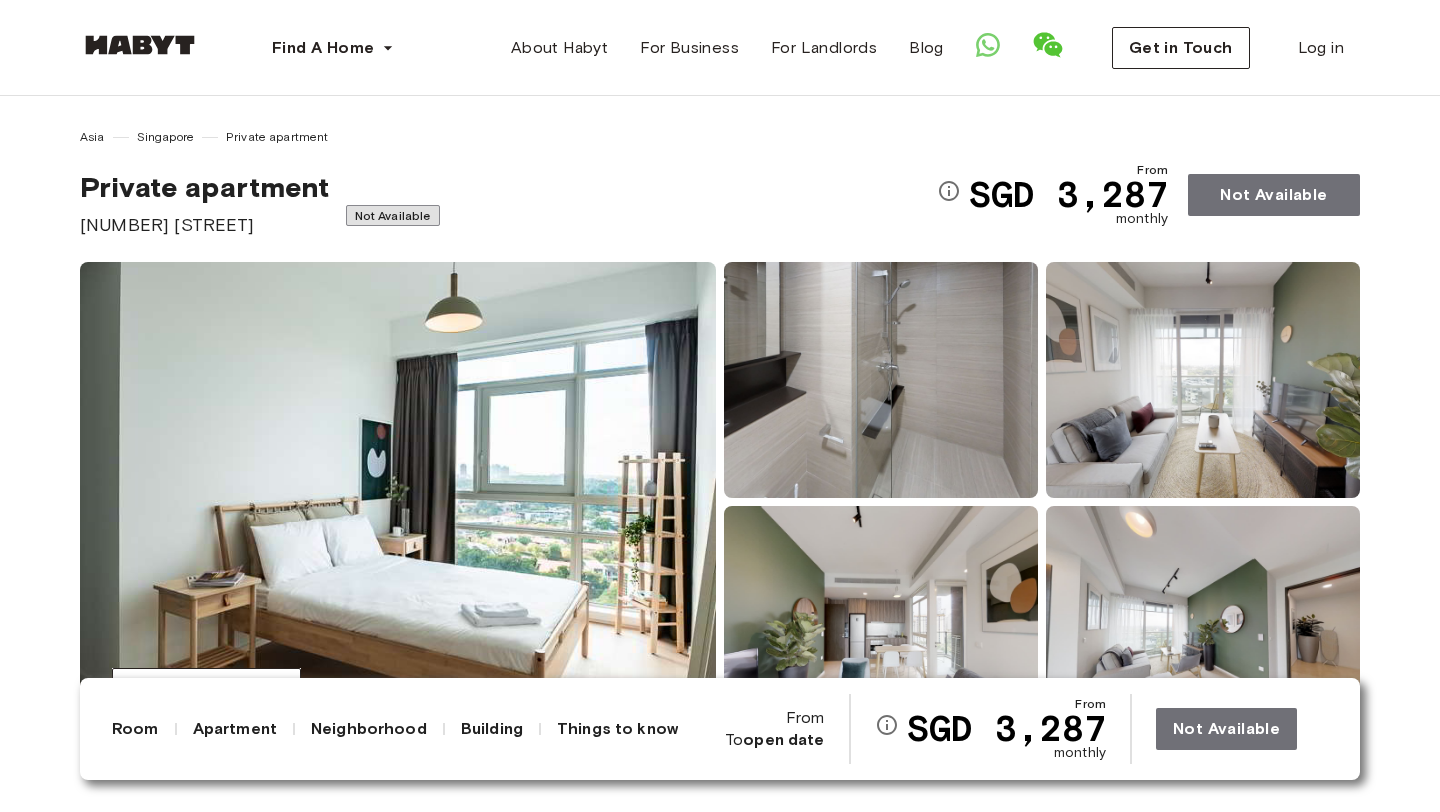 scroll, scrollTop: 0, scrollLeft: 0, axis: both 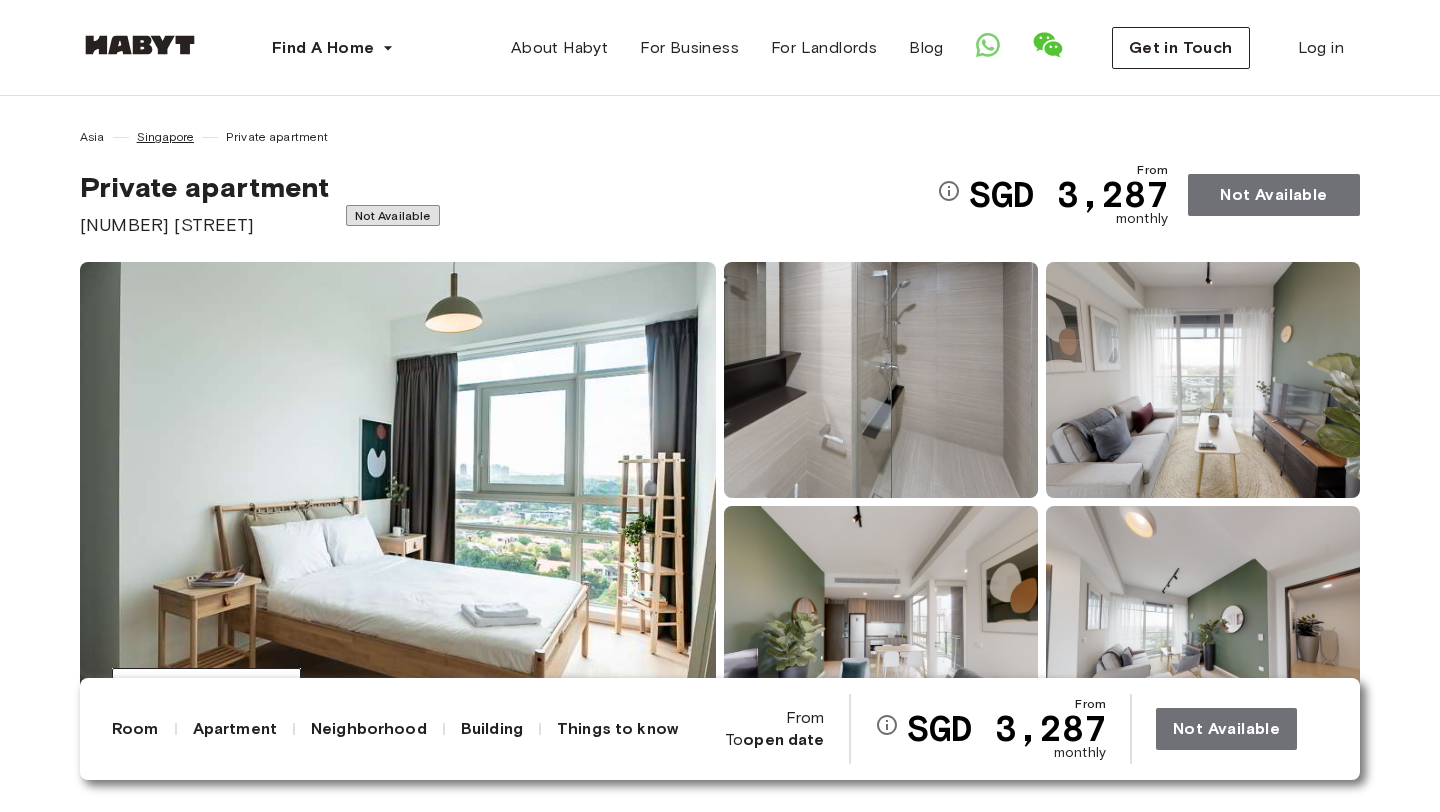click on "Singapore" at bounding box center (165, 137) 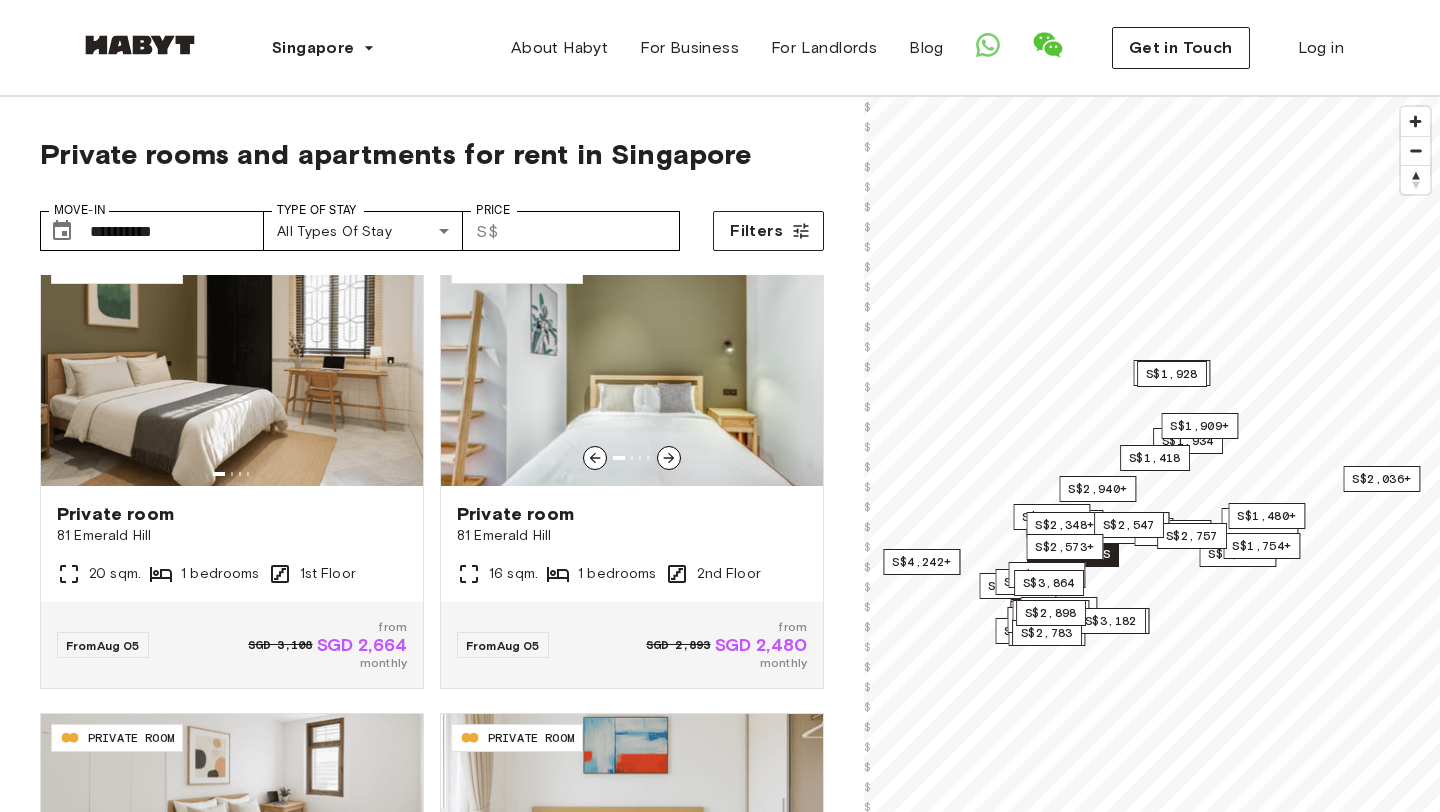 scroll, scrollTop: 0, scrollLeft: 0, axis: both 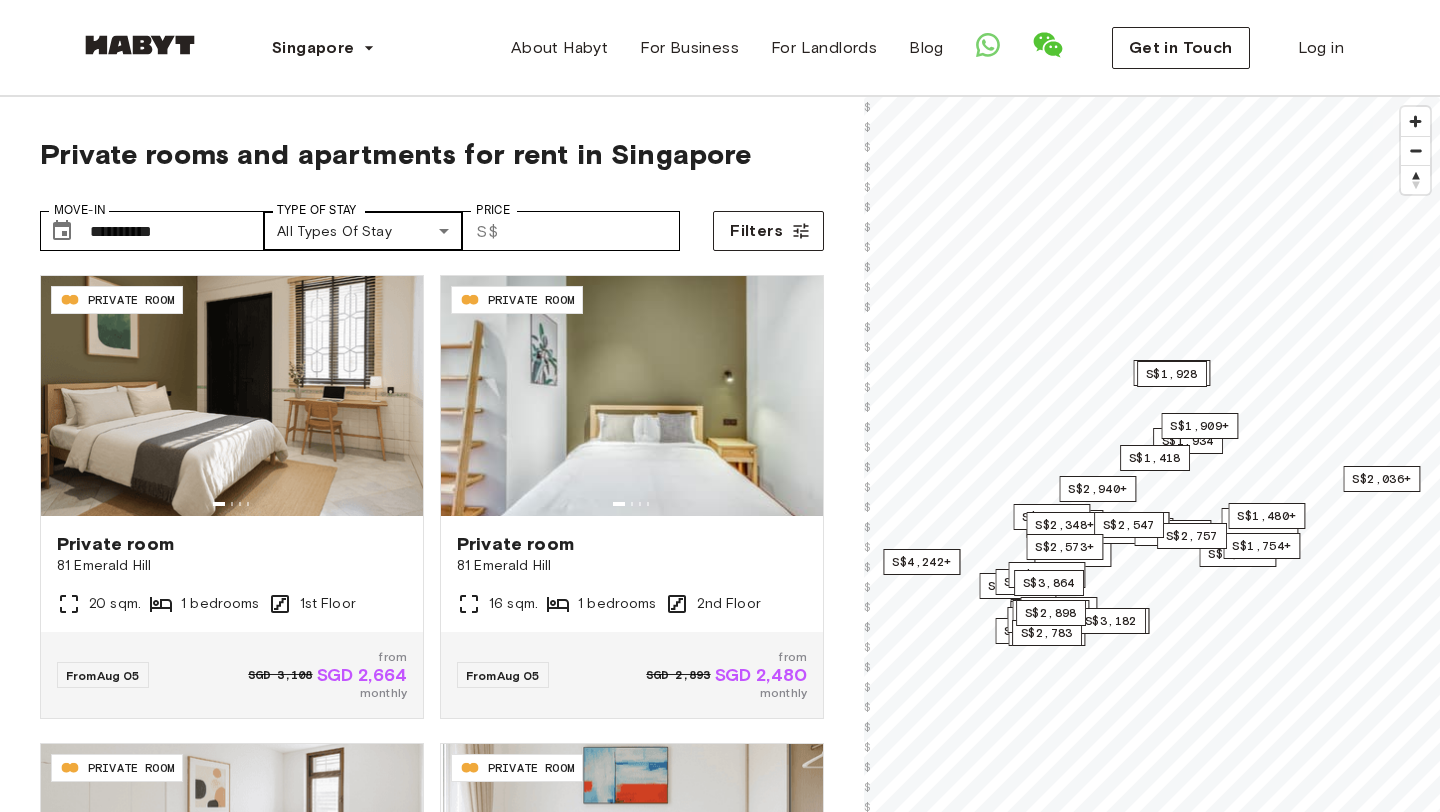 click on "**********" at bounding box center (720, 2351) 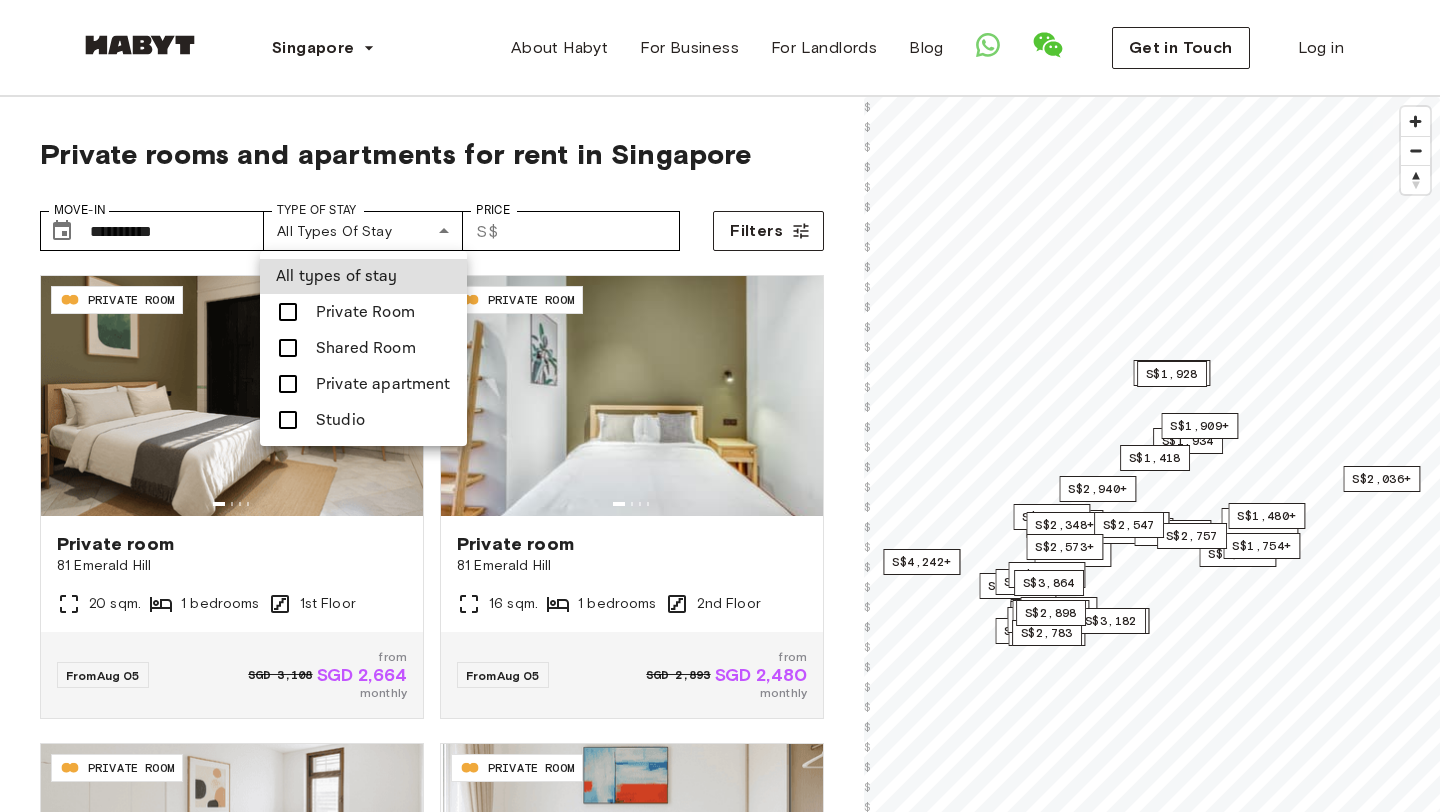 click on "Private apartment" at bounding box center (383, 384) 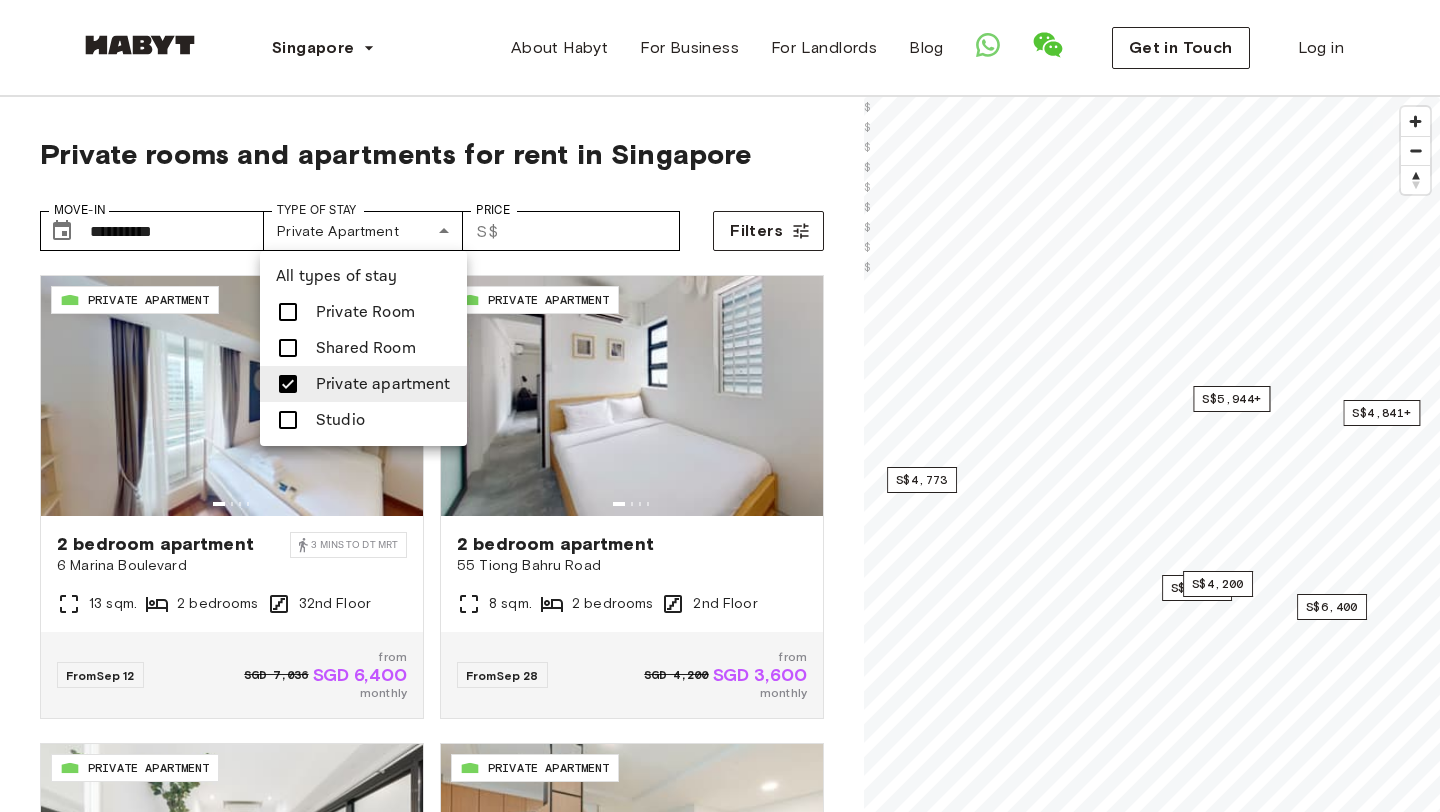 click at bounding box center (720, 406) 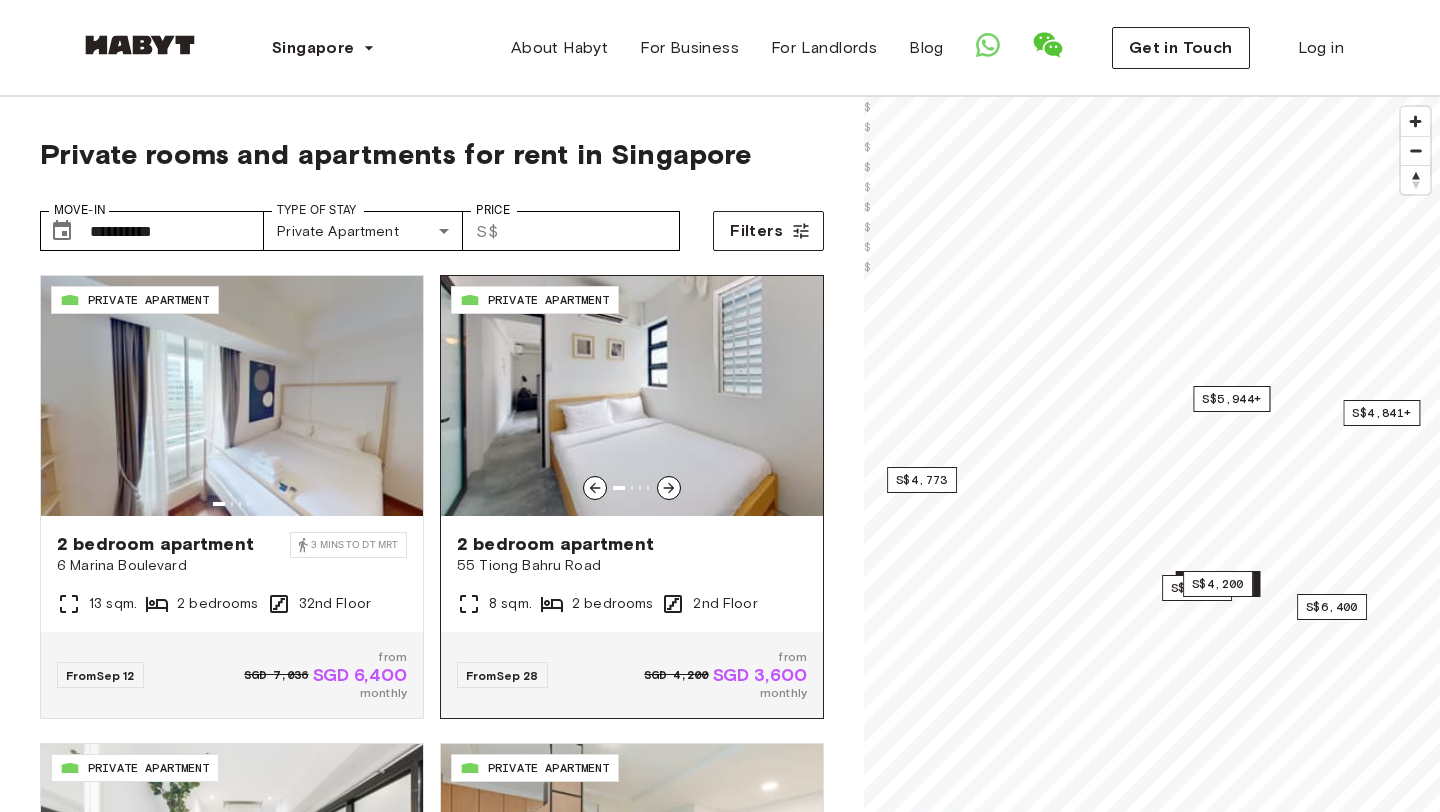 click at bounding box center [669, 488] 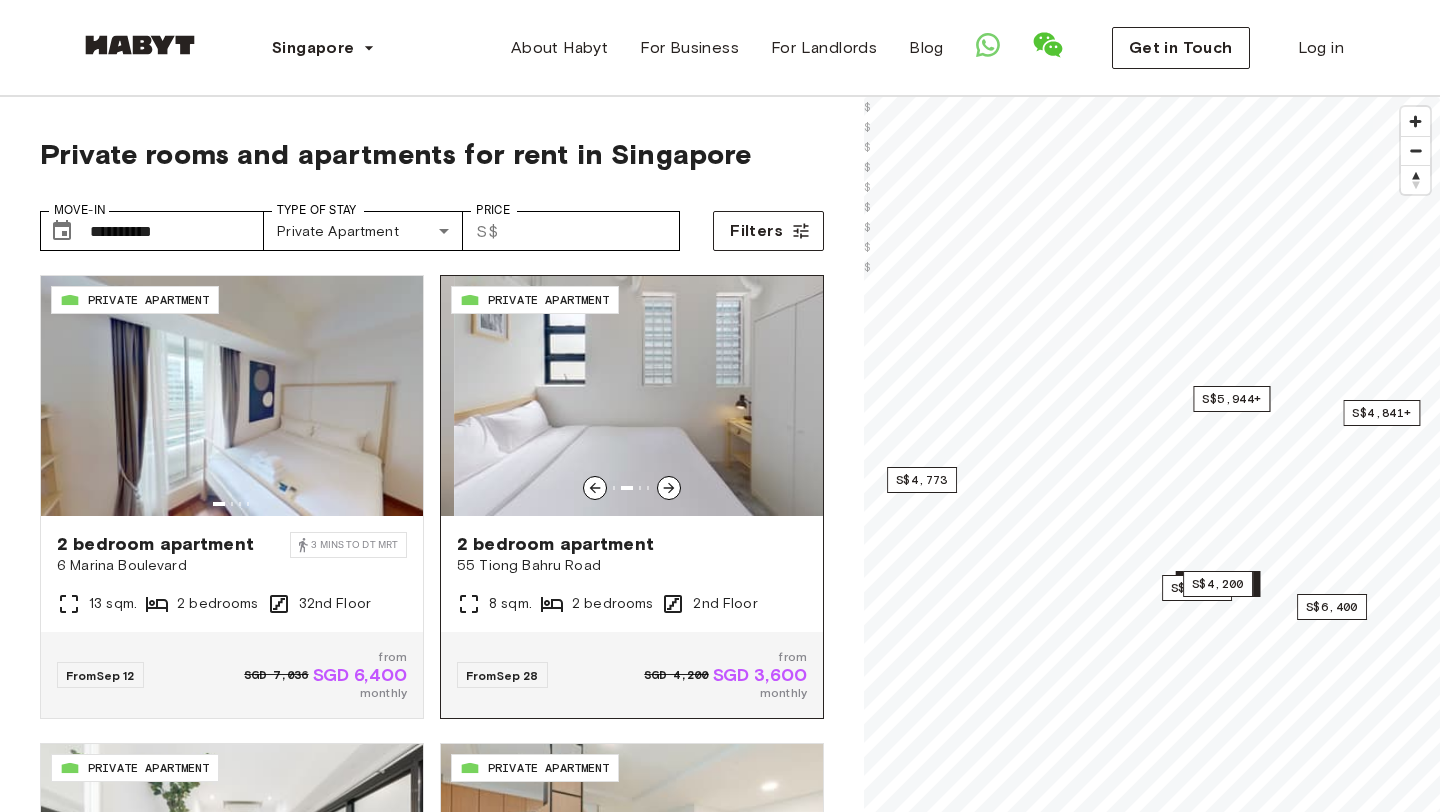 click at bounding box center (669, 488) 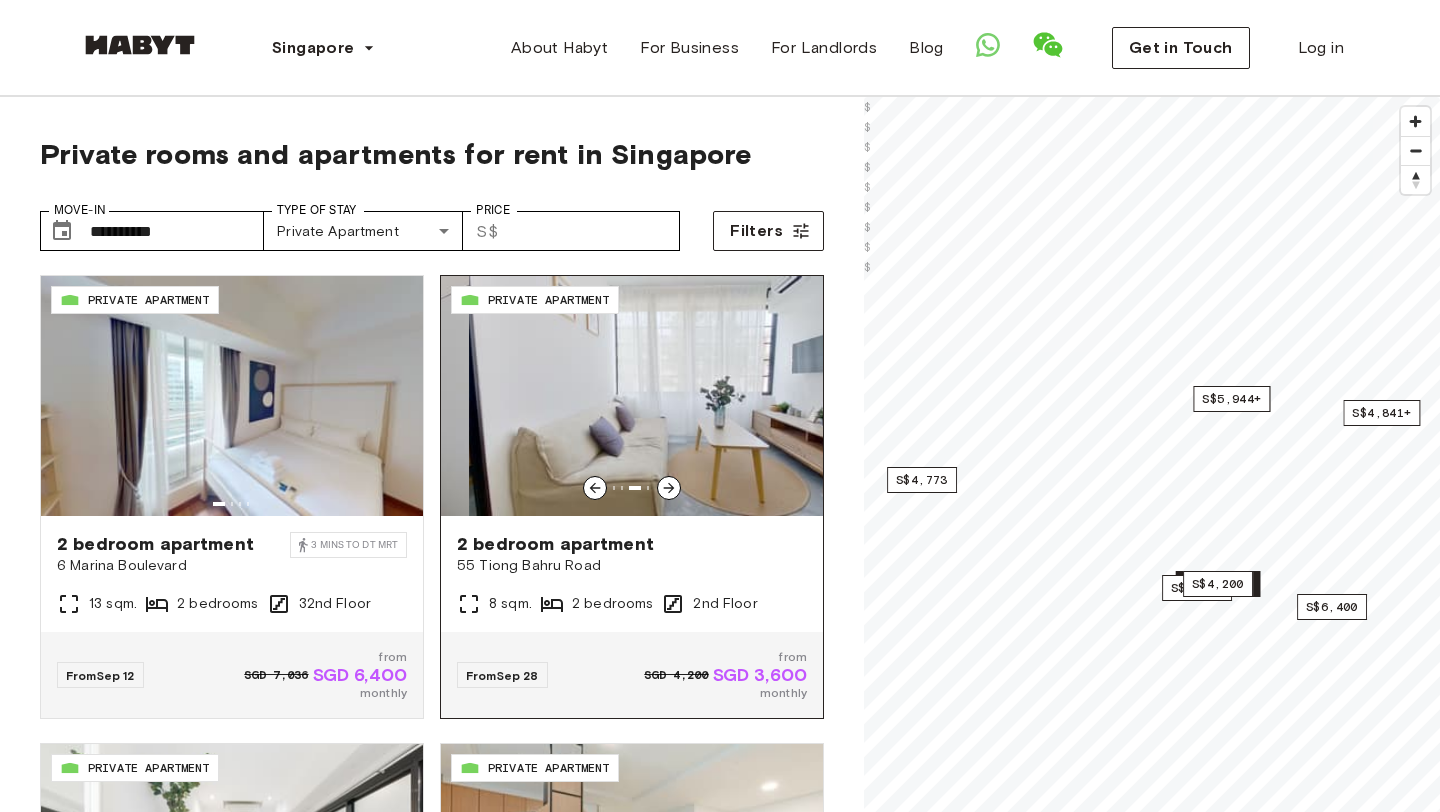 click at bounding box center [669, 488] 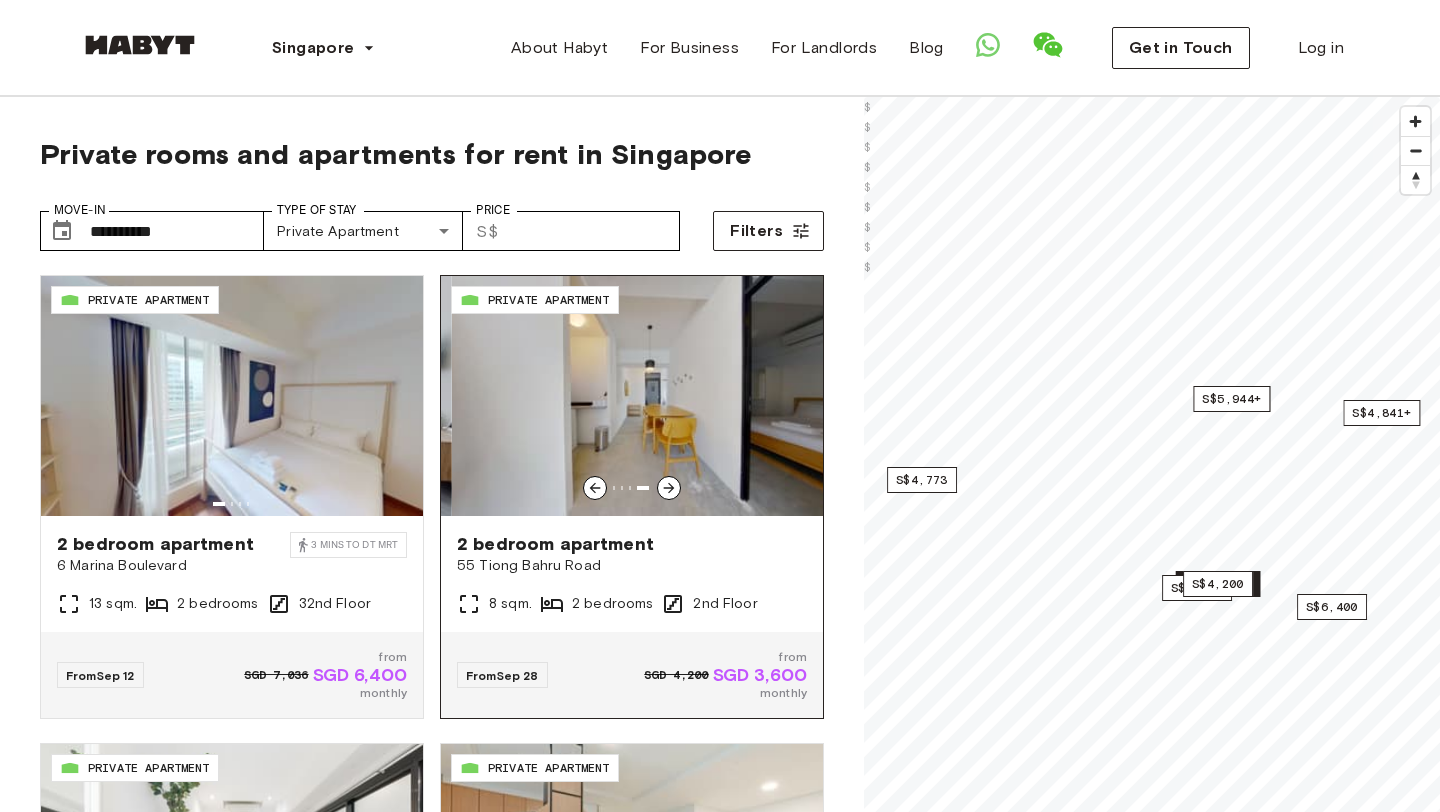 click at bounding box center [669, 488] 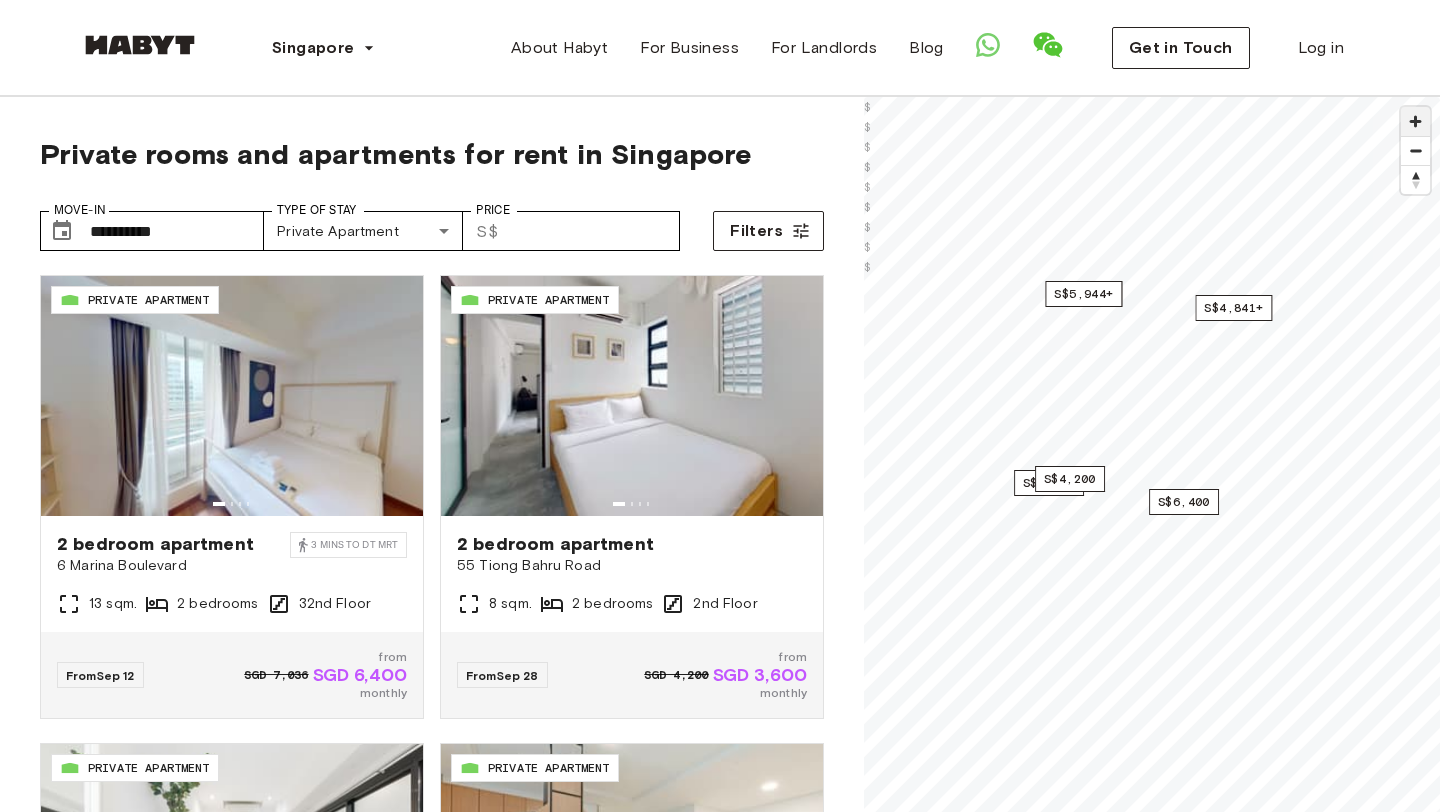 click at bounding box center (1415, 121) 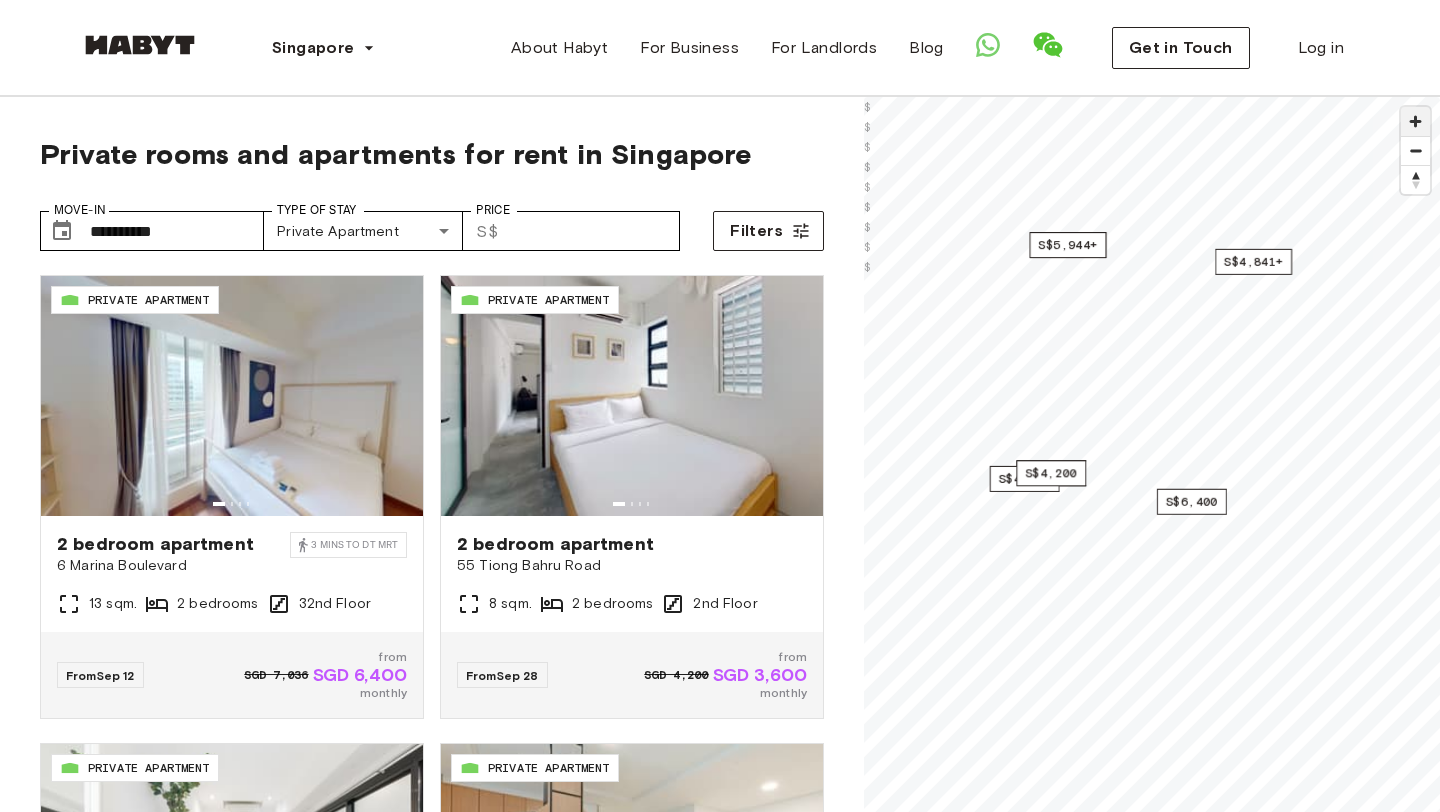 click at bounding box center (1415, 121) 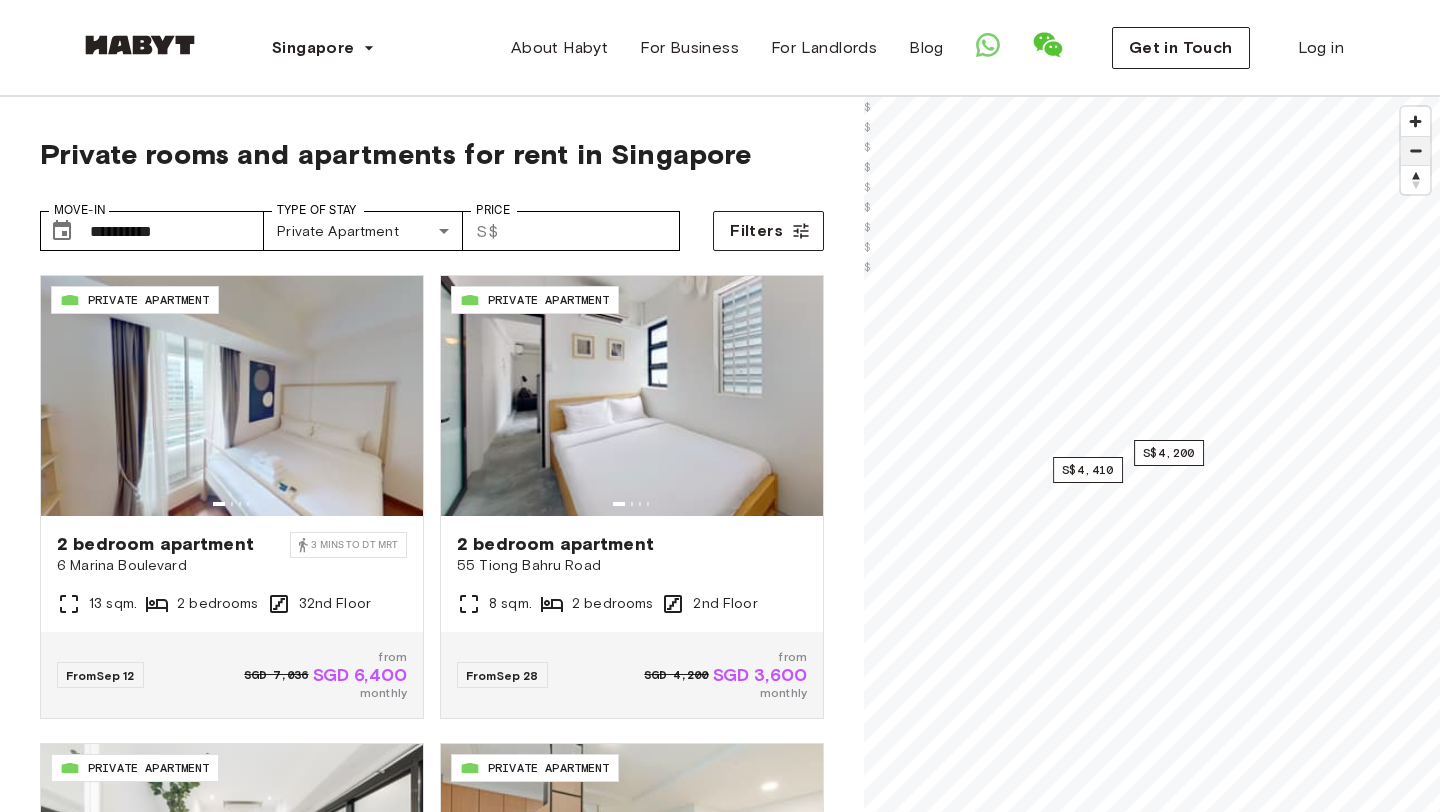 click at bounding box center (1415, 151) 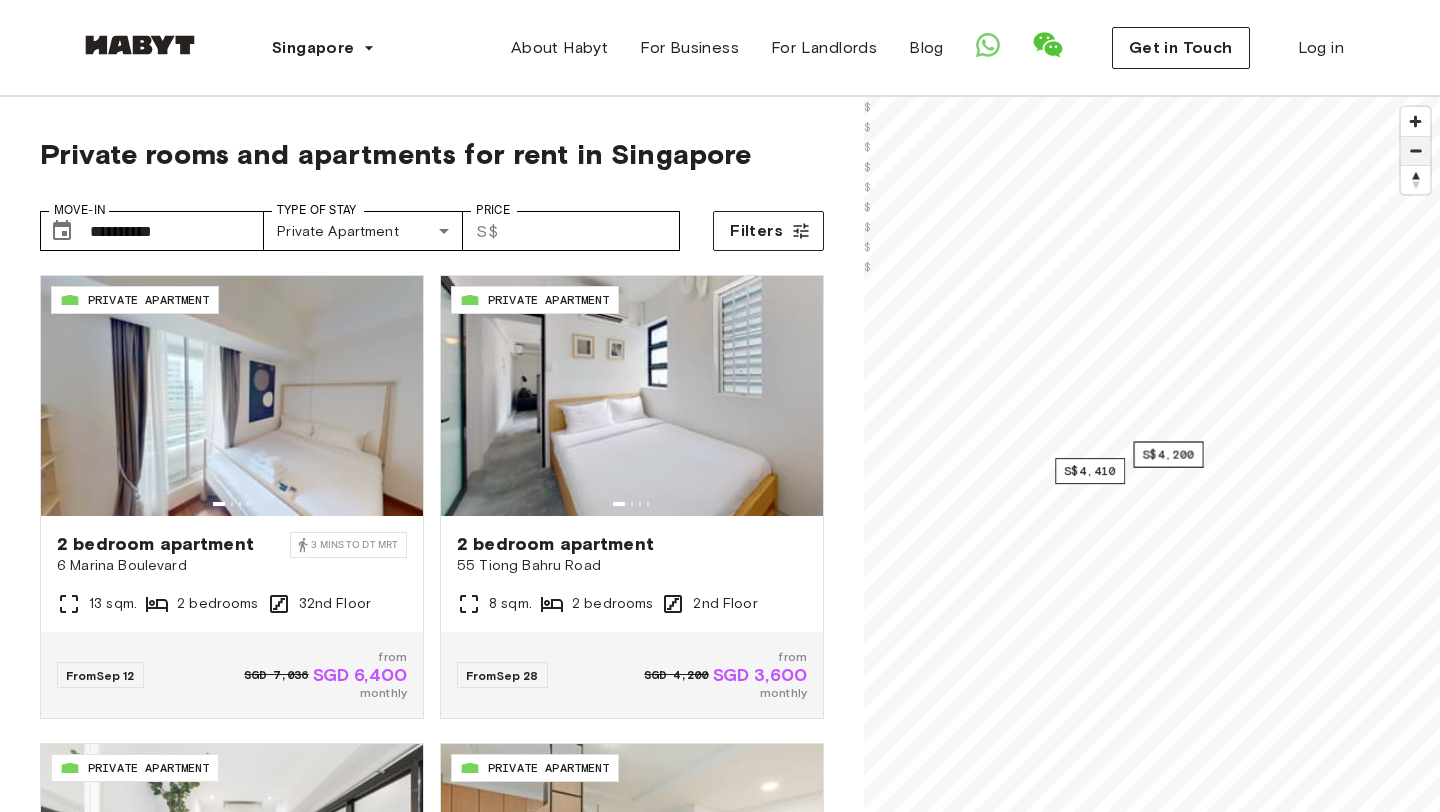 click at bounding box center (1415, 151) 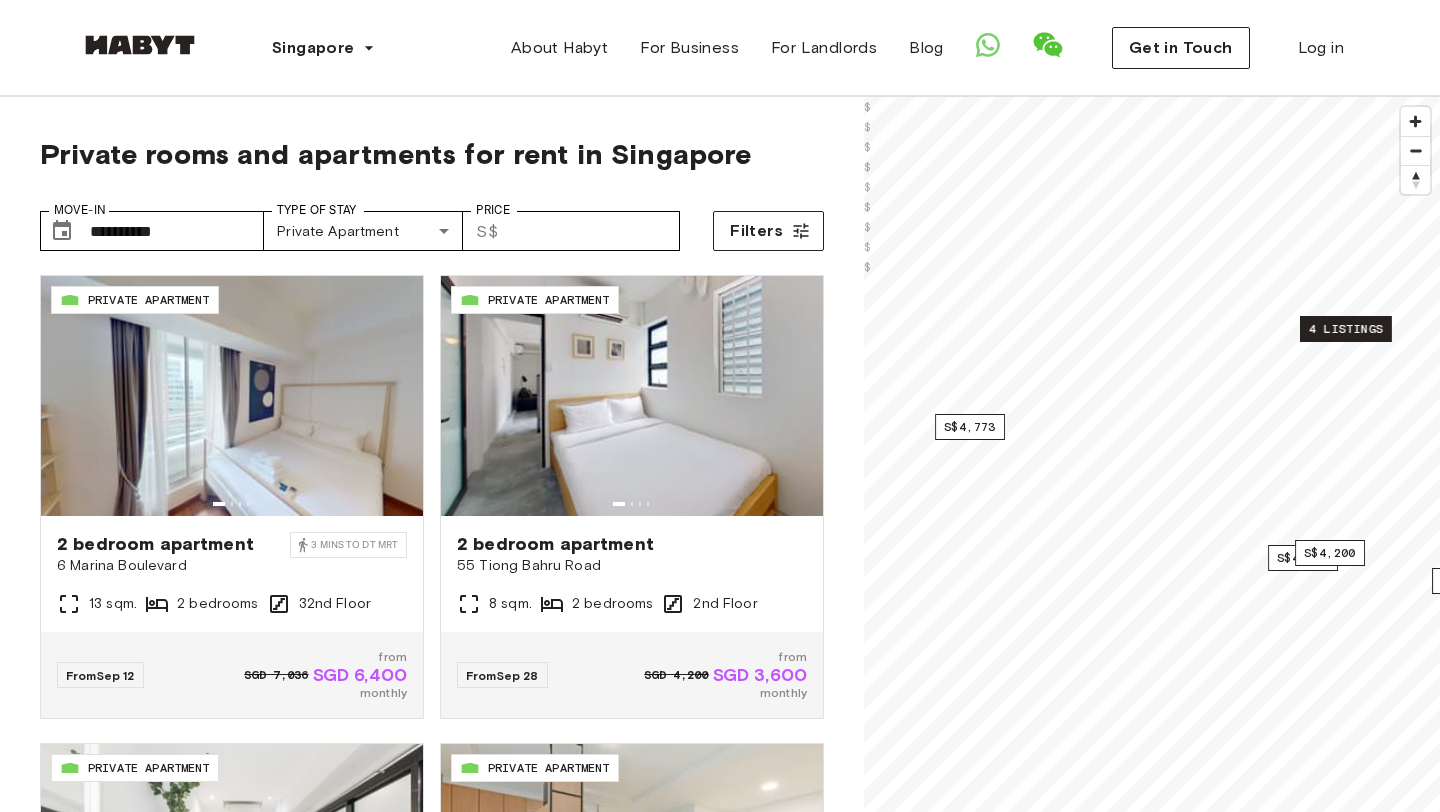 drag, startPoint x: 1201, startPoint y: 275, endPoint x: 1373, endPoint y: 341, distance: 184.22812 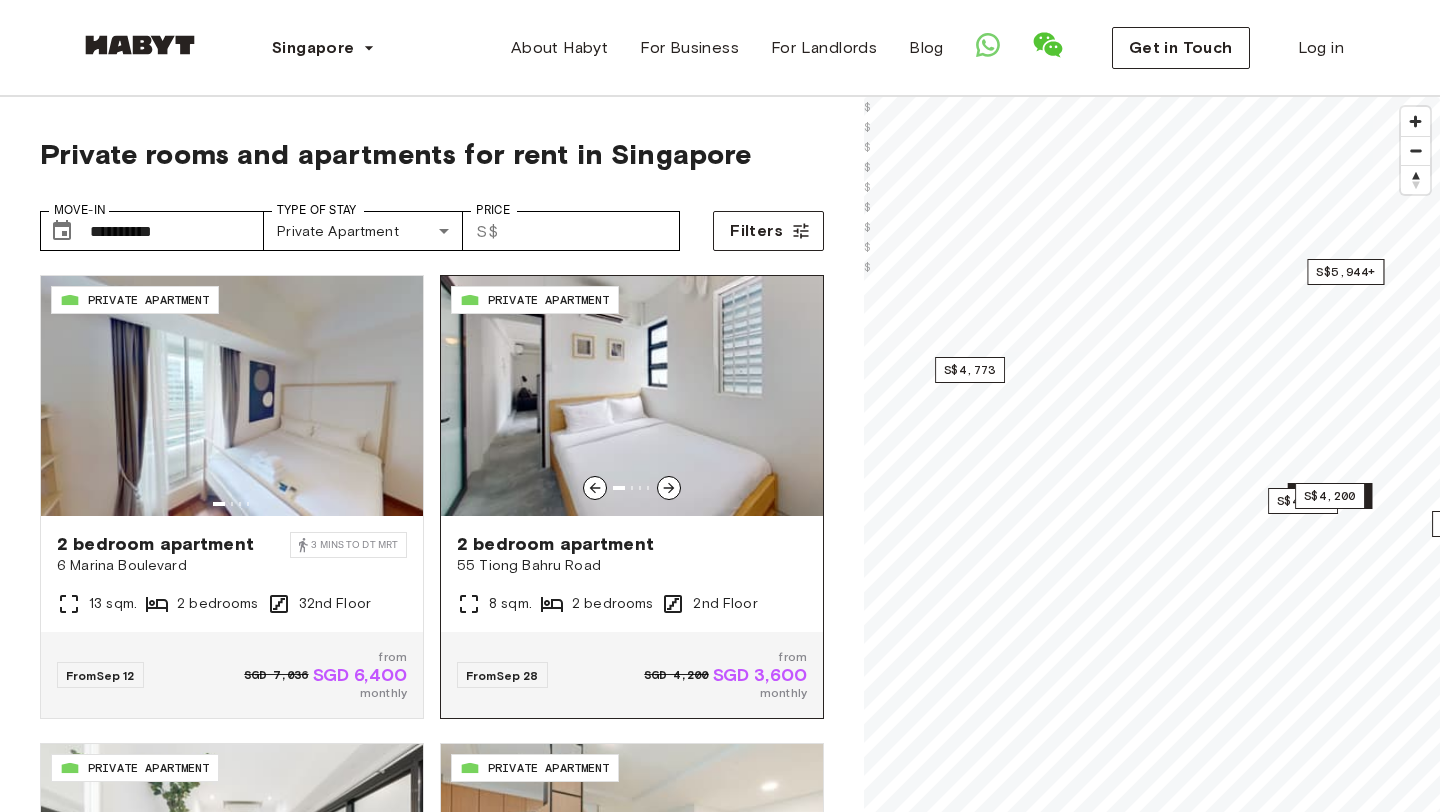 scroll, scrollTop: 237, scrollLeft: 0, axis: vertical 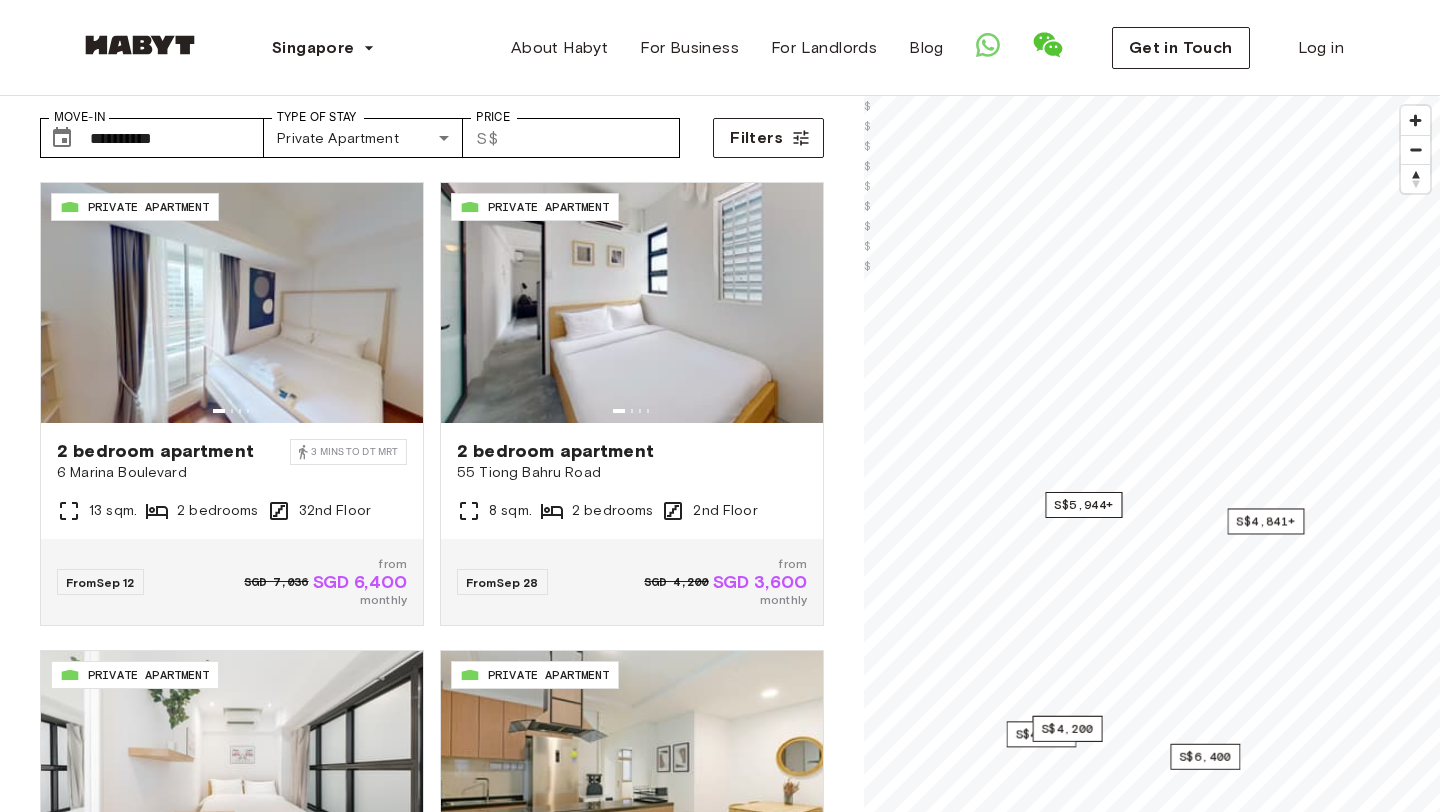 click on "**********" at bounding box center (720, 499) 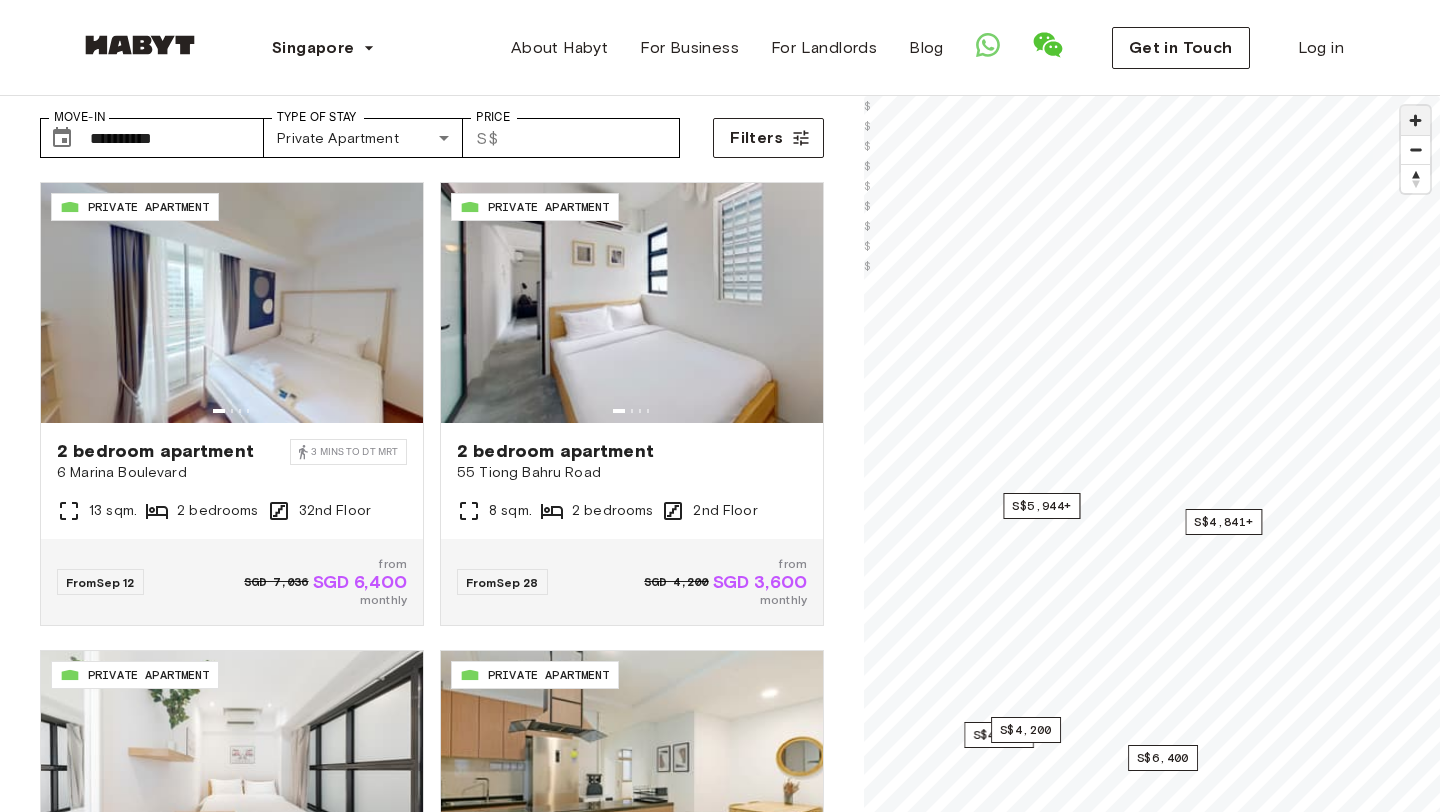 click at bounding box center (1415, 120) 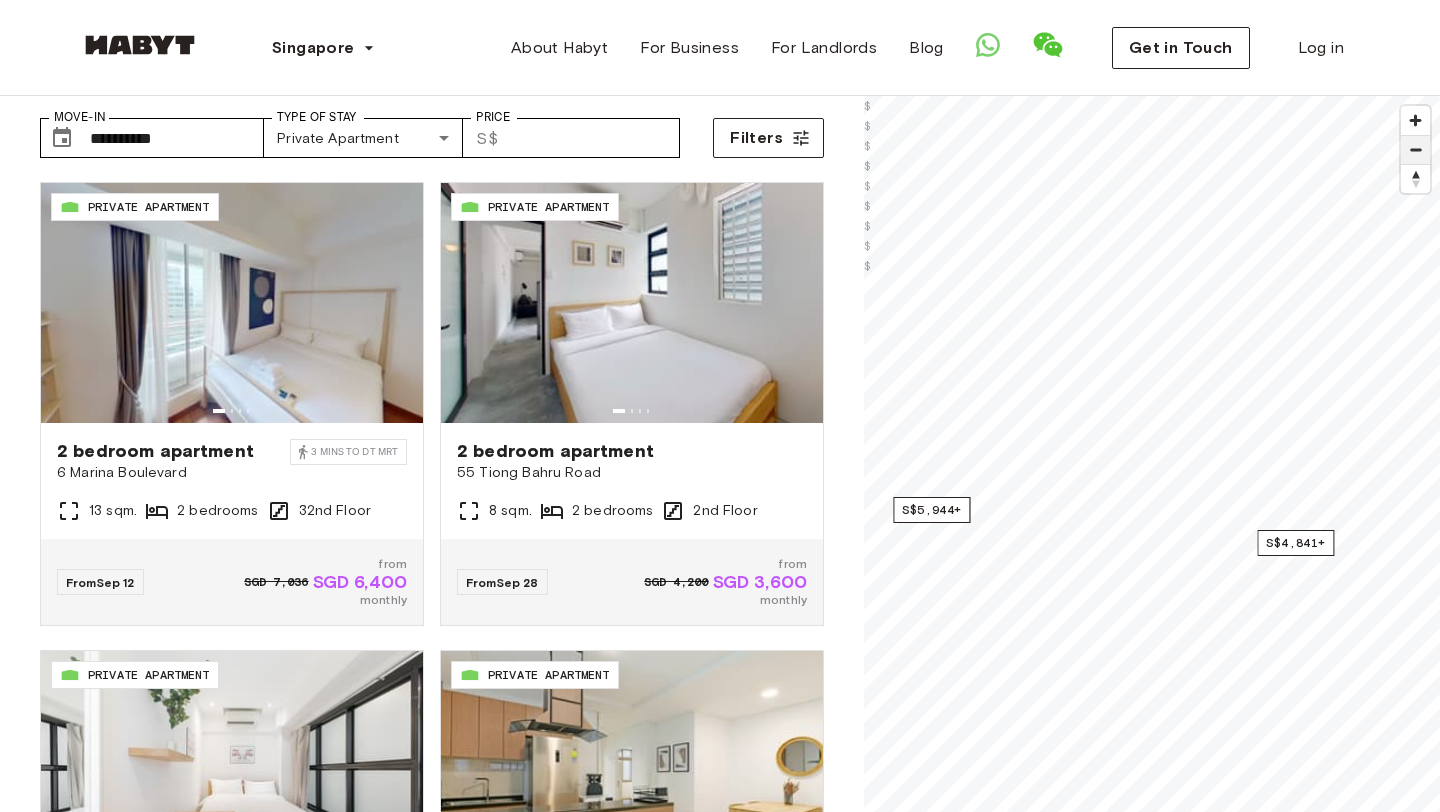 click at bounding box center [1415, 150] 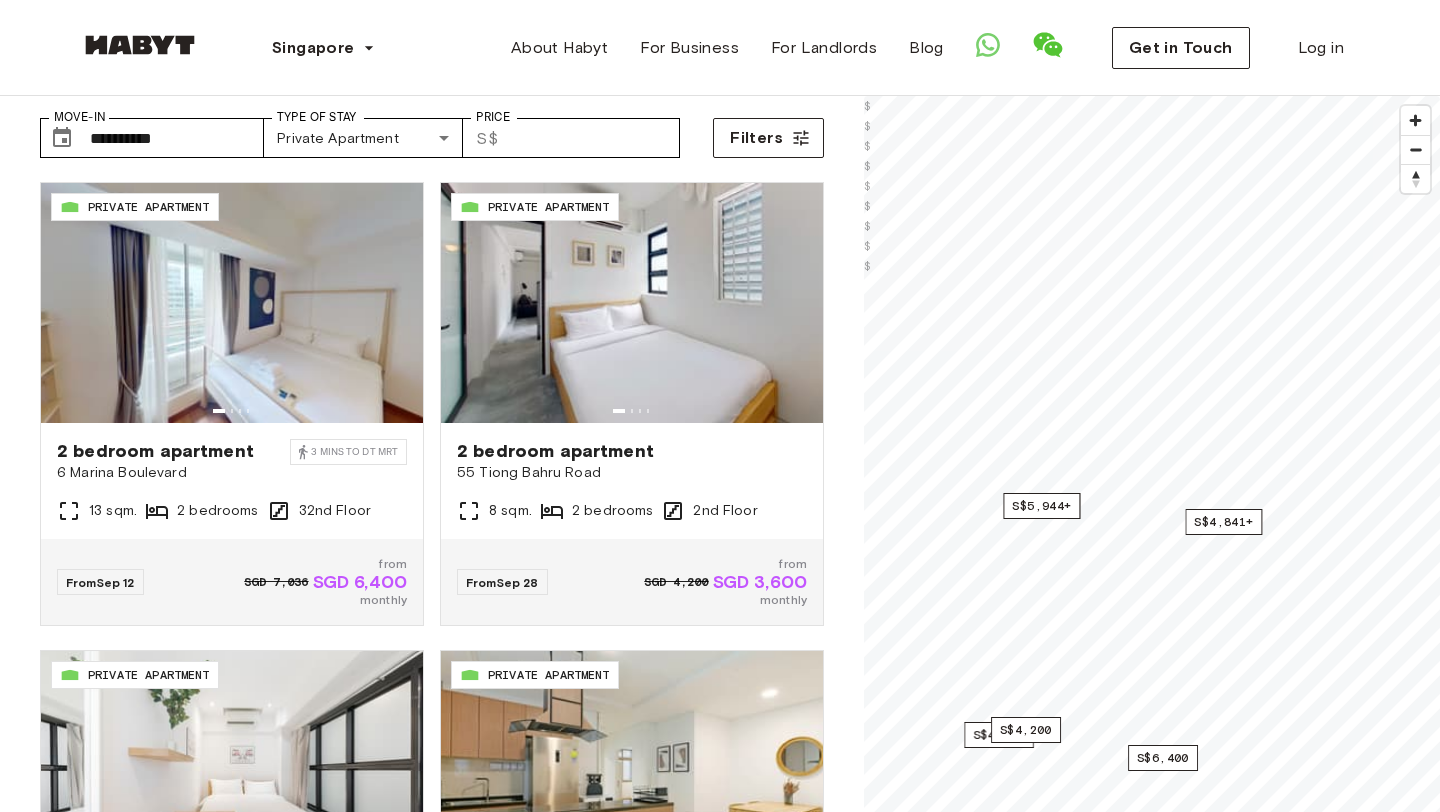 scroll, scrollTop: 0, scrollLeft: 0, axis: both 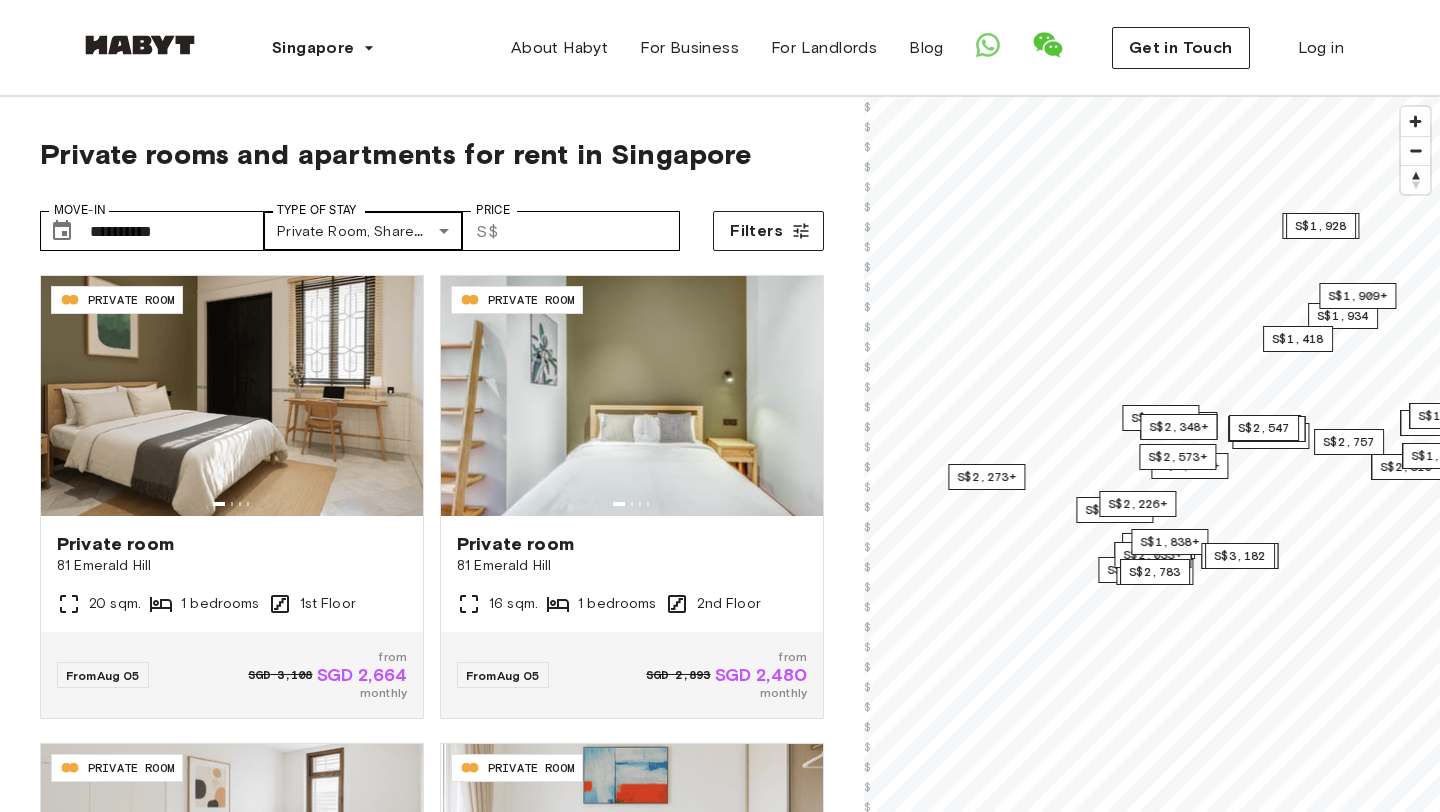 click on "**********" at bounding box center [720, 2351] 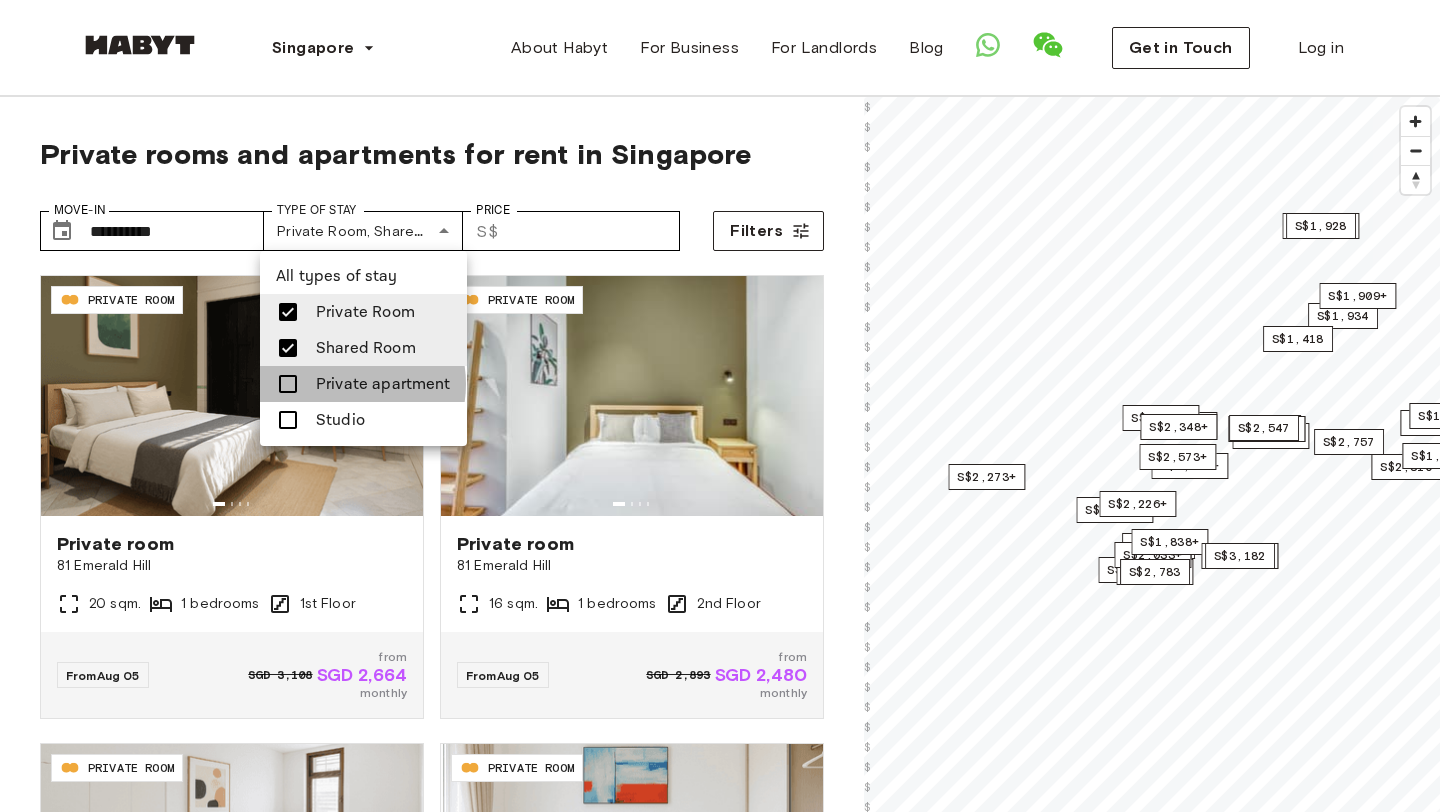 click on "Private apartment" at bounding box center [383, 384] 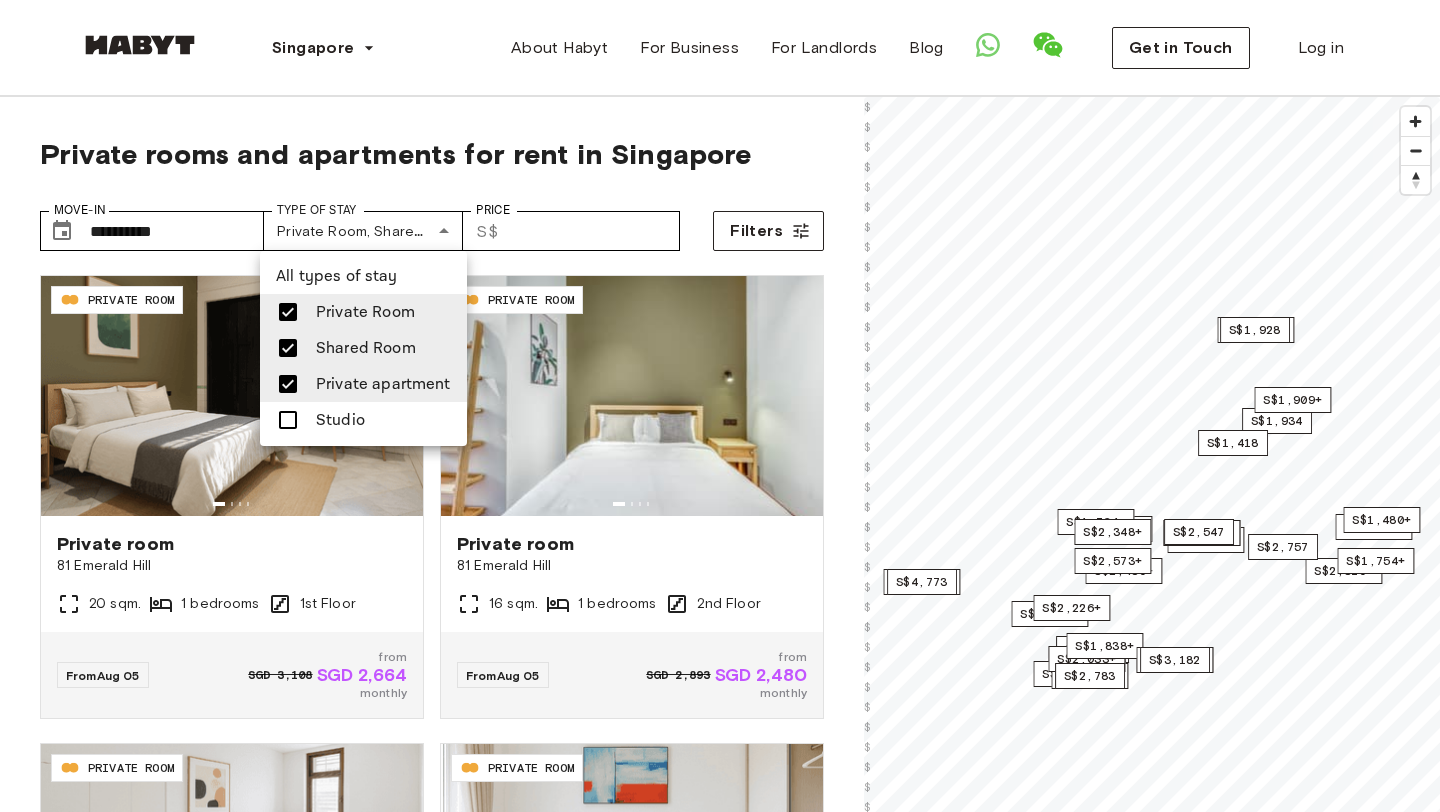 click on "Shared Room" at bounding box center (366, 348) 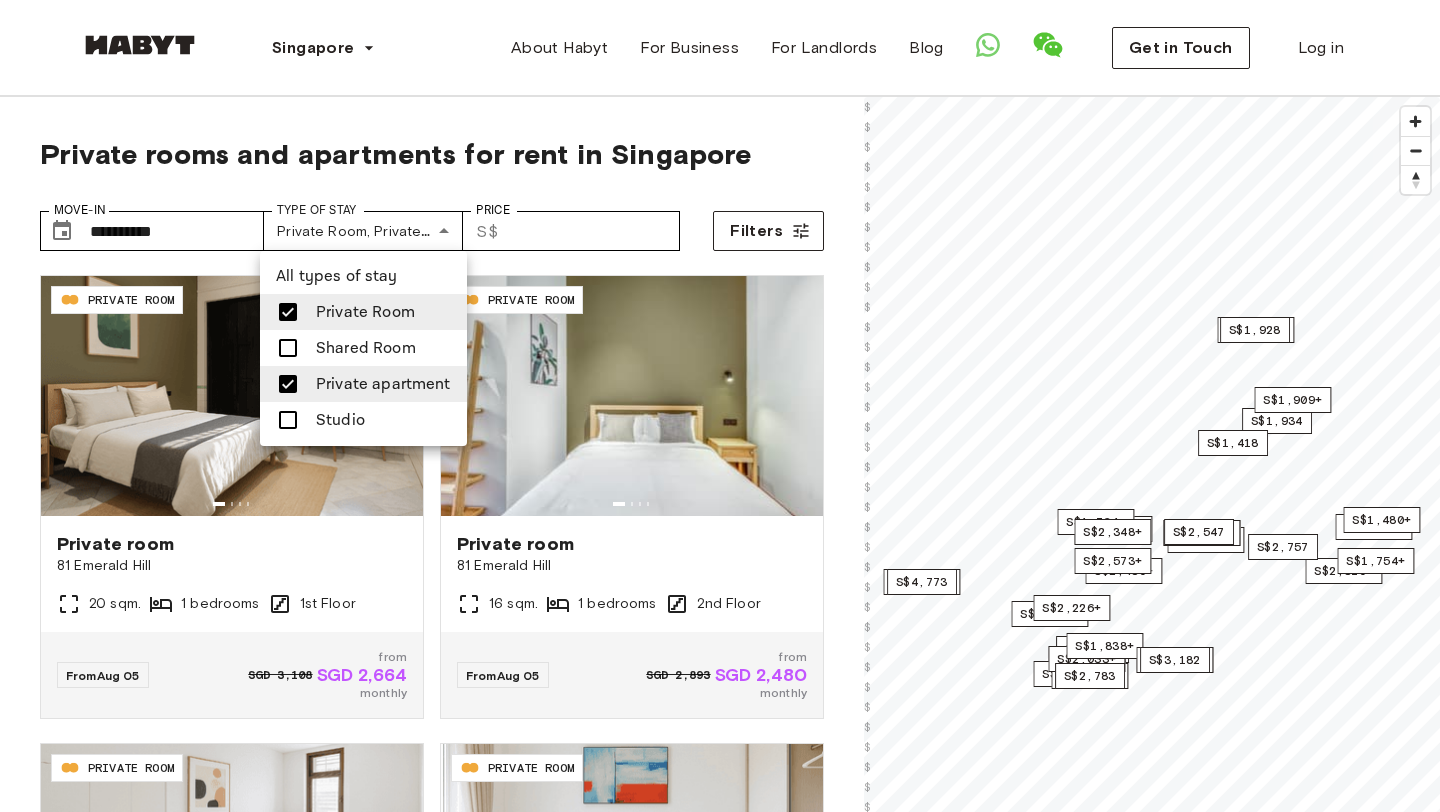 click on "Private Room" at bounding box center (365, 312) 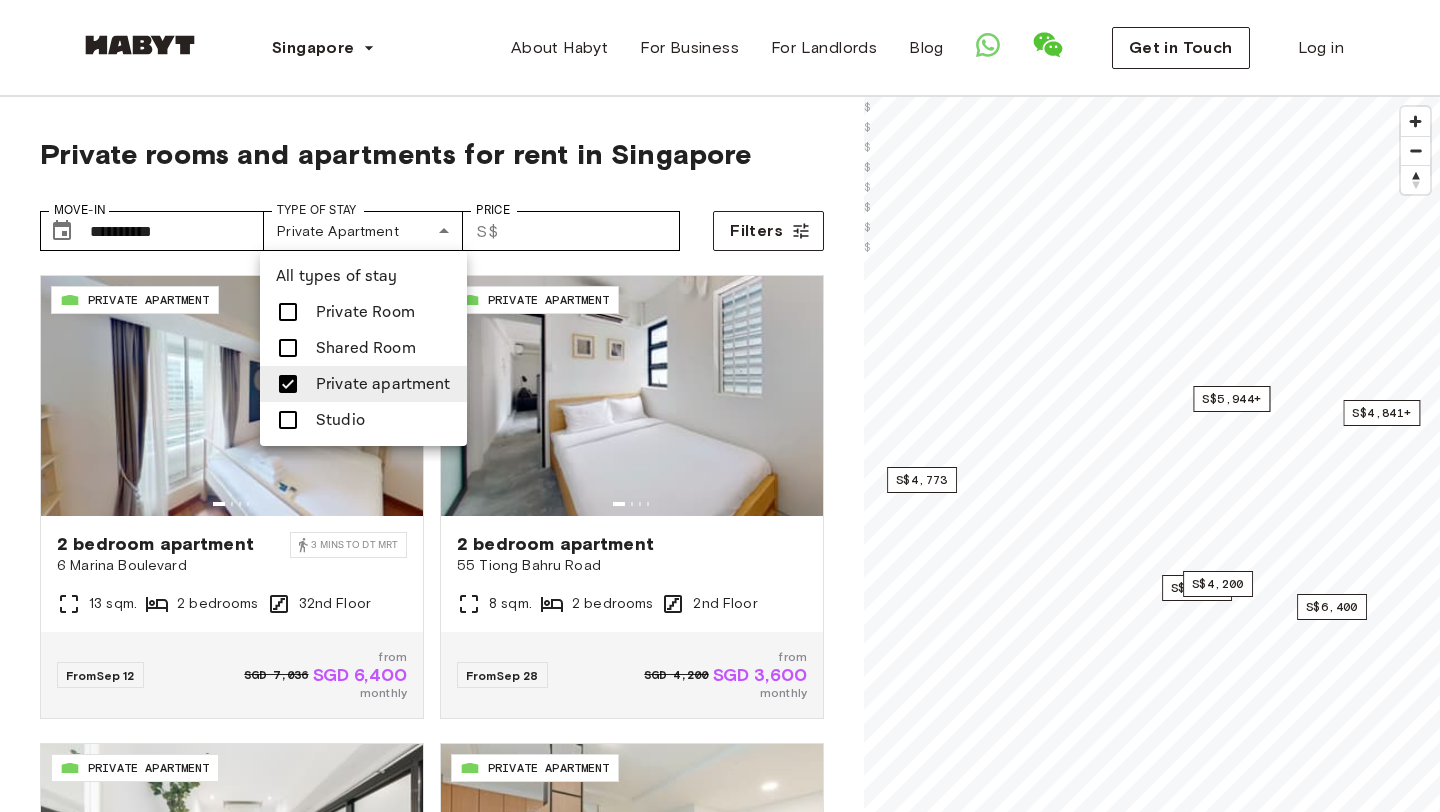 click at bounding box center [720, 406] 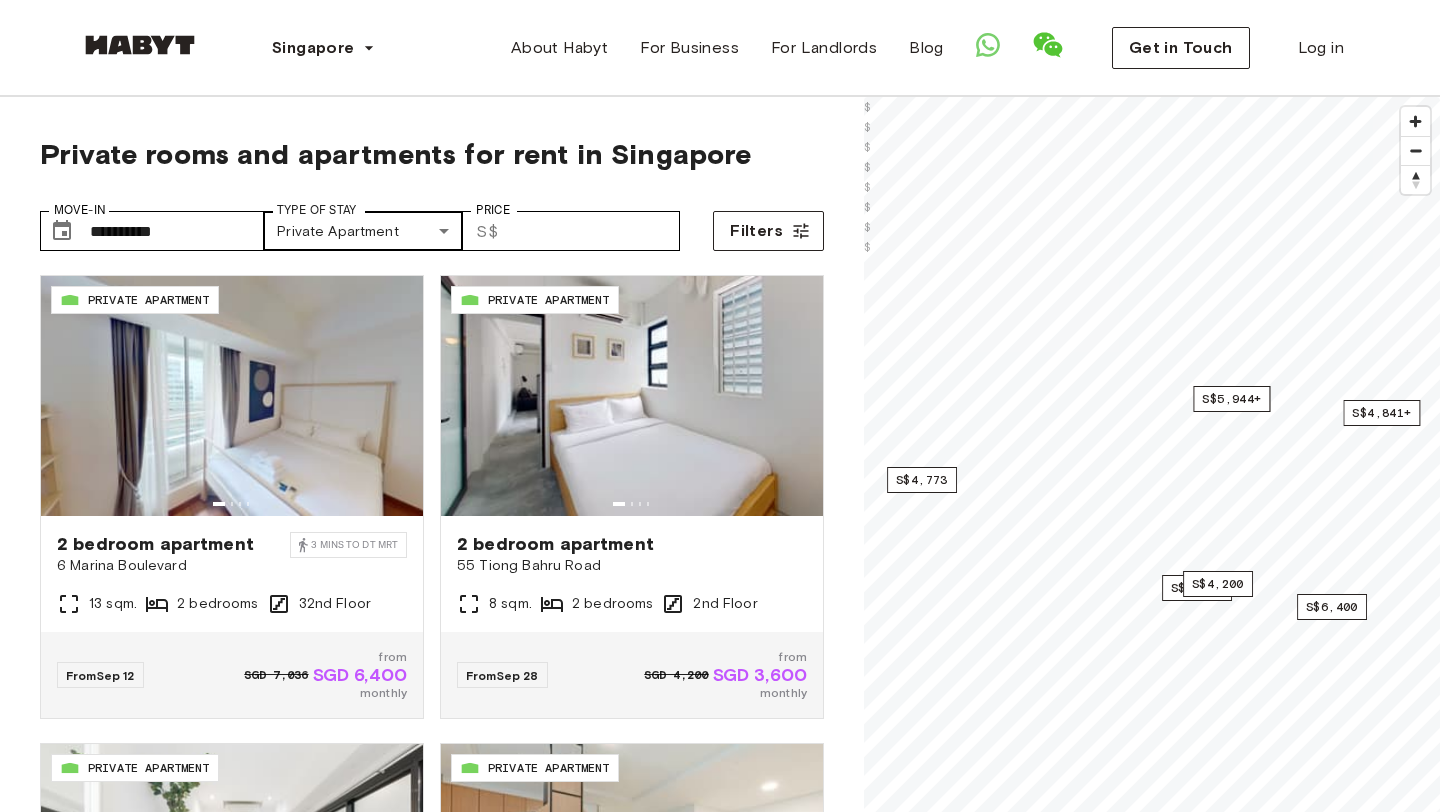 click on "**********" at bounding box center [720, 2351] 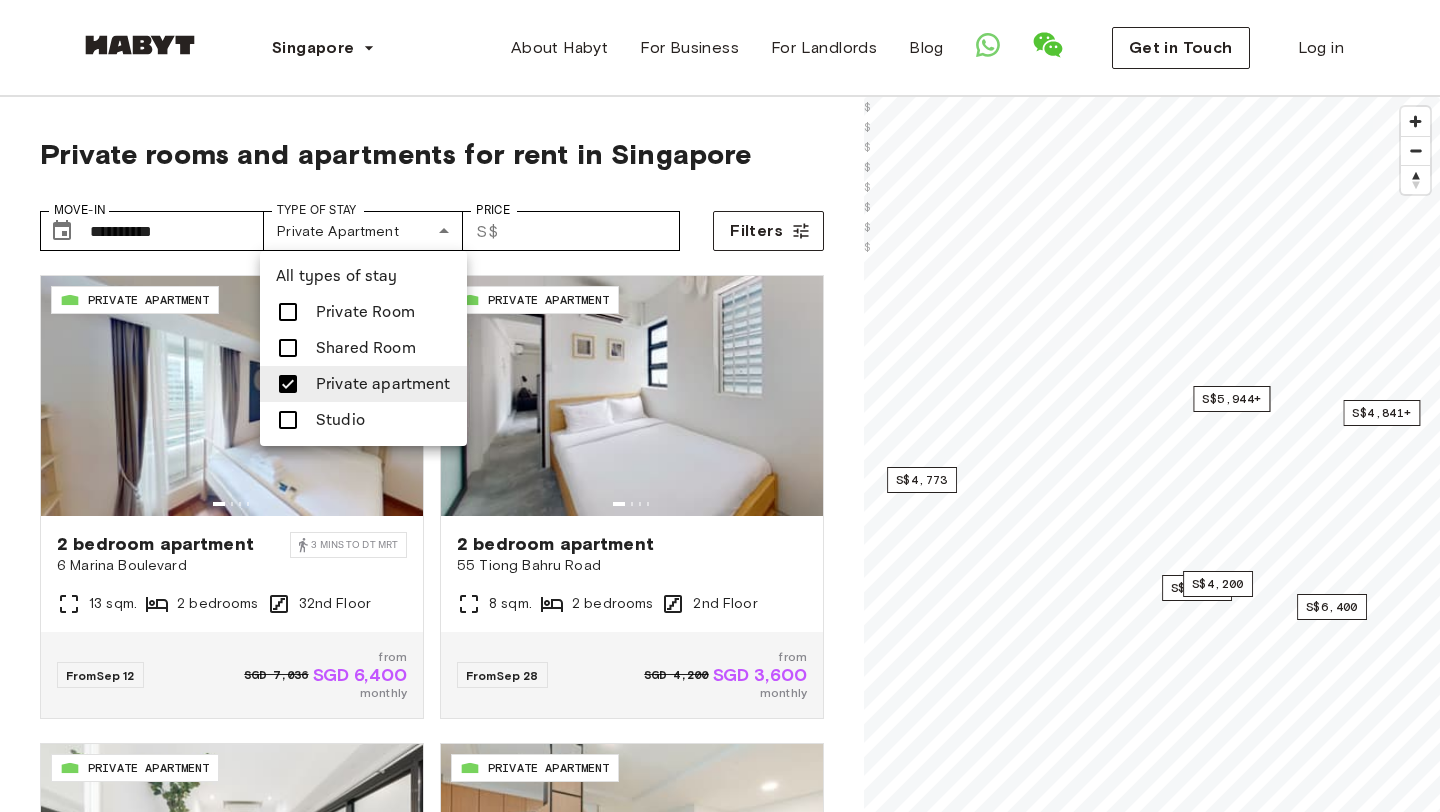 click on "Private Room" at bounding box center [365, 312] 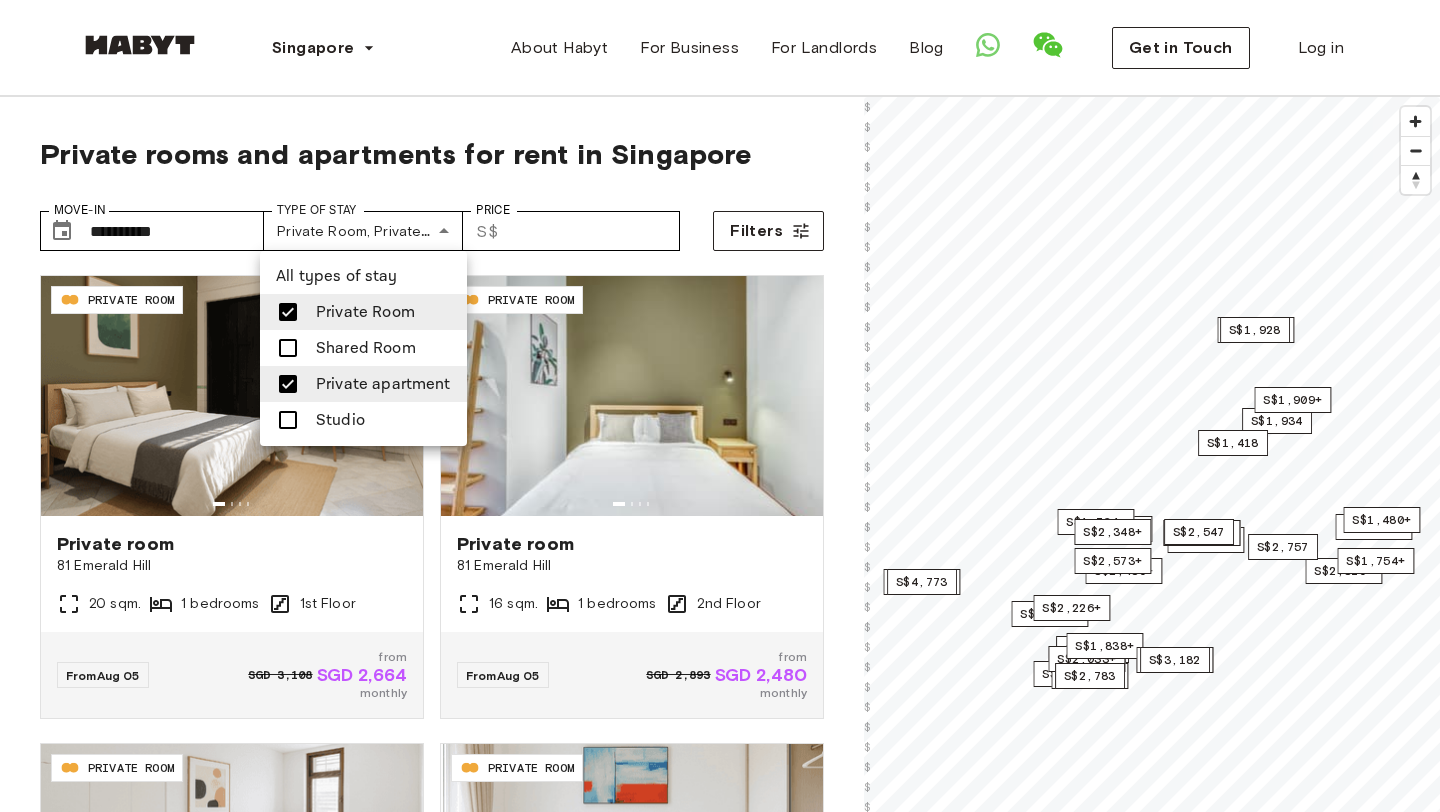 click on "Private apartment" at bounding box center (383, 384) 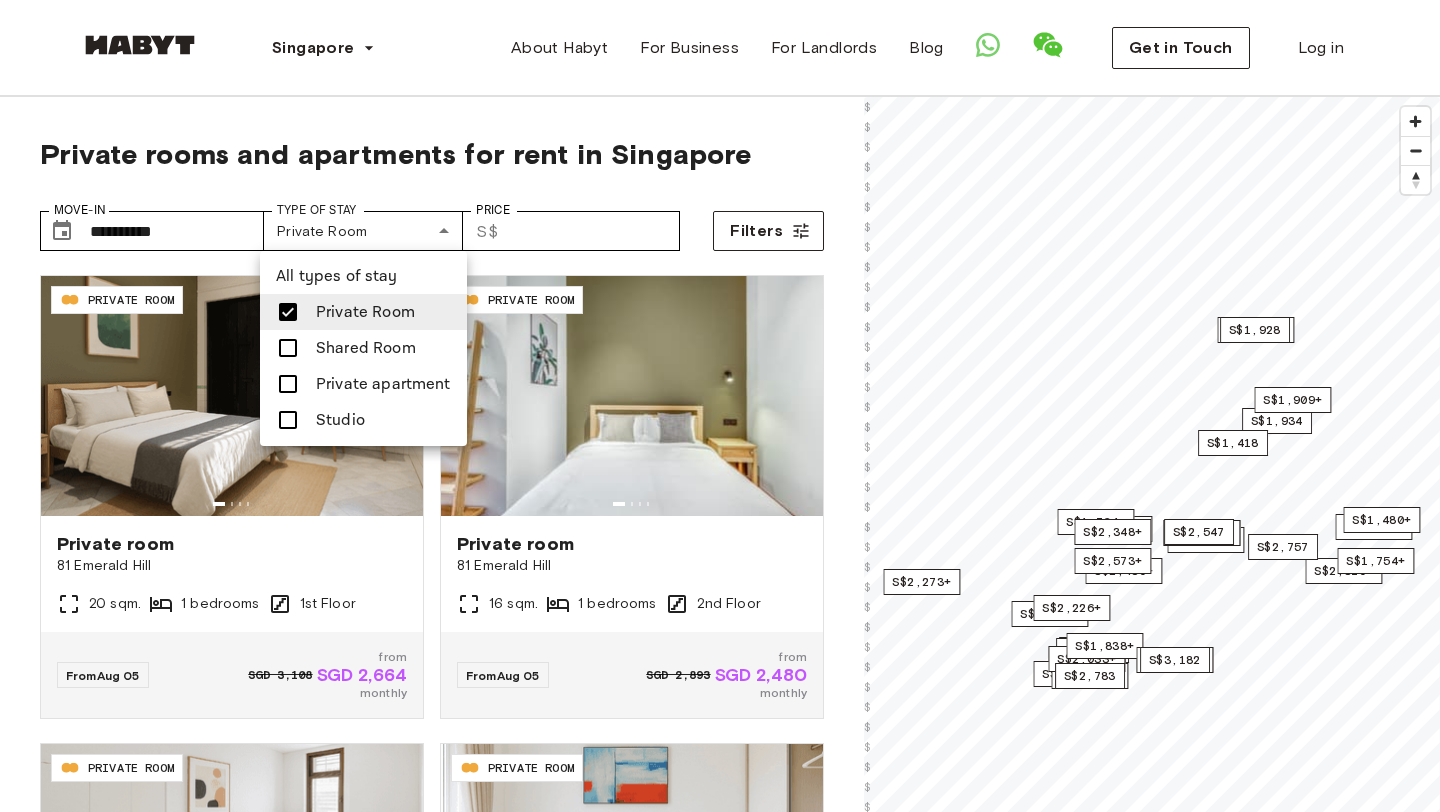 click at bounding box center (720, 406) 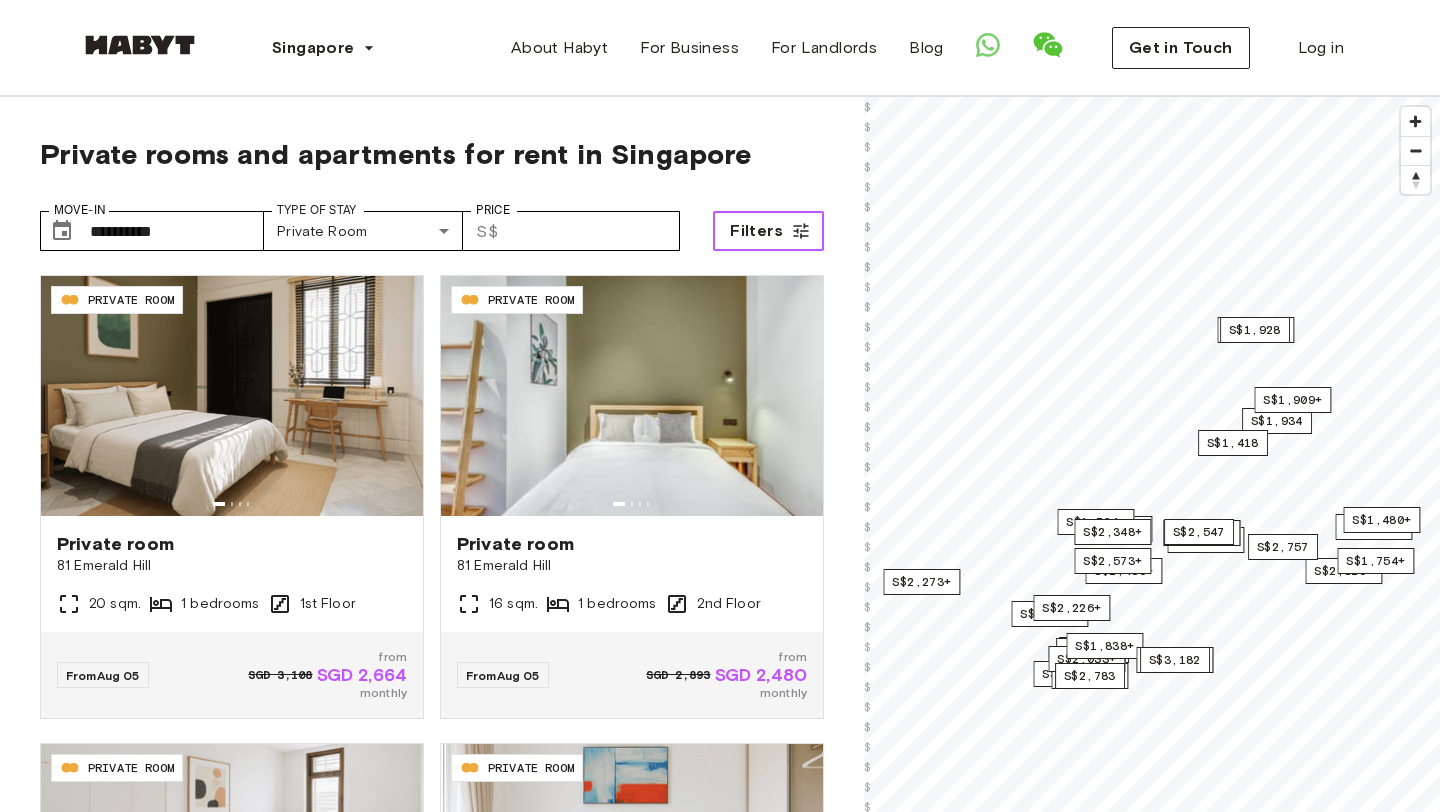 click on "Filters" at bounding box center (756, 231) 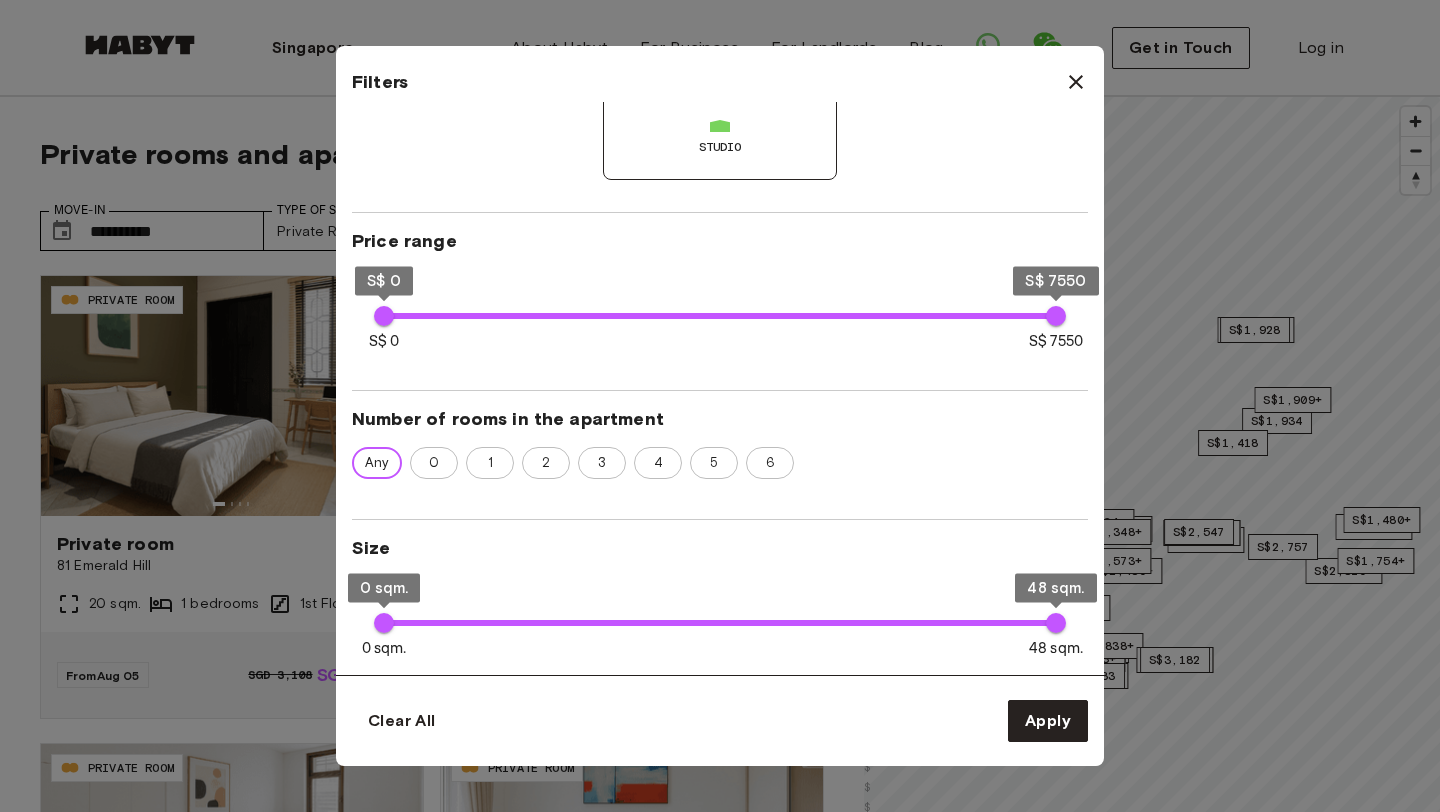 scroll, scrollTop: 308, scrollLeft: 0, axis: vertical 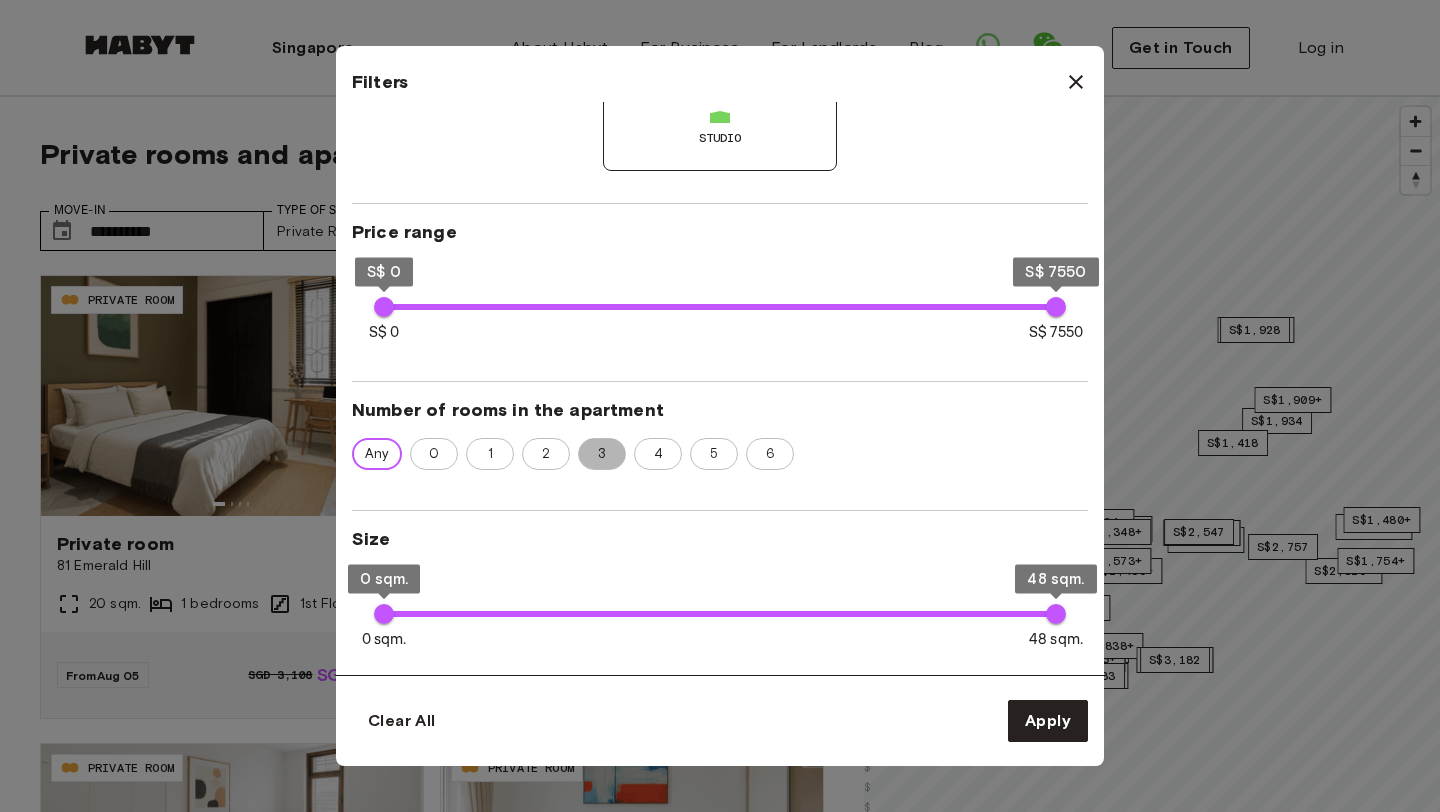 click on "3" at bounding box center [602, 454] 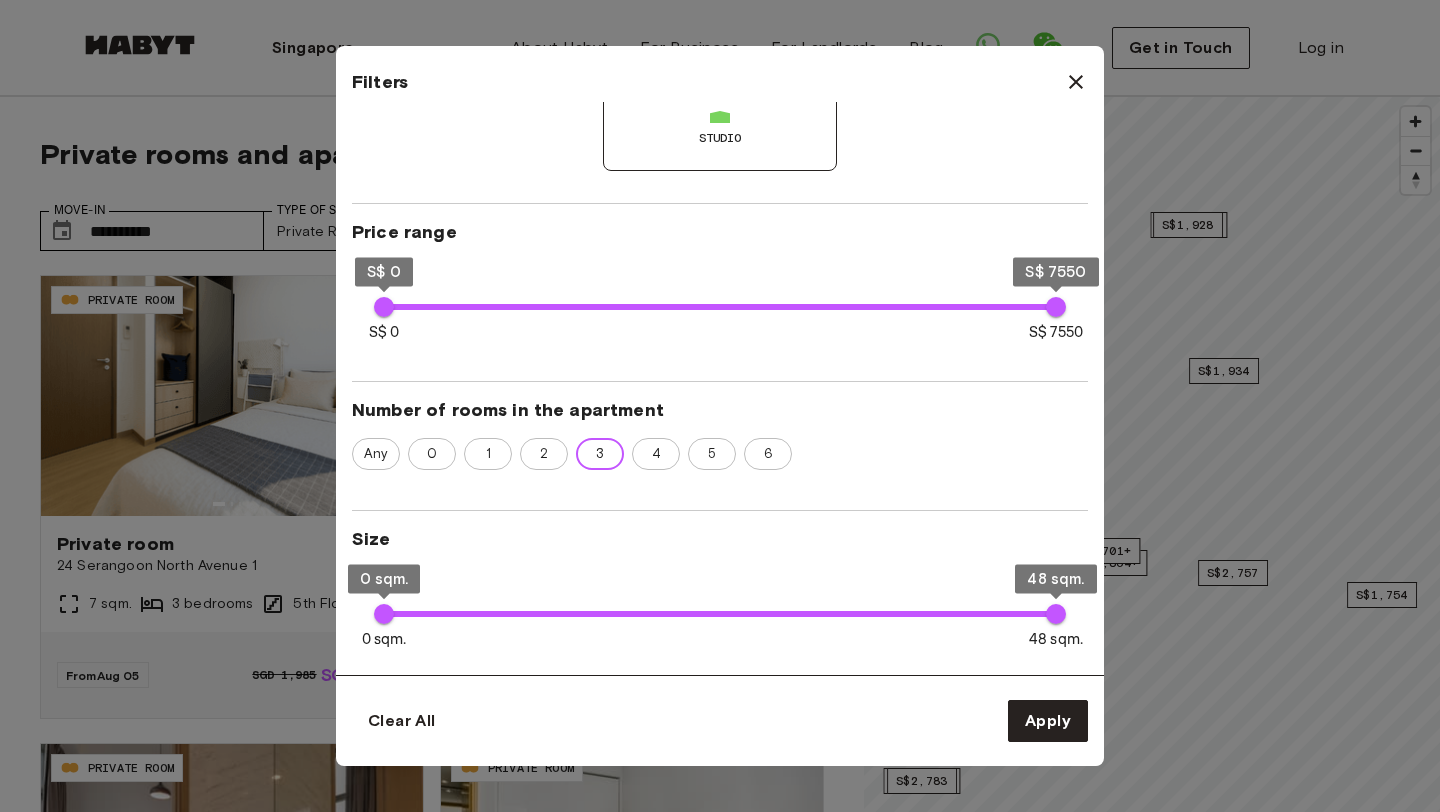 click 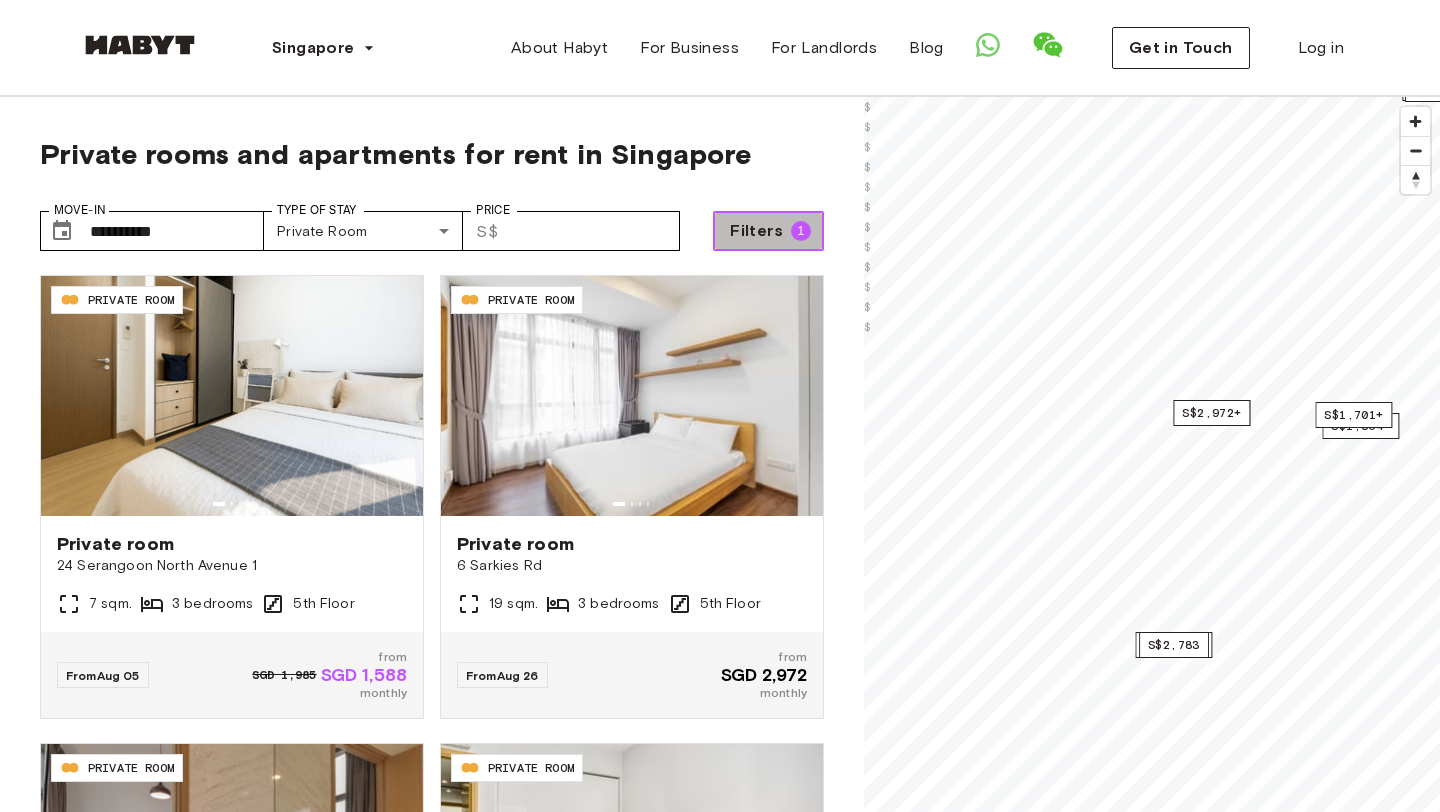click on "Filters" at bounding box center (756, 231) 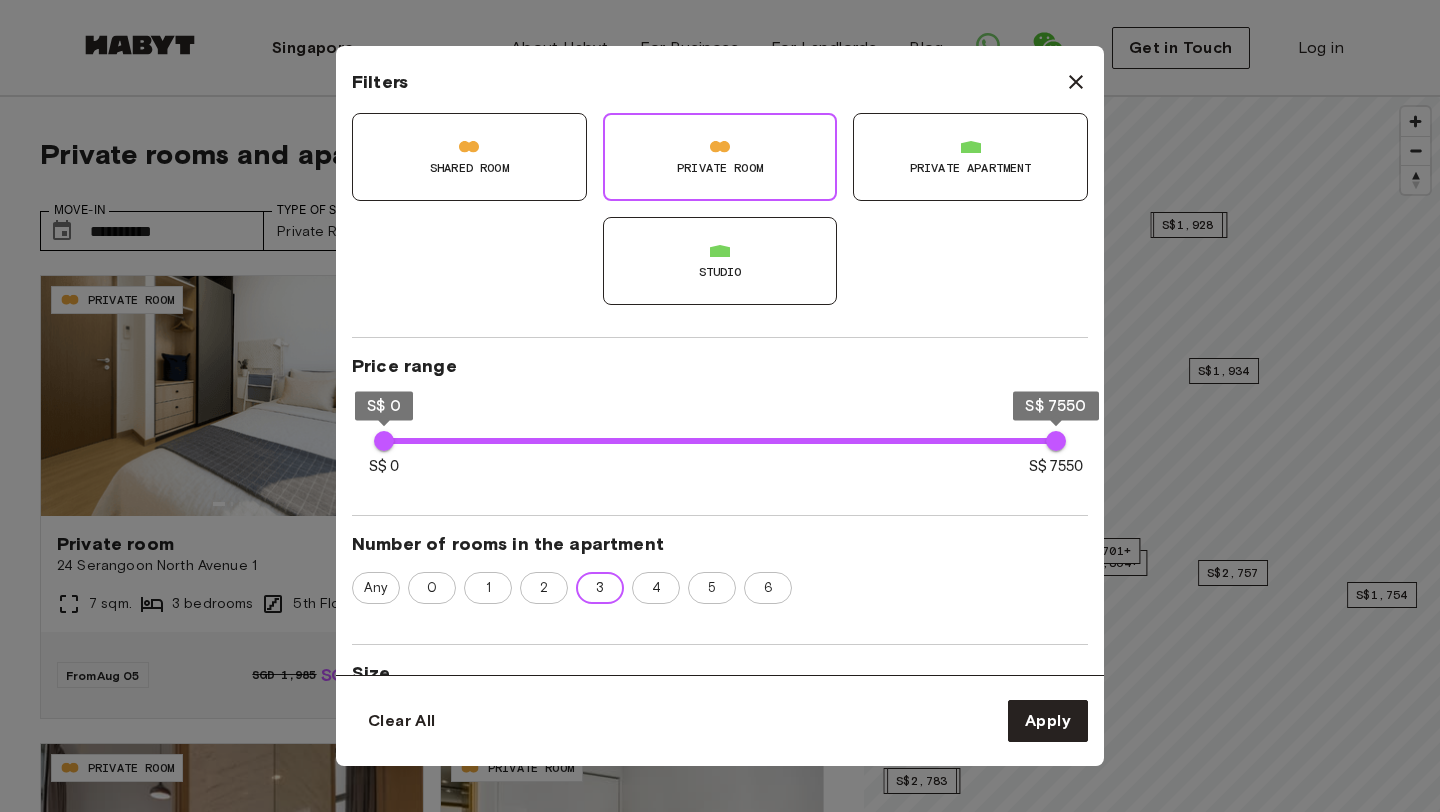 scroll, scrollTop: 177, scrollLeft: 0, axis: vertical 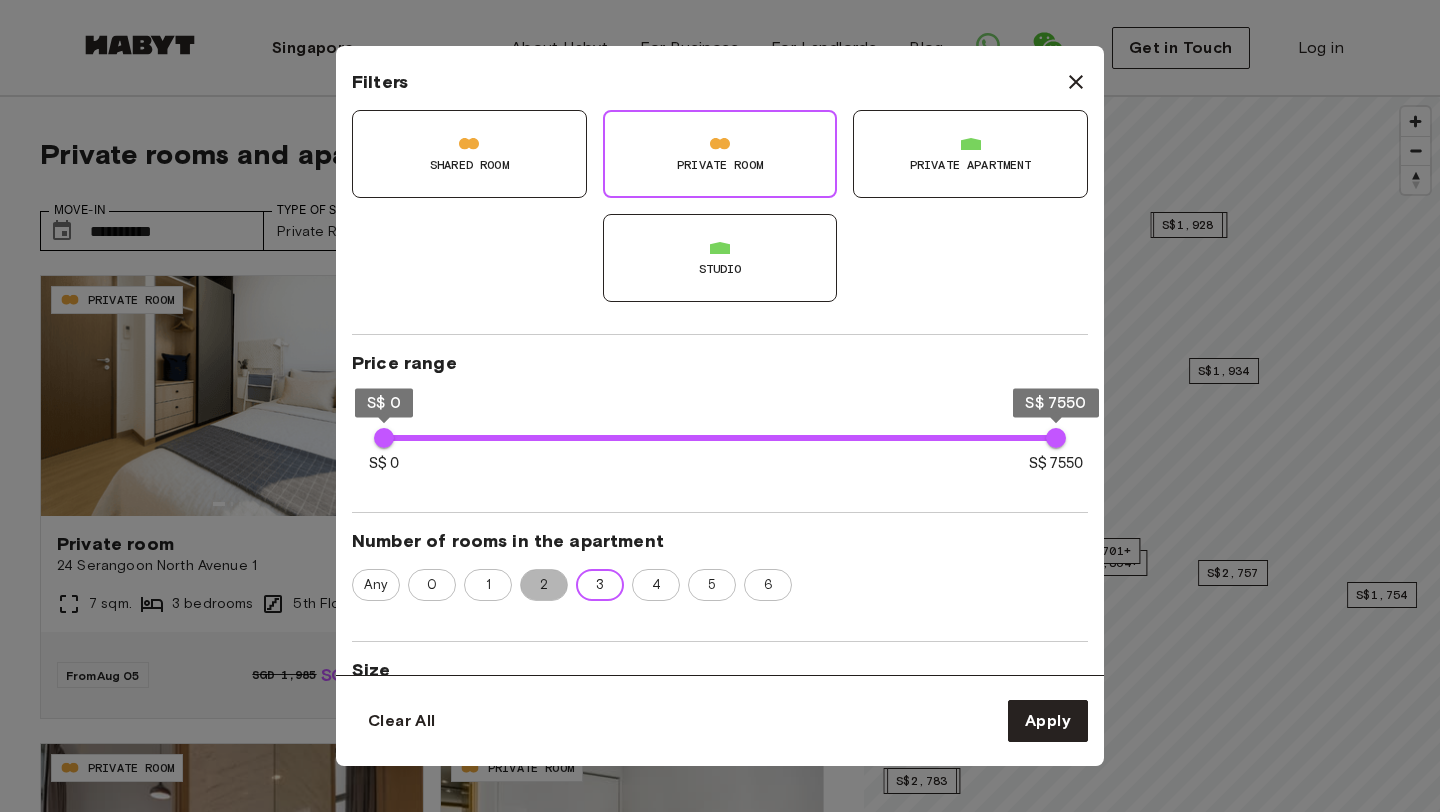 click on "2" at bounding box center [544, 585] 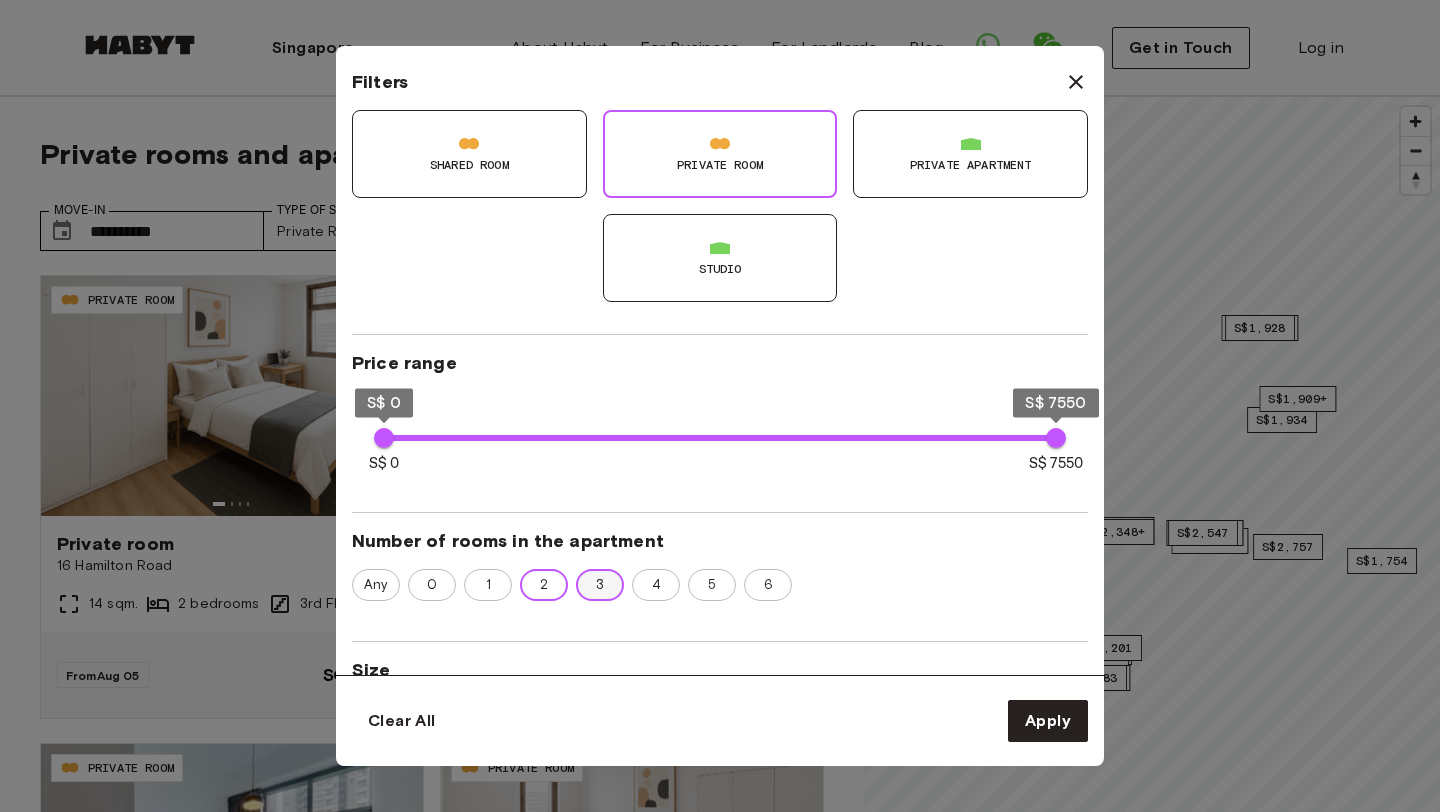 click on "3" at bounding box center (600, 585) 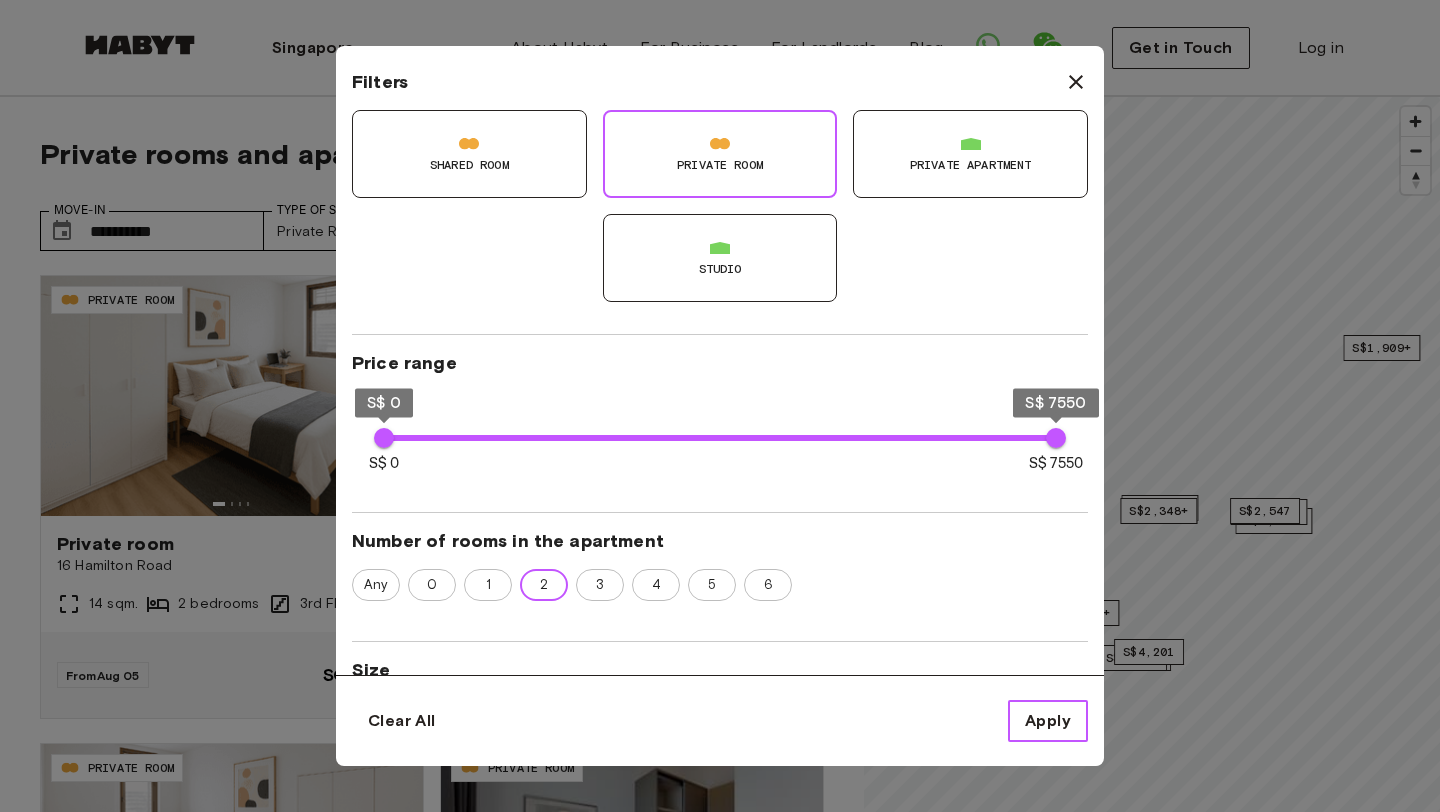 click on "Apply" at bounding box center (1048, 721) 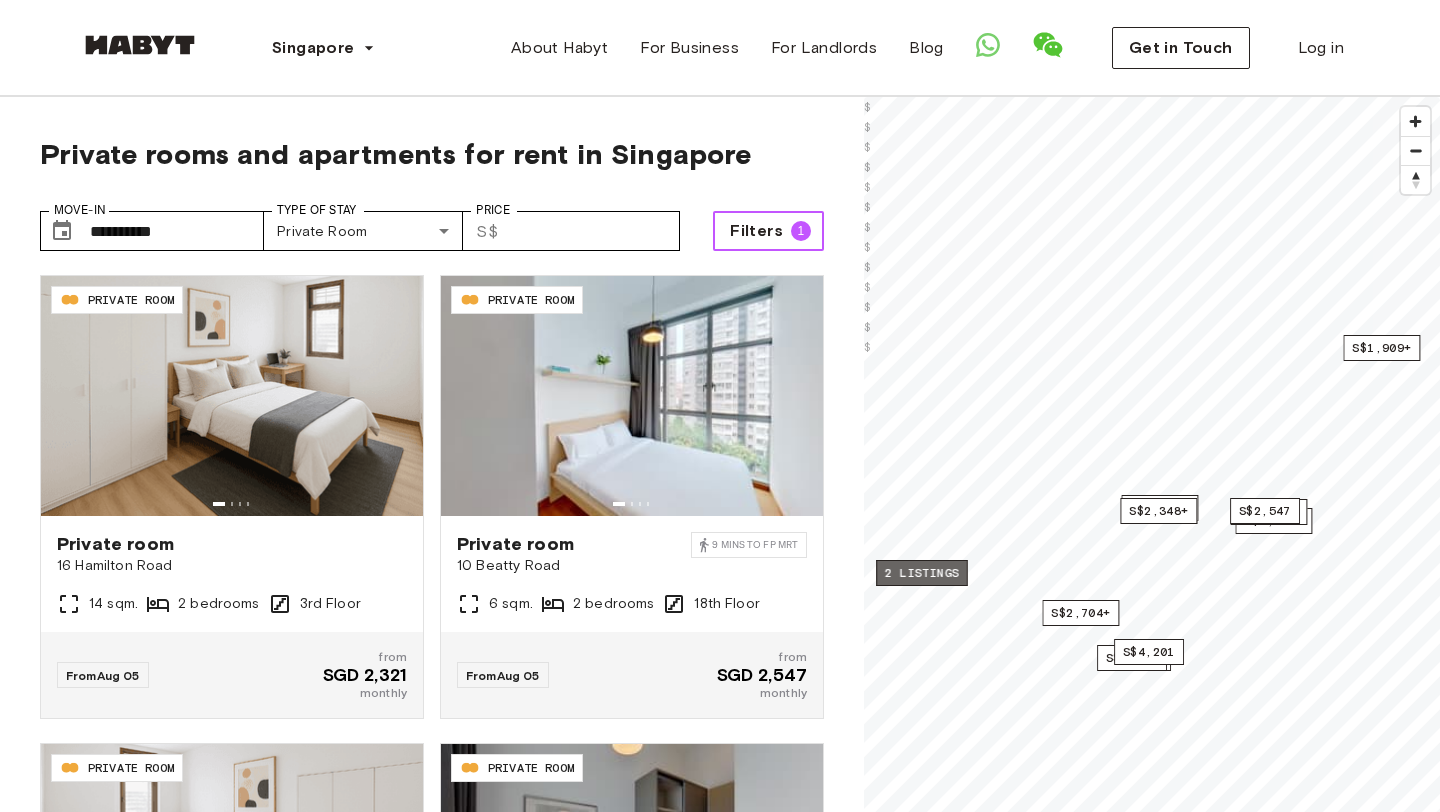 click on "2 listings" at bounding box center [922, 573] 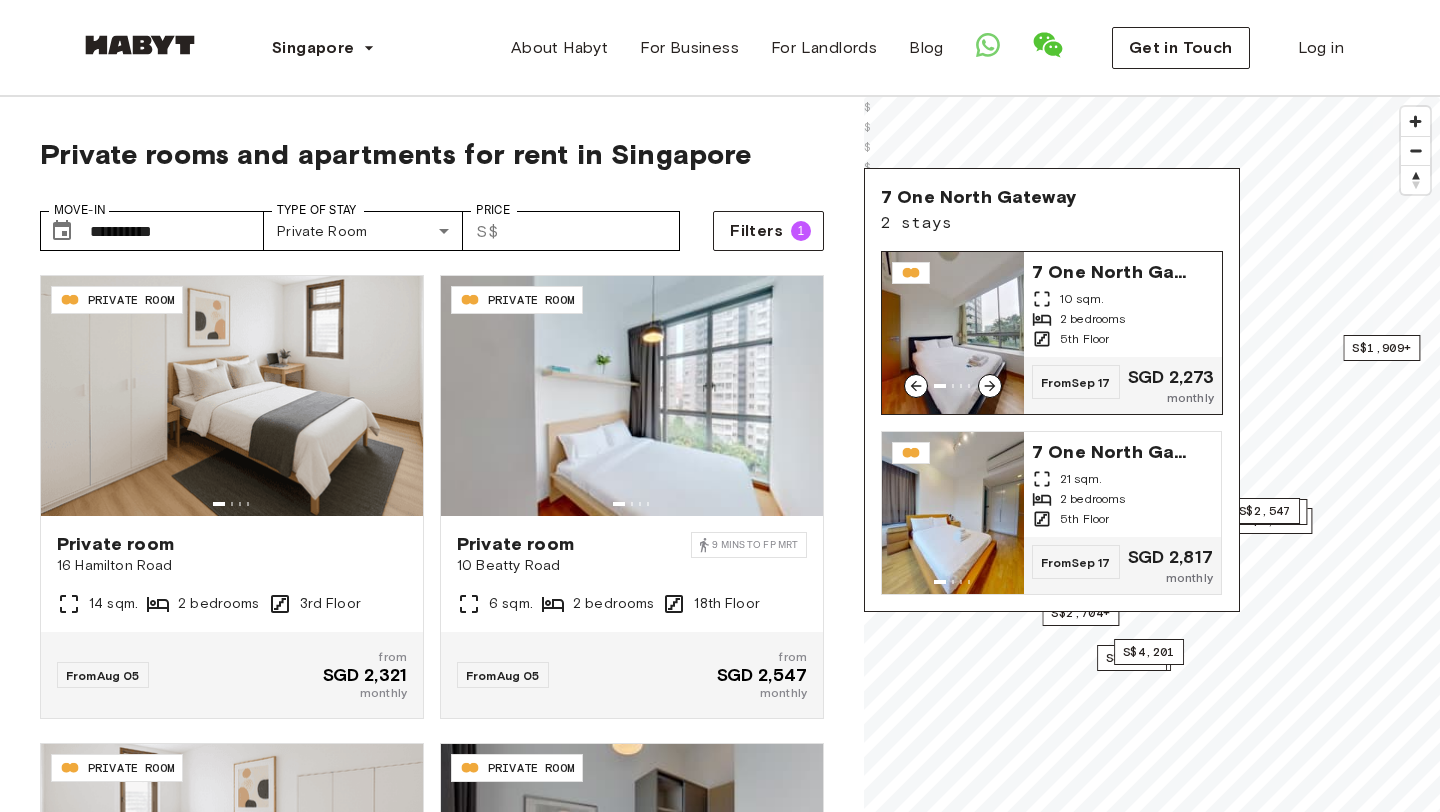 click 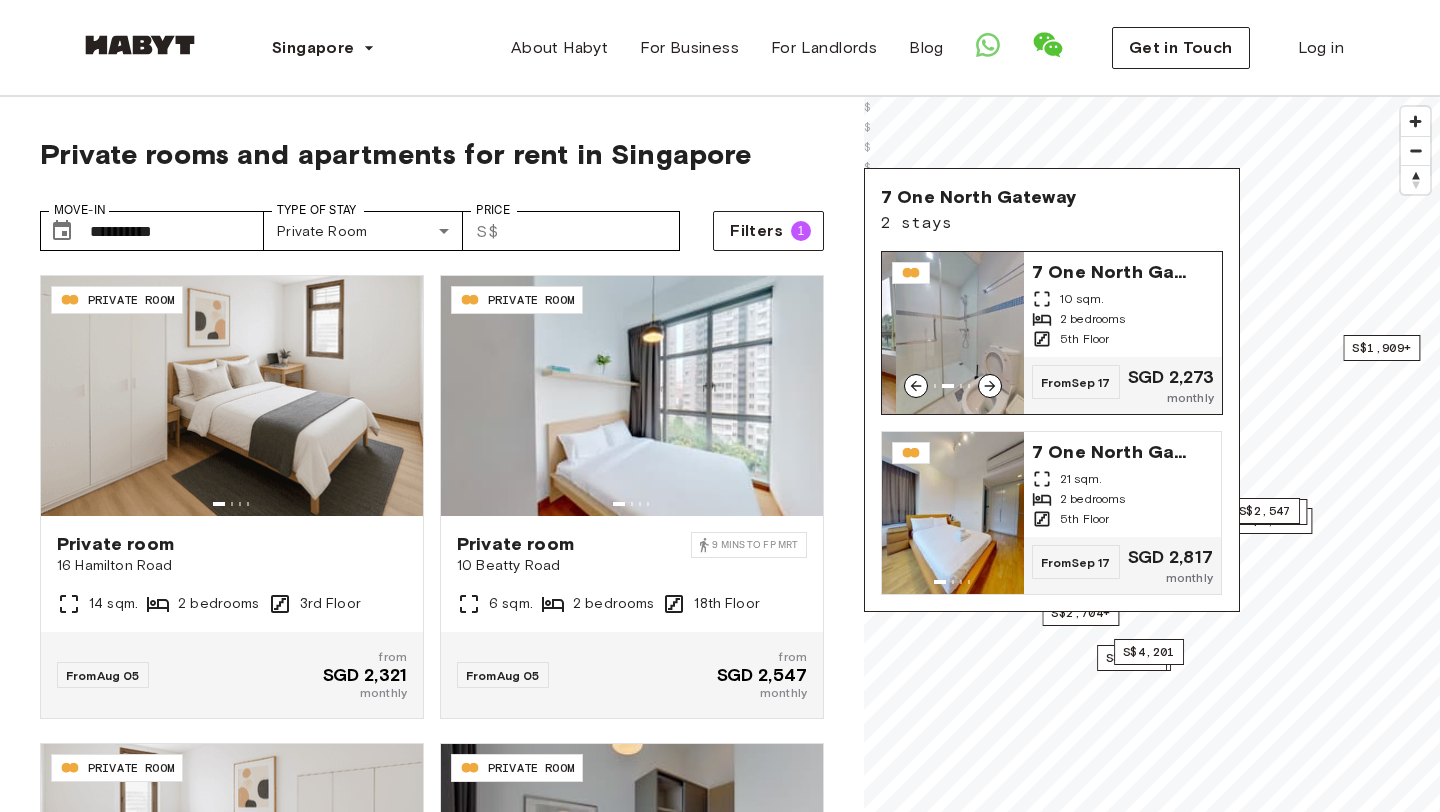 click 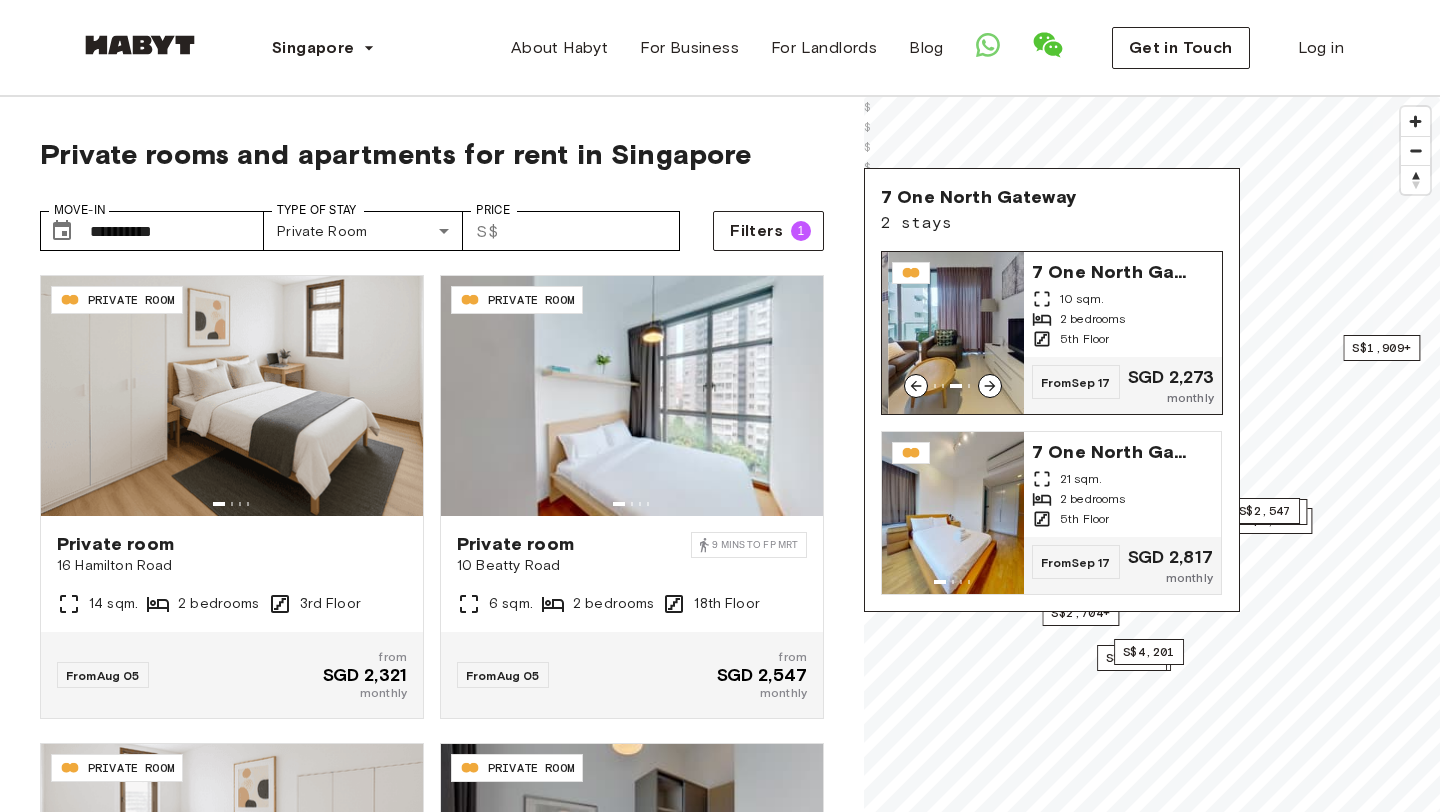 click 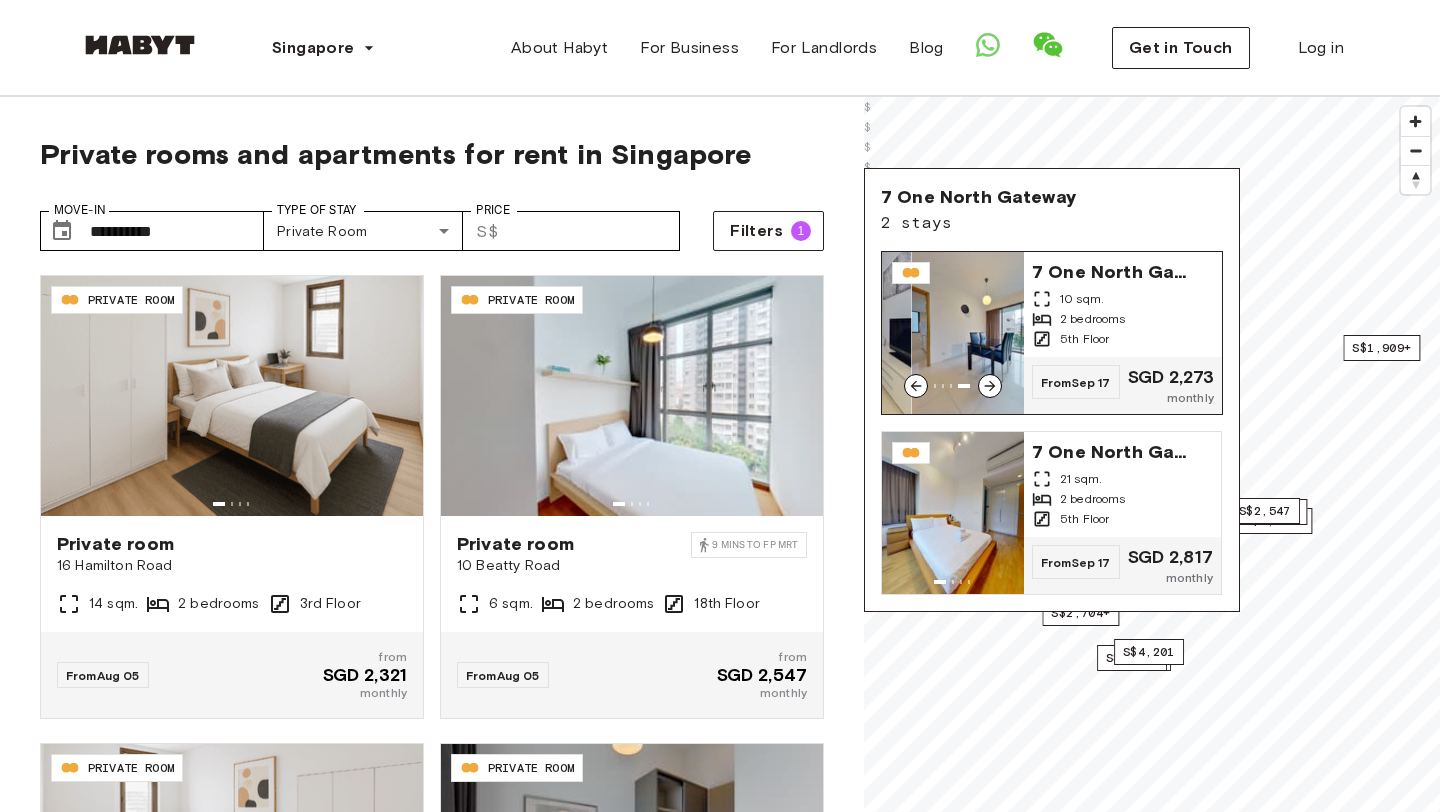 click 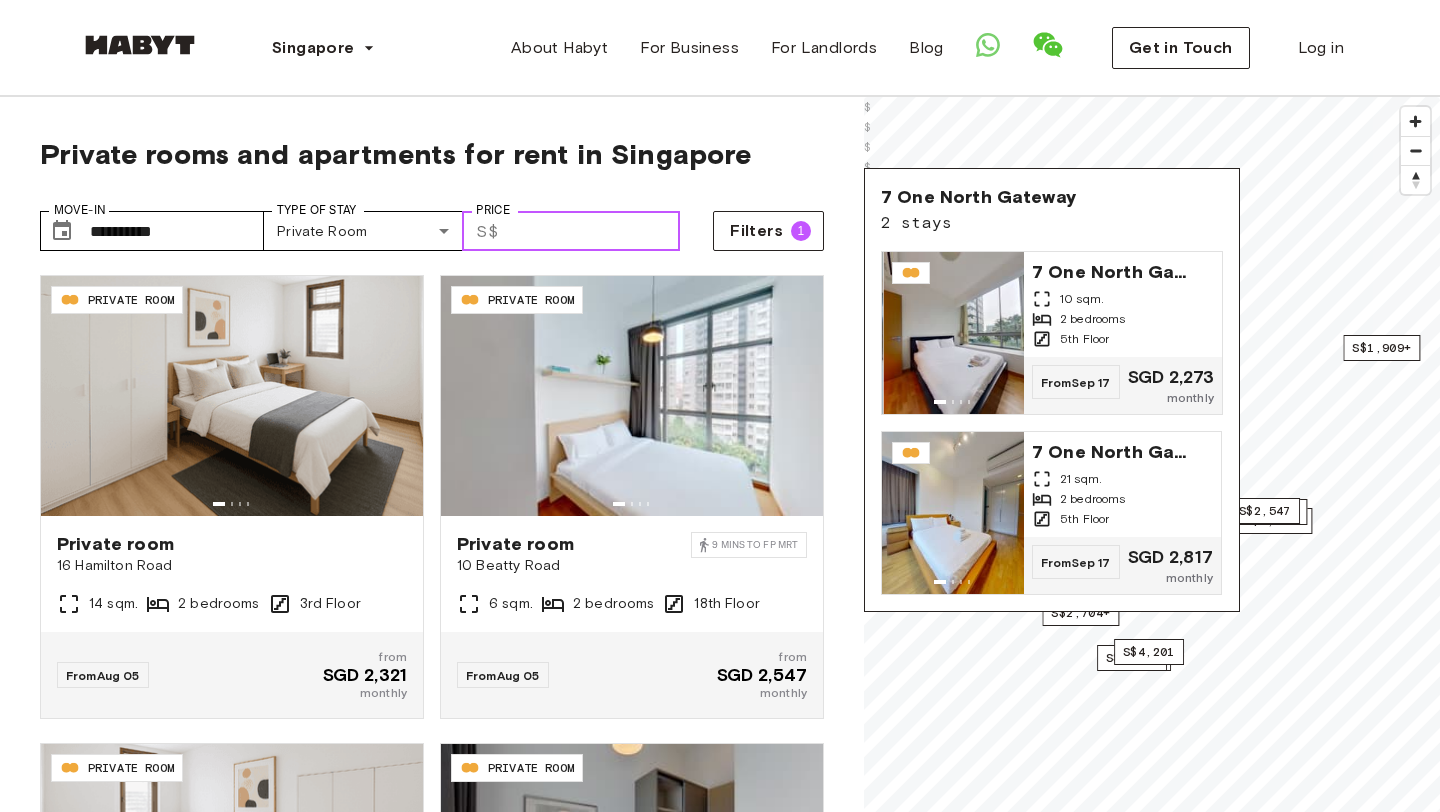 click on "**********" at bounding box center (432, 223) 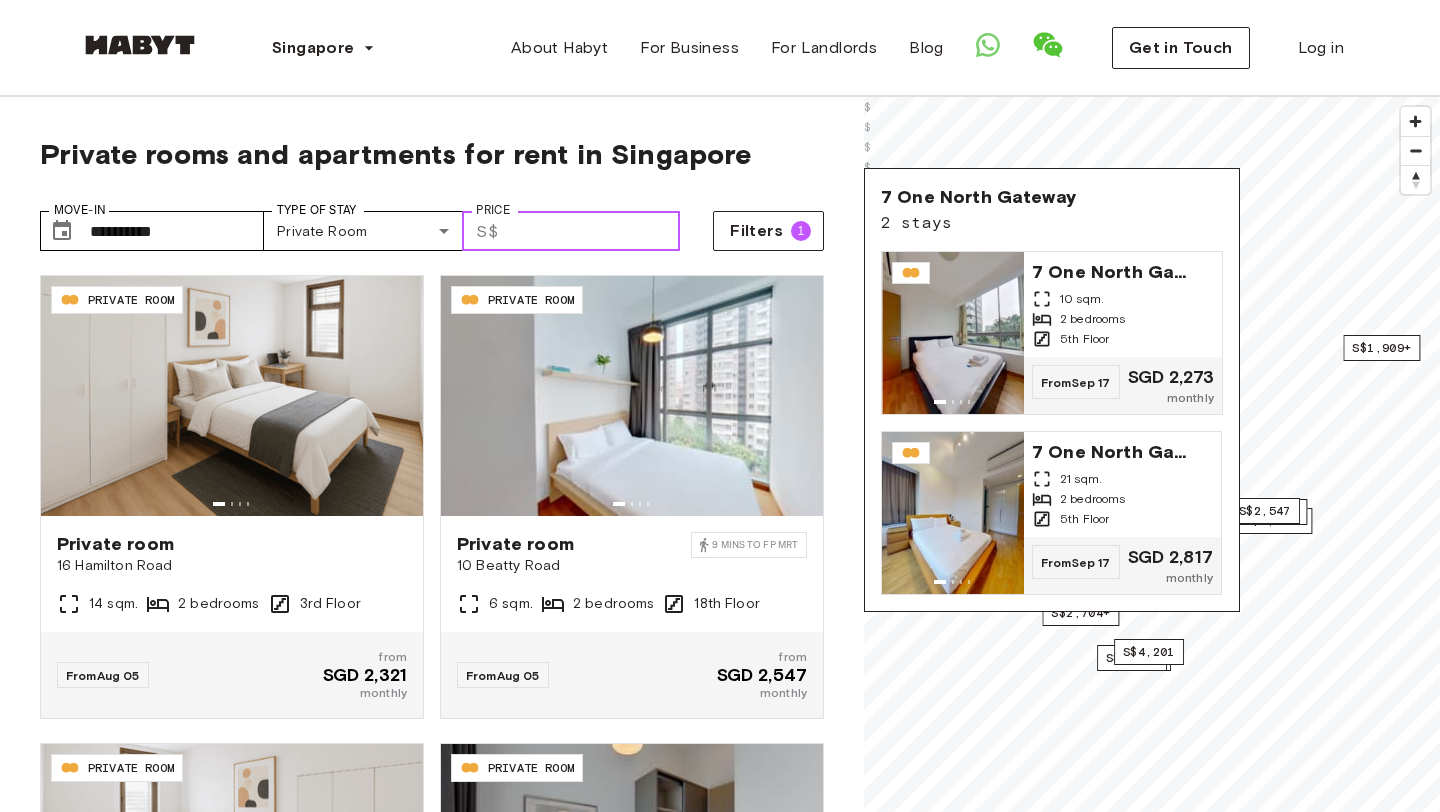 click on "Price" at bounding box center [593, 231] 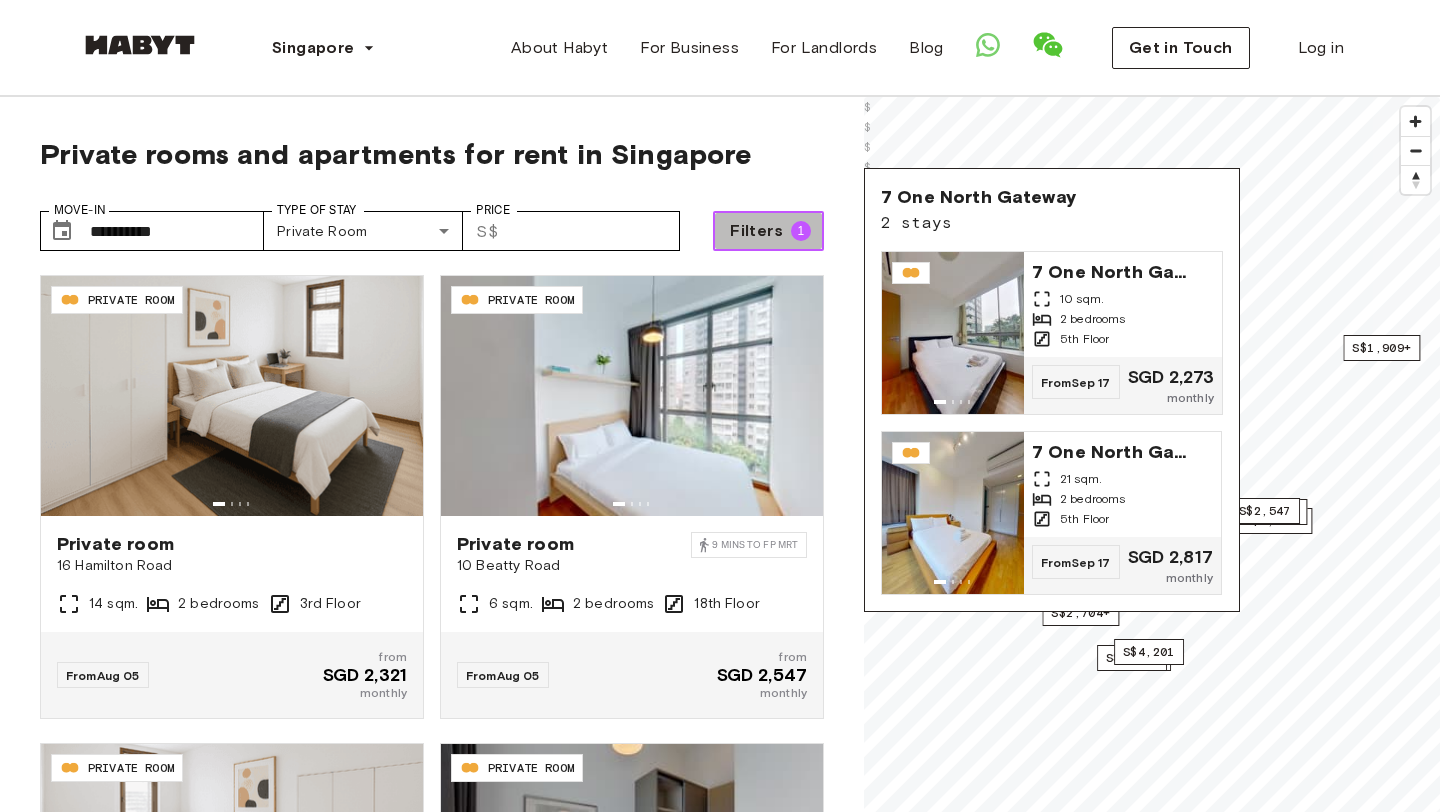click on "Filters 1" at bounding box center [768, 231] 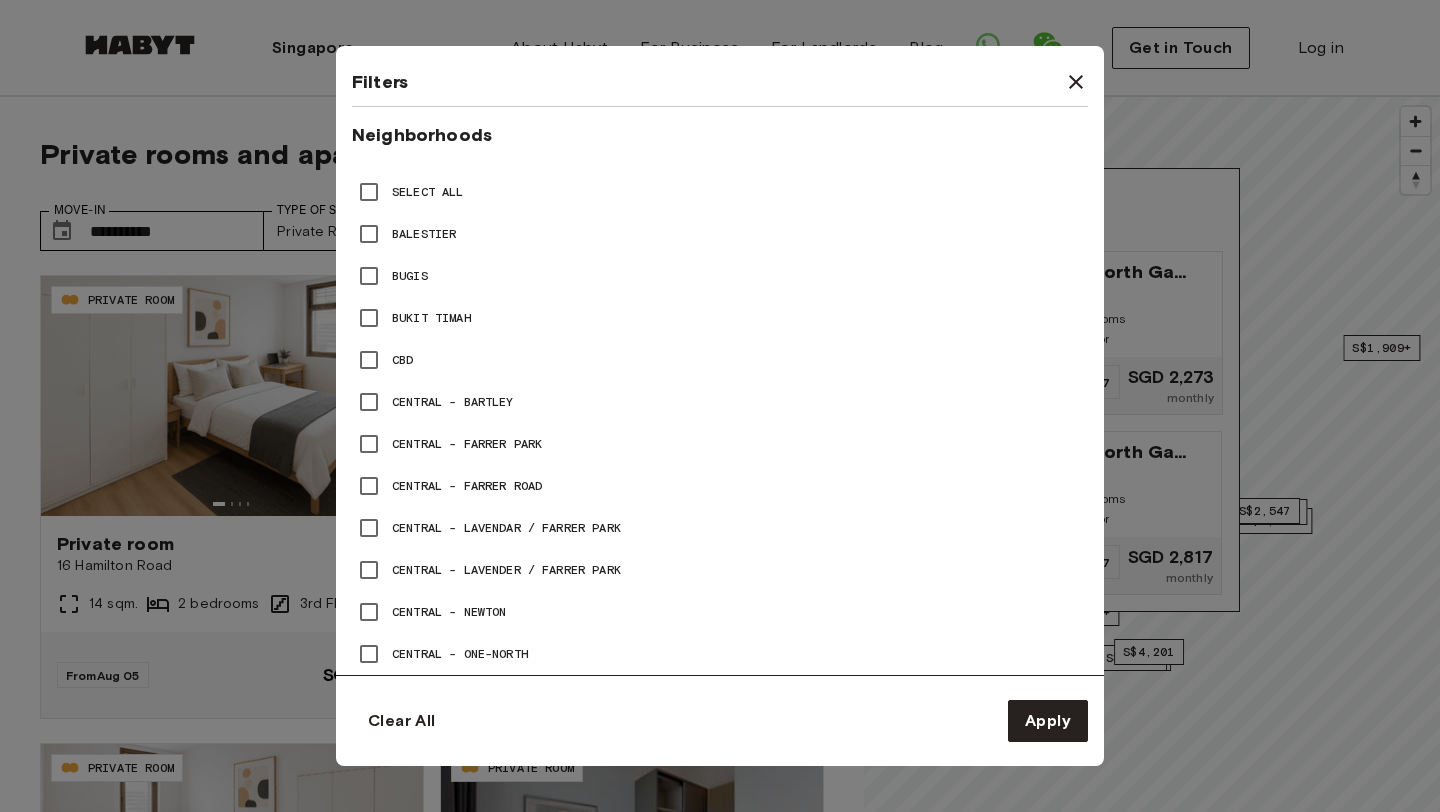 scroll, scrollTop: 0, scrollLeft: 0, axis: both 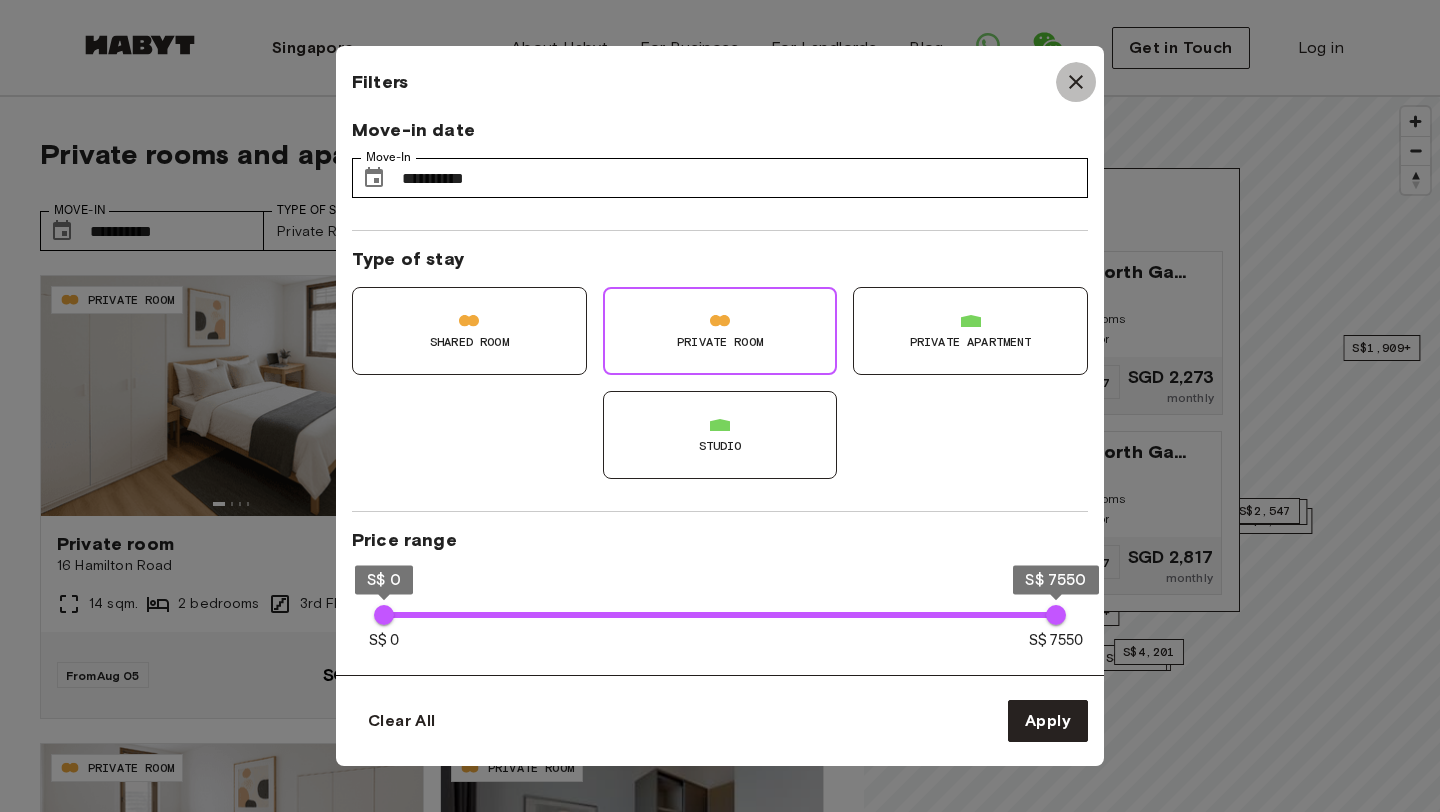 click at bounding box center (1076, 82) 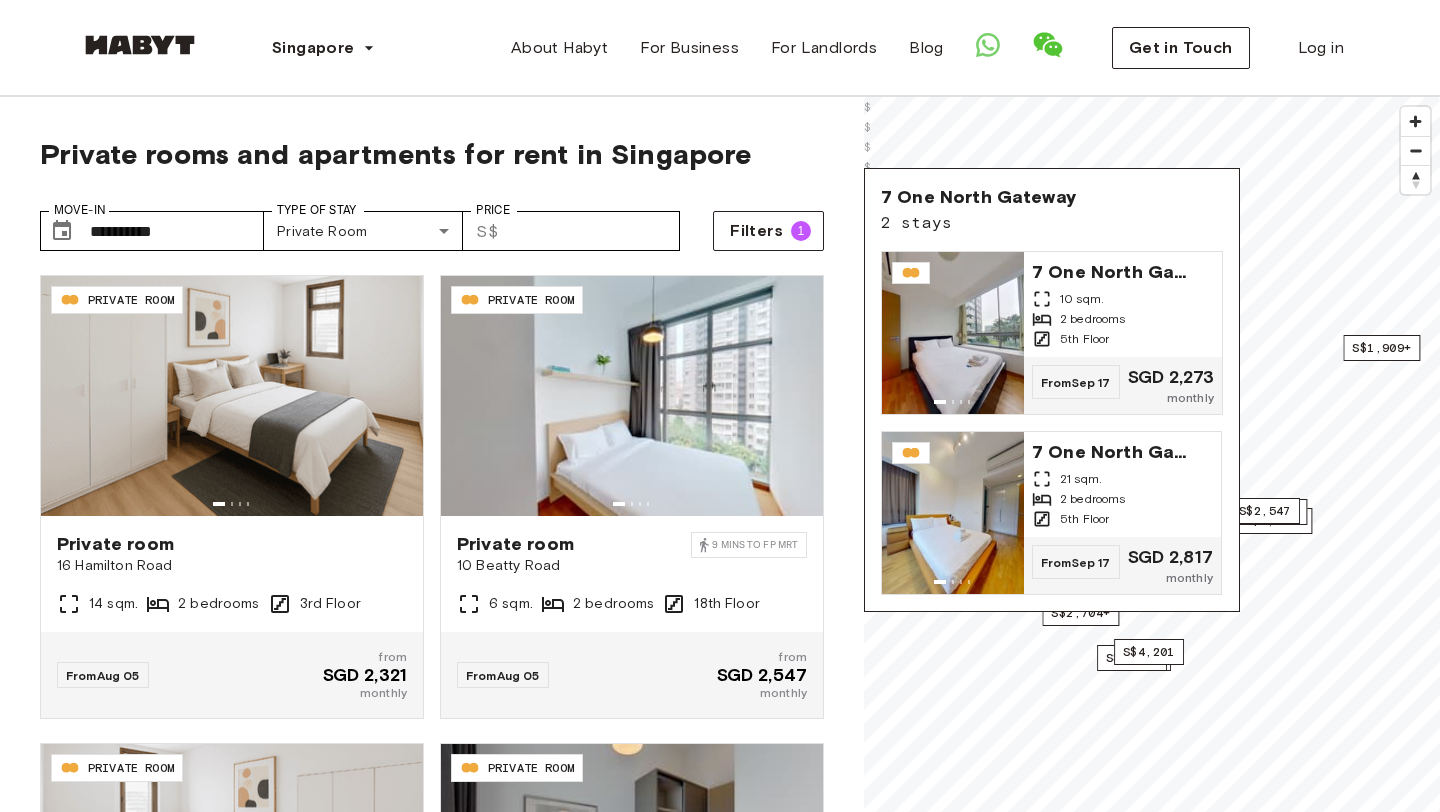 click on "Private rooms and apartments for rent in Singapore" at bounding box center [432, 154] 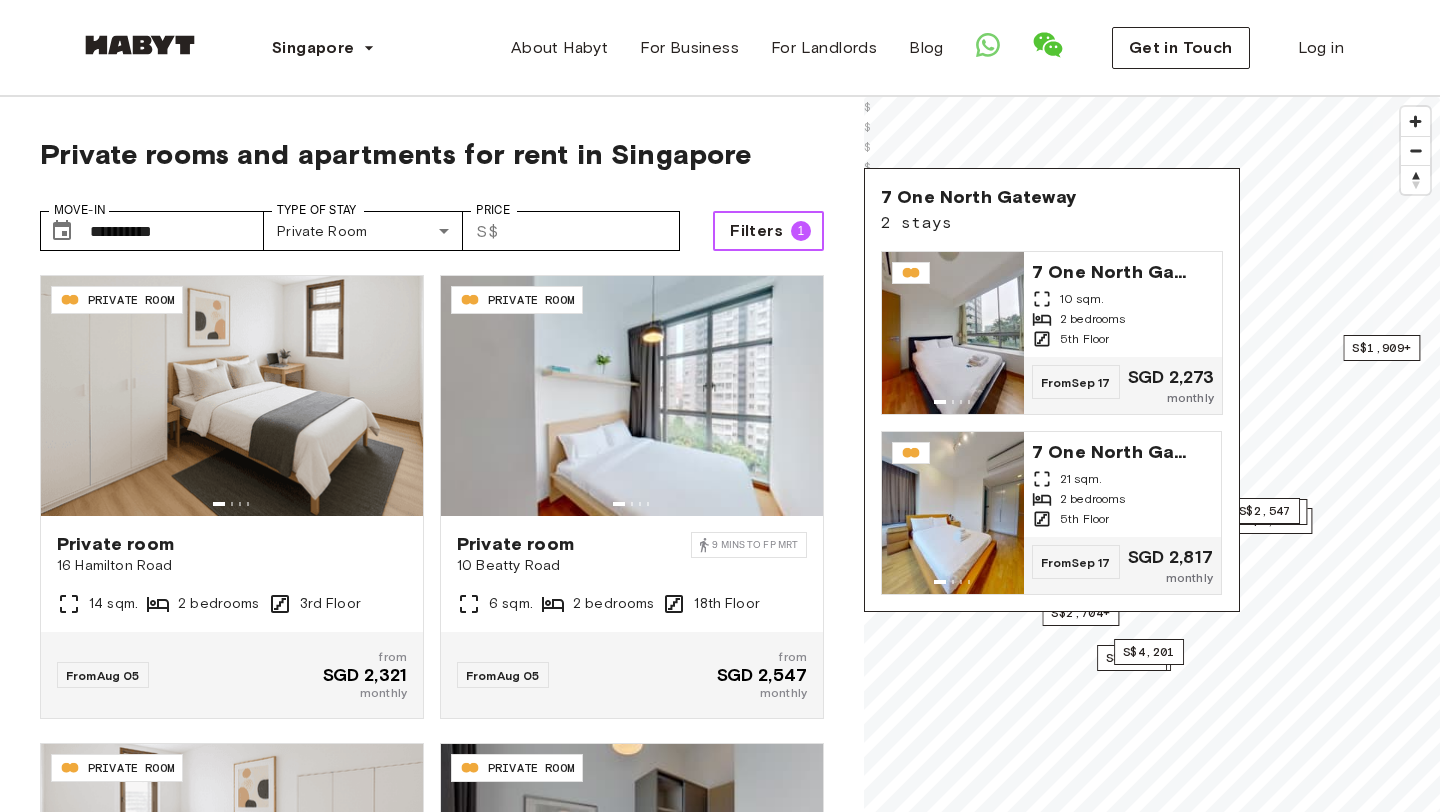 click on "Filters 1" at bounding box center (768, 231) 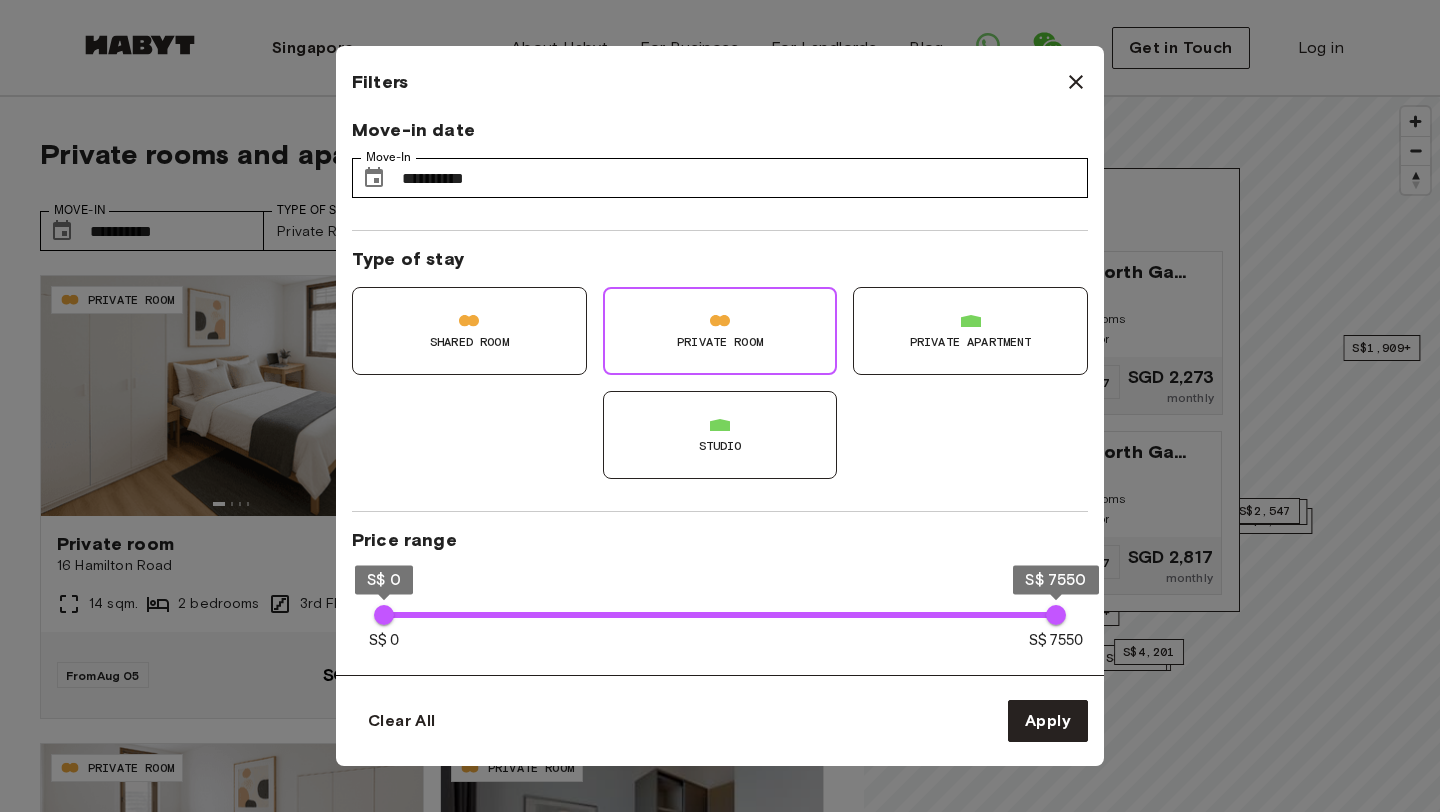click on "Filters" at bounding box center [720, 74] 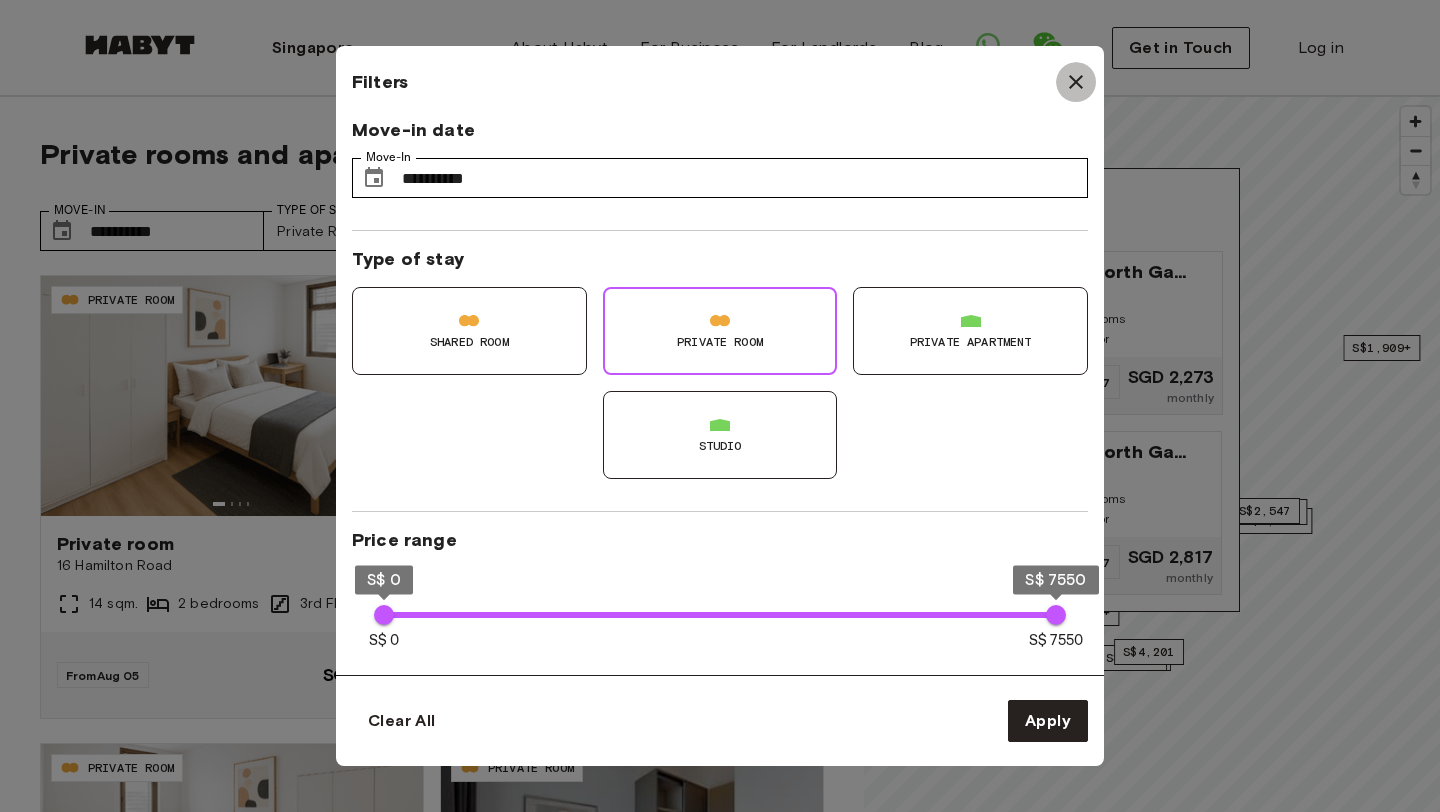 click 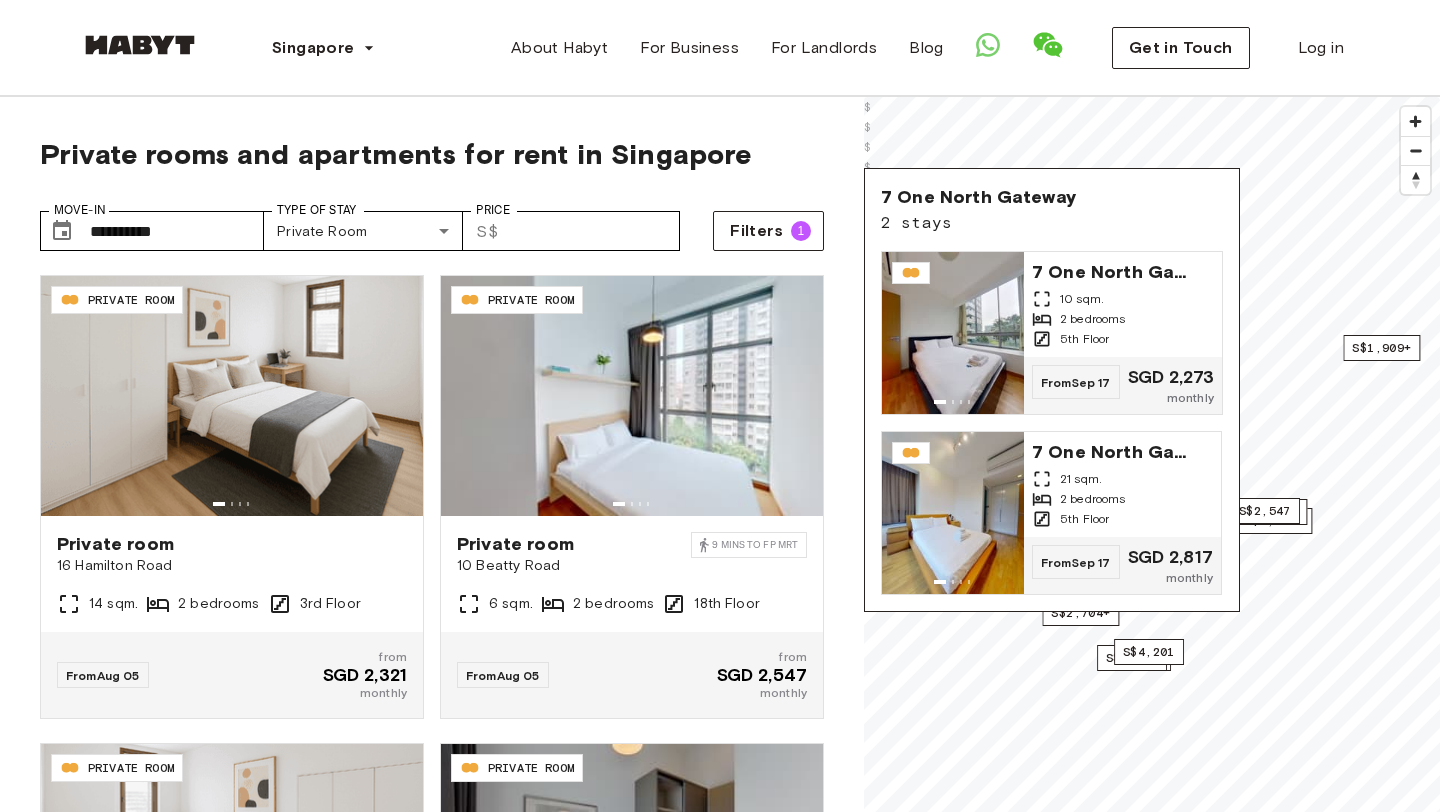 click on "Private rooms and apartments for rent in Singapore" at bounding box center (432, 154) 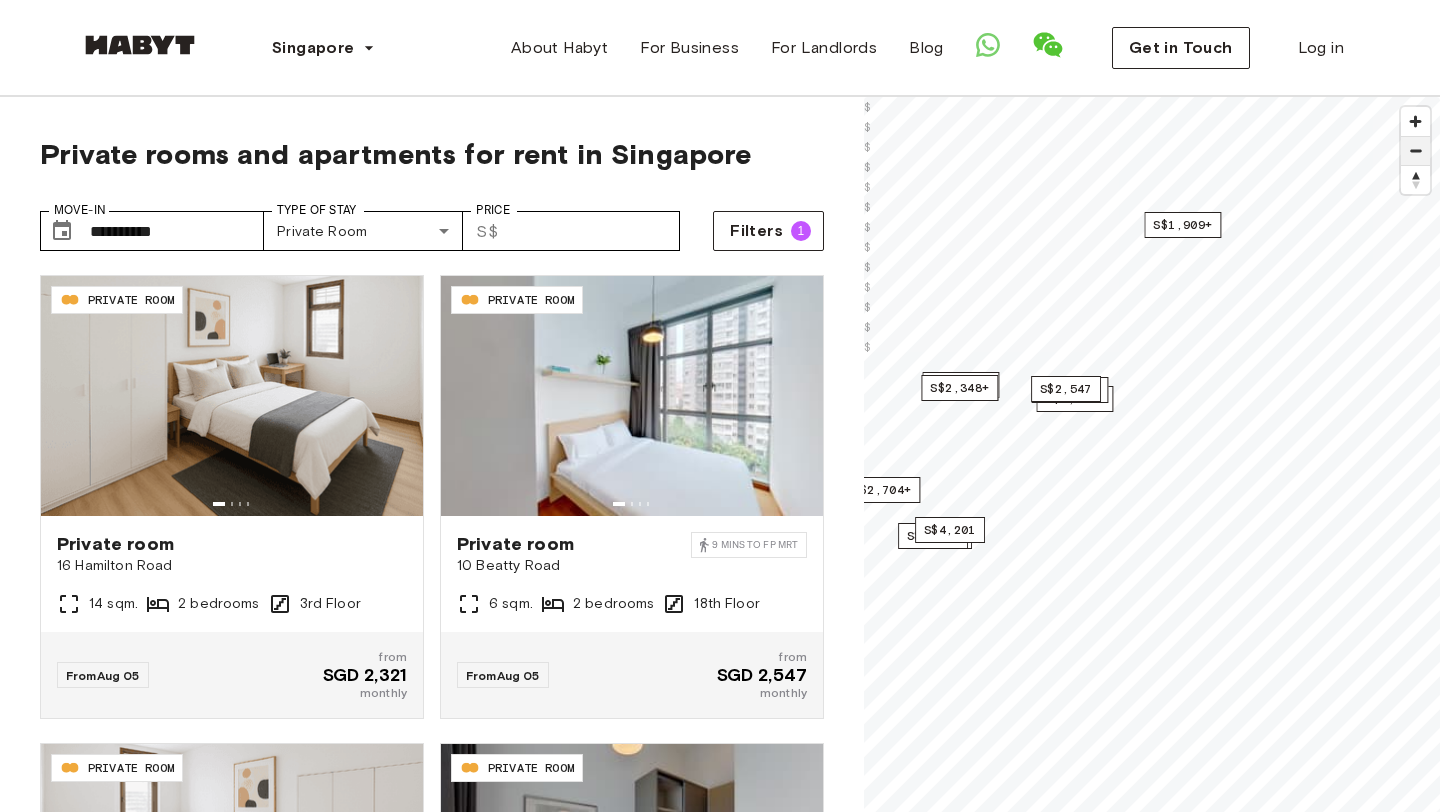 click at bounding box center (1415, 151) 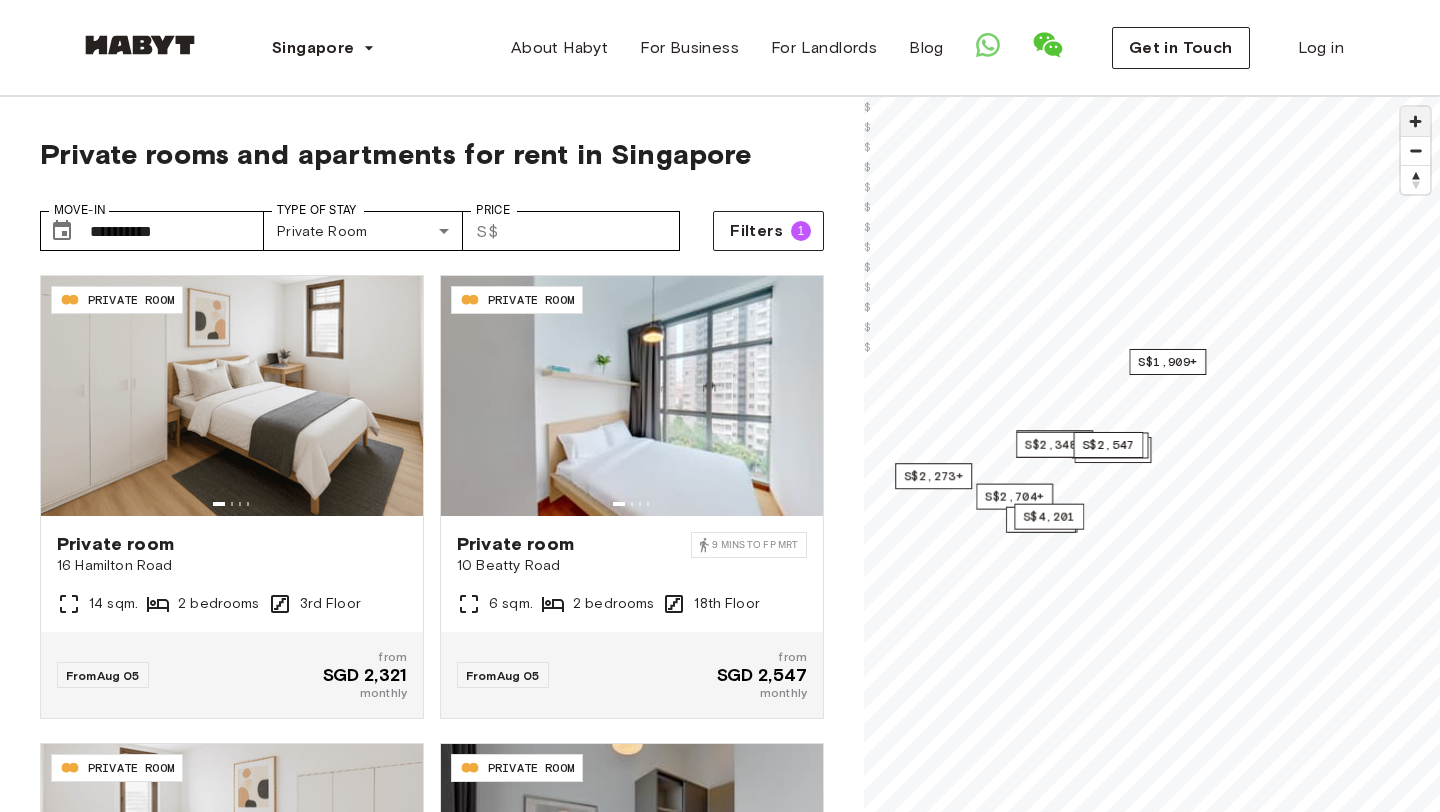 click at bounding box center [1415, 121] 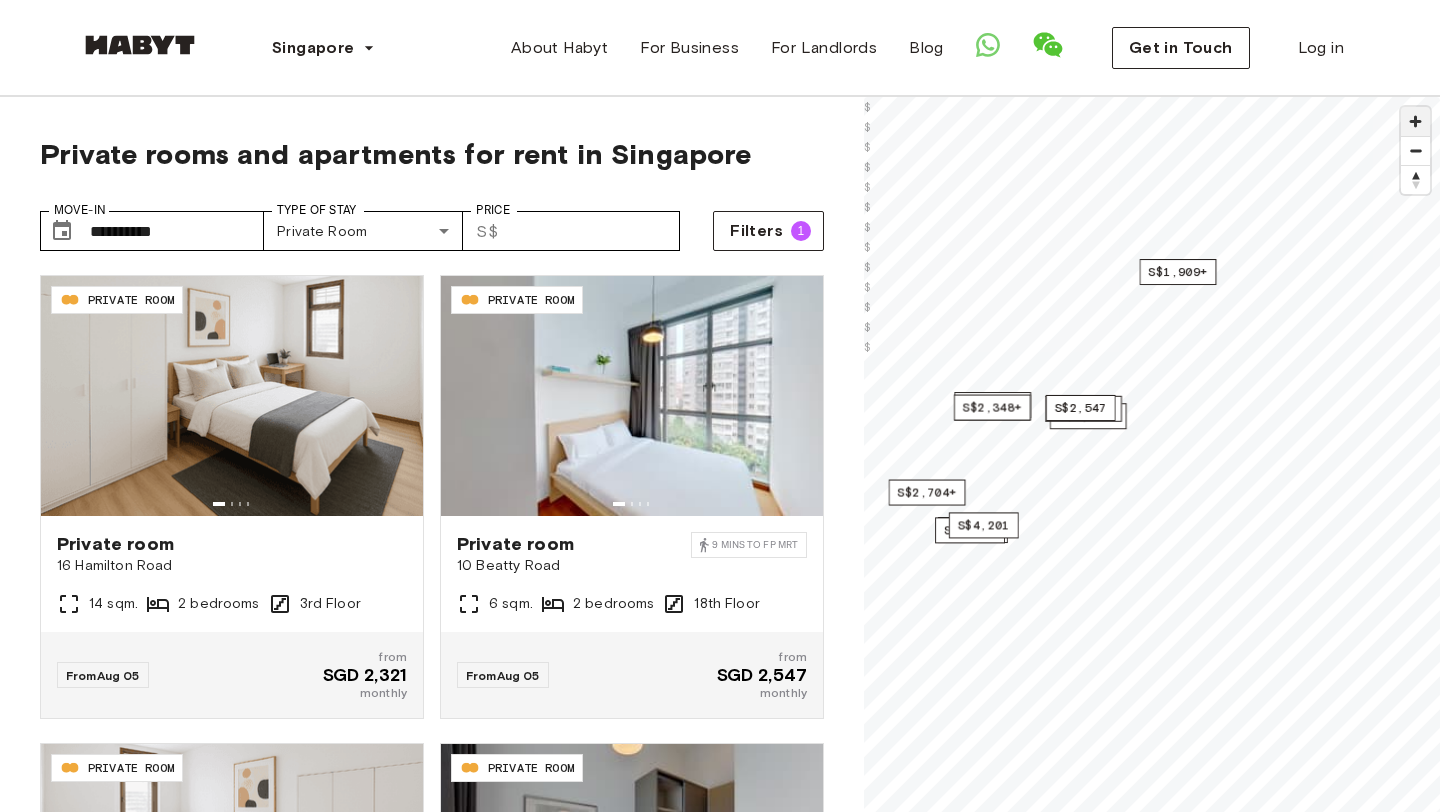 click at bounding box center (1415, 121) 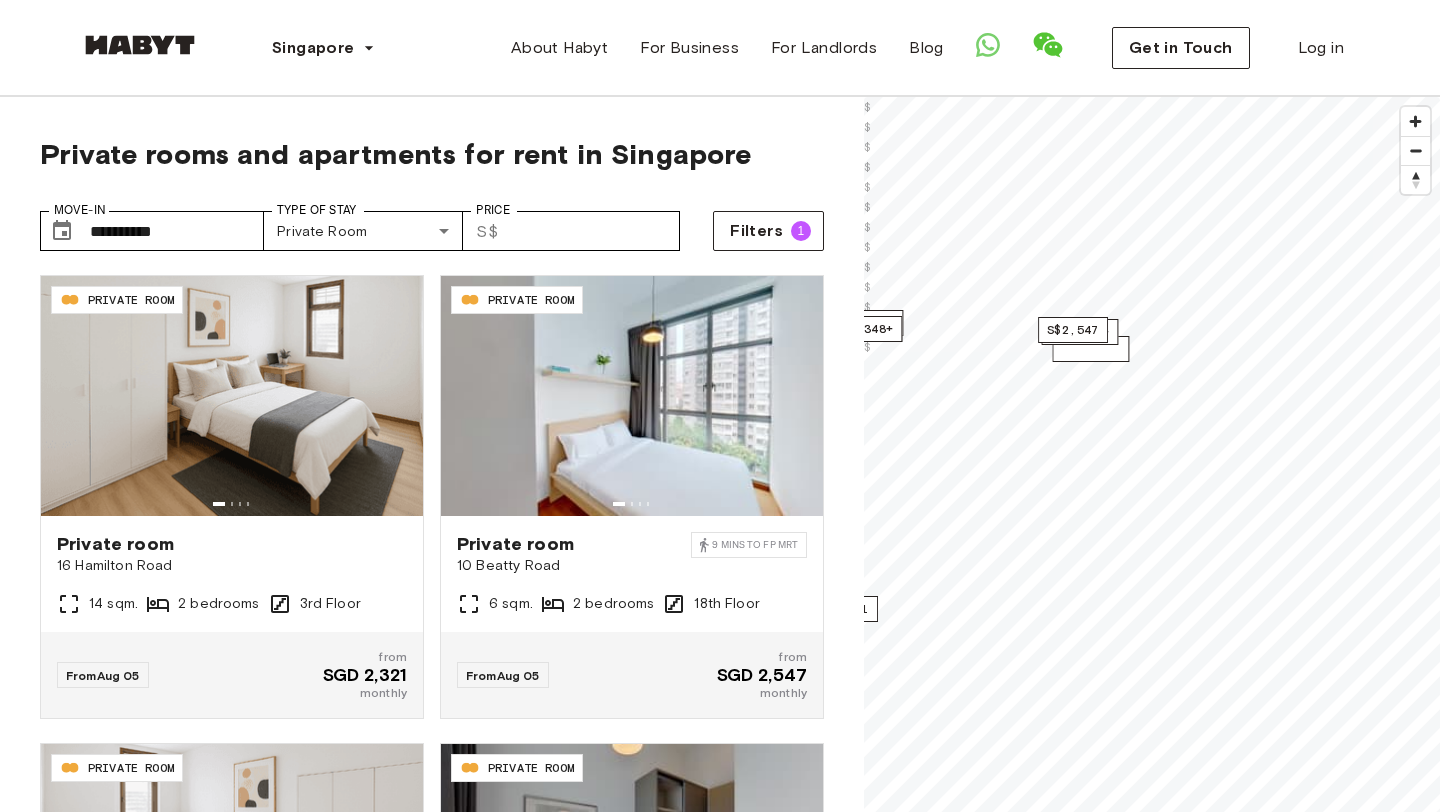 click on "S$1,864+" at bounding box center [1090, 349] 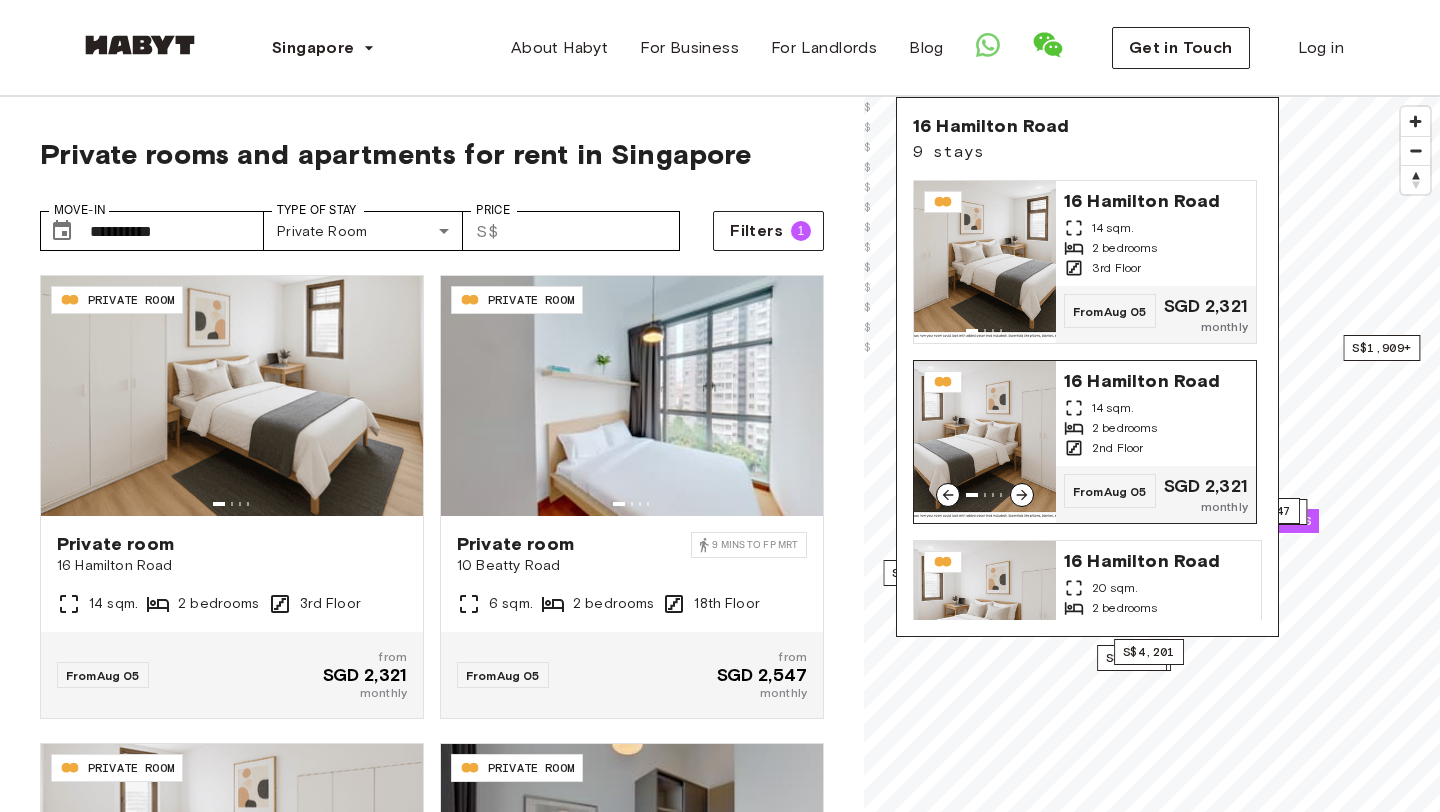 click on "2 bedrooms" at bounding box center [1125, 428] 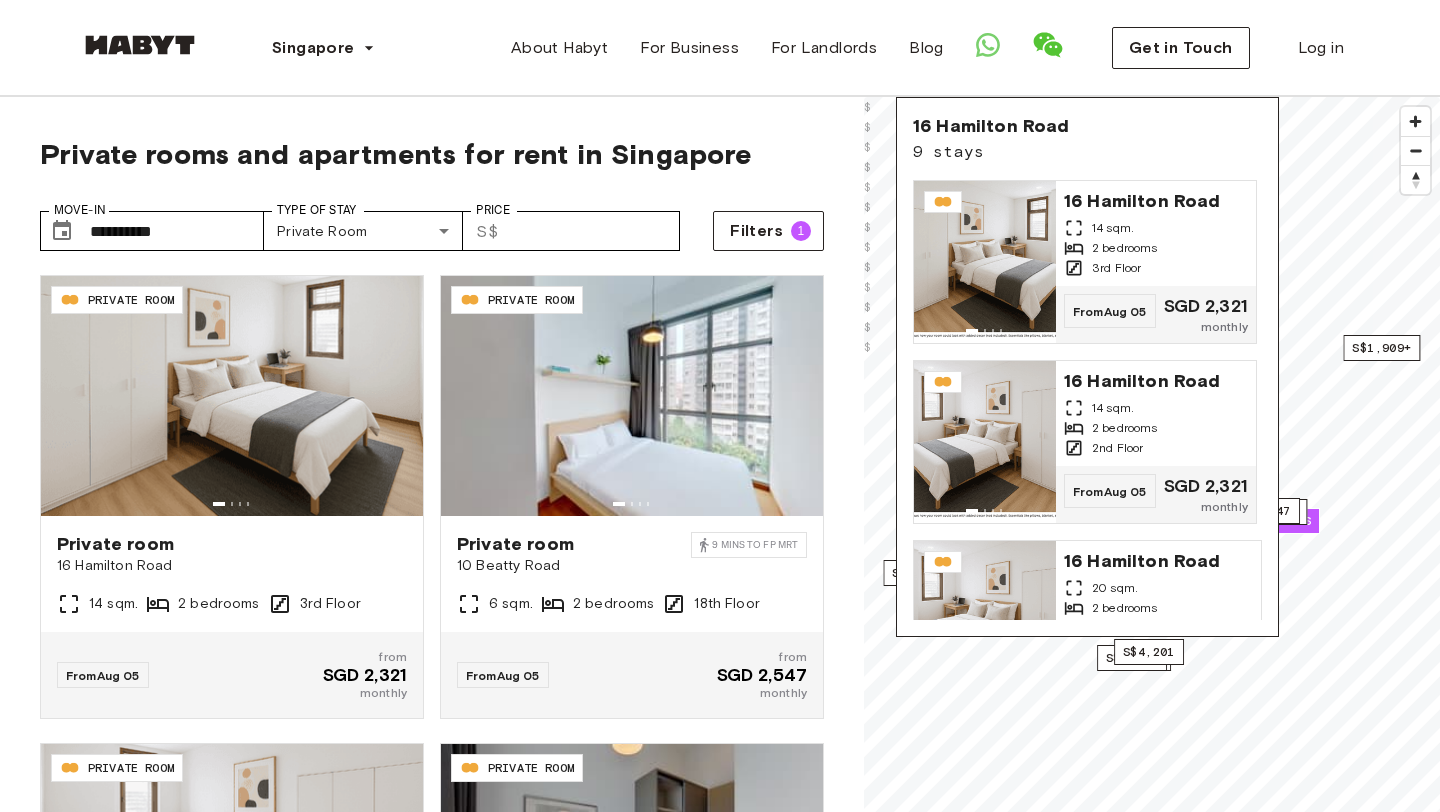 click on "Singapore Europe Amsterdam Berlin Frankfurt Hamburg Lisbon Madrid Milan Modena Paris Turin Munich Rotterdam Stuttgart Dusseldorf Cologne Zurich The Hague Graz Brussels Leipzig Asia Hong Kong Singapore Seoul Phuket Tokyo About Habyt For Business For Landlords Blog Get in Touch Log in" at bounding box center [720, 48] 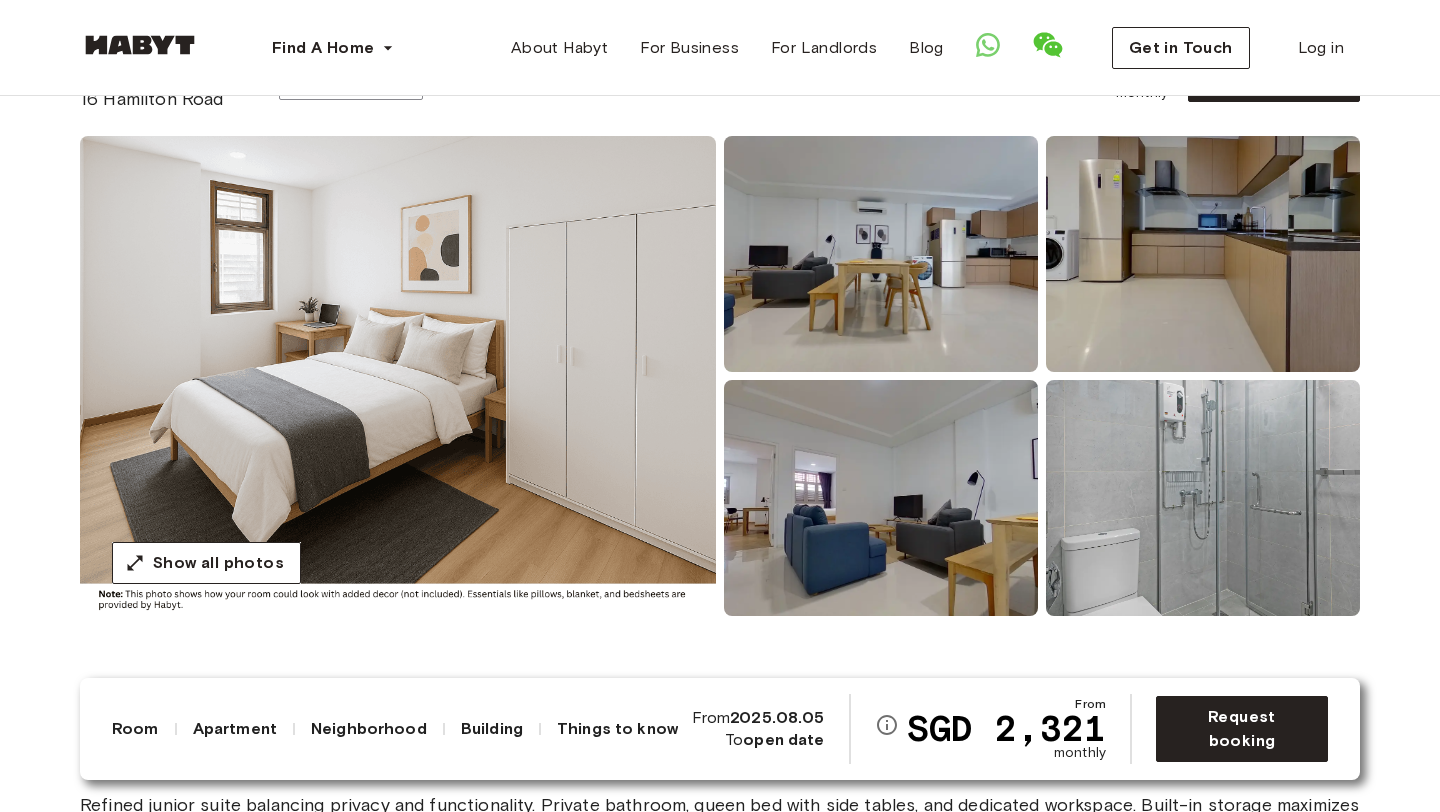 scroll, scrollTop: 126, scrollLeft: 0, axis: vertical 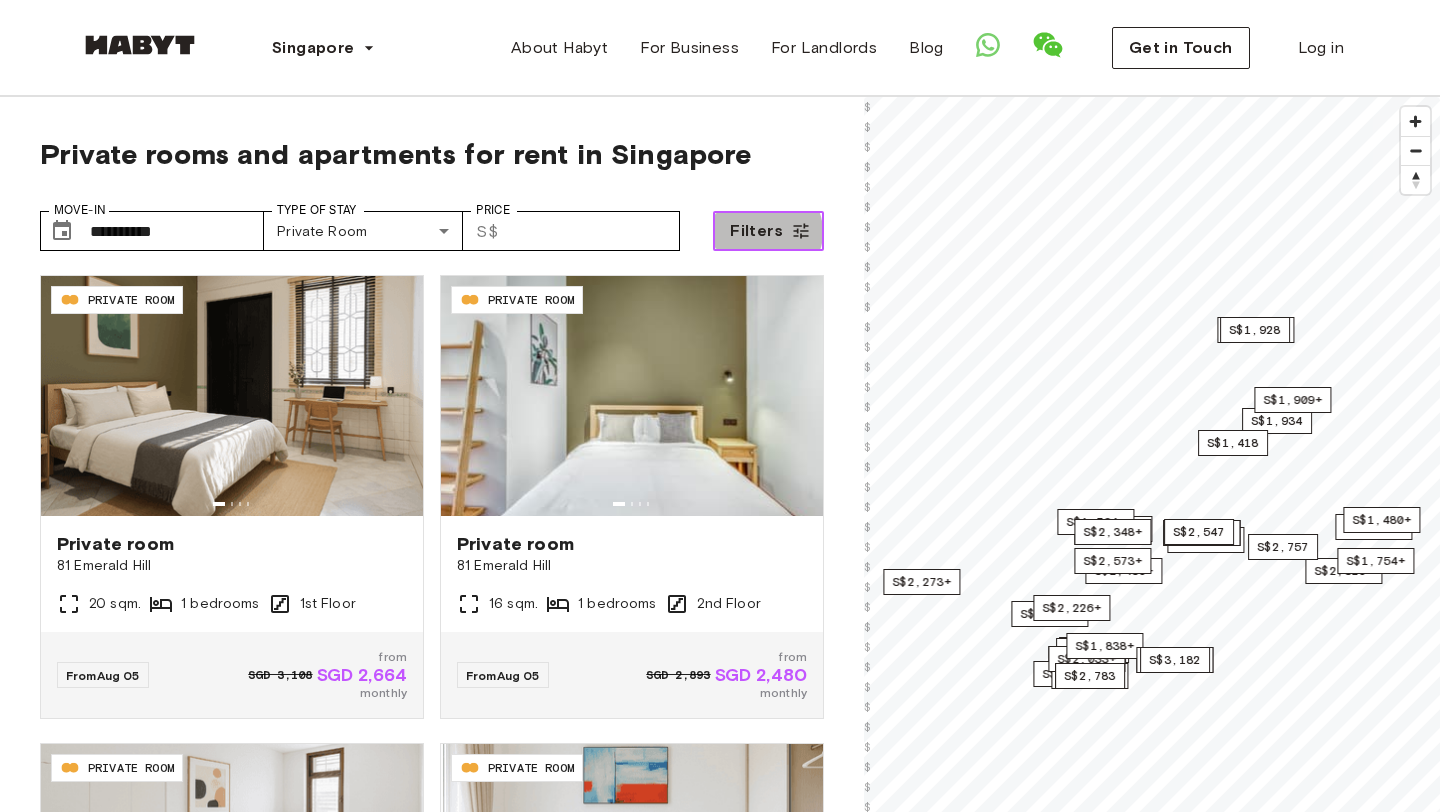 click on "Filters" at bounding box center (756, 231) 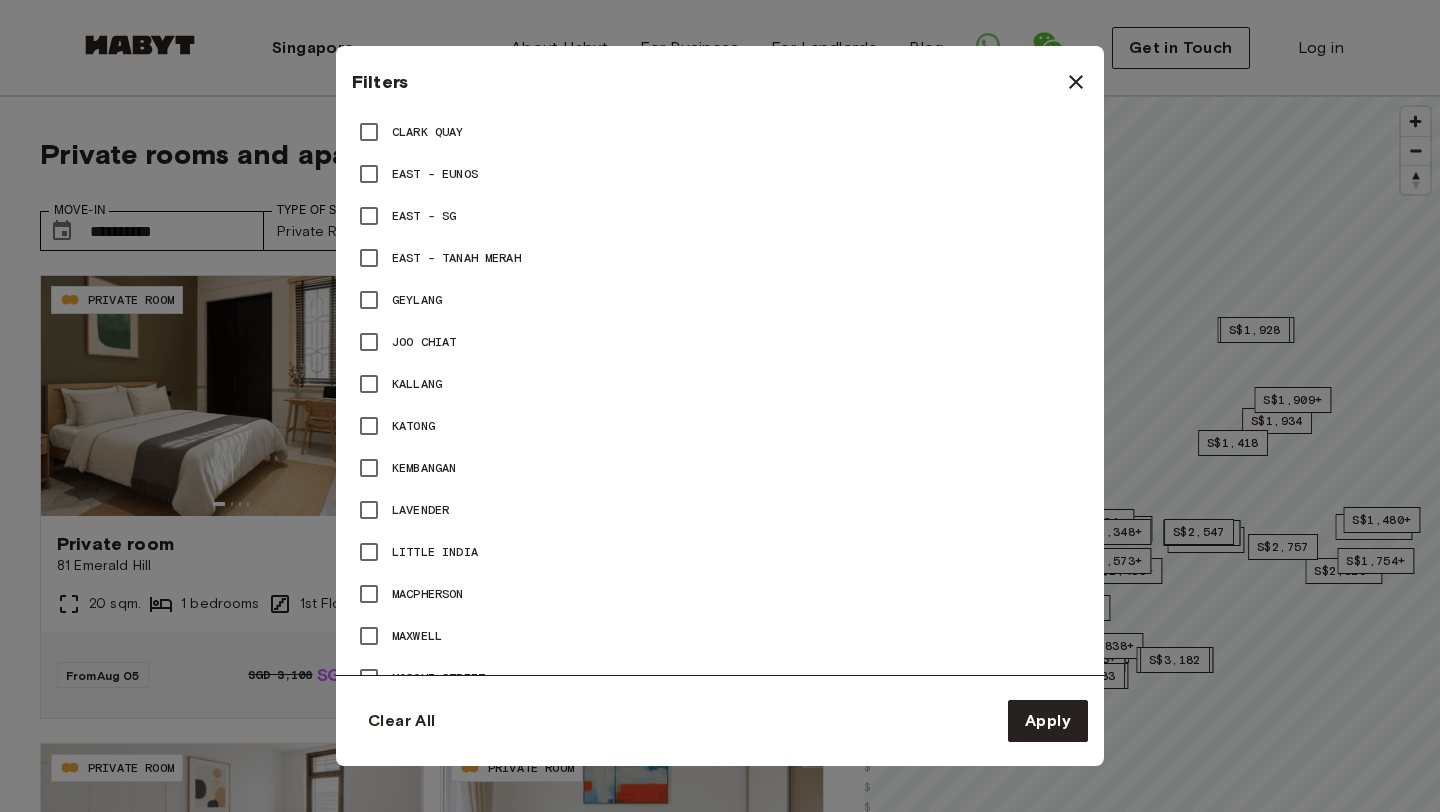 scroll, scrollTop: 1847, scrollLeft: 0, axis: vertical 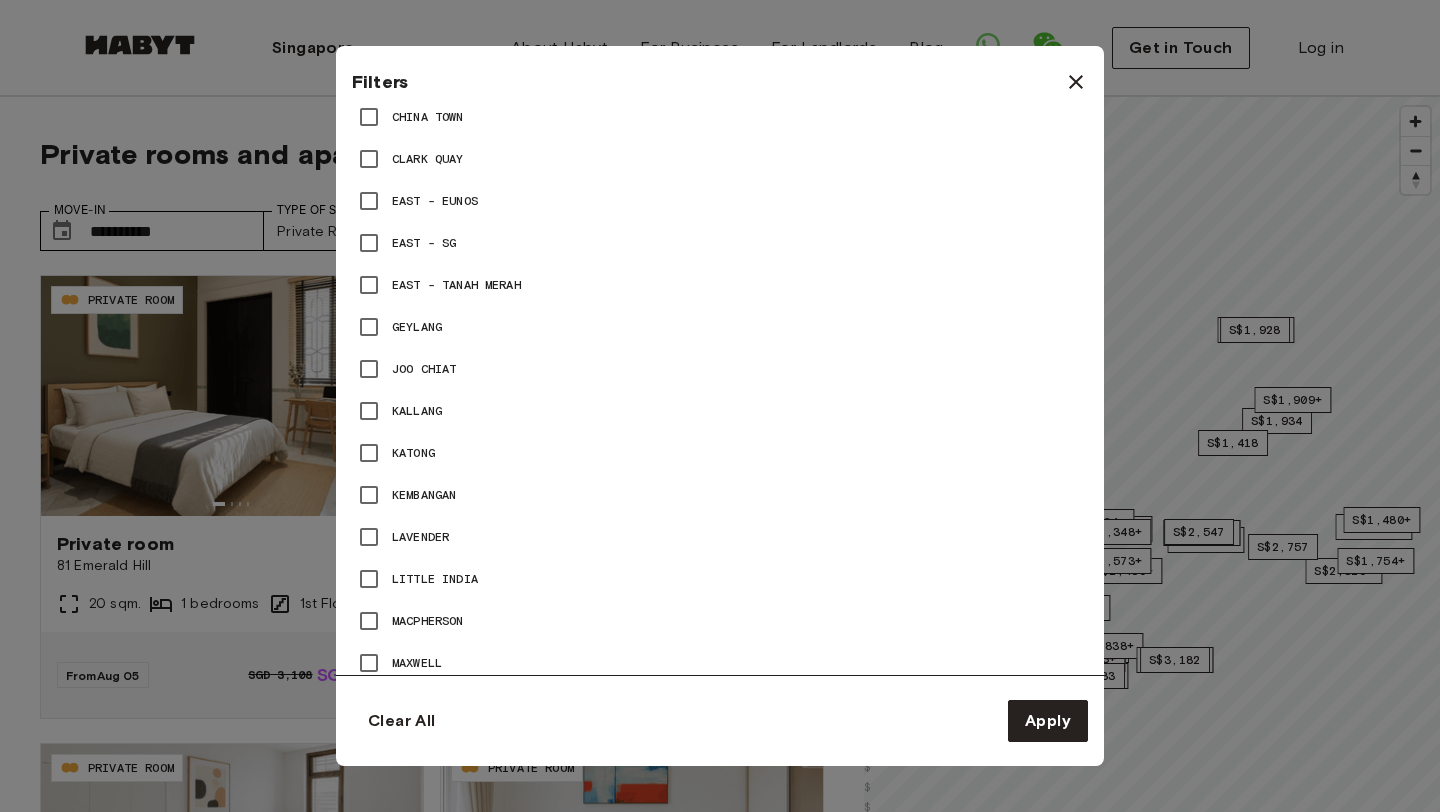 click on "Geylang" at bounding box center (417, 327) 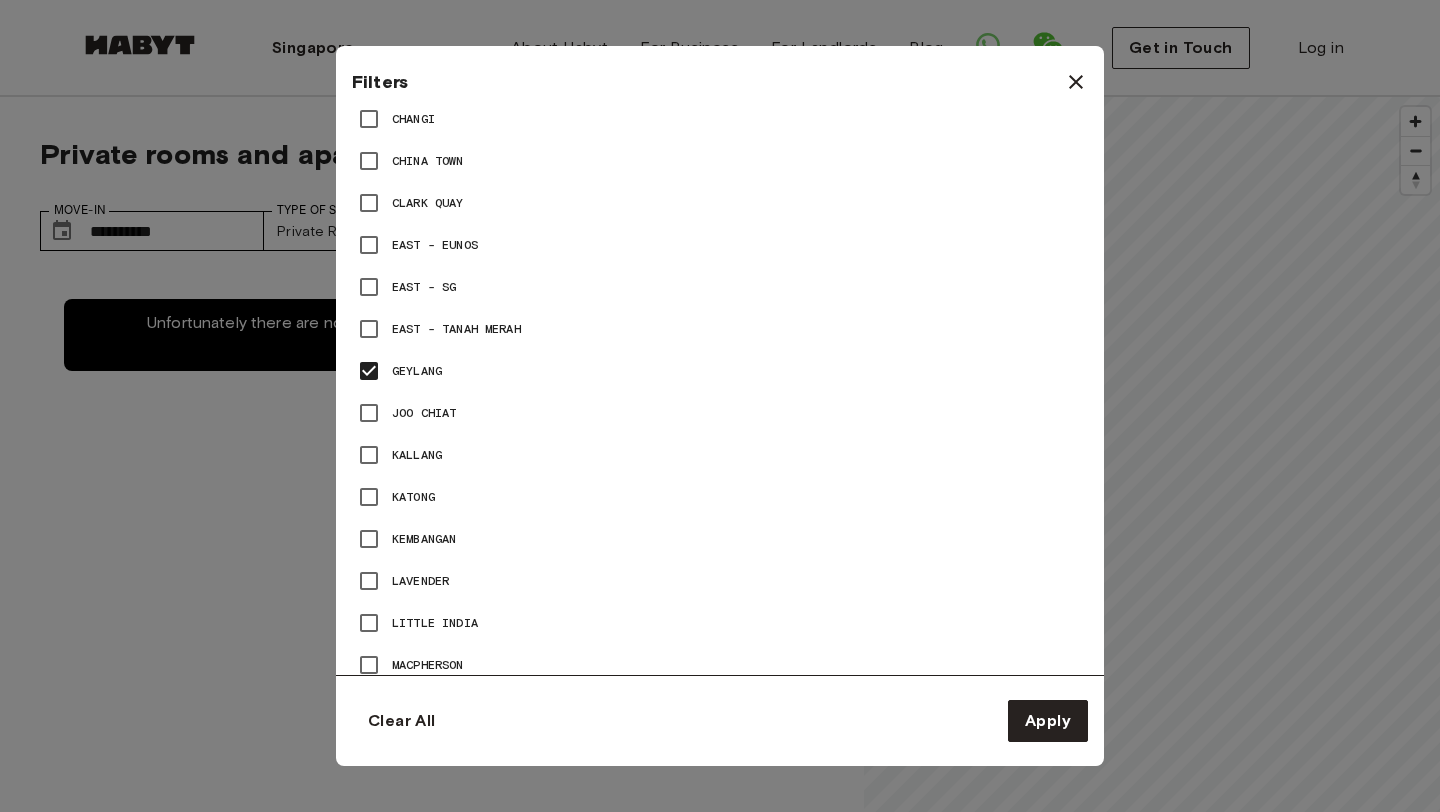 scroll, scrollTop: 1802, scrollLeft: 0, axis: vertical 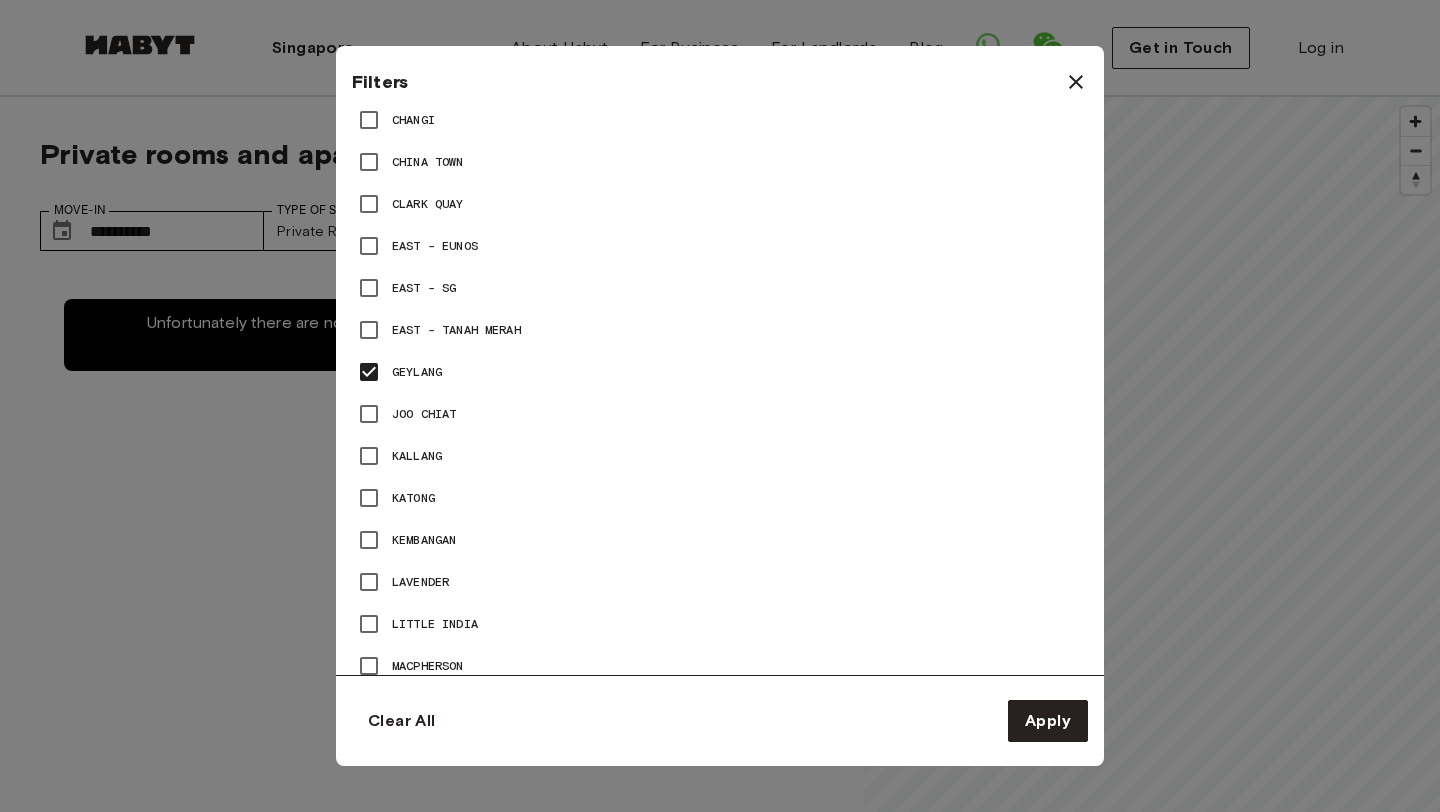 click on "Kallang" at bounding box center (417, 456) 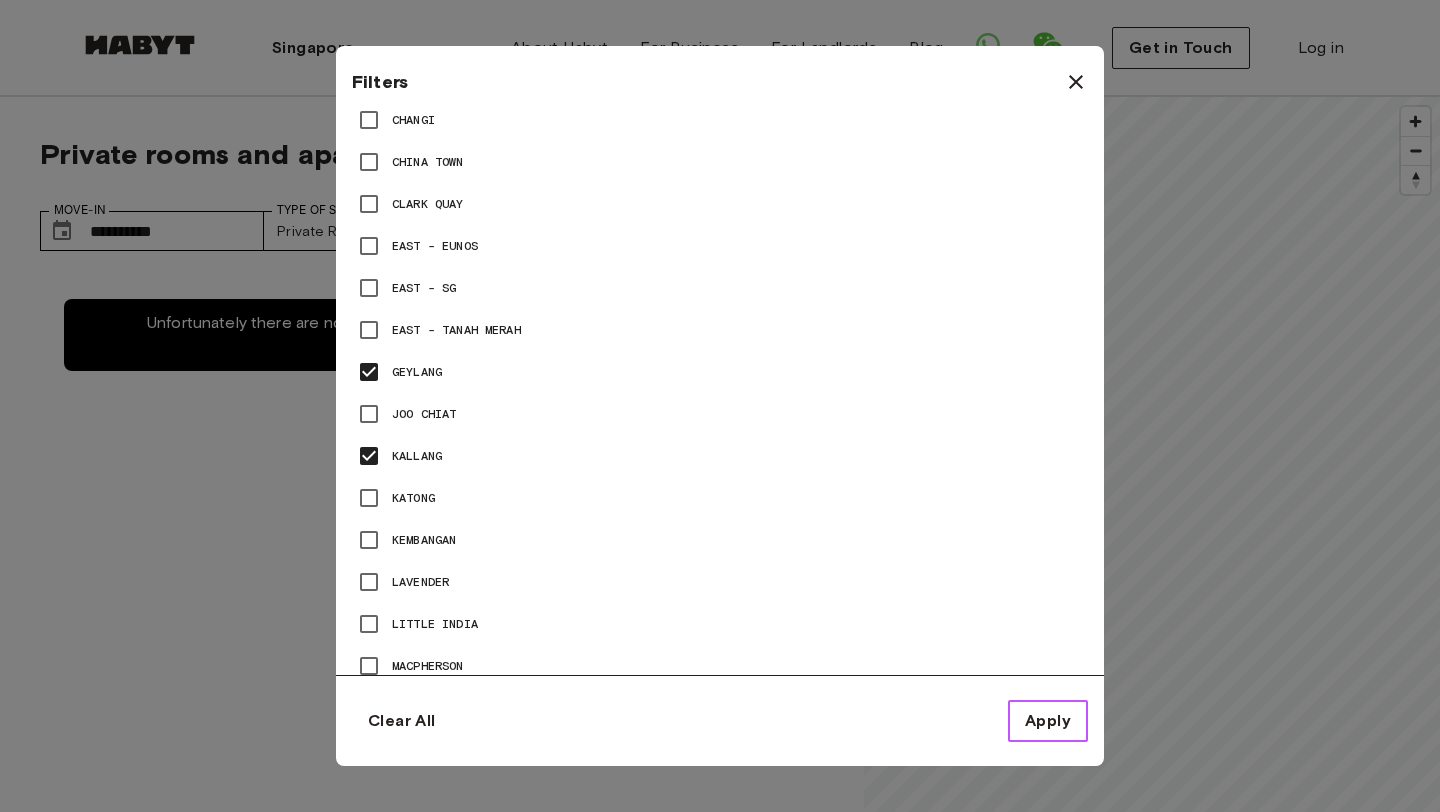 click on "Apply" at bounding box center [1048, 721] 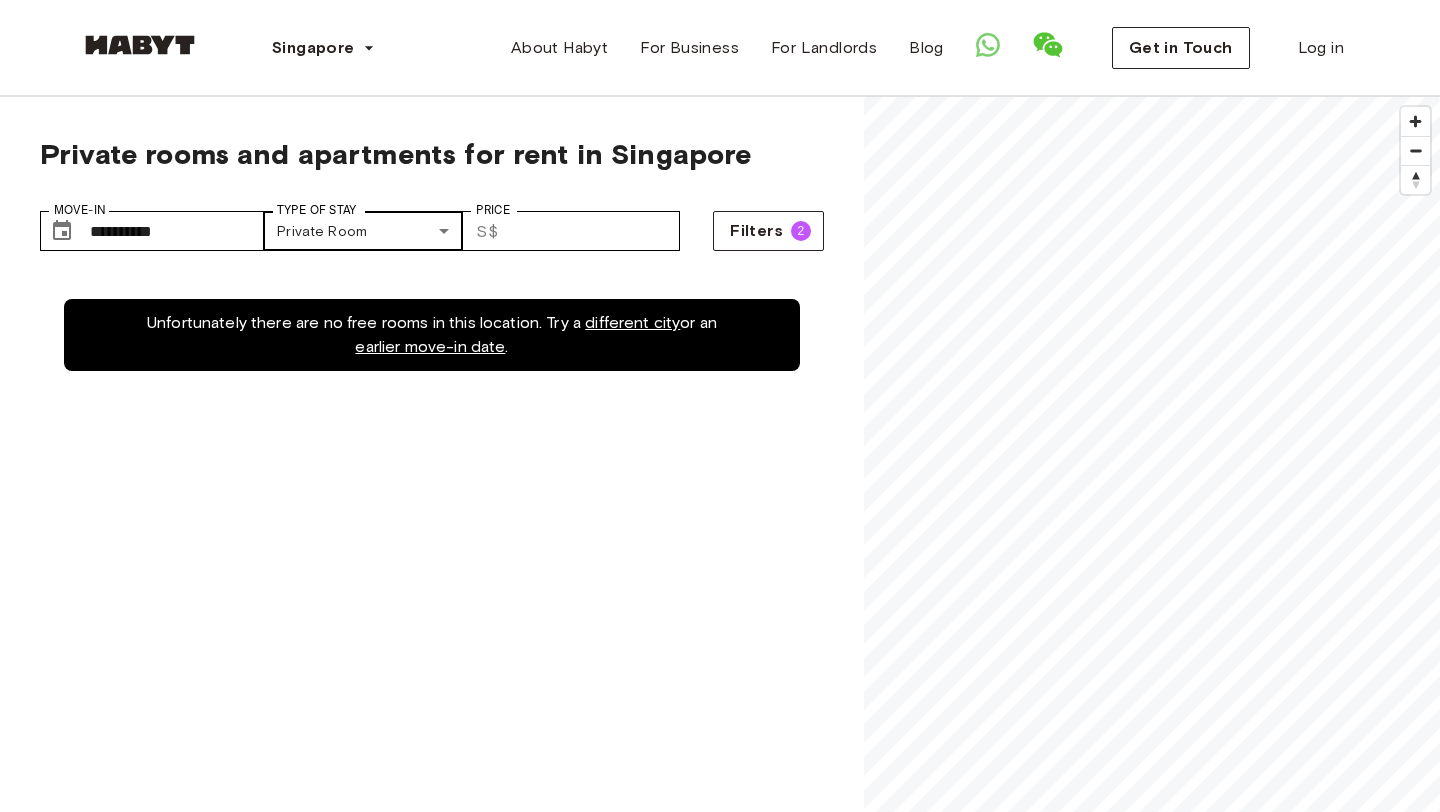 click on "Type of Stay" at bounding box center (317, 210) 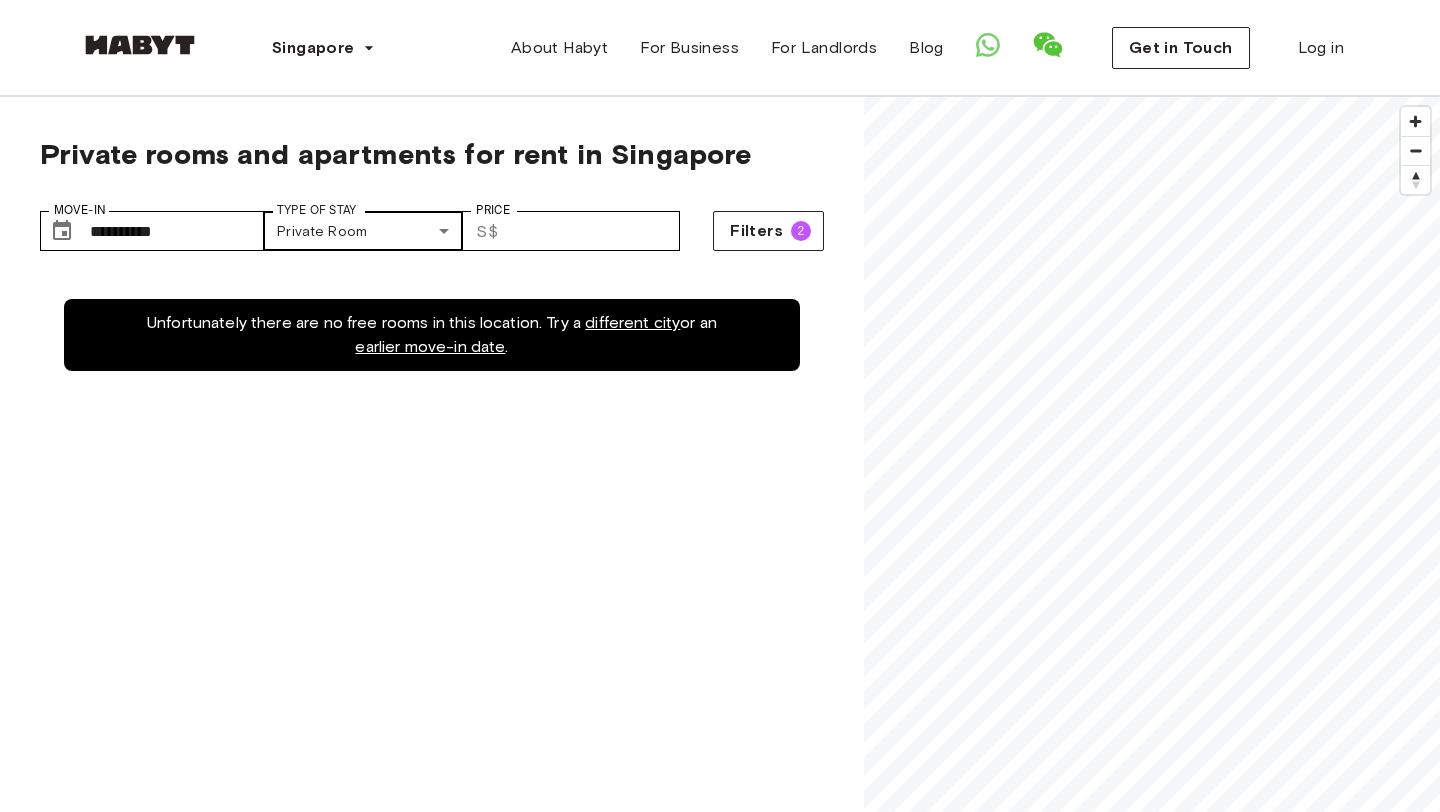 click on "**********" at bounding box center [720, 2351] 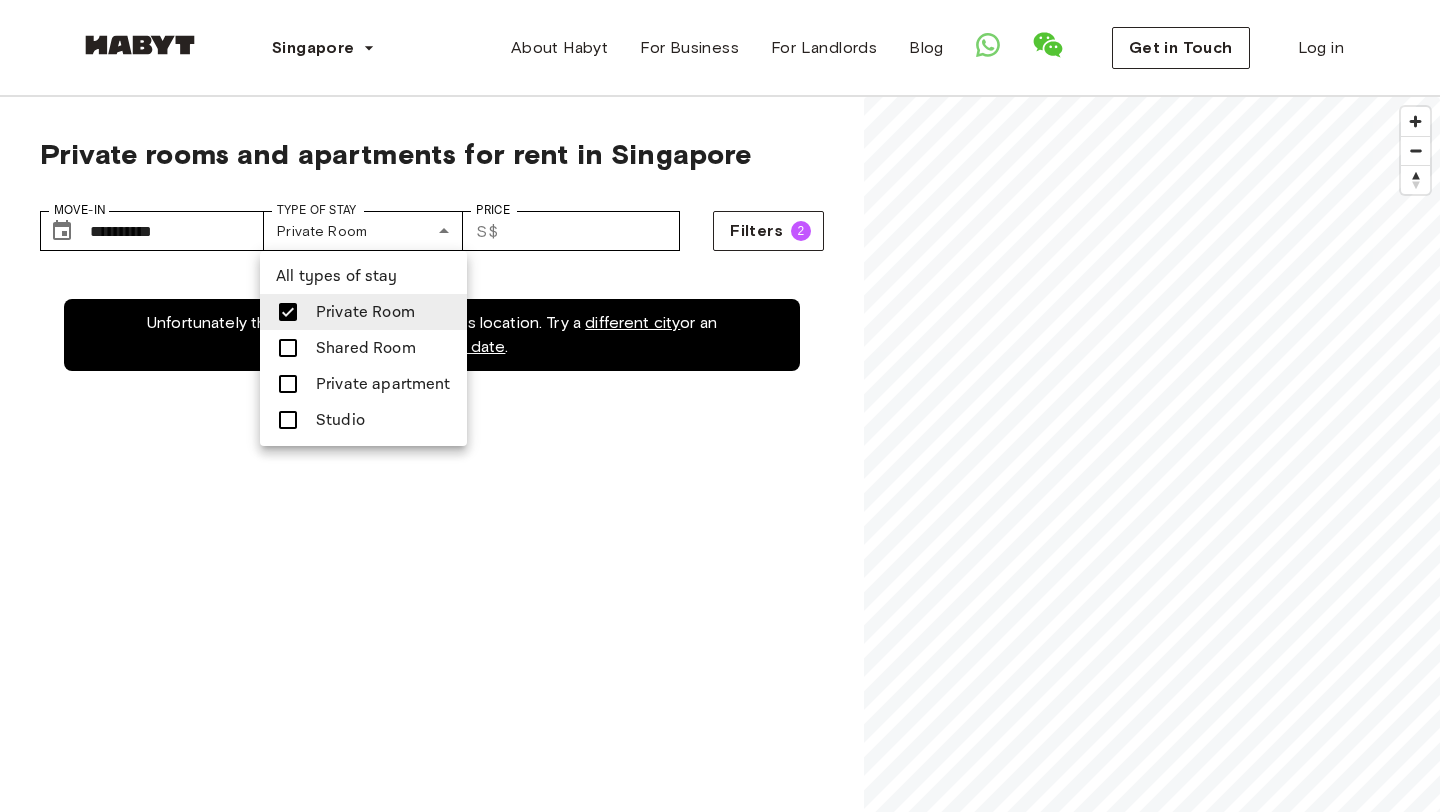click at bounding box center [288, 312] 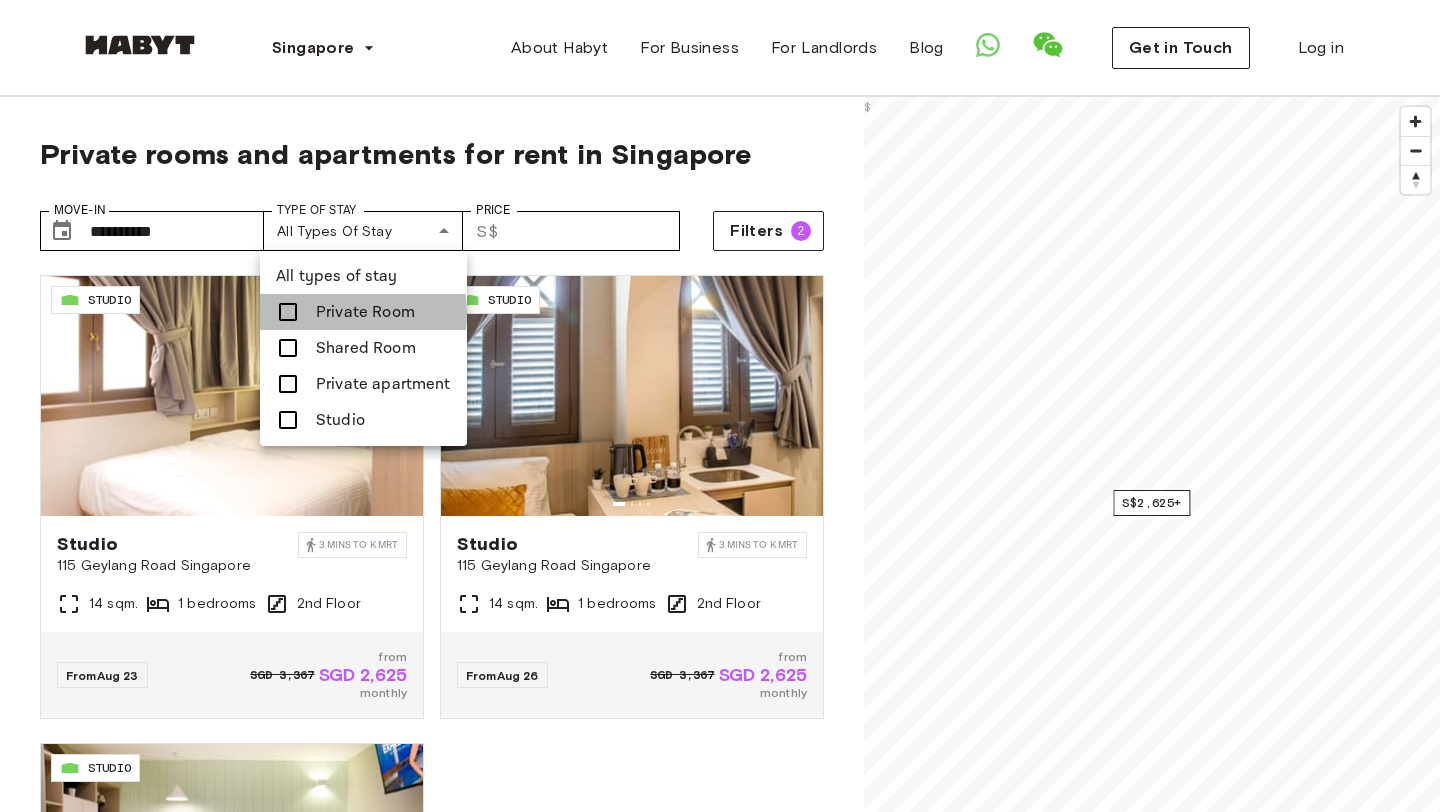 click on "Private Room" at bounding box center (365, 312) 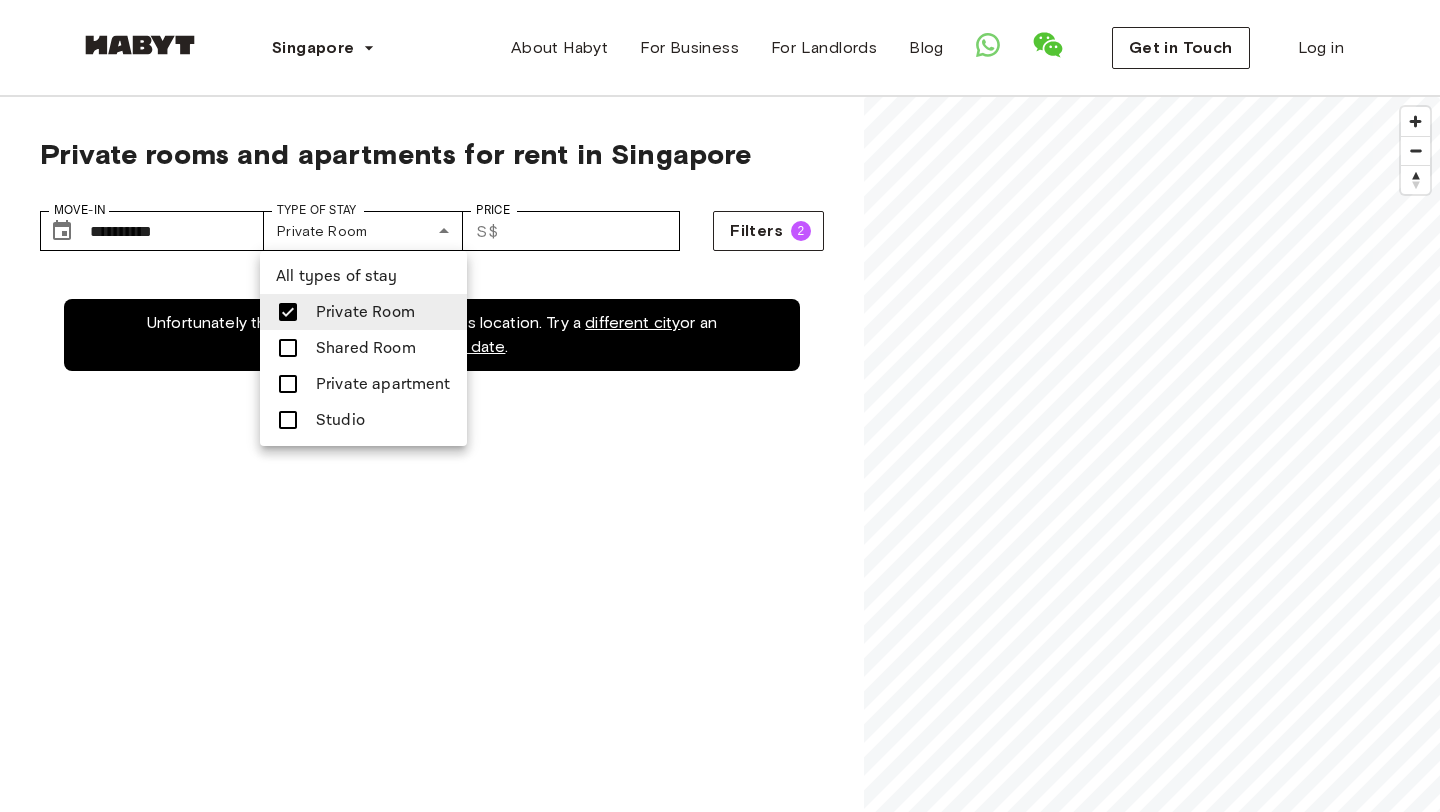 click at bounding box center [720, 406] 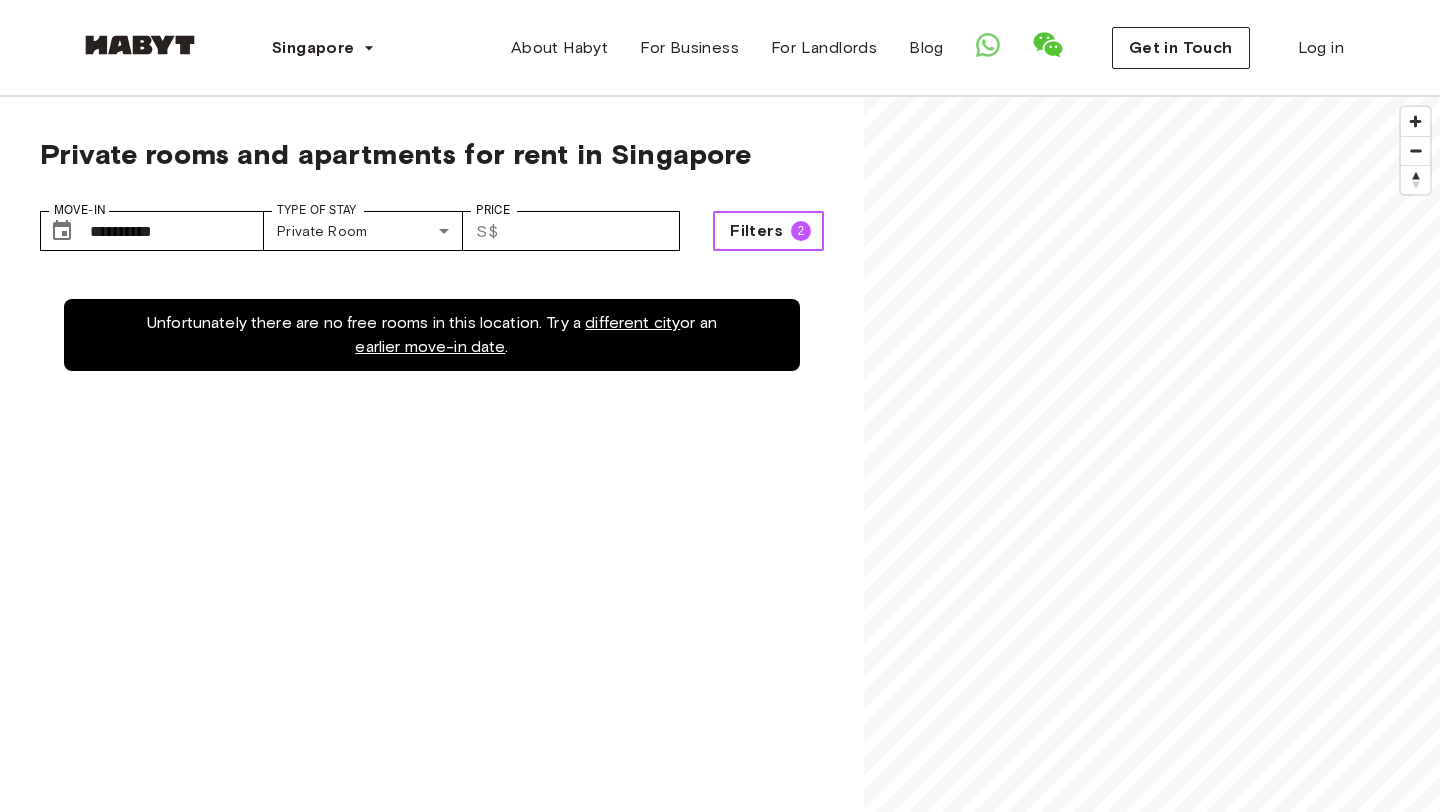 click on "Filters" at bounding box center (756, 231) 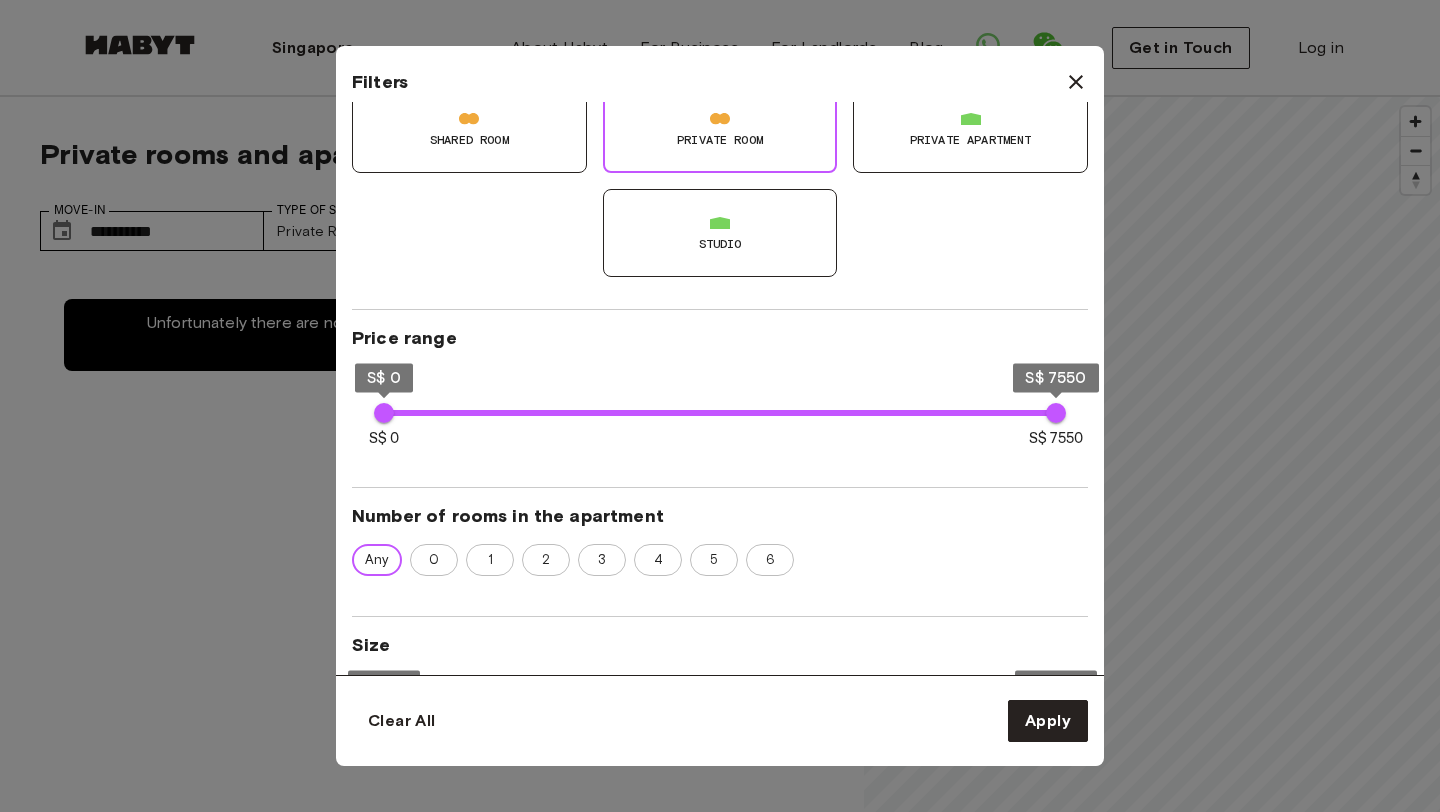 scroll, scrollTop: 0, scrollLeft: 0, axis: both 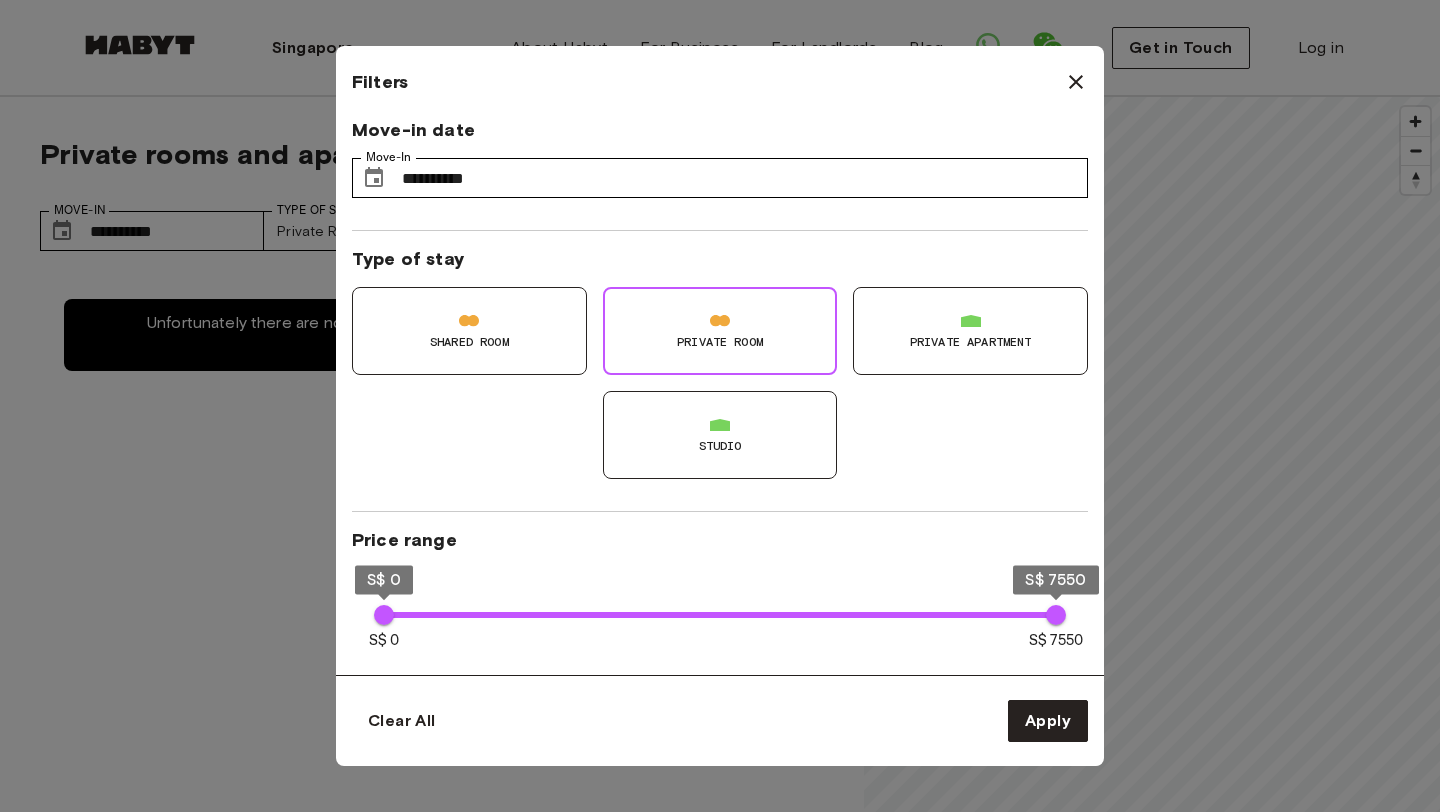 click on "Private apartment" at bounding box center [970, 331] 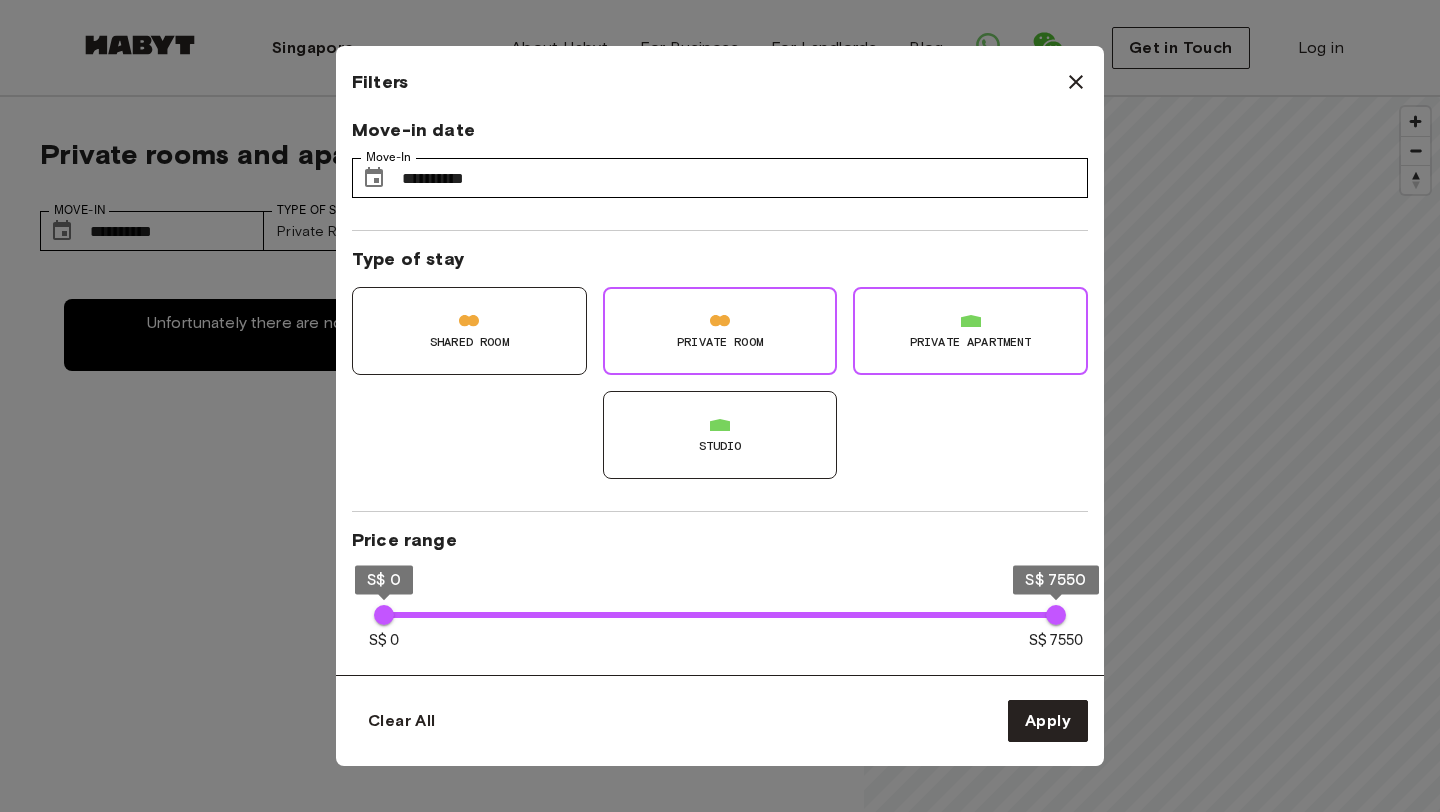 click on "Studio" at bounding box center [720, 446] 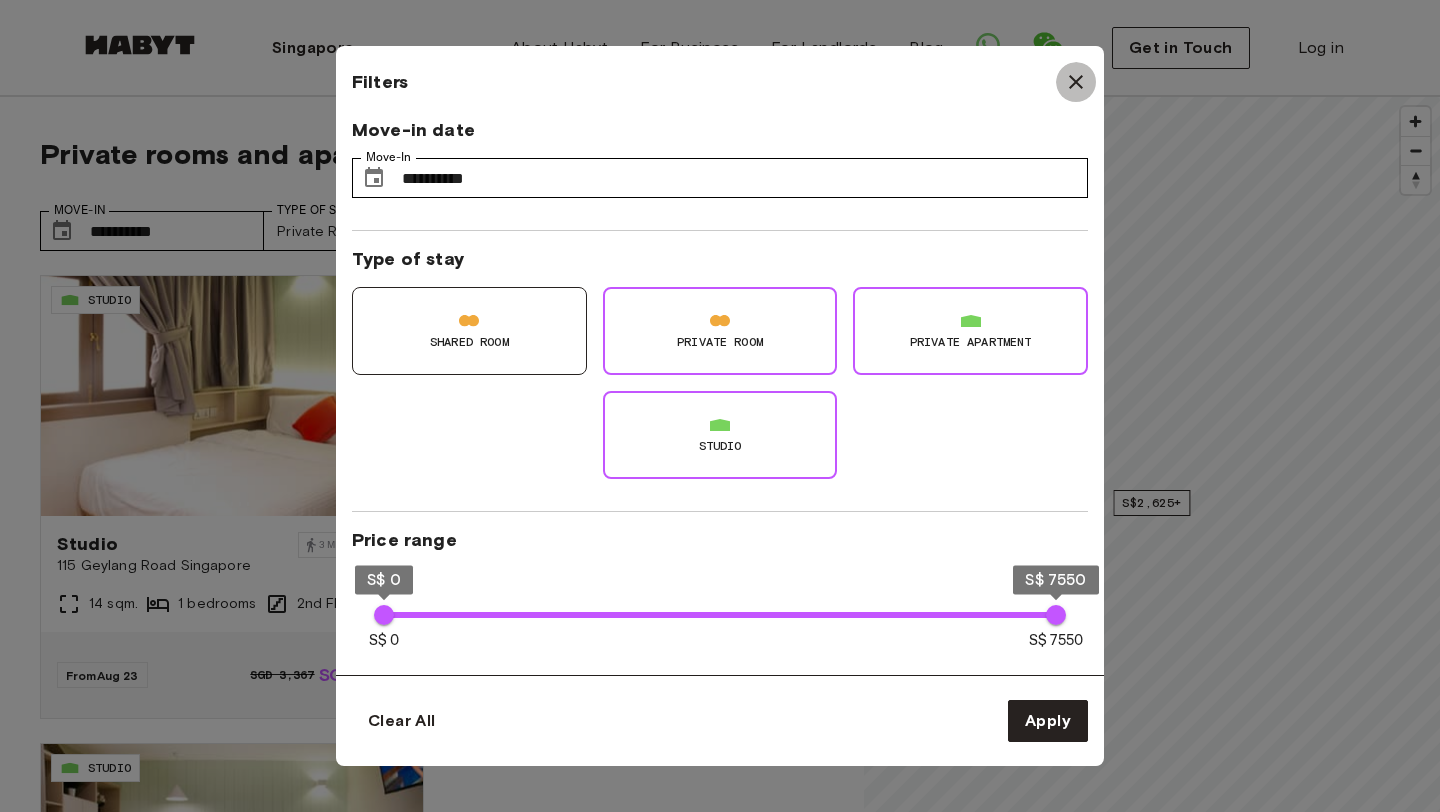 click 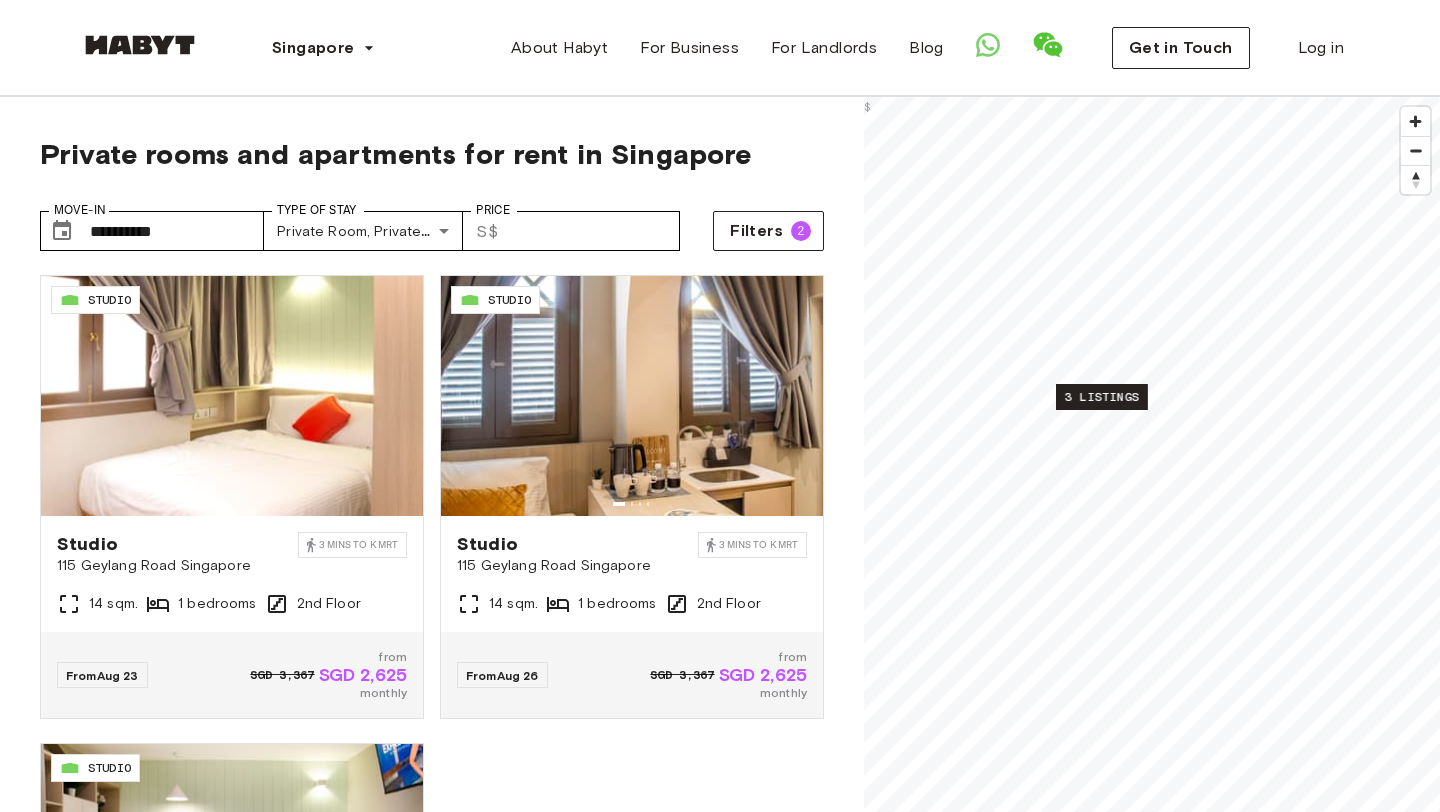 click on "3 listings" at bounding box center [1102, 397] 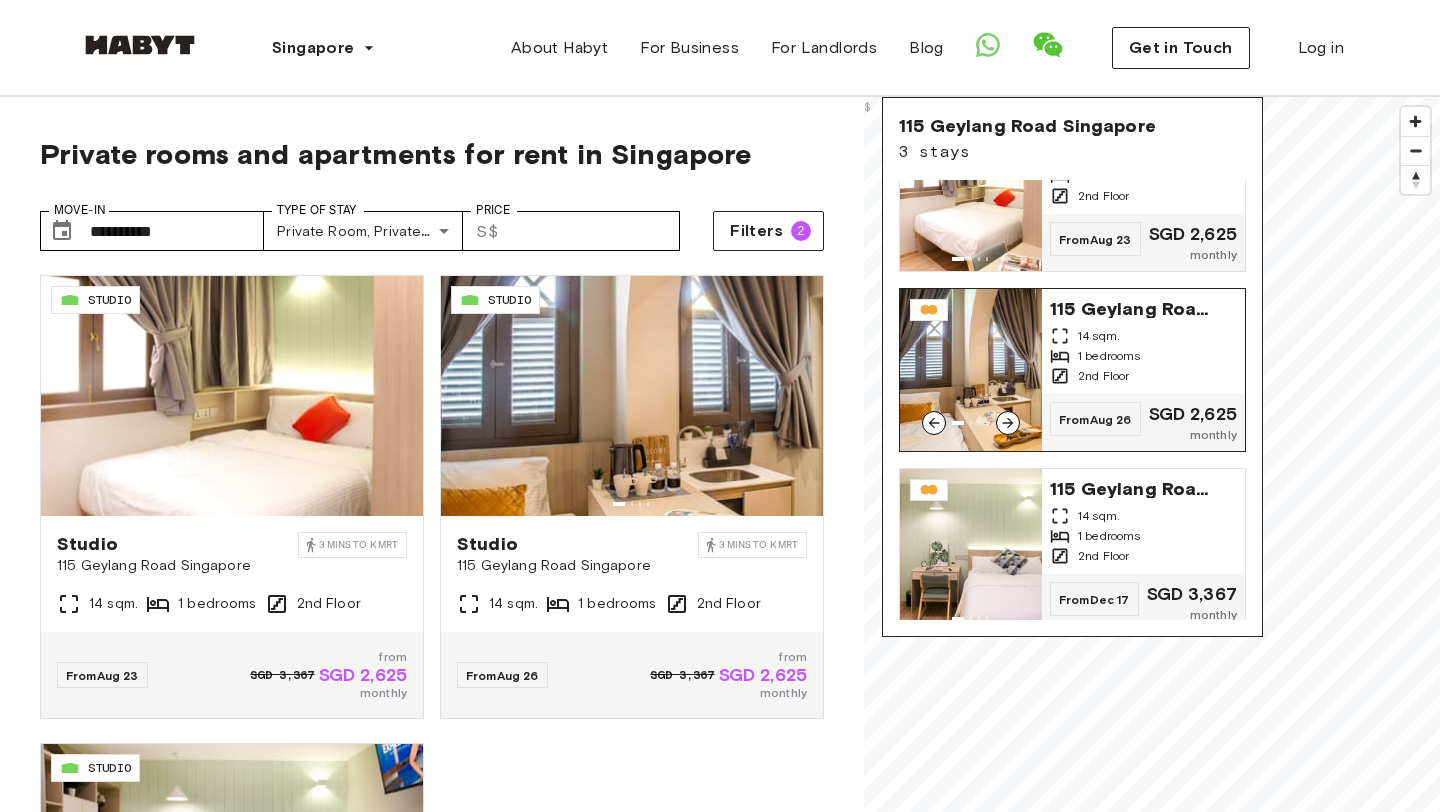 scroll, scrollTop: 83, scrollLeft: 0, axis: vertical 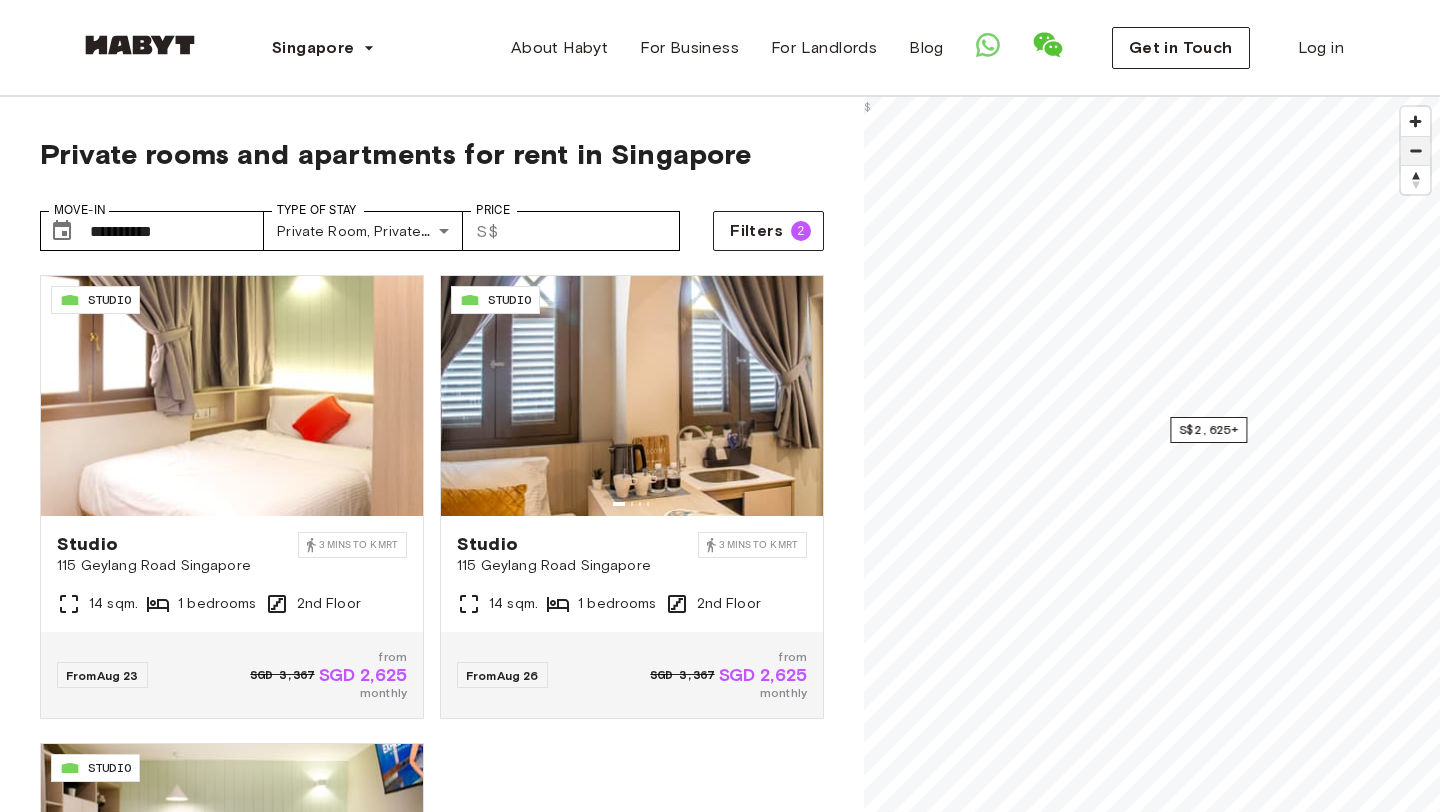 click at bounding box center (1415, 151) 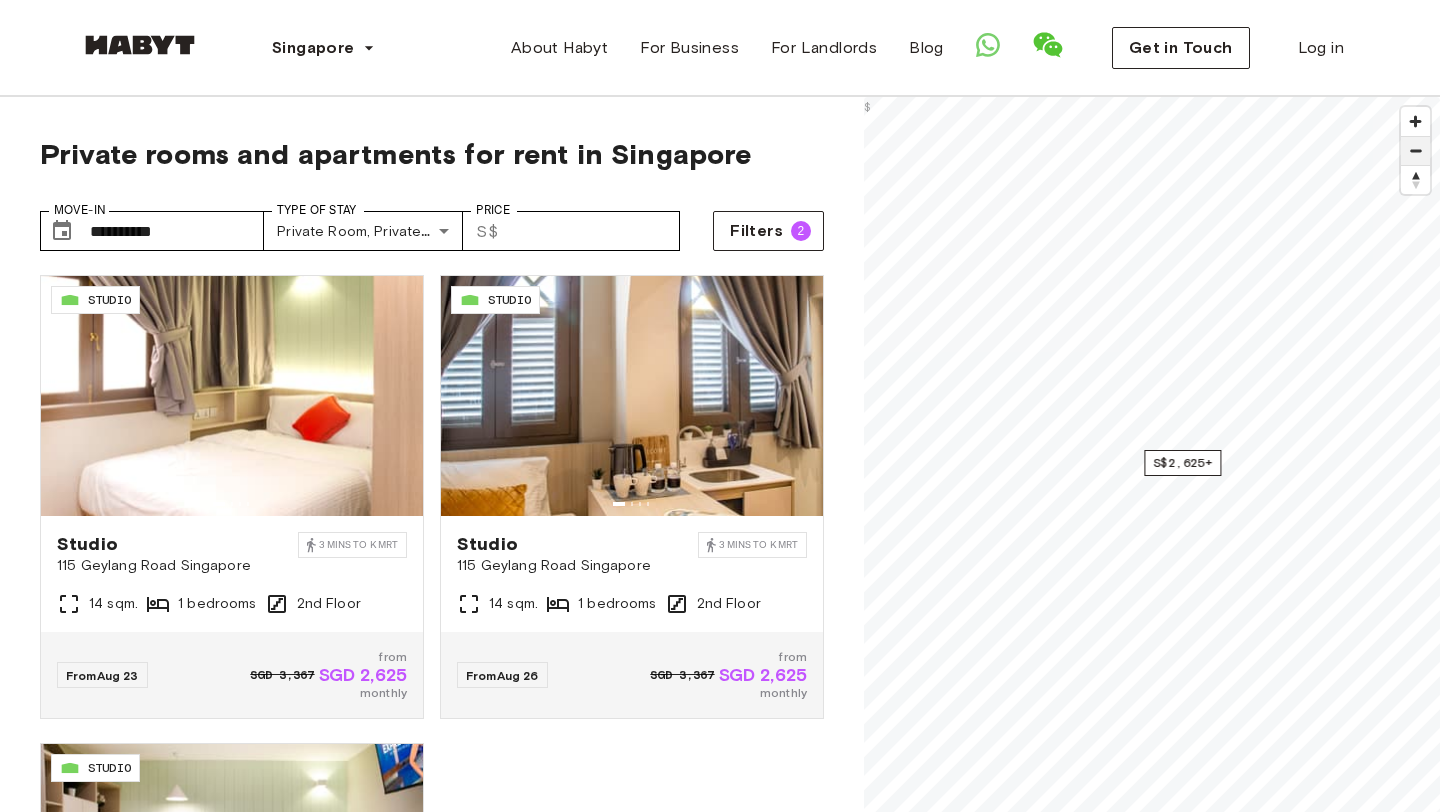 click at bounding box center (1415, 151) 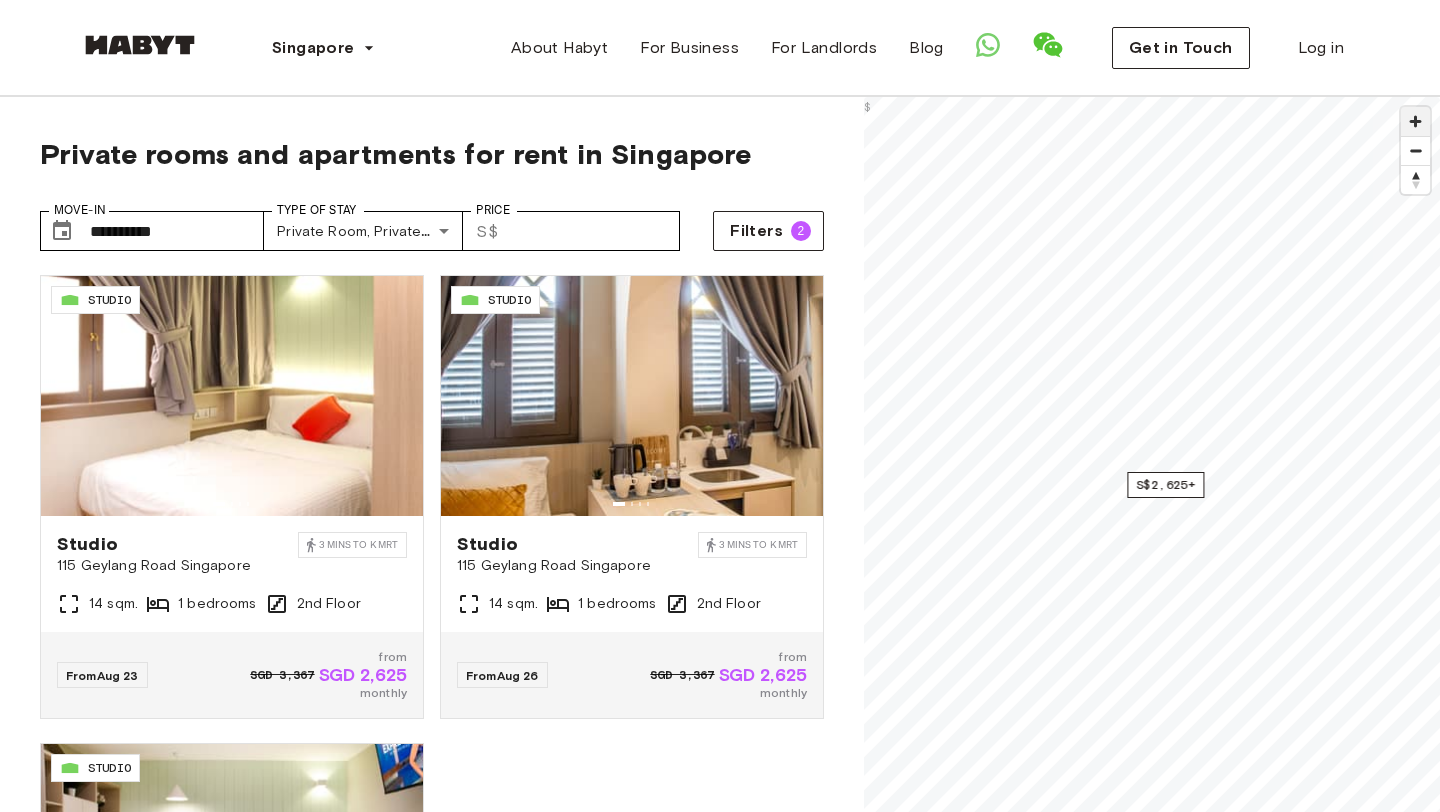 click at bounding box center [1415, 121] 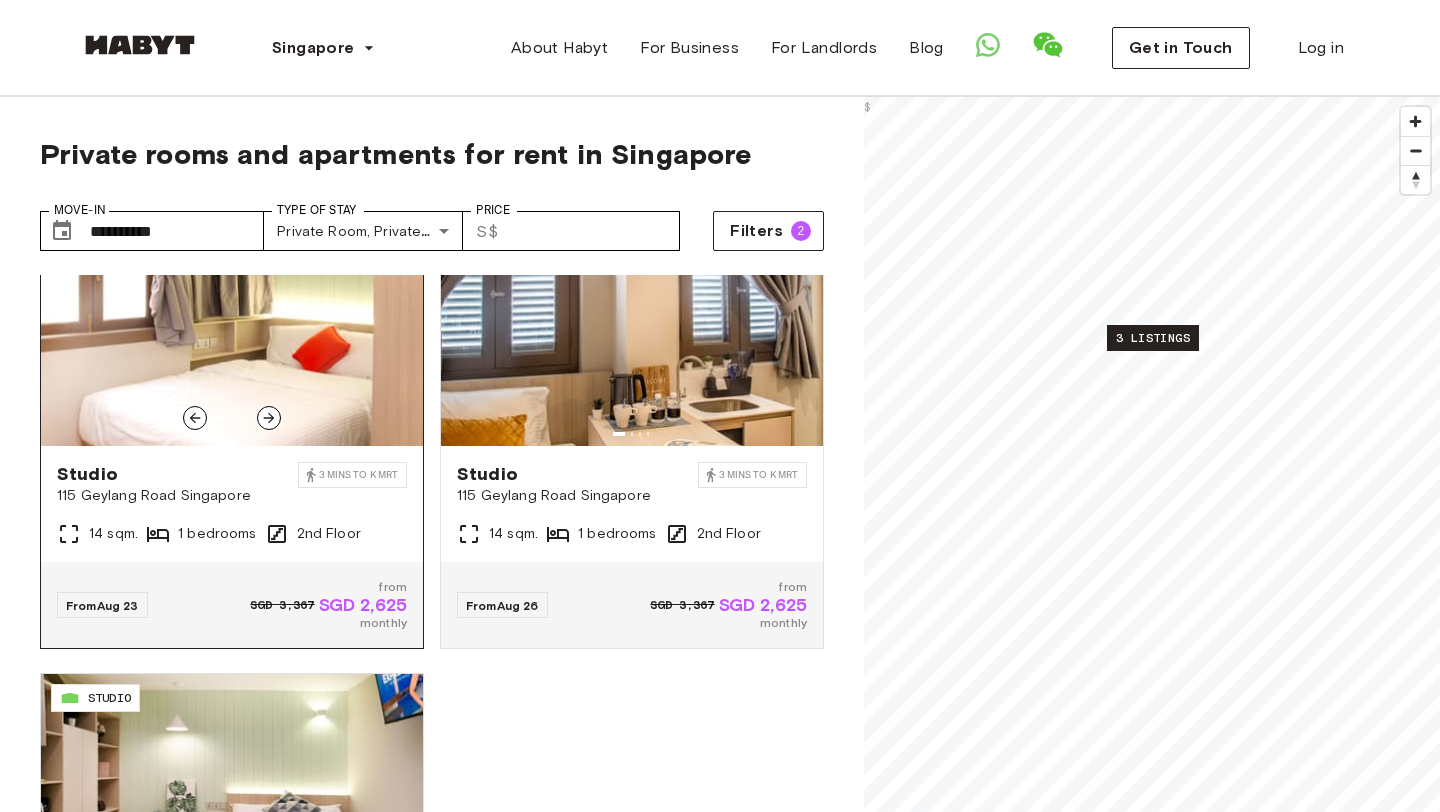 scroll, scrollTop: 89, scrollLeft: 0, axis: vertical 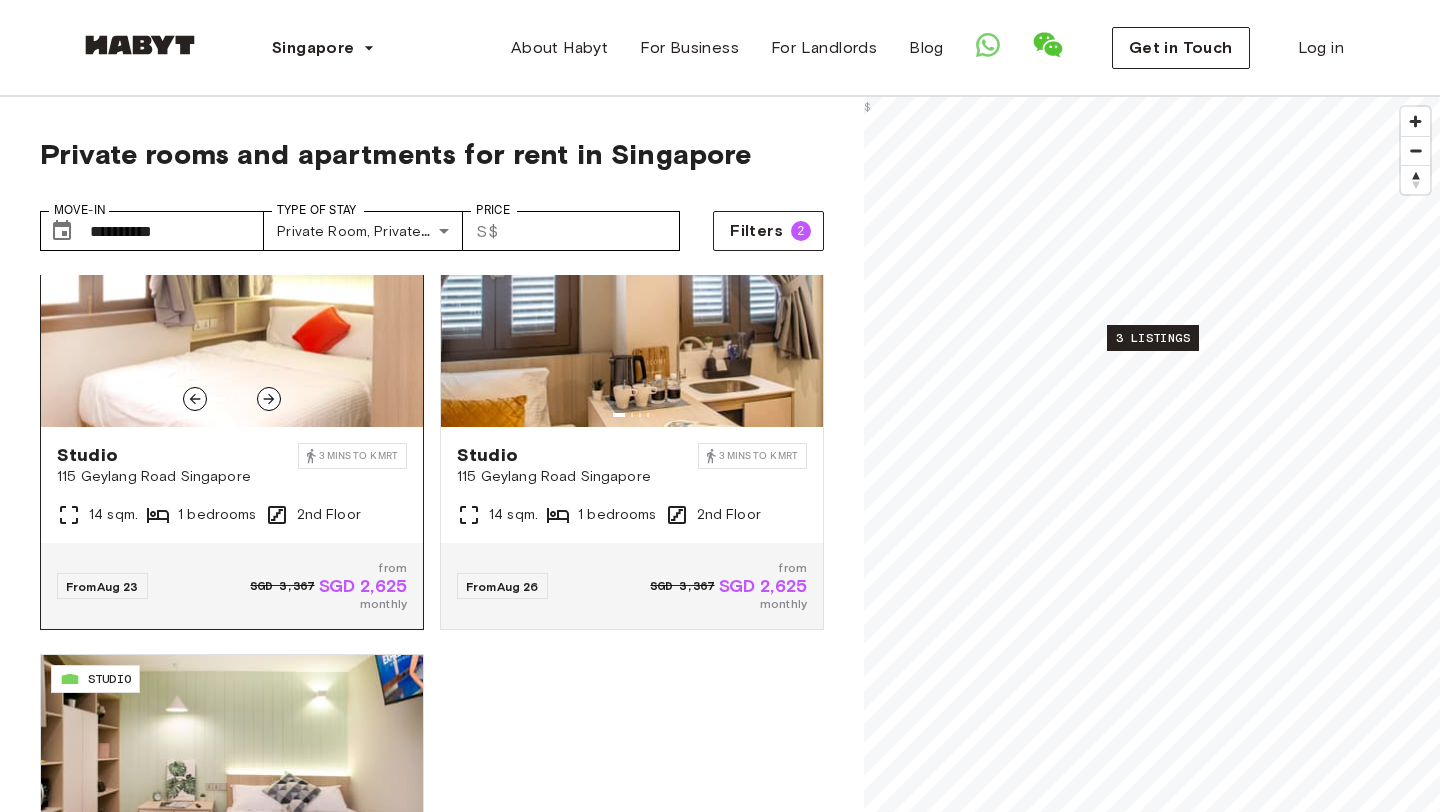 click 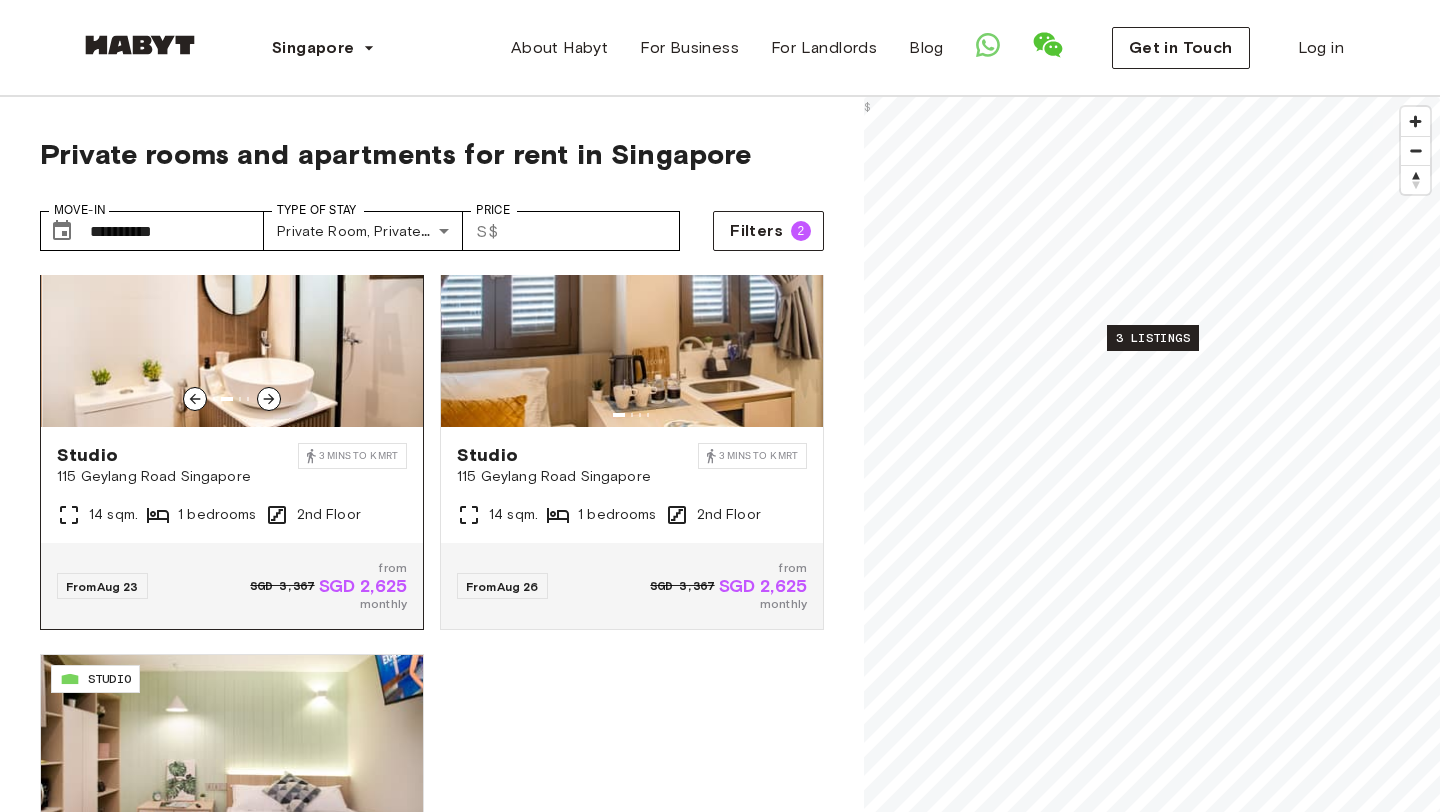click 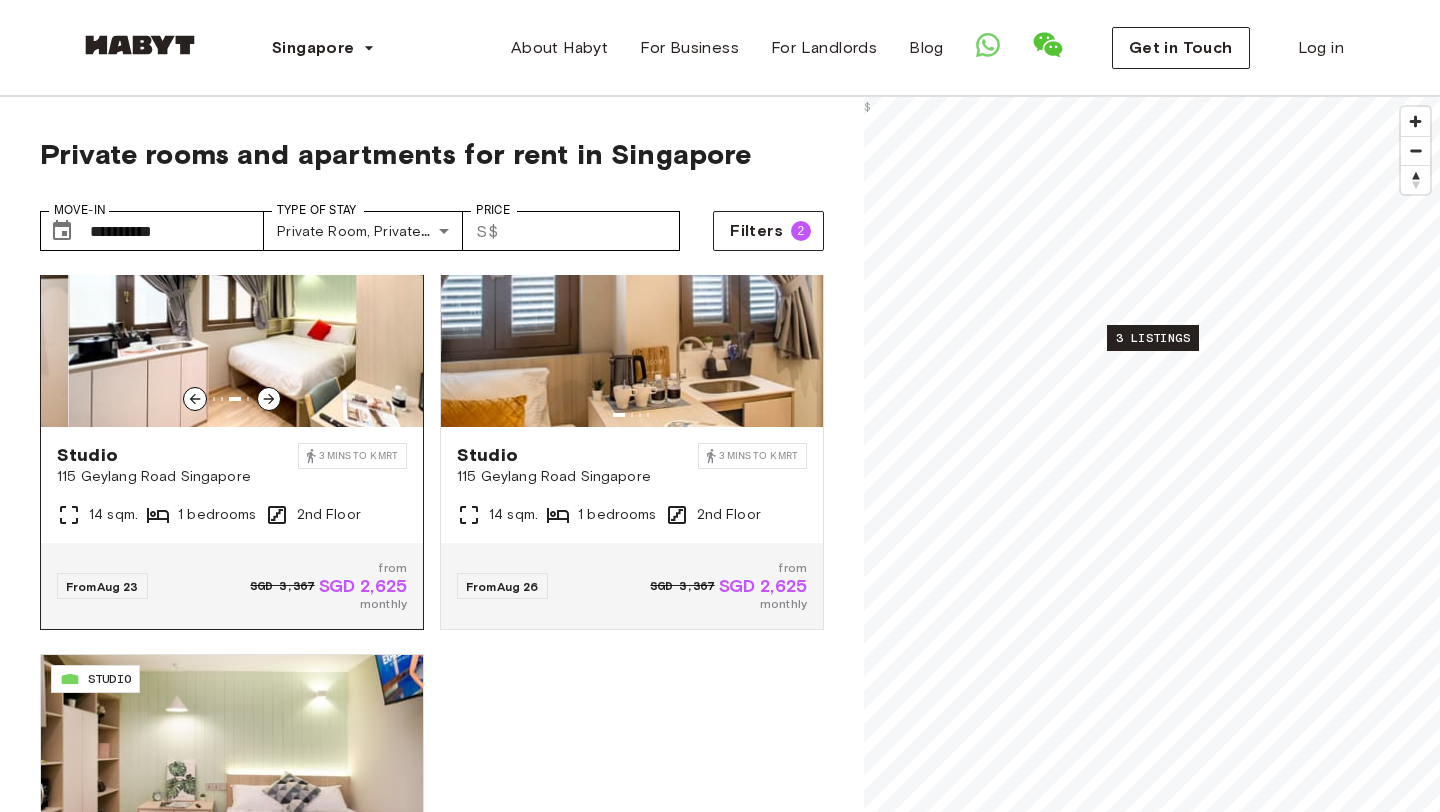 scroll, scrollTop: 0, scrollLeft: 0, axis: both 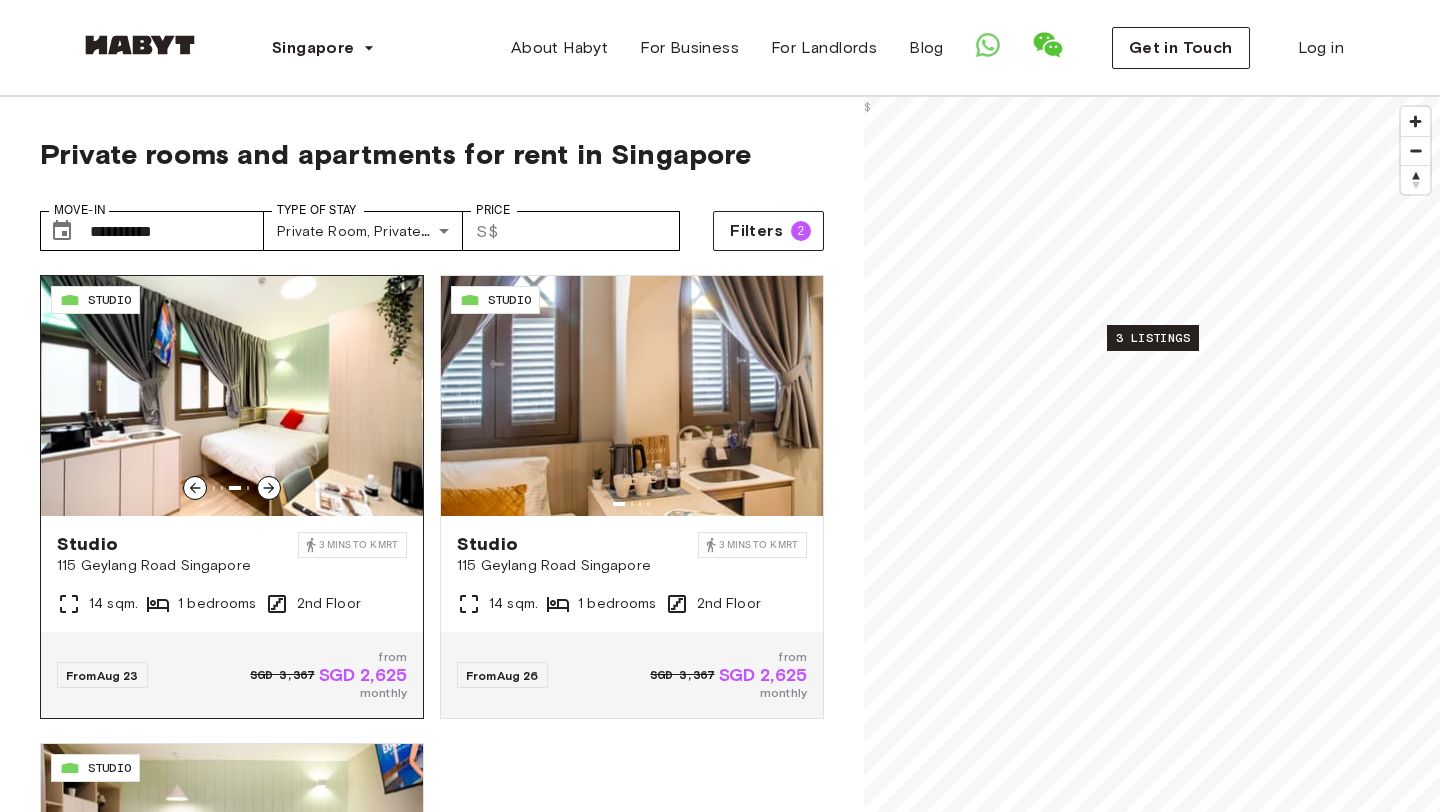 click 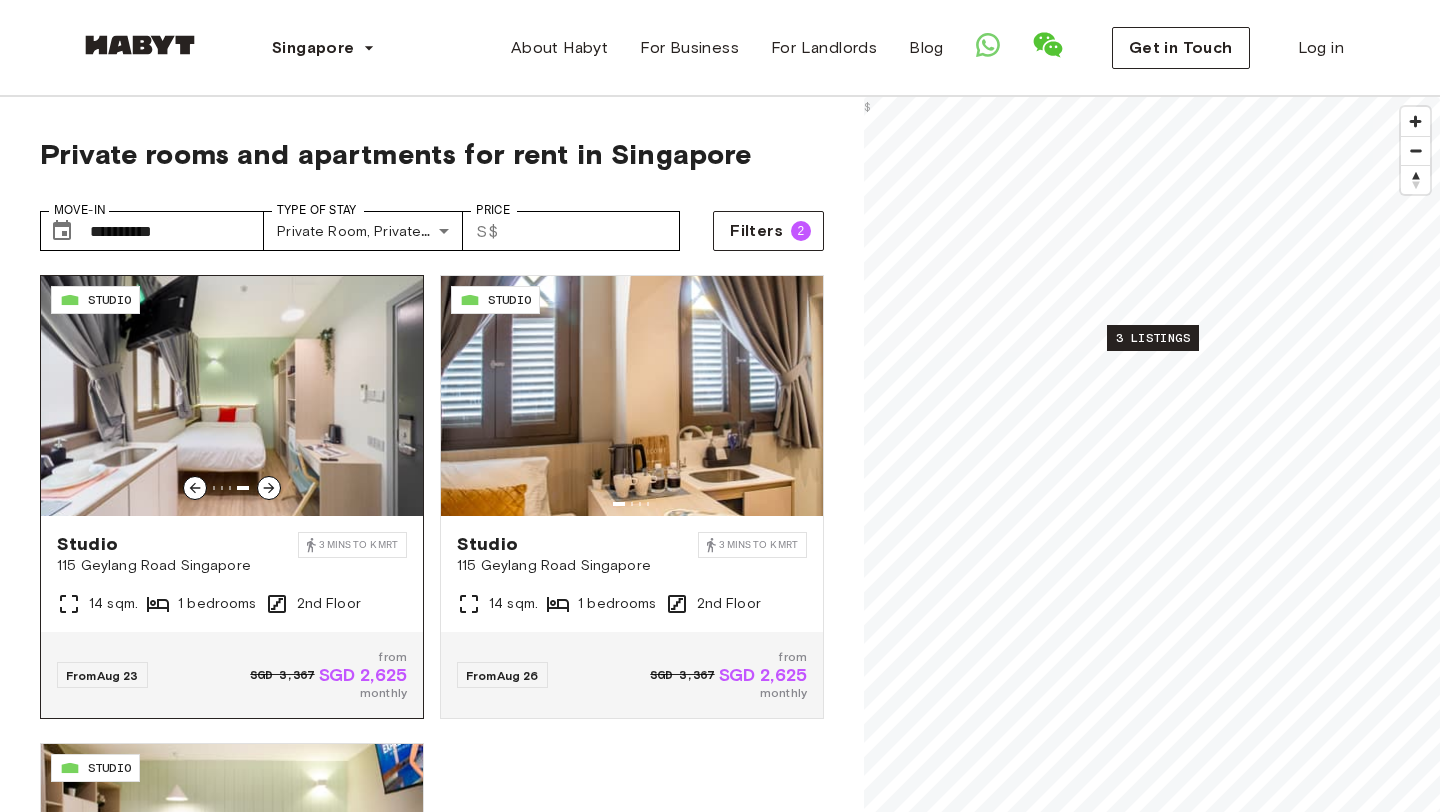 click 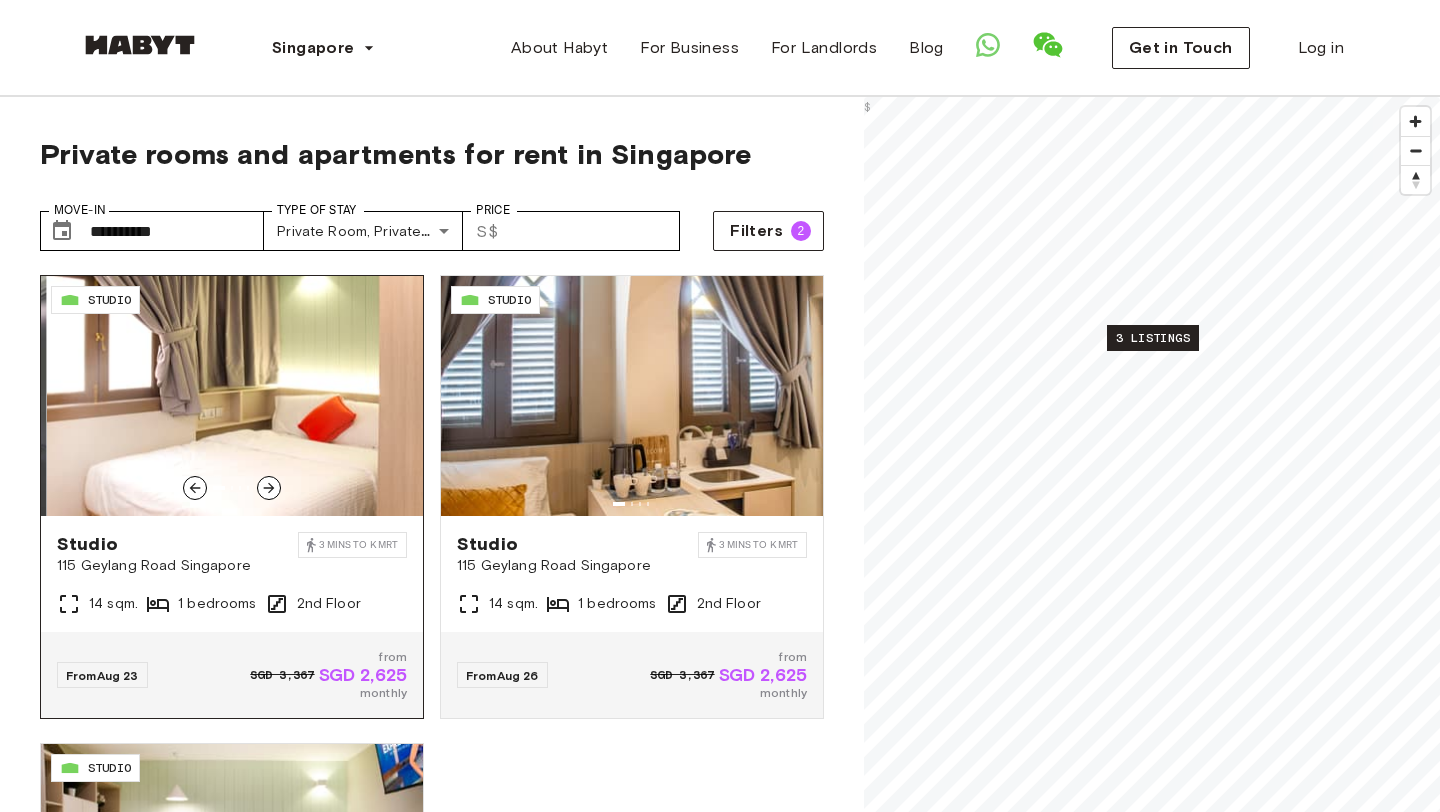 click 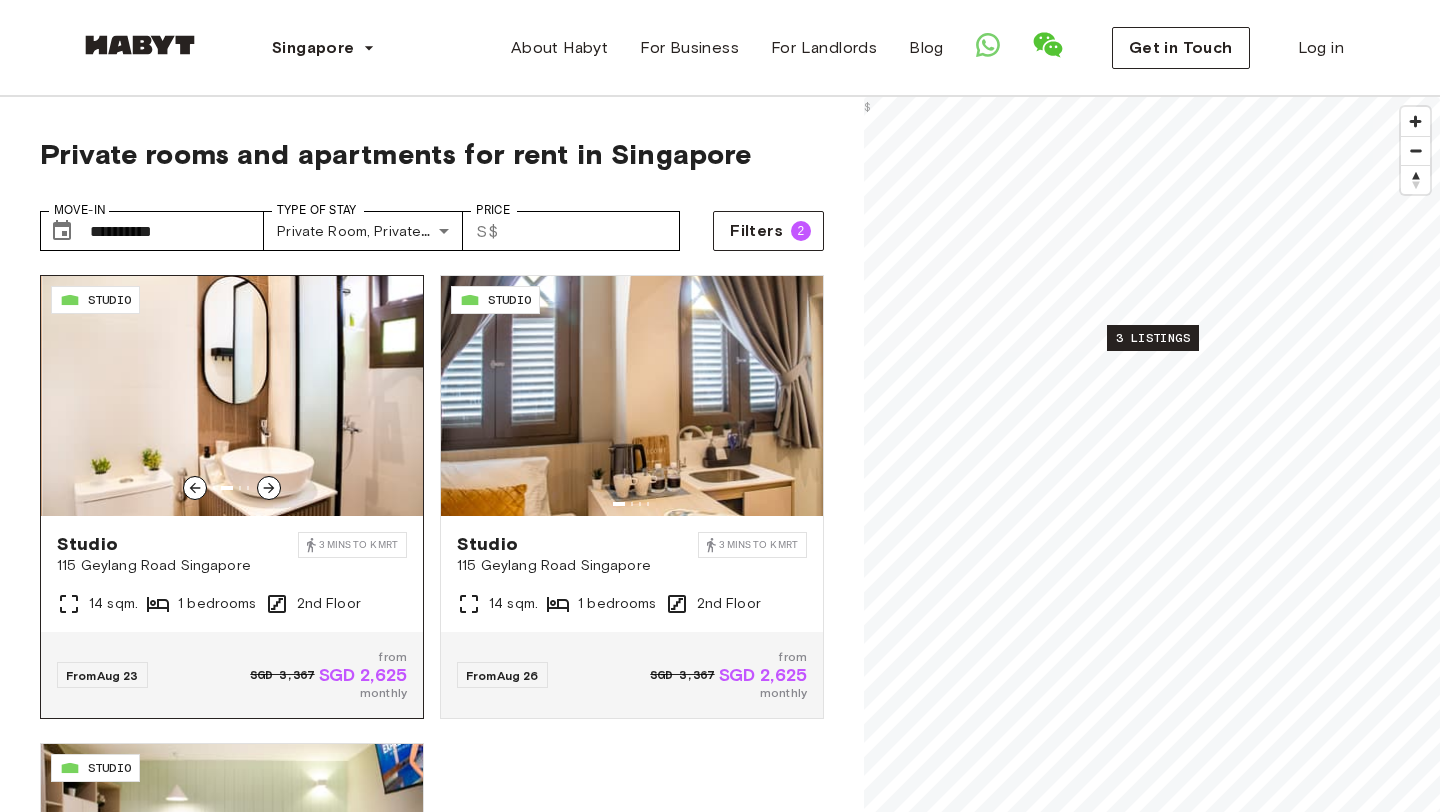click 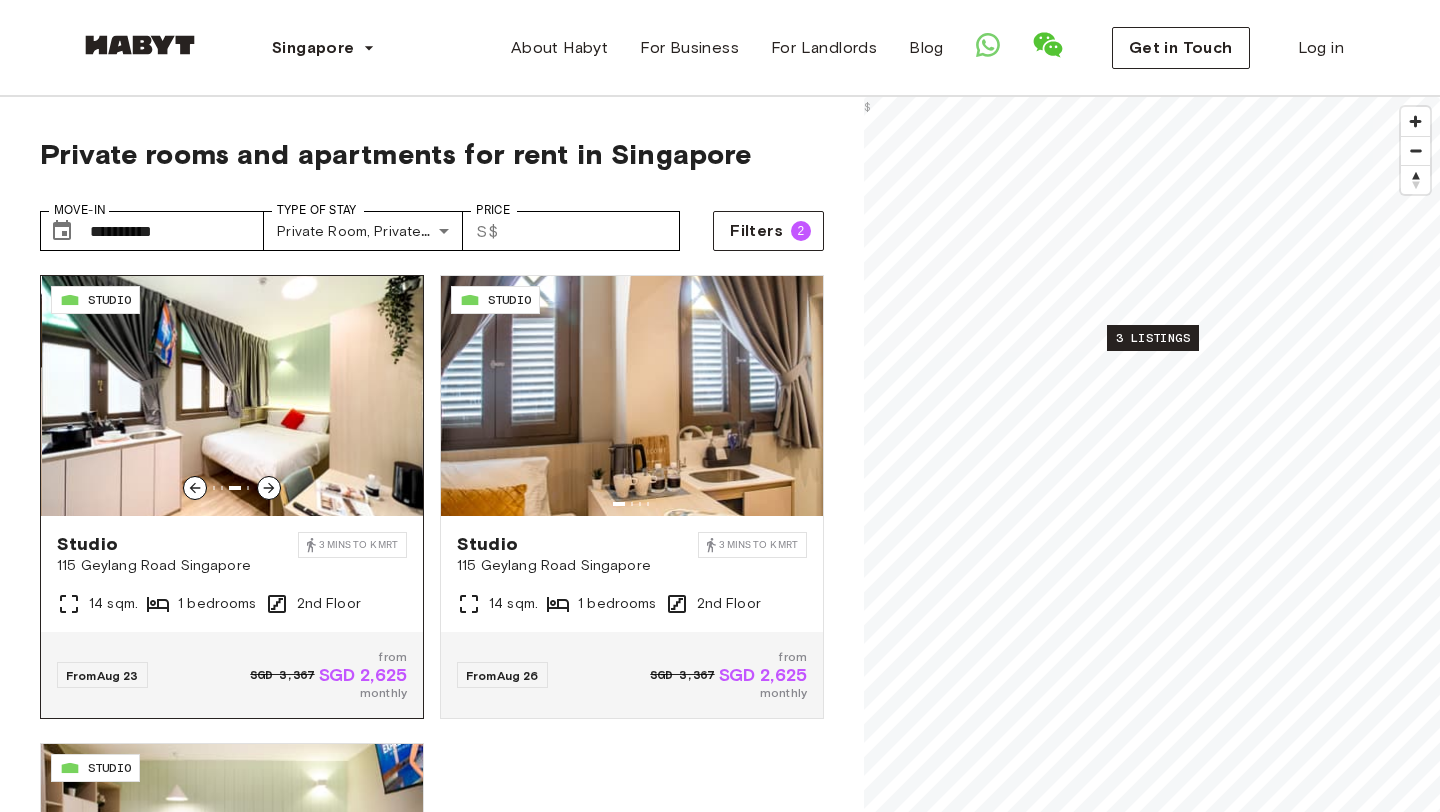 click 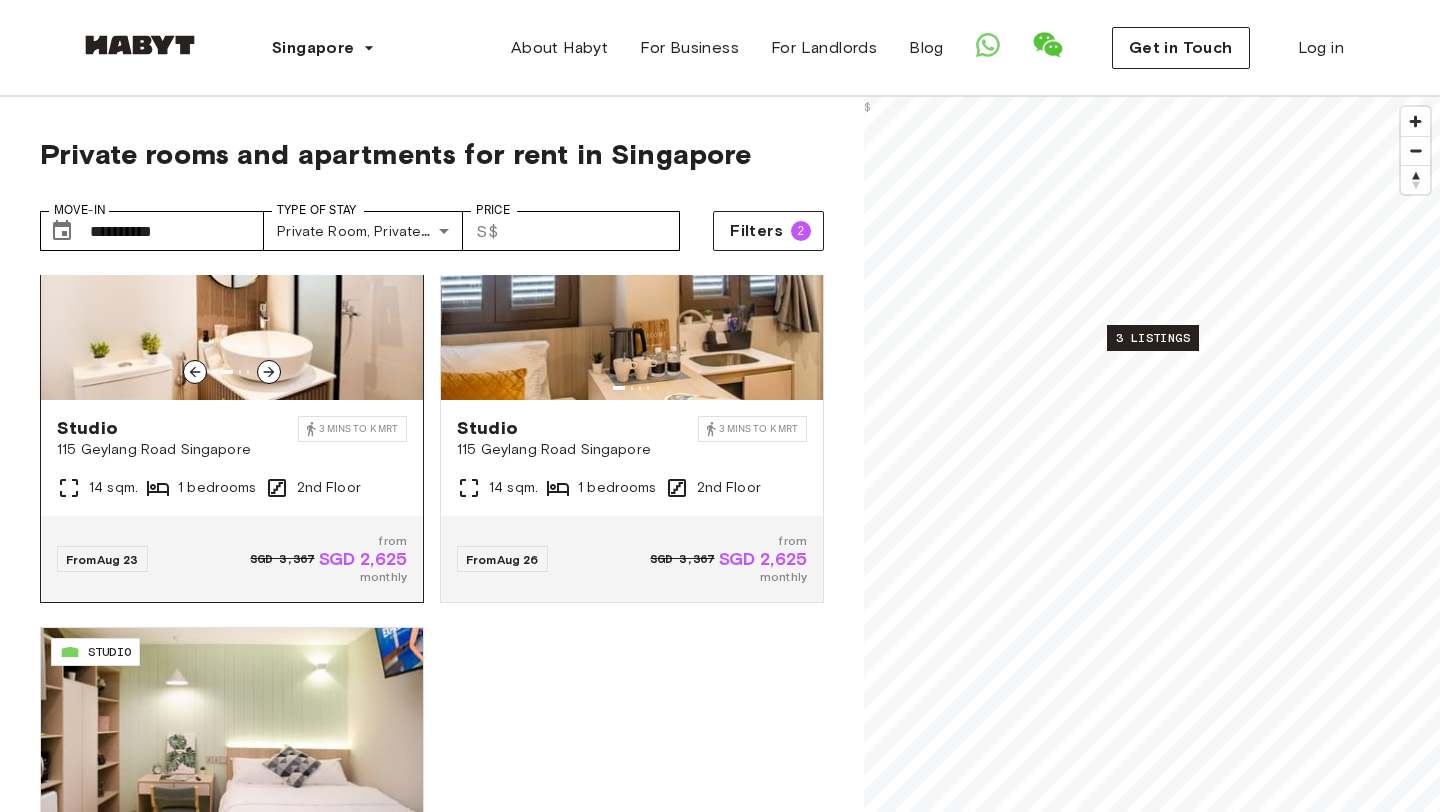 scroll, scrollTop: 140, scrollLeft: 0, axis: vertical 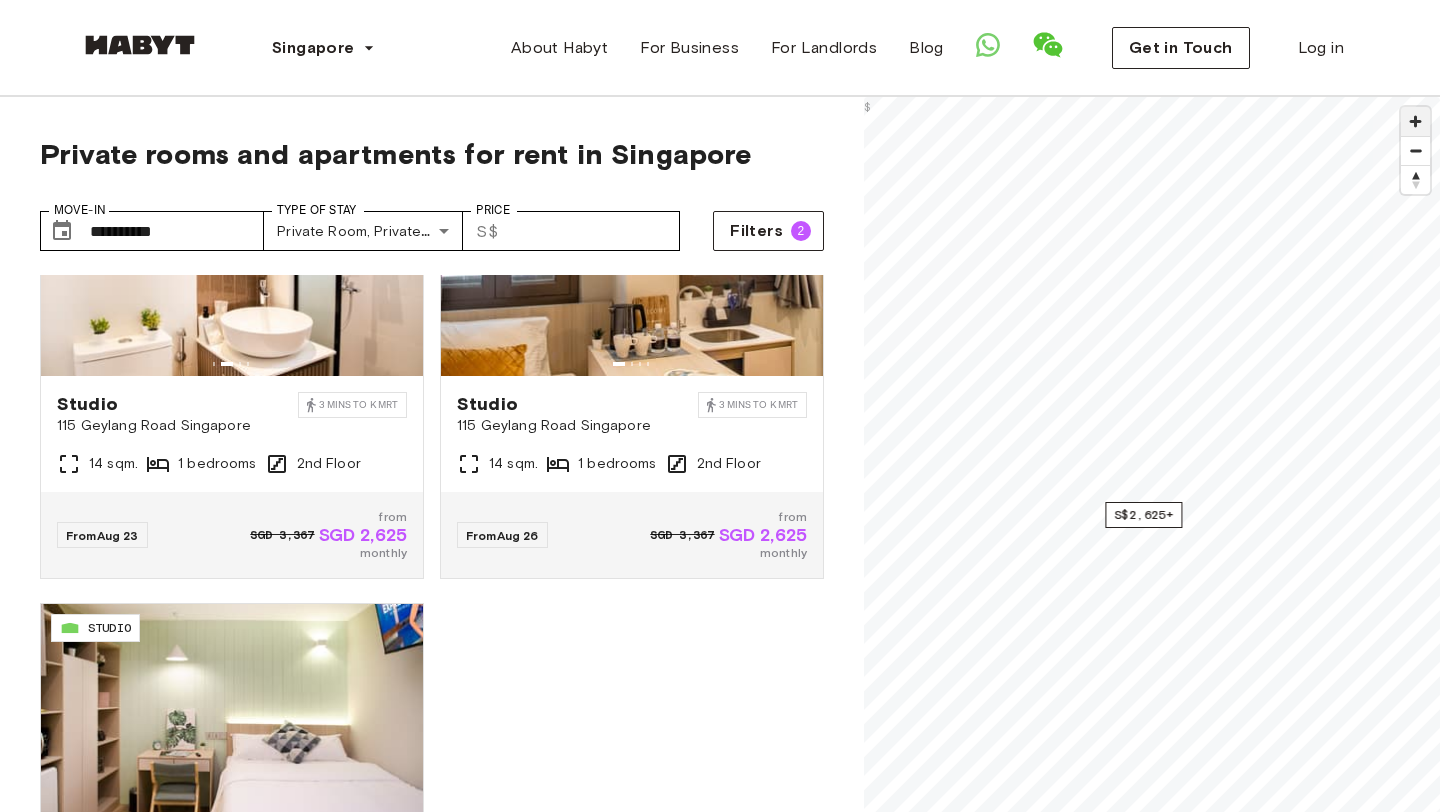 click at bounding box center [1415, 121] 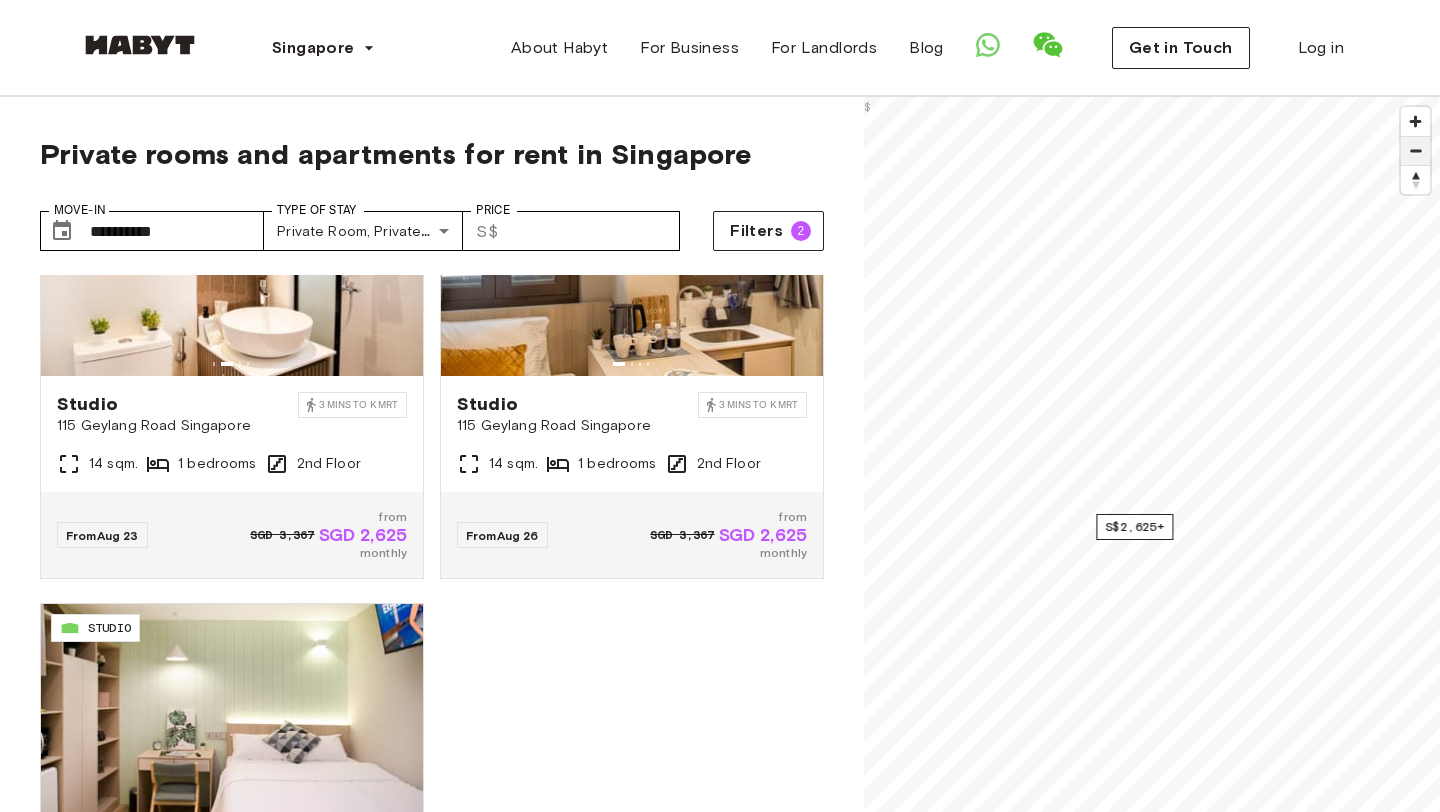 click at bounding box center [1415, 151] 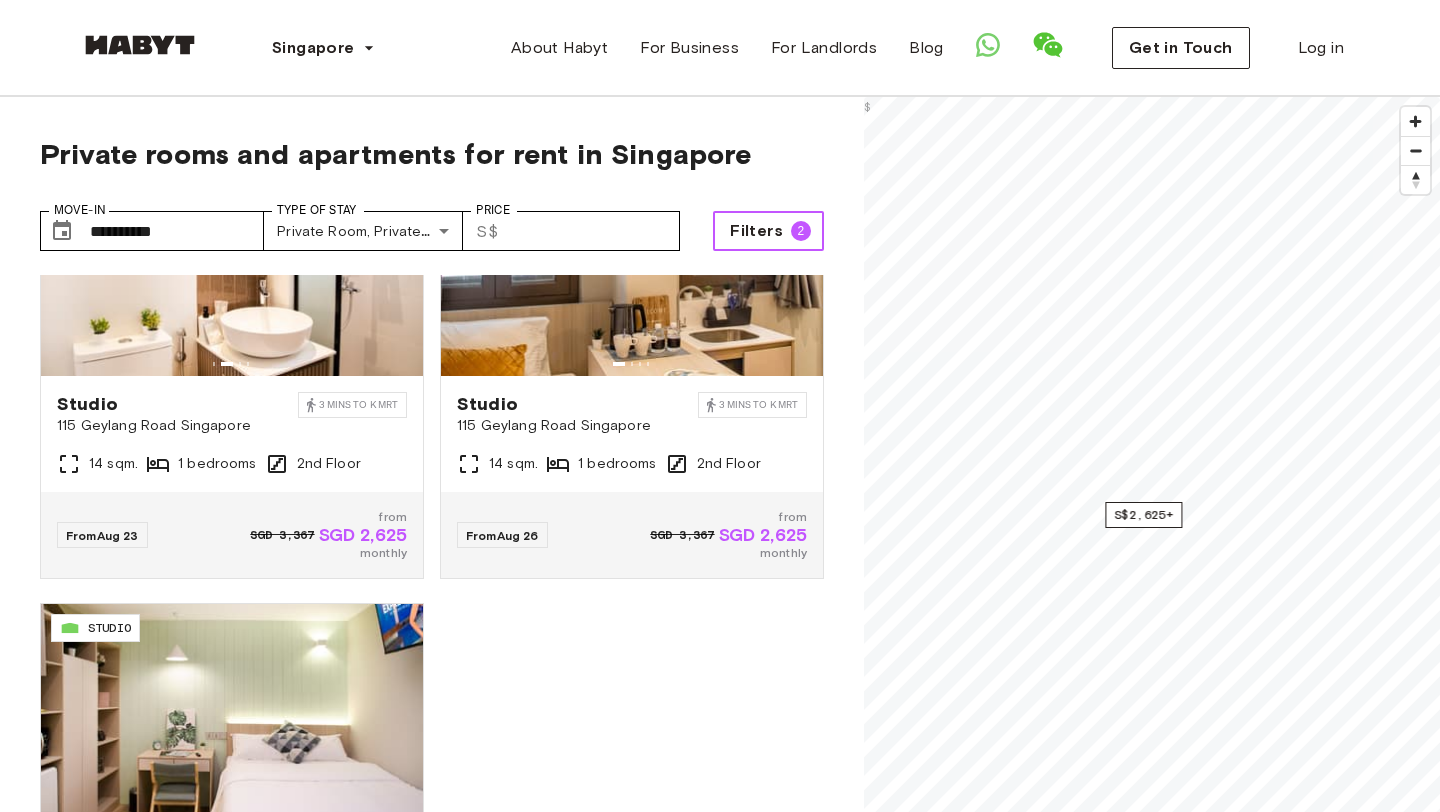 click on "Filters" at bounding box center [756, 231] 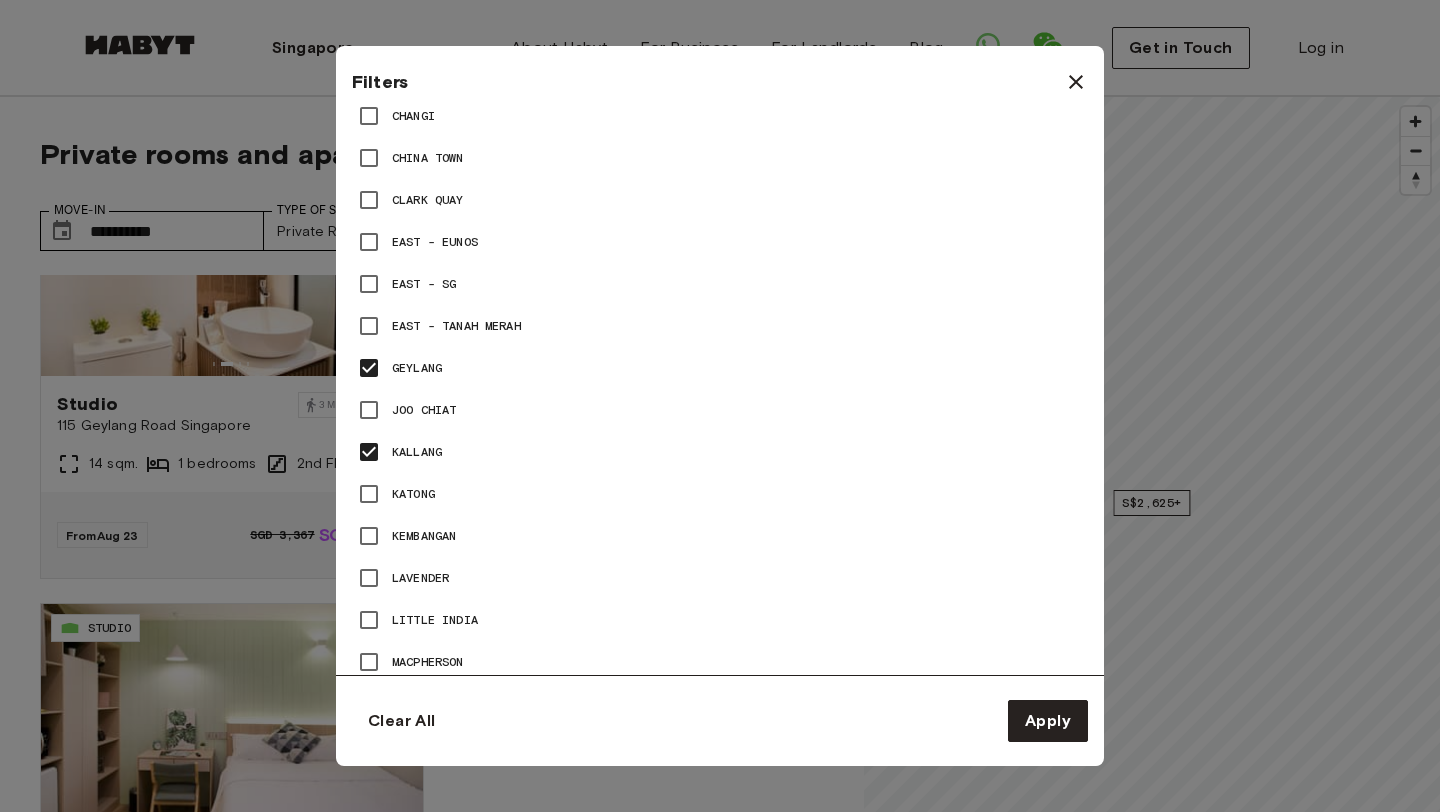 scroll, scrollTop: 1771, scrollLeft: 0, axis: vertical 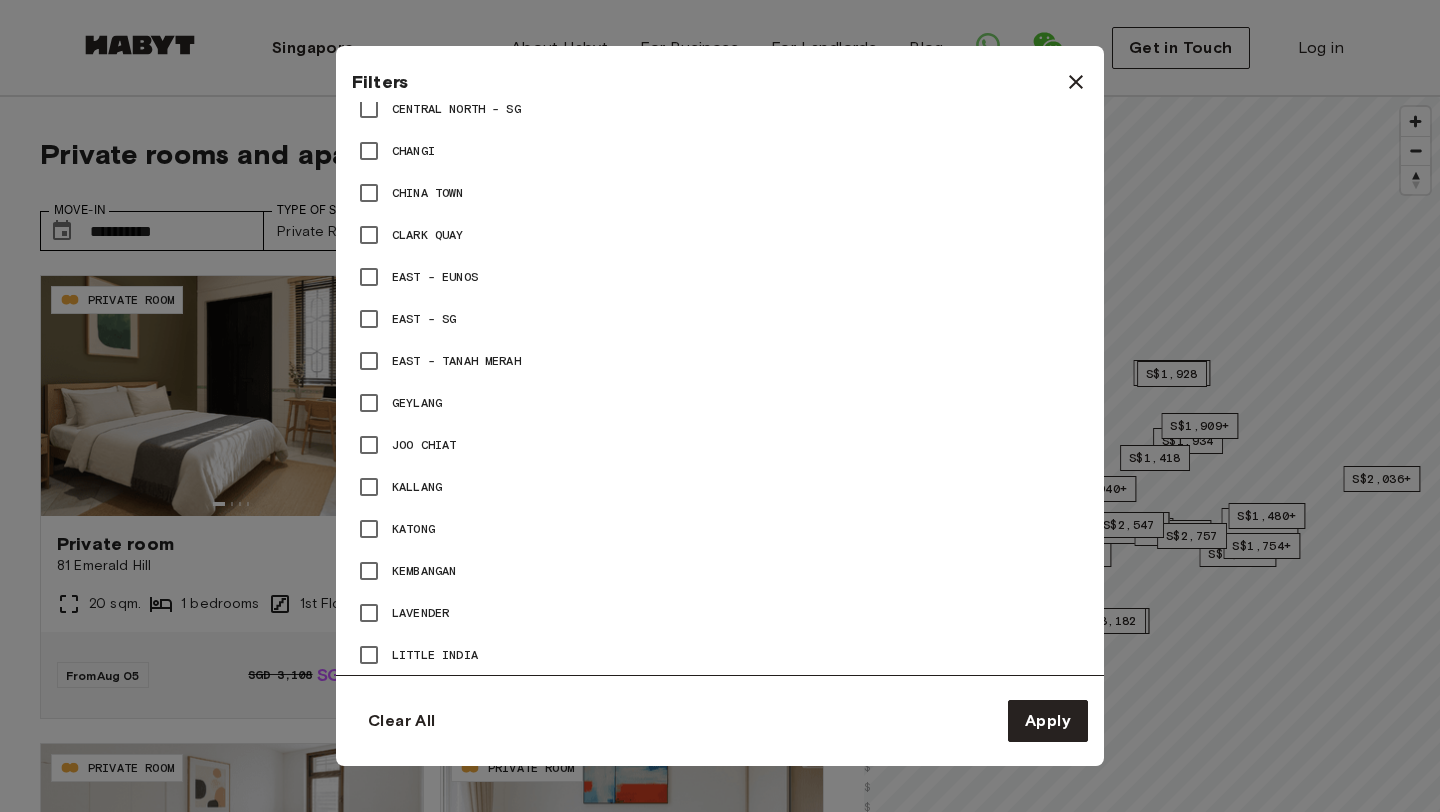 click at bounding box center (1076, 82) 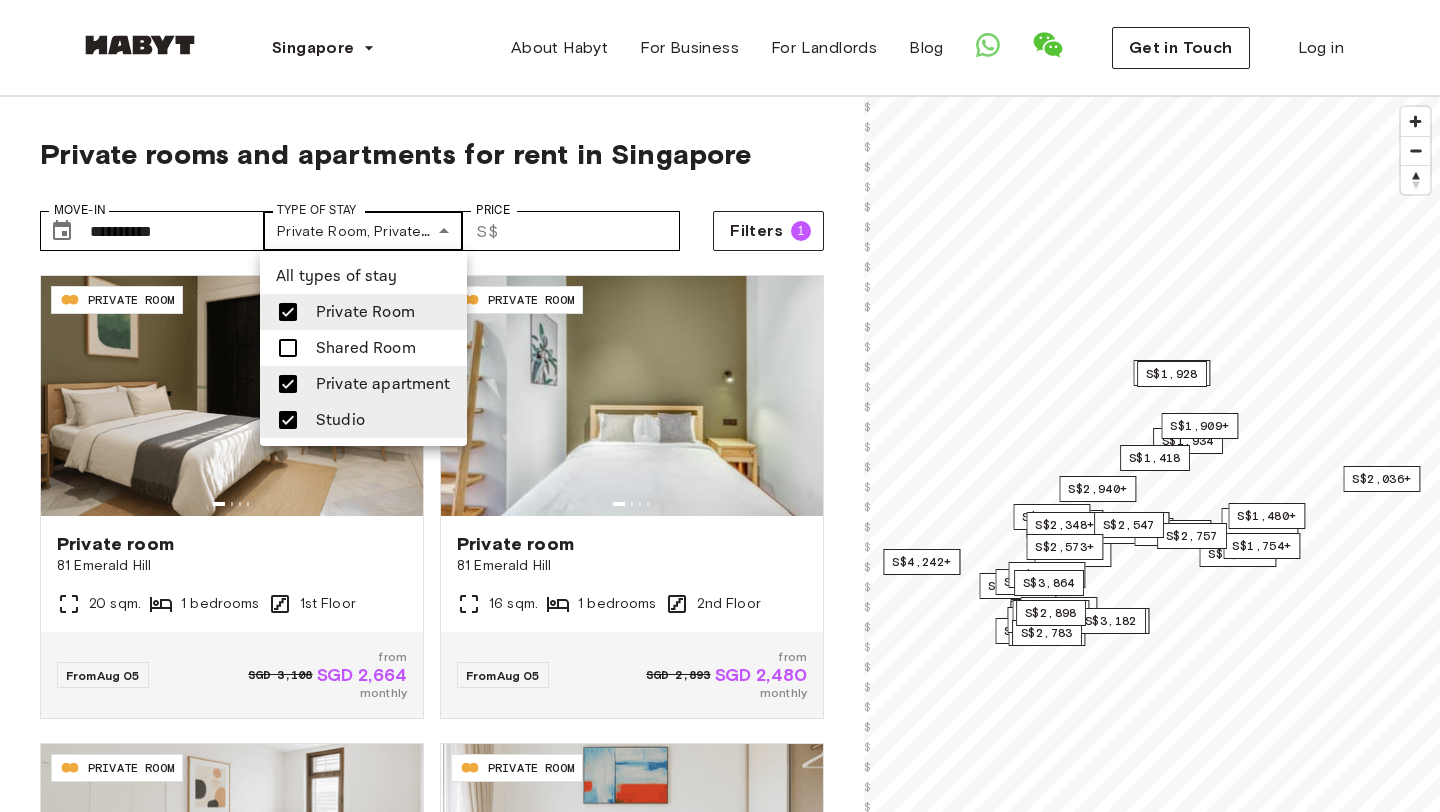 click on "**********" at bounding box center (720, 2351) 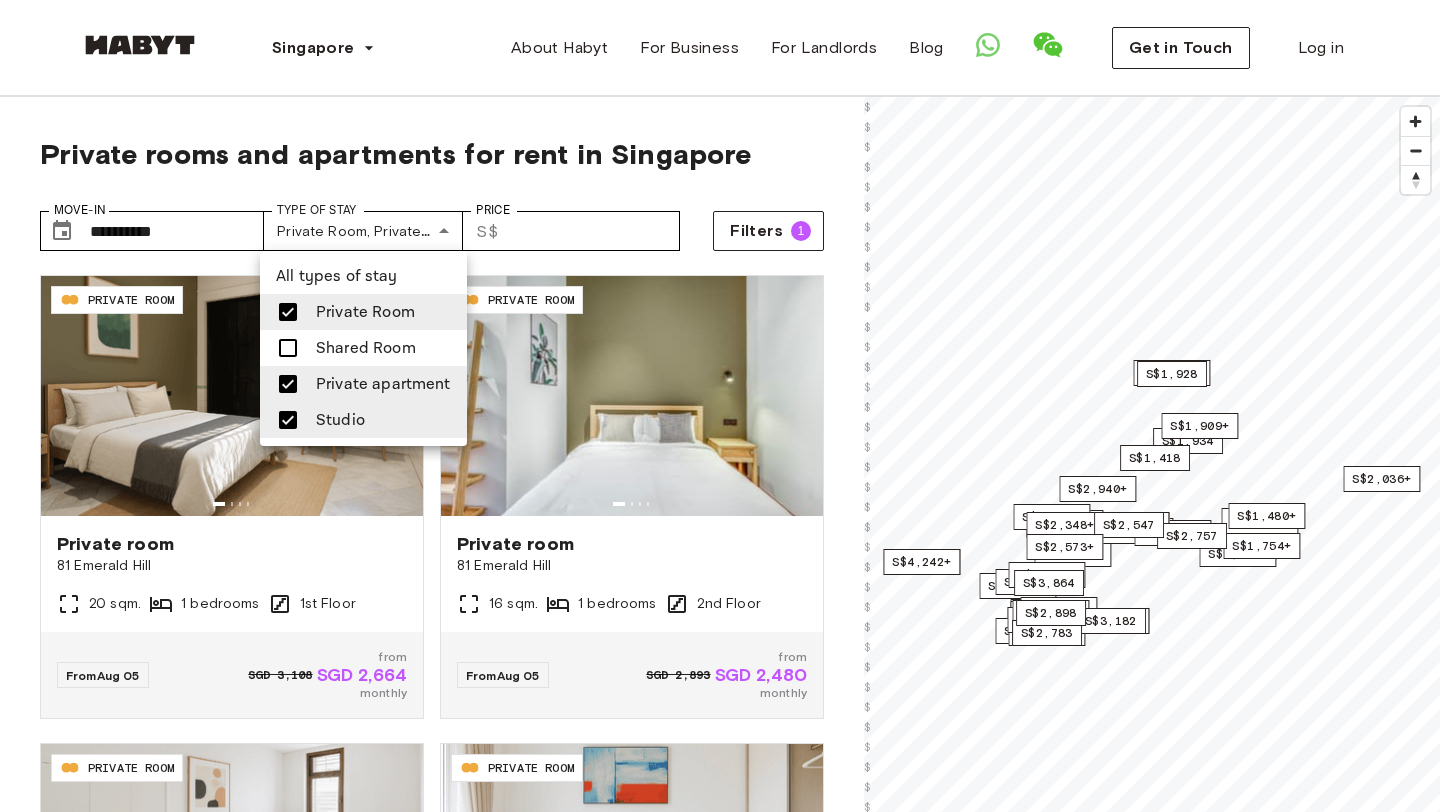 click at bounding box center [288, 312] 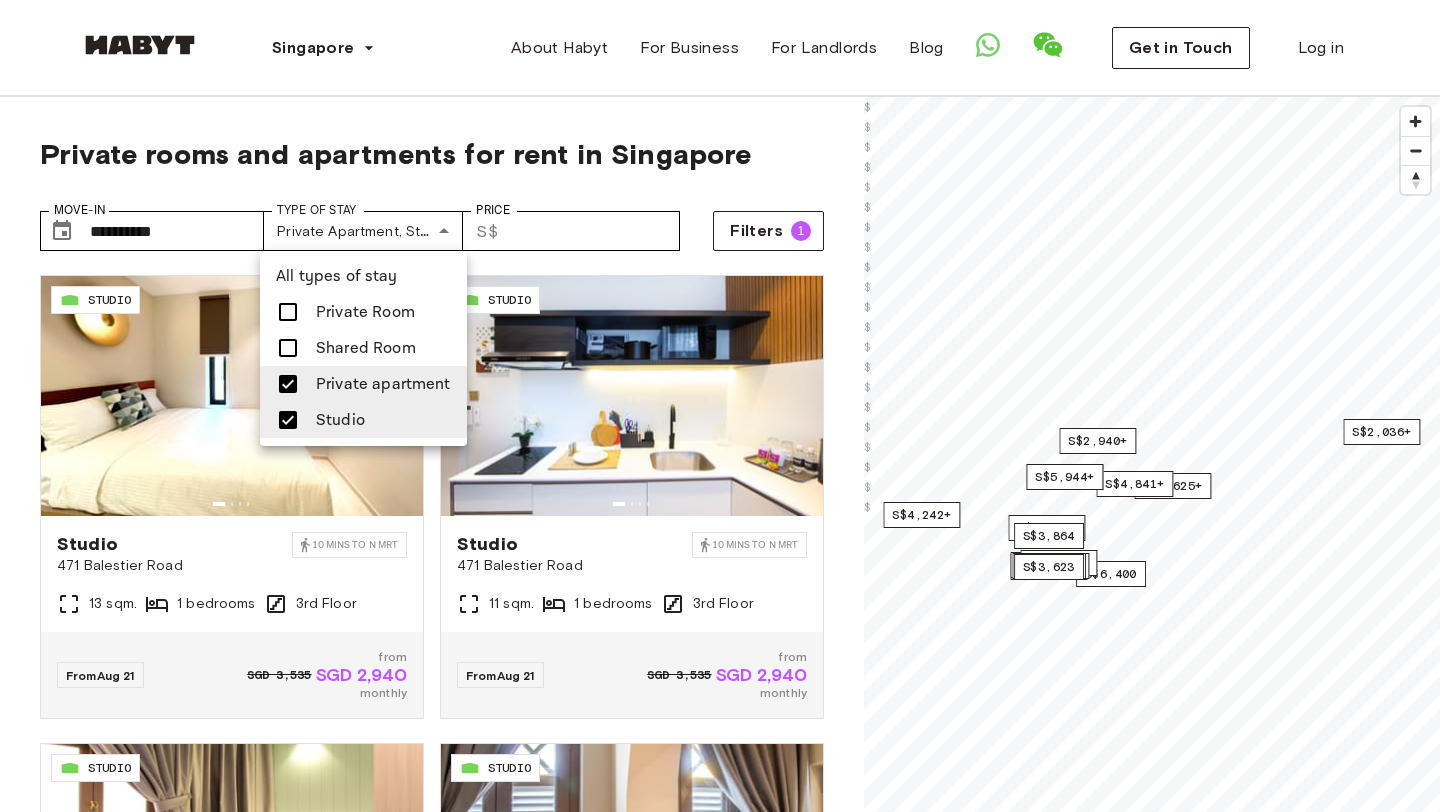 click at bounding box center (720, 406) 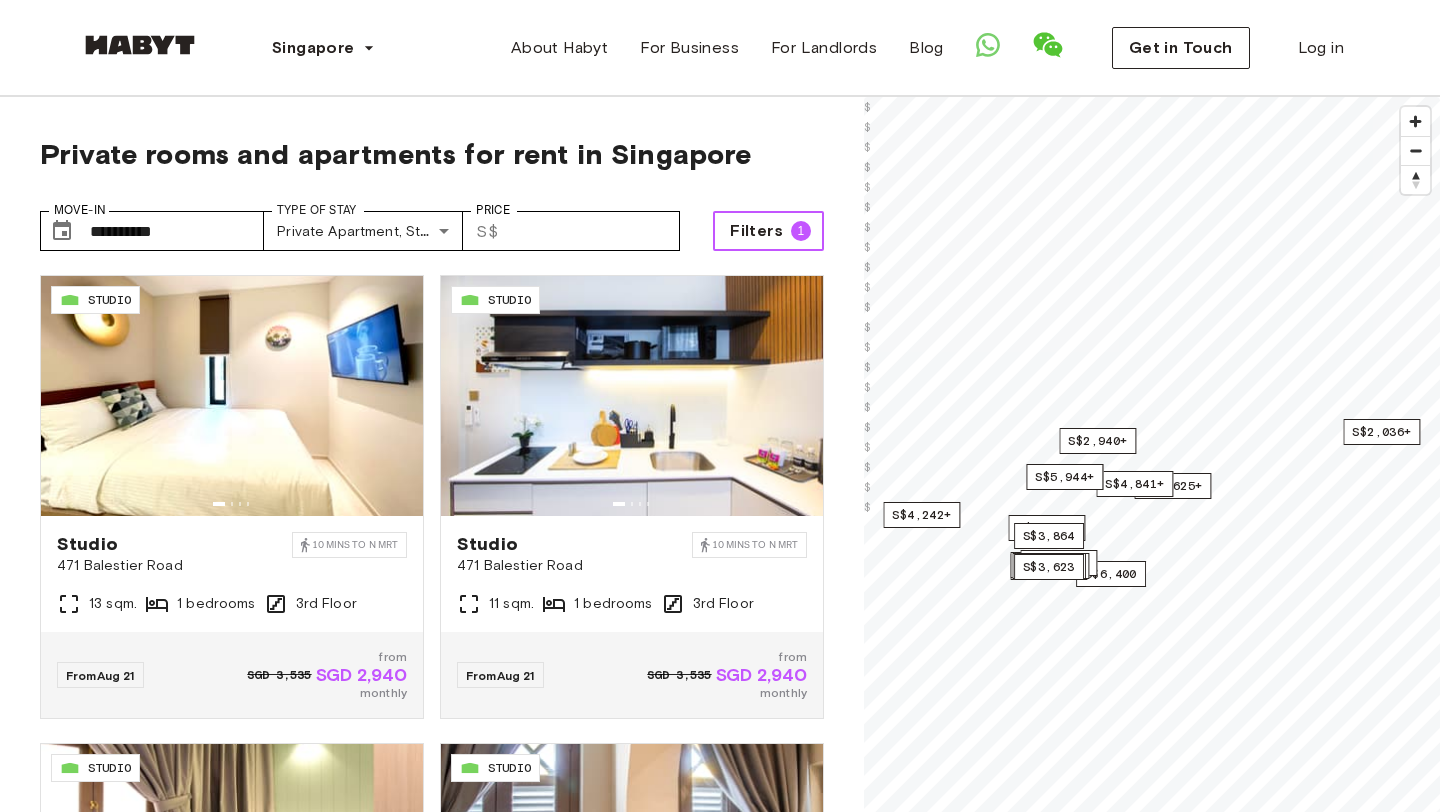 click on "Filters" at bounding box center [756, 231] 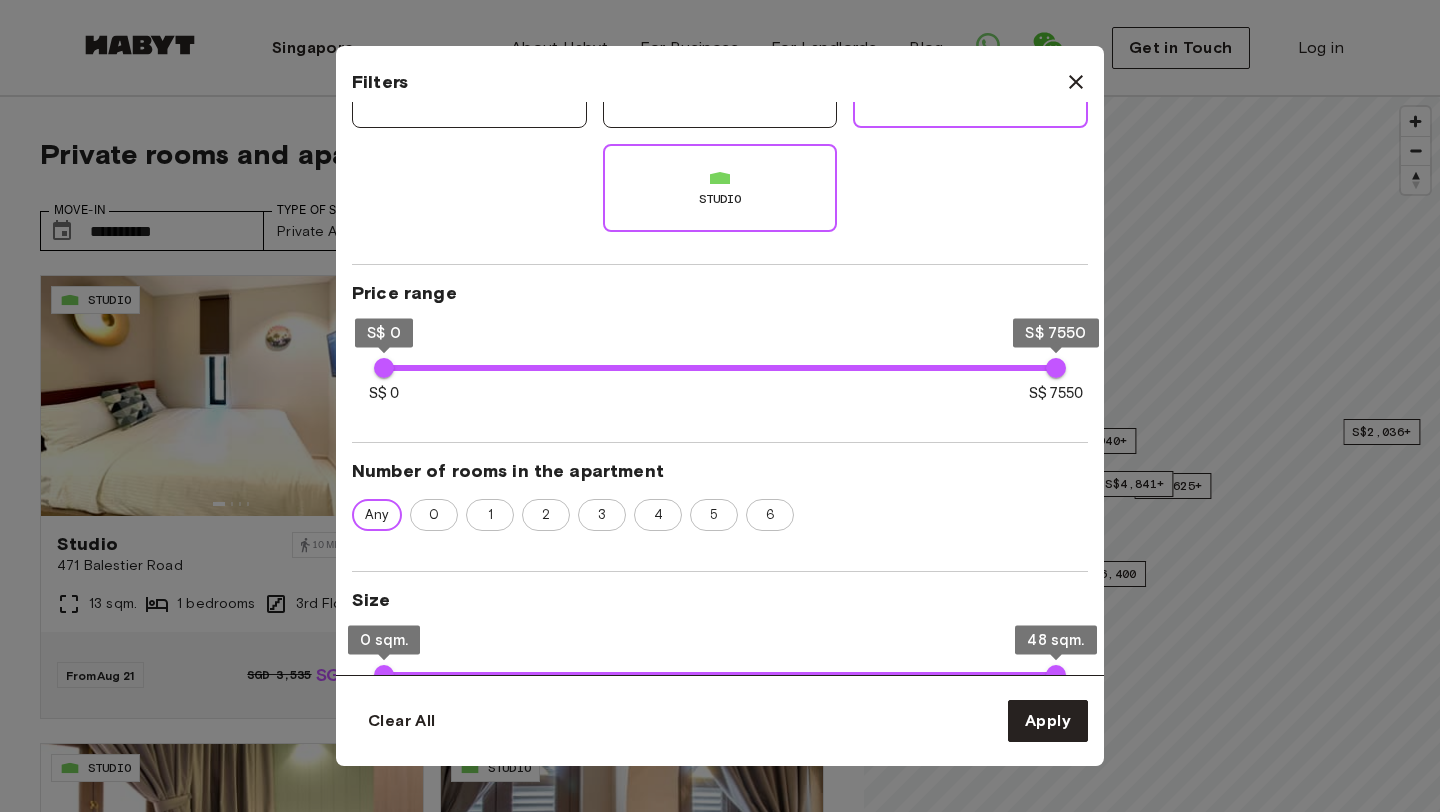 scroll, scrollTop: 249, scrollLeft: 0, axis: vertical 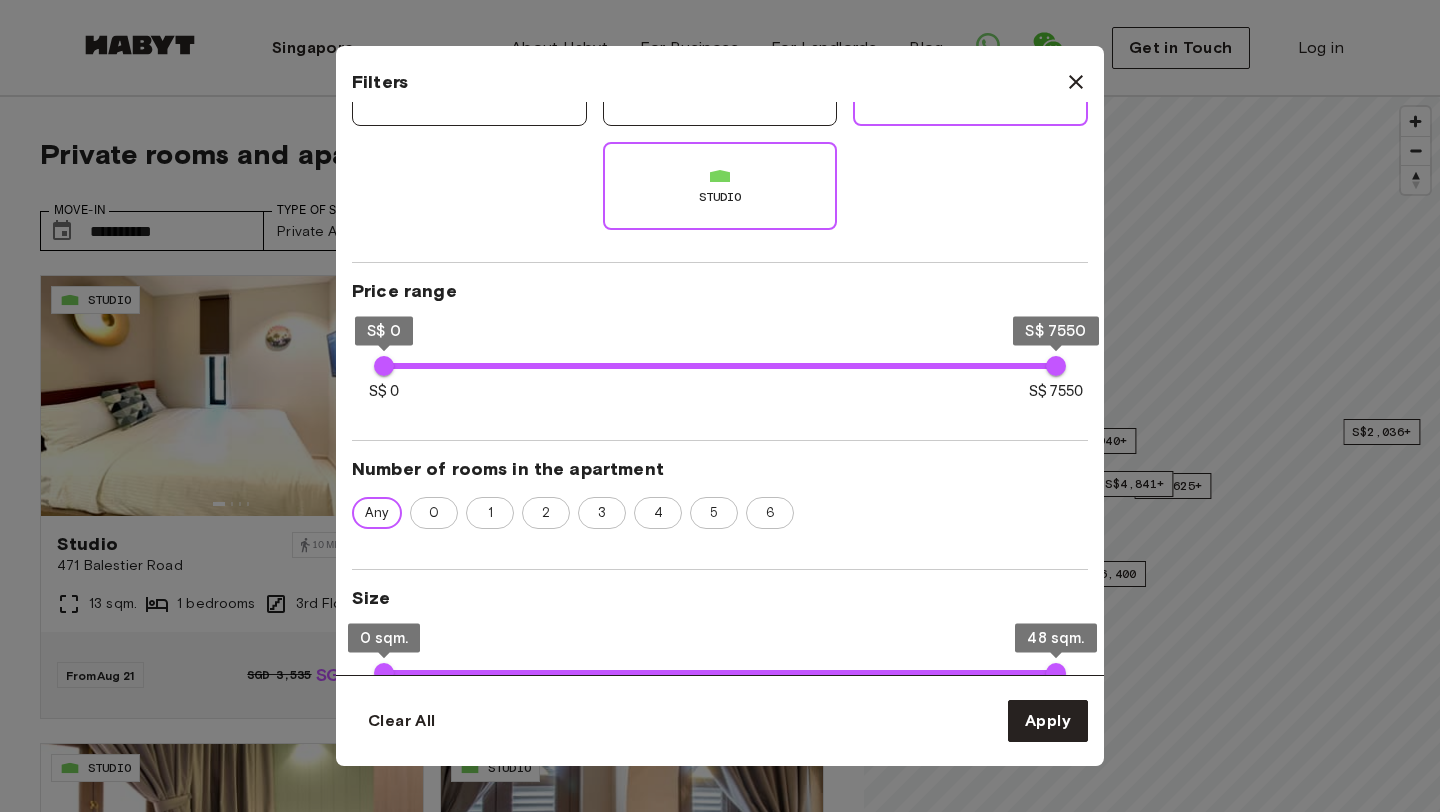click 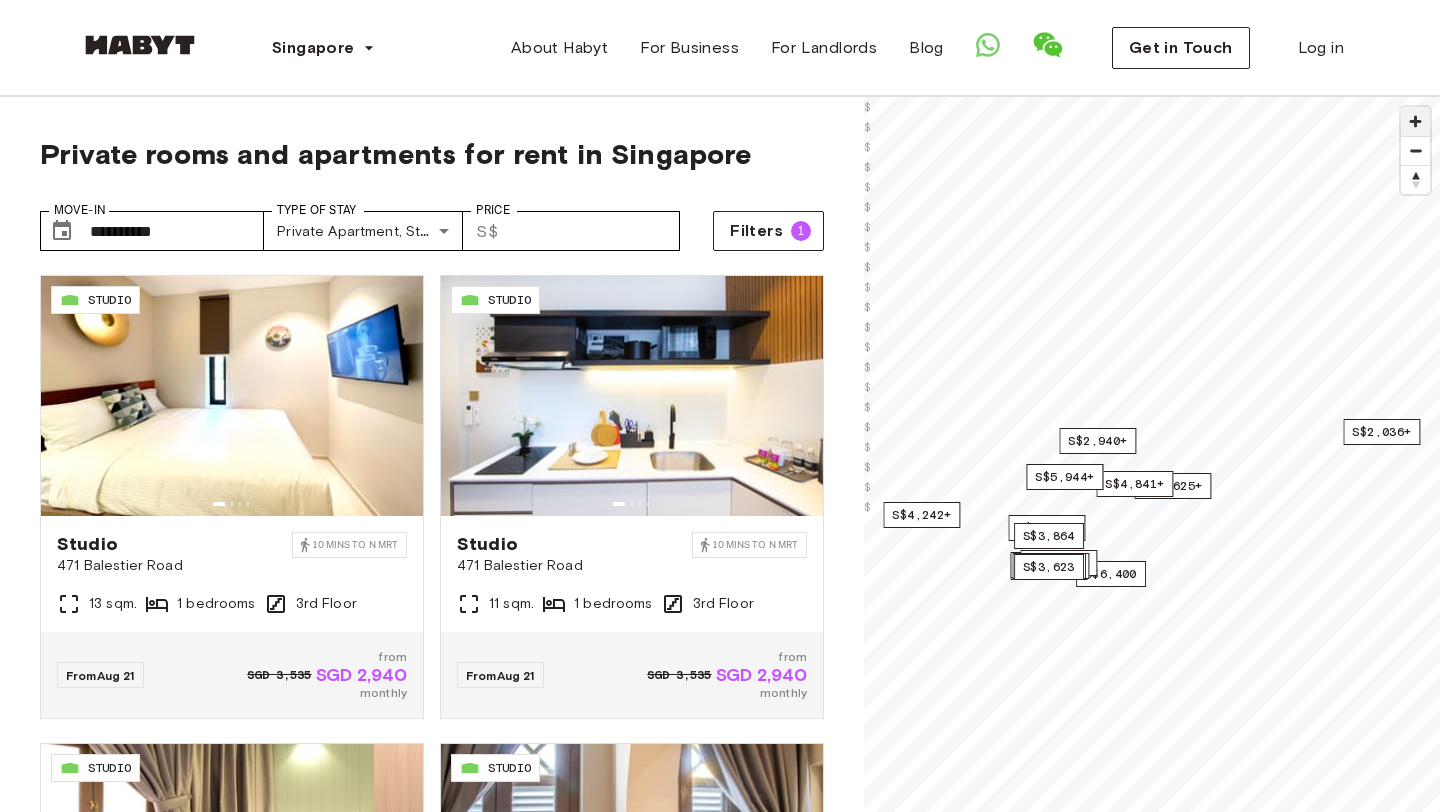 click at bounding box center (1415, 121) 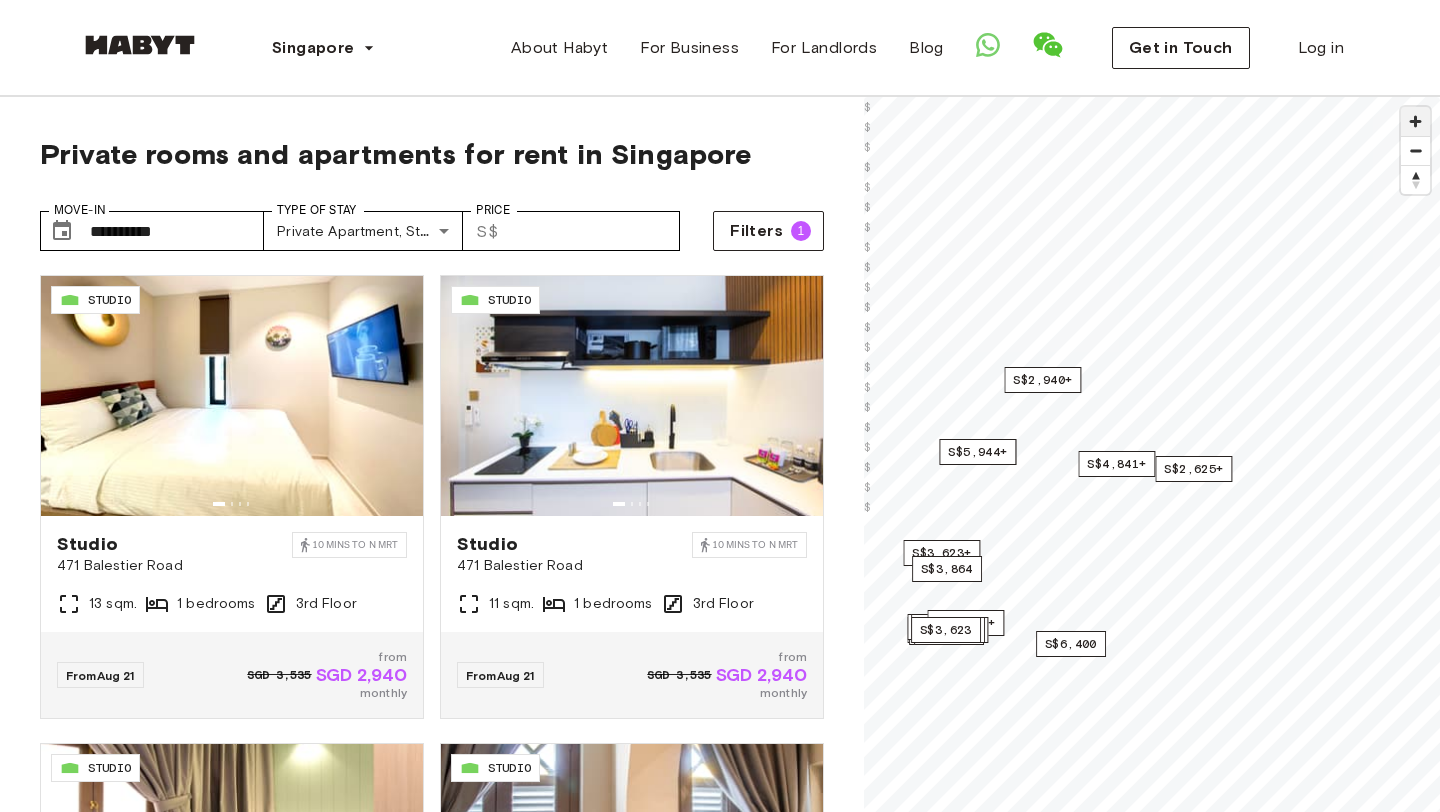 click at bounding box center (1415, 121) 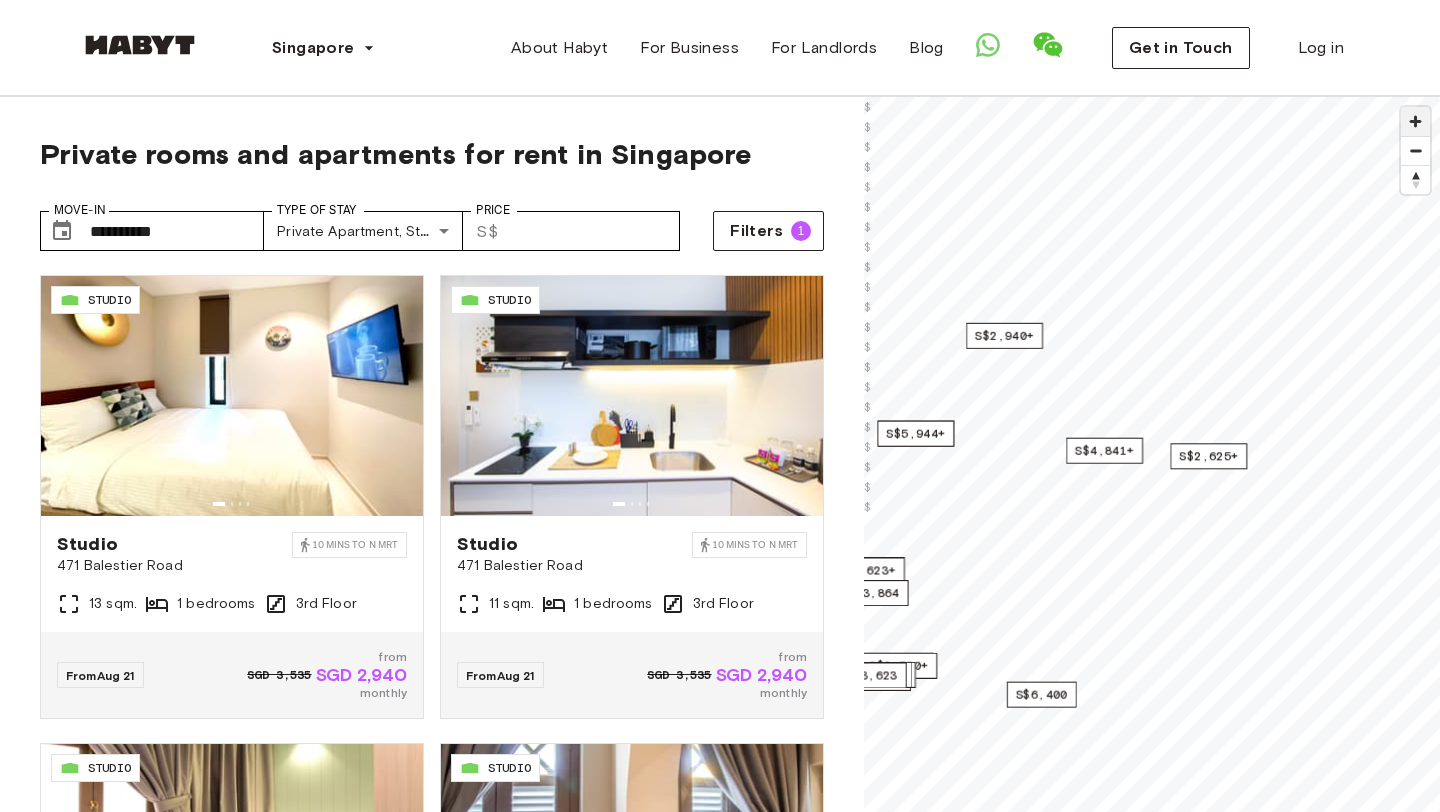 click at bounding box center [1415, 121] 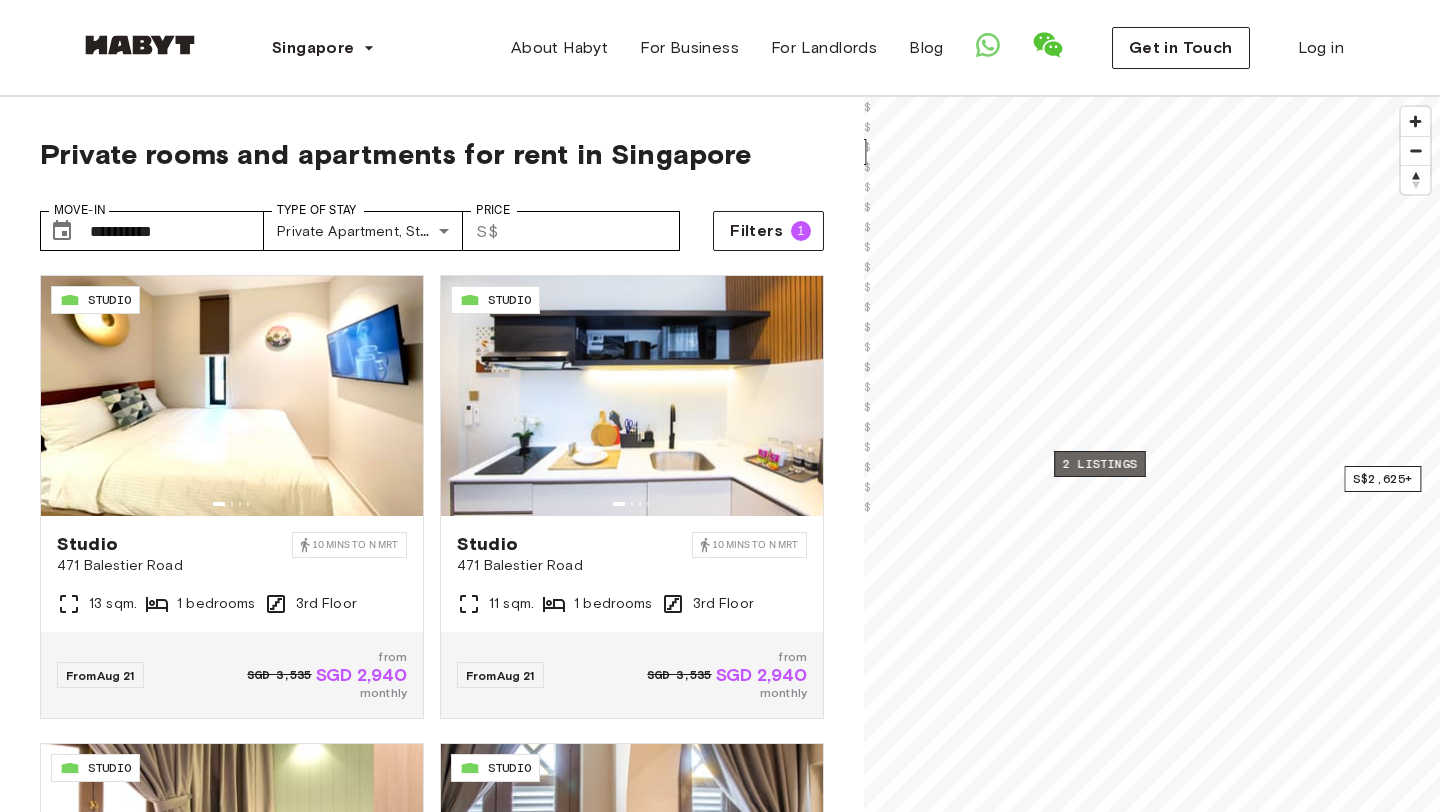 click on "2 listings" at bounding box center (1100, 464) 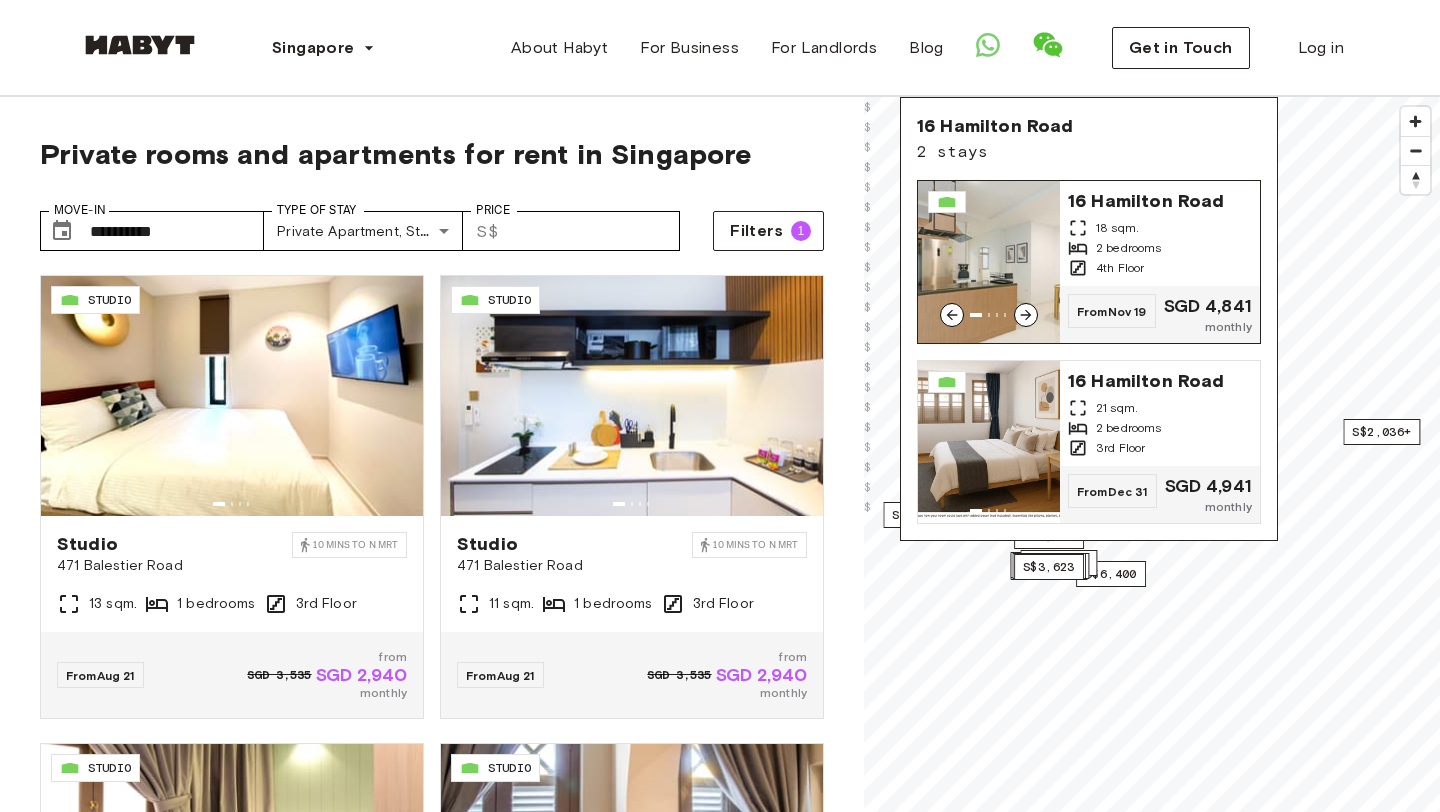 click at bounding box center (989, 262) 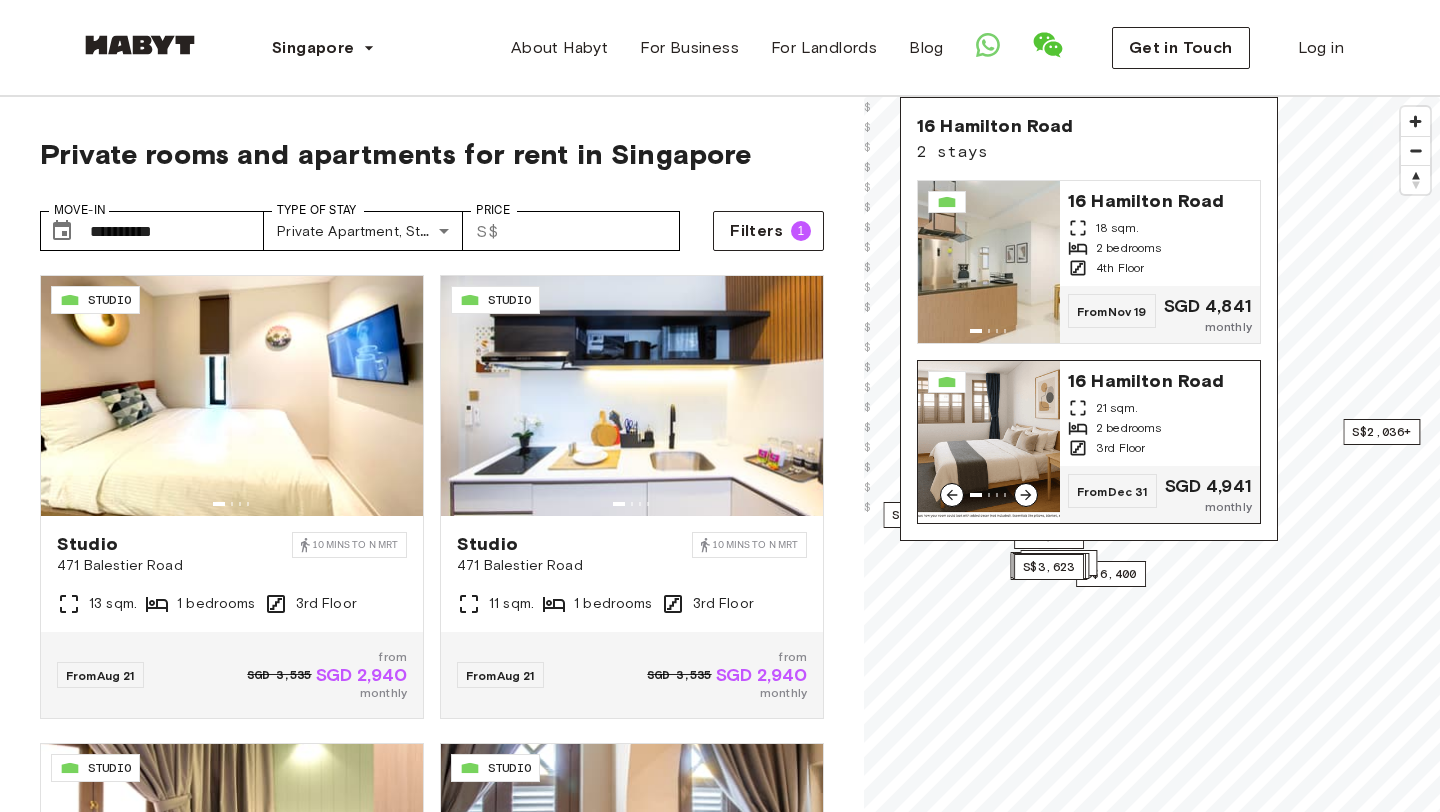 click on "21 sqm." at bounding box center [1117, 408] 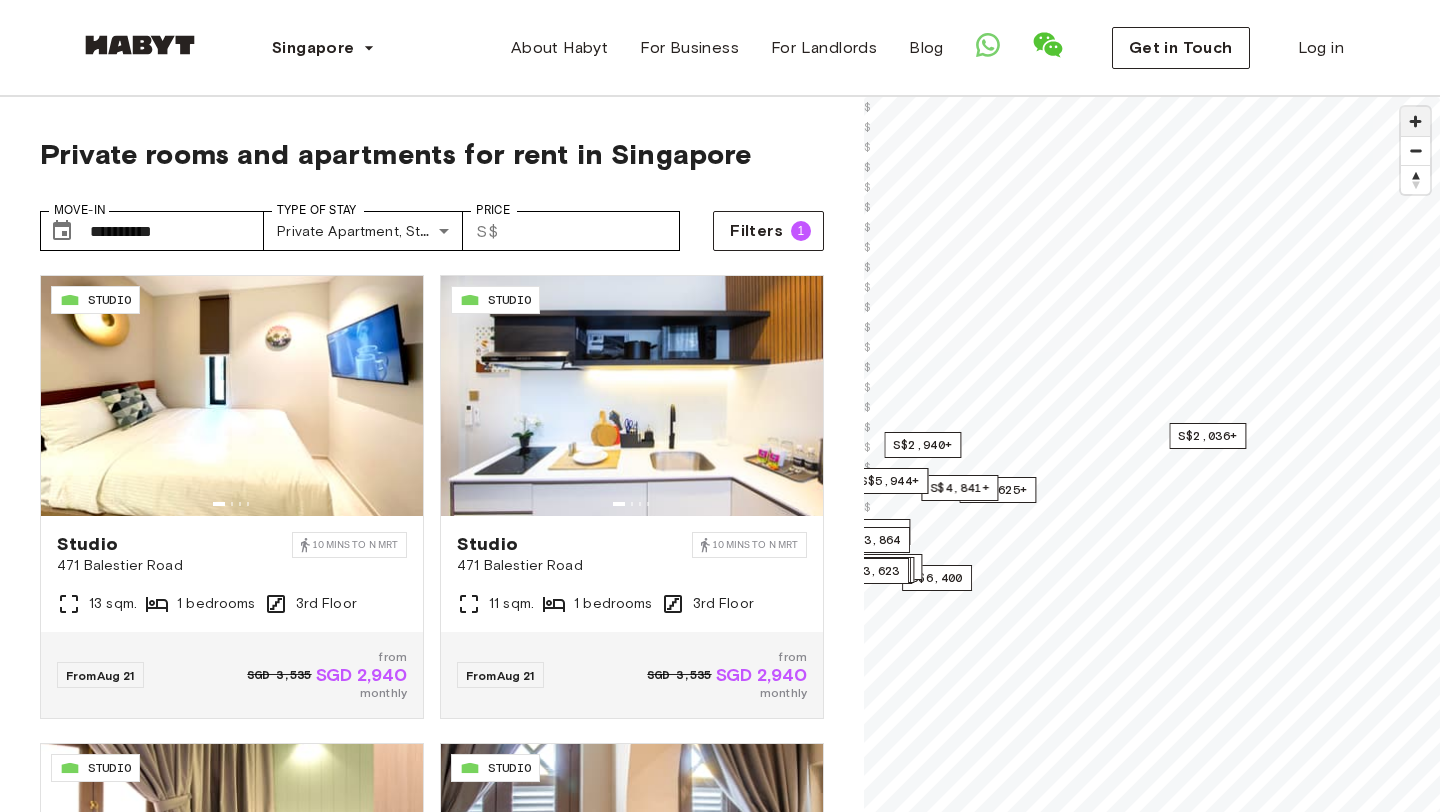 click at bounding box center [1415, 121] 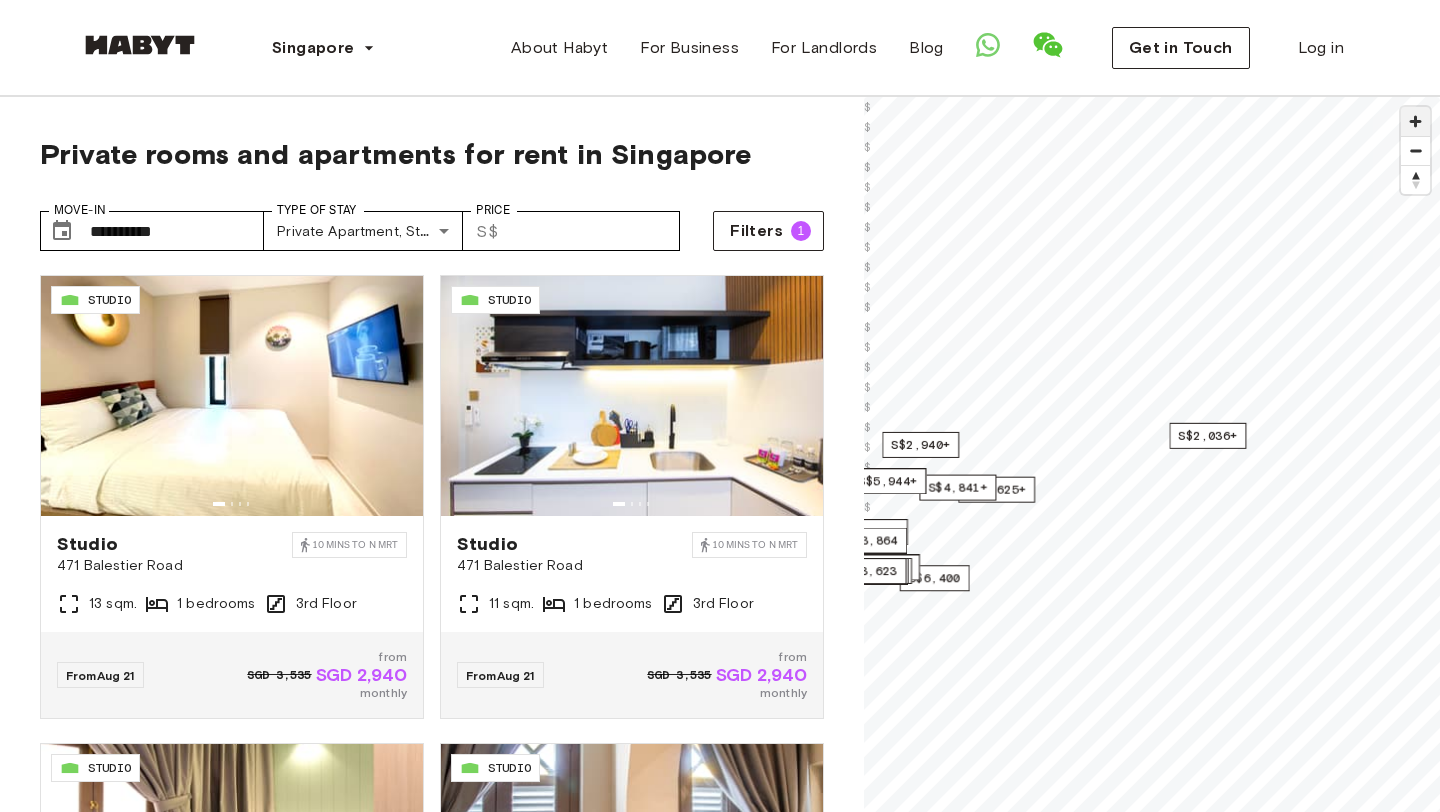 click at bounding box center [1415, 121] 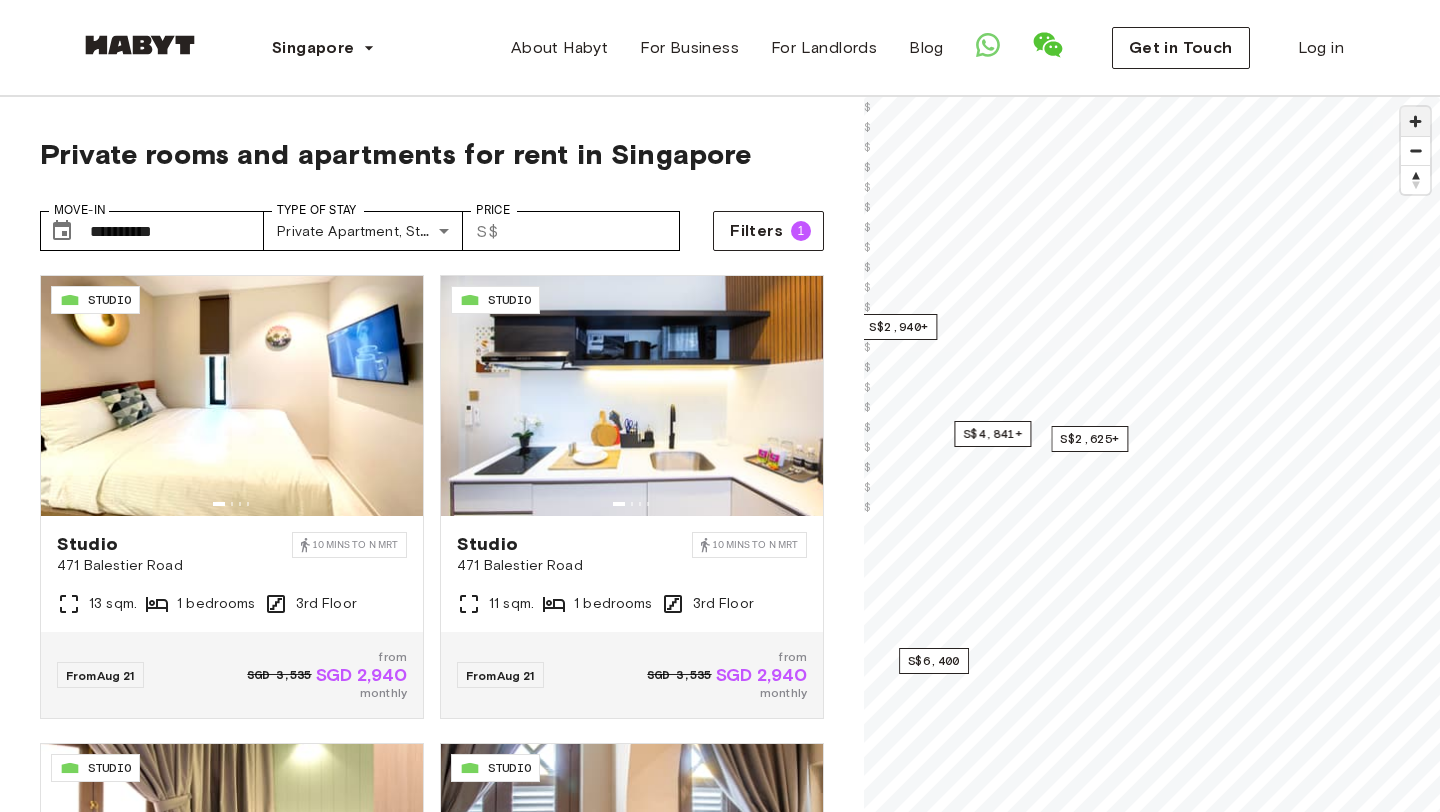 click at bounding box center (1415, 121) 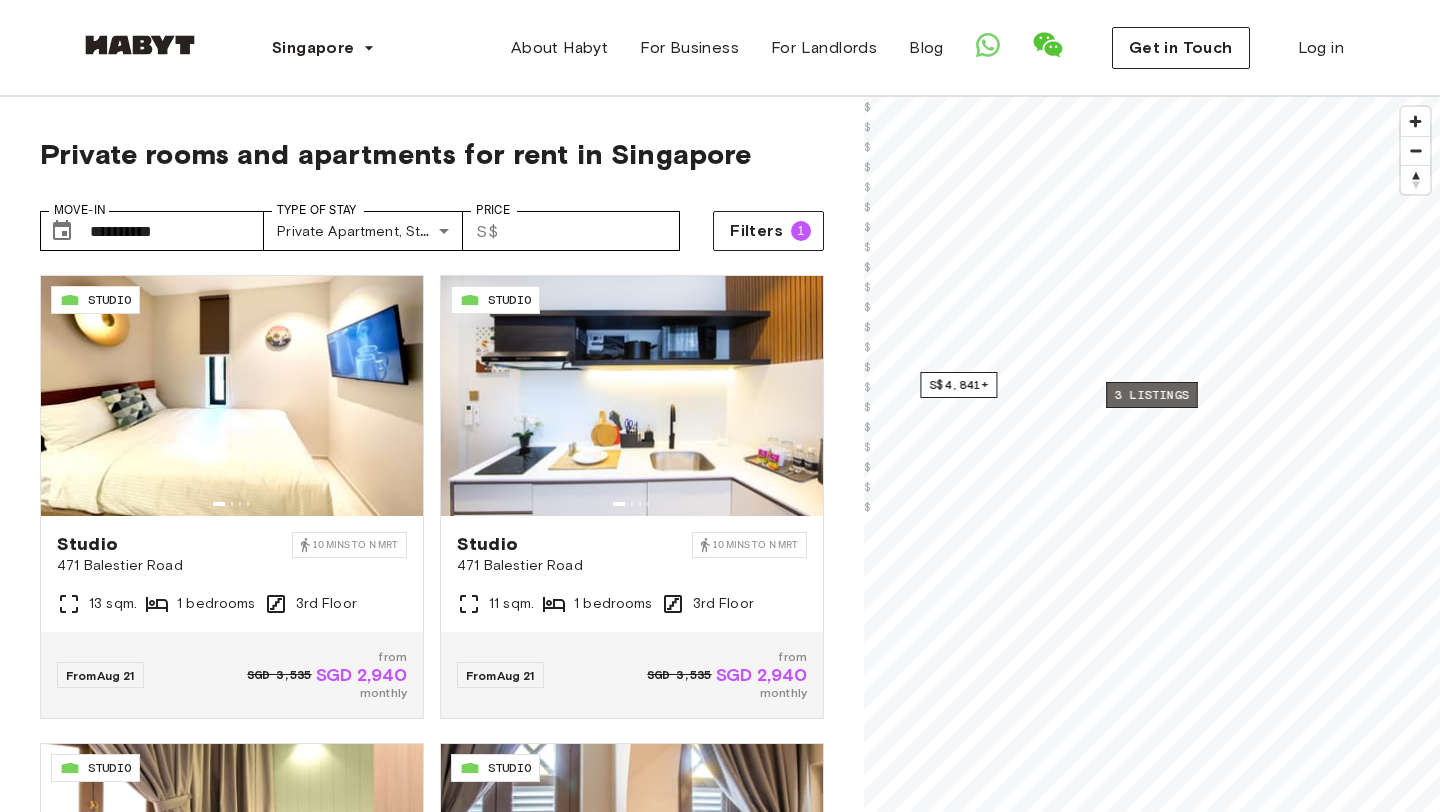click on "3 listings" at bounding box center [1152, 395] 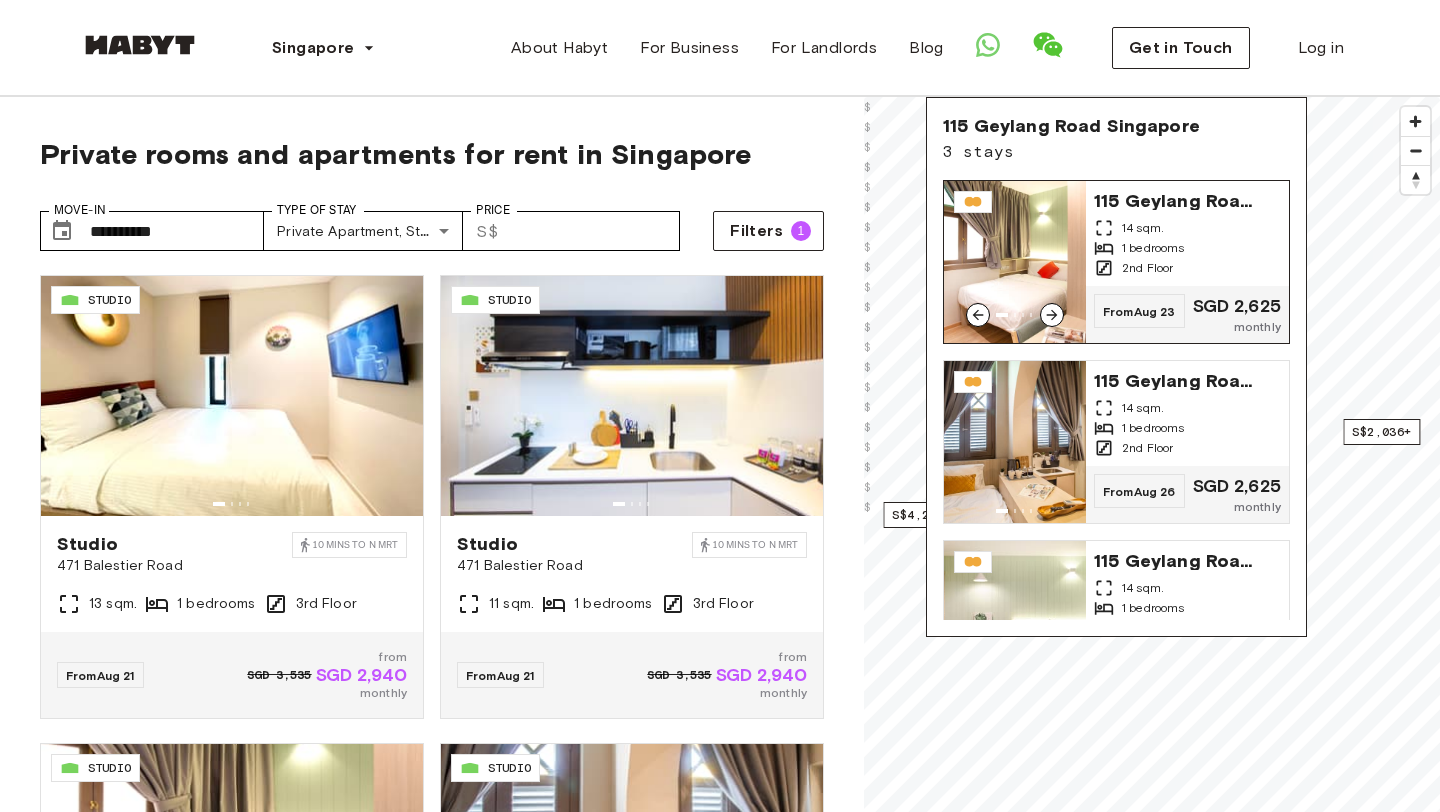 click 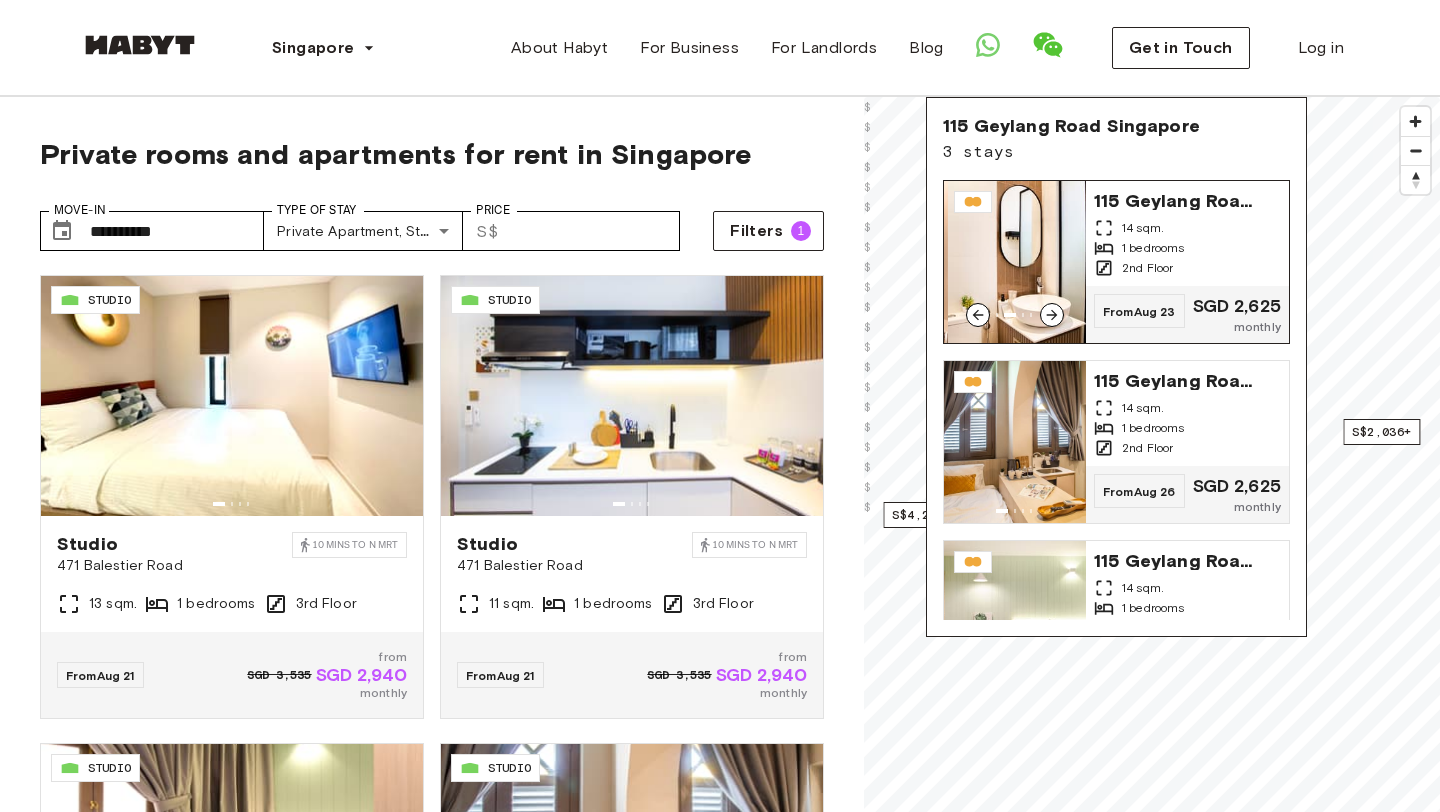 click 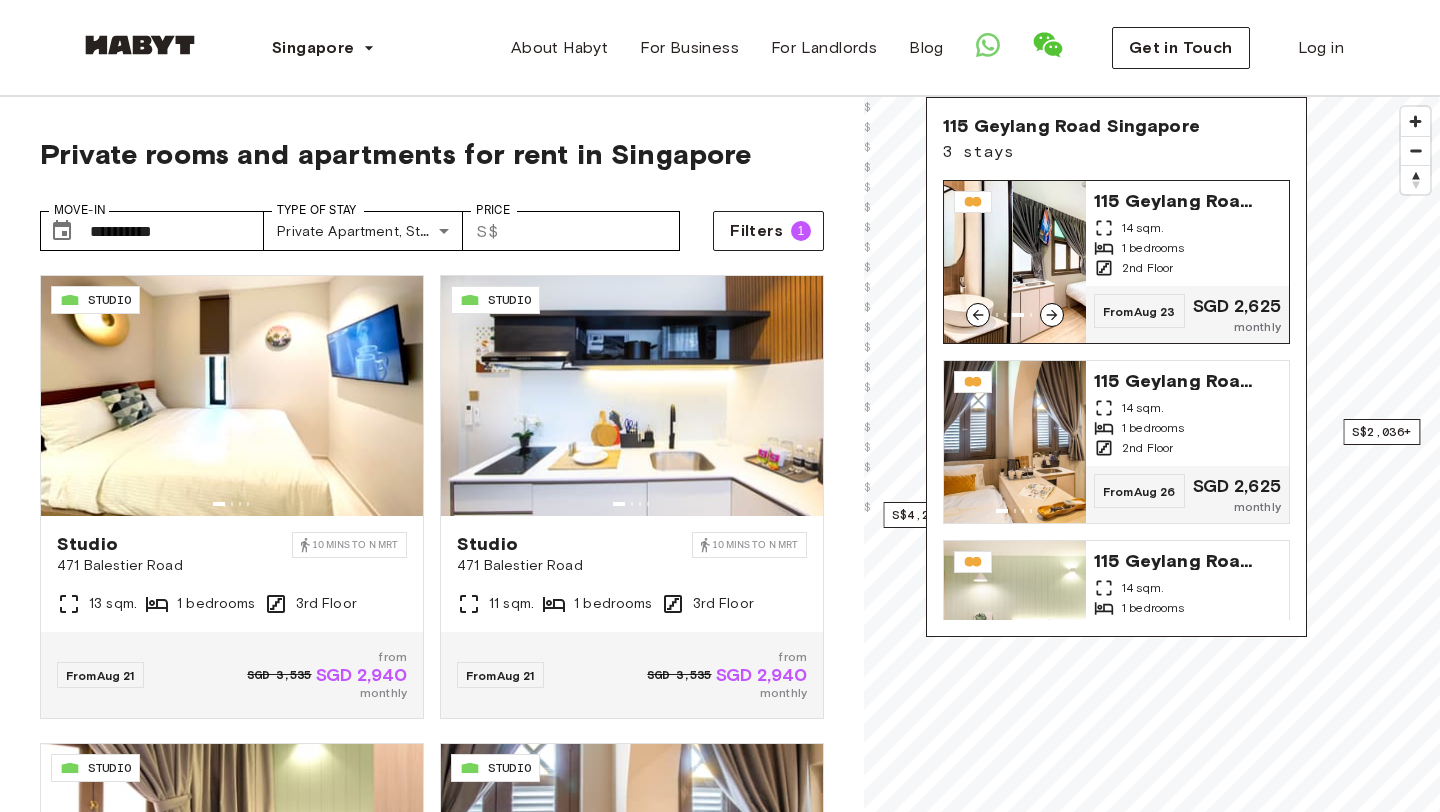 click 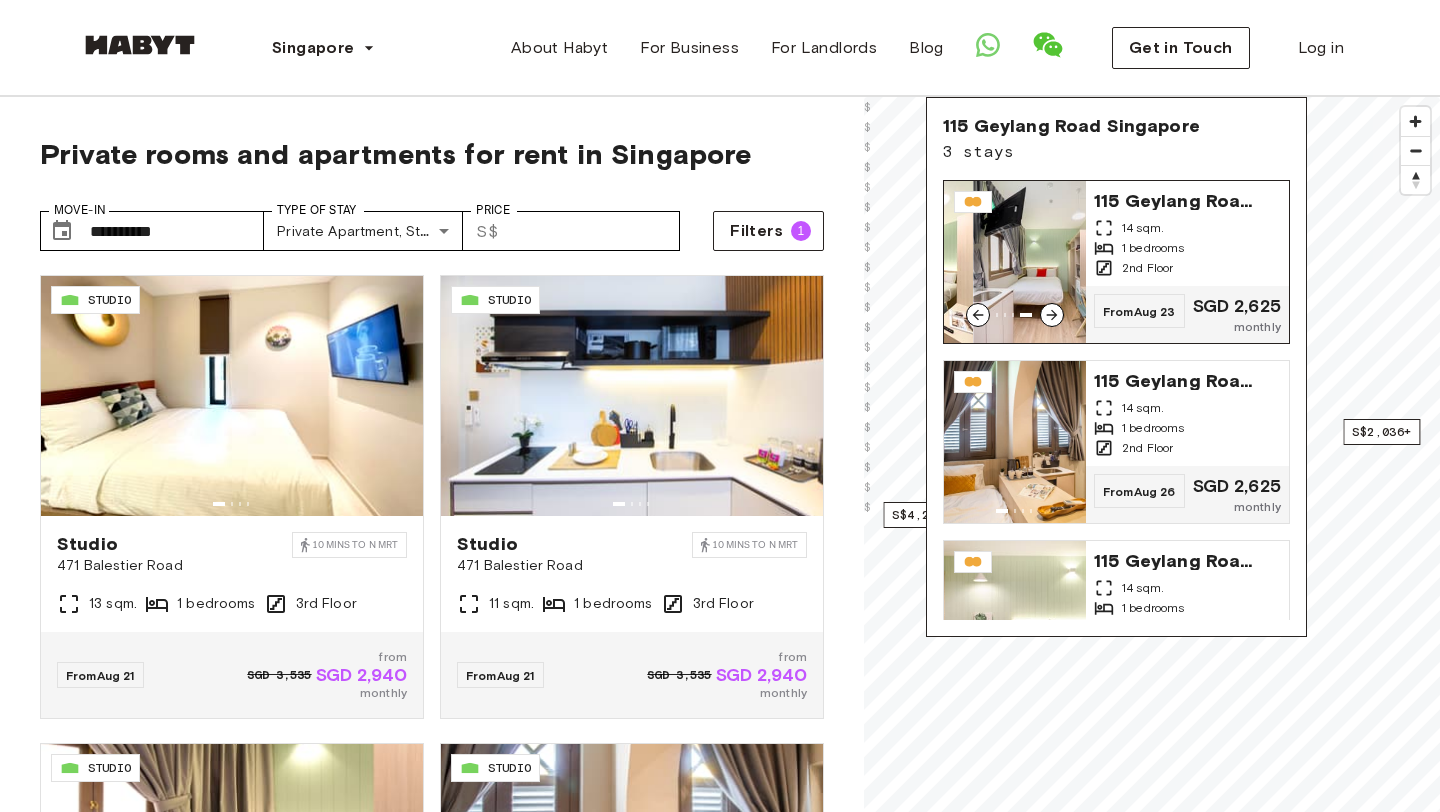 click 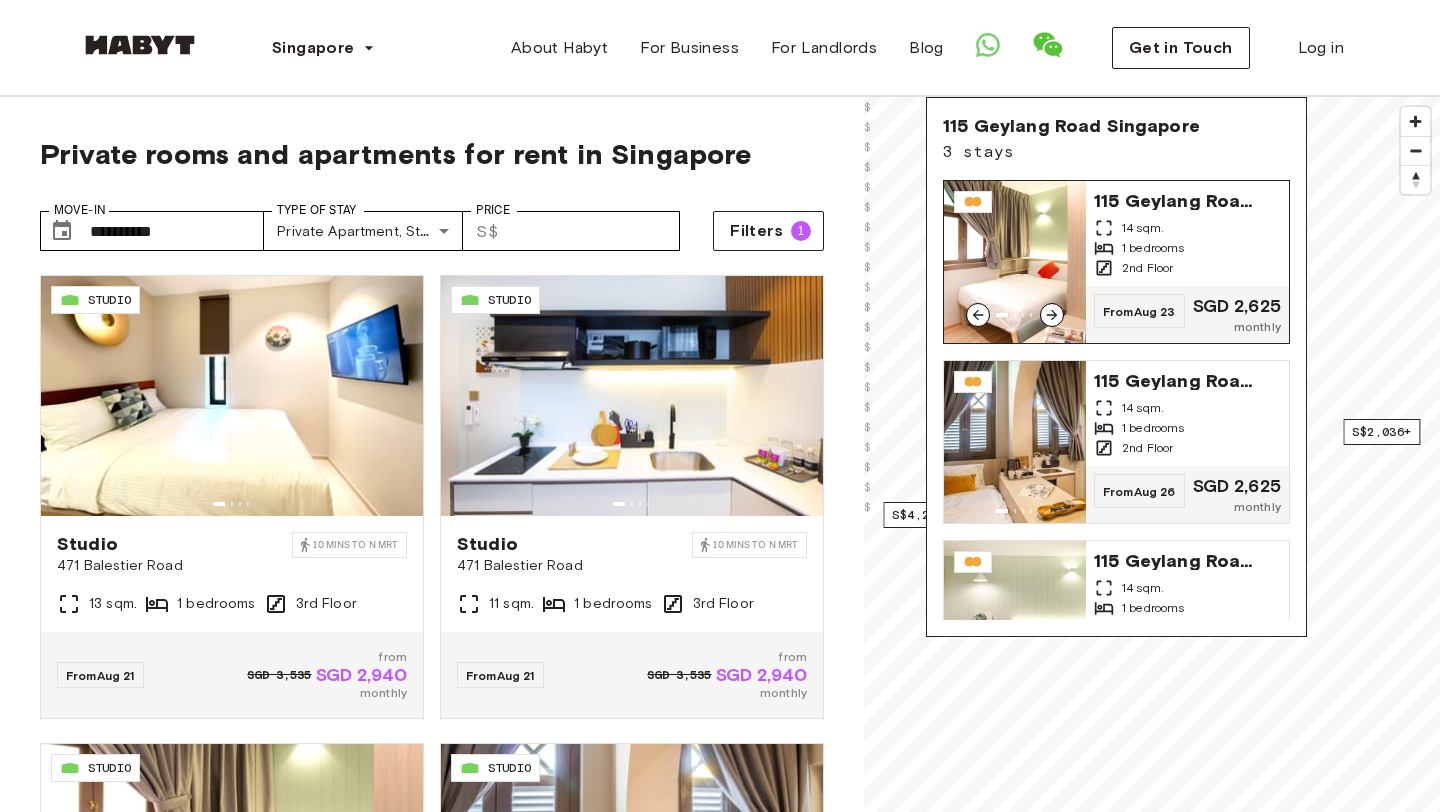 click at bounding box center [1015, 262] 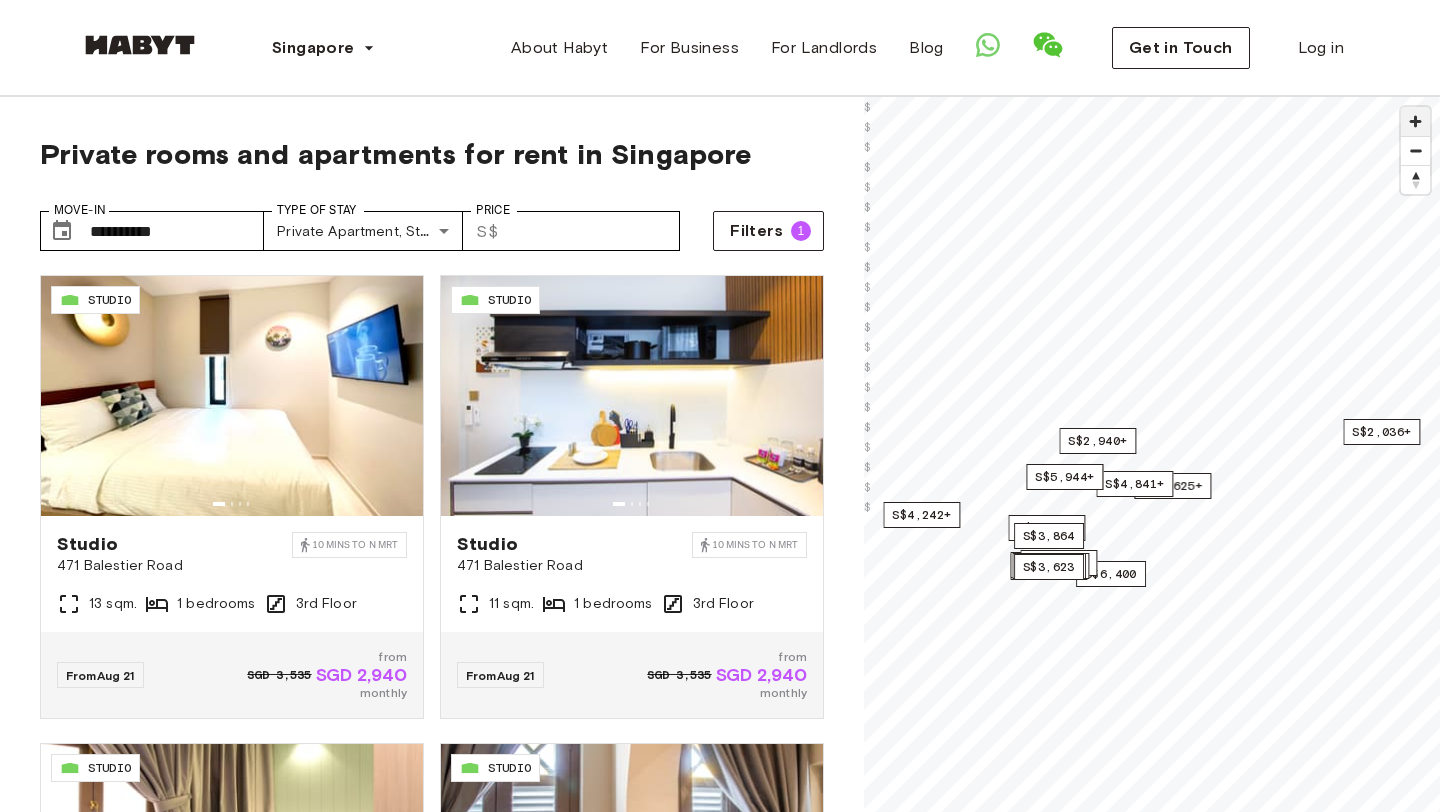 click at bounding box center [1415, 121] 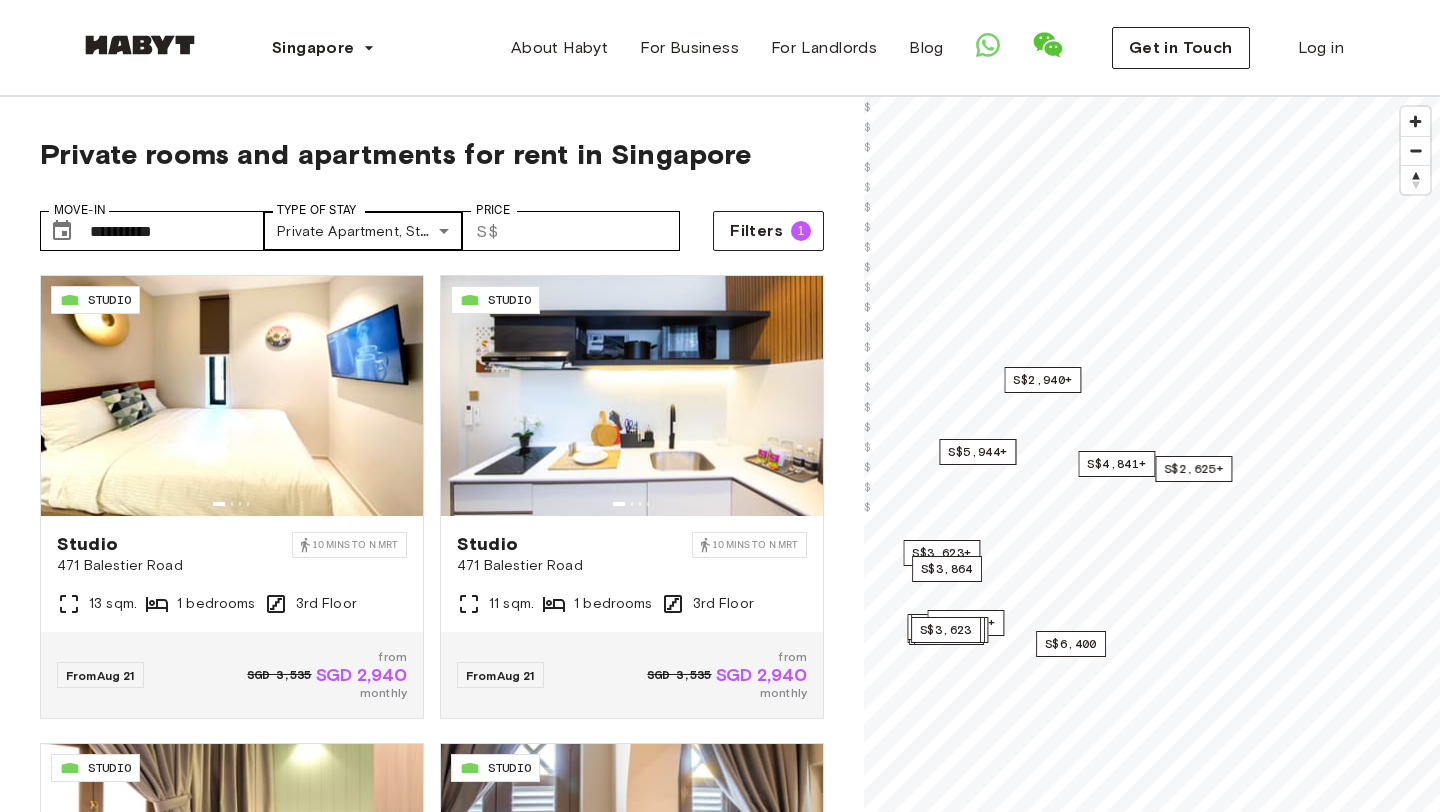 click on "**********" at bounding box center (720, 2351) 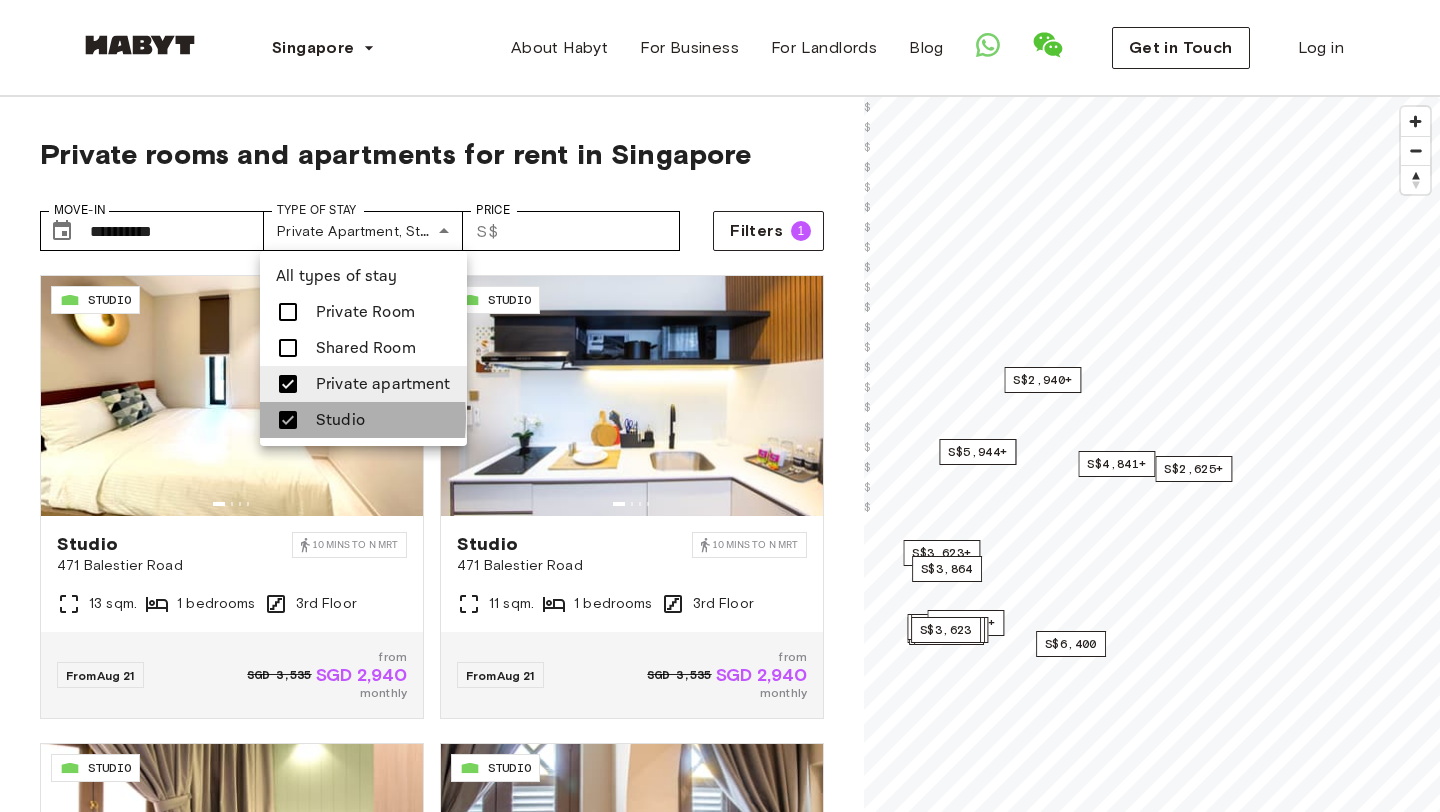 click at bounding box center [288, 420] 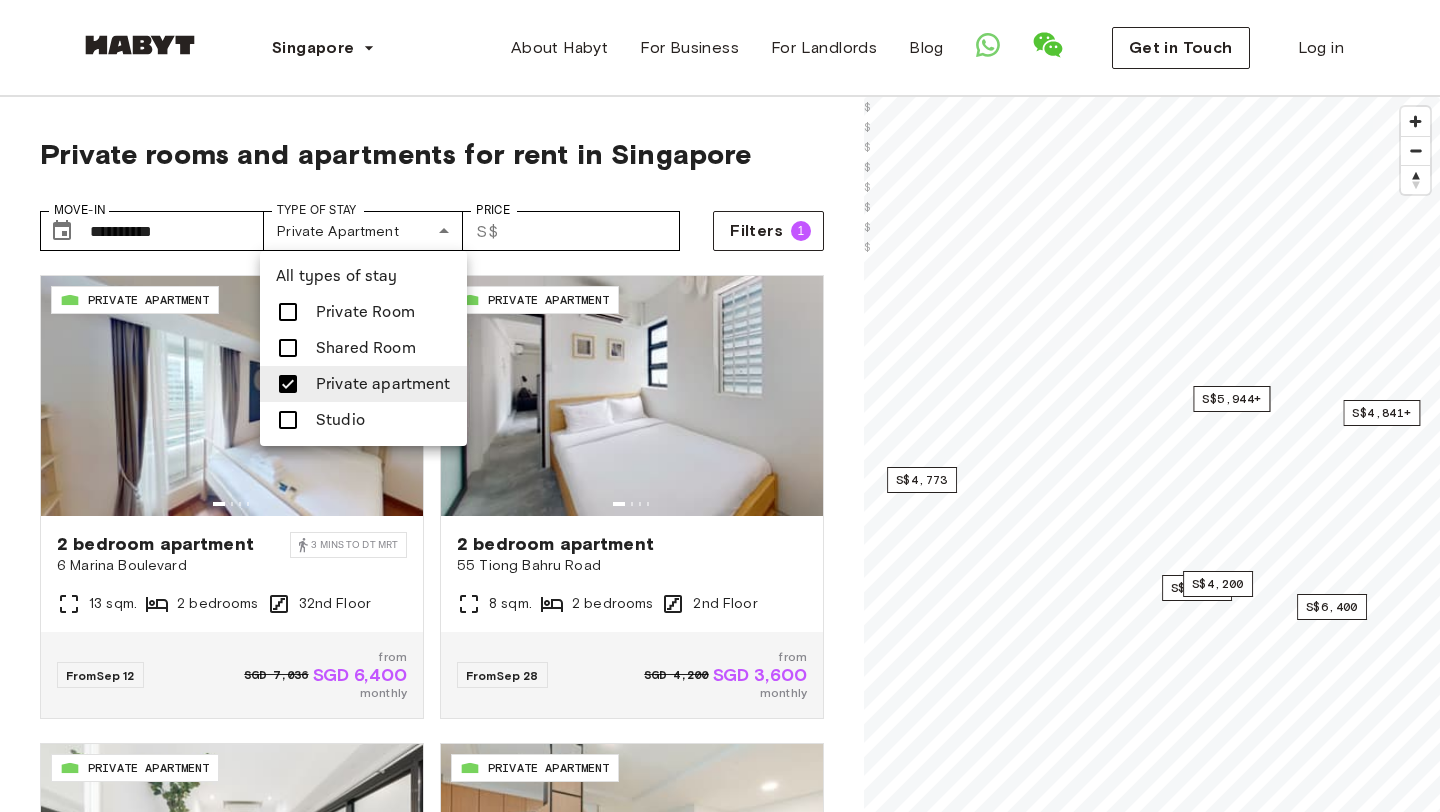 click at bounding box center (720, 406) 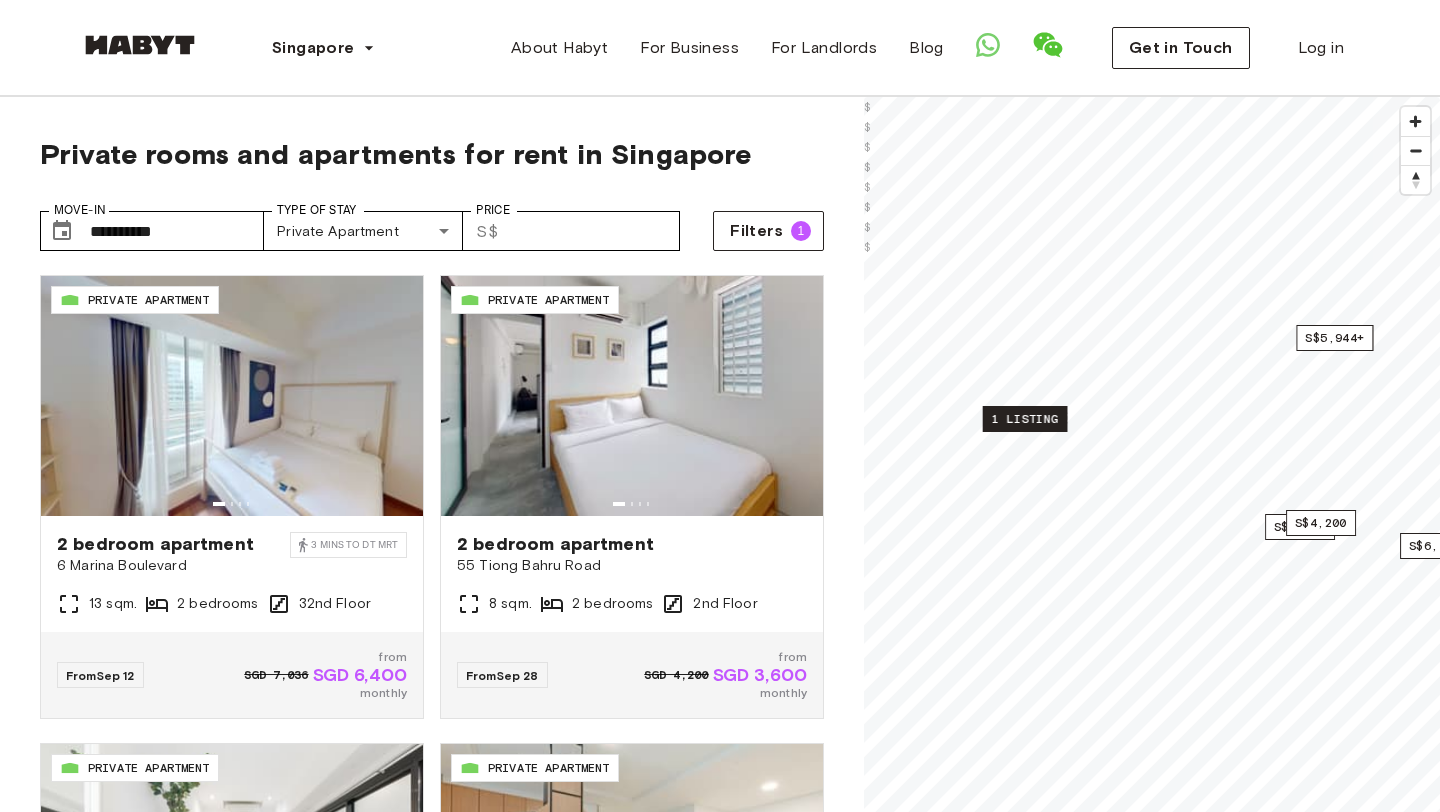 click on "1 listing" at bounding box center (1025, 419) 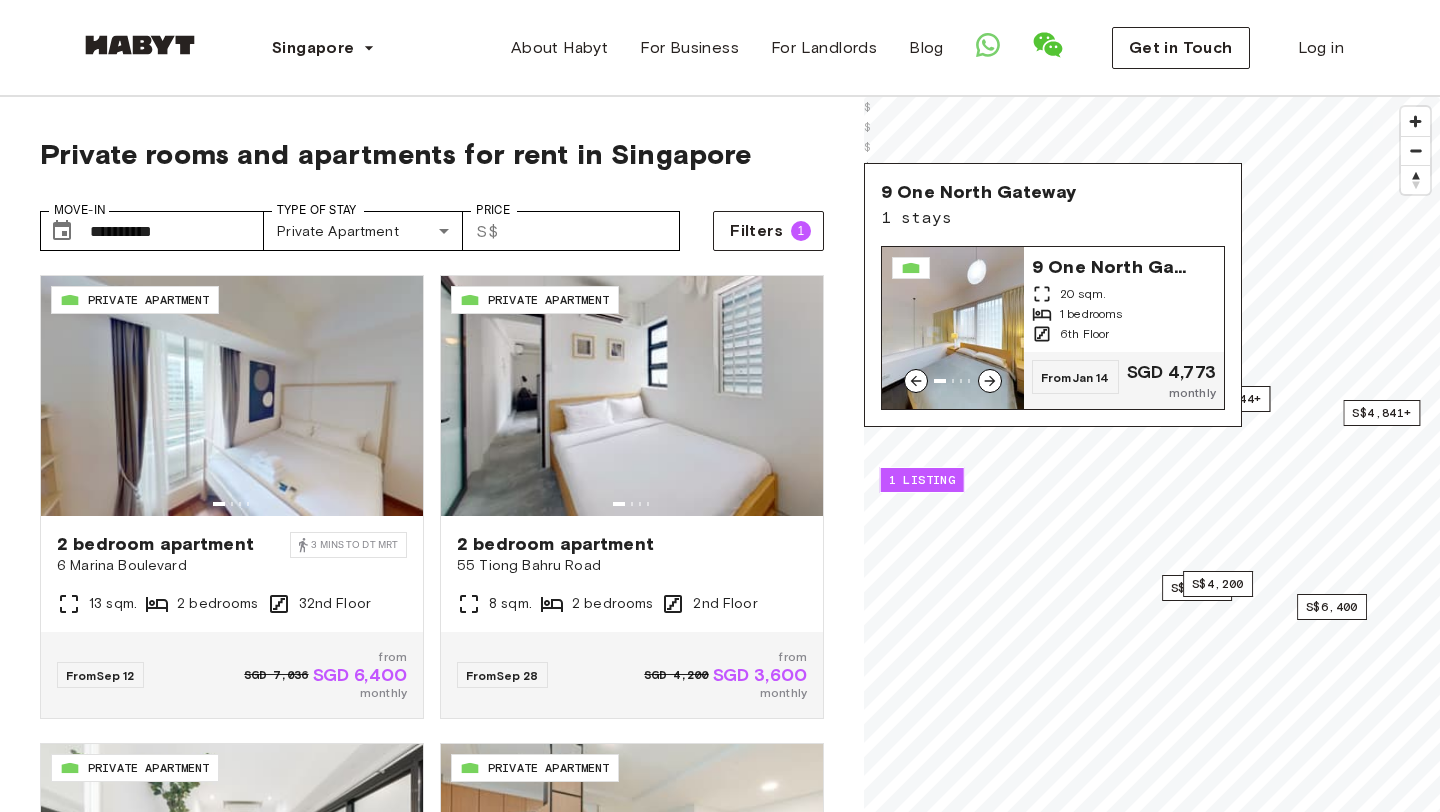 click at bounding box center [953, 328] 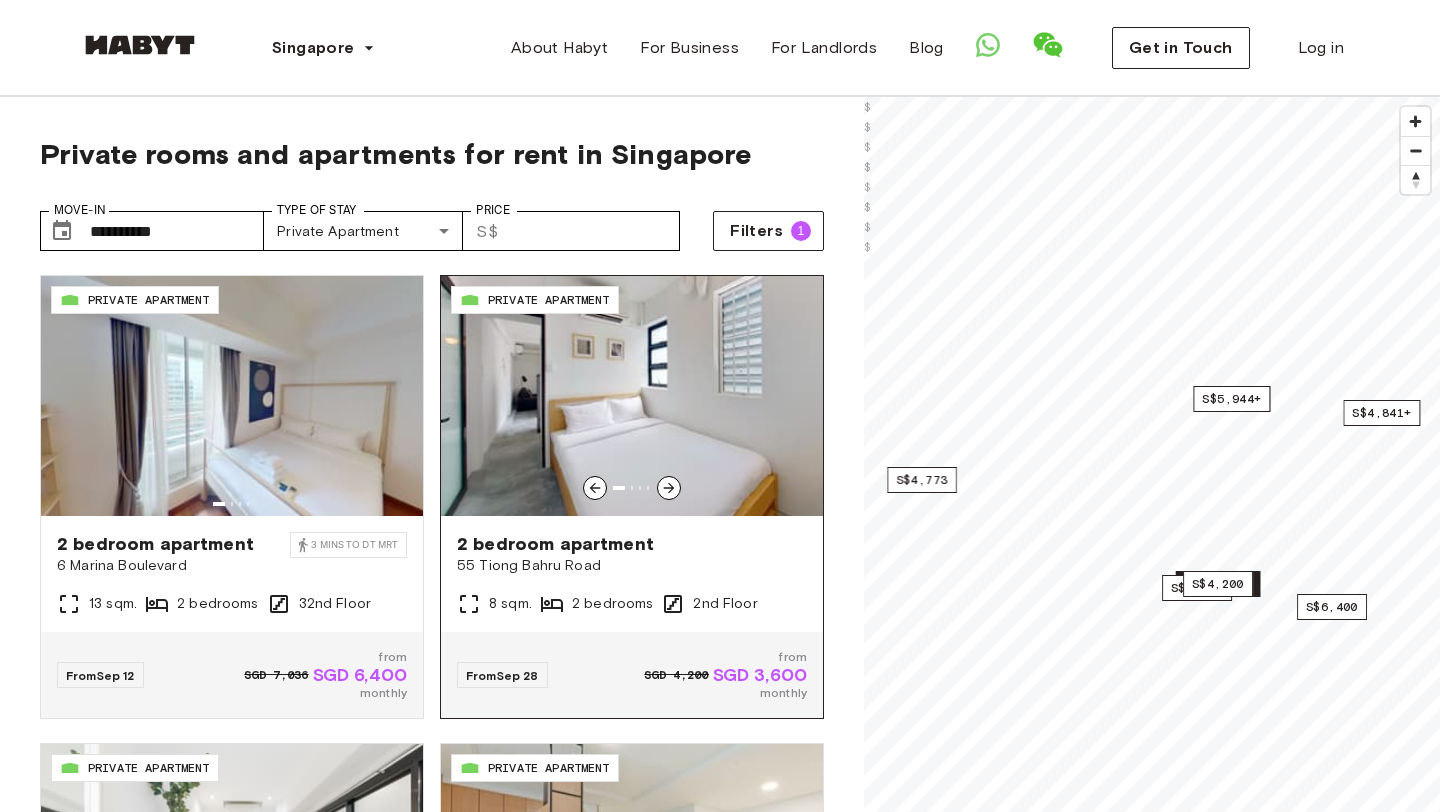 click at bounding box center [632, 396] 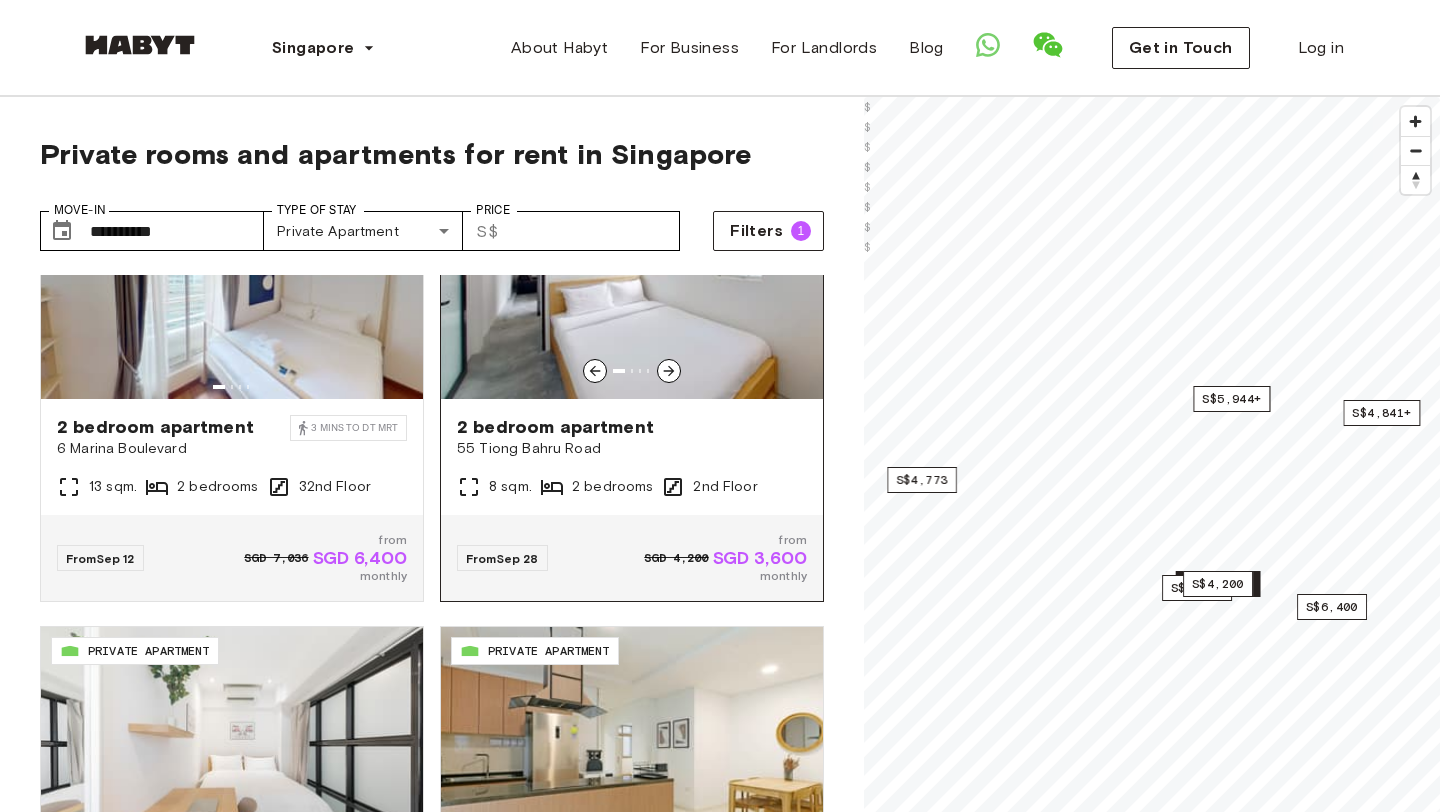 scroll, scrollTop: 136, scrollLeft: 0, axis: vertical 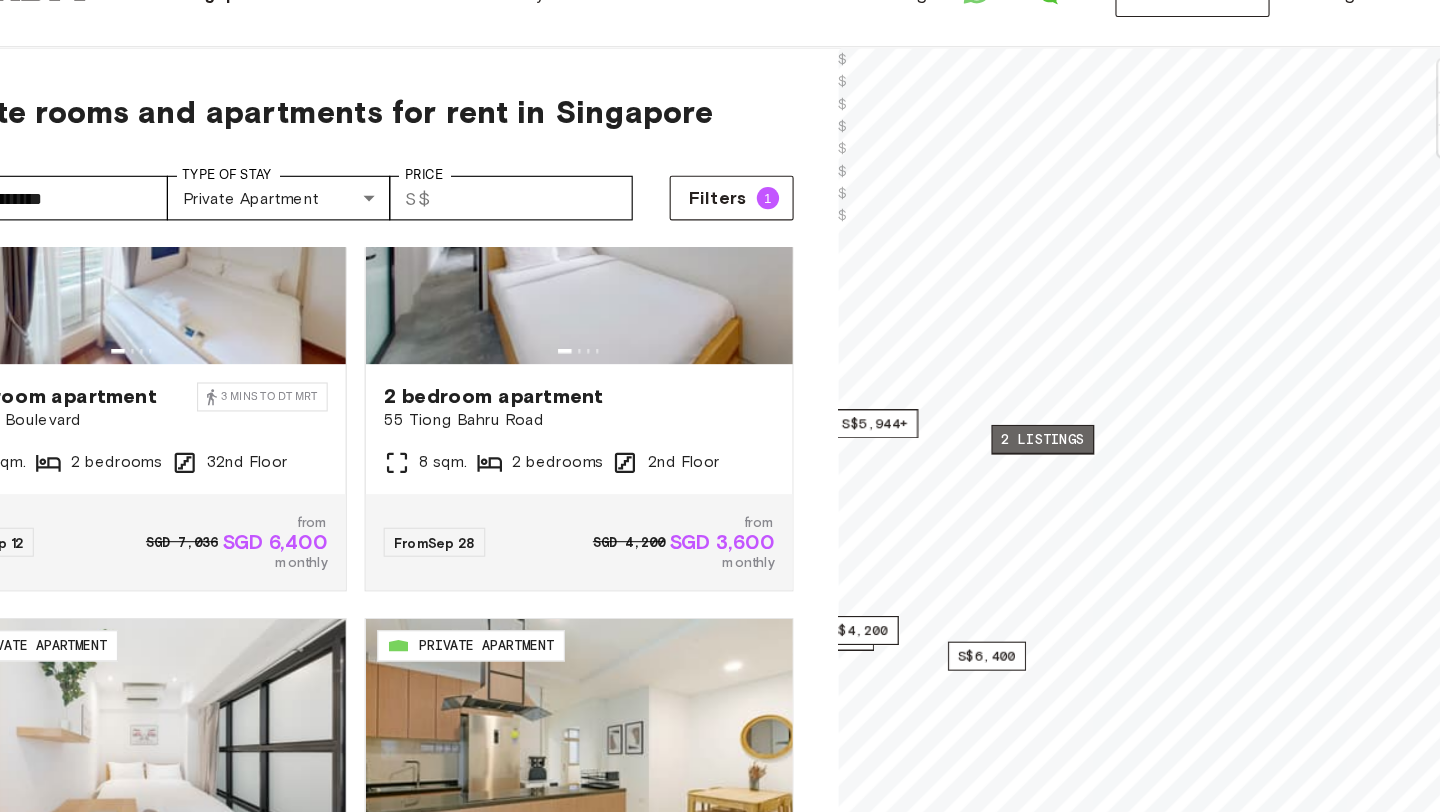 click on "2 listings" at bounding box center [1047, 447] 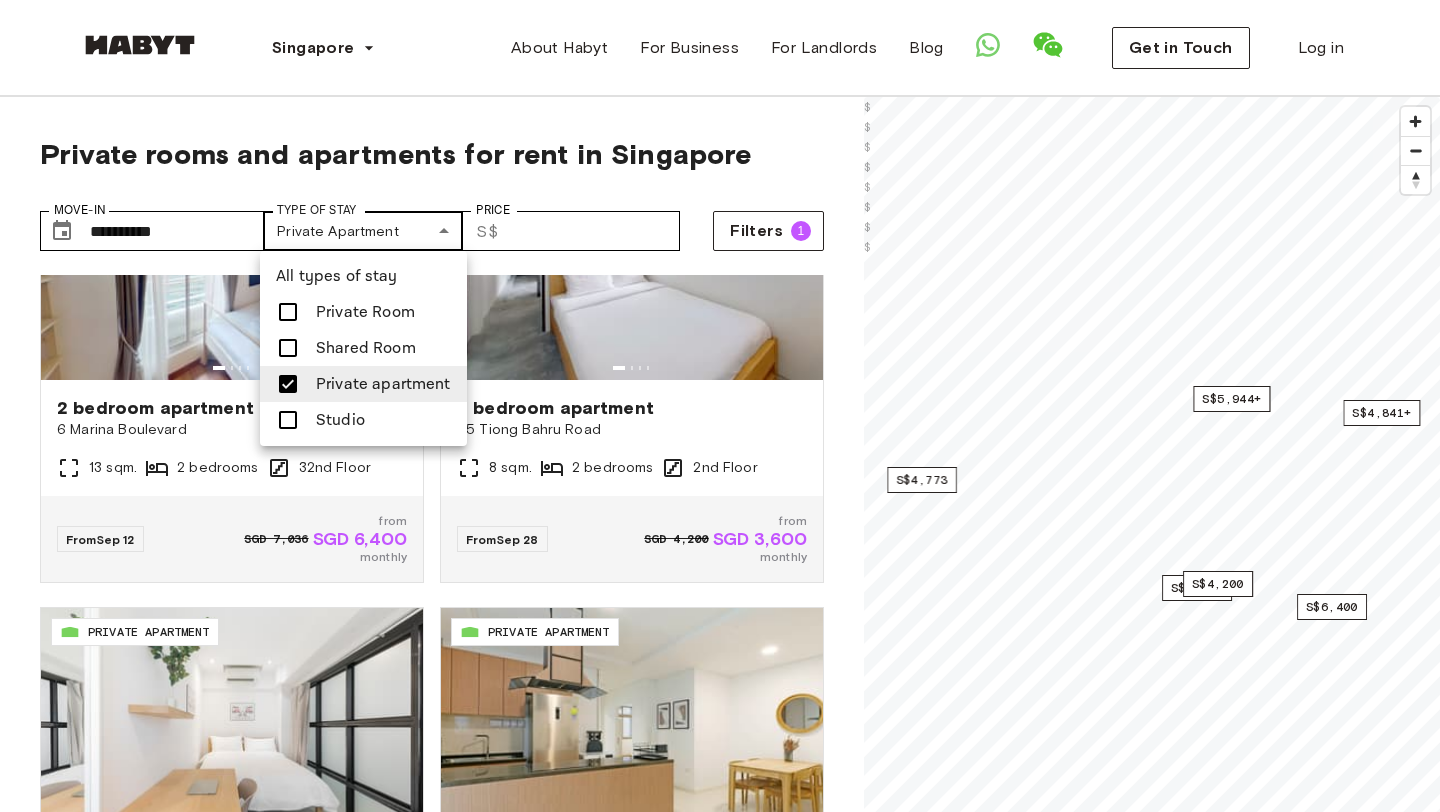 click on "**********" at bounding box center [720, 2351] 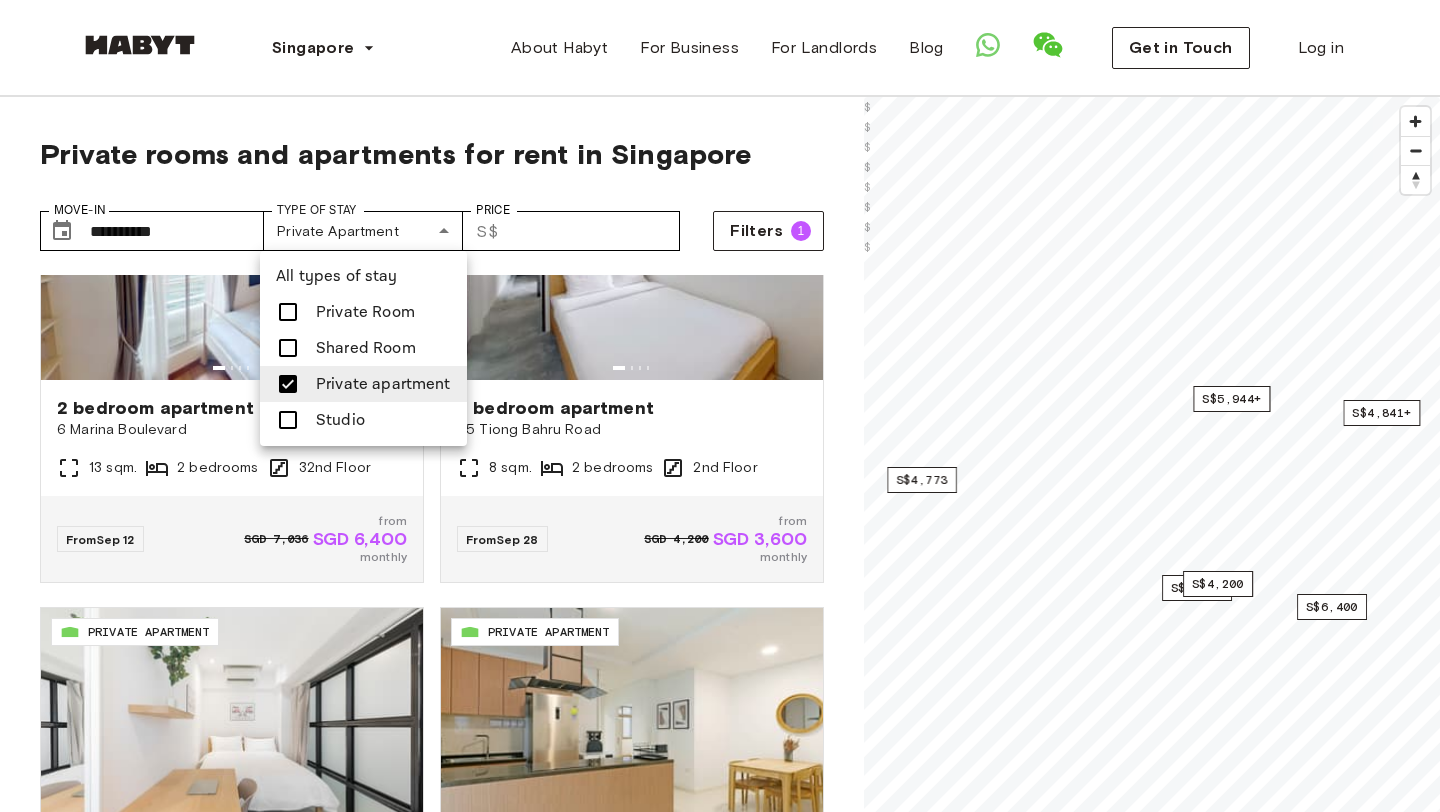 click on "Private apartment" at bounding box center [363, 384] 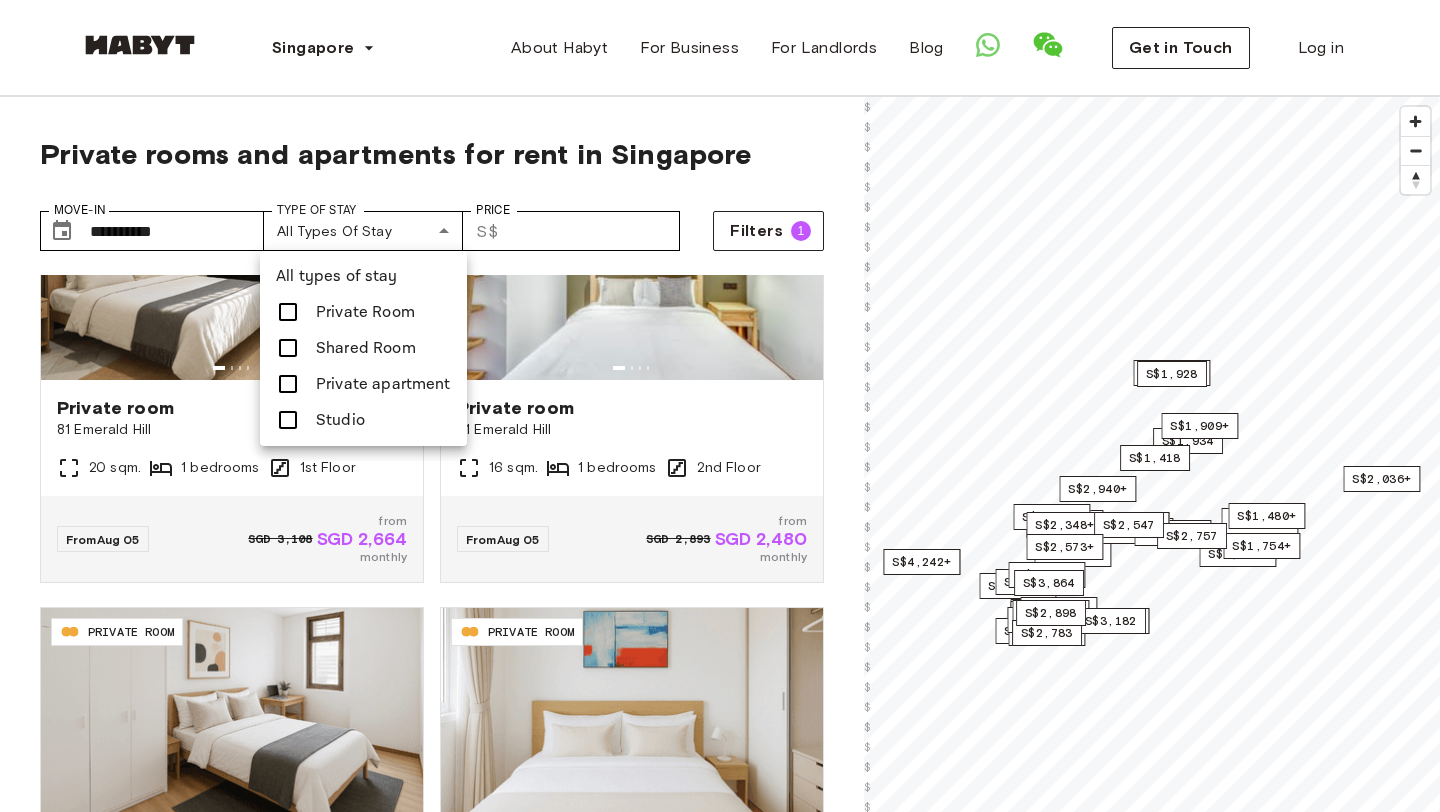 click at bounding box center (294, 420) 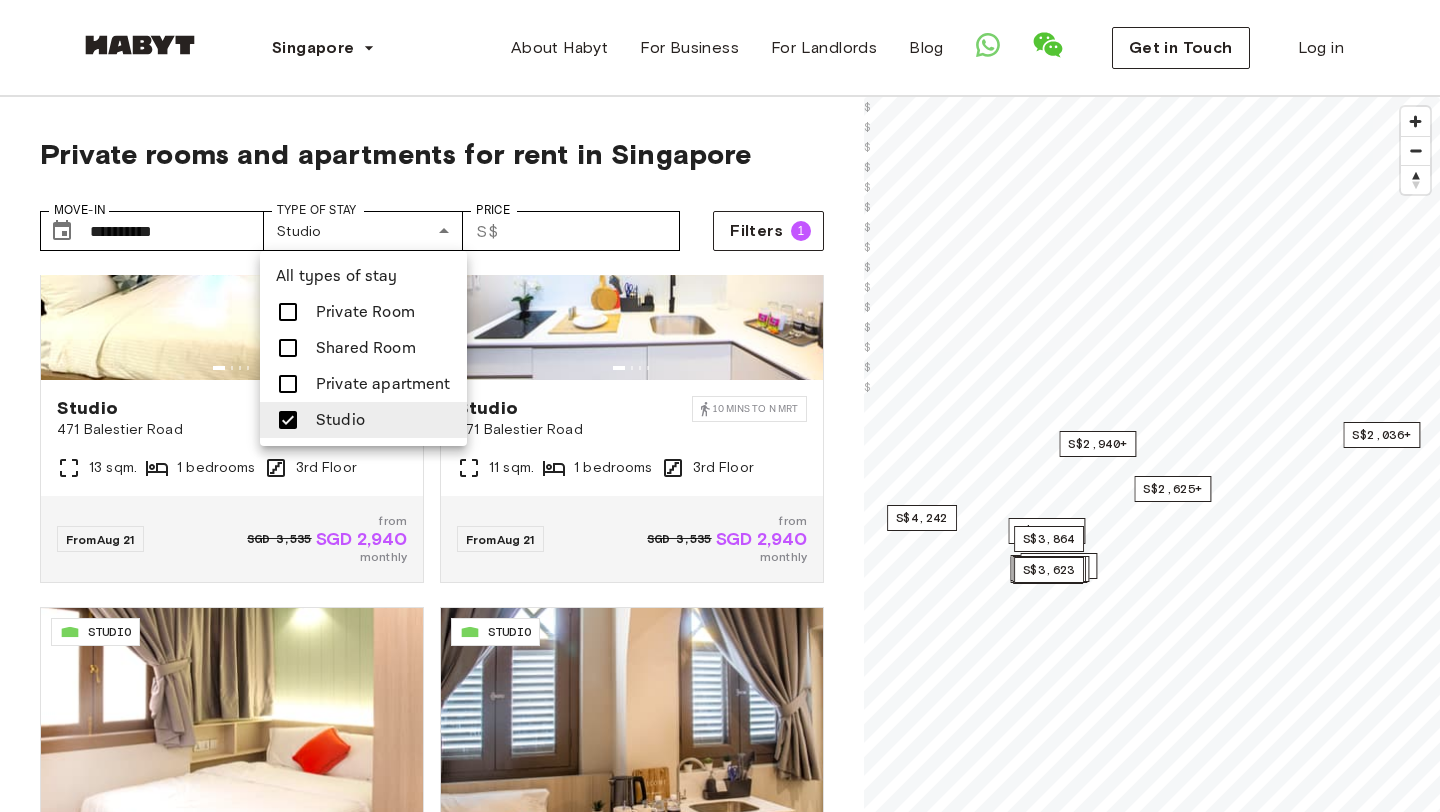 click at bounding box center (720, 406) 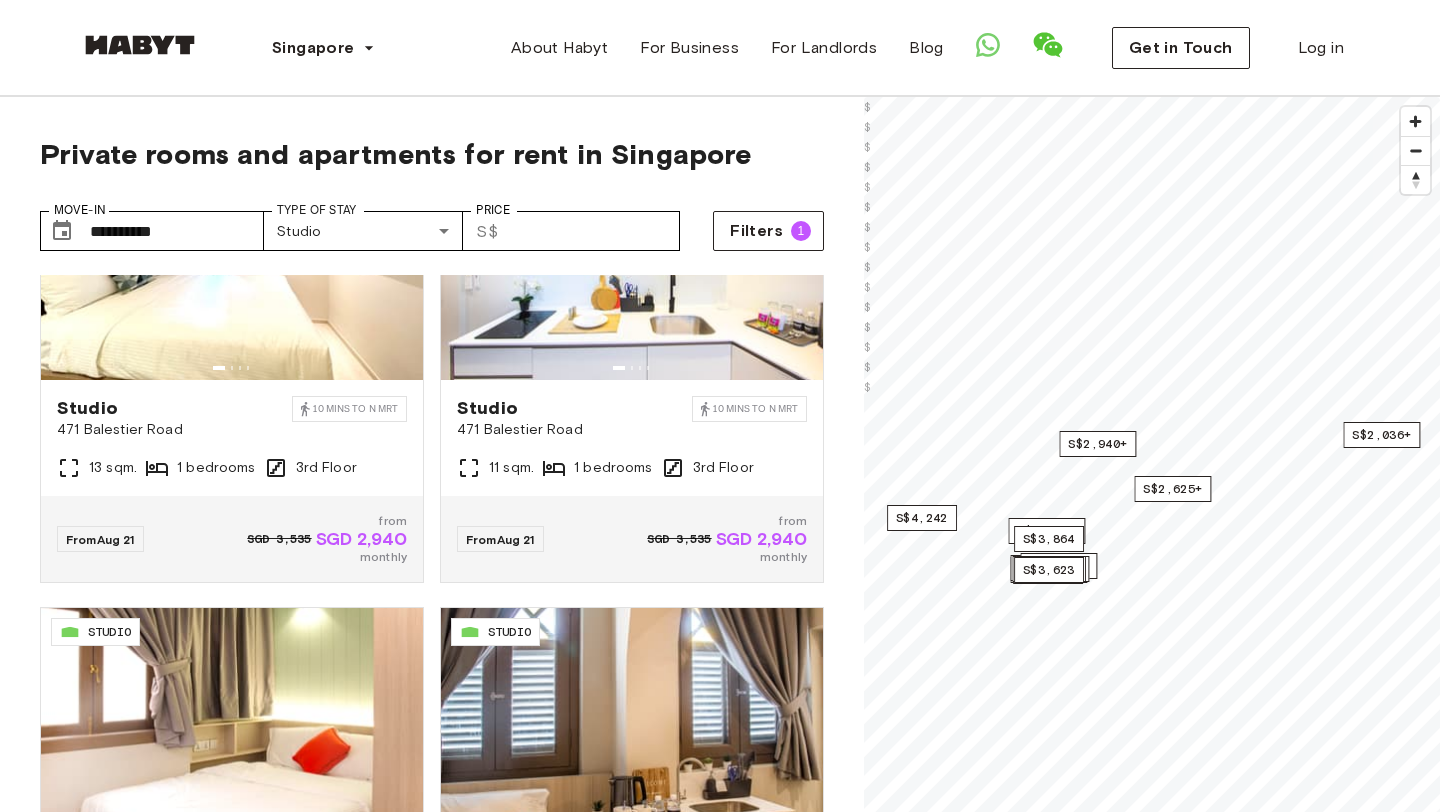 click on "All types of stay Private Room Shared Room Private apartment Studio" at bounding box center [720, 406] 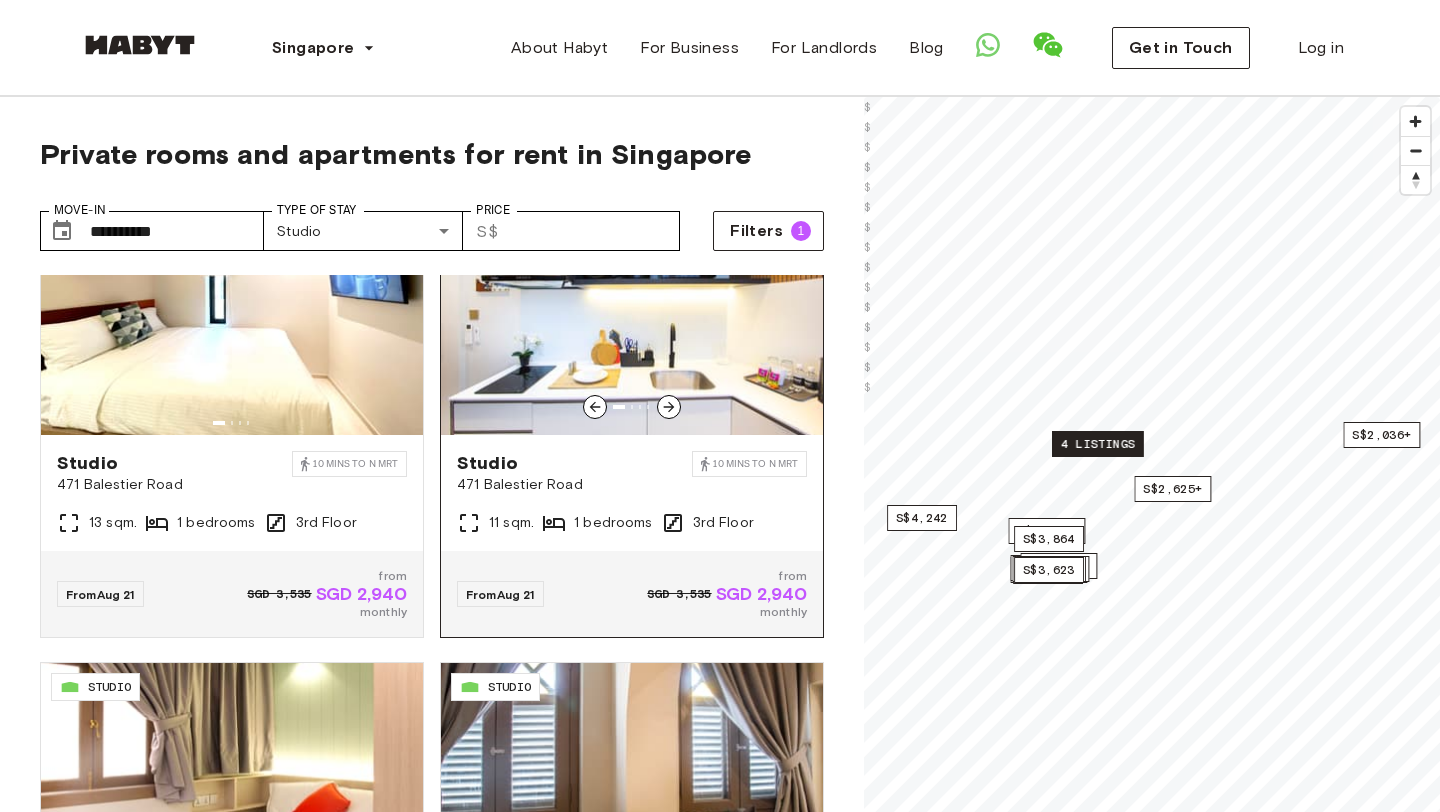scroll, scrollTop: 0, scrollLeft: 0, axis: both 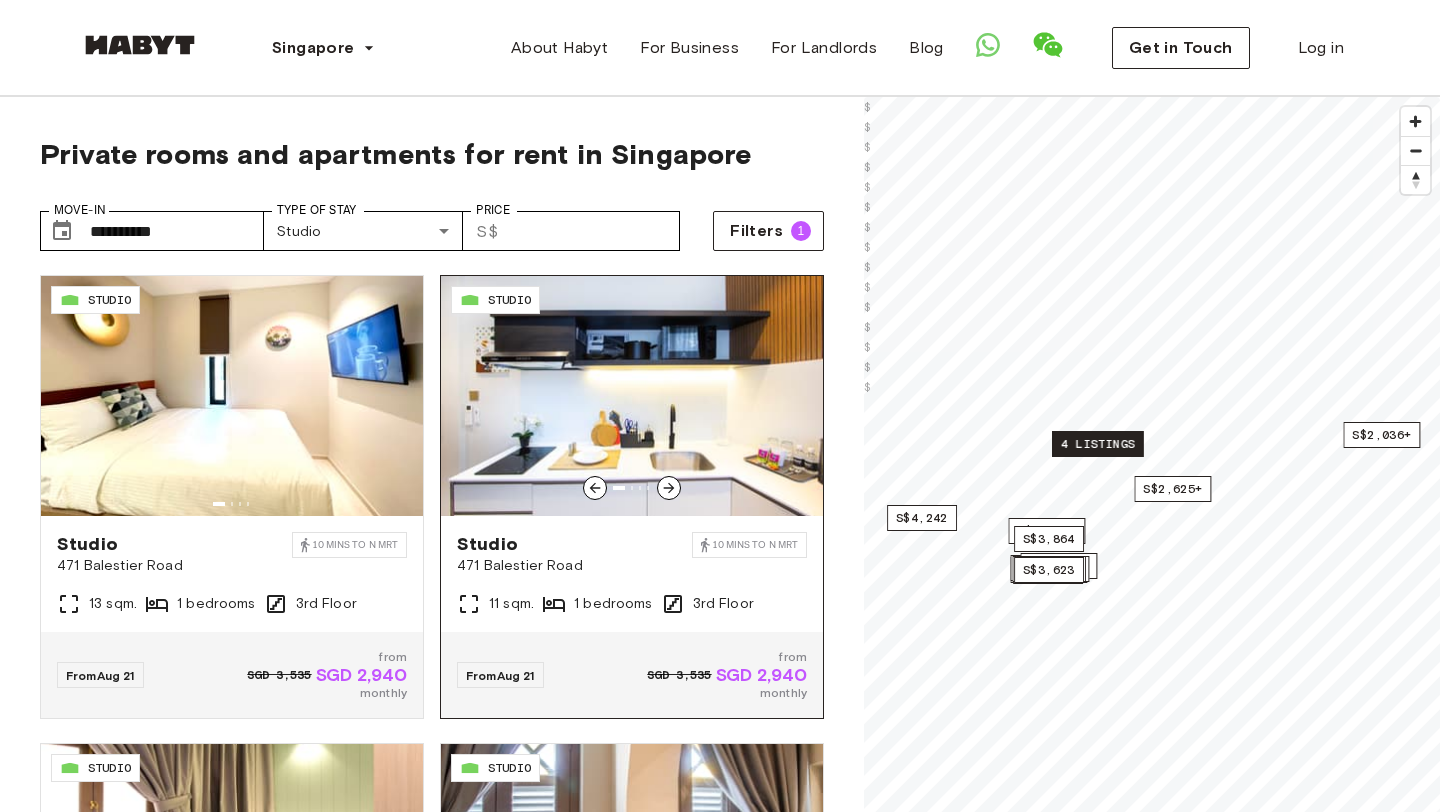 click 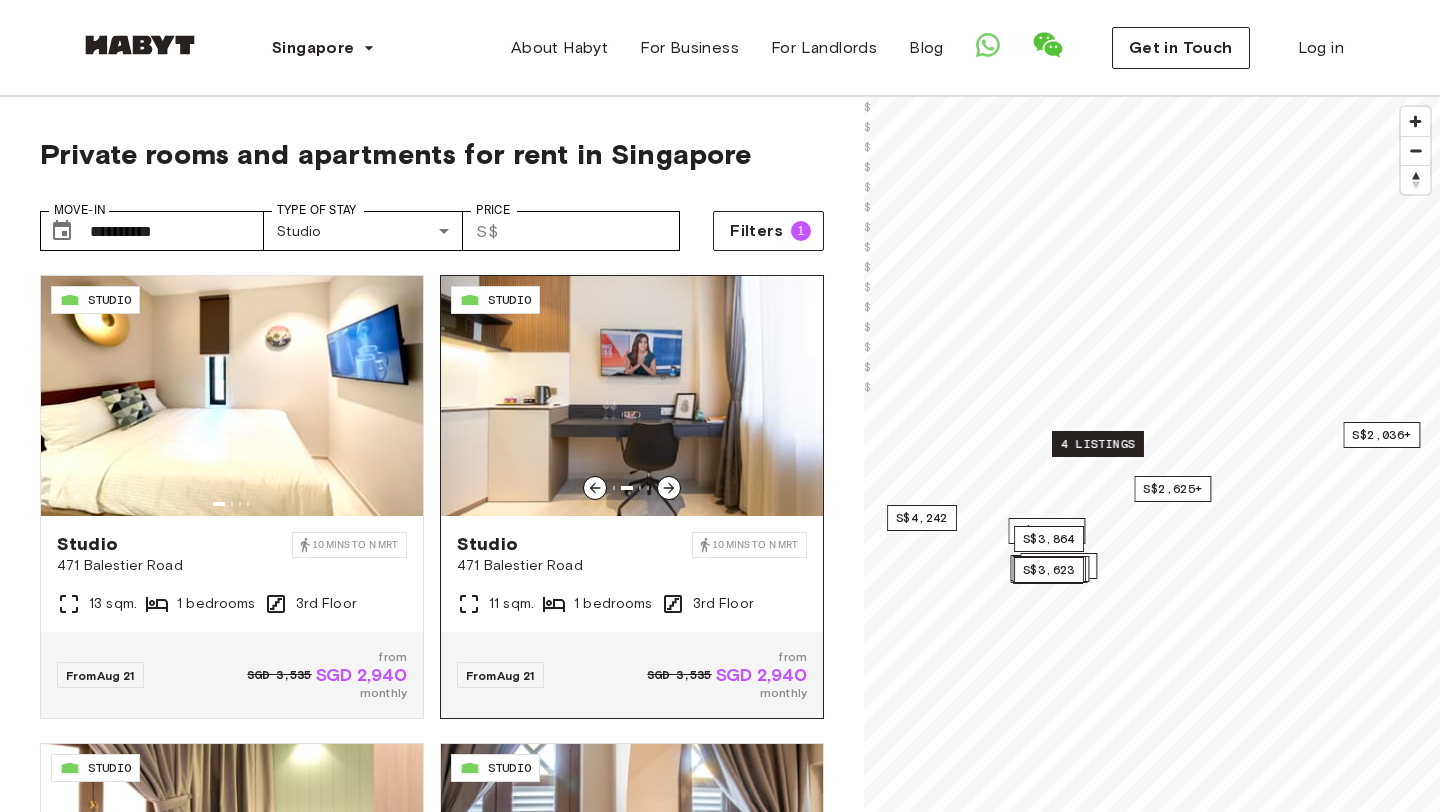 click 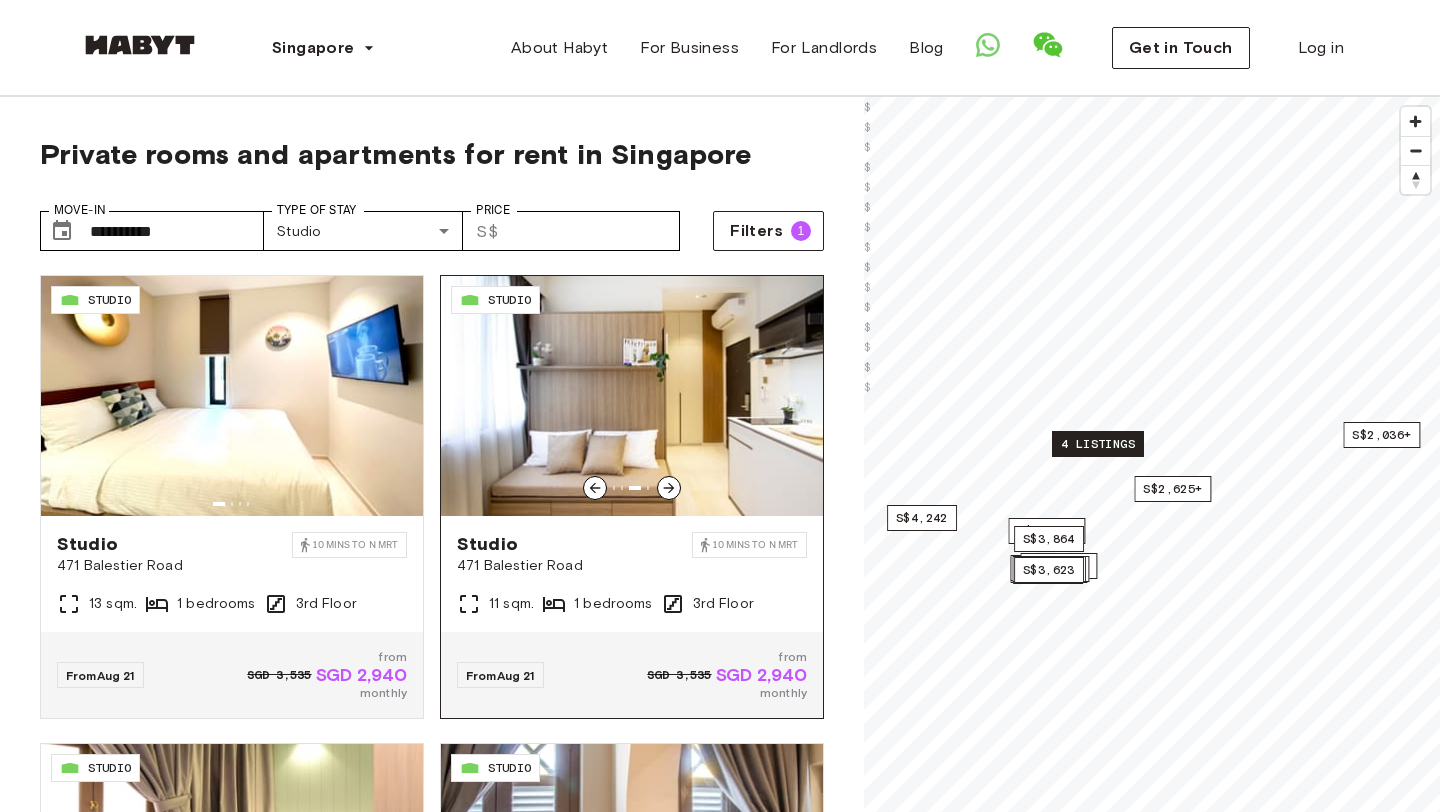 click 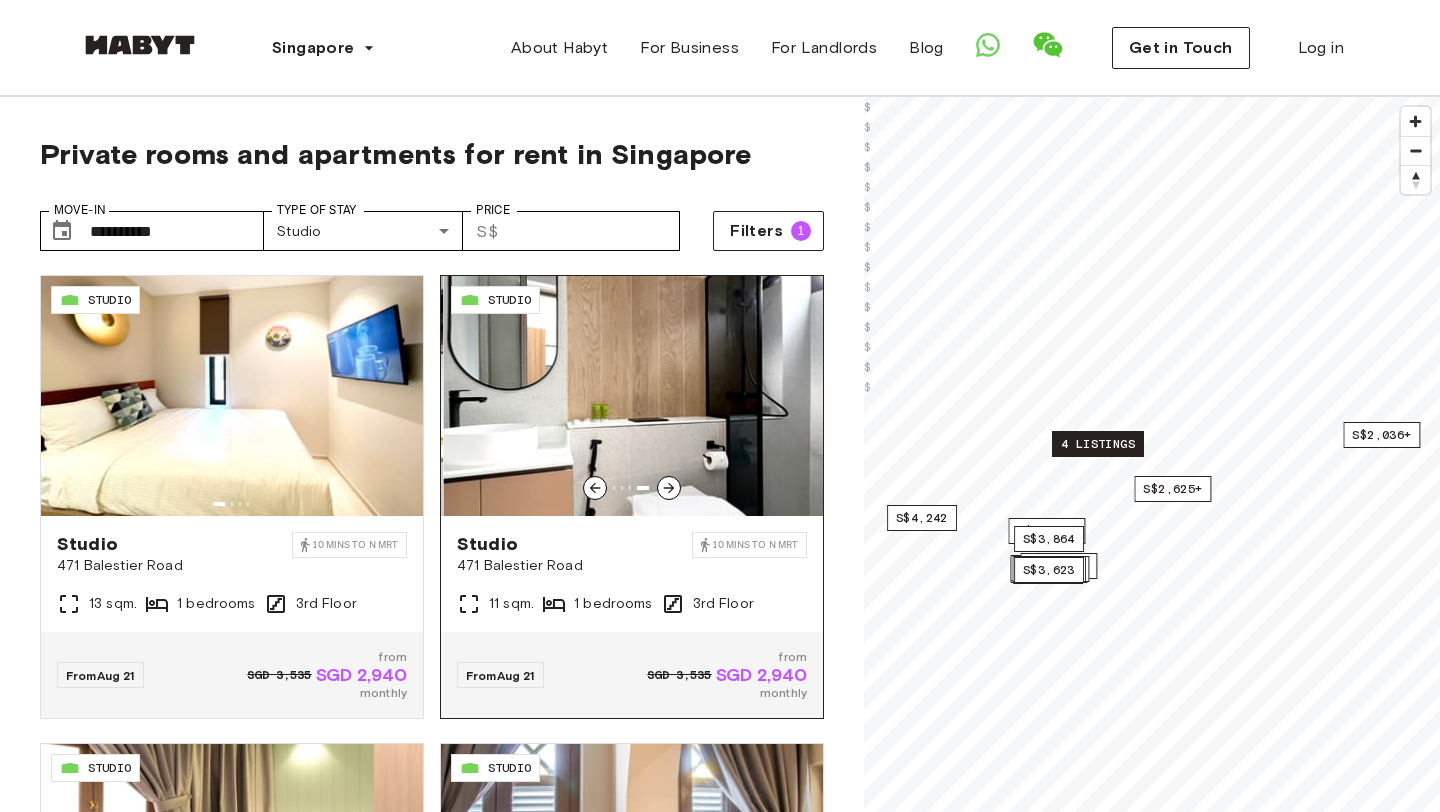 click 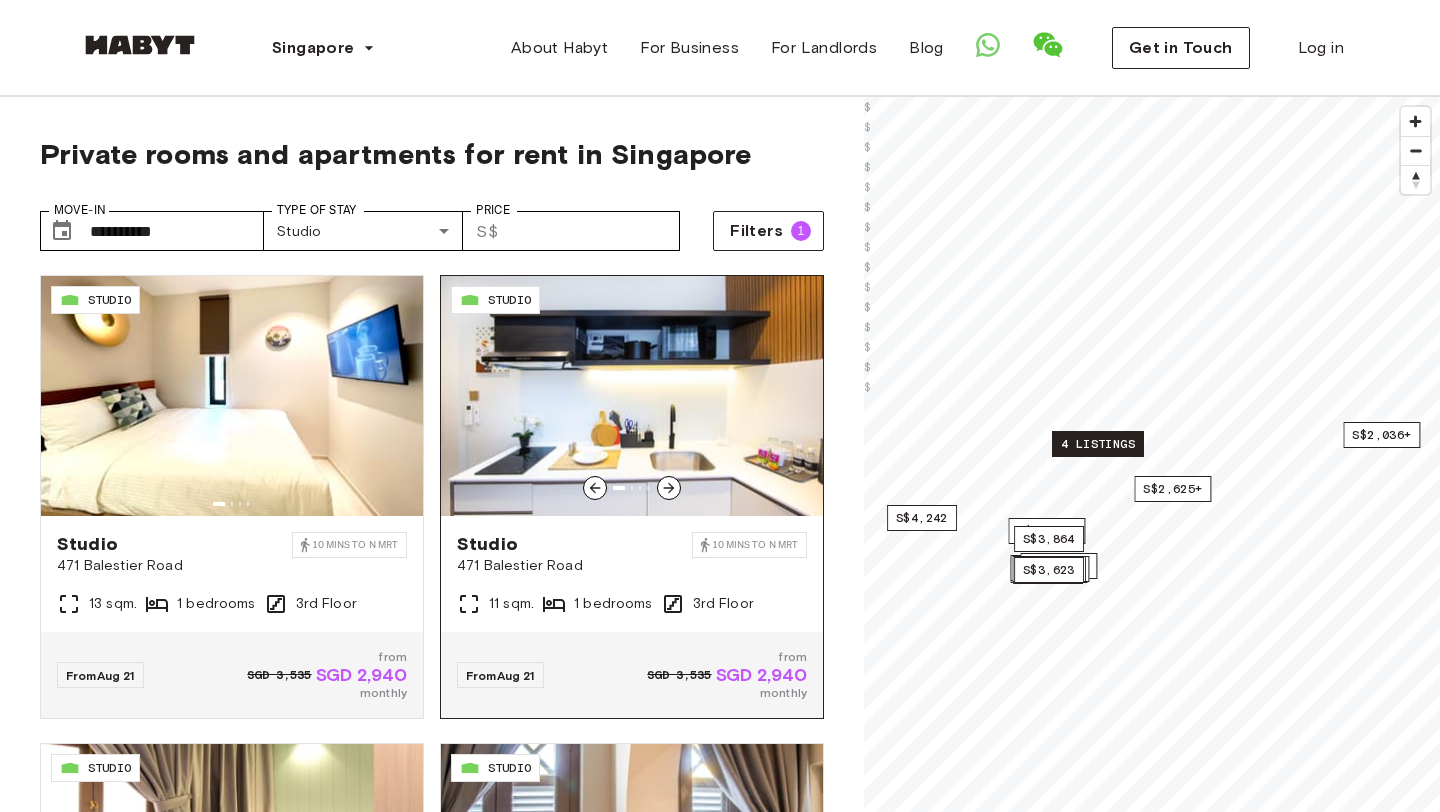 click 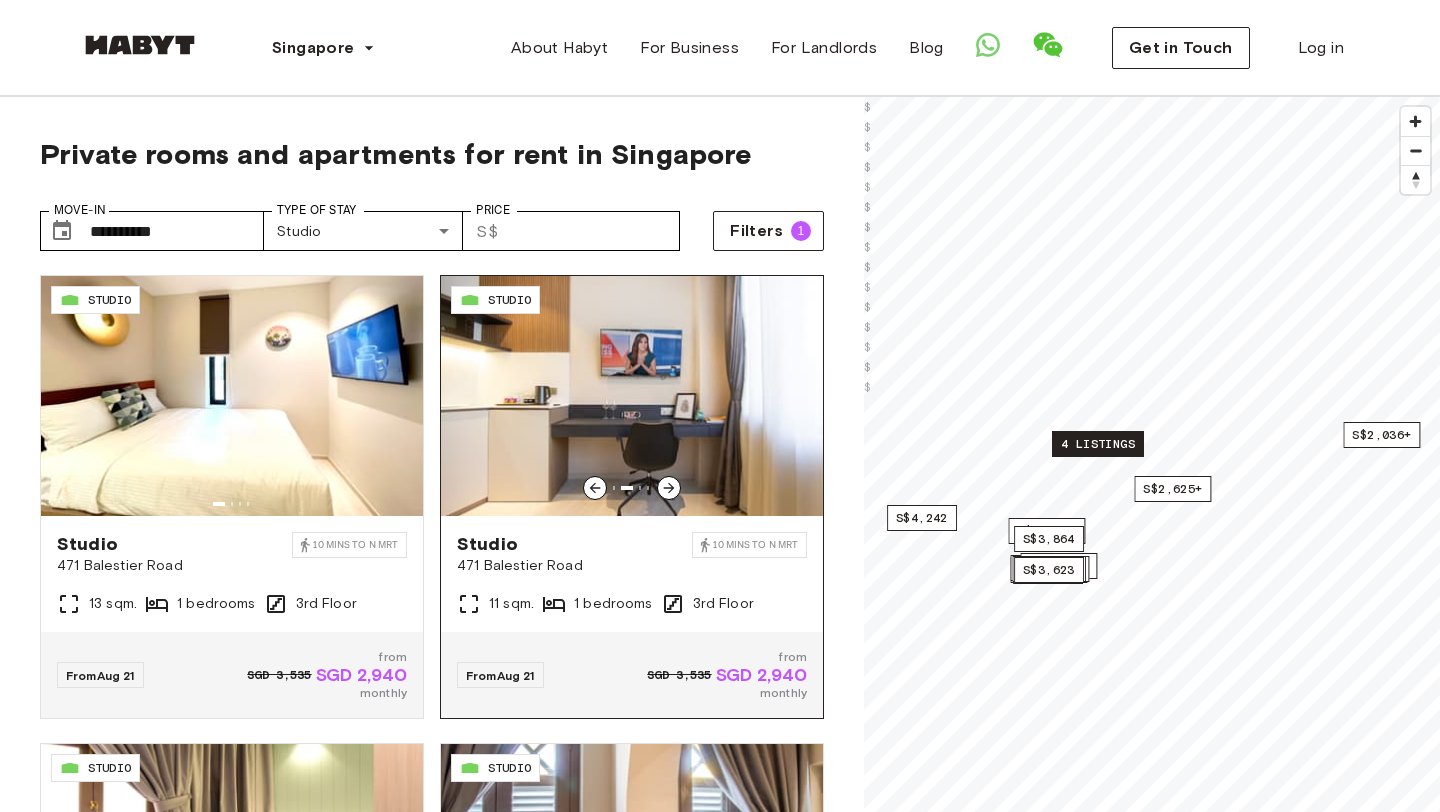 click 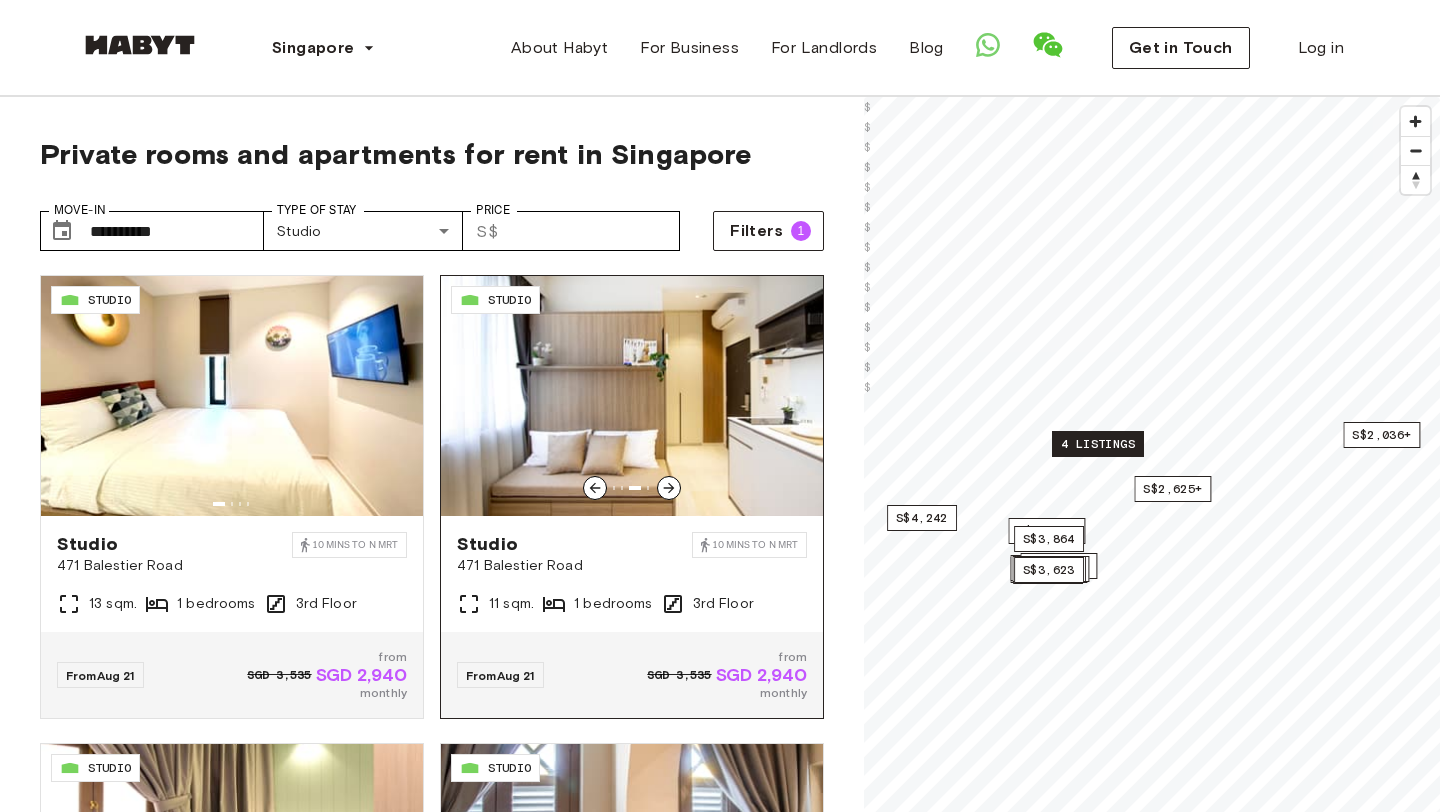 click at bounding box center (632, 396) 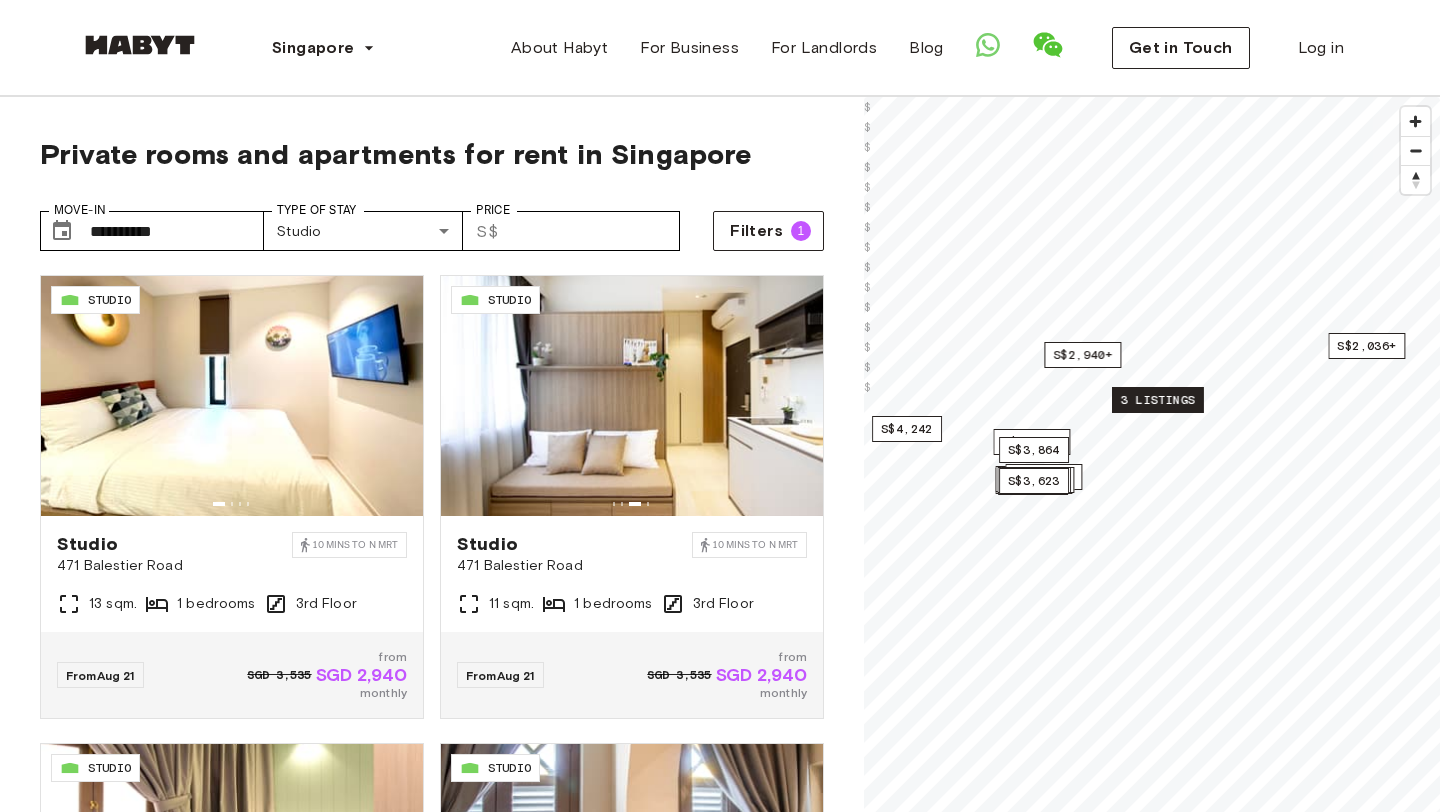 drag, startPoint x: 1174, startPoint y: 484, endPoint x: 1158, endPoint y: 395, distance: 90.426765 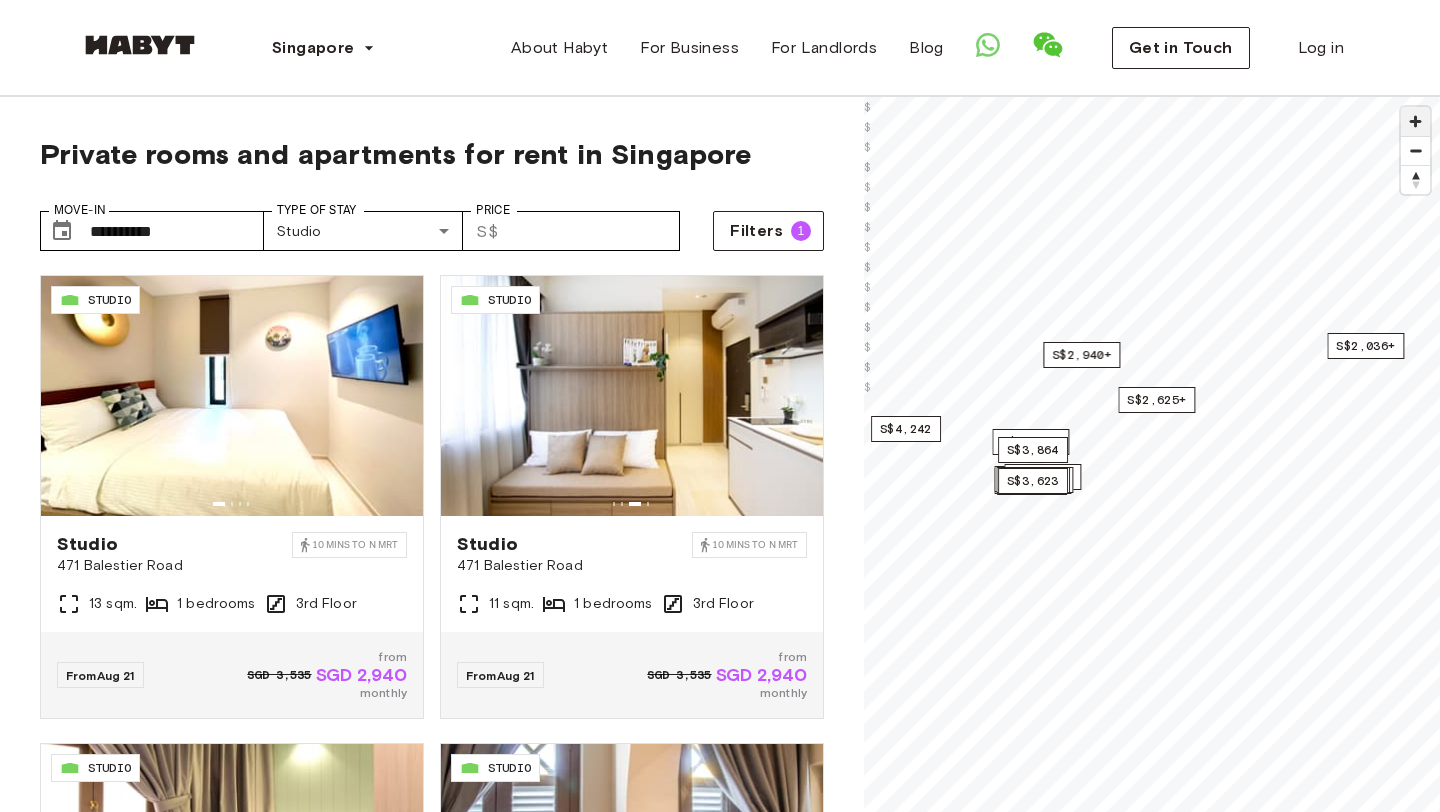 click at bounding box center [1415, 121] 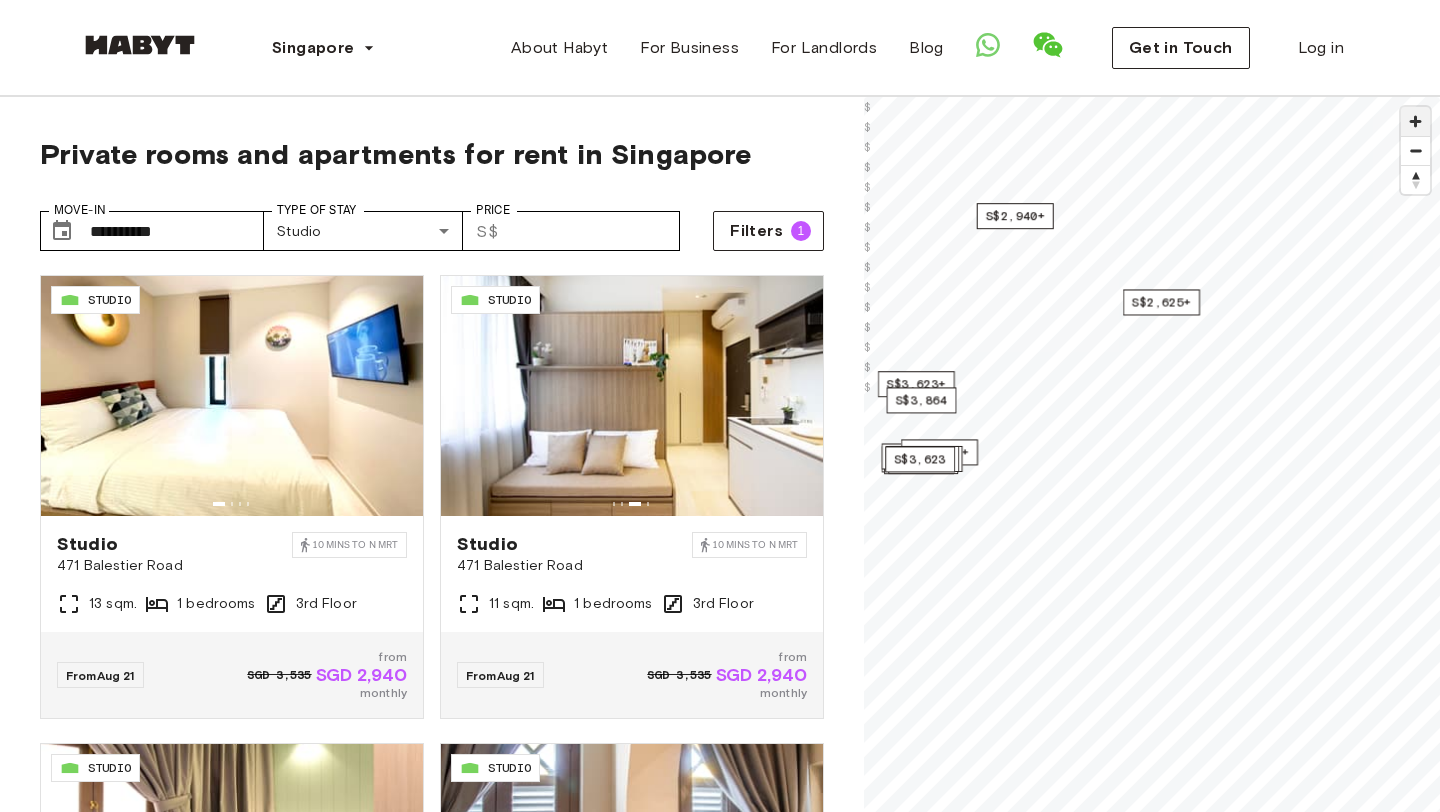 click at bounding box center (1415, 121) 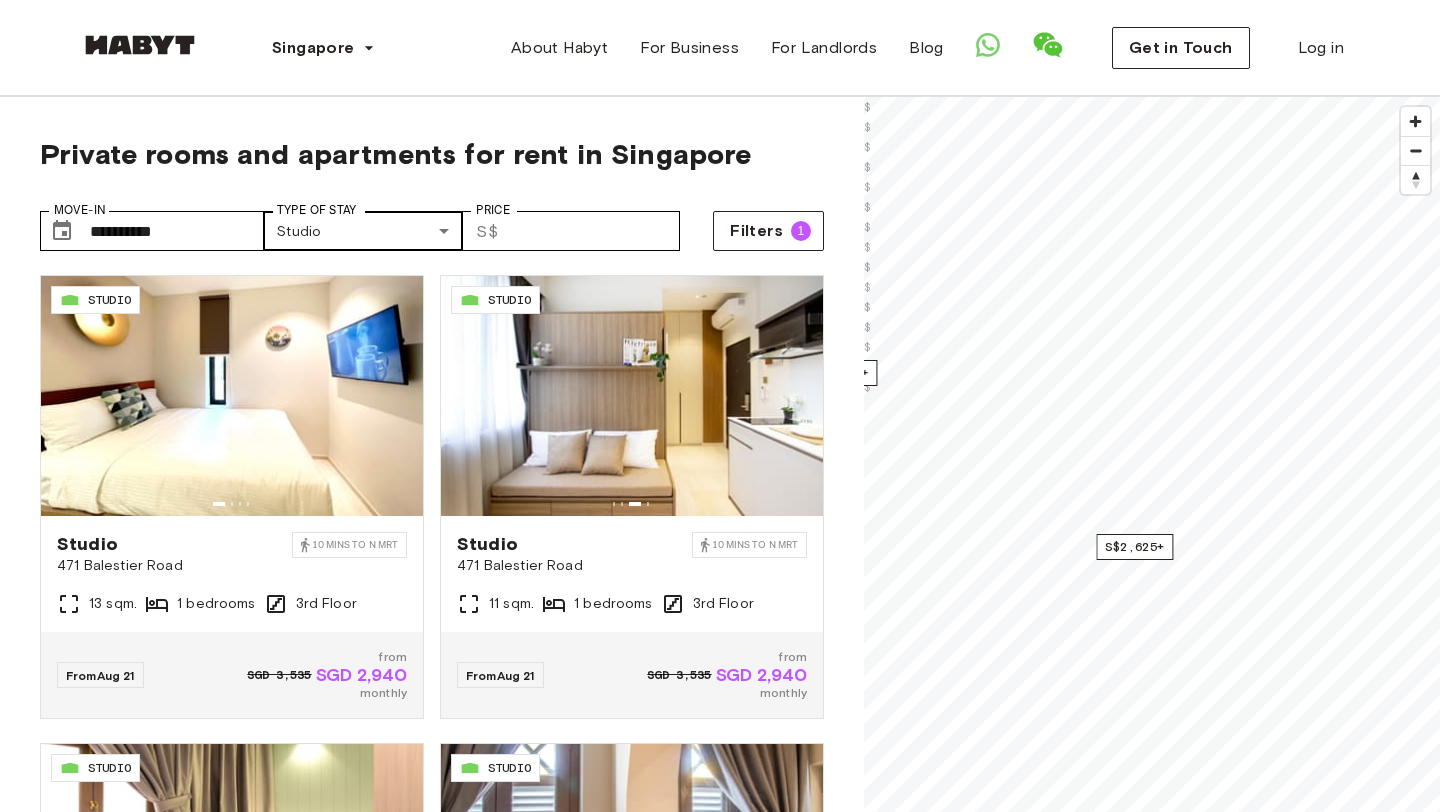 click on "**********" at bounding box center [720, 2351] 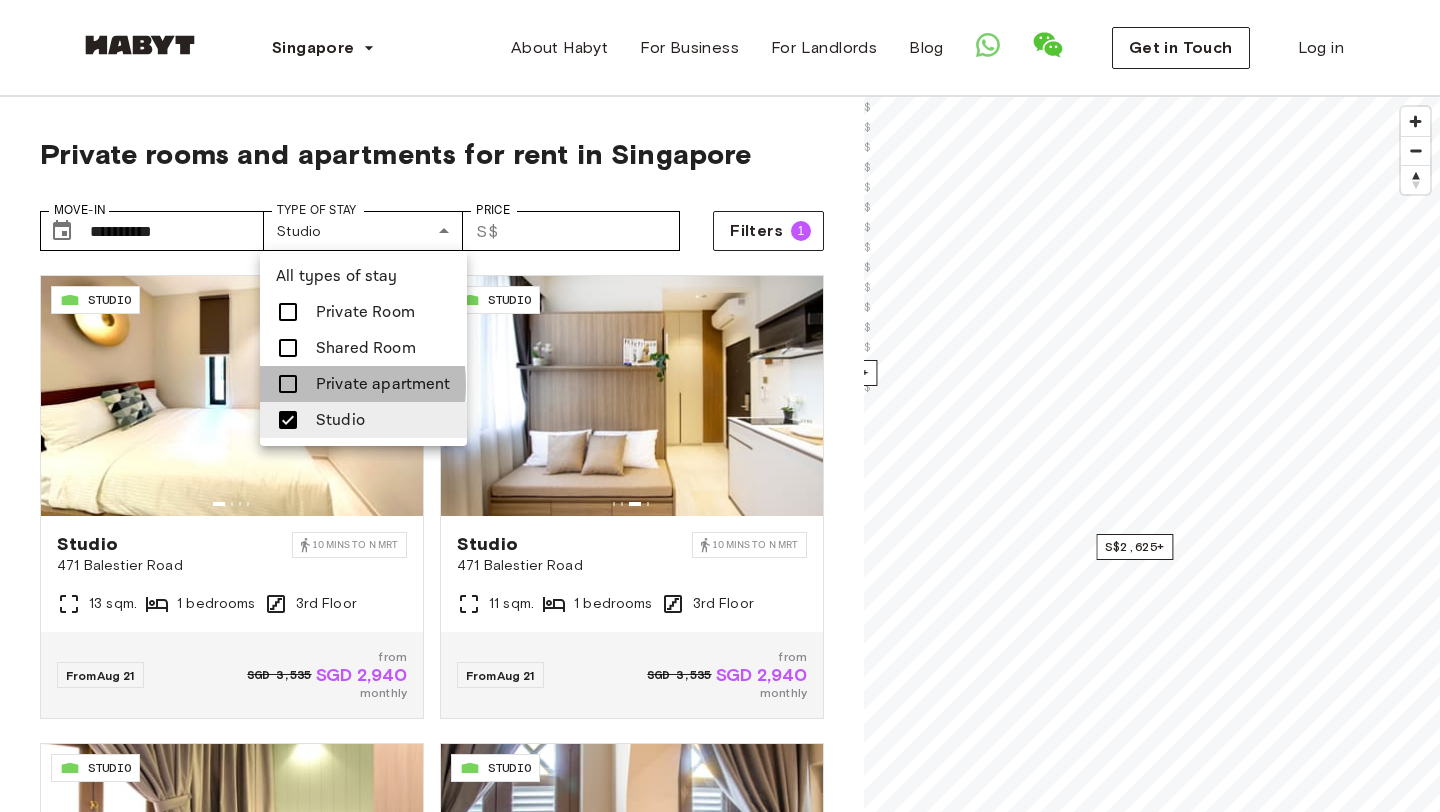 click at bounding box center (288, 384) 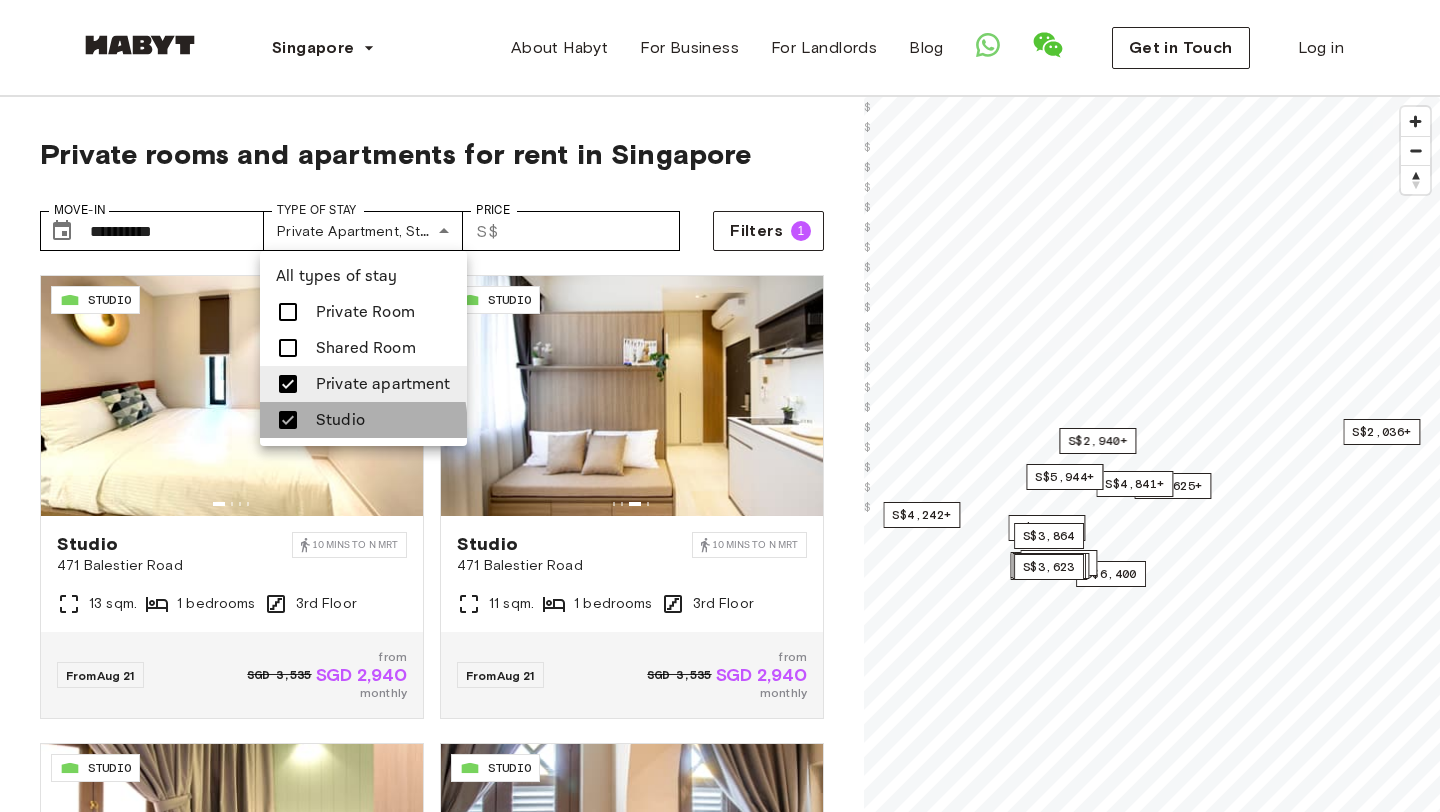 click at bounding box center [288, 420] 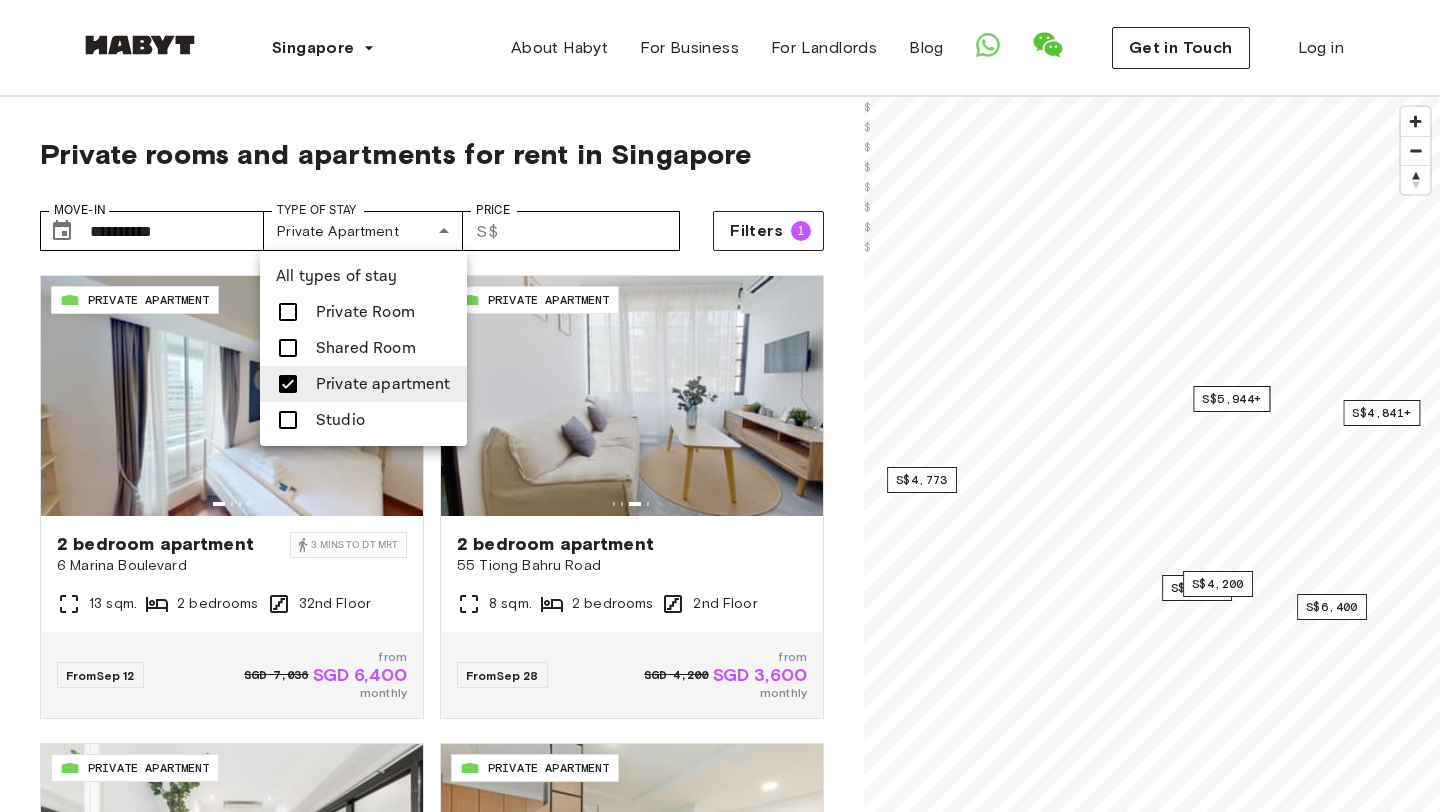 drag, startPoint x: 954, startPoint y: 469, endPoint x: 688, endPoint y: 502, distance: 268.03918 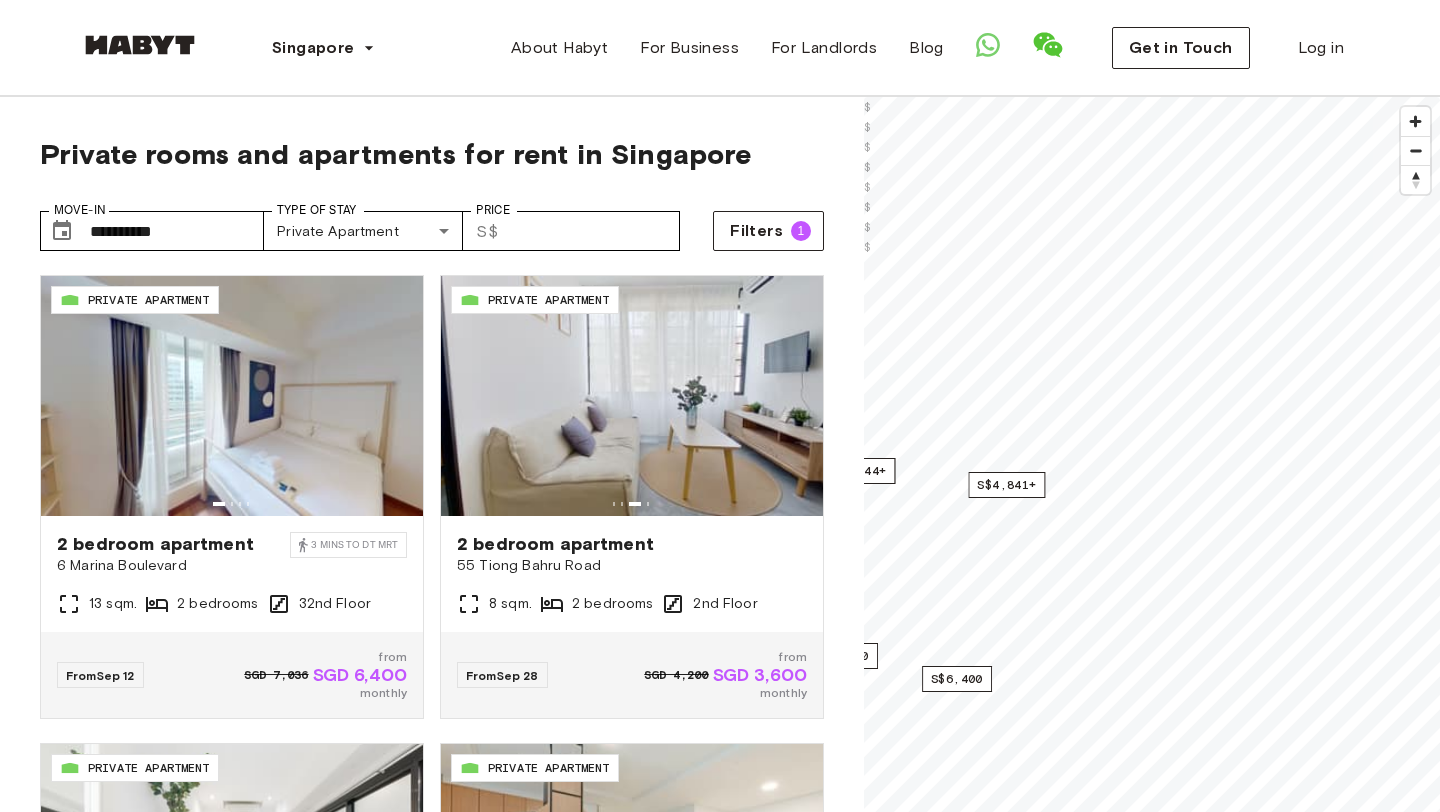 click on "**********" at bounding box center (720, 592) 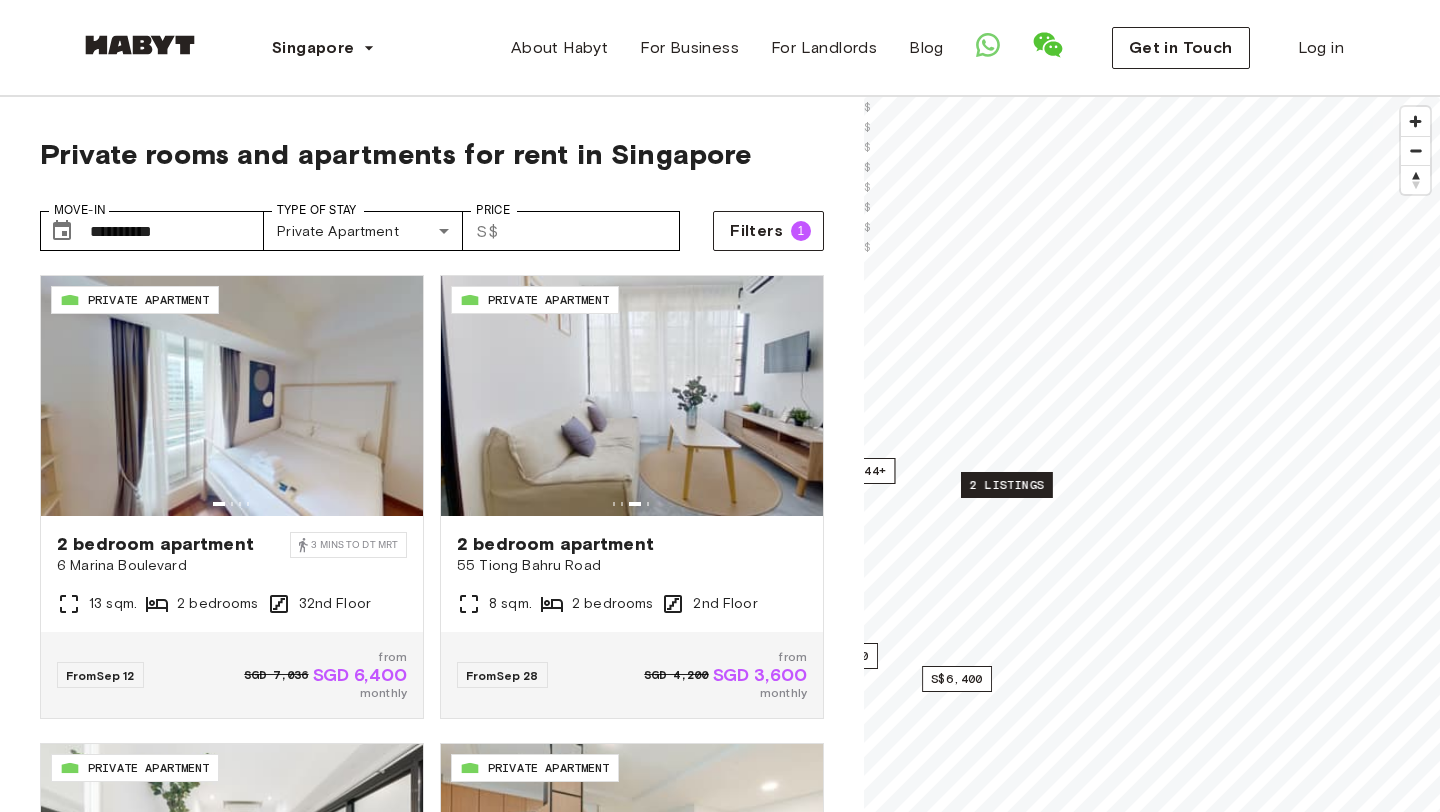 click on "2 listings" at bounding box center [1007, 485] 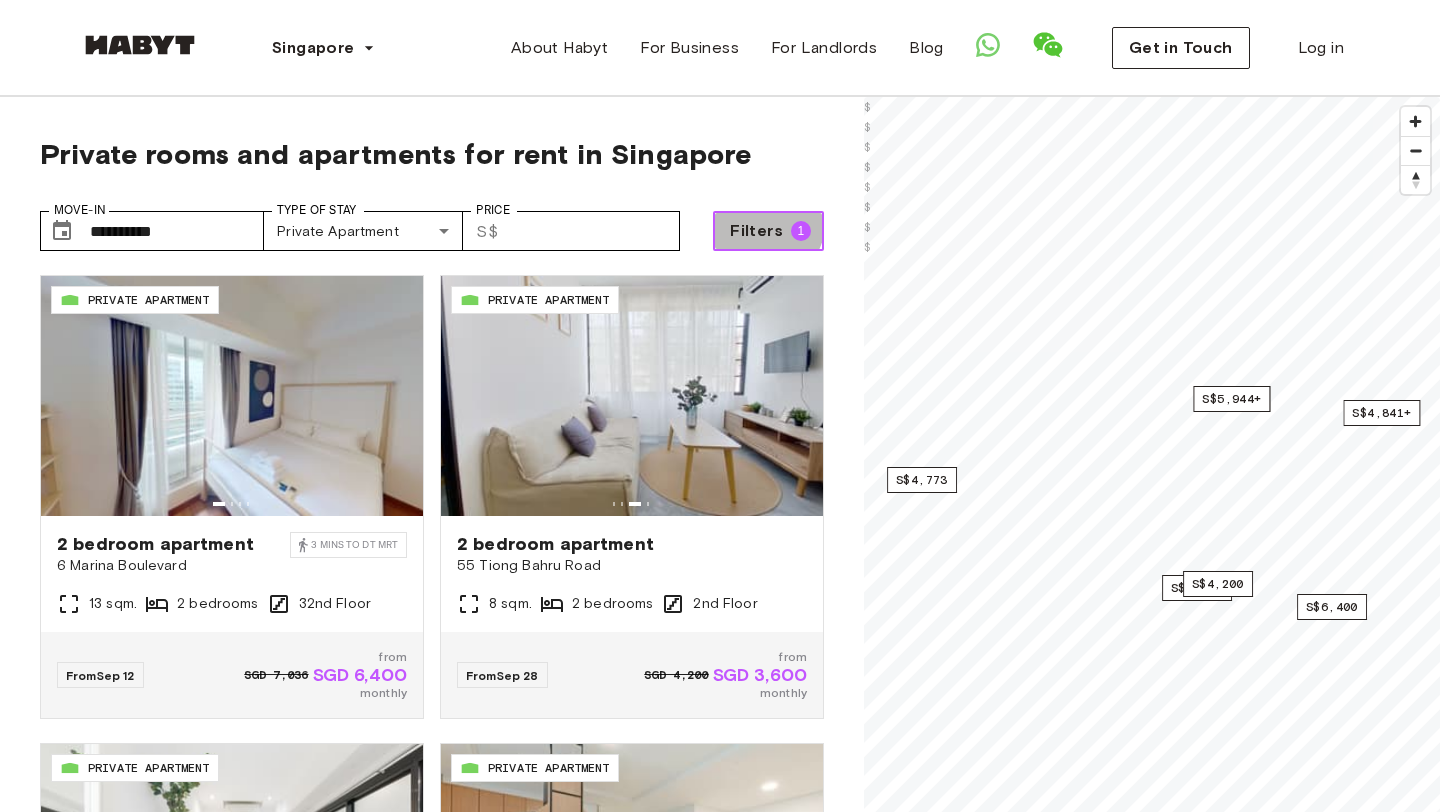 click on "Filters" at bounding box center (756, 231) 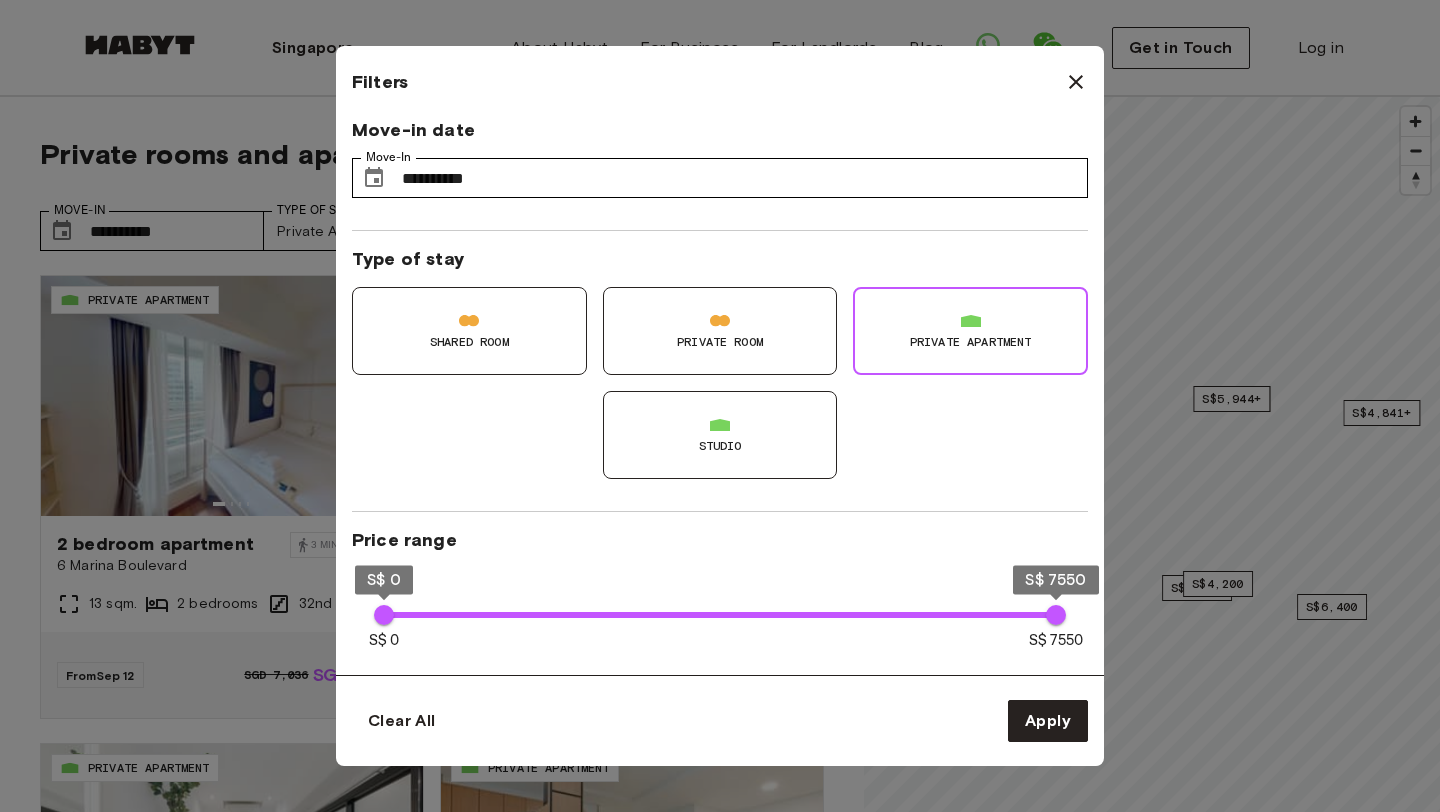 click on "Shared Room" at bounding box center [469, 331] 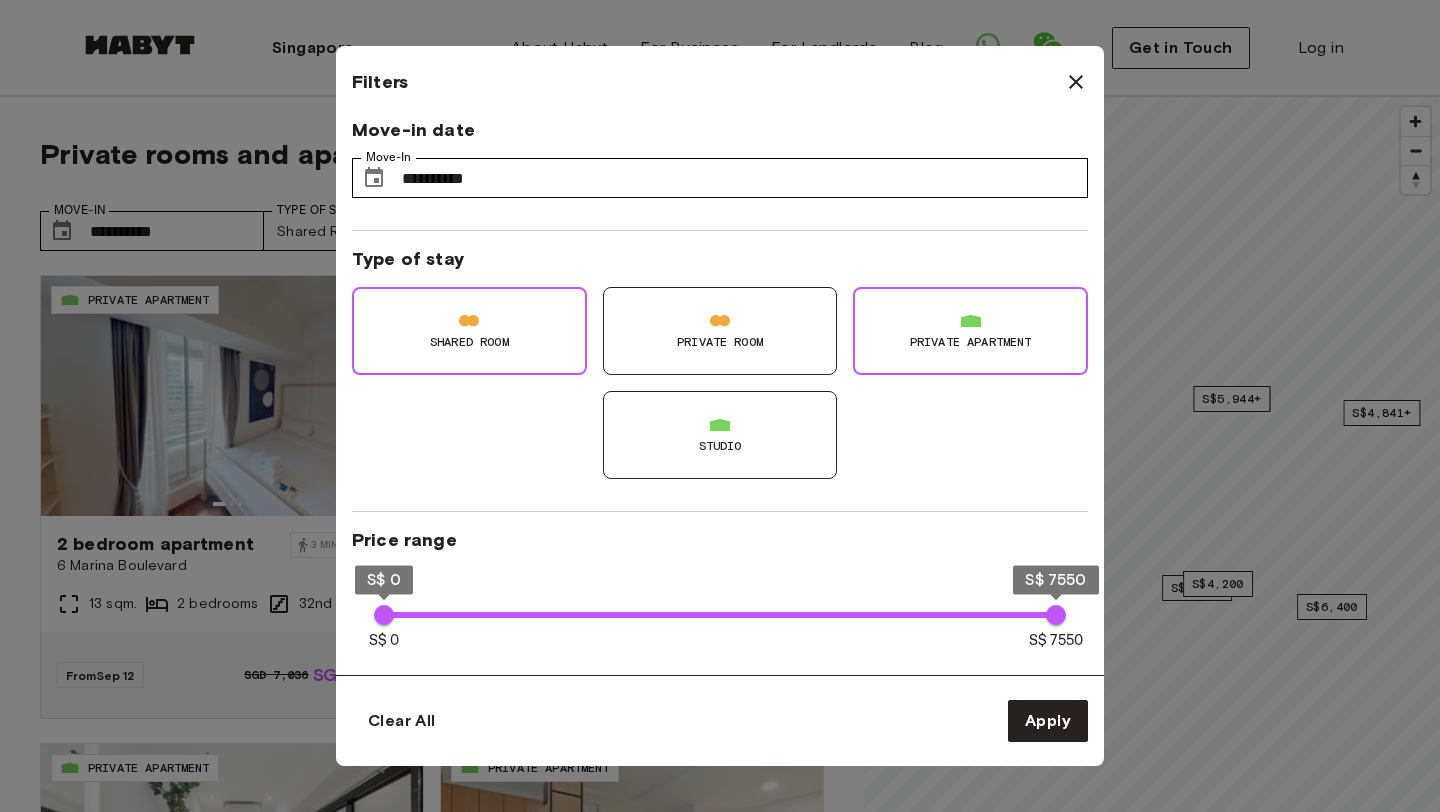 click on "Private Room" at bounding box center (720, 342) 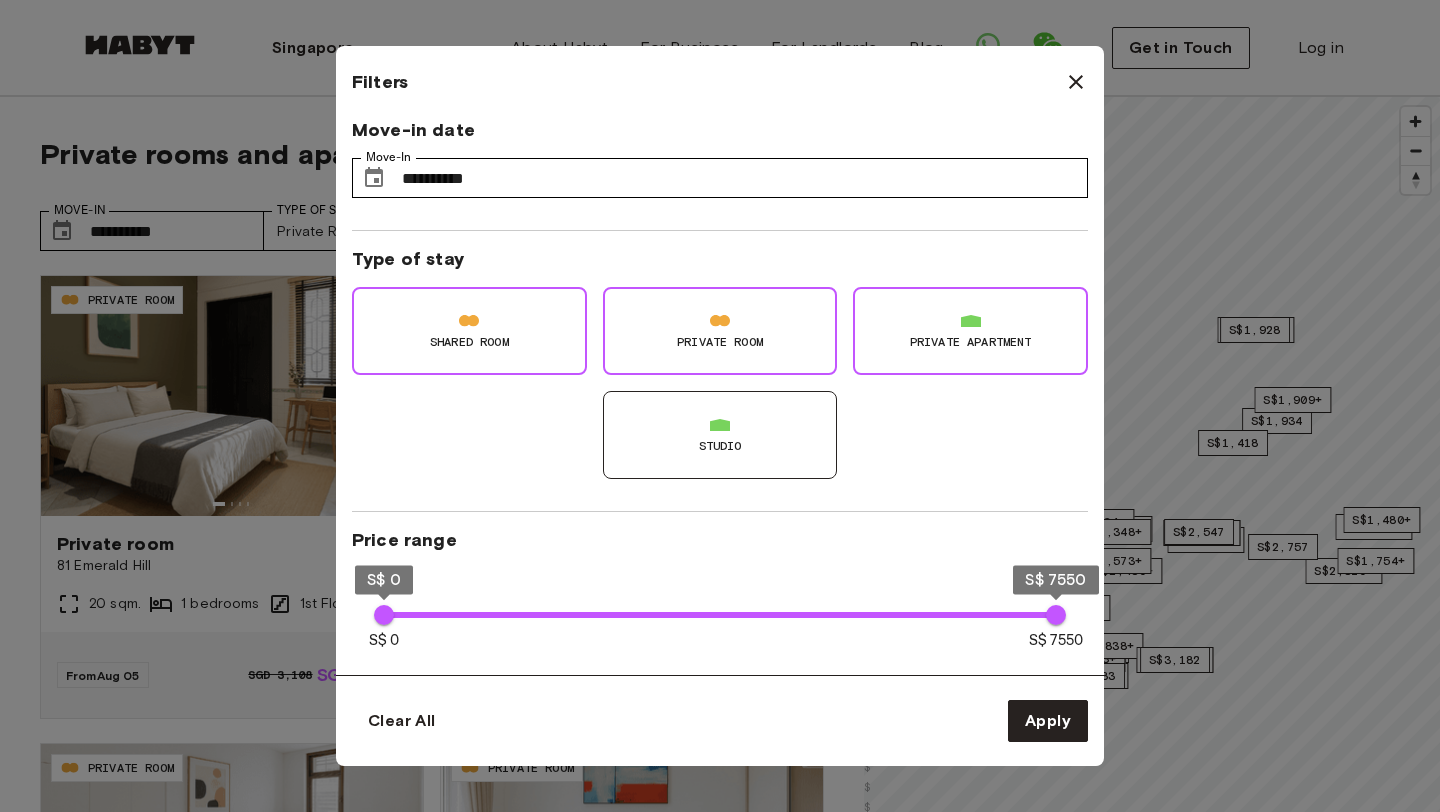 click on "Shared Room" at bounding box center (469, 342) 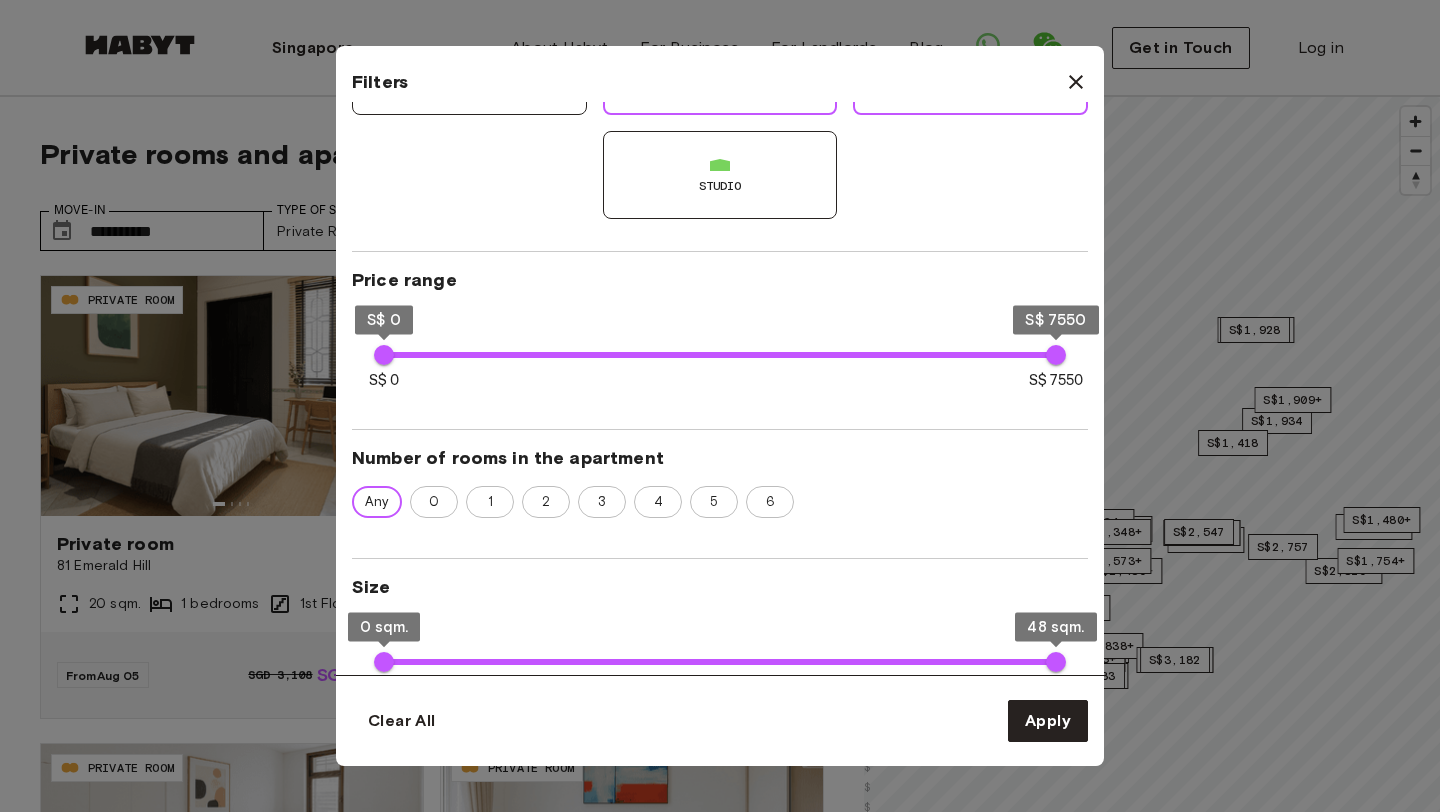 scroll, scrollTop: 336, scrollLeft: 0, axis: vertical 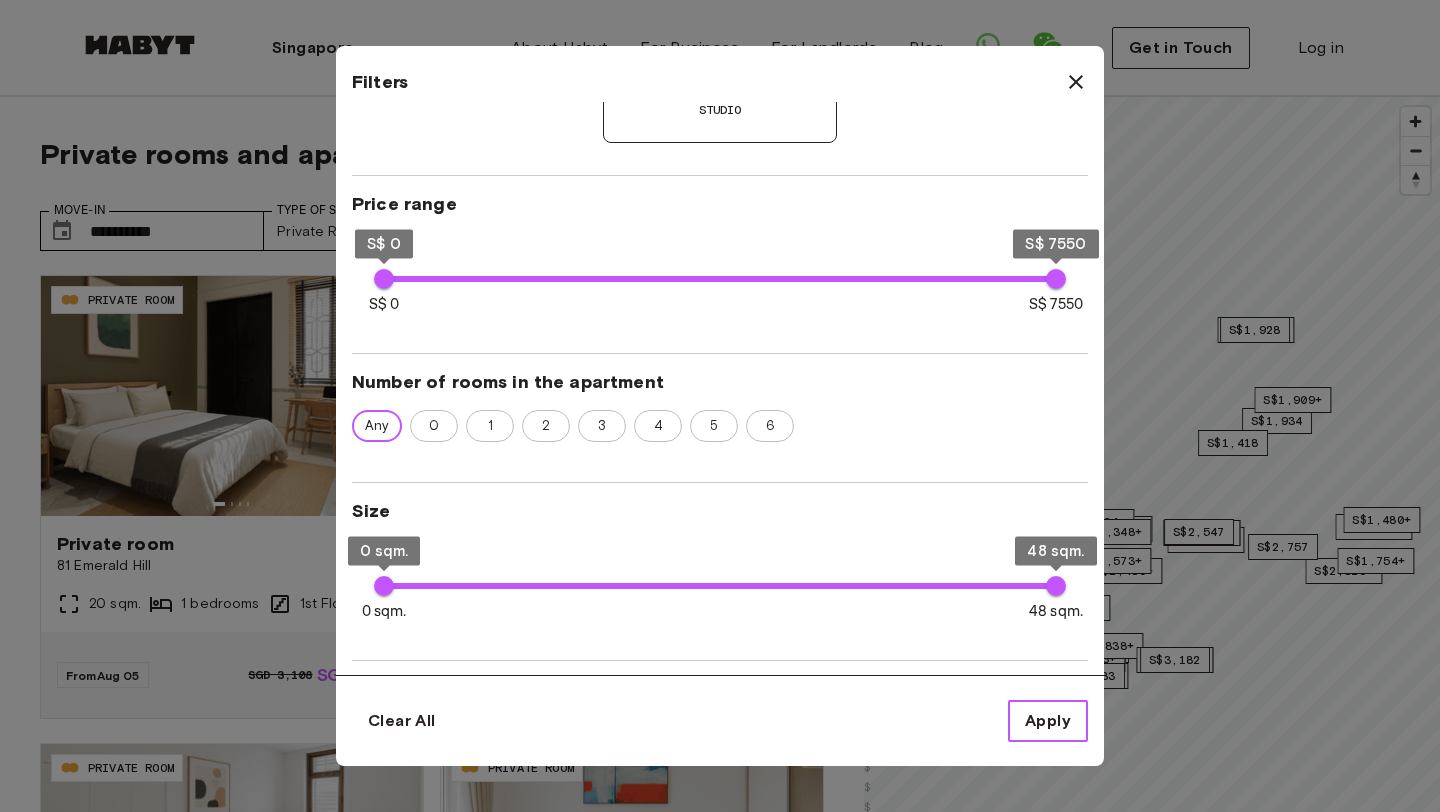 click on "Apply" at bounding box center (1048, 721) 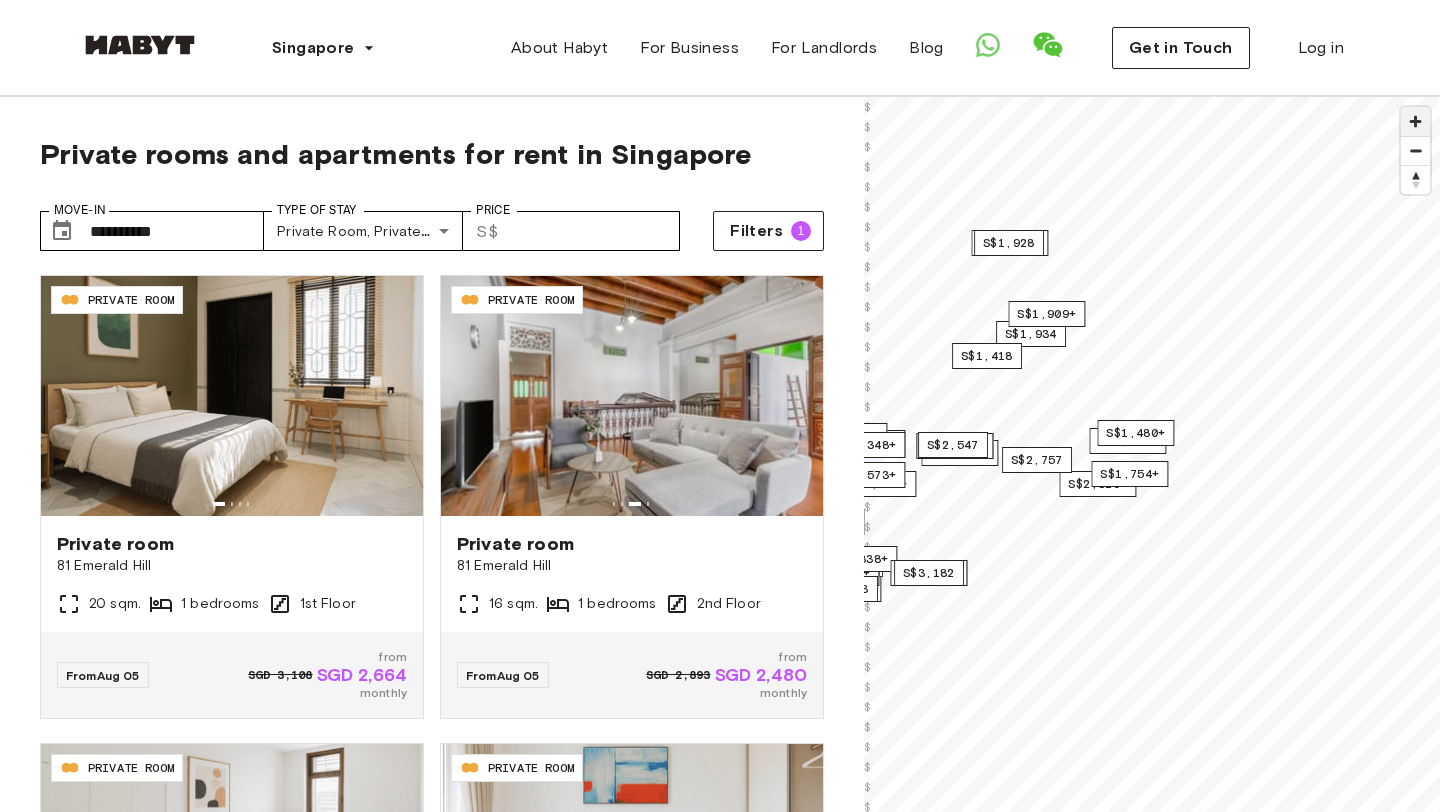 click at bounding box center [1415, 121] 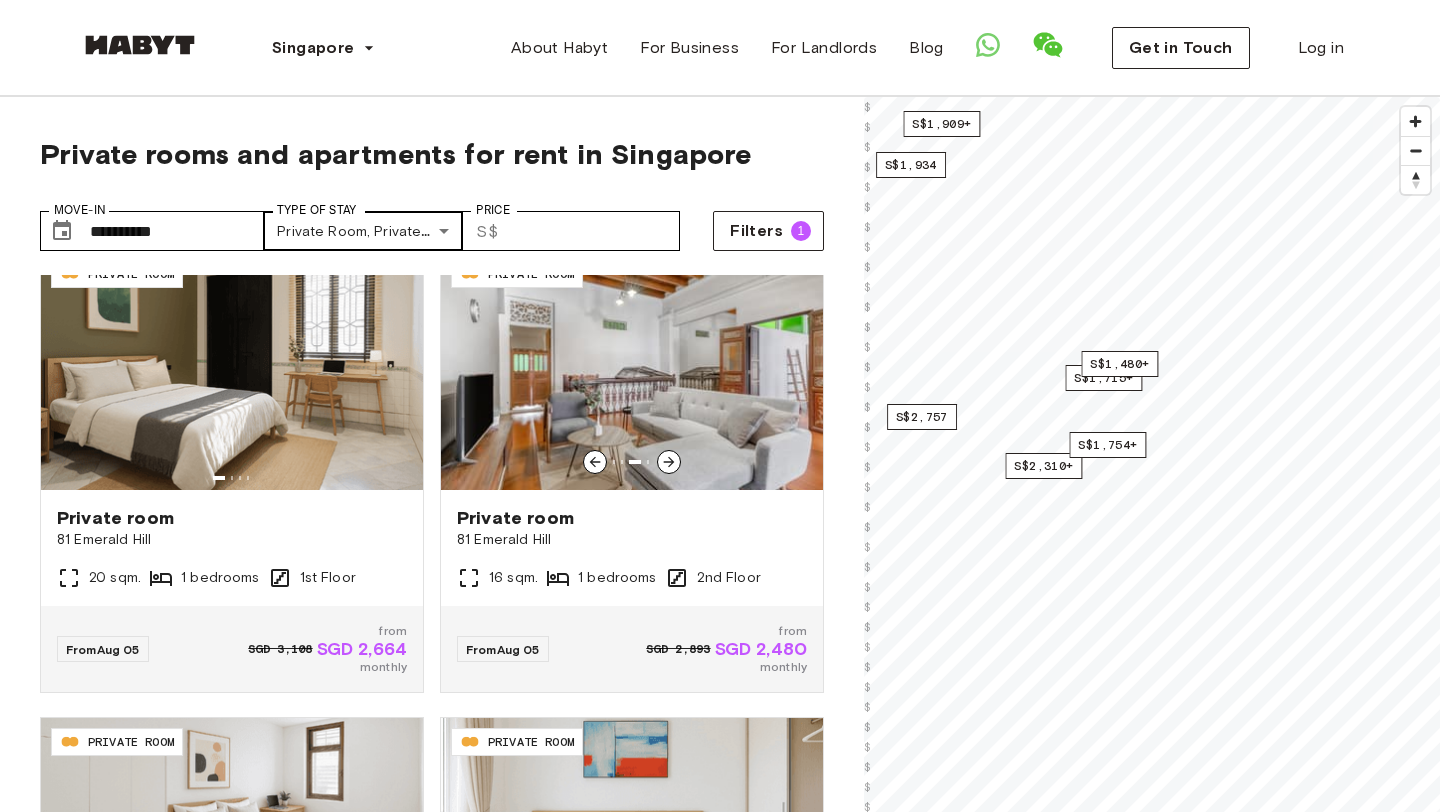 scroll, scrollTop: 0, scrollLeft: 0, axis: both 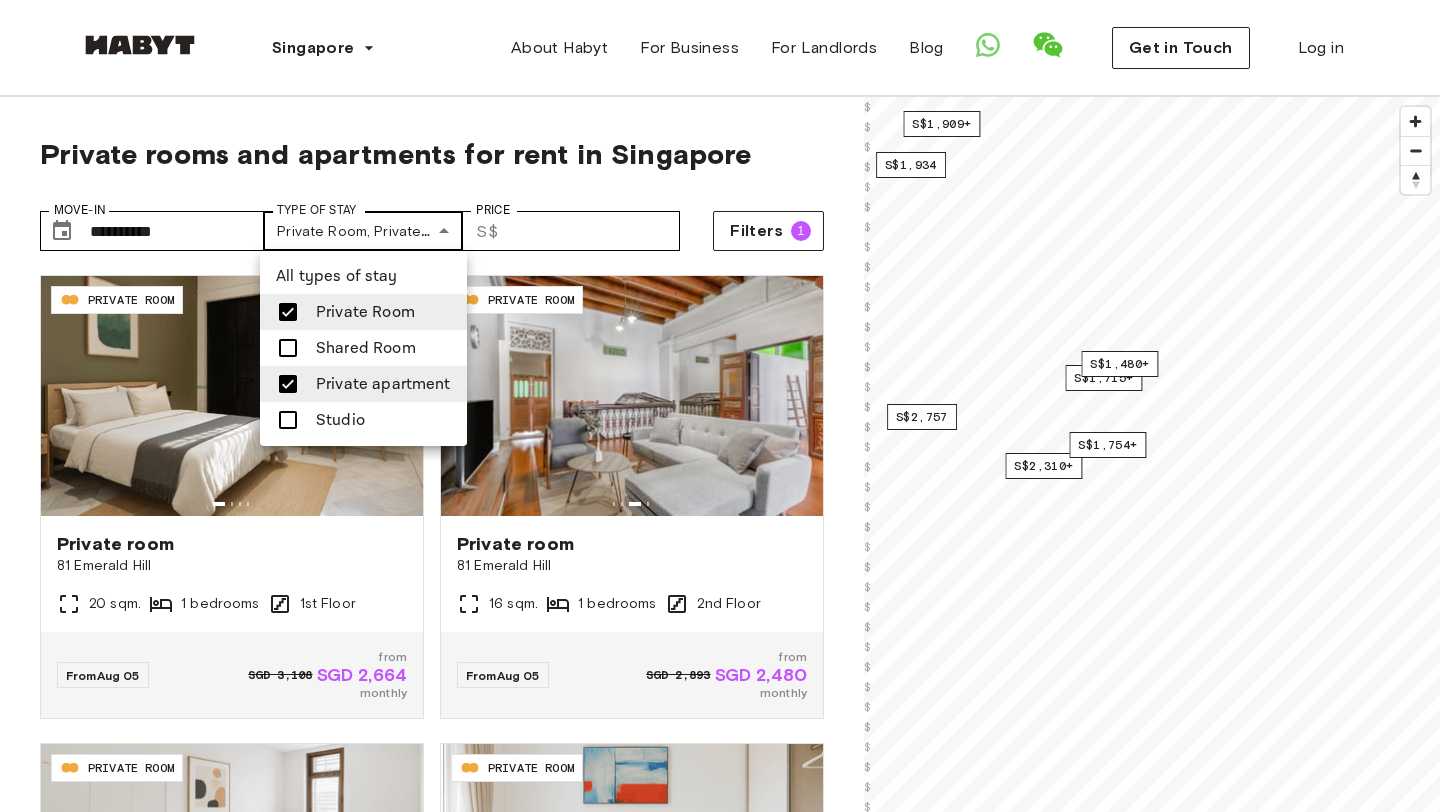 click on "**********" at bounding box center (720, 2351) 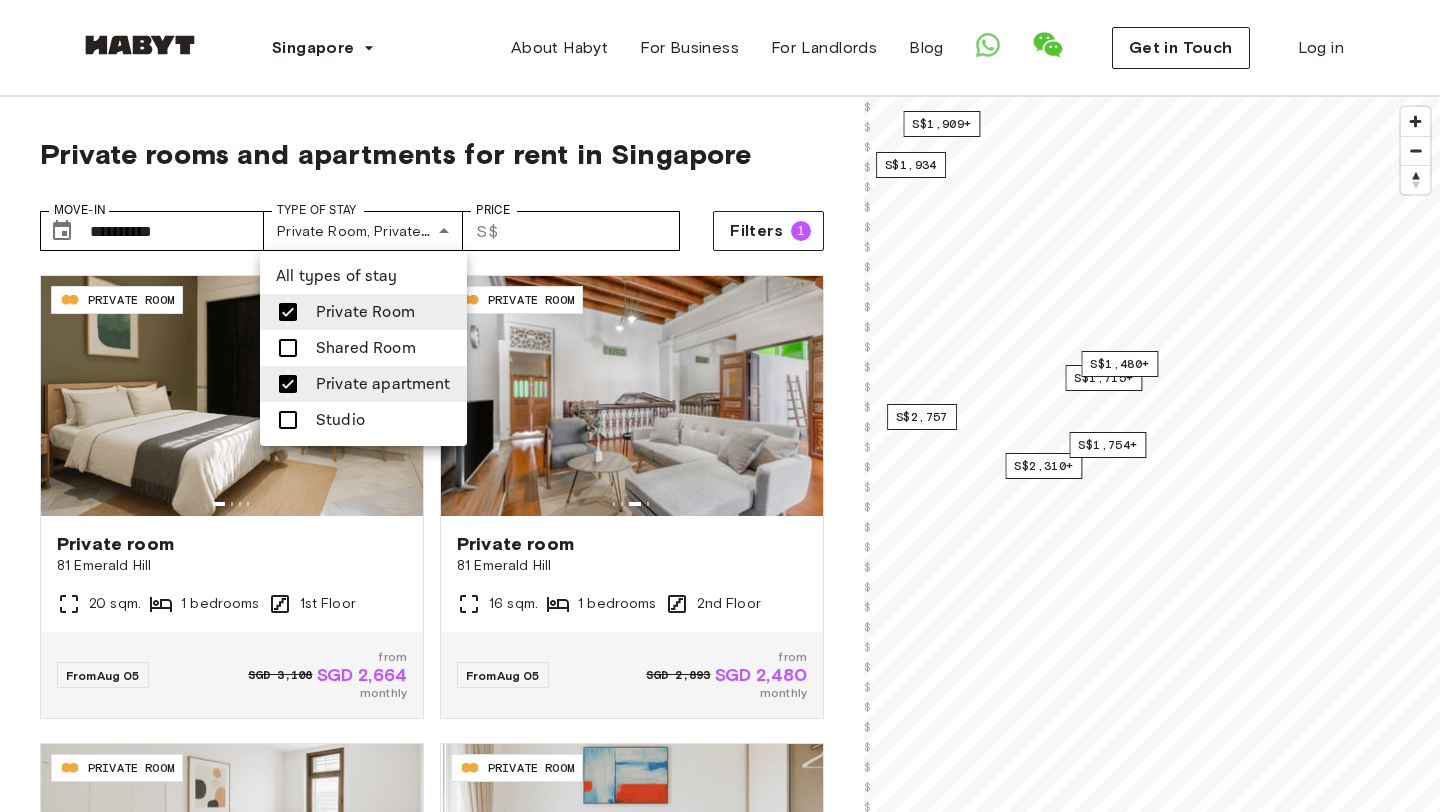 click on "Private Room" at bounding box center [365, 312] 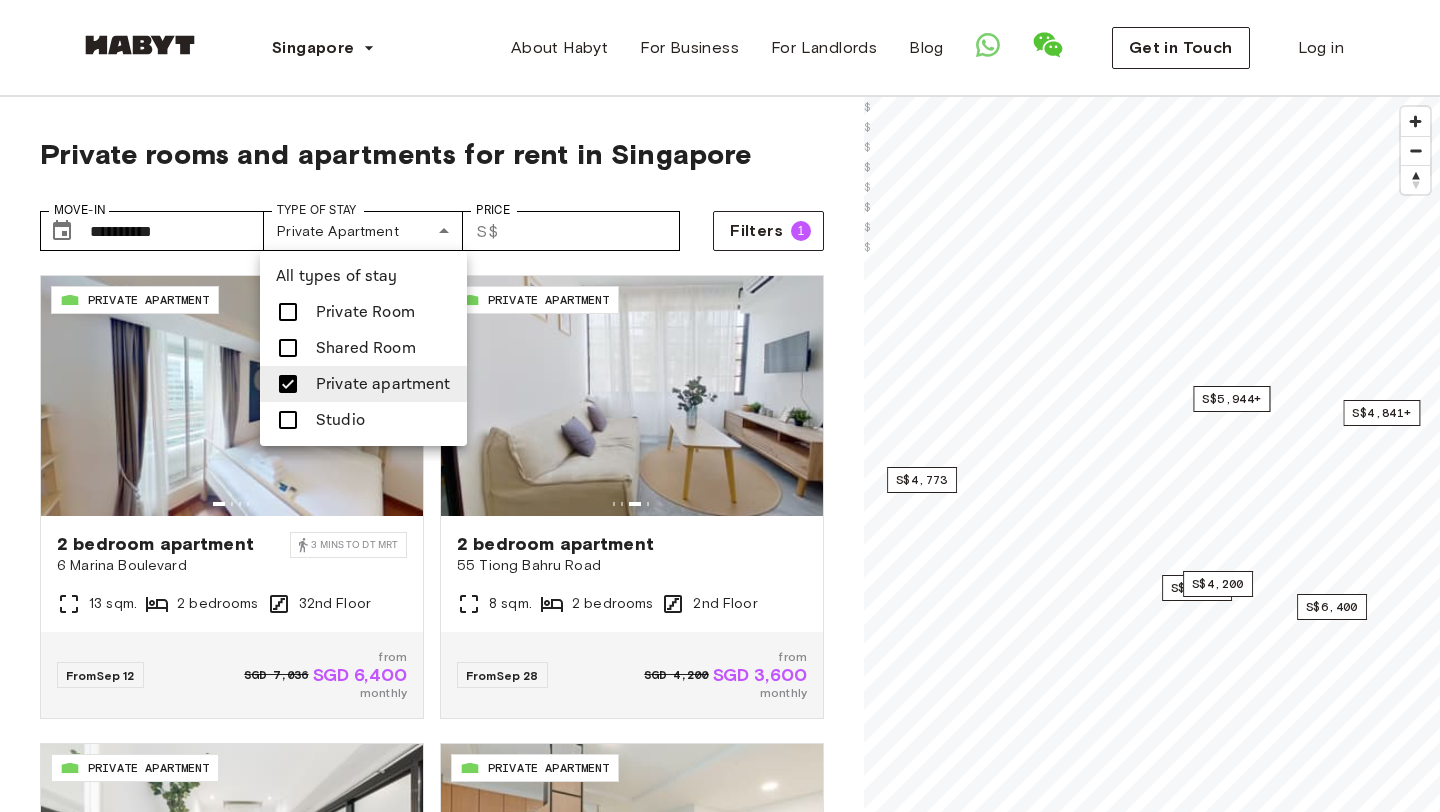 click at bounding box center (720, 406) 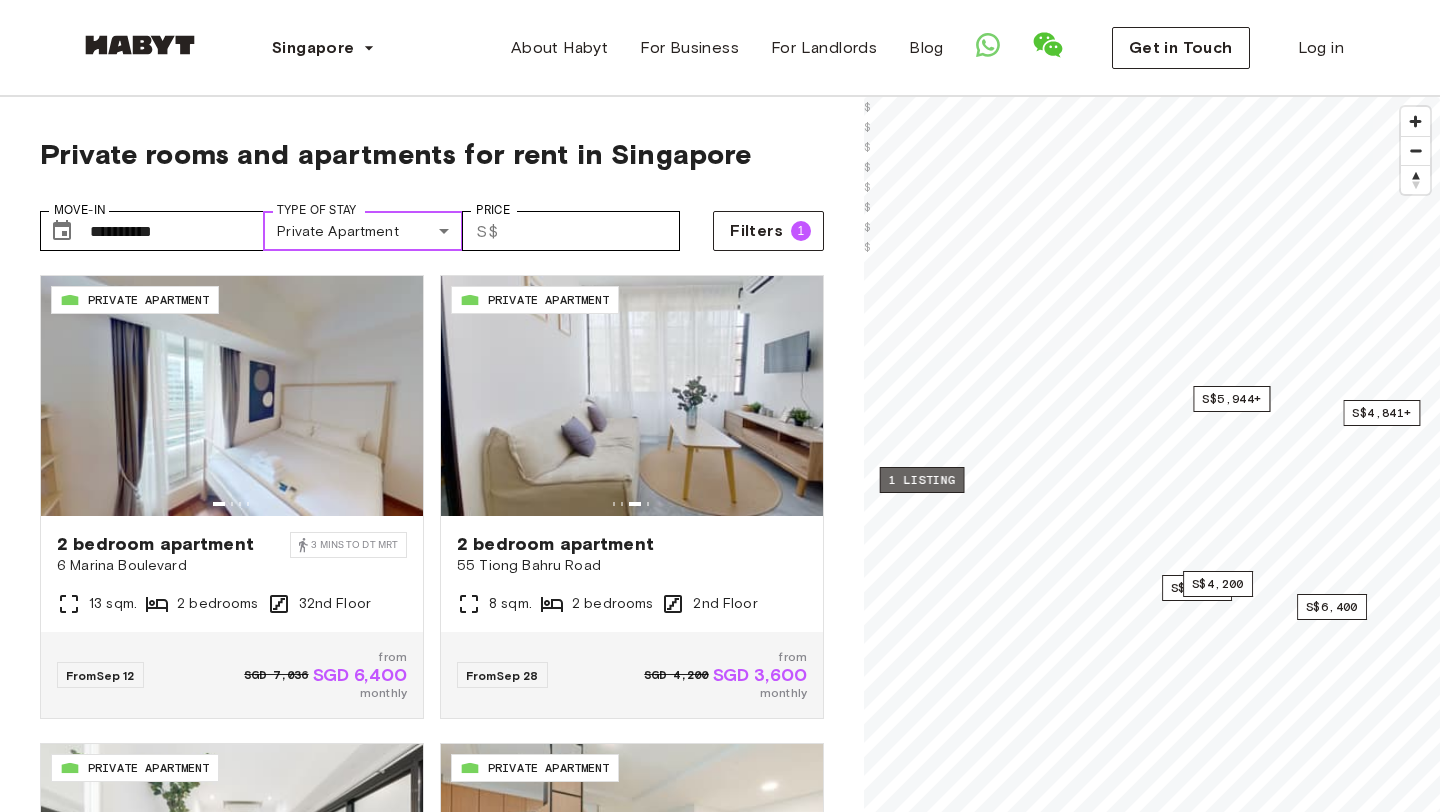 click on "1 listing" at bounding box center (922, 480) 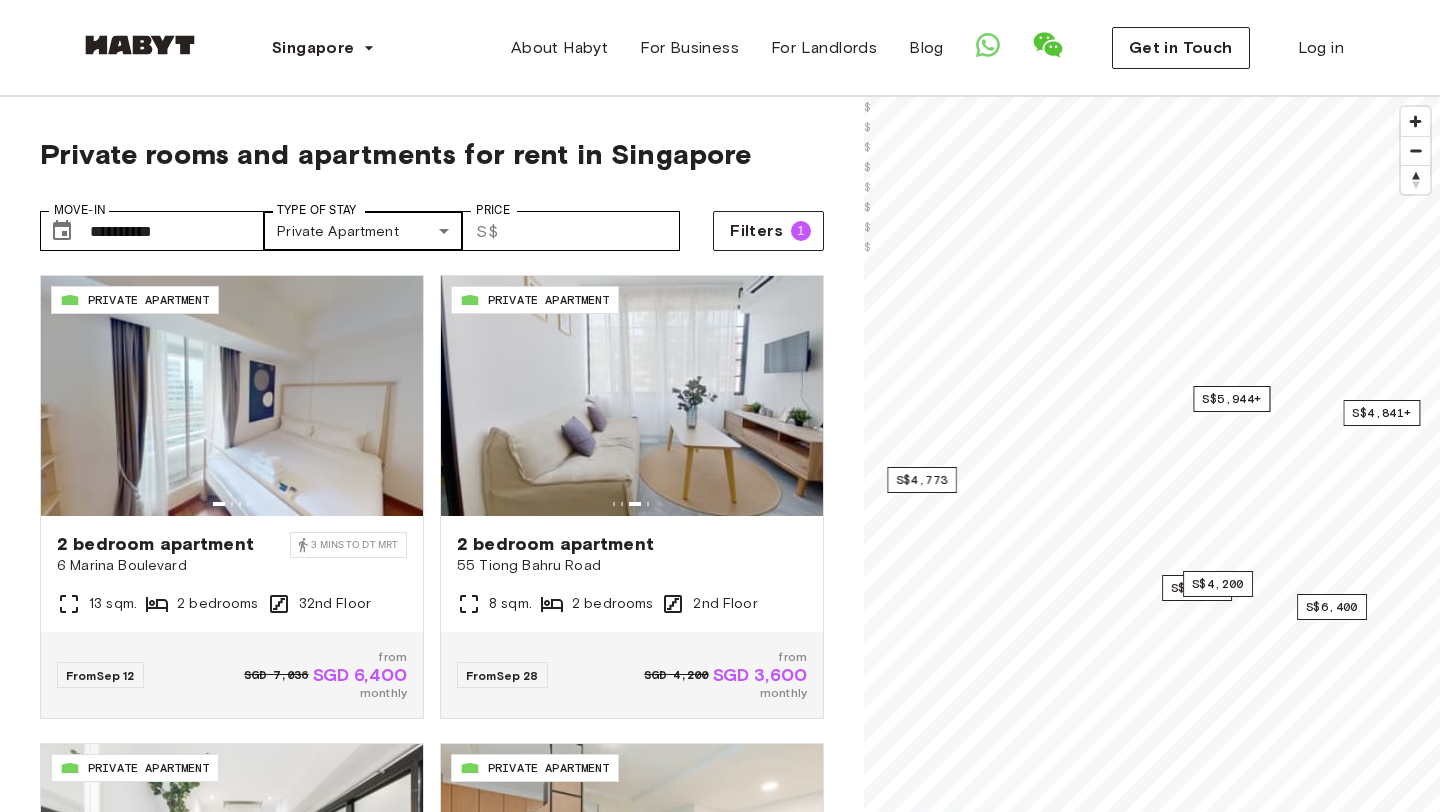 click on "**********" at bounding box center (720, 2351) 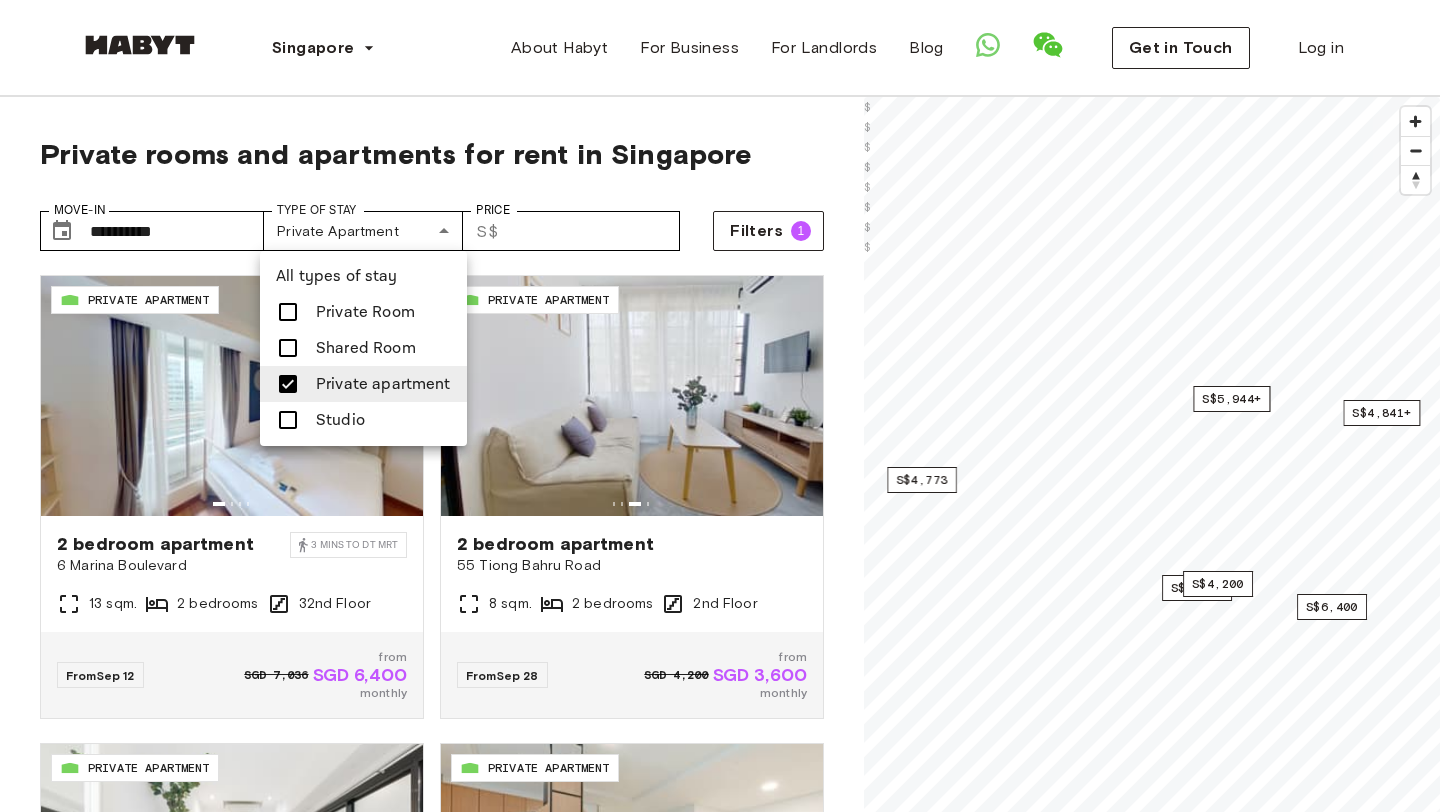 click on "Private Room" at bounding box center (365, 312) 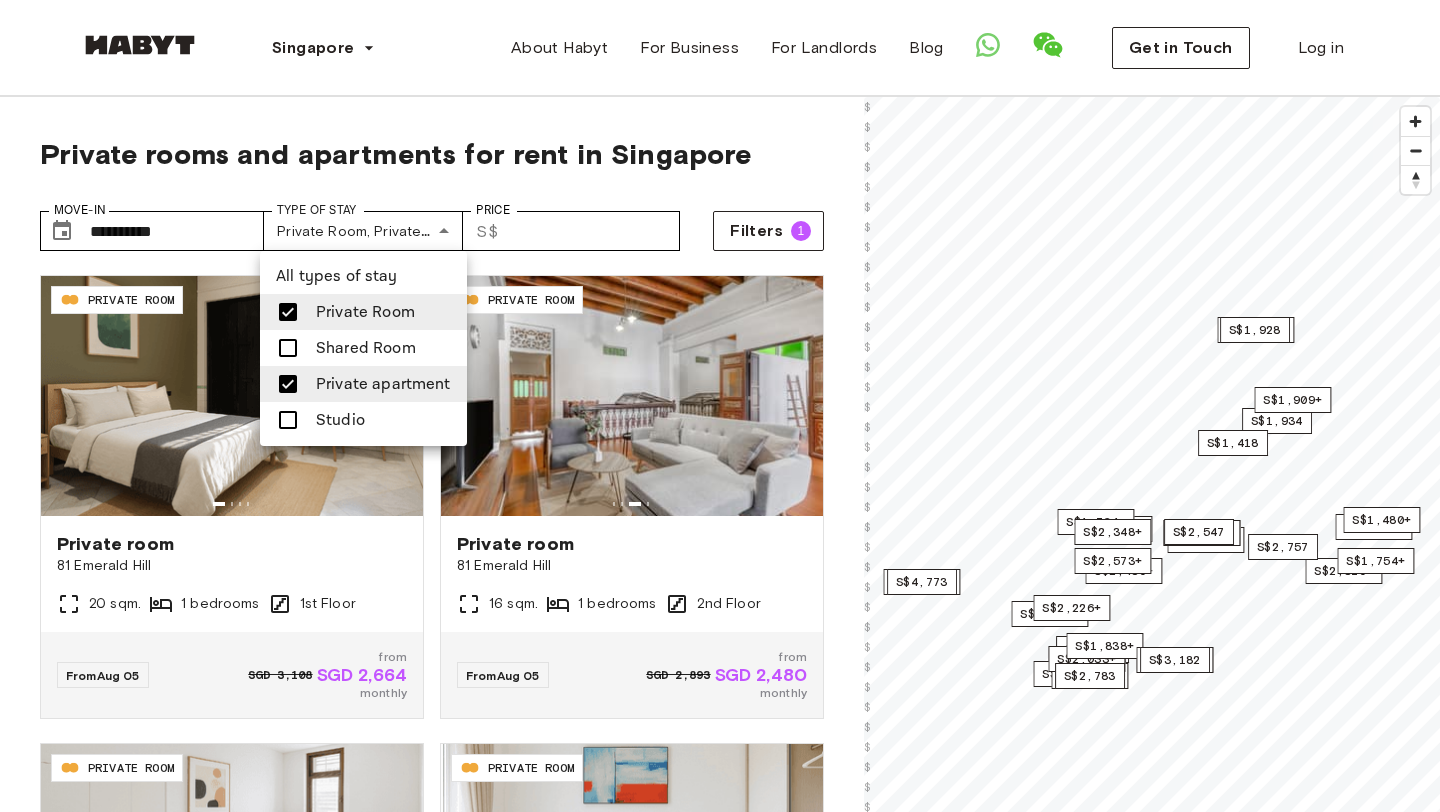click on "Private apartment" at bounding box center (383, 384) 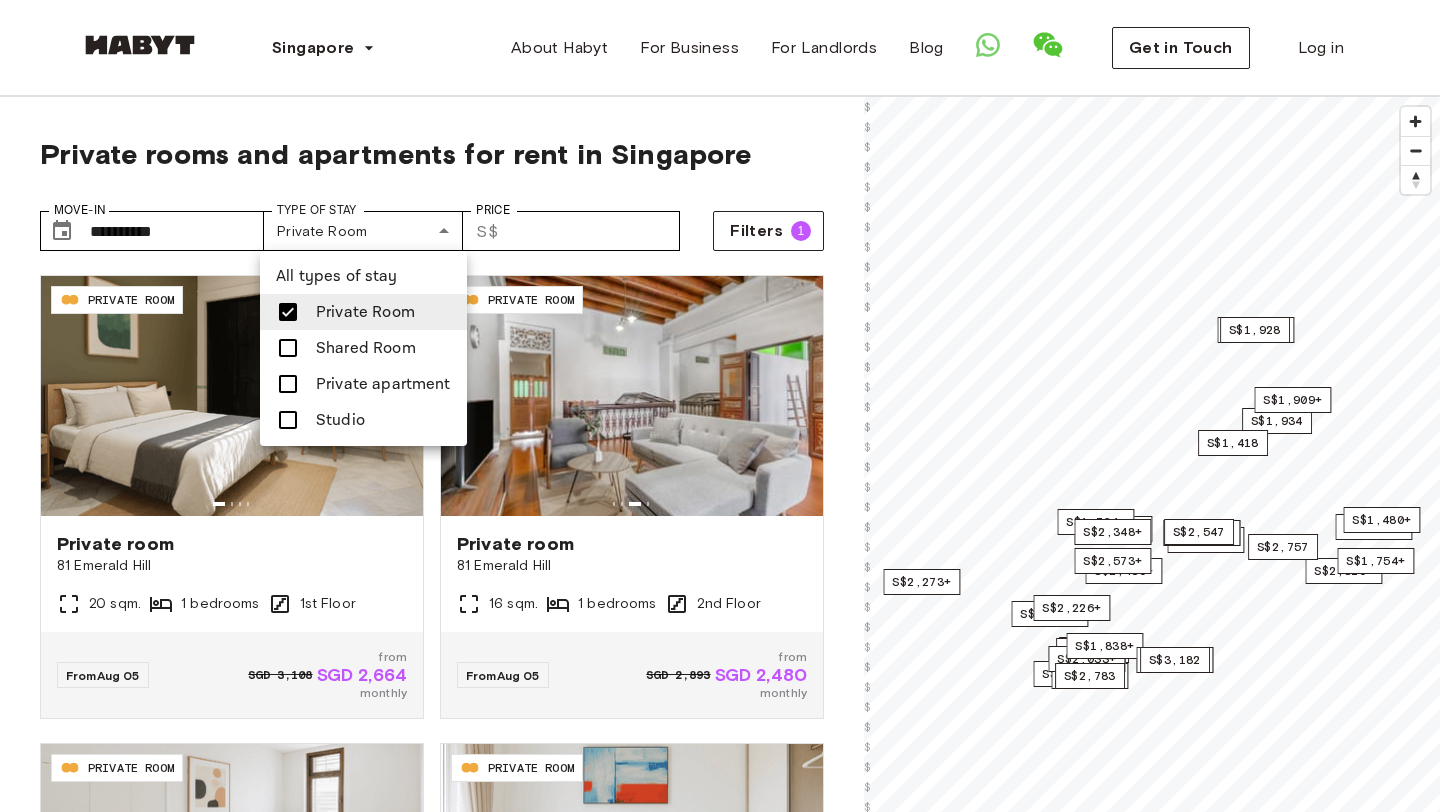 click at bounding box center (720, 406) 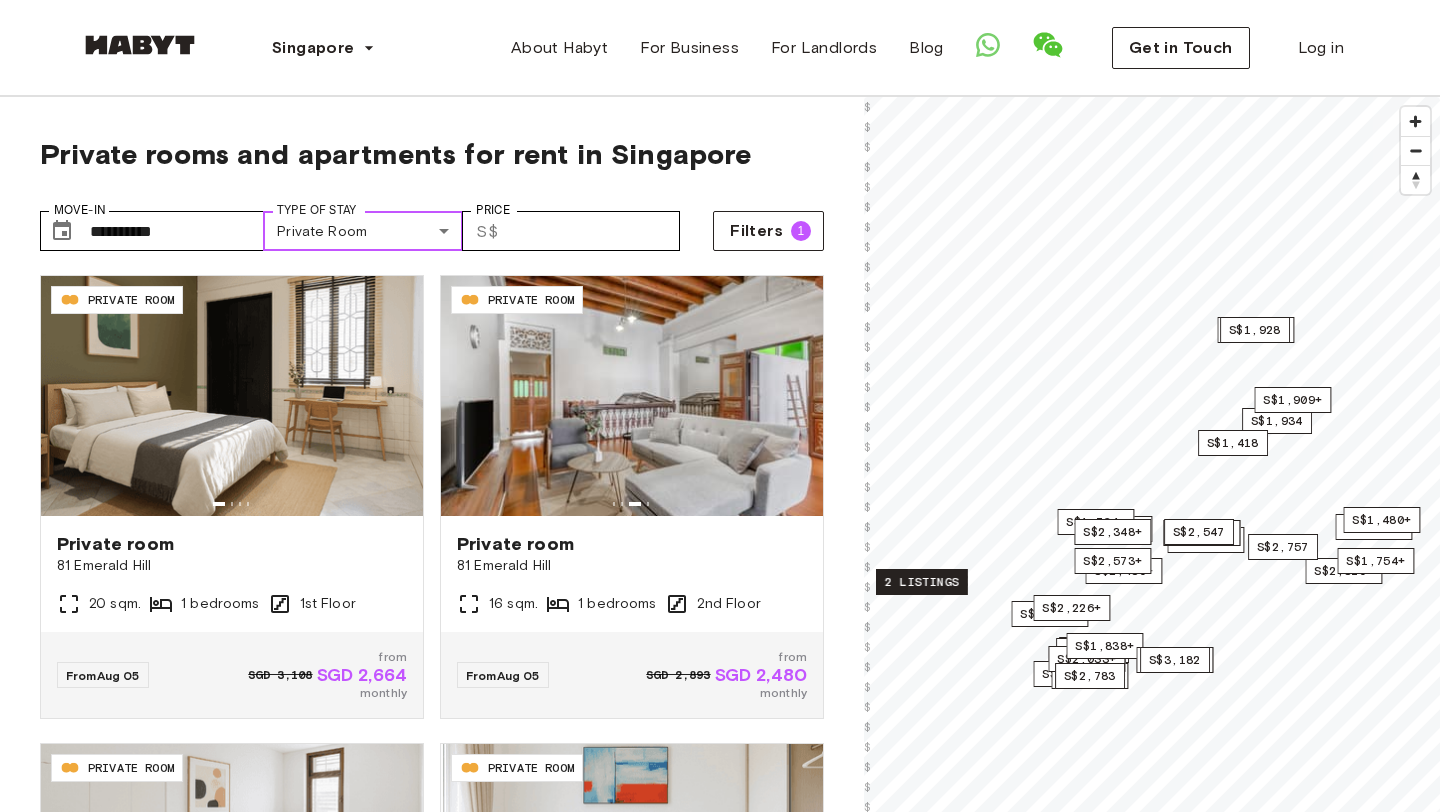 click on "2 listings" at bounding box center (922, 582) 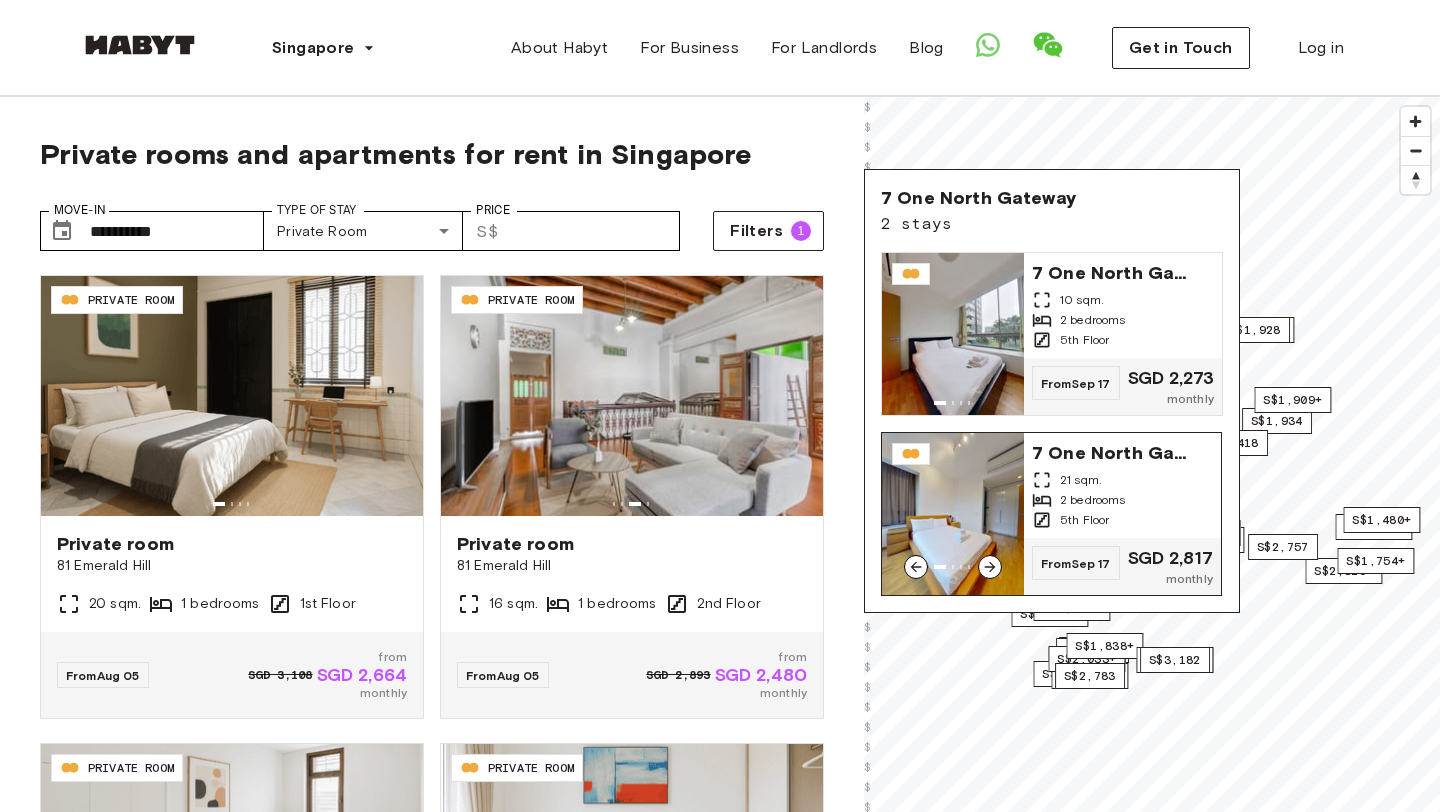 click 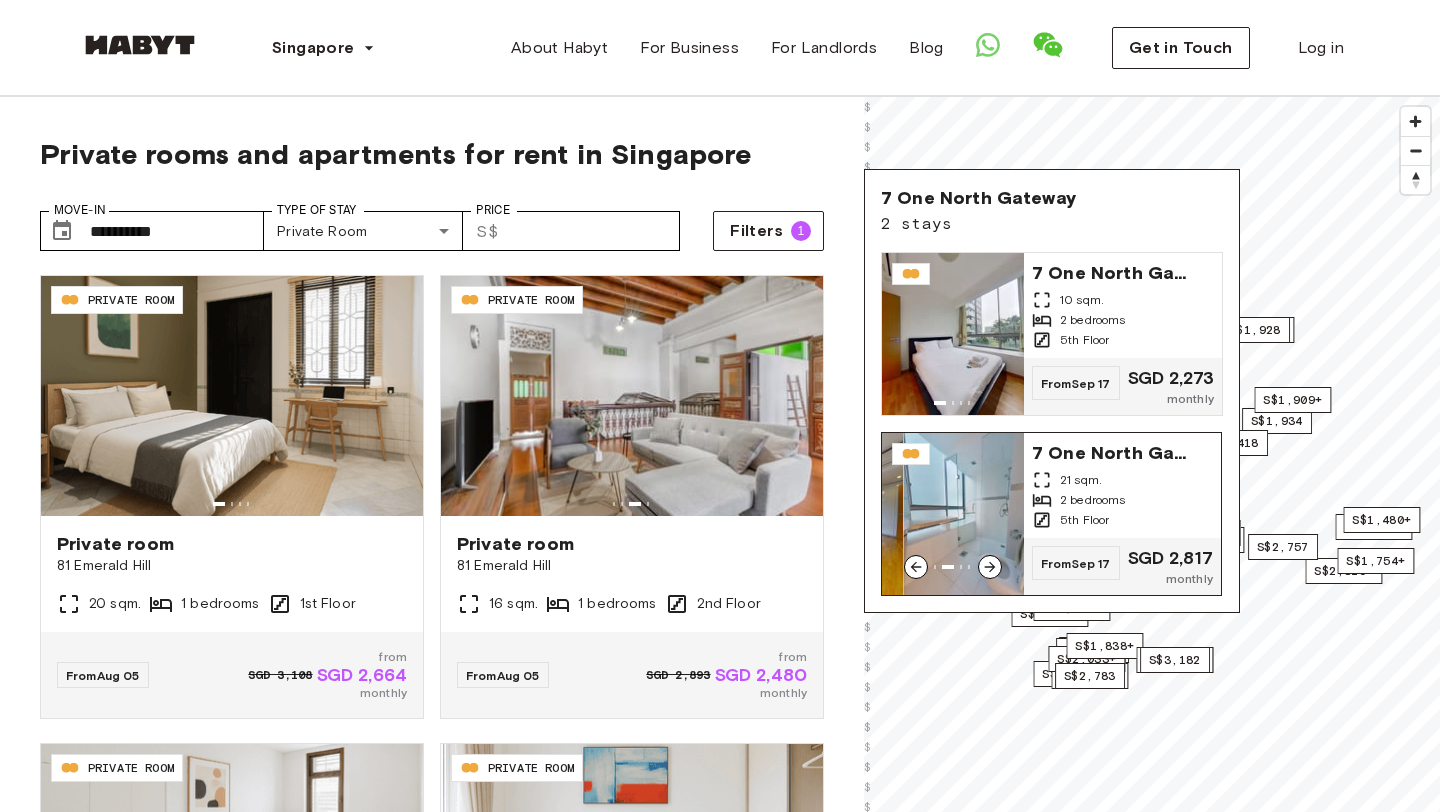 click 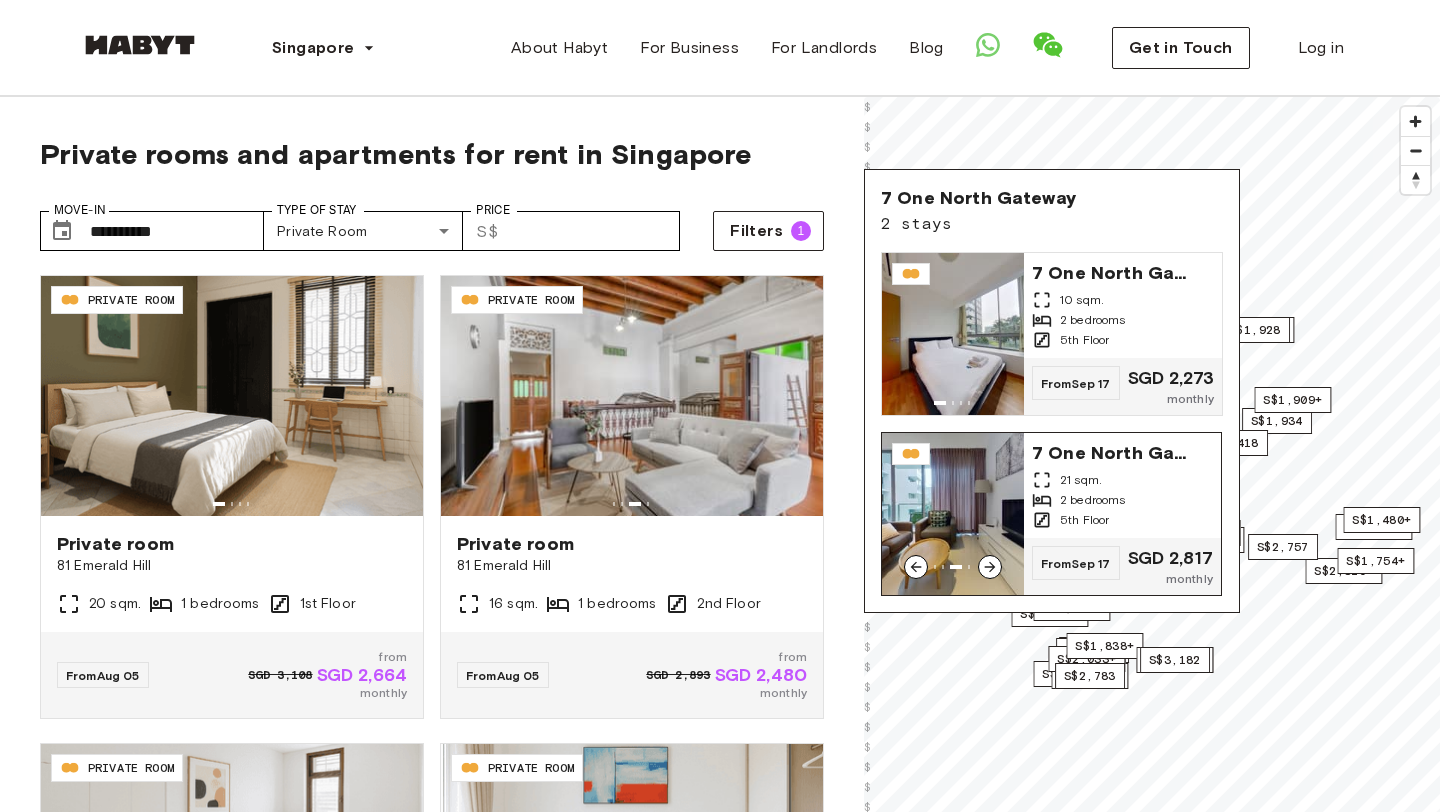 click 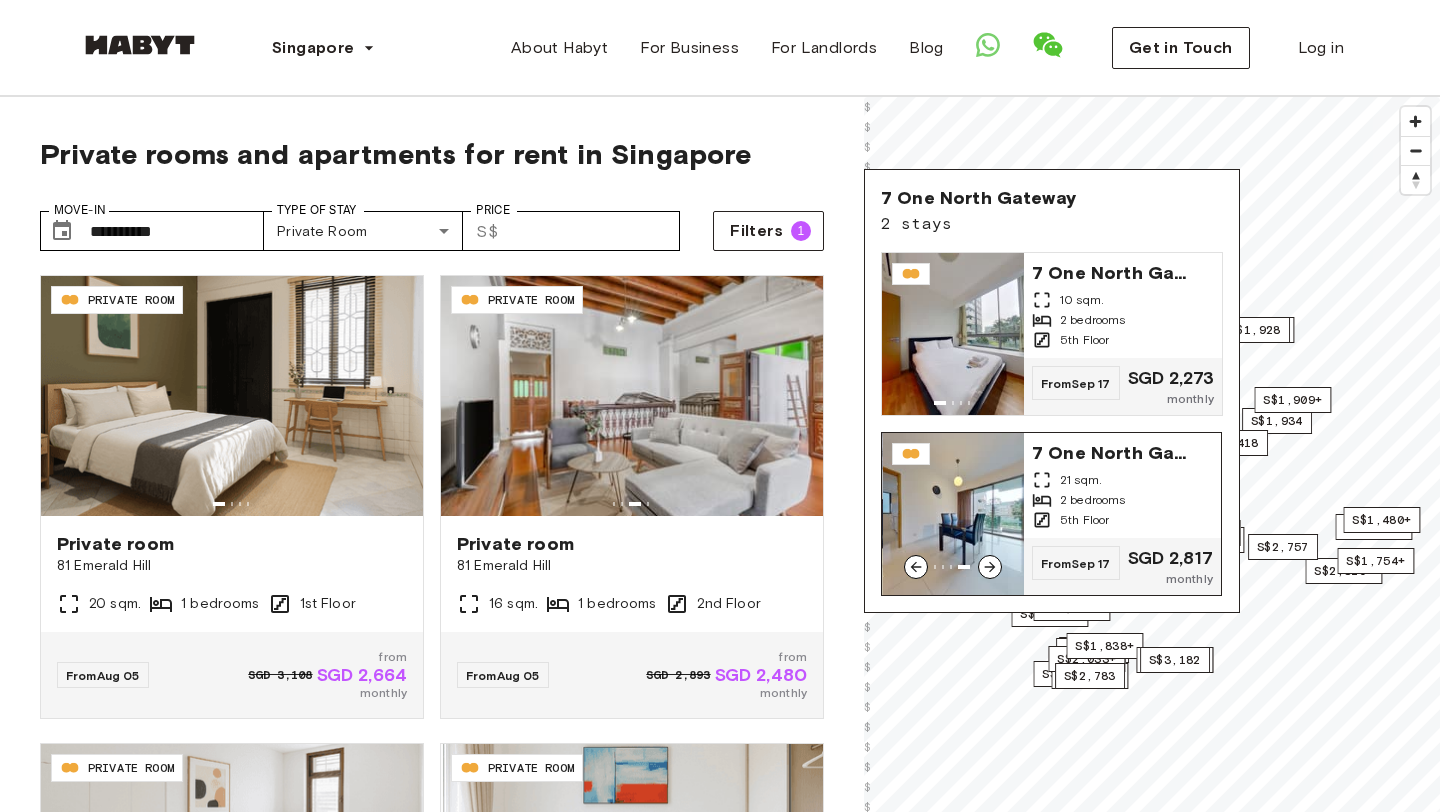 click 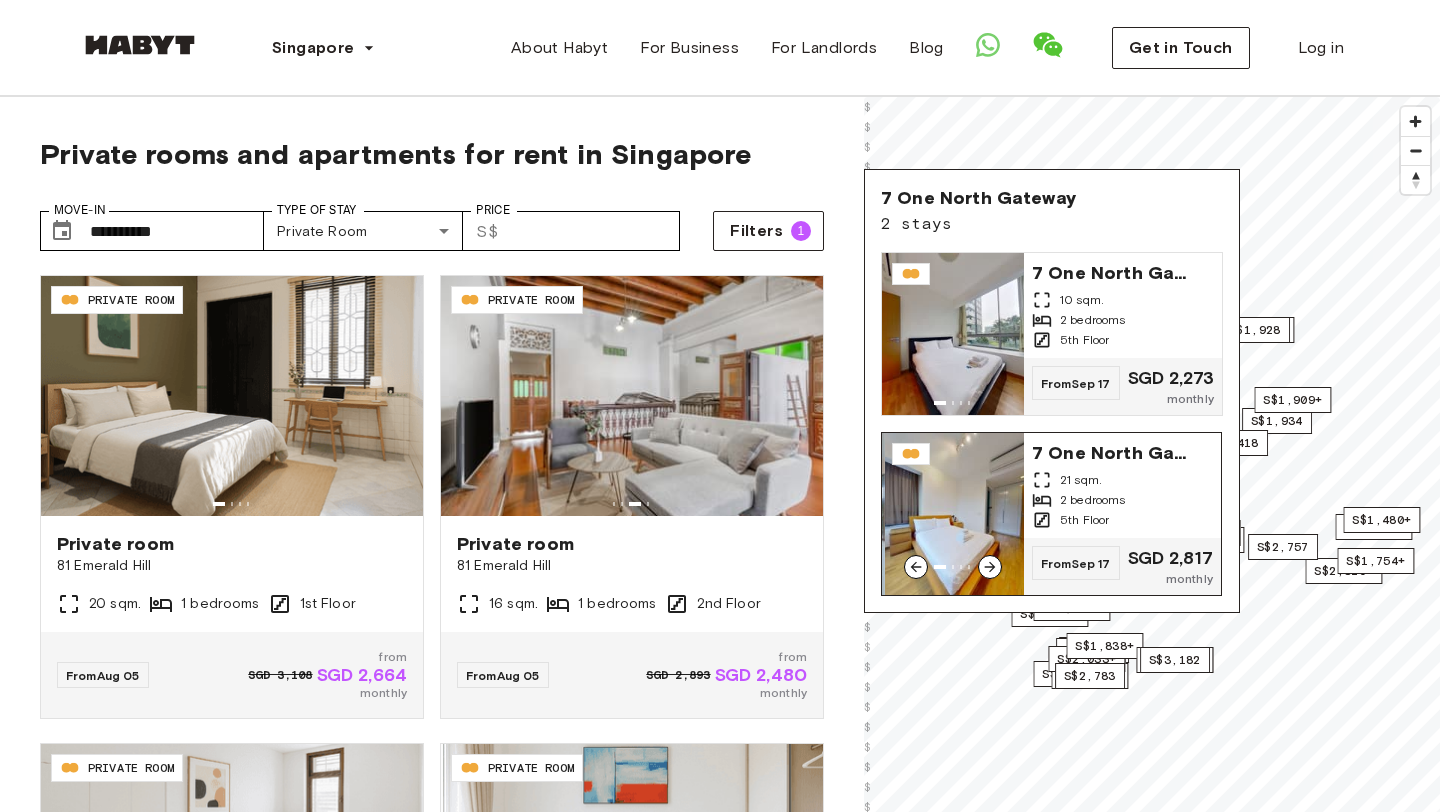 click 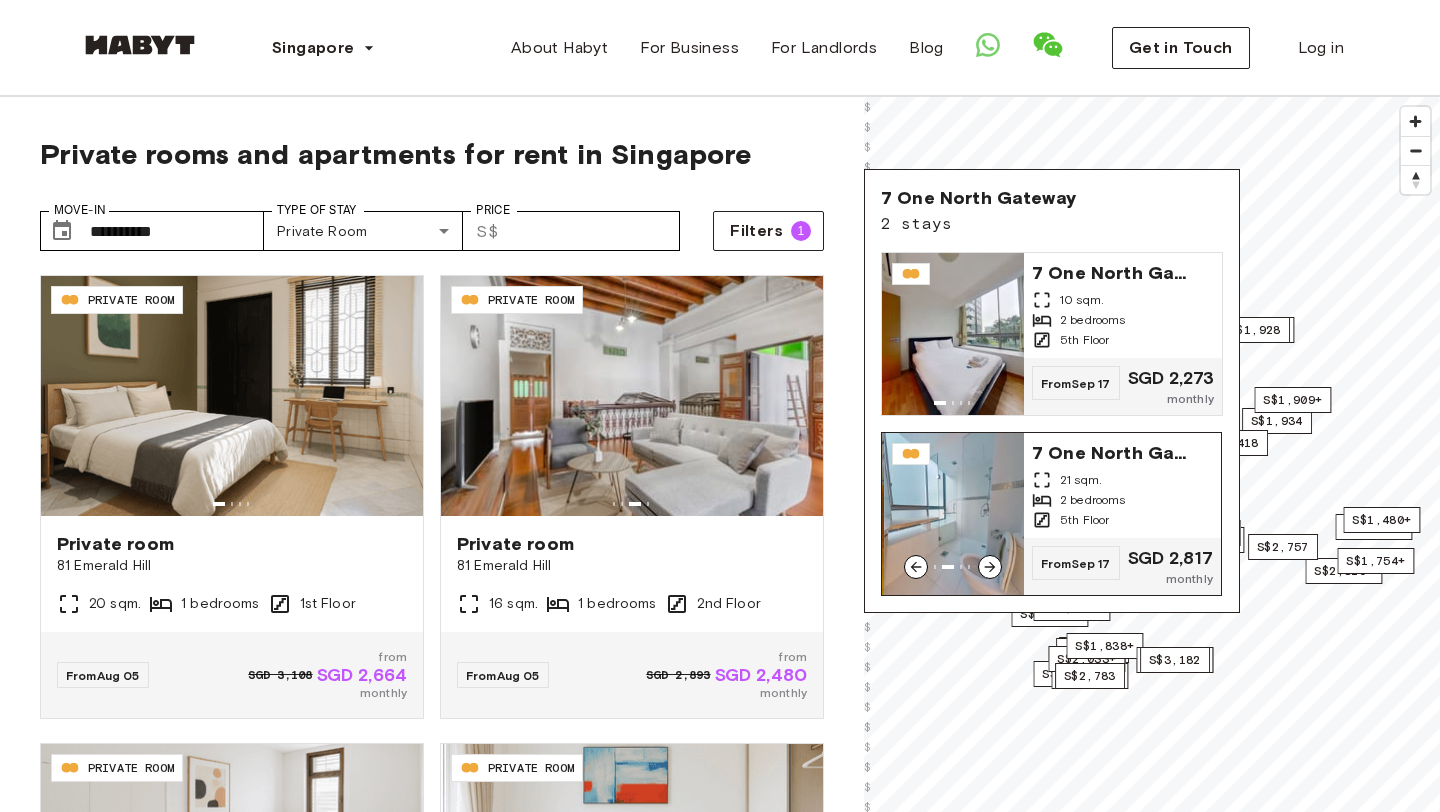 click 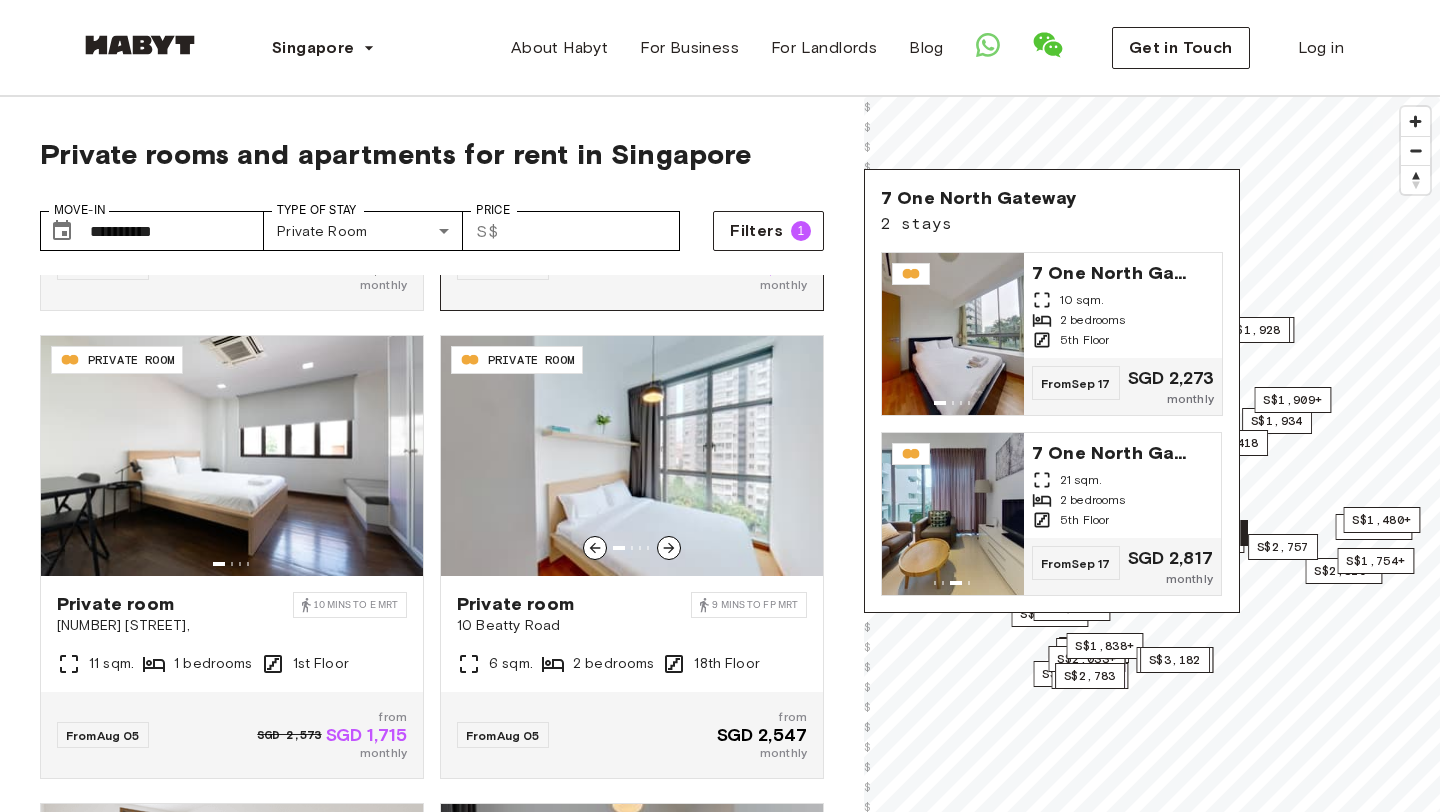 scroll, scrollTop: 1373, scrollLeft: 0, axis: vertical 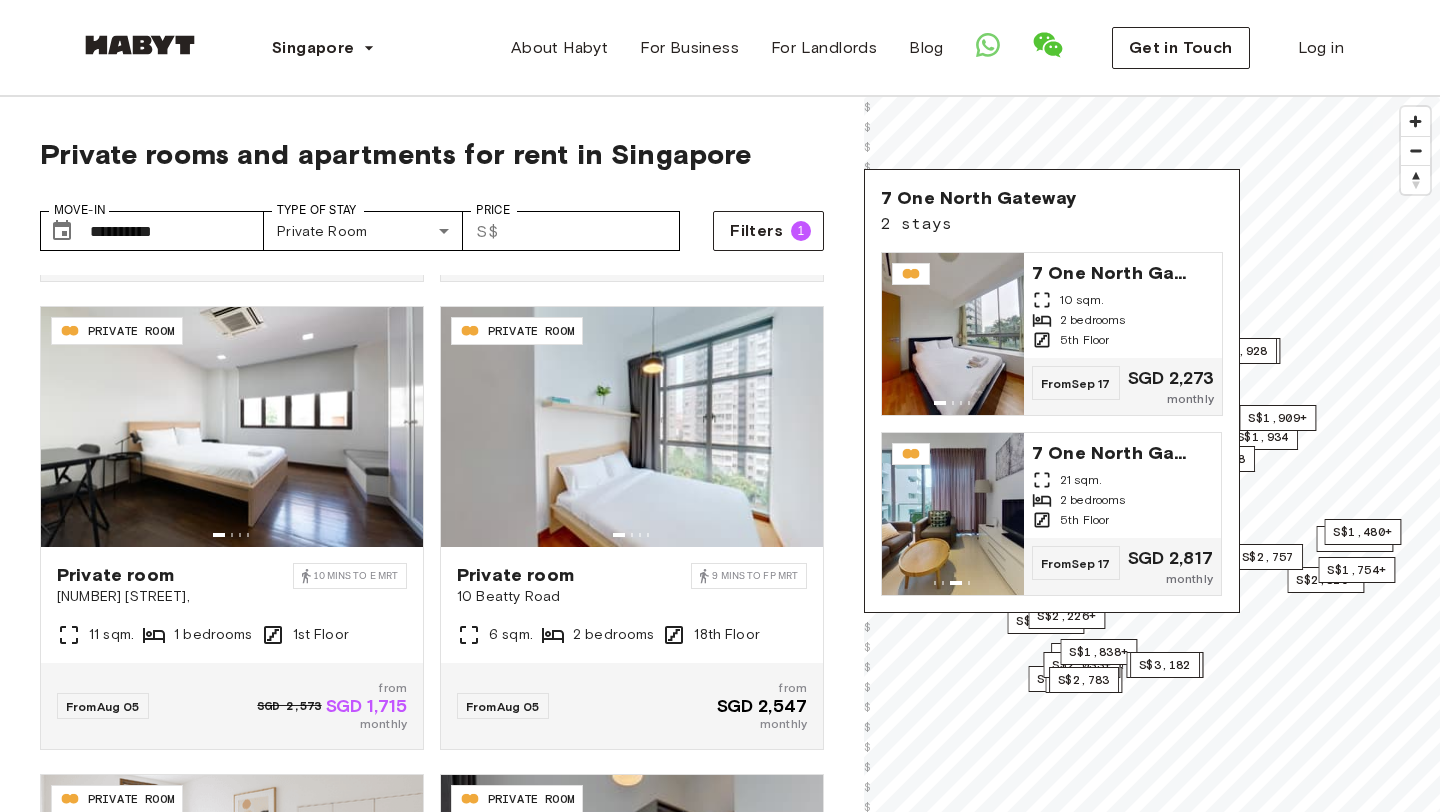 click on "Singapore Europe Amsterdam Berlin Frankfurt Hamburg Lisbon Madrid Milan Modena Paris Turin Munich Rotterdam Stuttgart Dusseldorf Cologne Zurich The Hague Graz Brussels Leipzig Asia Hong Kong Singapore Seoul Phuket Tokyo About Habyt For Business For Landlords Blog Get in Touch Log in" at bounding box center [720, 48] 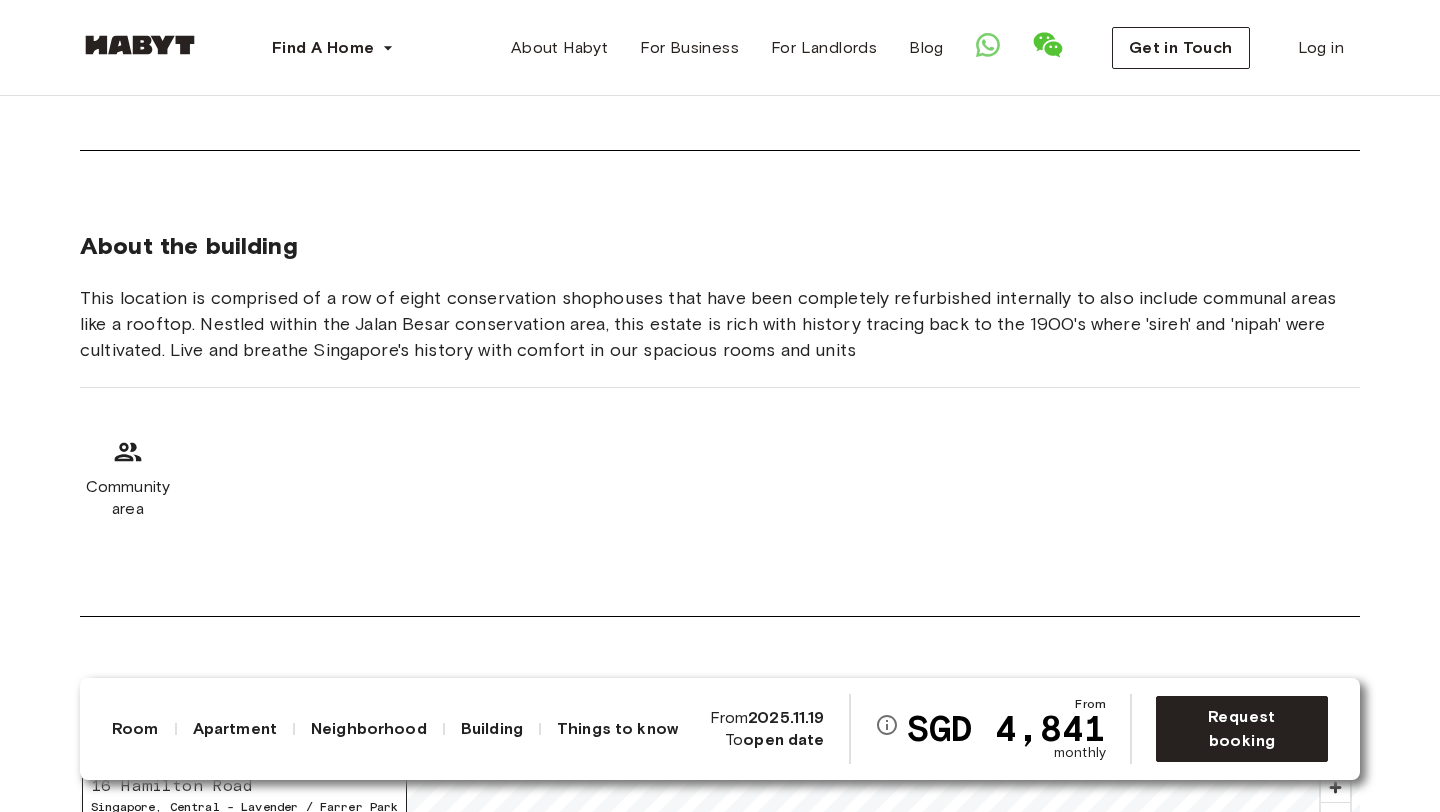 scroll, scrollTop: 321, scrollLeft: 0, axis: vertical 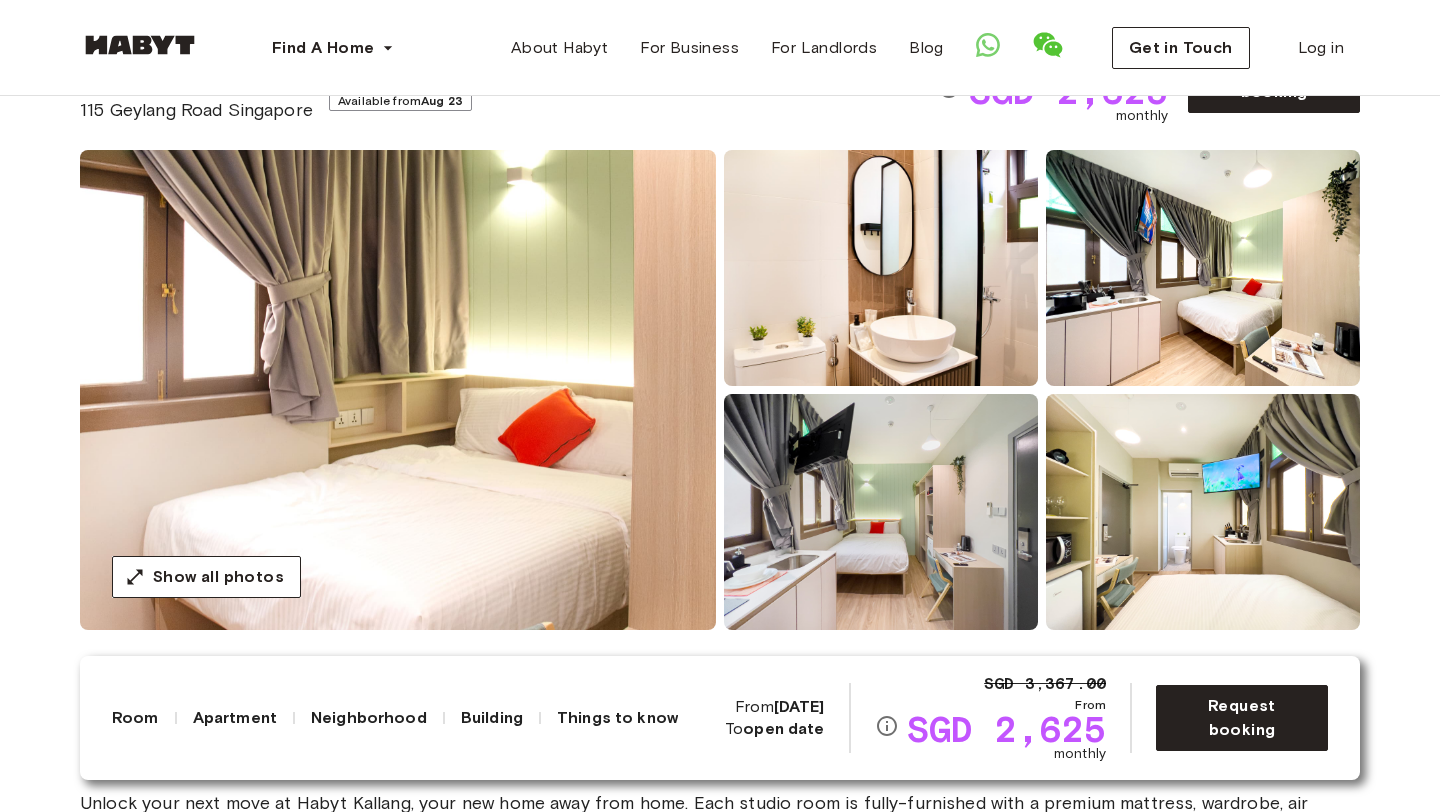 click at bounding box center (1203, 268) 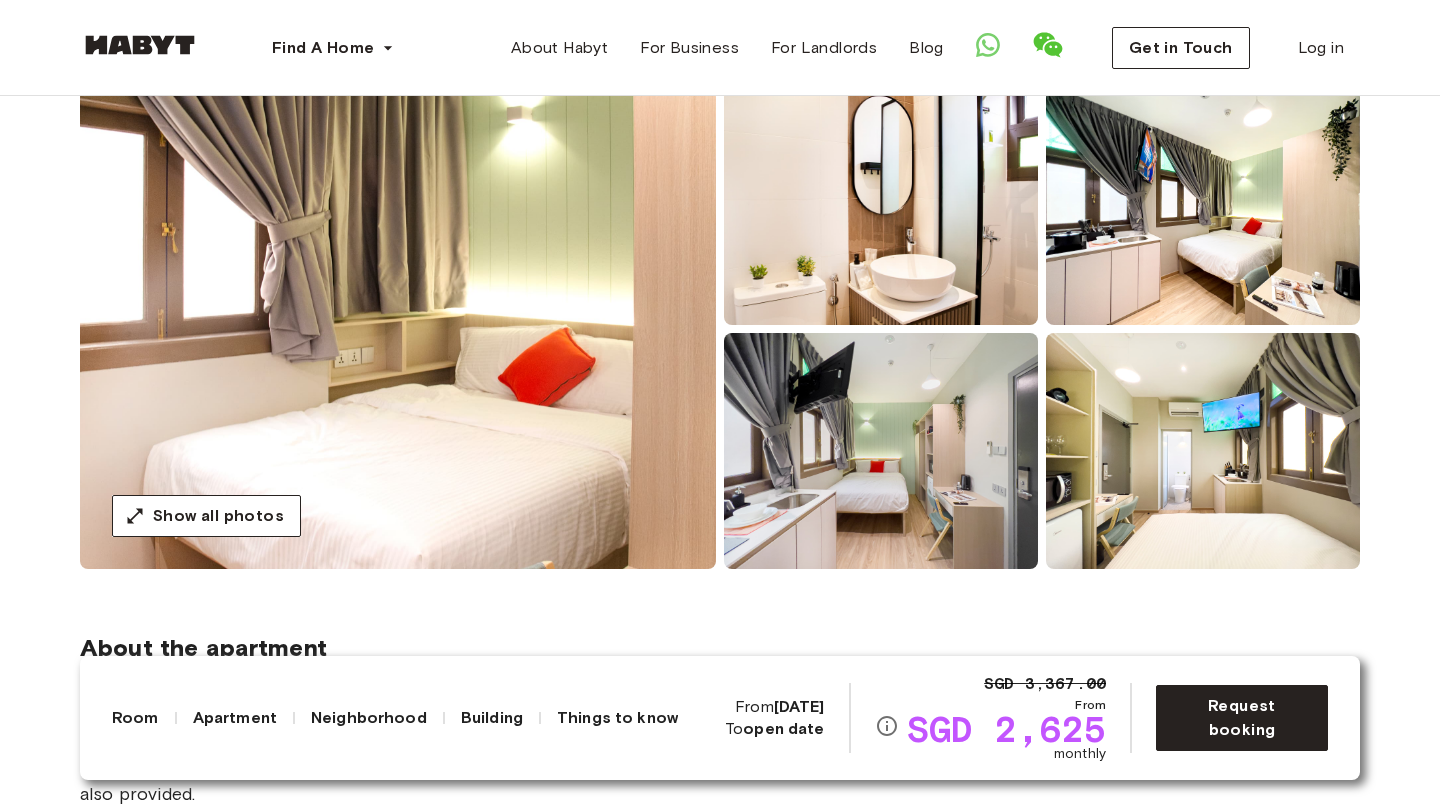 scroll, scrollTop: 177, scrollLeft: 0, axis: vertical 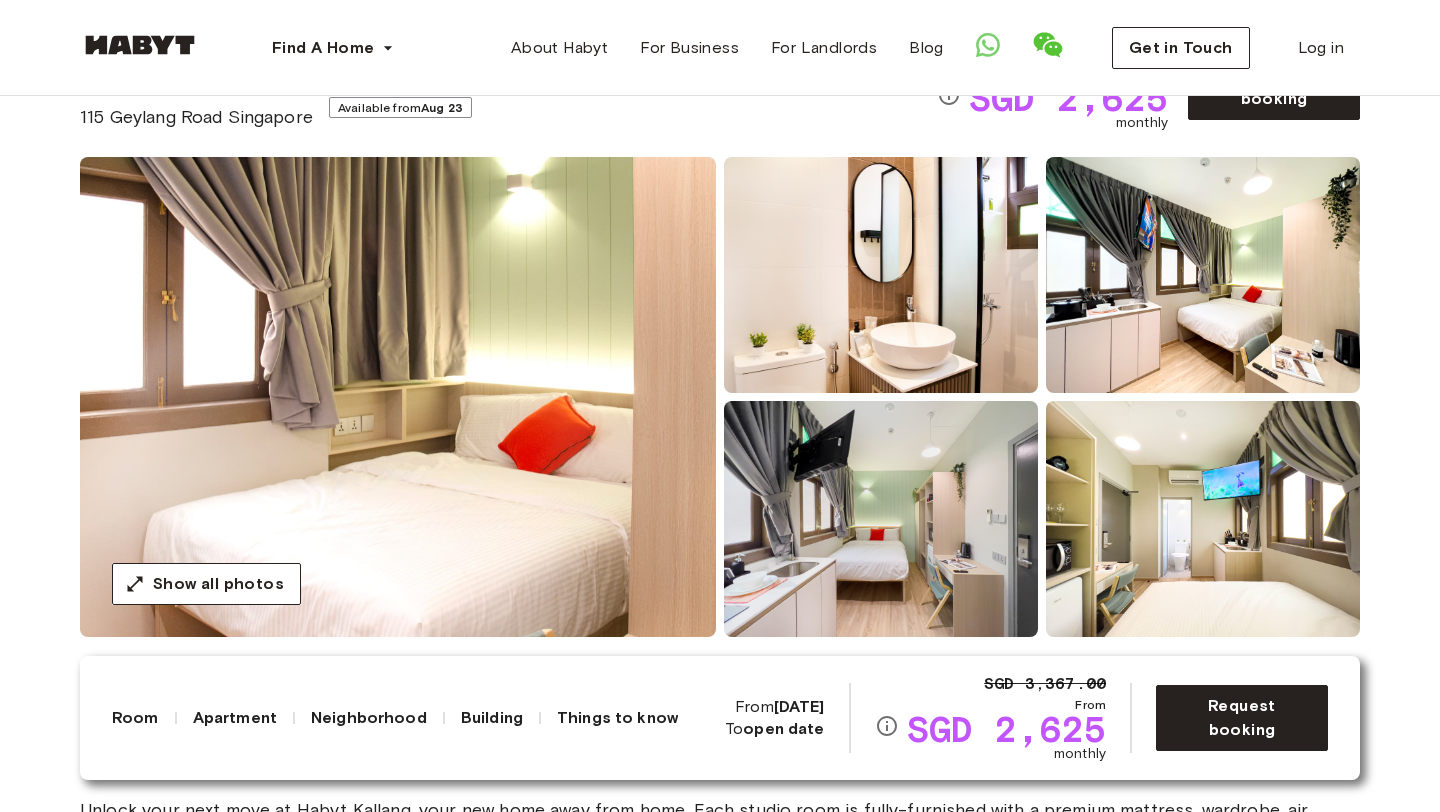 click at bounding box center [398, 397] 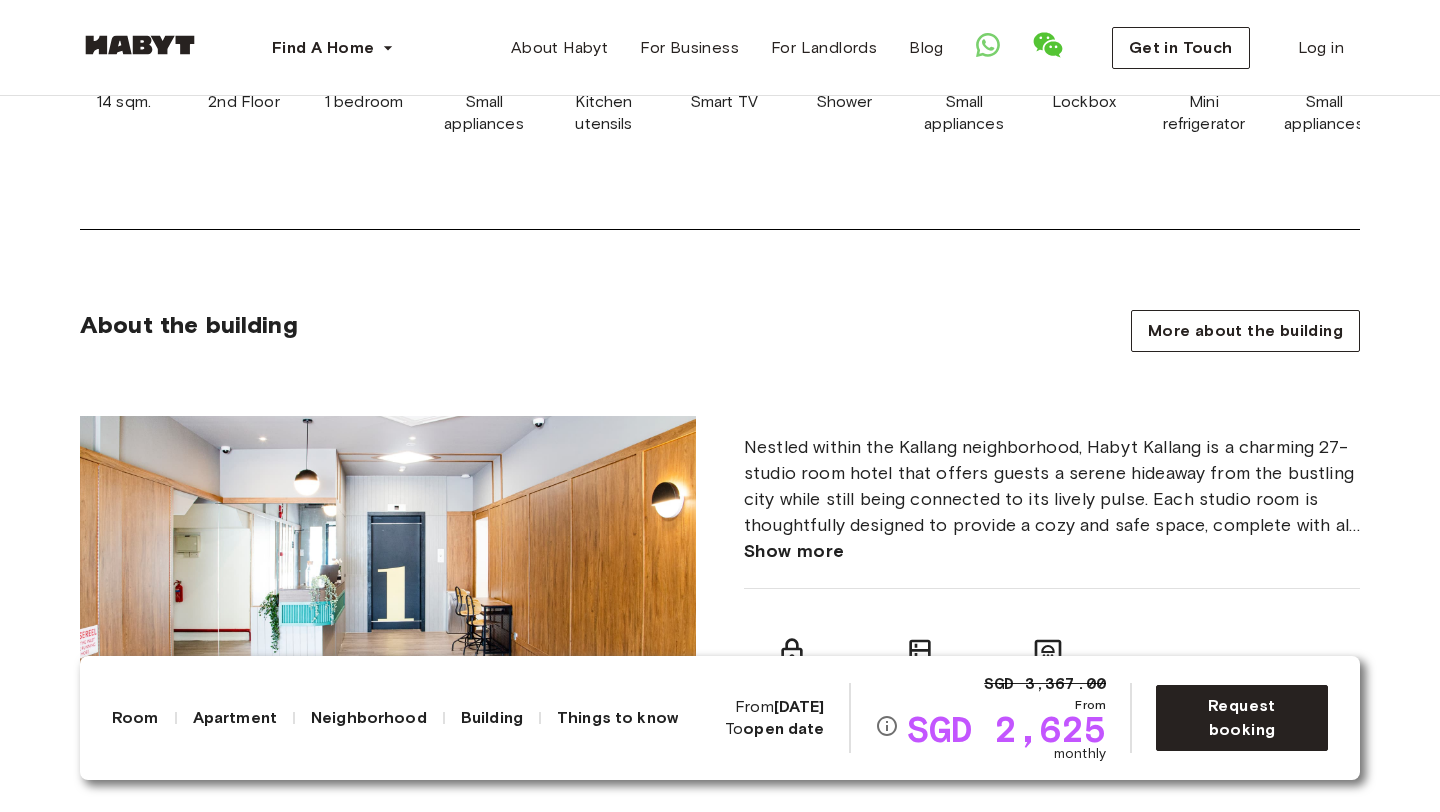 scroll, scrollTop: 1316, scrollLeft: 0, axis: vertical 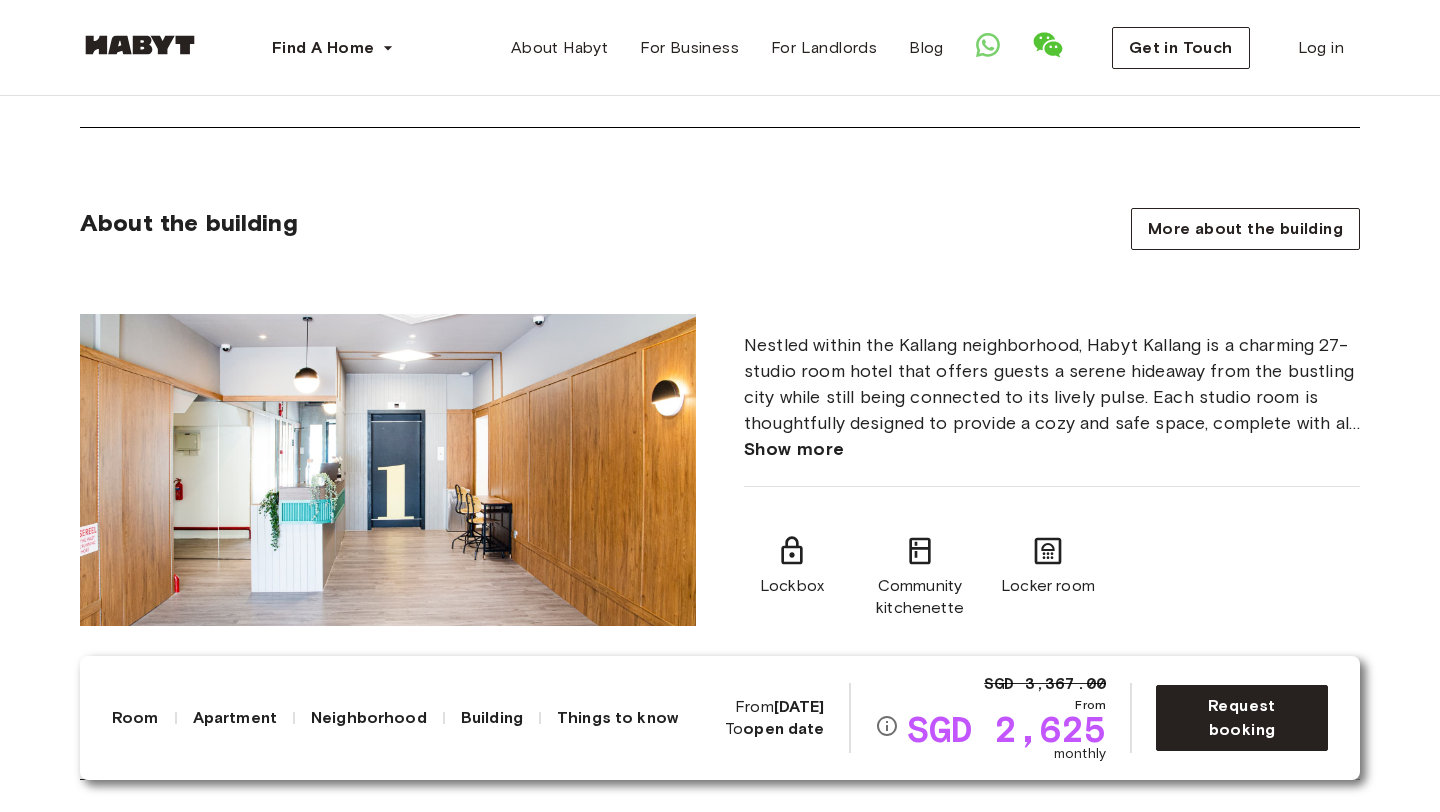 click at bounding box center (388, 470) 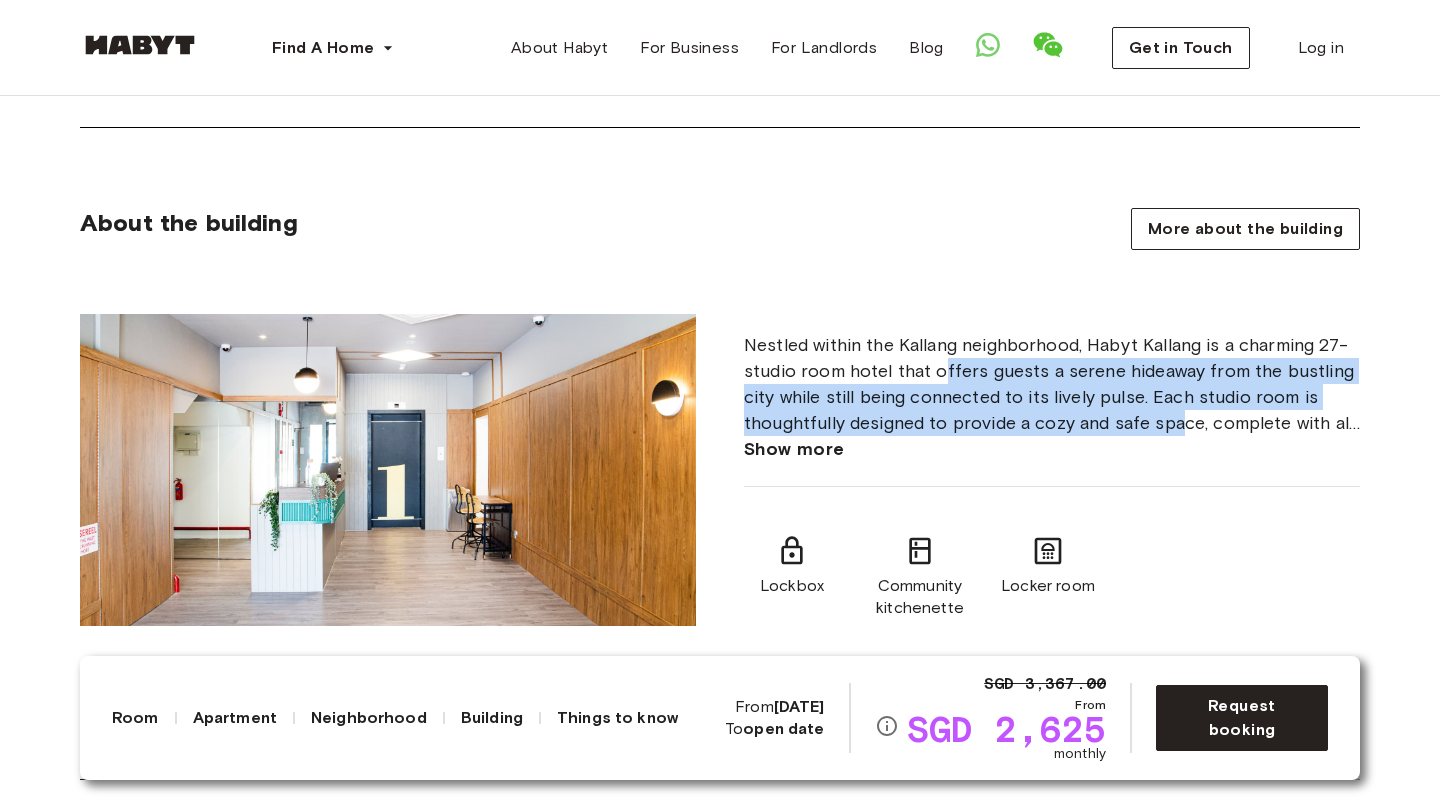 drag, startPoint x: 939, startPoint y: 377, endPoint x: 1196, endPoint y: 426, distance: 261.62952 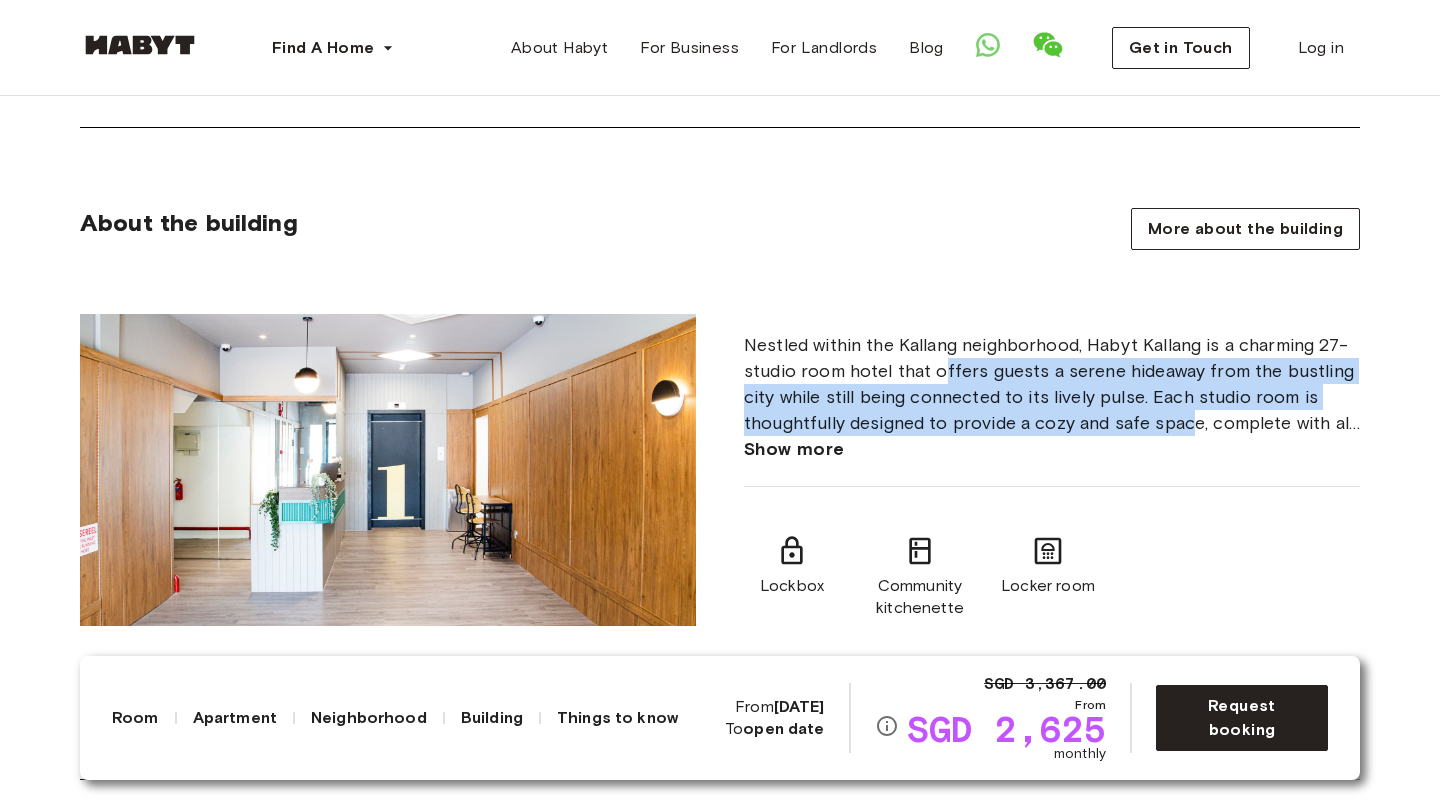 click on "Show more" at bounding box center [794, 449] 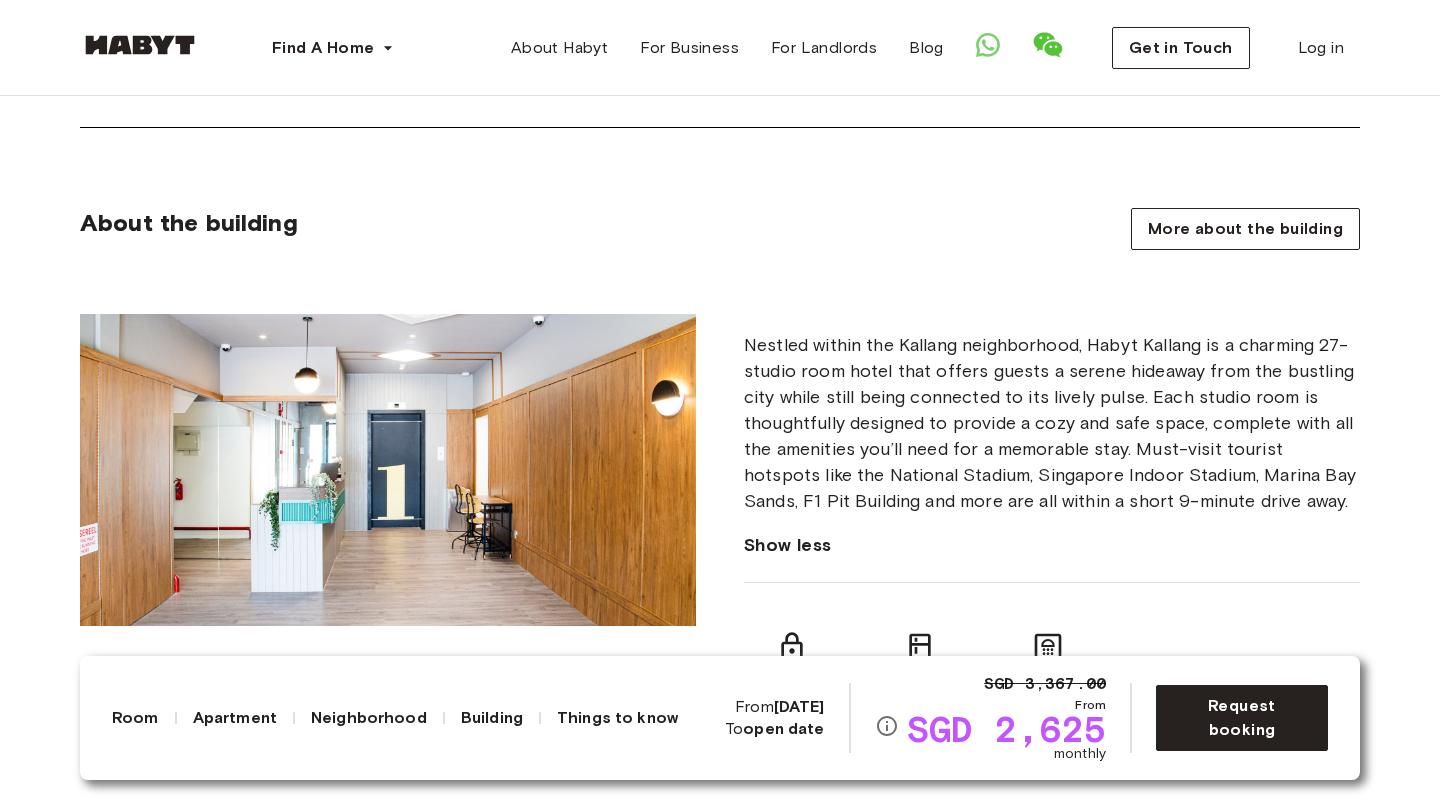 click on "Nestled within the Kallang neighborhood, Habyt Kallang is a charming 27-studio room hotel that offers guests a serene hideaway from the bustling city while still being connected to its lively pulse. Each studio room is thoughtfully designed to provide a cozy and safe space, complete with all the amenities you’ll need for a memorable stay. Must-visit tourist hotspots like the National Stadium, Singapore Indoor Stadium, Marina Bay Sands, F1 Pit Building and more are all within a short 9-minute drive away." at bounding box center [1052, 423] 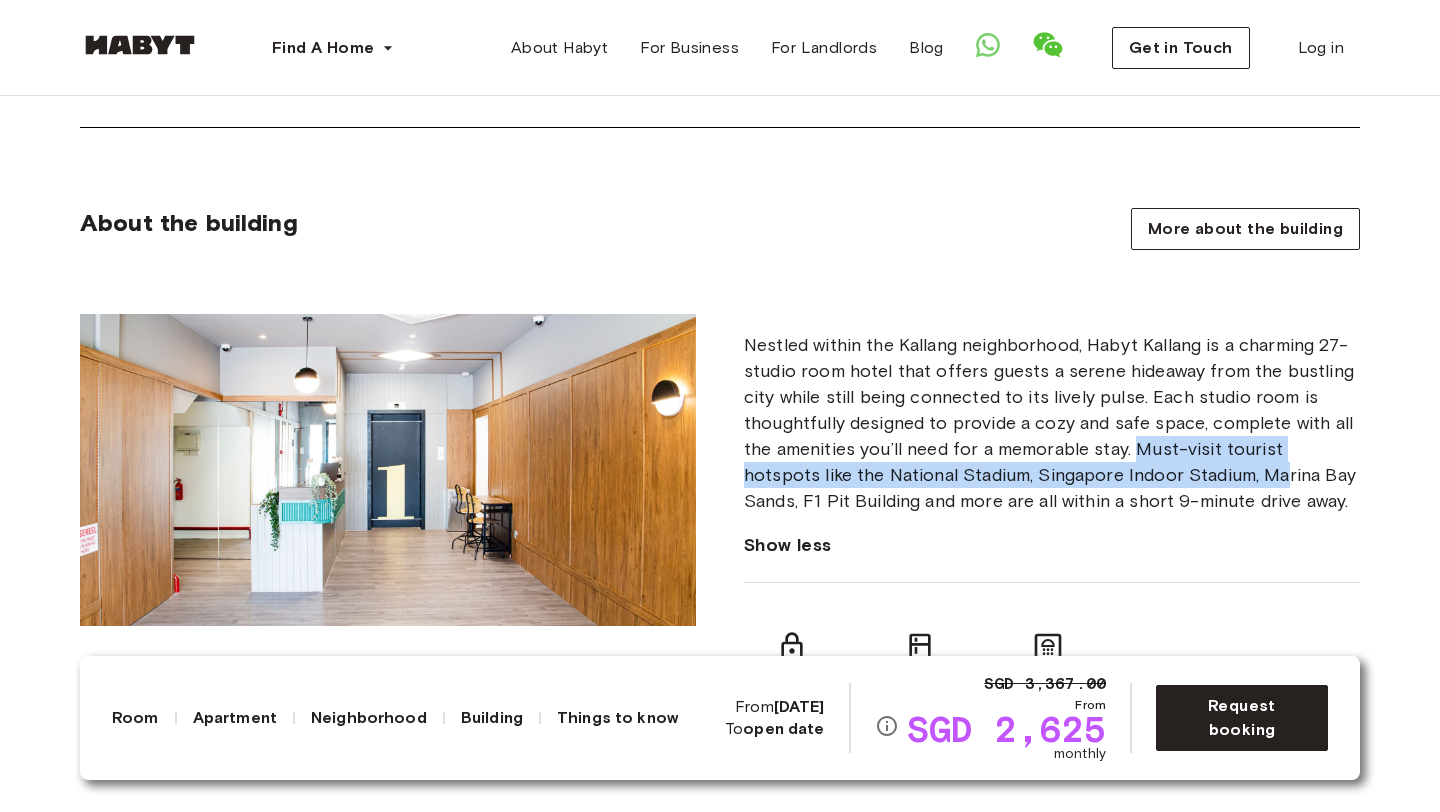 drag, startPoint x: 1137, startPoint y: 452, endPoint x: 1209, endPoint y: 466, distance: 73.34848 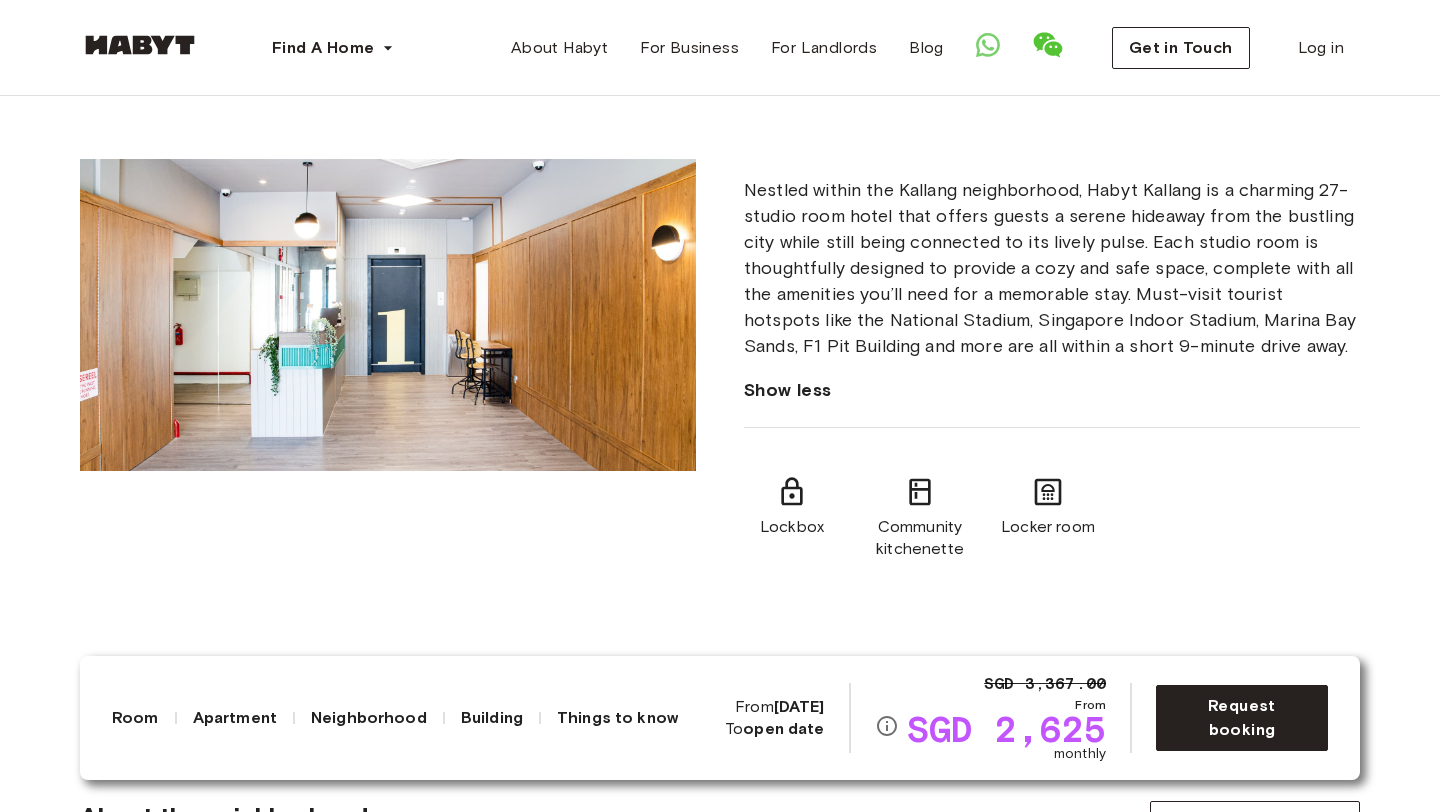 scroll, scrollTop: 1474, scrollLeft: 0, axis: vertical 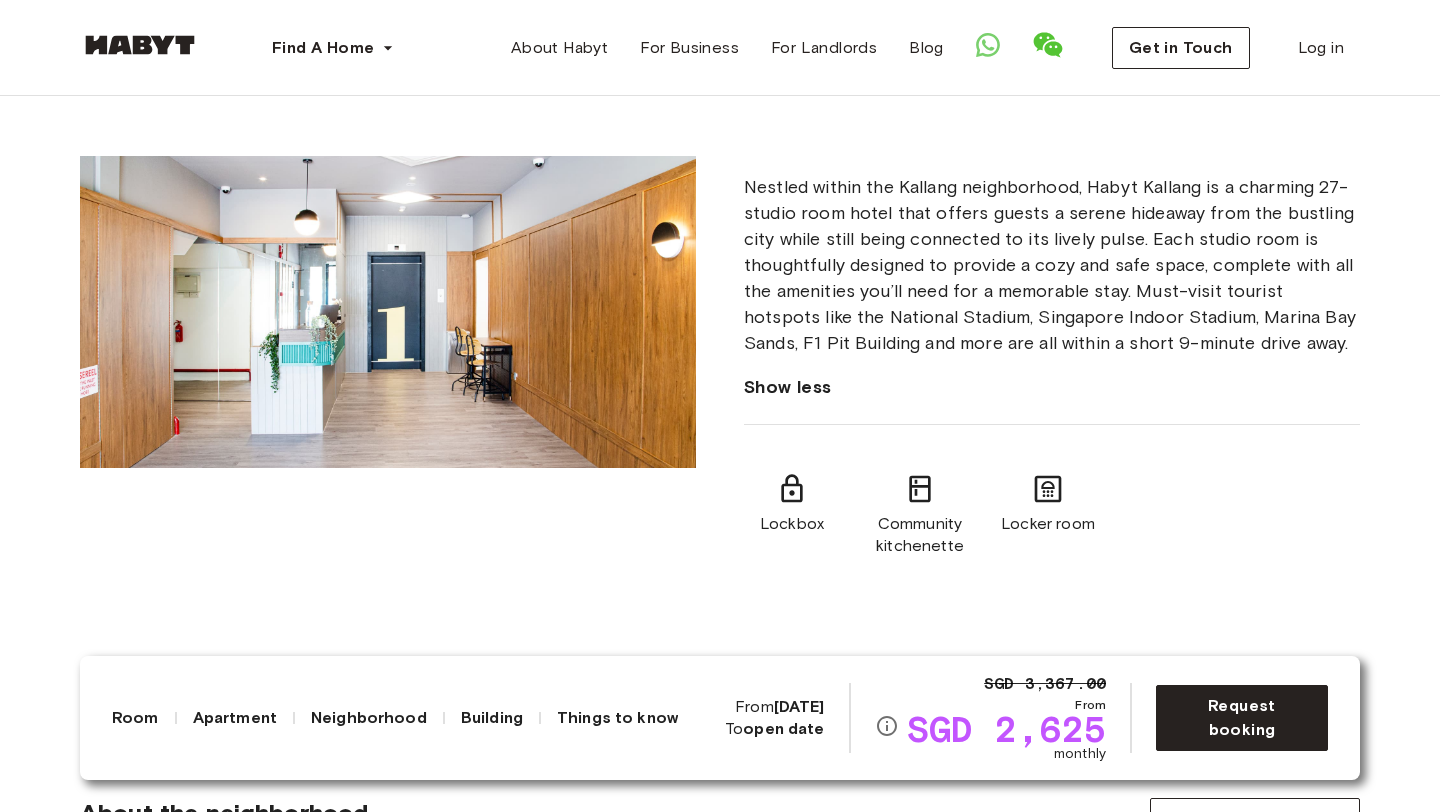 click on "Lockbox Community kitchenette Locker room" at bounding box center [920, 515] 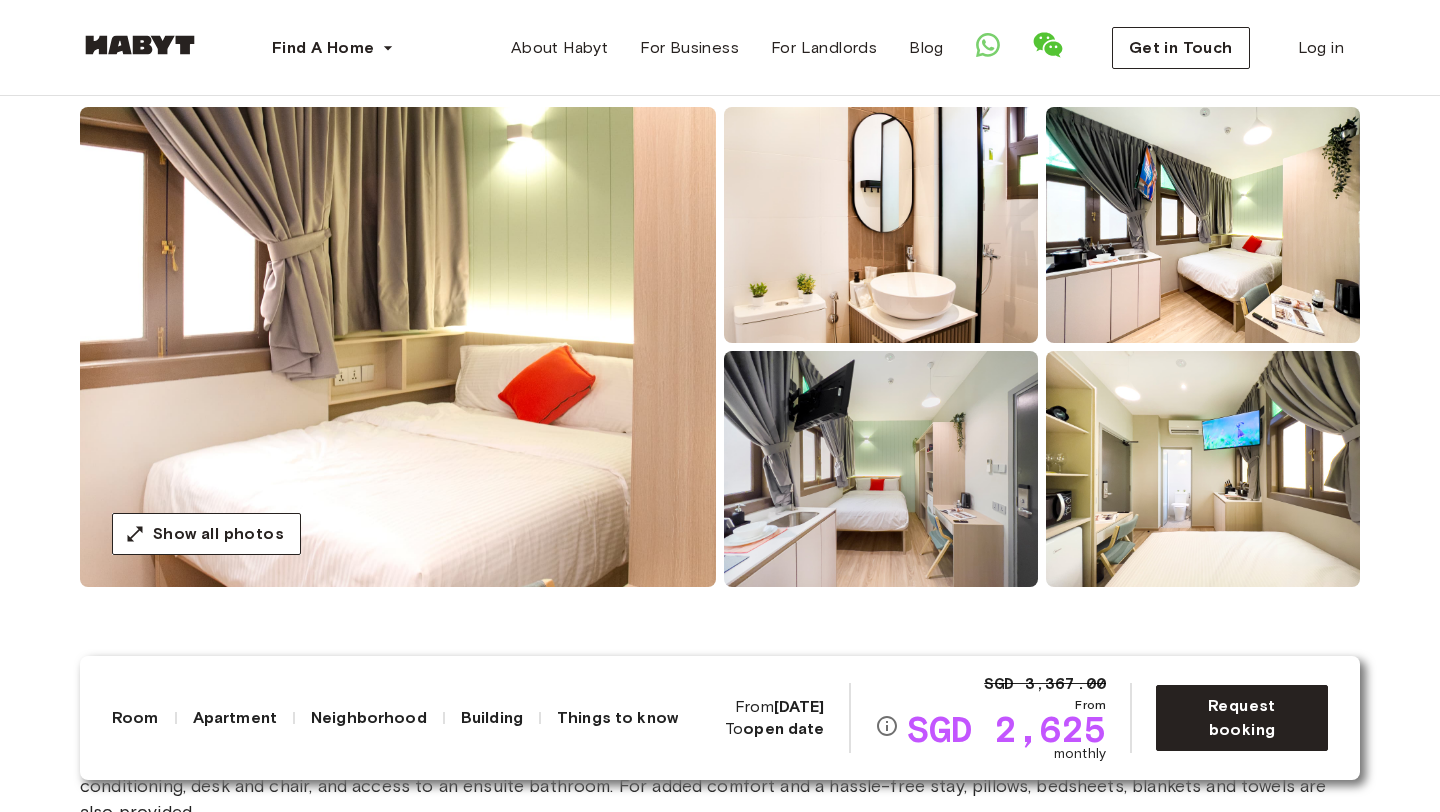 scroll, scrollTop: 0, scrollLeft: 0, axis: both 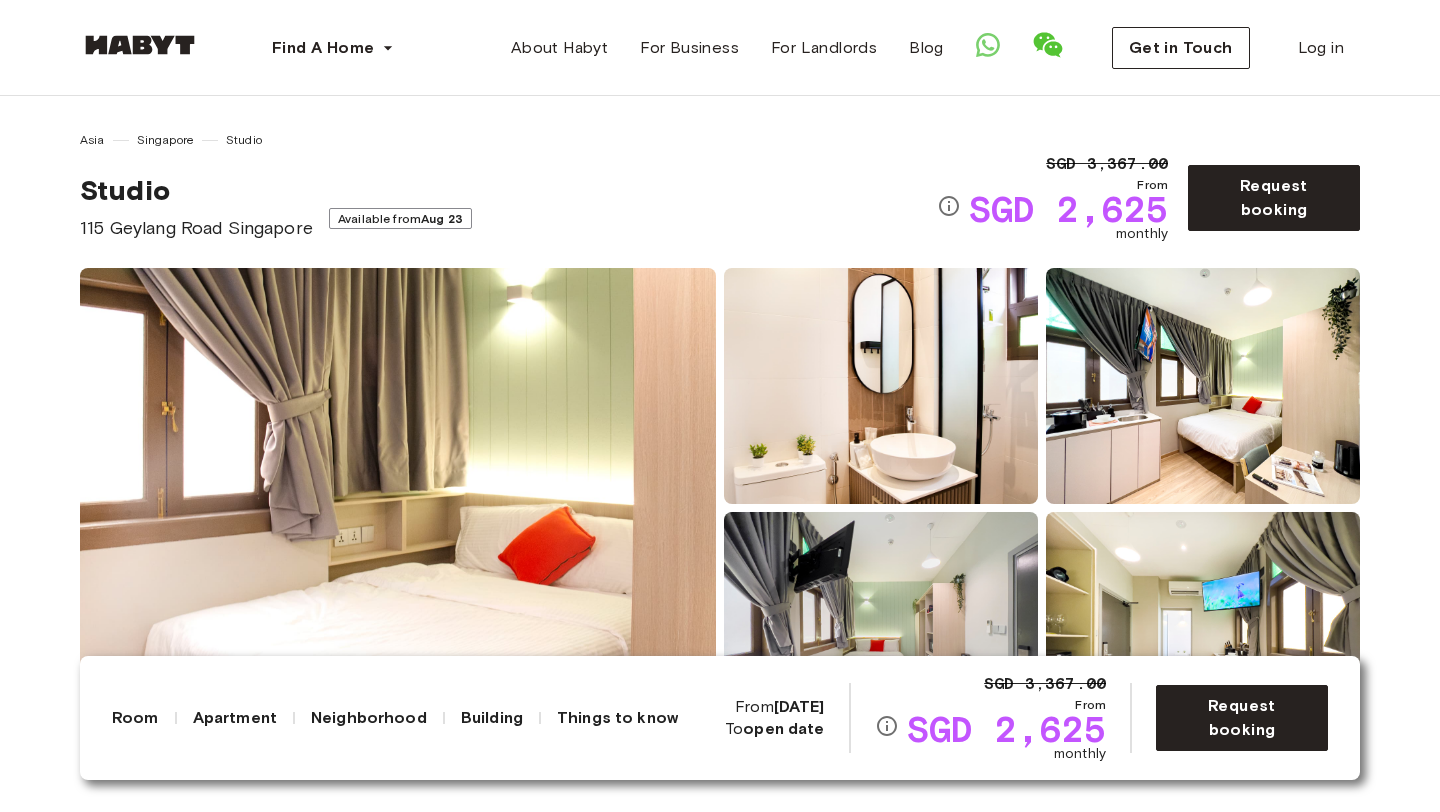 click at bounding box center [140, 48] 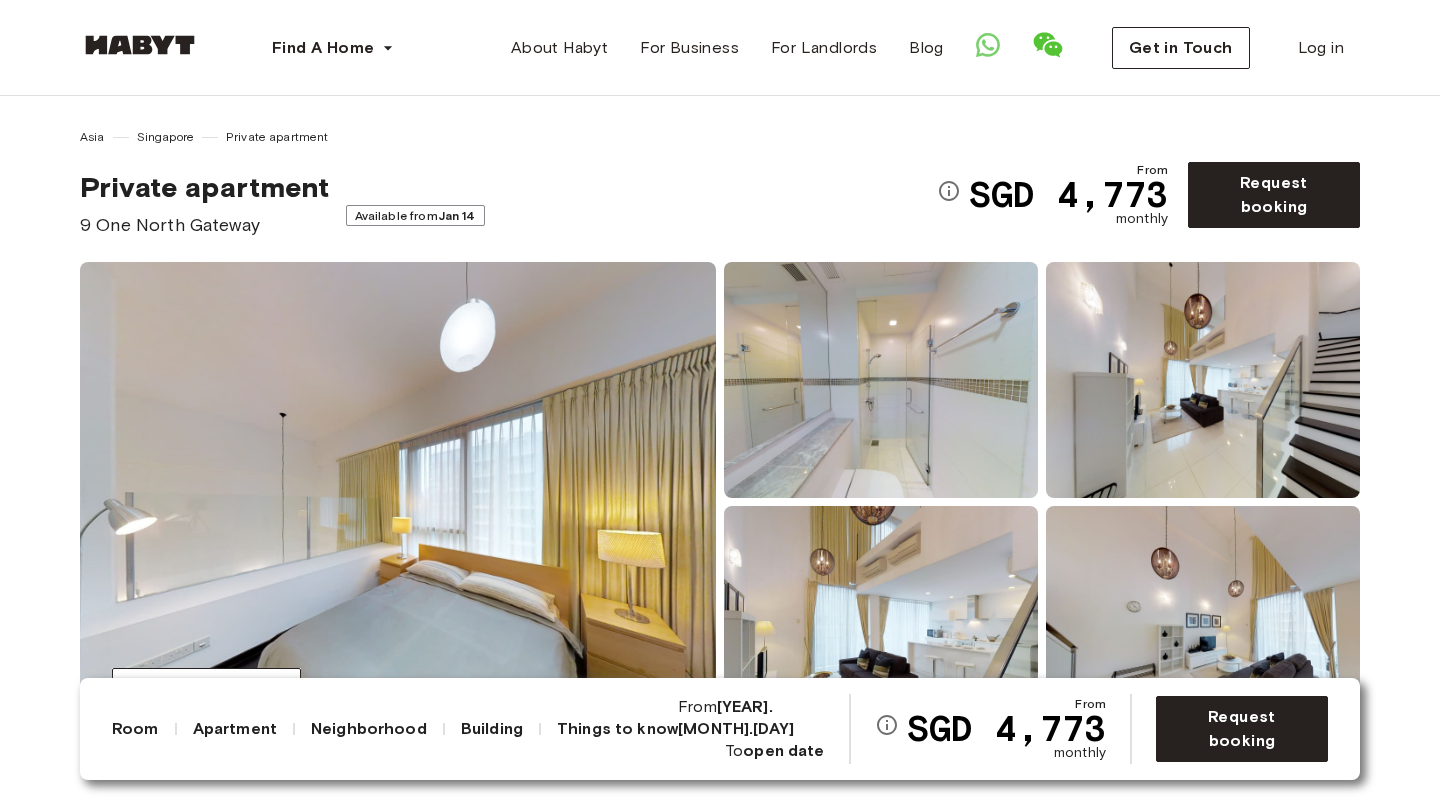 scroll, scrollTop: 0, scrollLeft: 0, axis: both 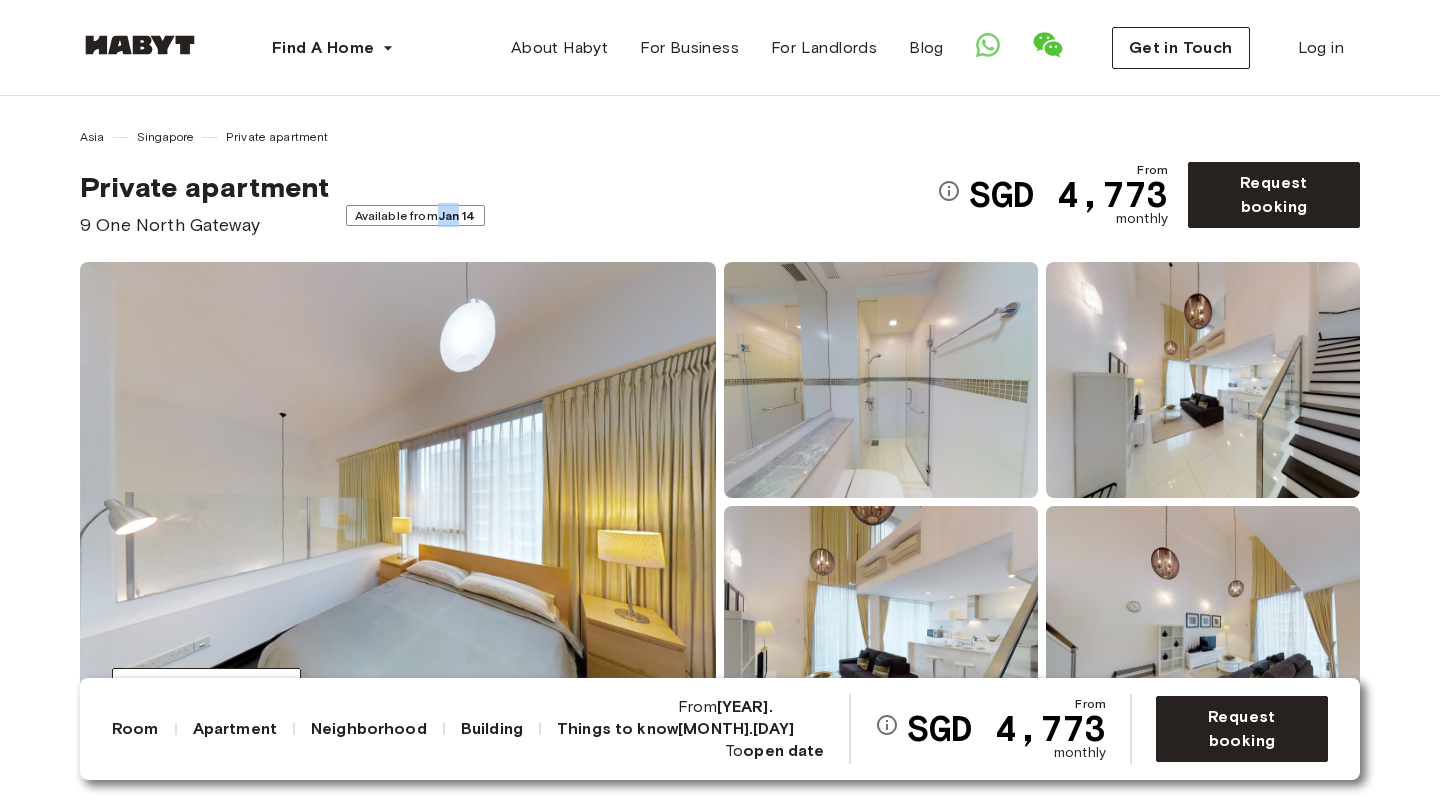 click on "Jan 14" at bounding box center [457, 215] 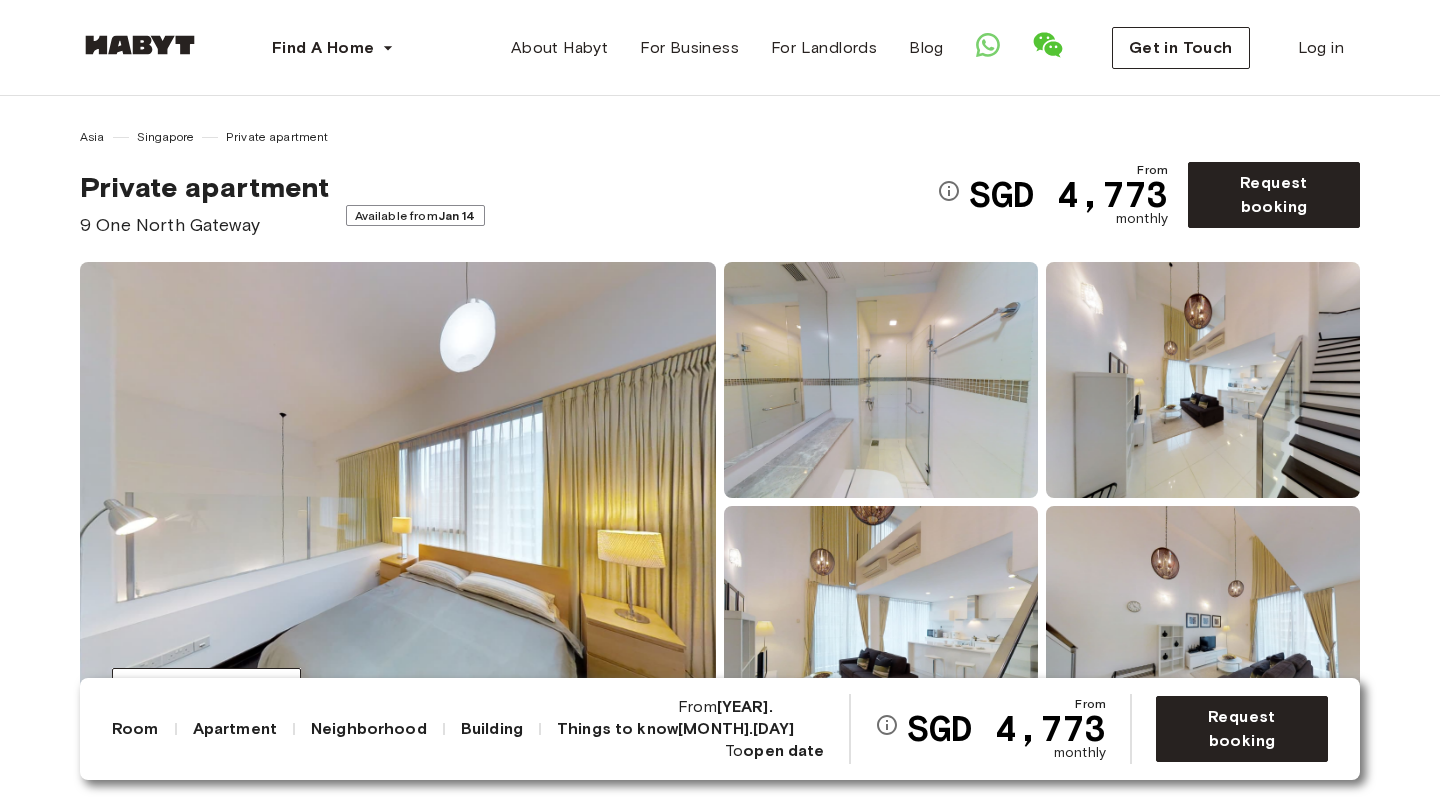 click on "Available from  [MONTH] [DAY]" at bounding box center (415, 215) 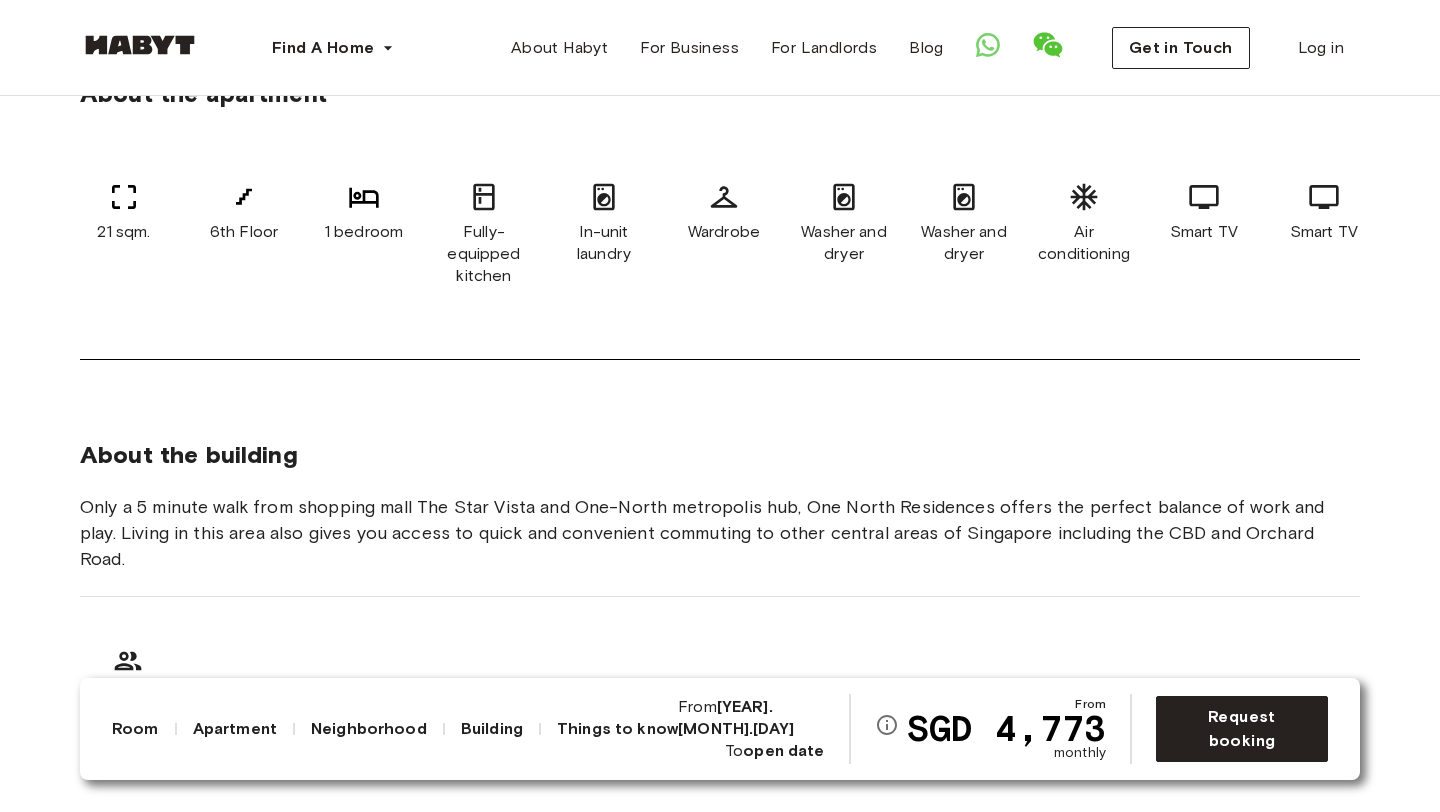 scroll, scrollTop: 0, scrollLeft: 0, axis: both 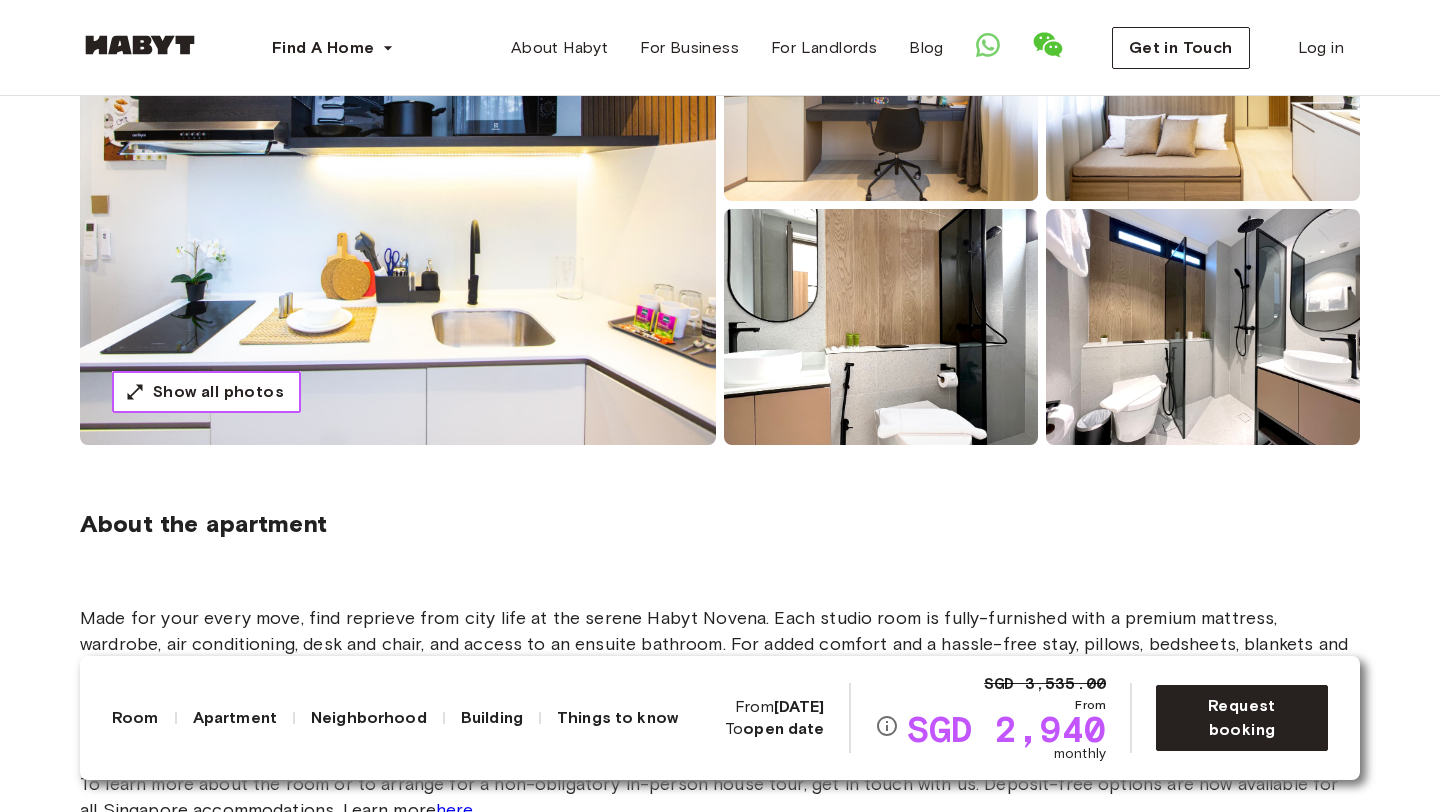 click on "Show all photos" at bounding box center (218, 392) 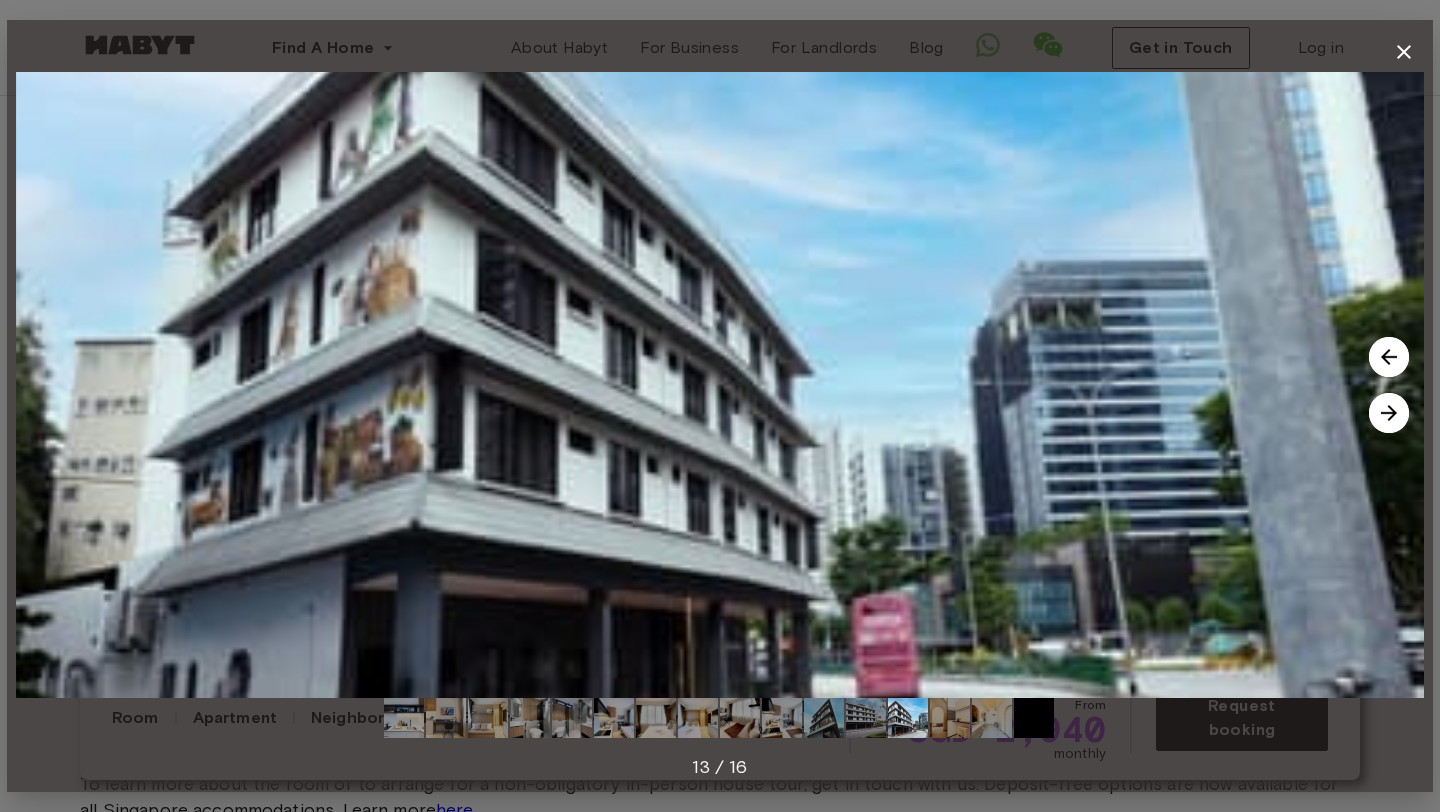 click at bounding box center (720, 718) 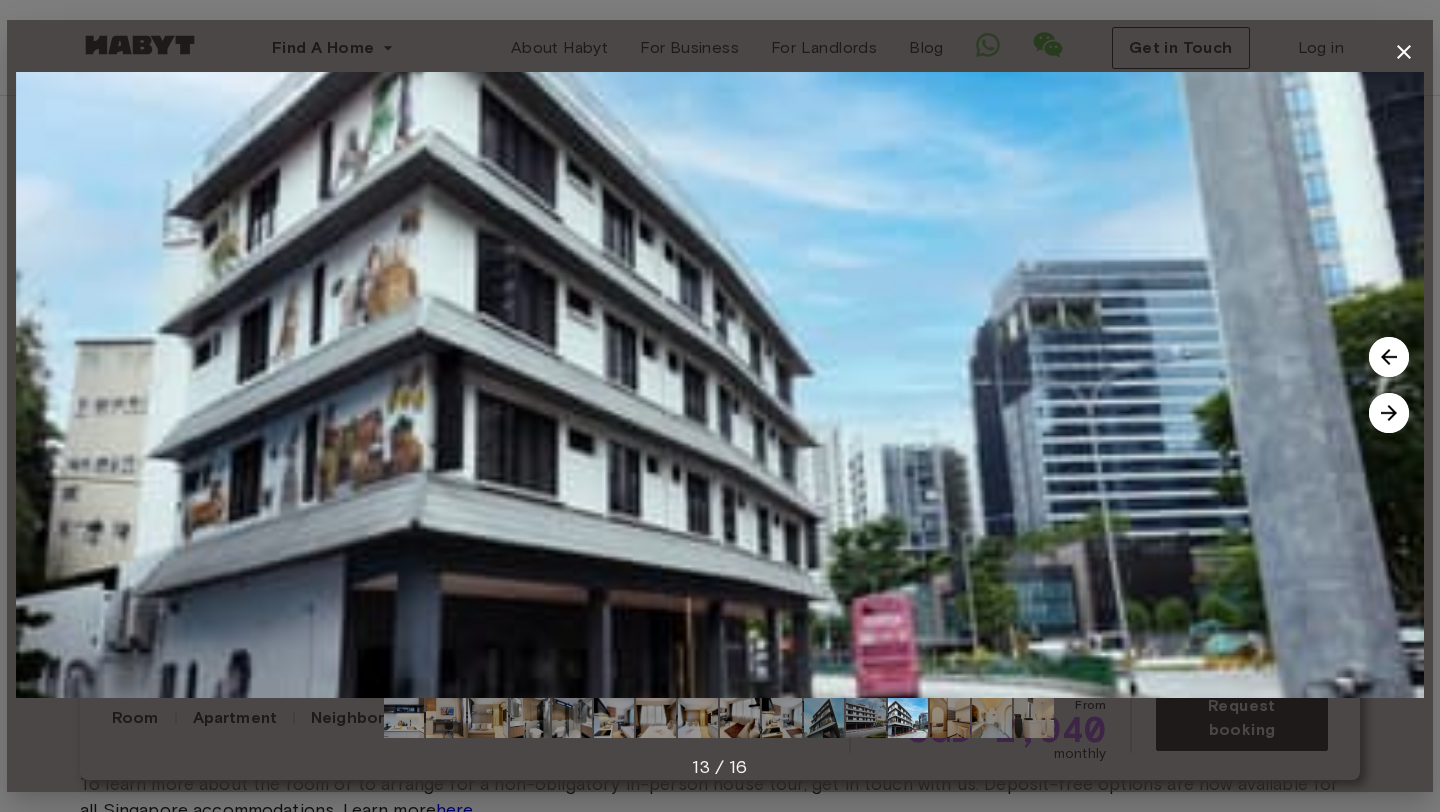 click 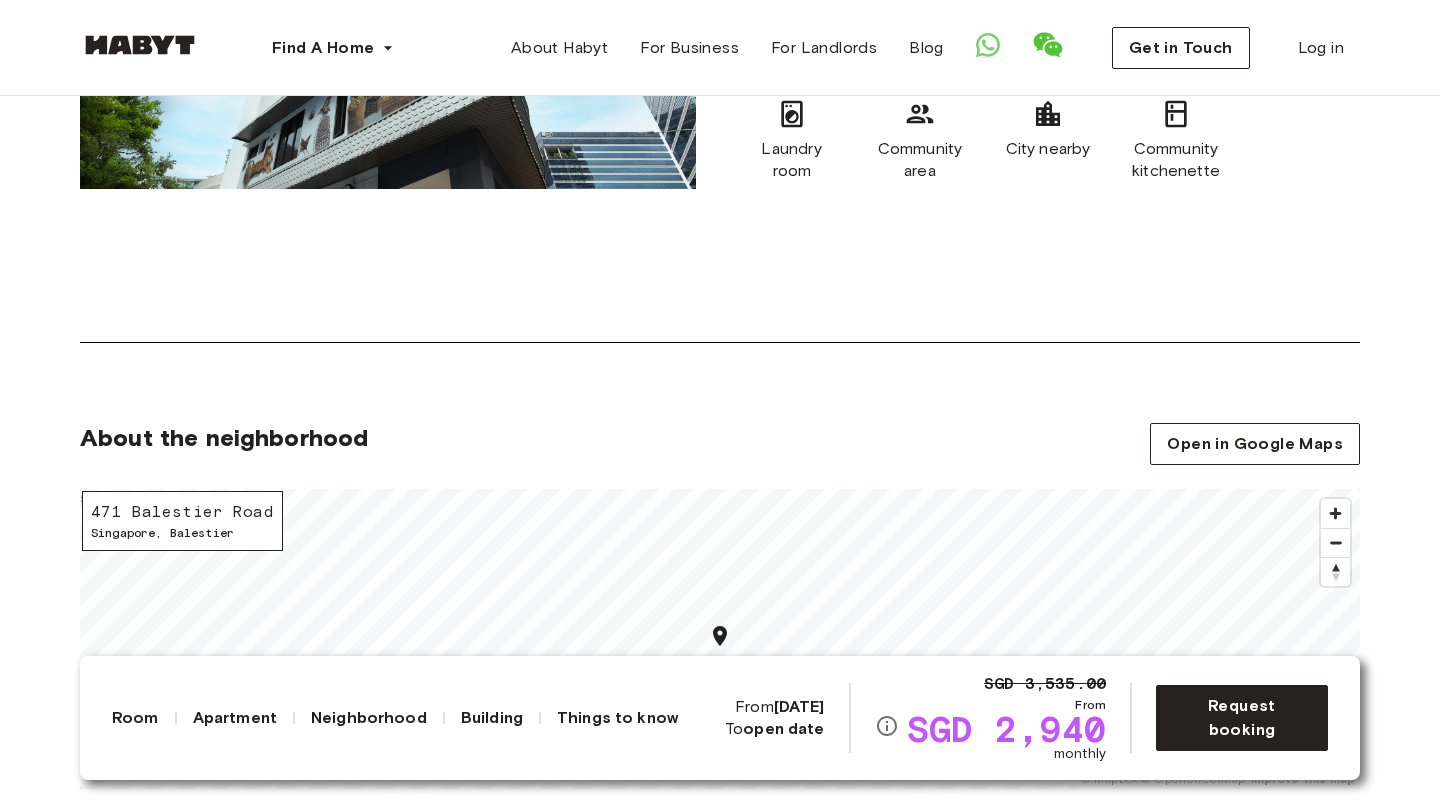 scroll, scrollTop: 1976, scrollLeft: 0, axis: vertical 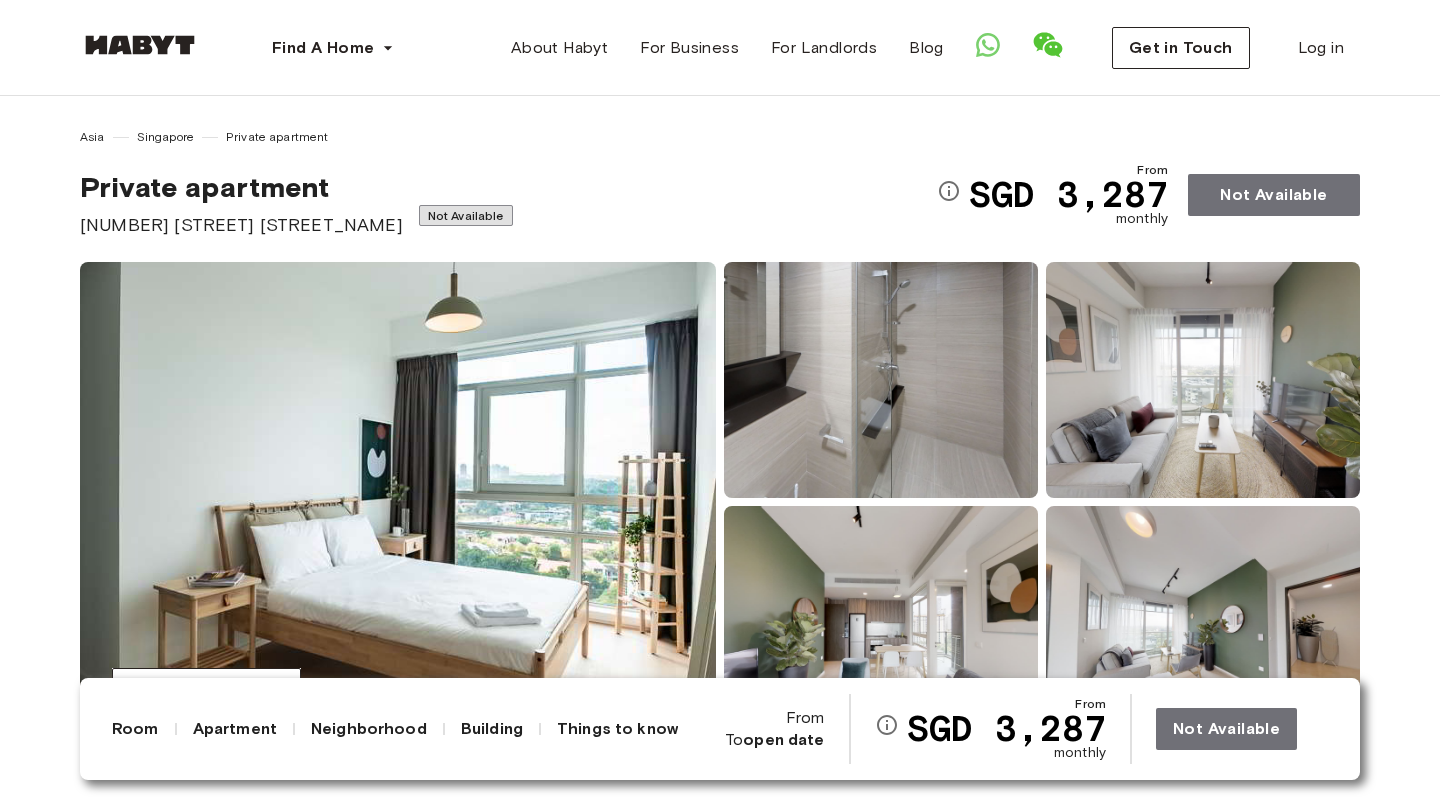 click on "Not Available" at bounding box center [466, 215] 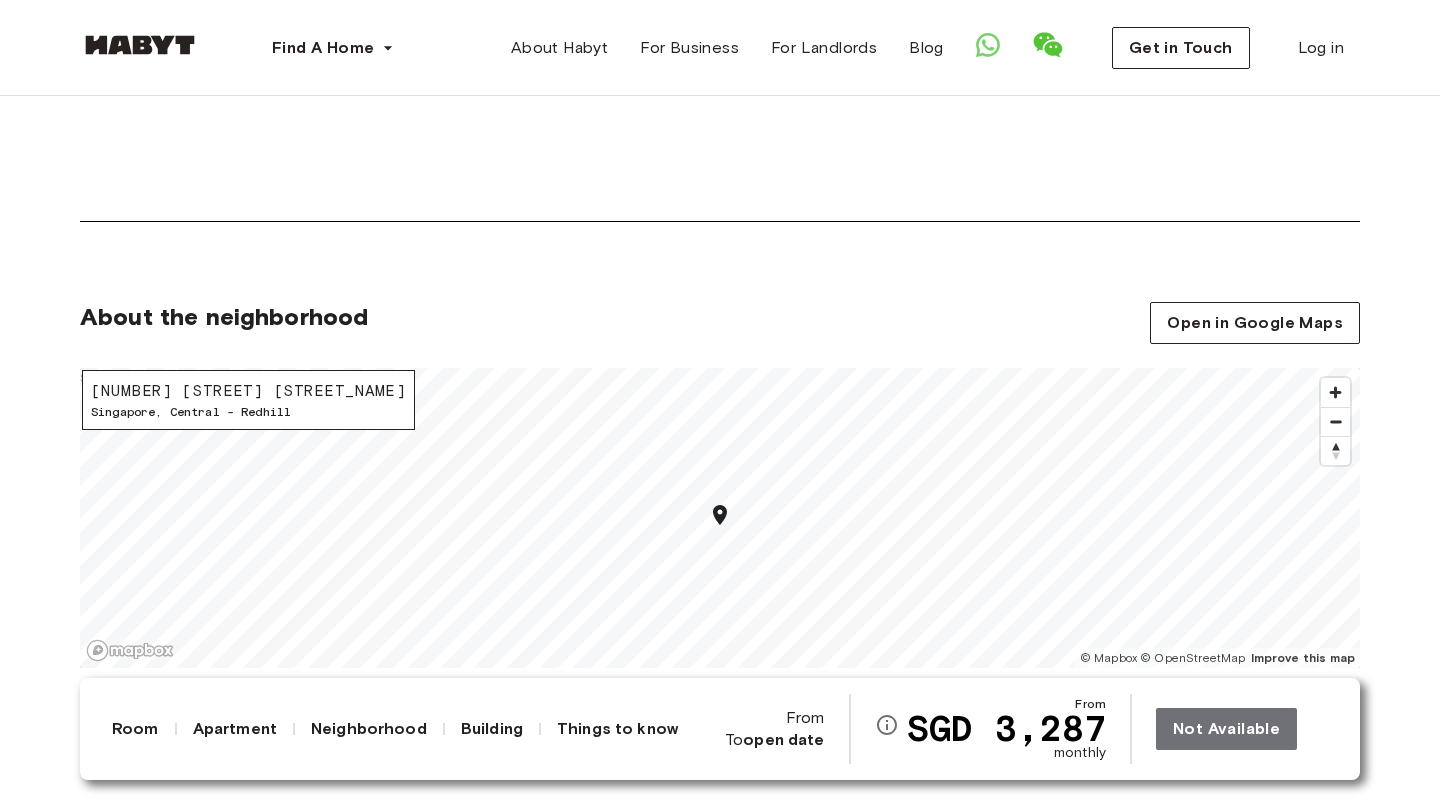 scroll, scrollTop: 1739, scrollLeft: 0, axis: vertical 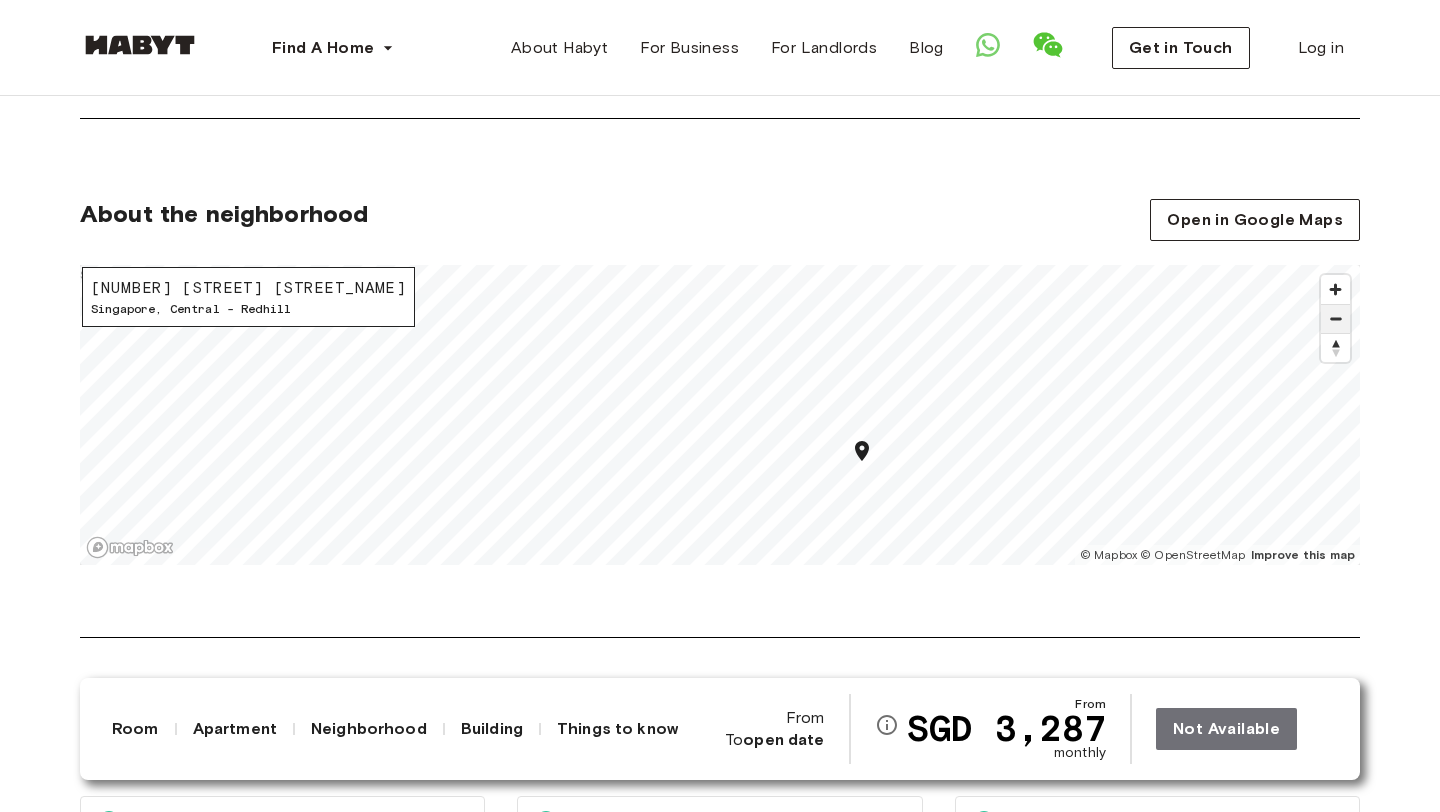 click at bounding box center (1335, 319) 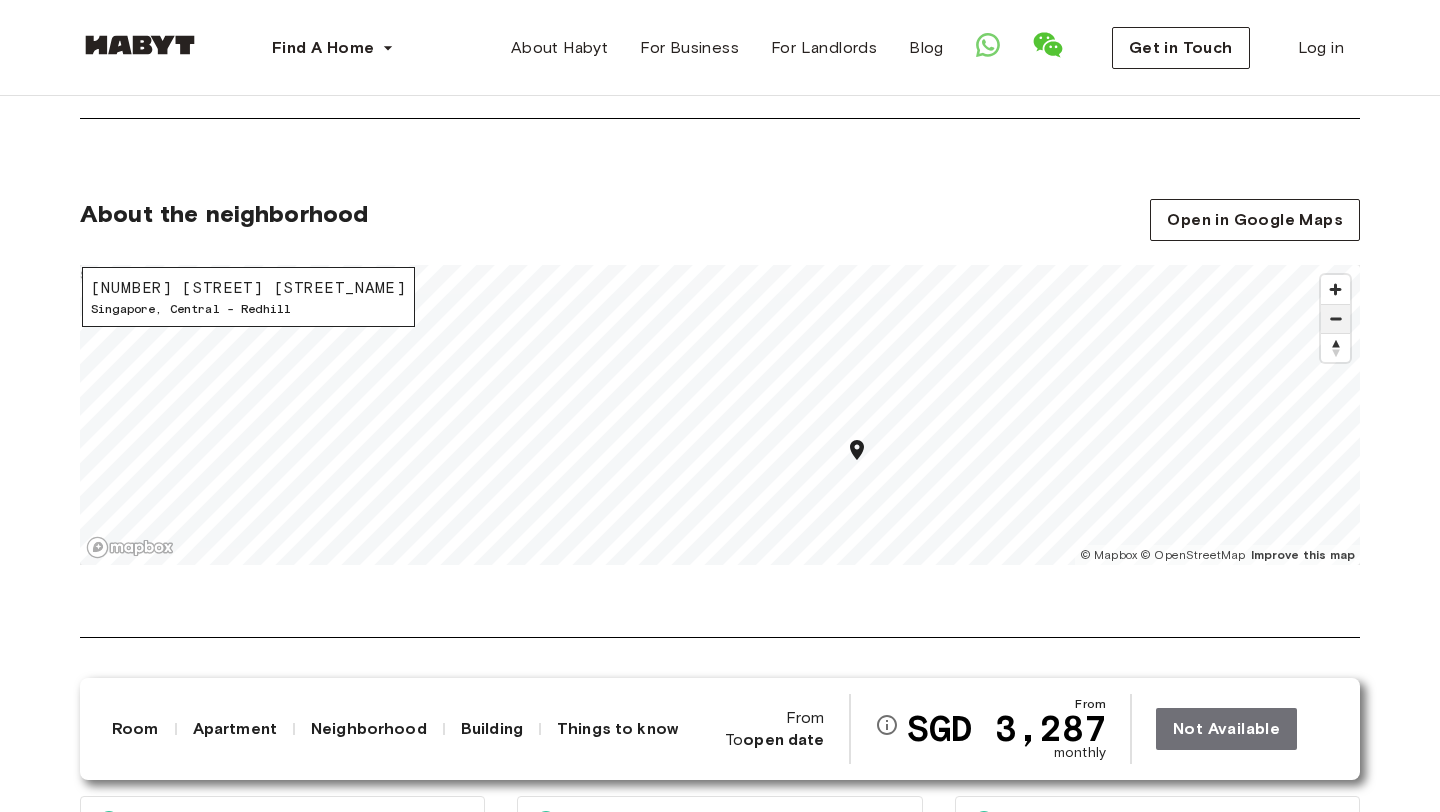 click at bounding box center (1335, 319) 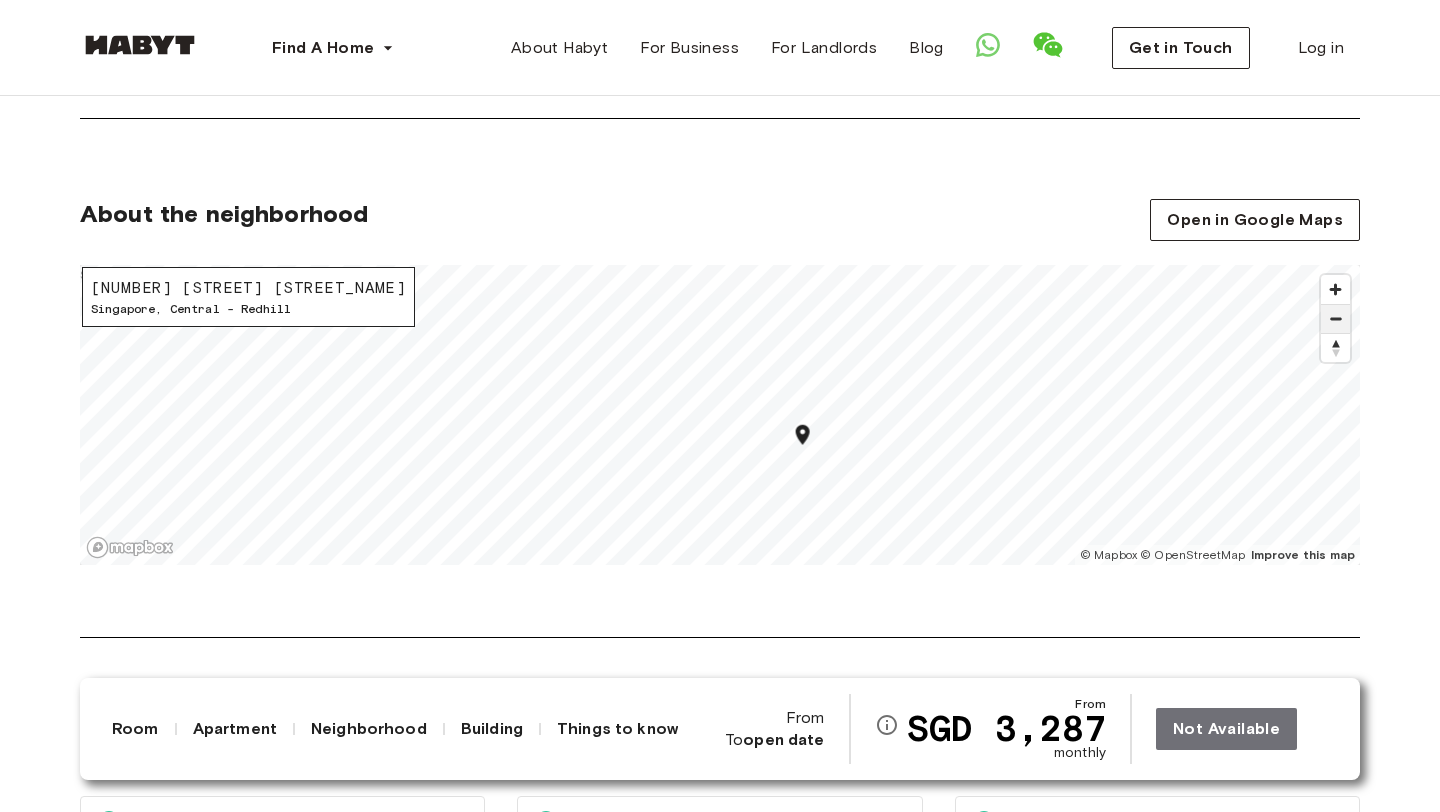 click at bounding box center (1335, 319) 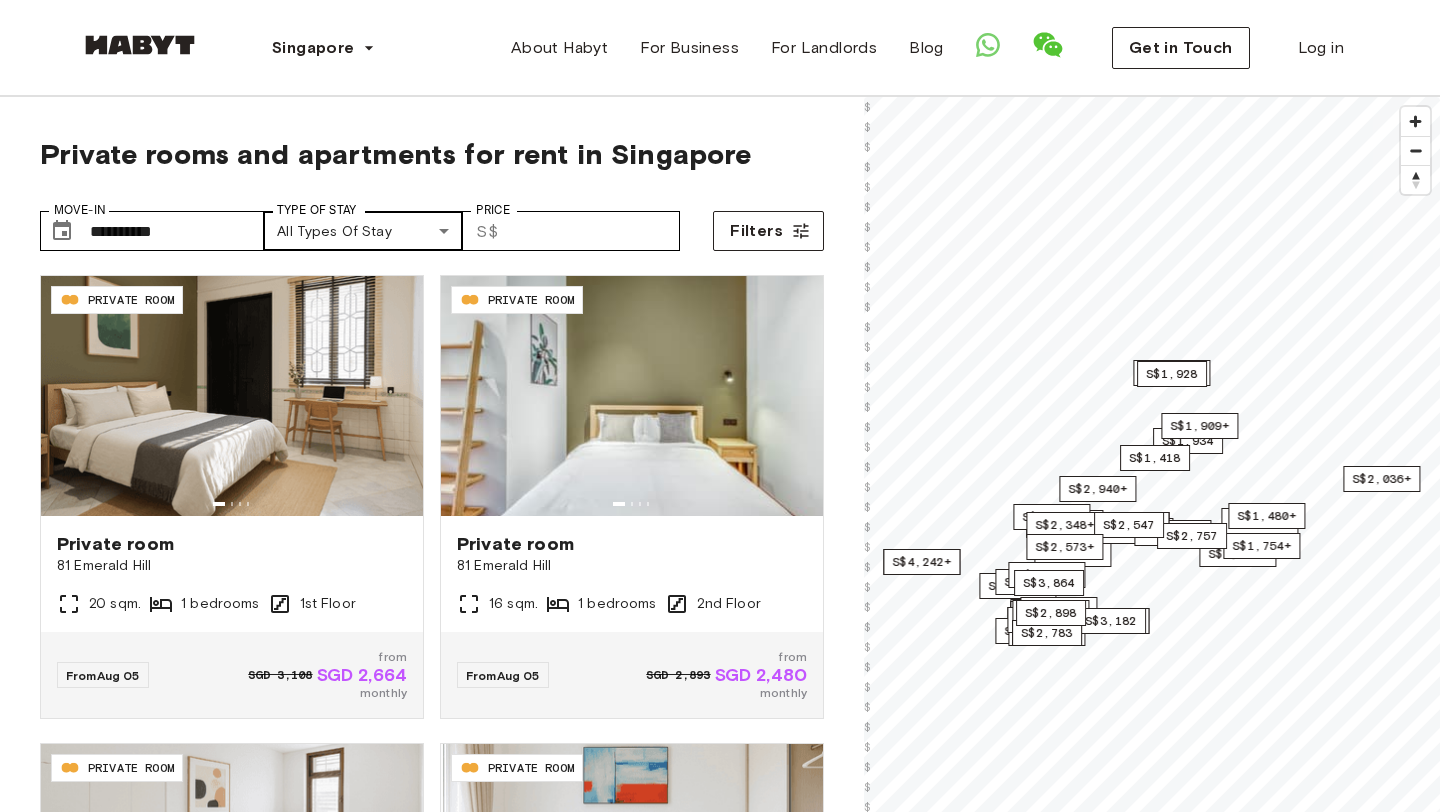 scroll, scrollTop: 0, scrollLeft: 0, axis: both 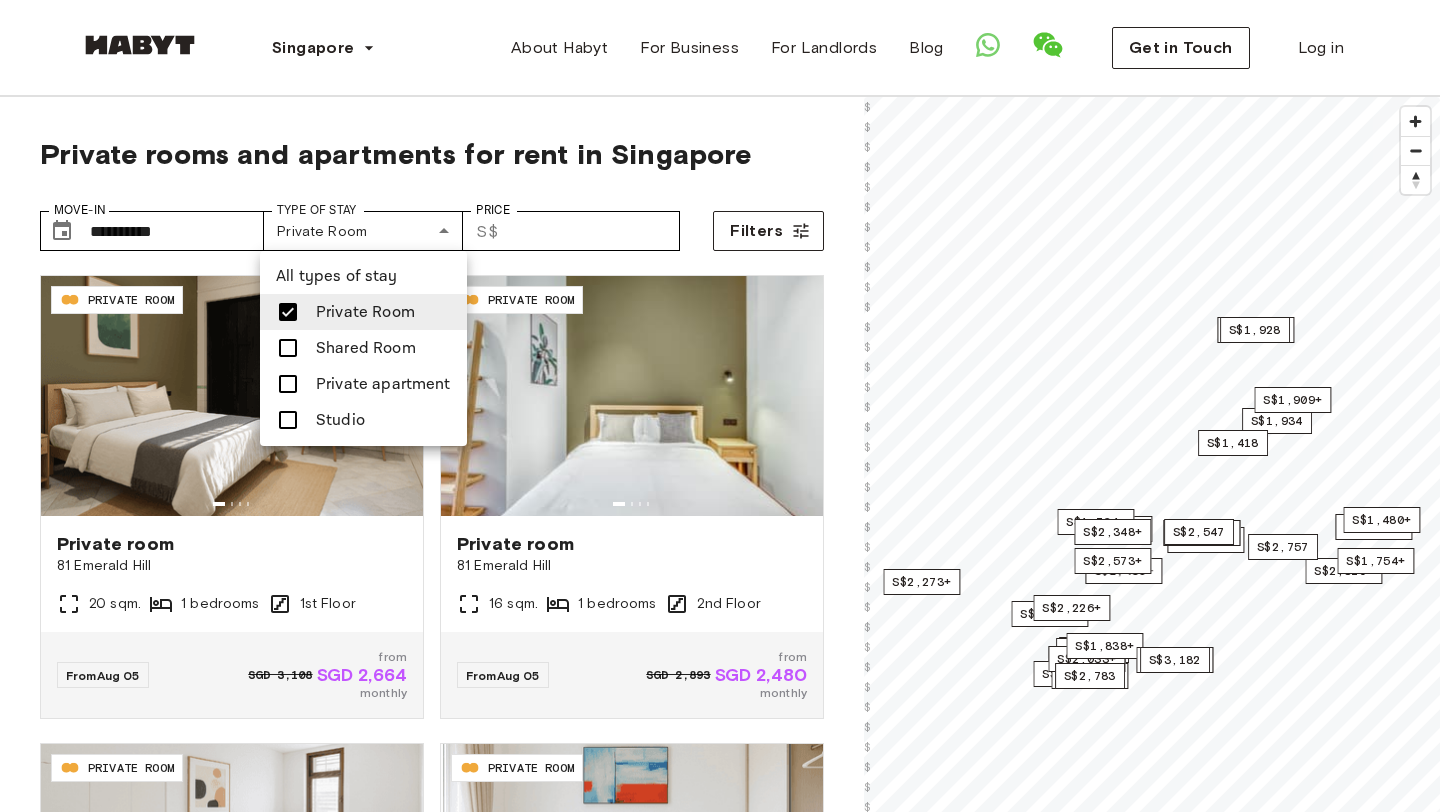 click at bounding box center [720, 406] 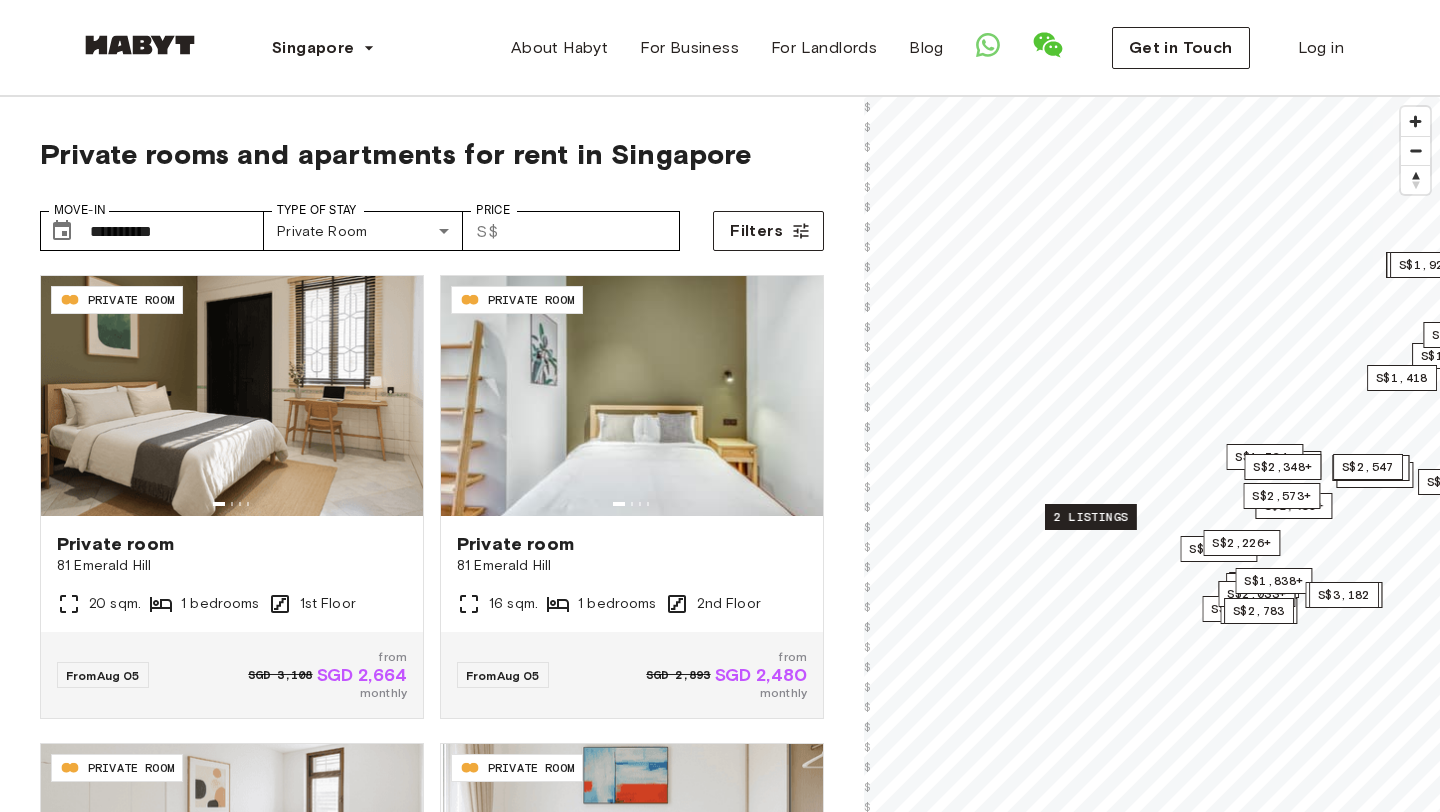 click on "2 listings" at bounding box center [1091, 517] 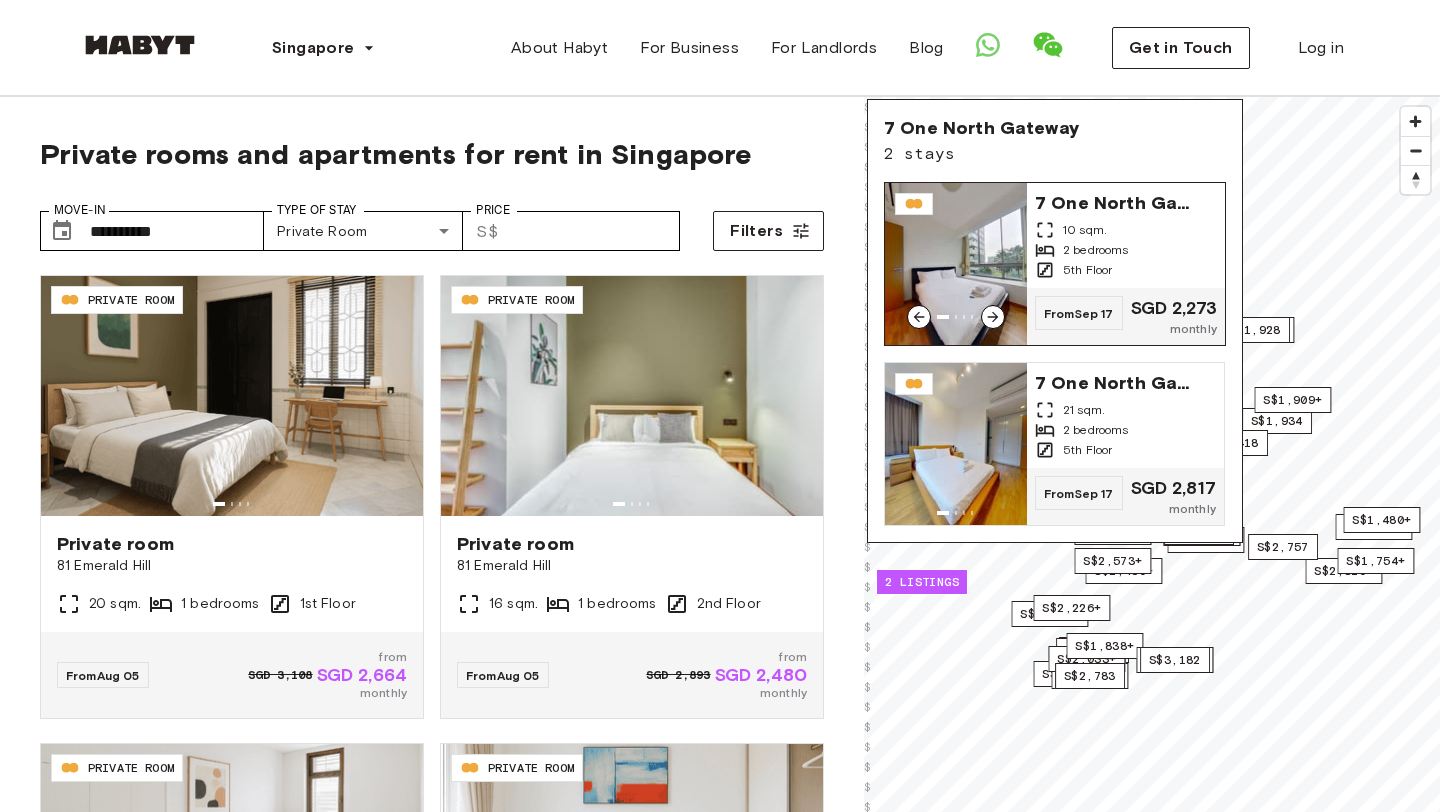 click at bounding box center [956, 264] 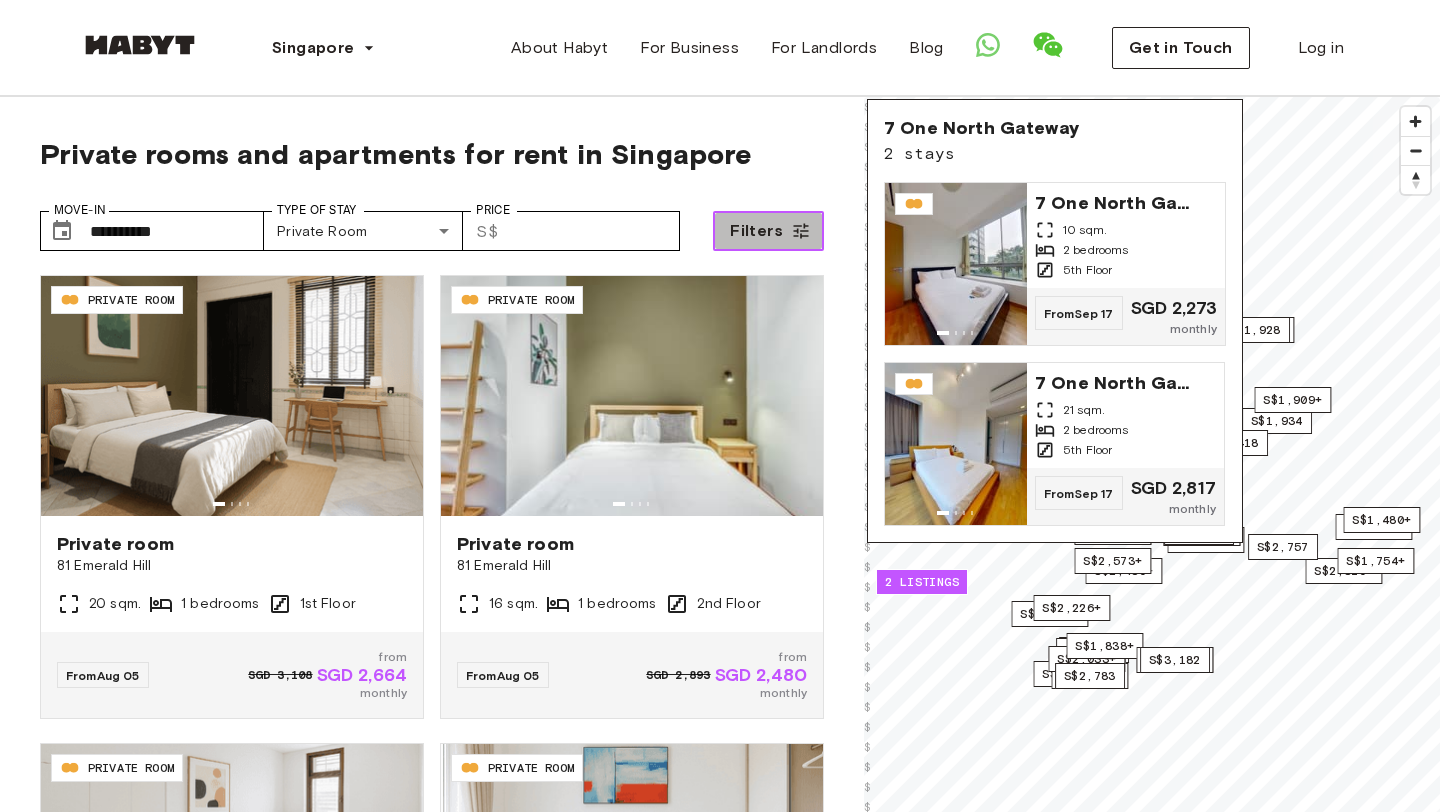 click on "Filters" at bounding box center (768, 231) 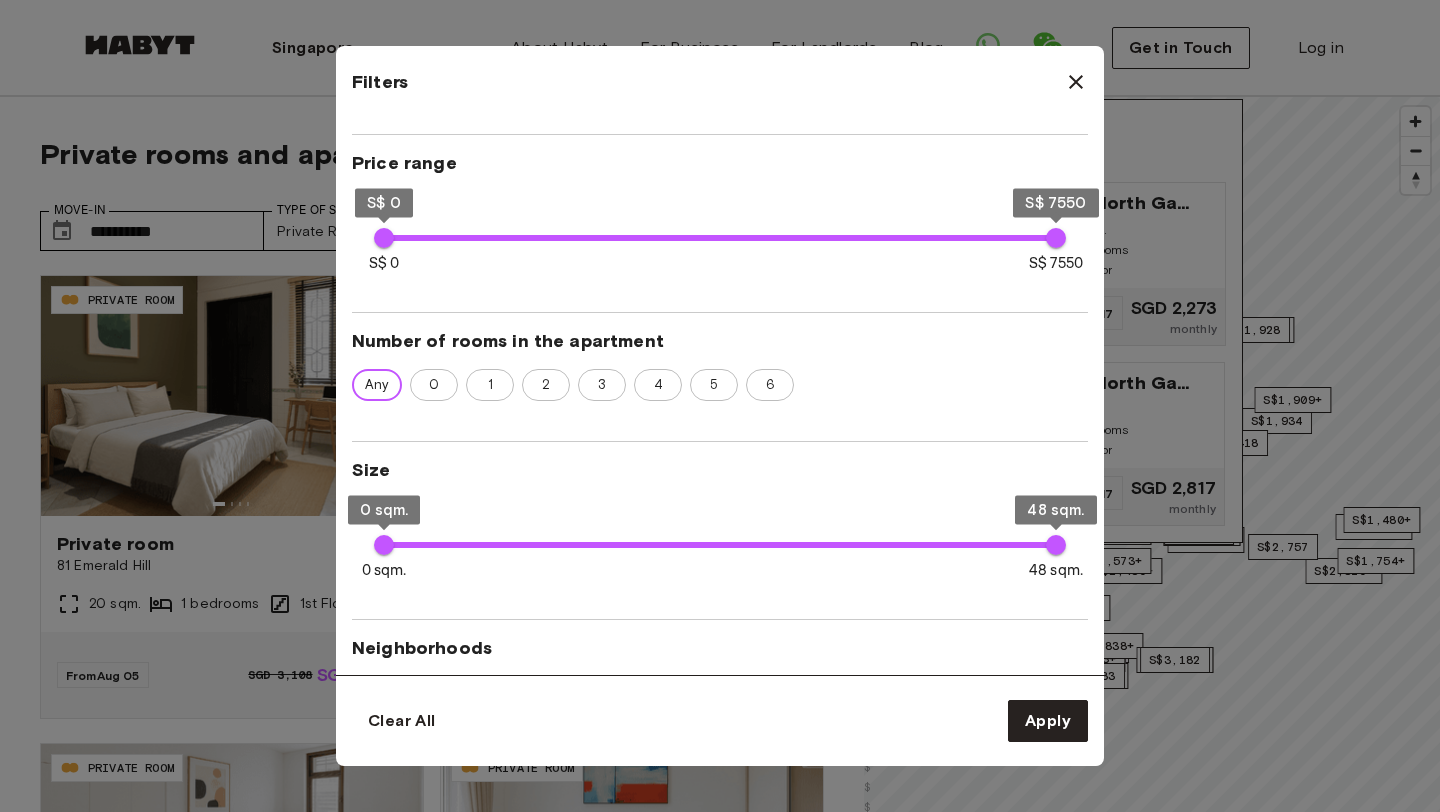 scroll, scrollTop: 382, scrollLeft: 0, axis: vertical 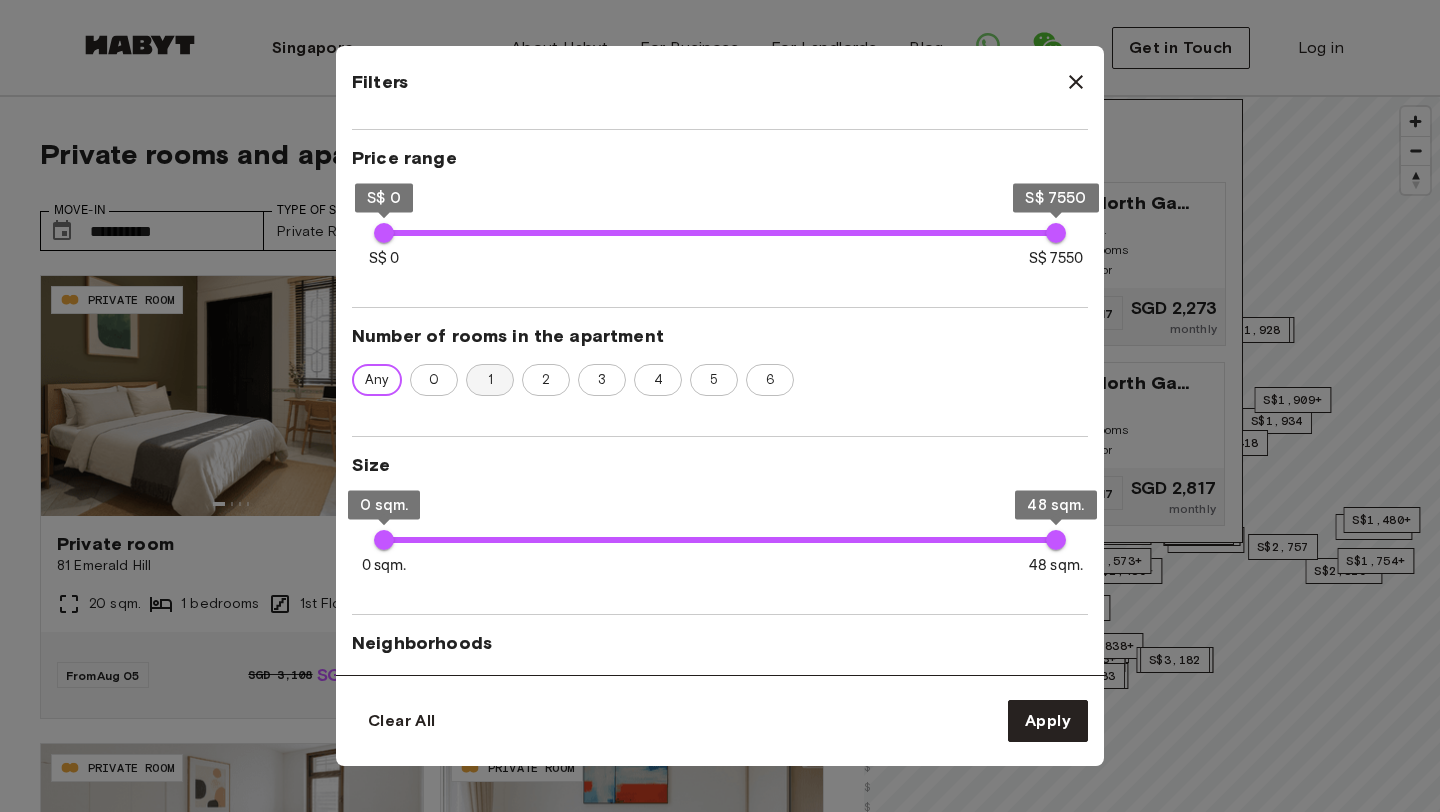 click on "1" at bounding box center [490, 380] 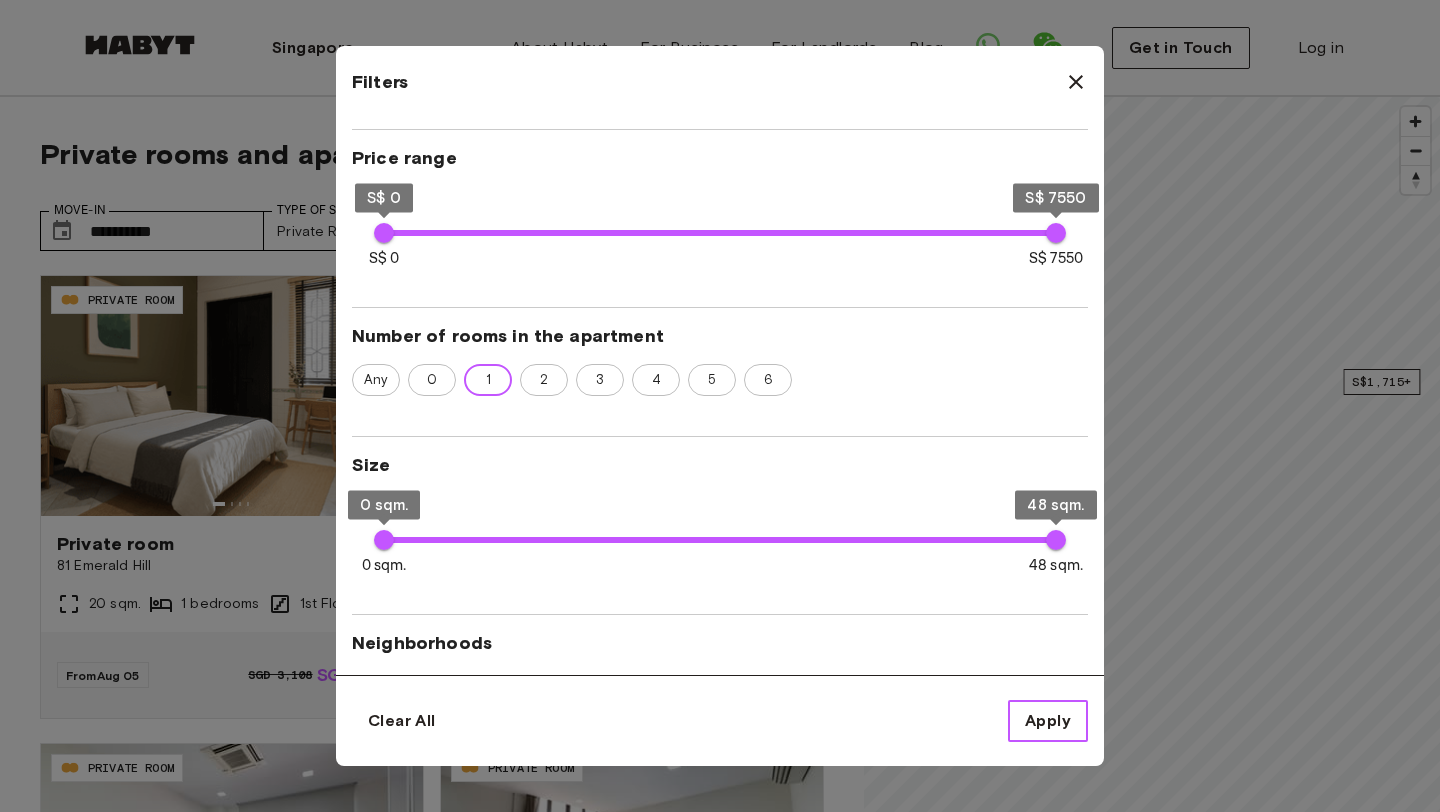 click on "Apply" at bounding box center (1048, 721) 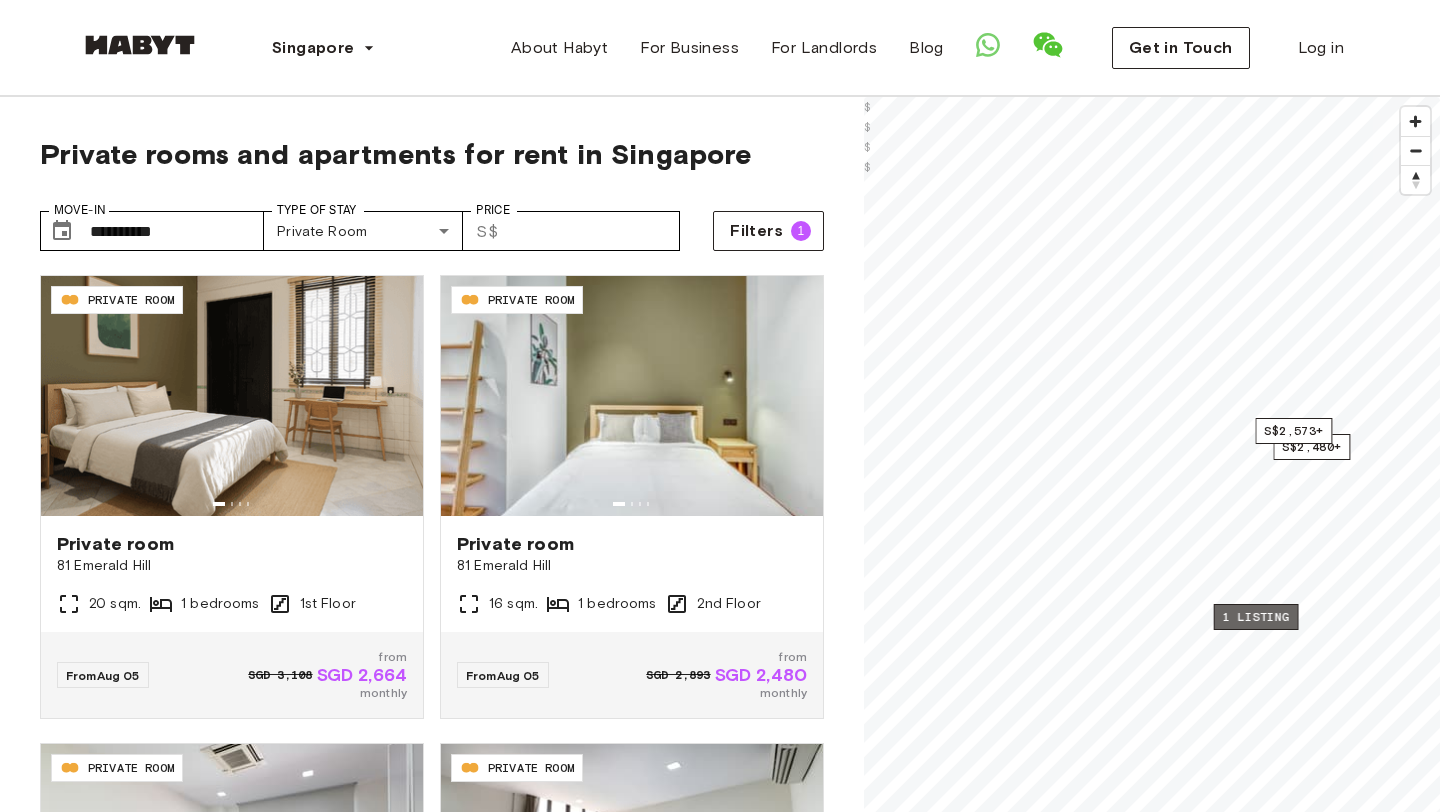 click on "1 listing" at bounding box center (1256, 617) 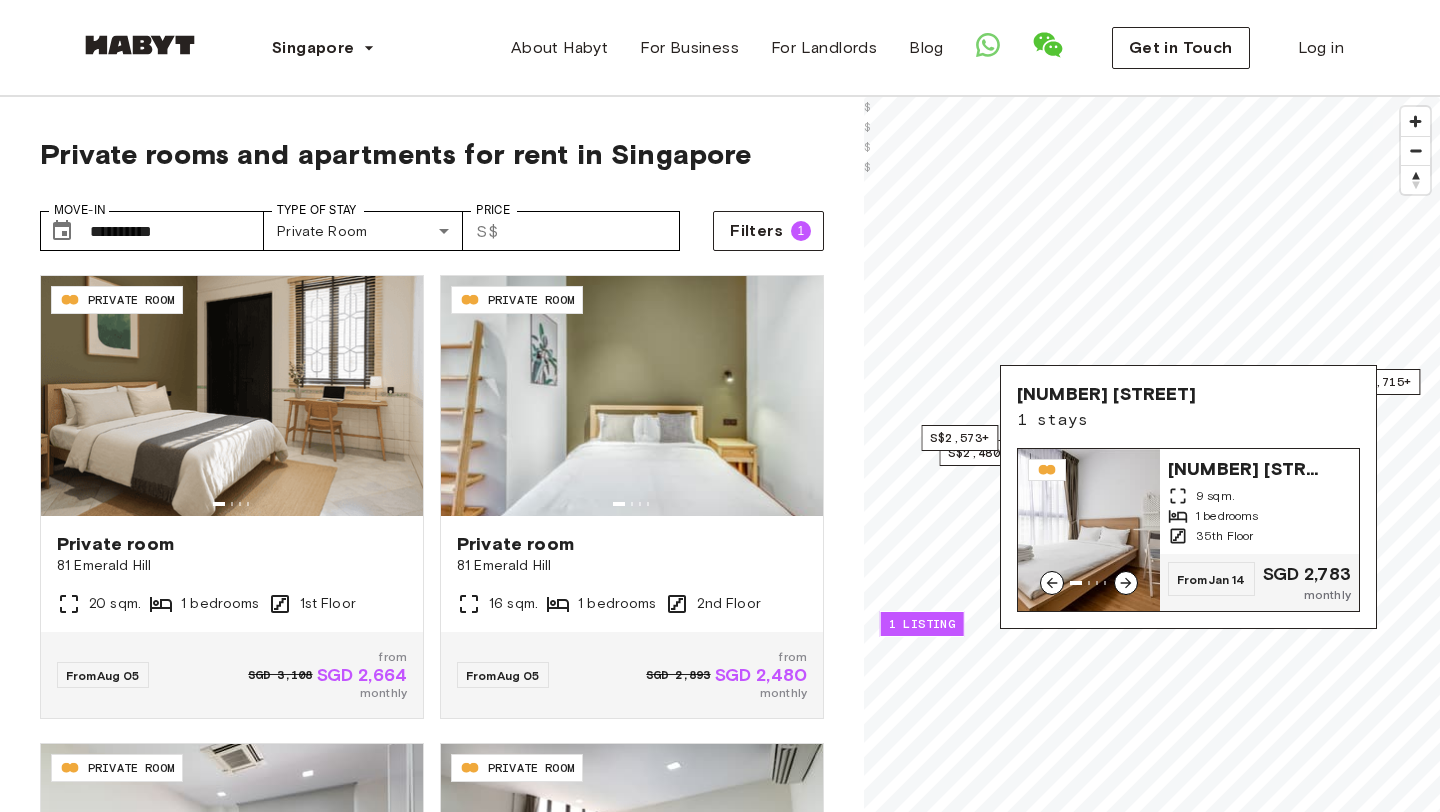 click at bounding box center (1089, 530) 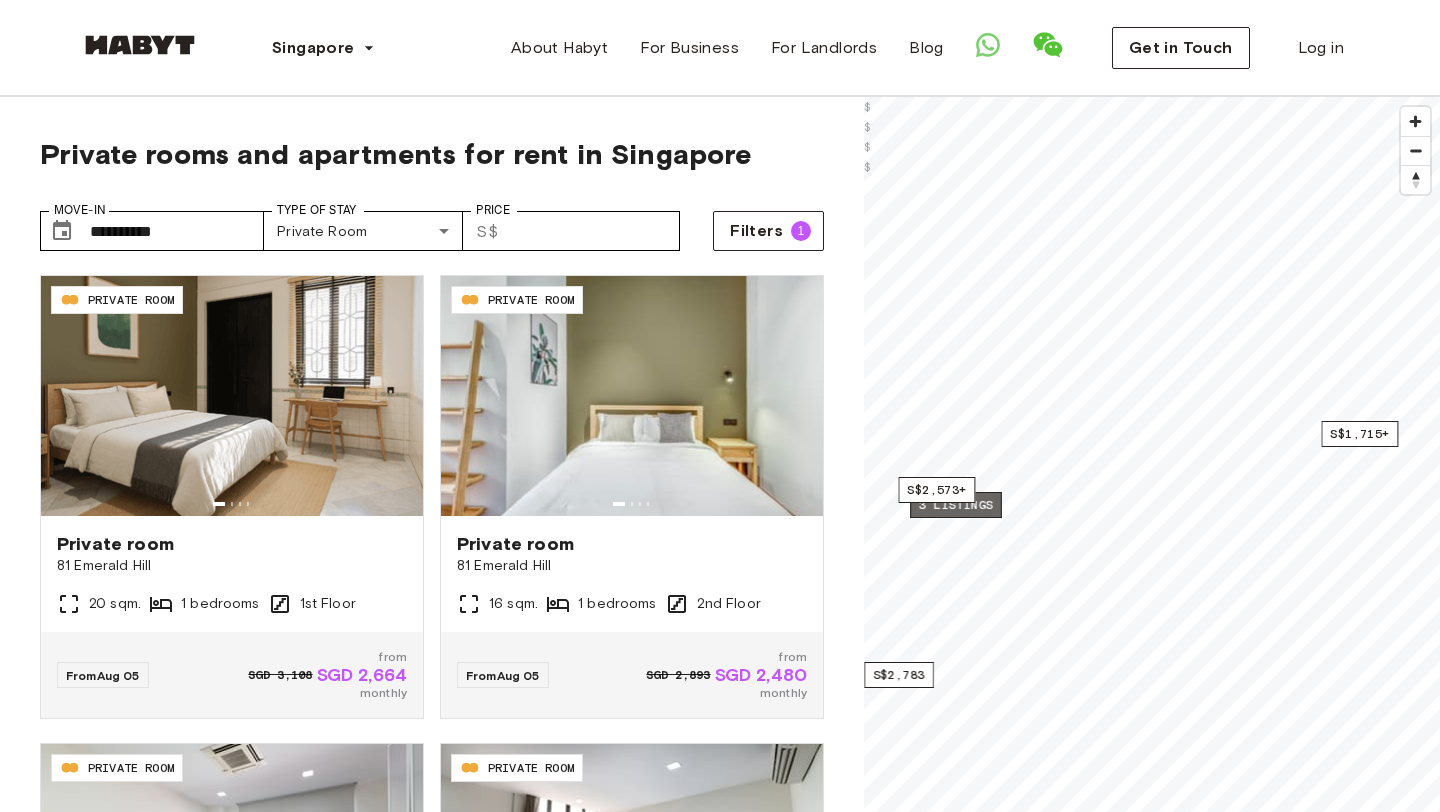click on "3 listings" at bounding box center (956, 505) 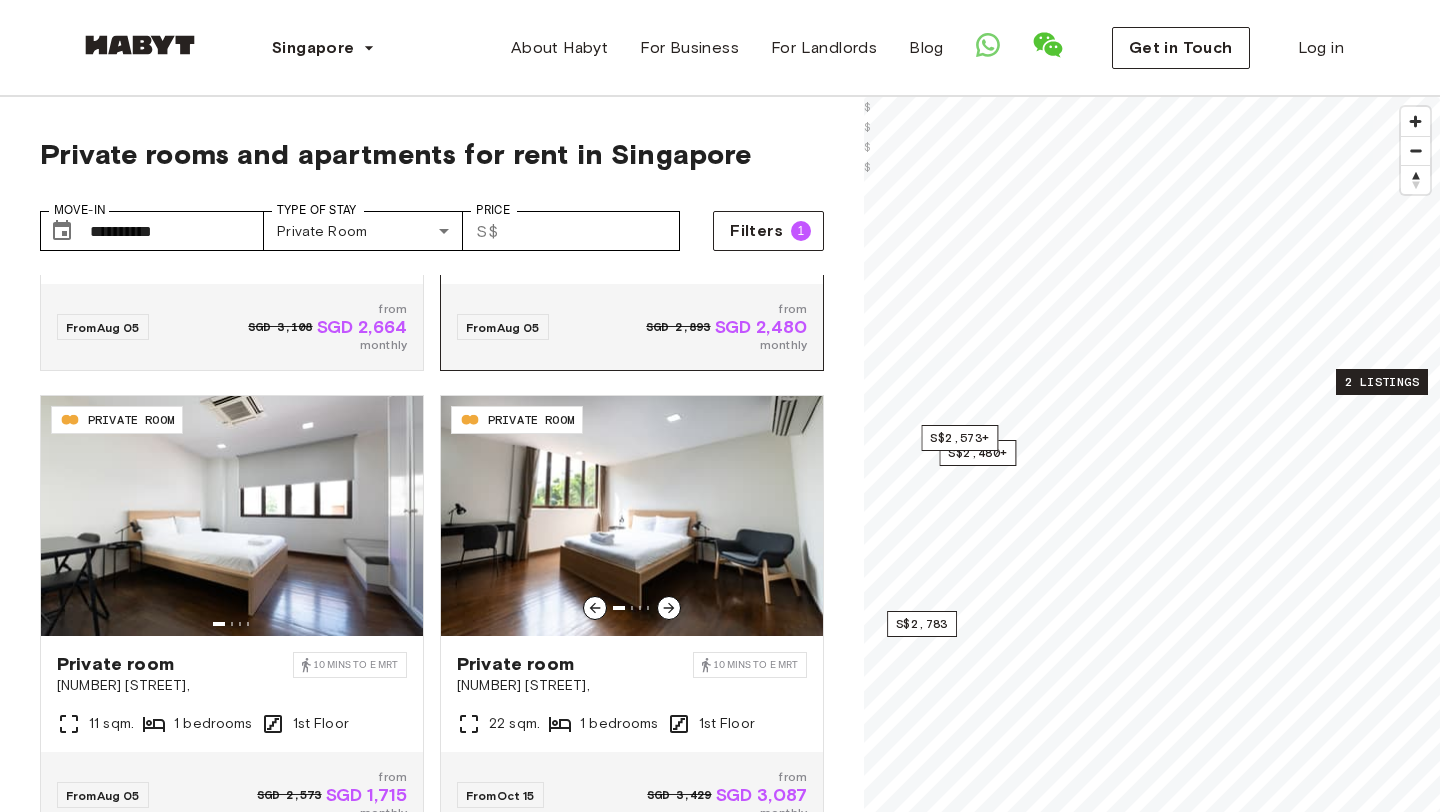 scroll, scrollTop: 1076, scrollLeft: 0, axis: vertical 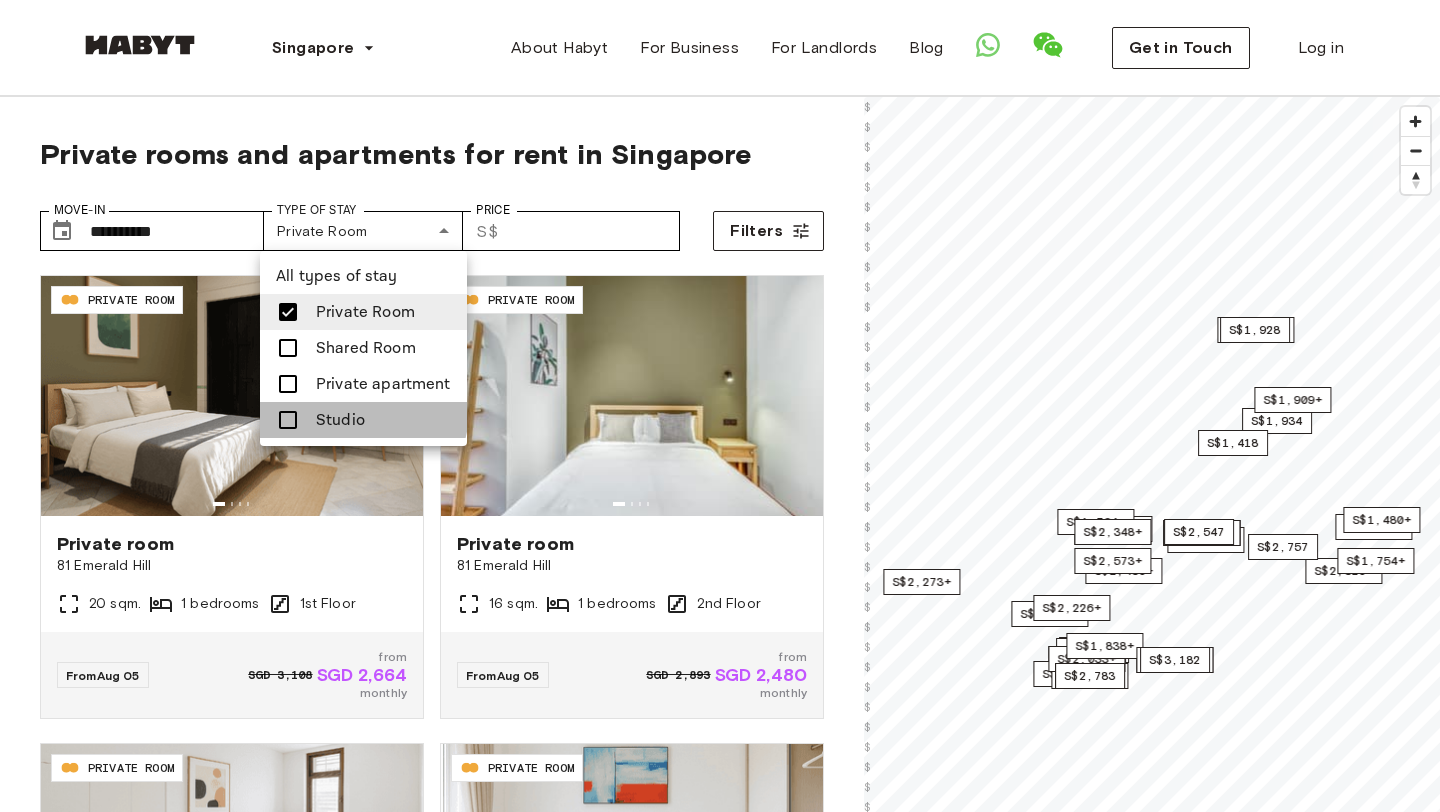 click on "Studio" at bounding box center (340, 420) 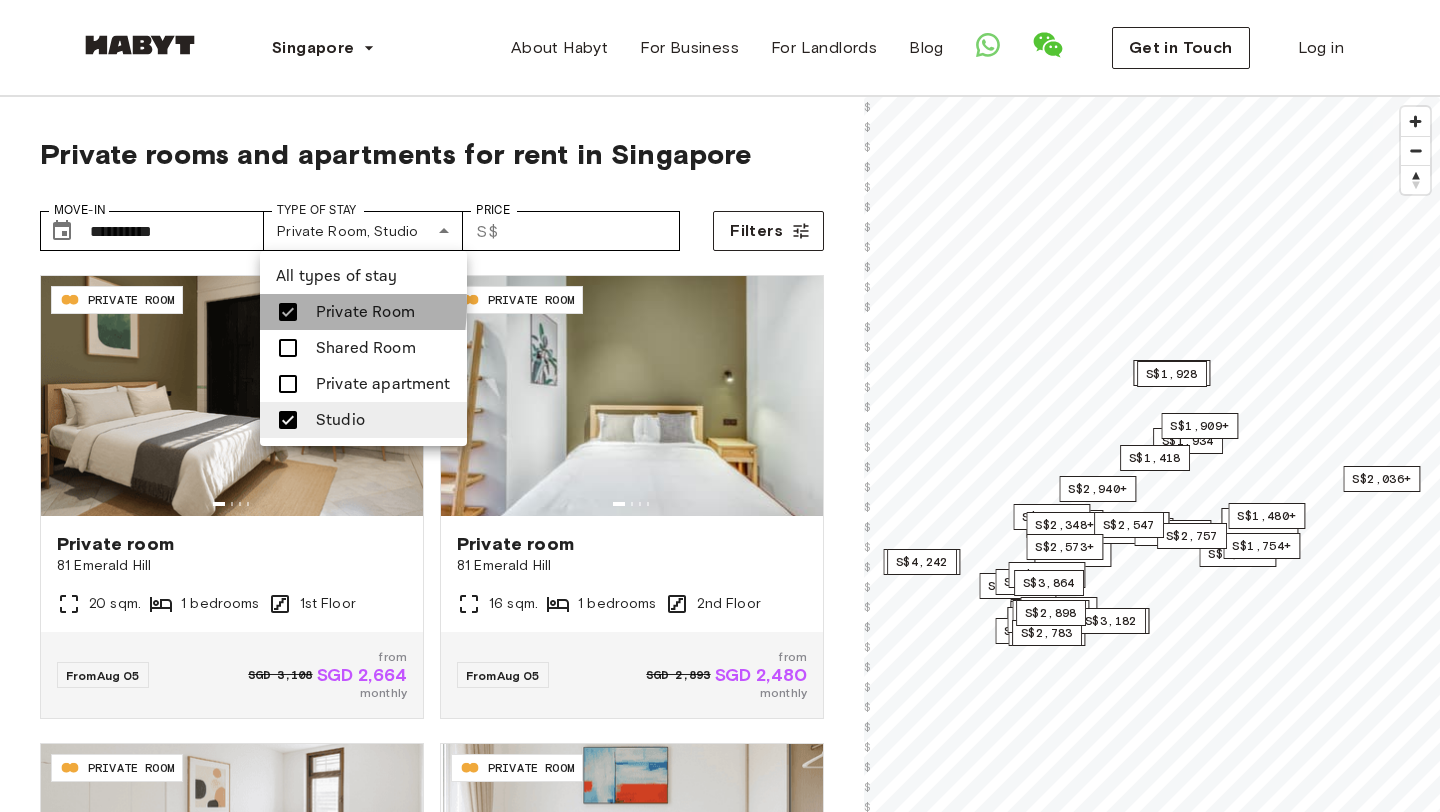 click at bounding box center (288, 312) 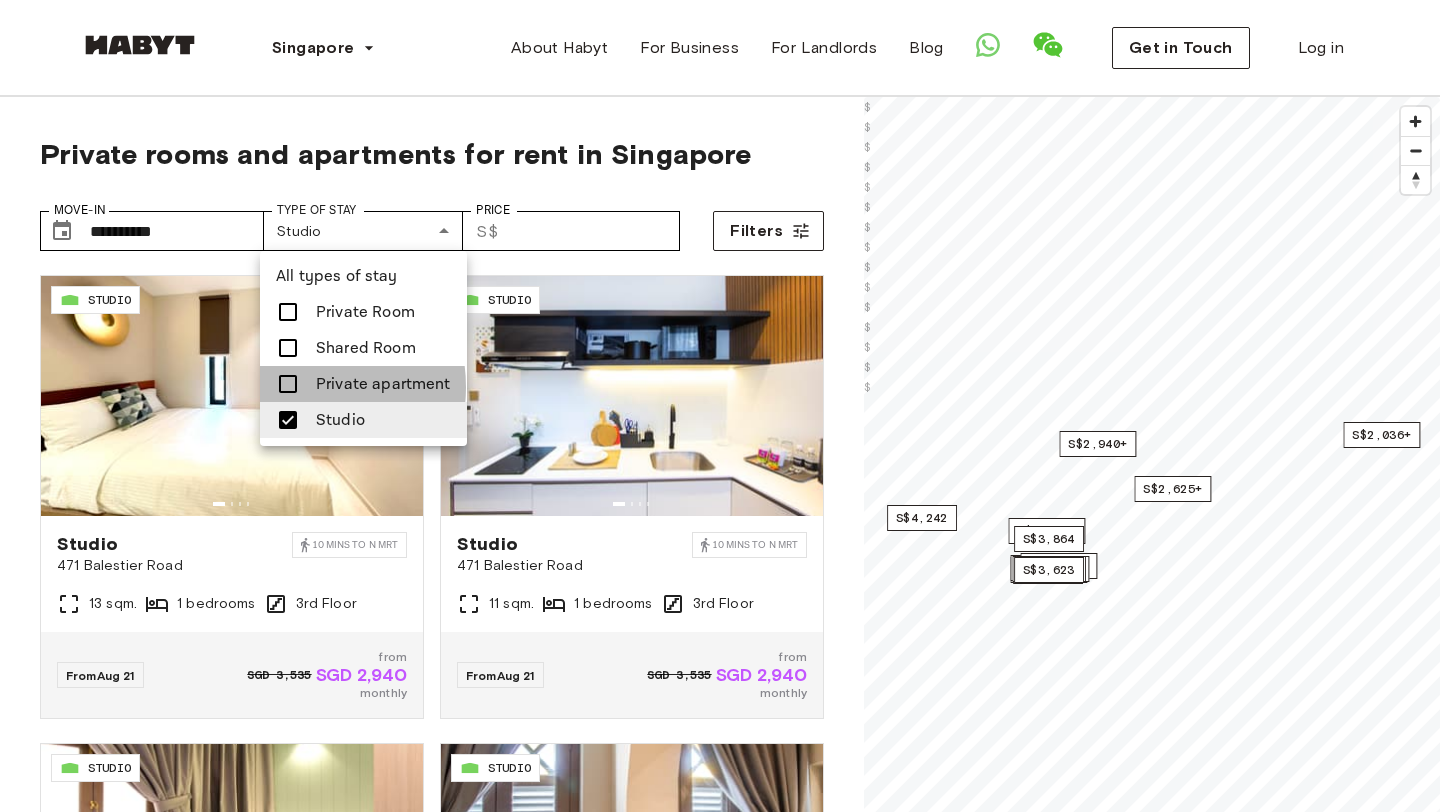 click at bounding box center [288, 384] 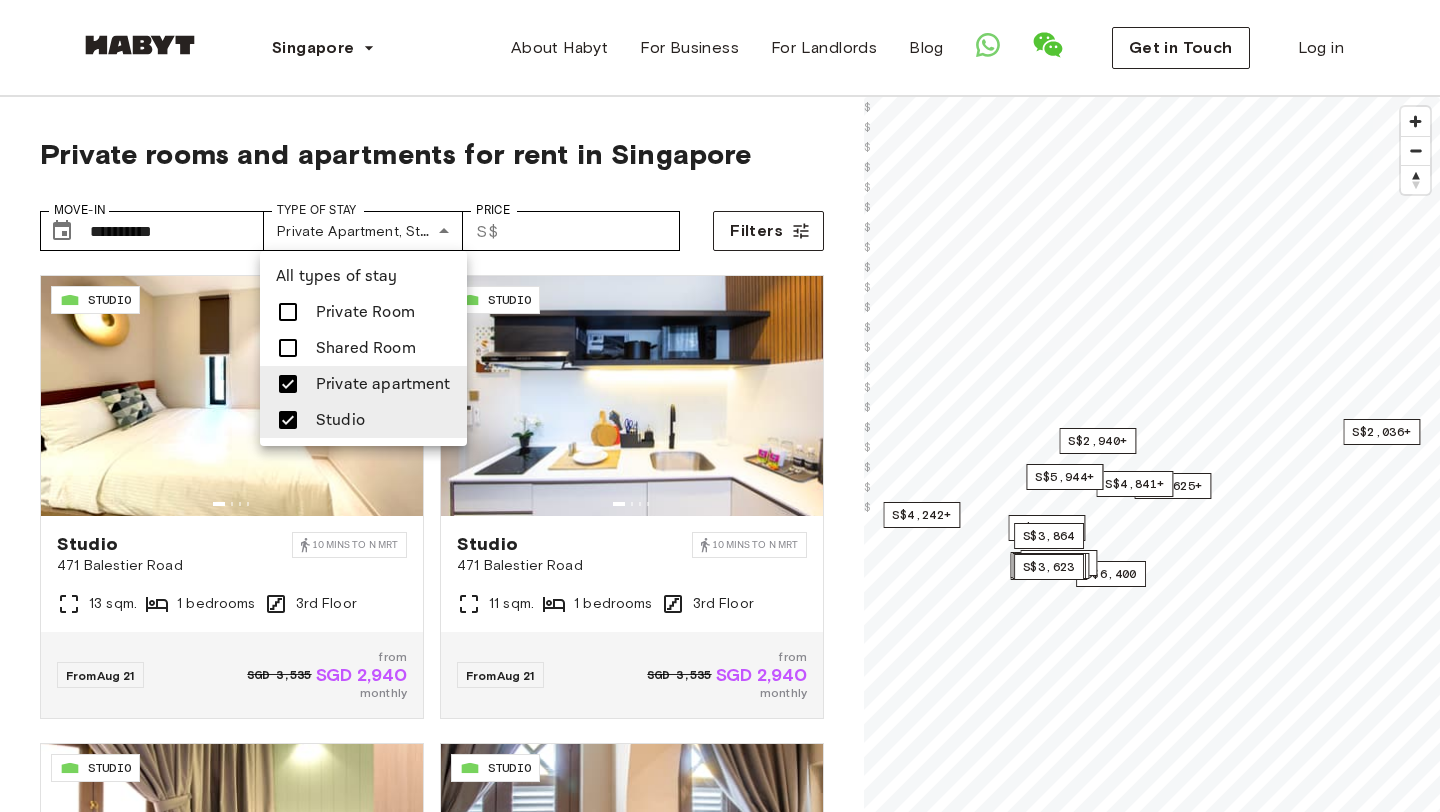 click at bounding box center [720, 406] 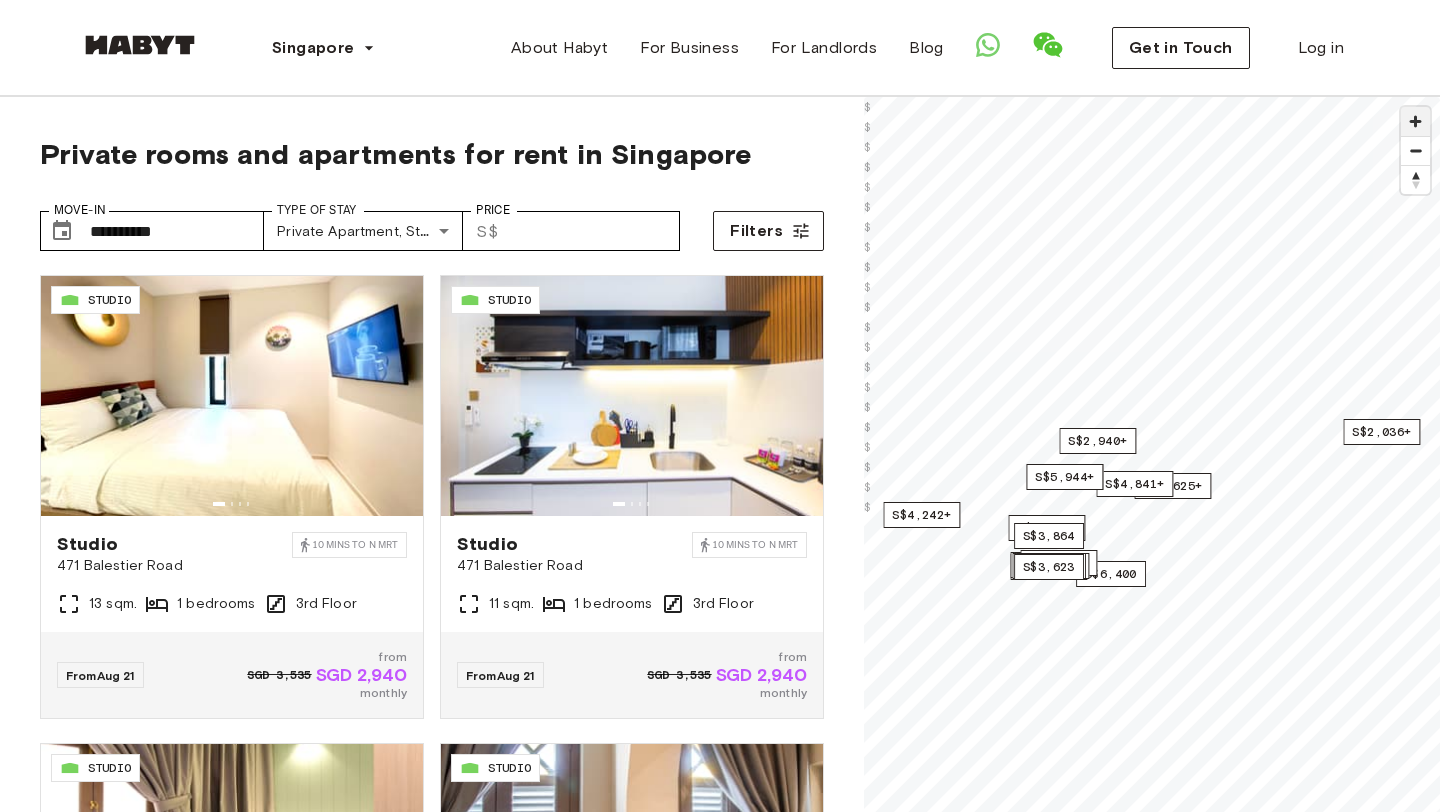 click at bounding box center (1415, 121) 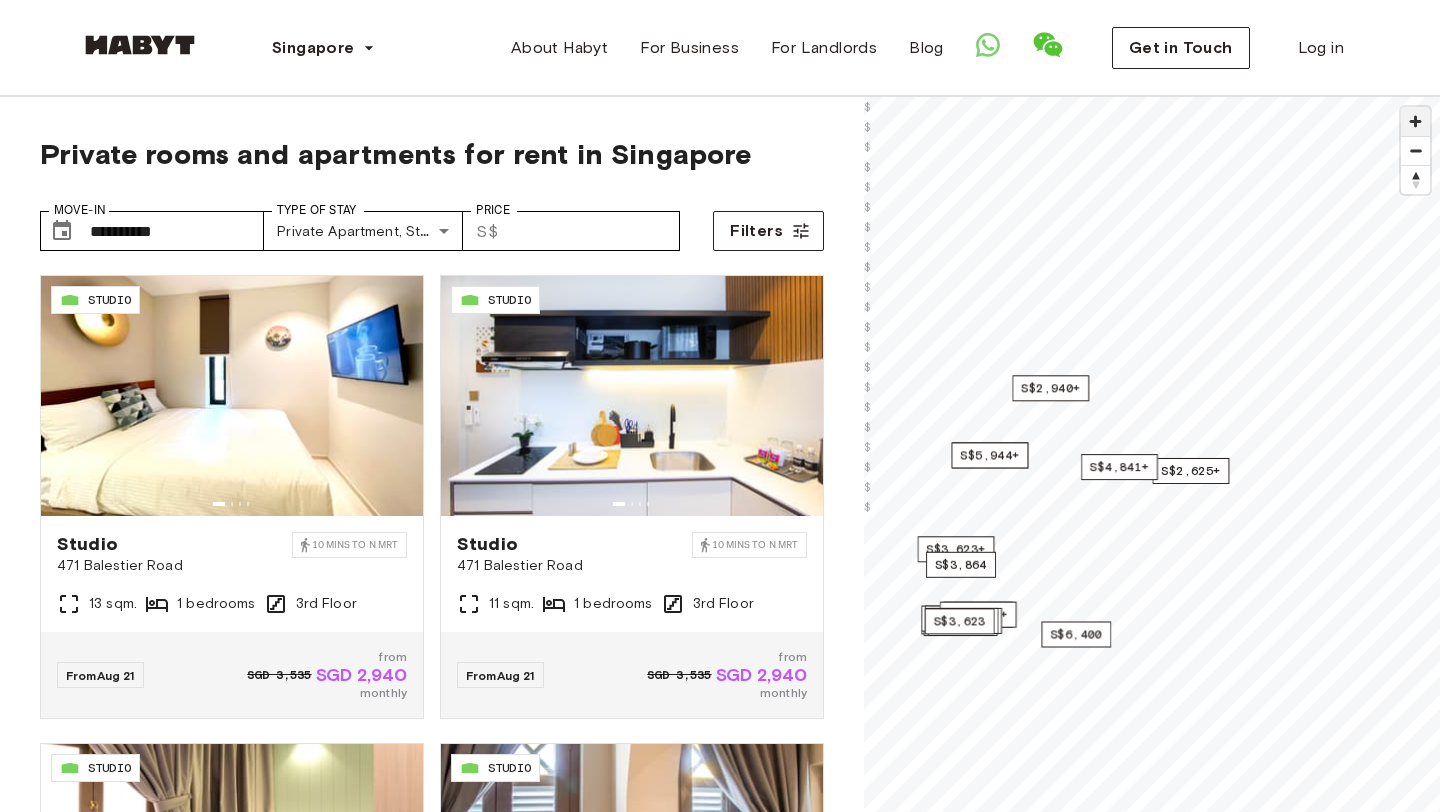 click at bounding box center (1415, 121) 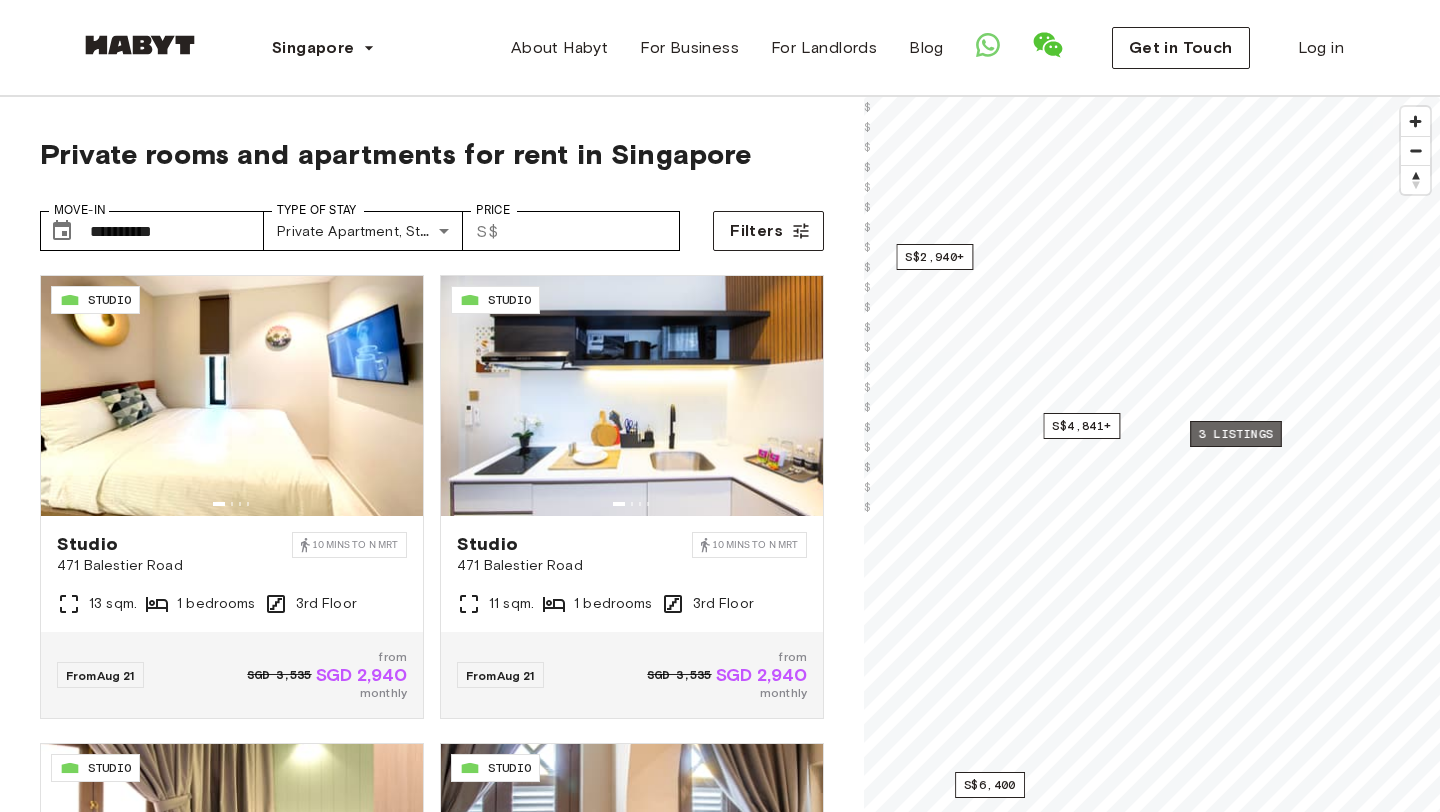 click on "3 listings" at bounding box center [1236, 434] 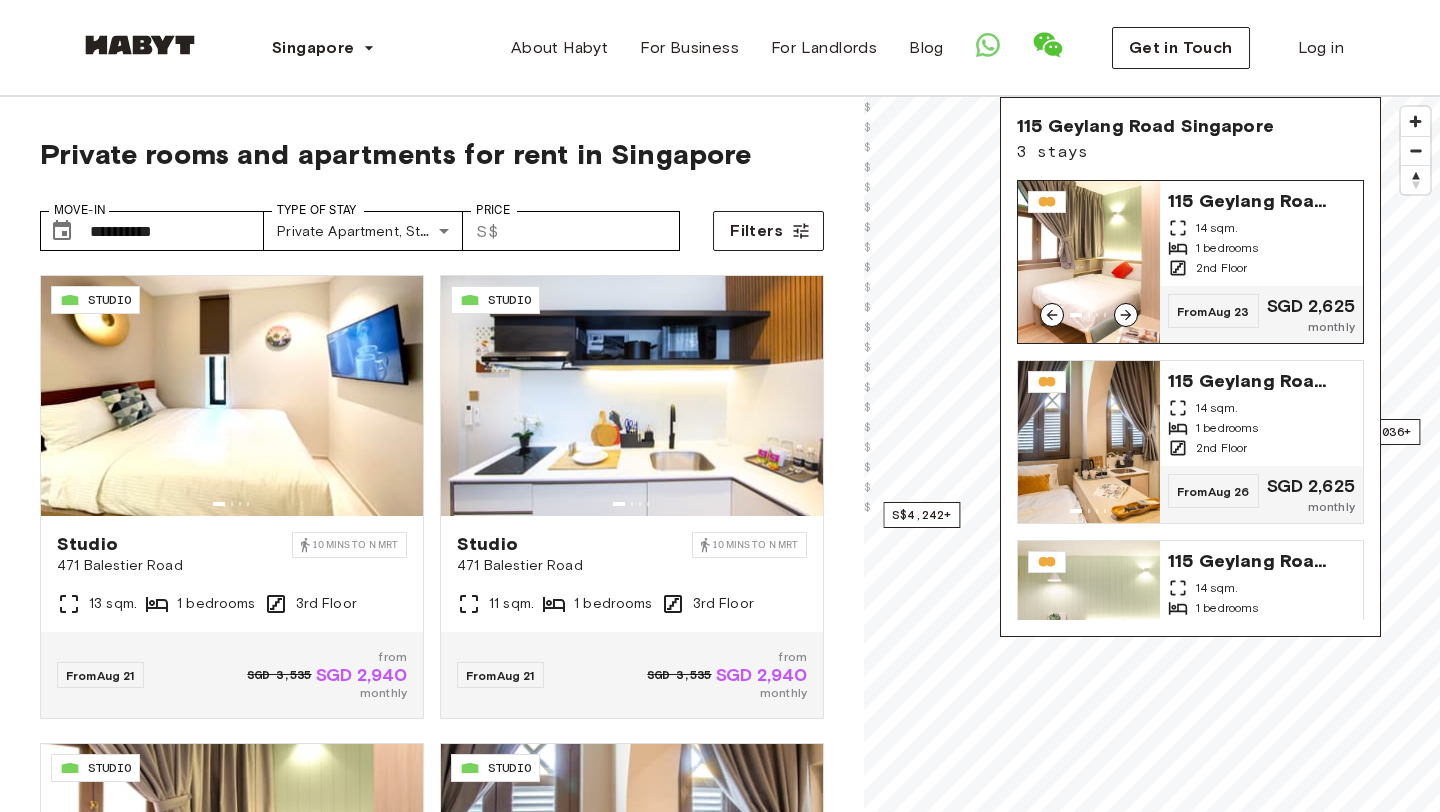 click on "14 sqm." at bounding box center (1217, 228) 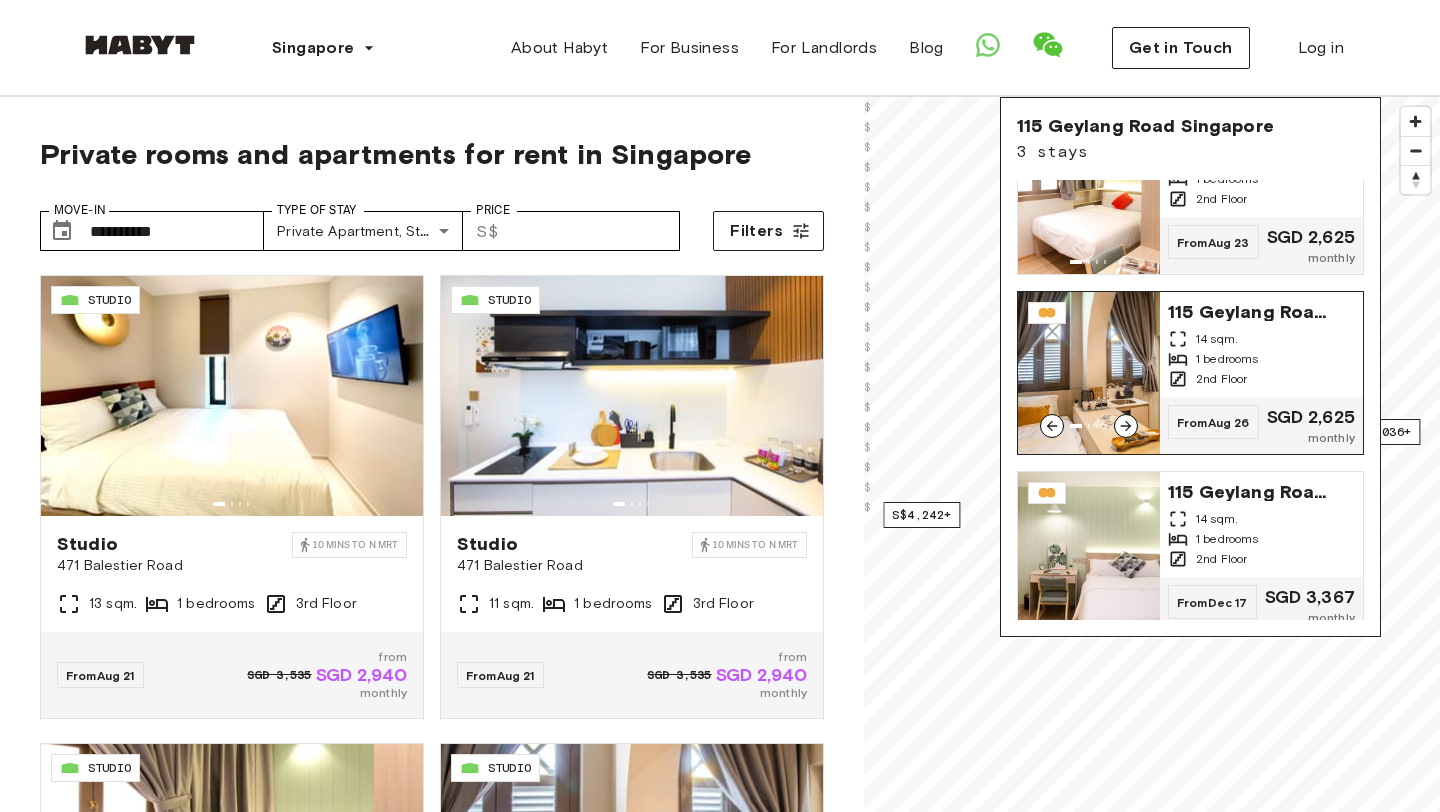 scroll, scrollTop: 83, scrollLeft: 0, axis: vertical 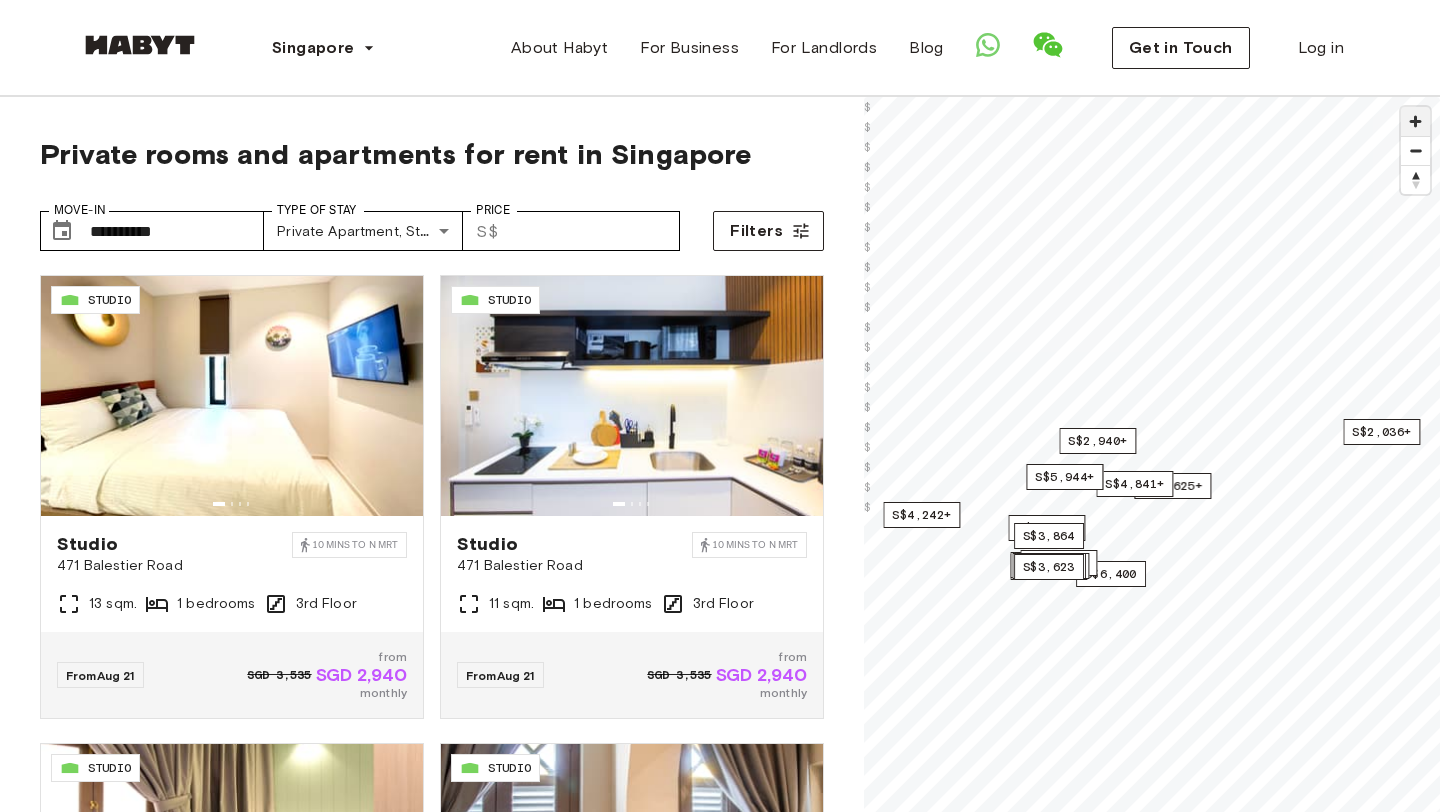 click at bounding box center [1415, 121] 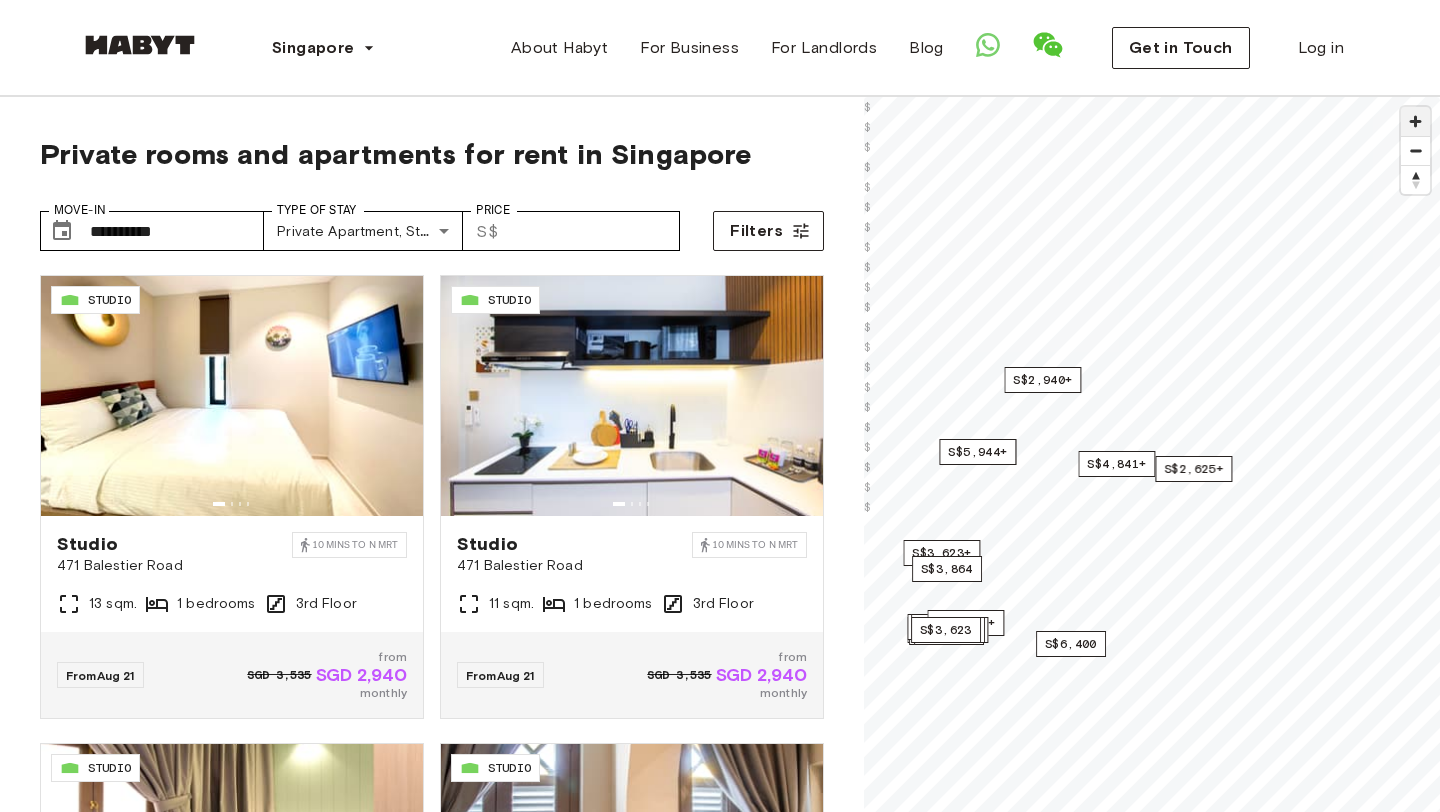 click at bounding box center (1415, 121) 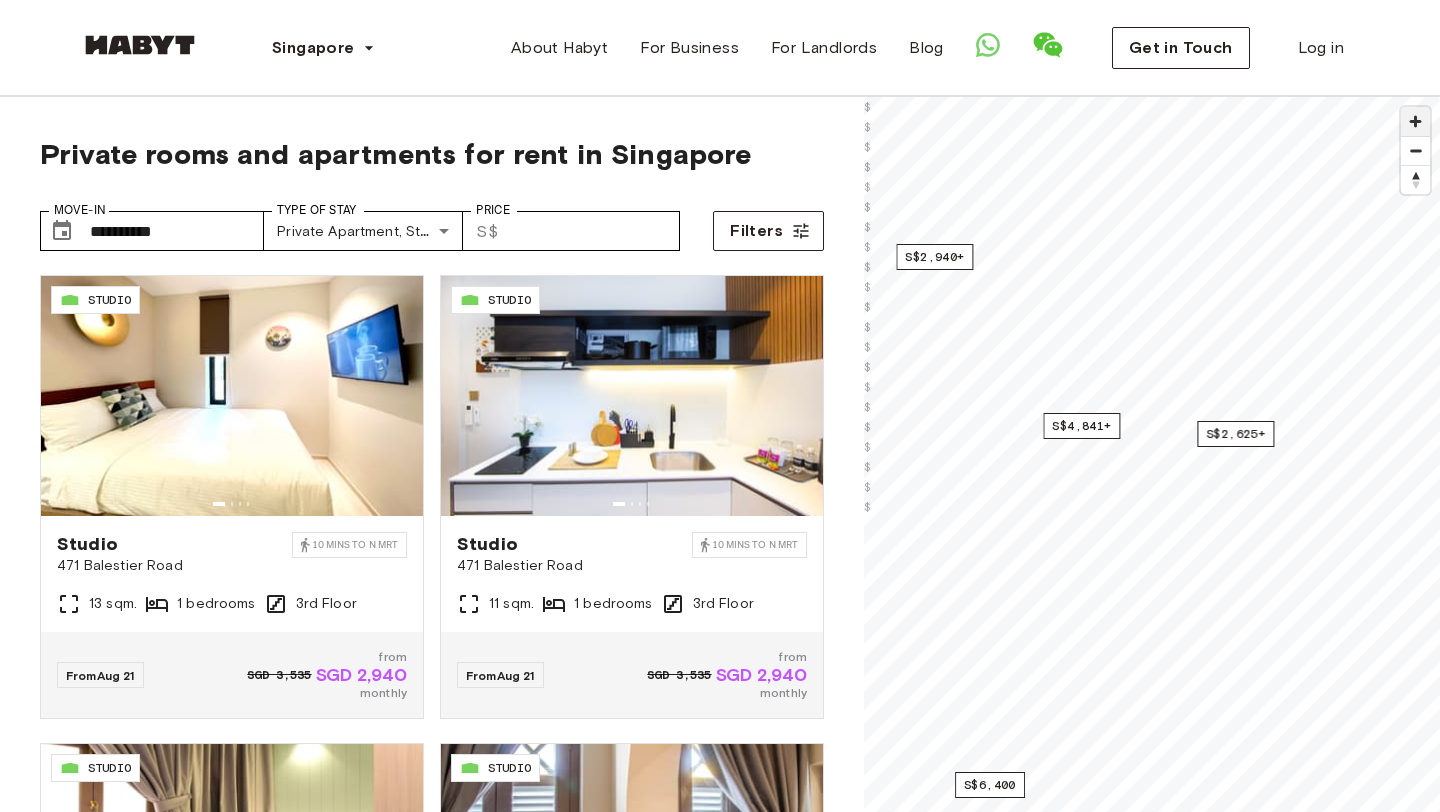 click at bounding box center (1415, 121) 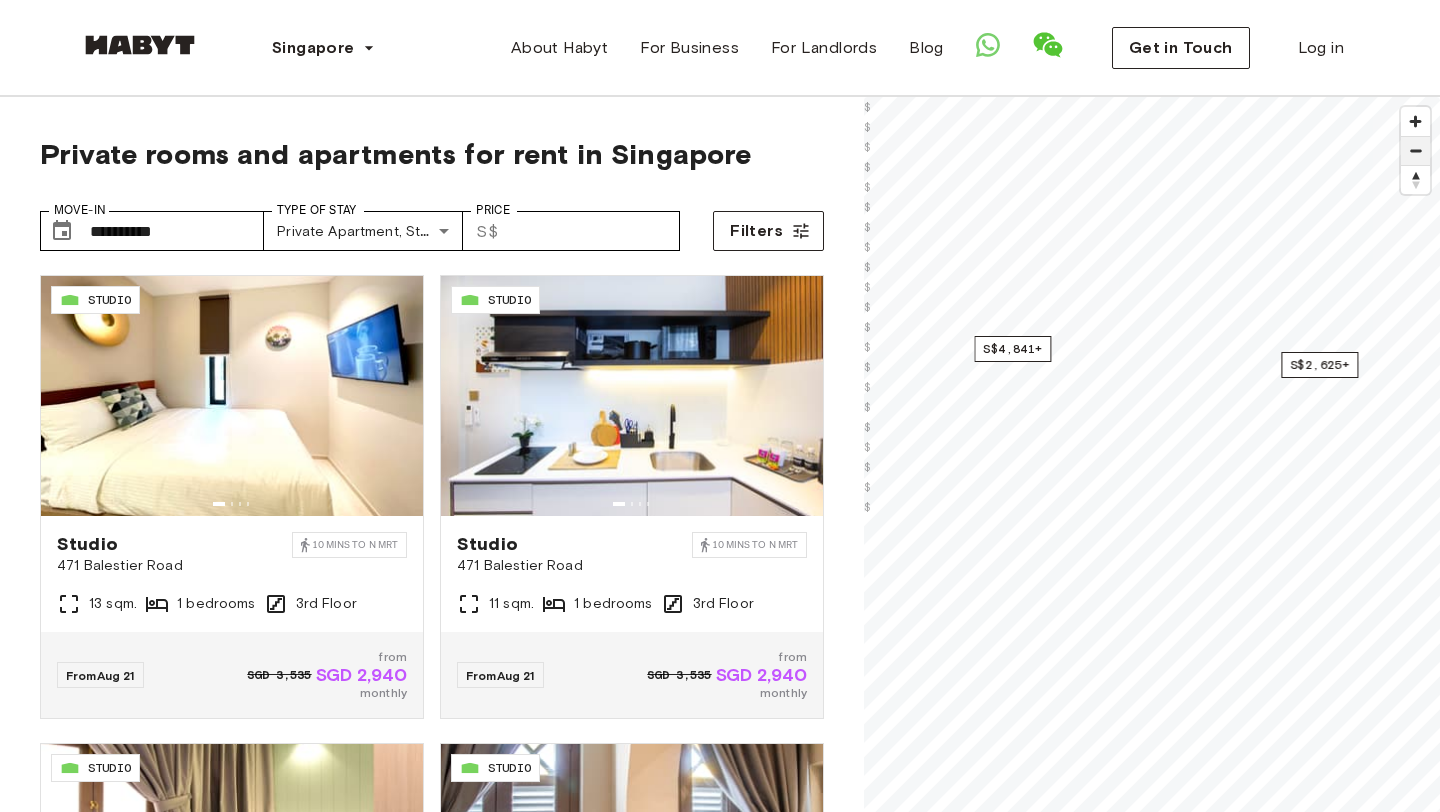 click at bounding box center (1415, 151) 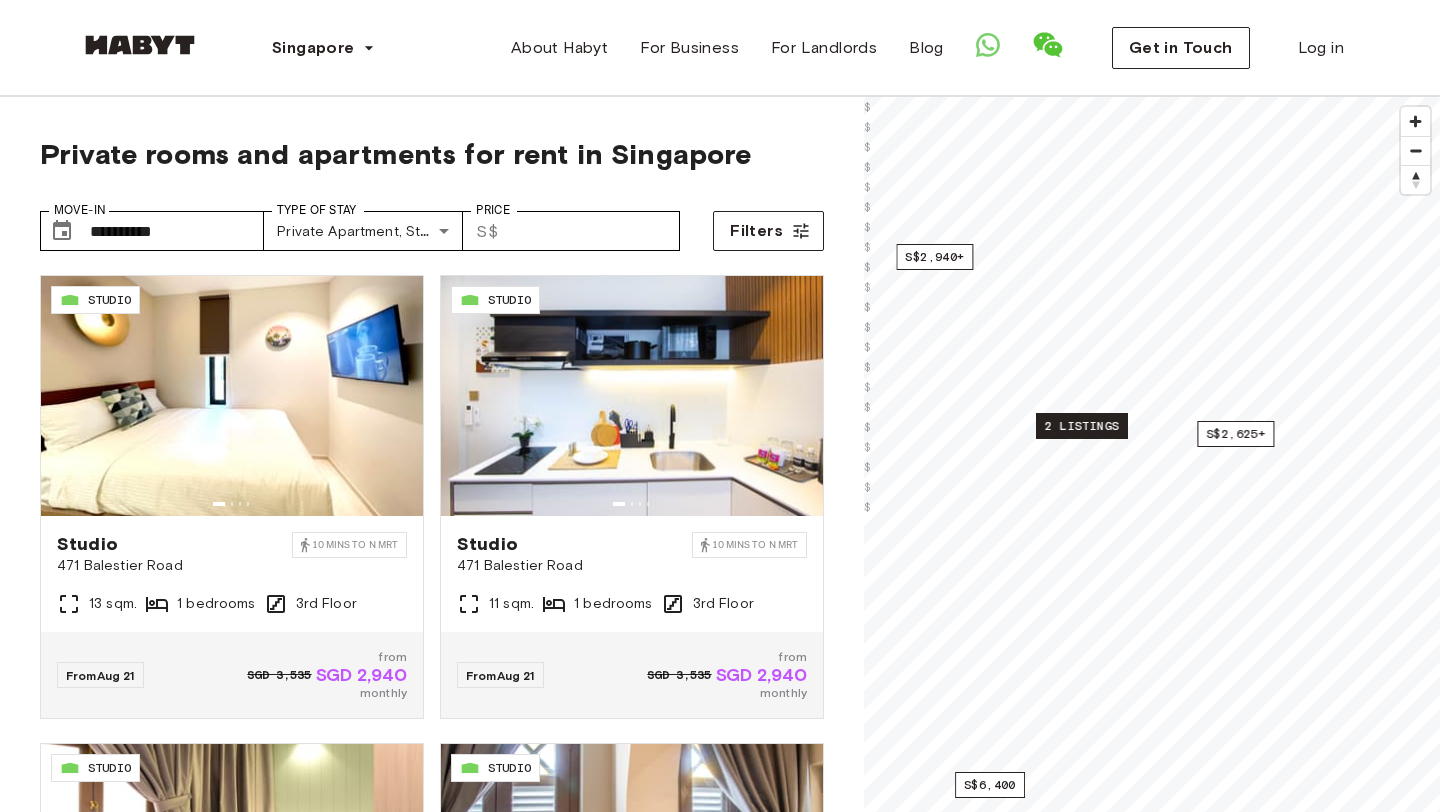 click on "2 listings" at bounding box center (1082, 426) 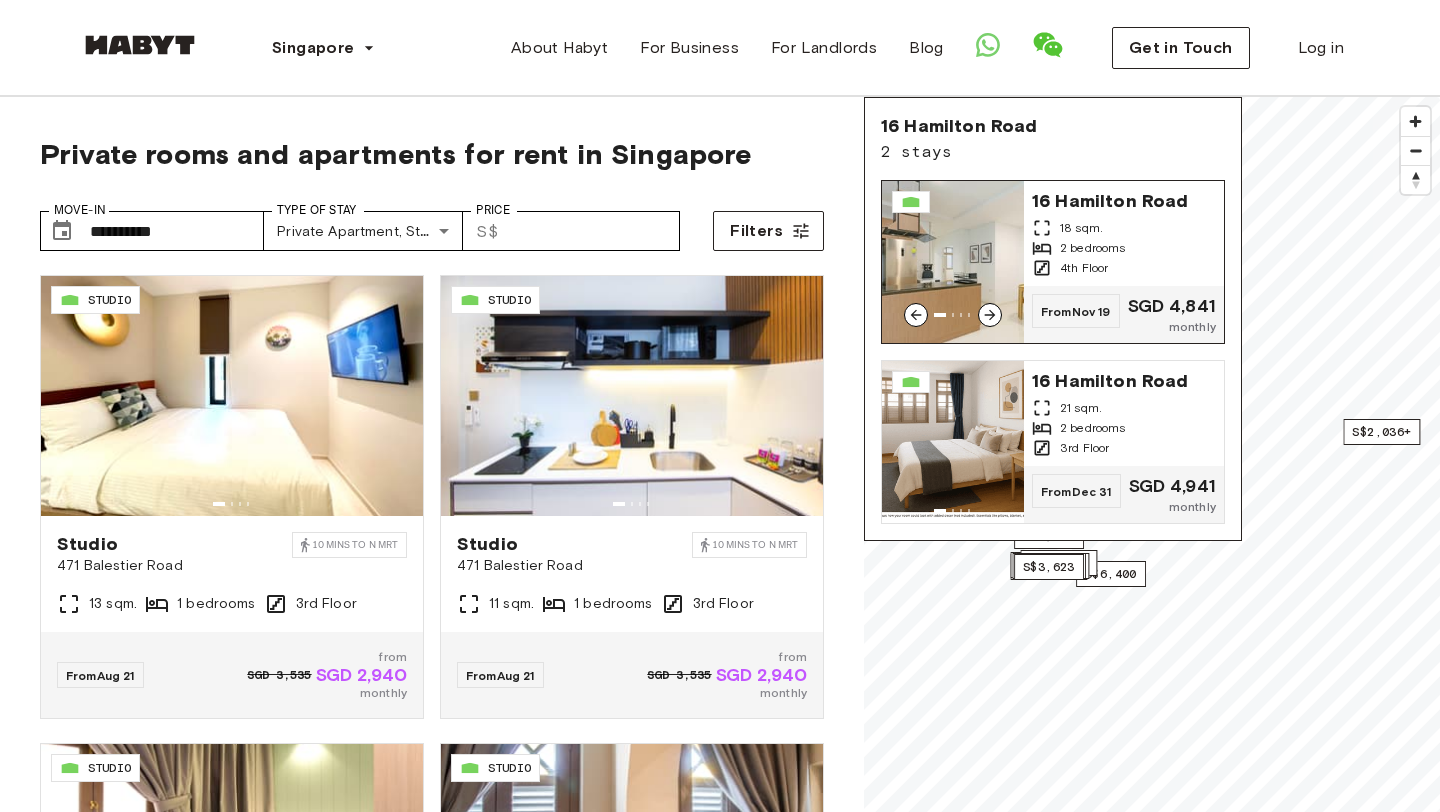 click on "From  Nov 19 SGD 4,841 monthly" at bounding box center (1124, 314) 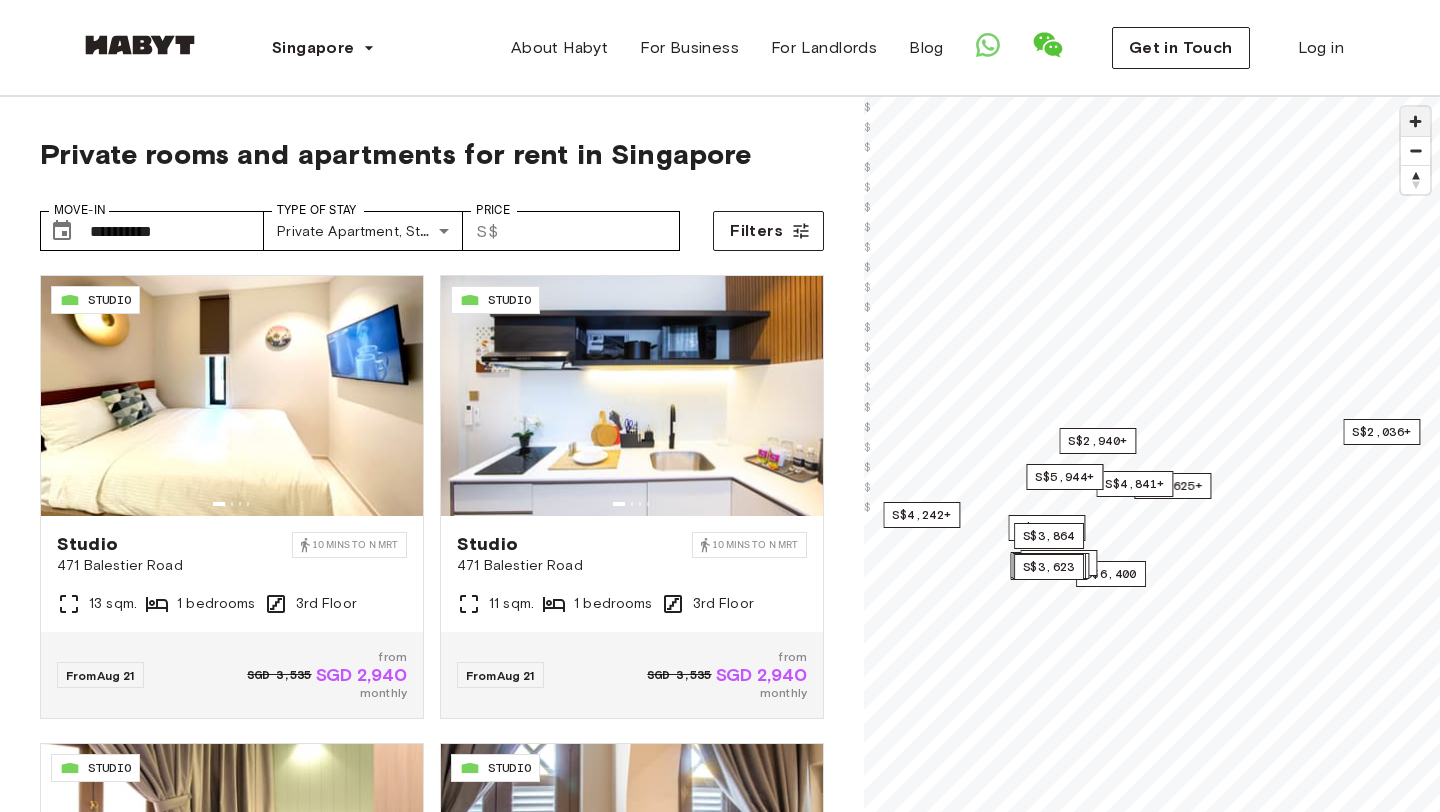 click at bounding box center (1415, 121) 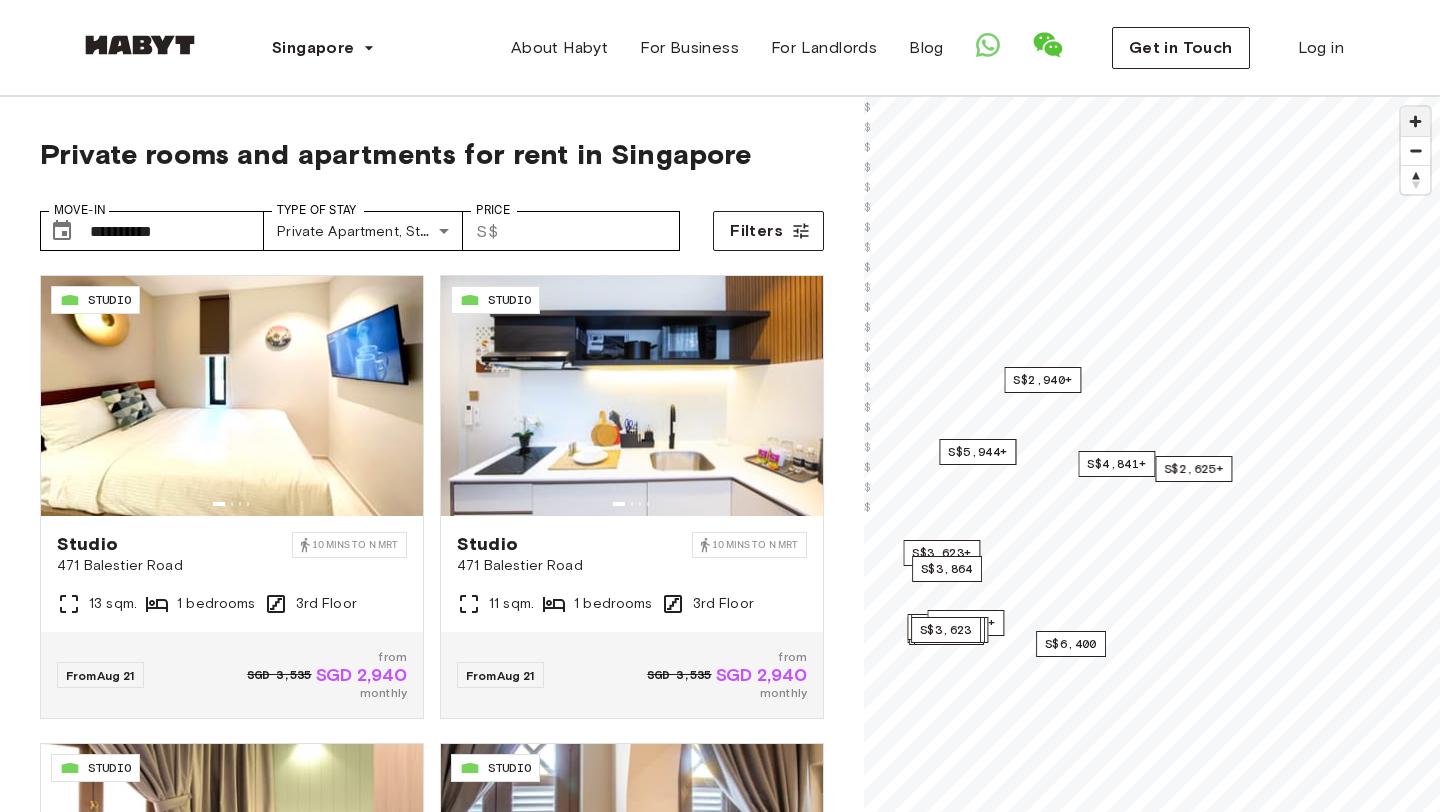 click at bounding box center [1415, 121] 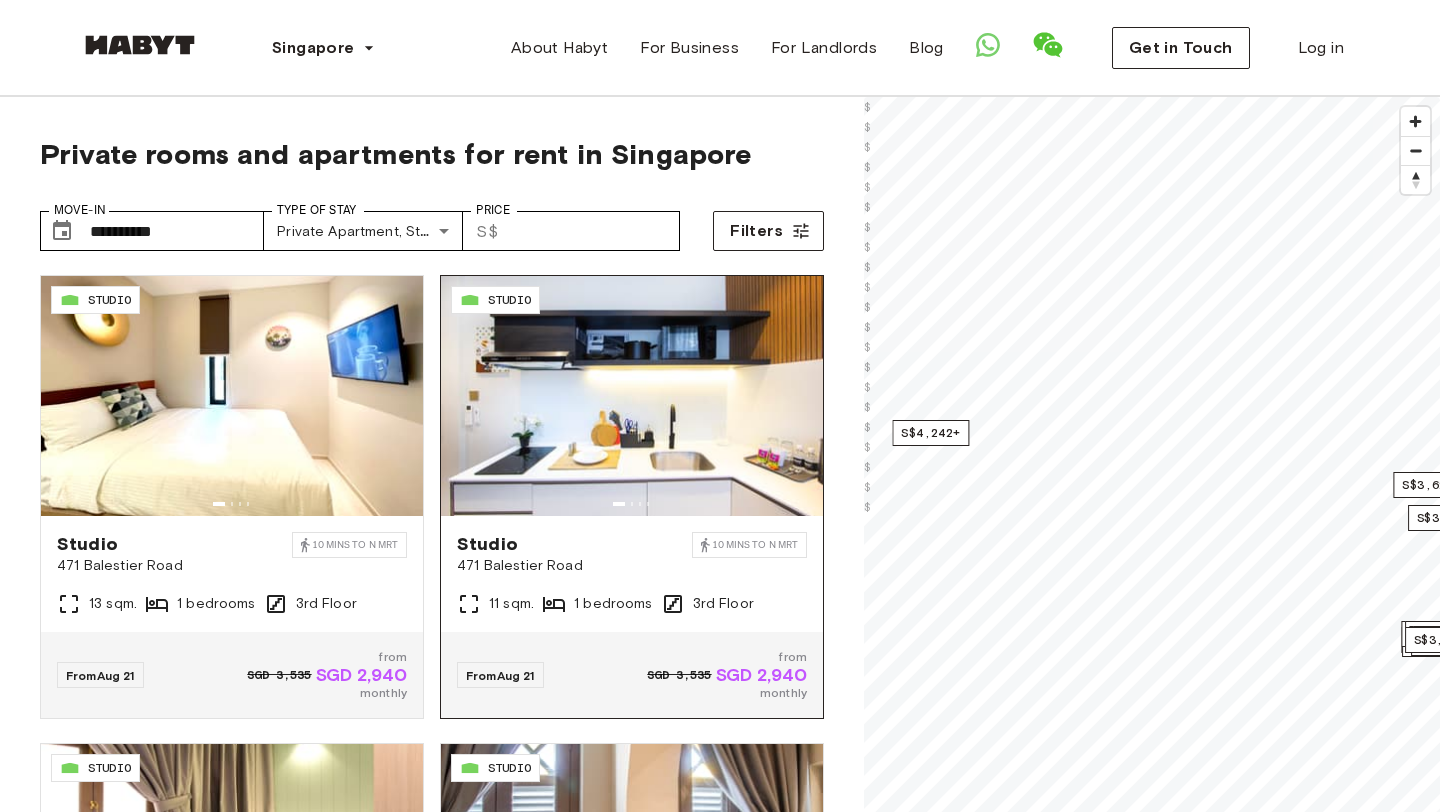 click on "**********" at bounding box center (720, 592) 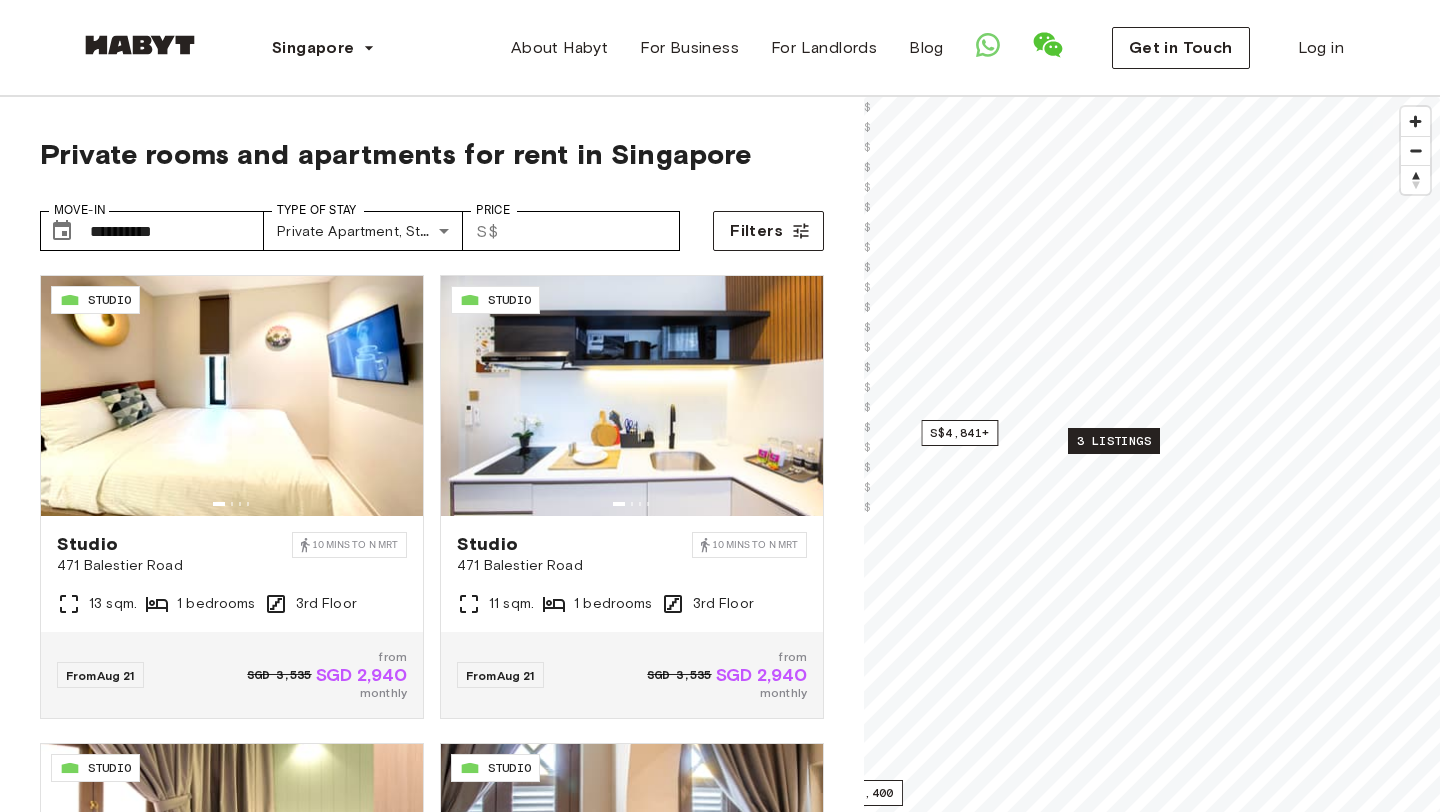 click on "3 listings" at bounding box center (1114, 441) 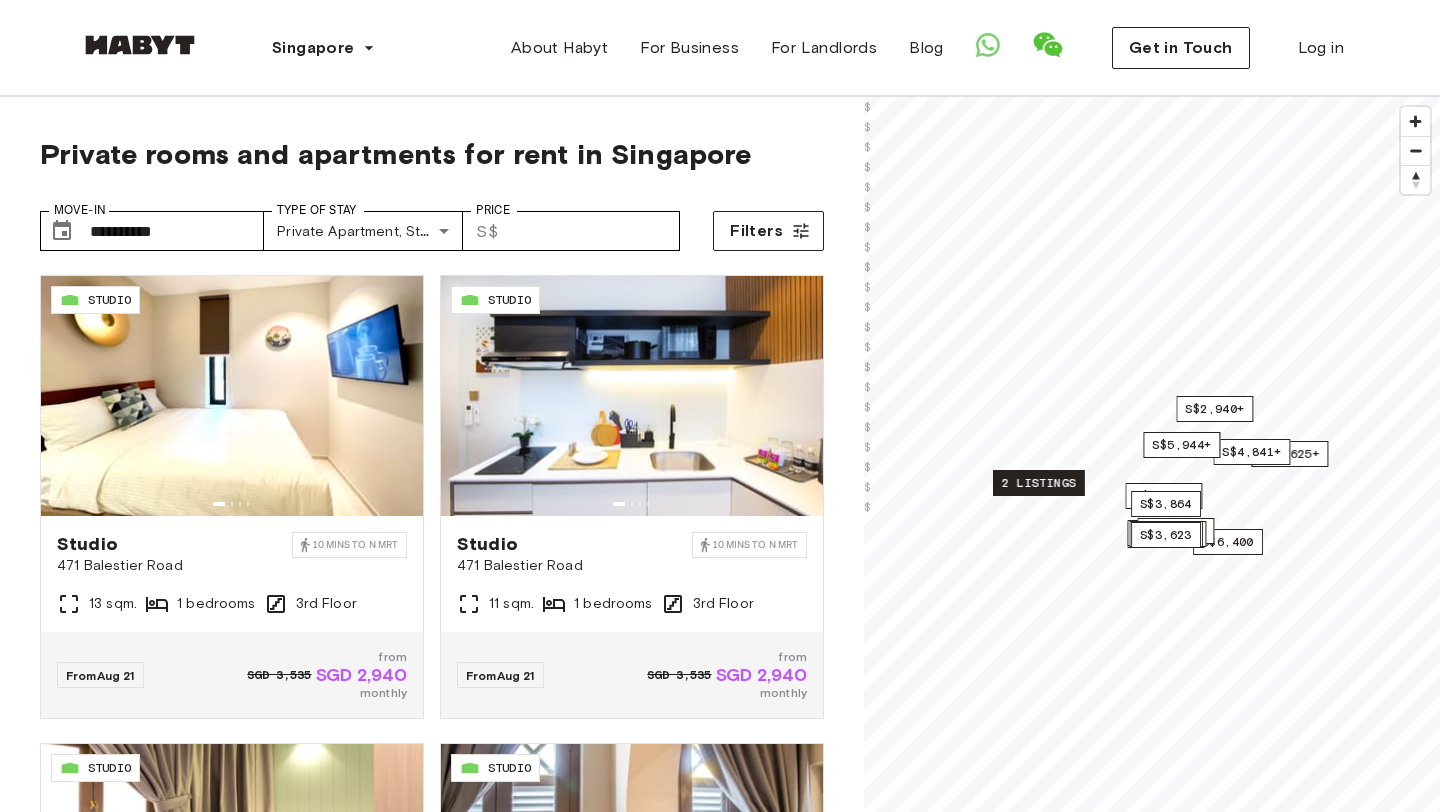 click on "2 listings" at bounding box center [1039, 483] 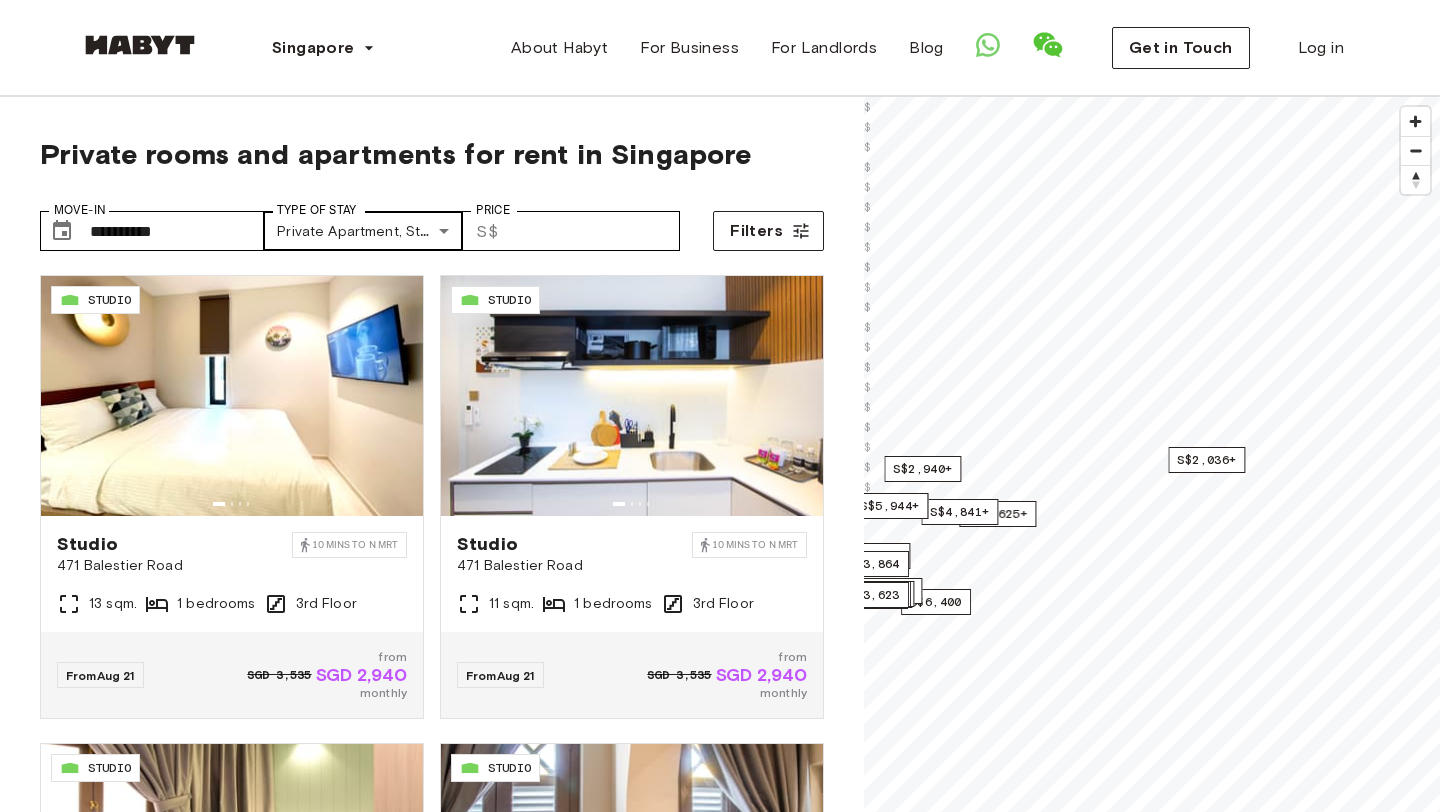 click on "**********" at bounding box center (720, 2351) 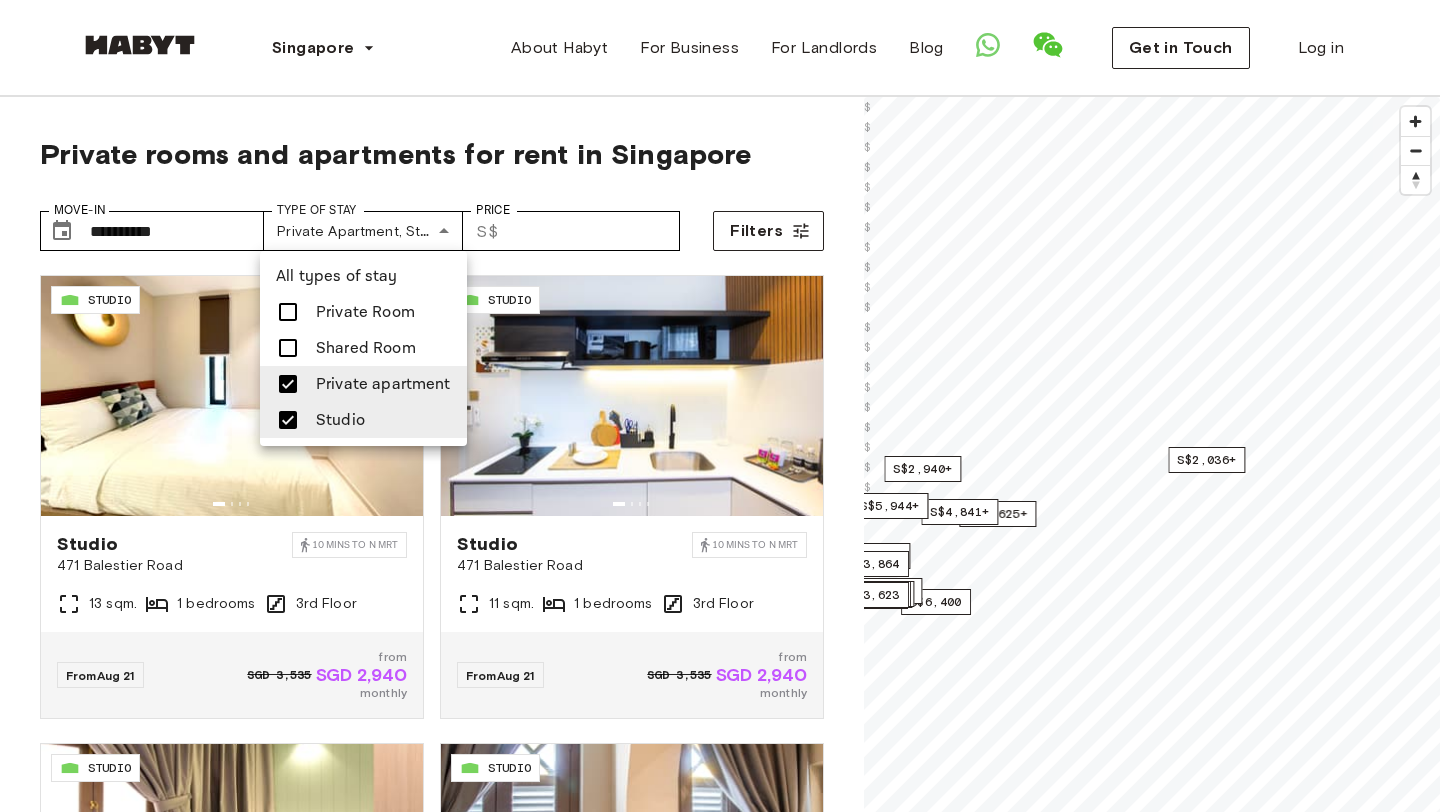 click on "Private Room" at bounding box center [365, 312] 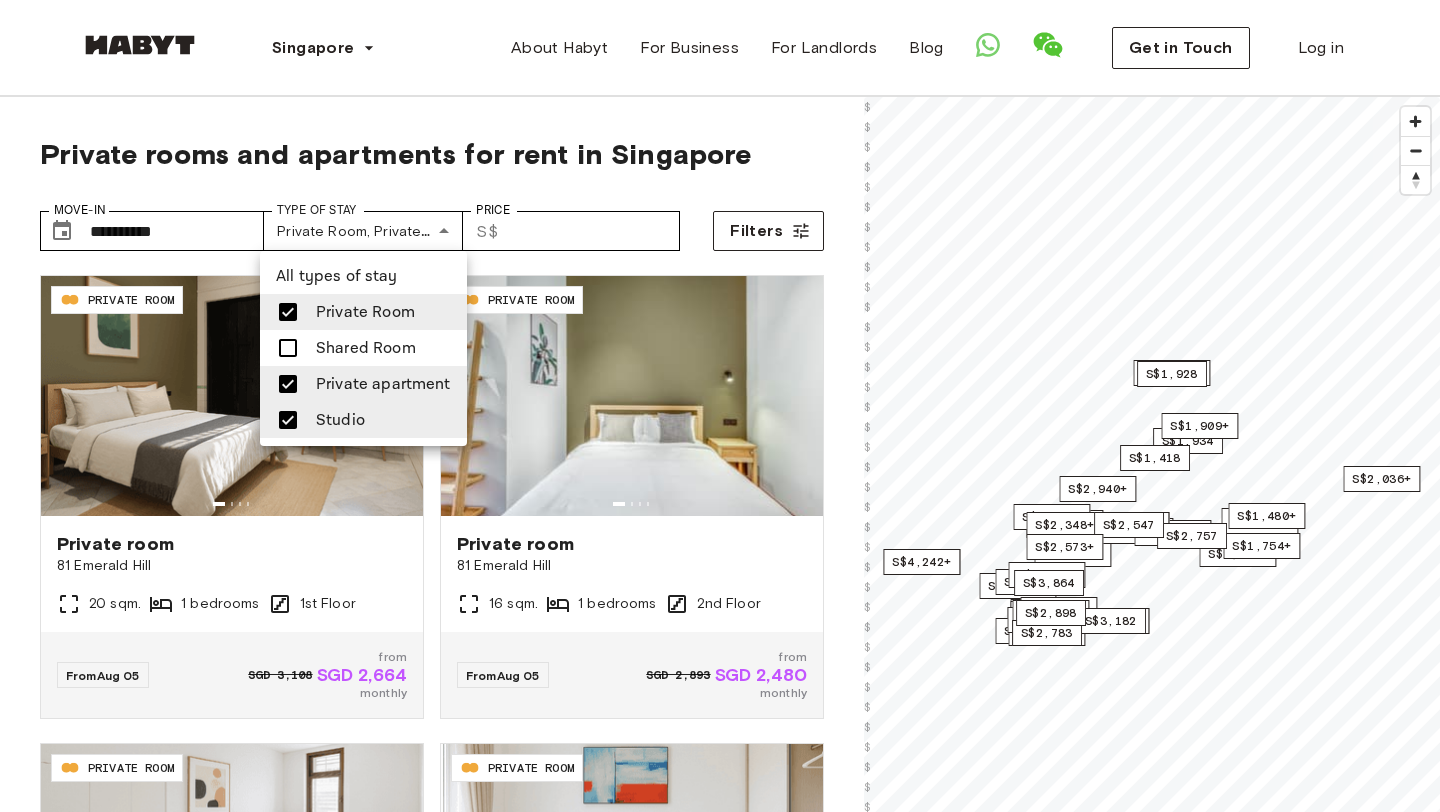 click at bounding box center [288, 384] 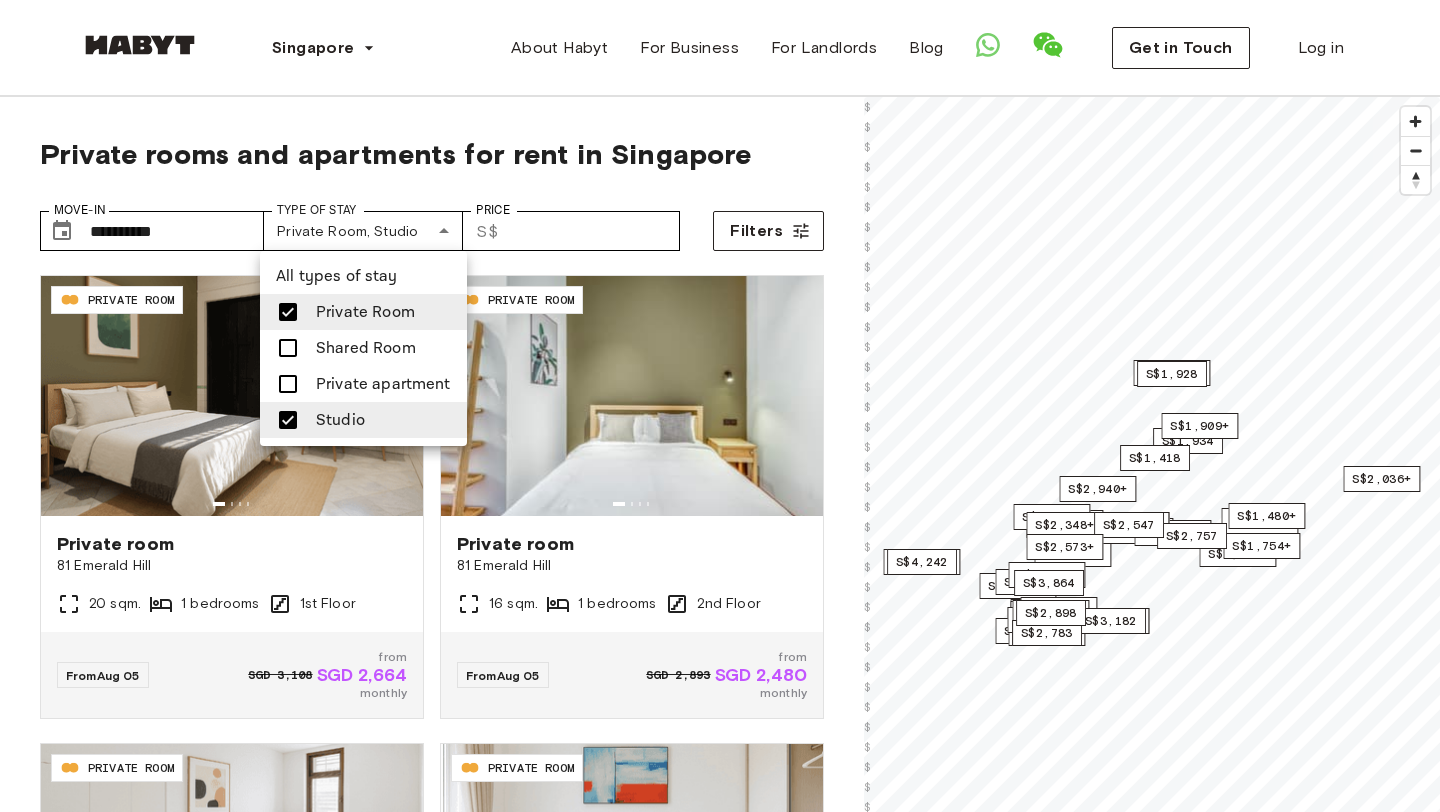 click at bounding box center (288, 420) 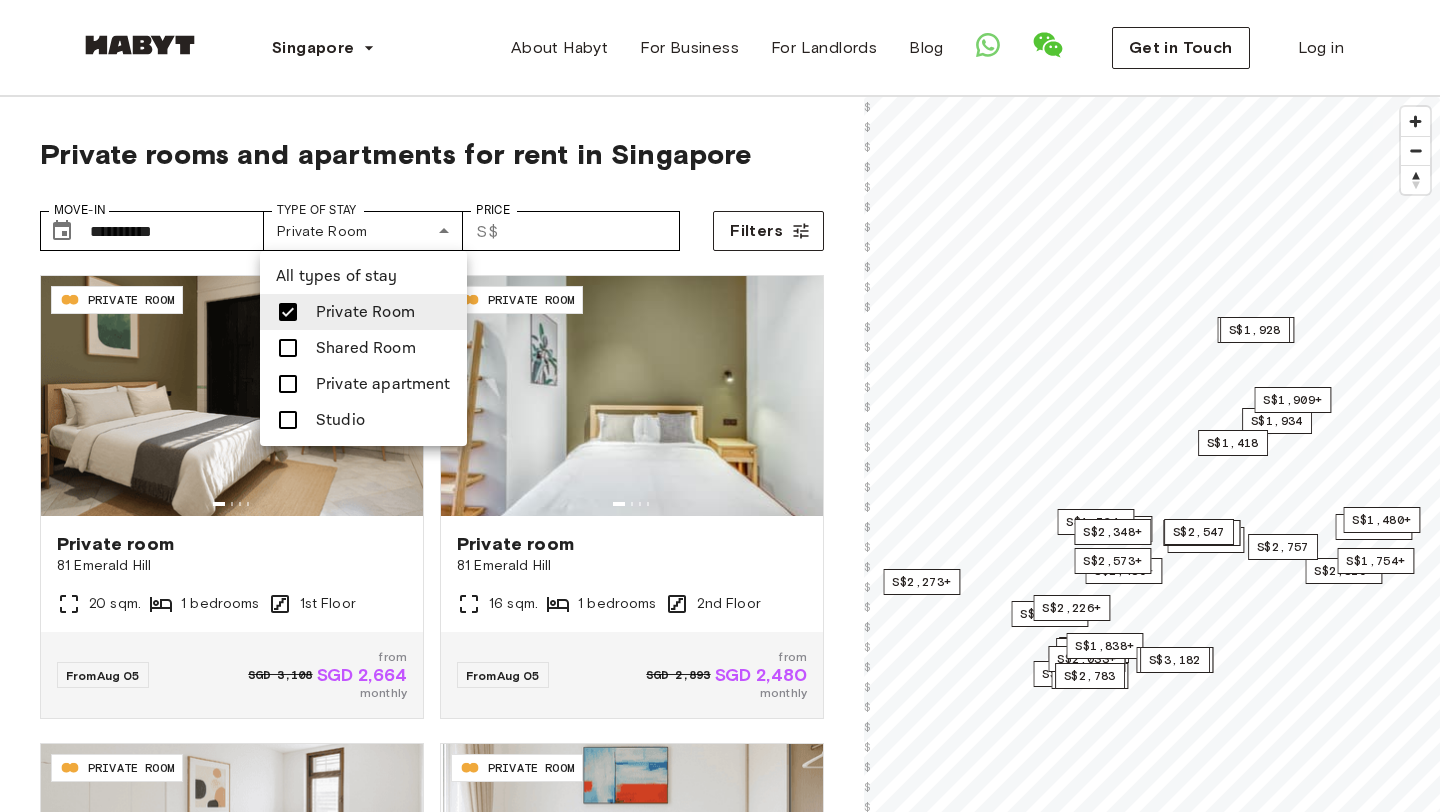 drag, startPoint x: 1046, startPoint y: 544, endPoint x: 1131, endPoint y: 365, distance: 198.15651 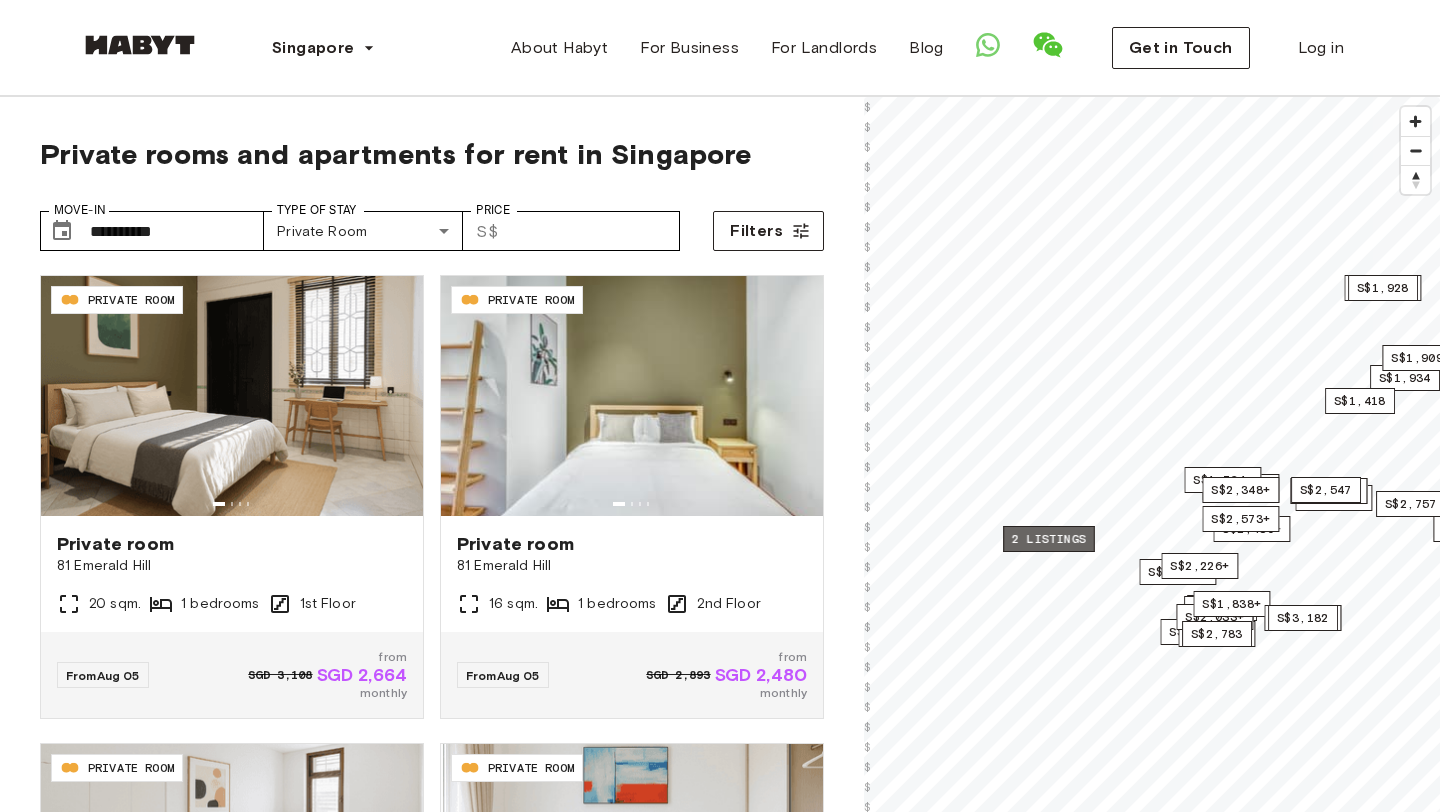 click on "2 listings" at bounding box center [1049, 539] 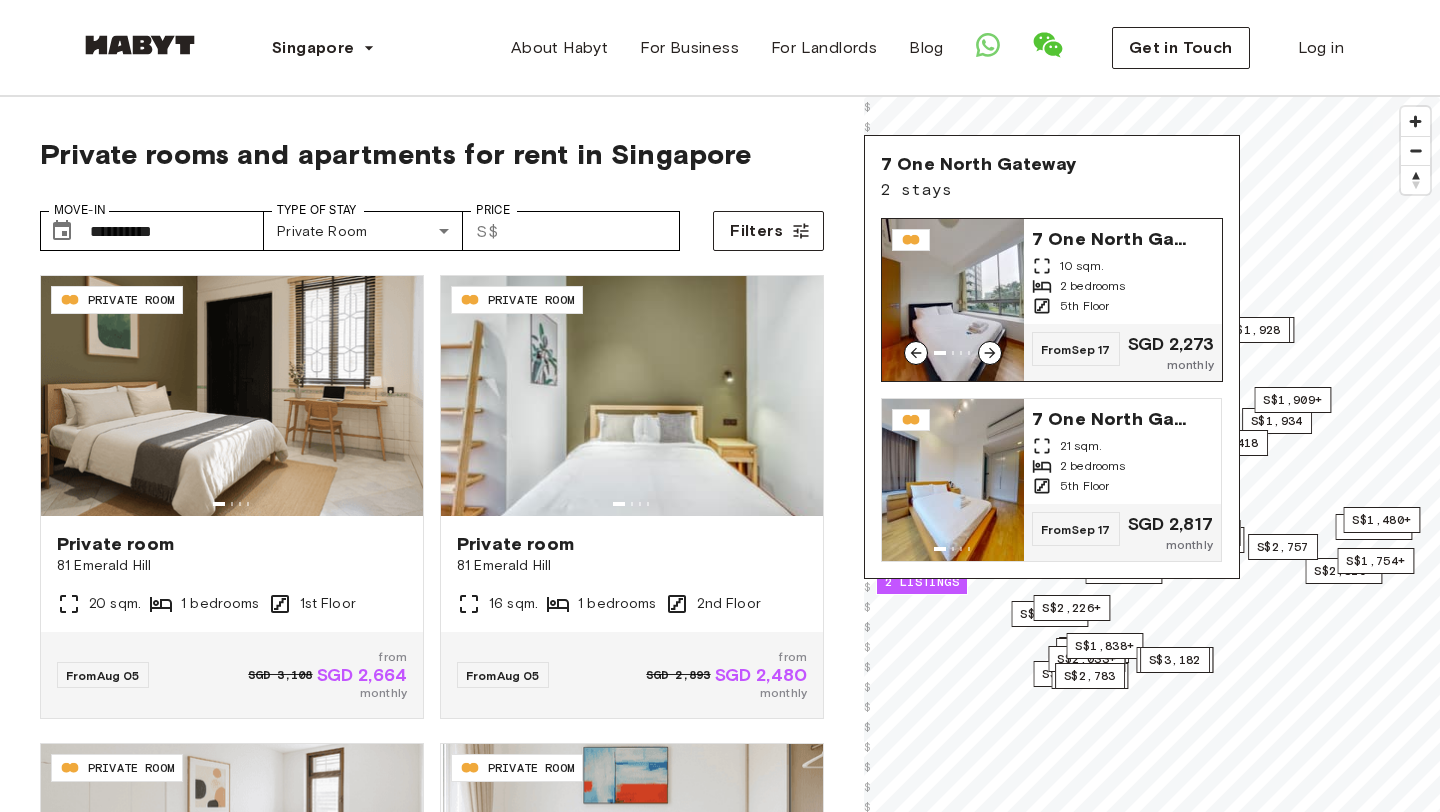 click 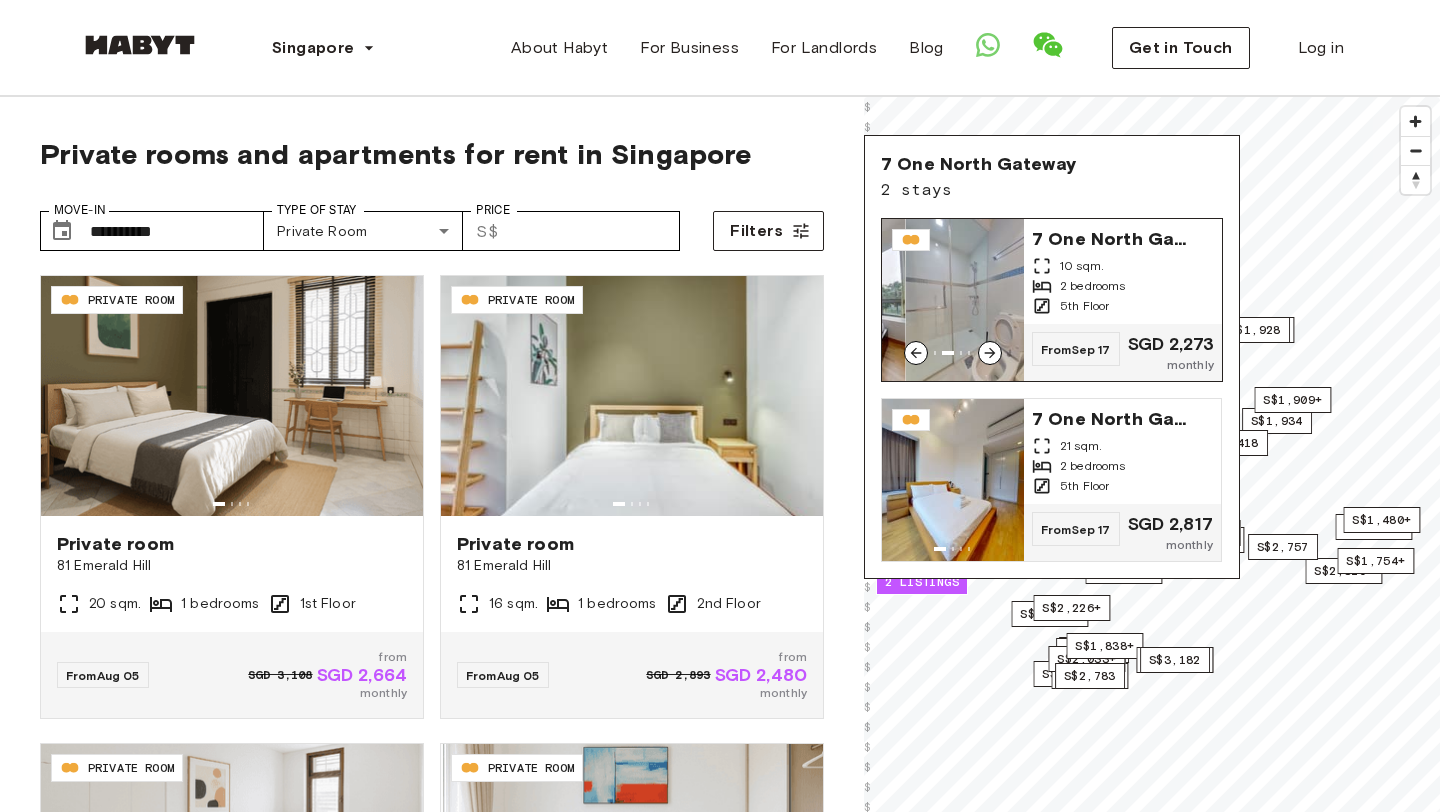 click 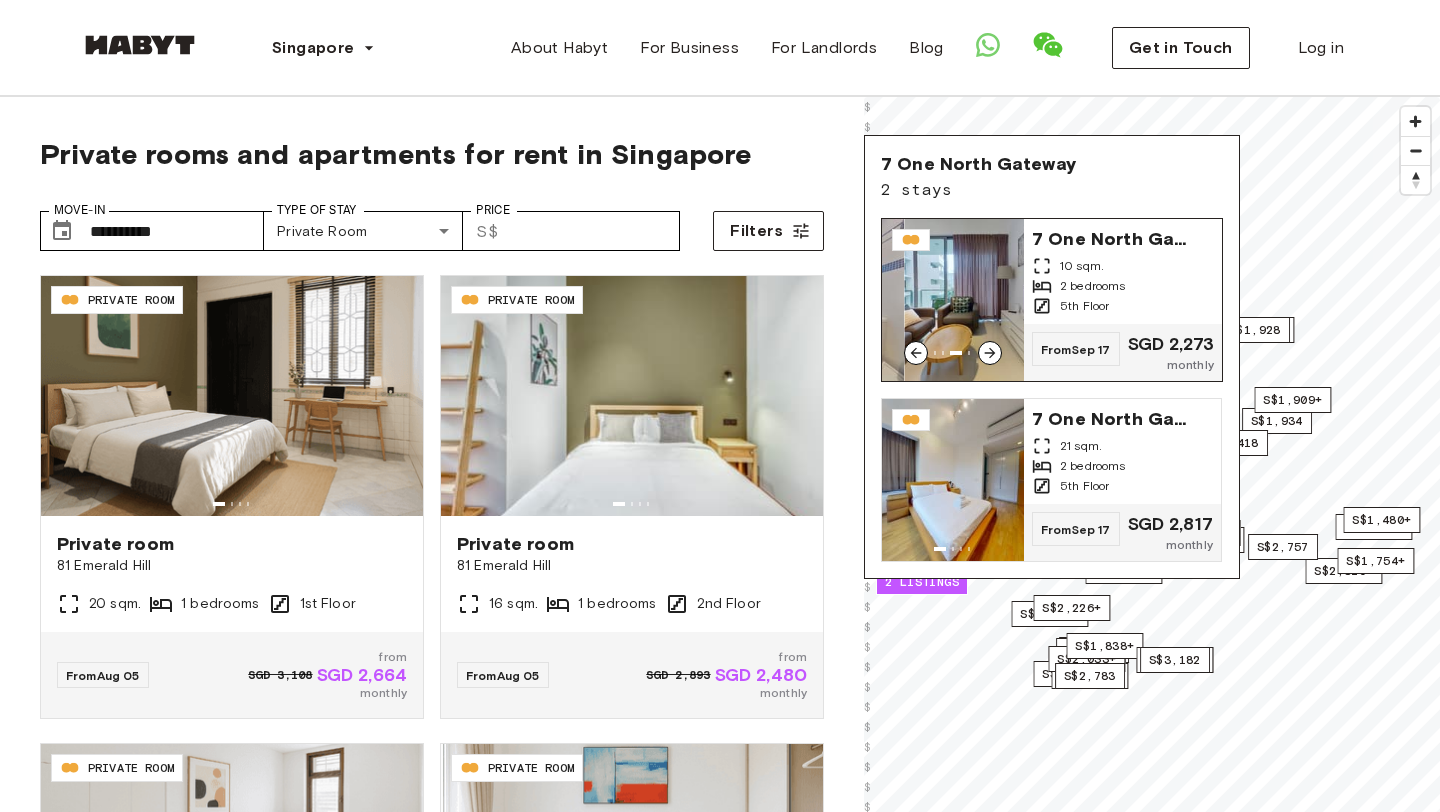 click 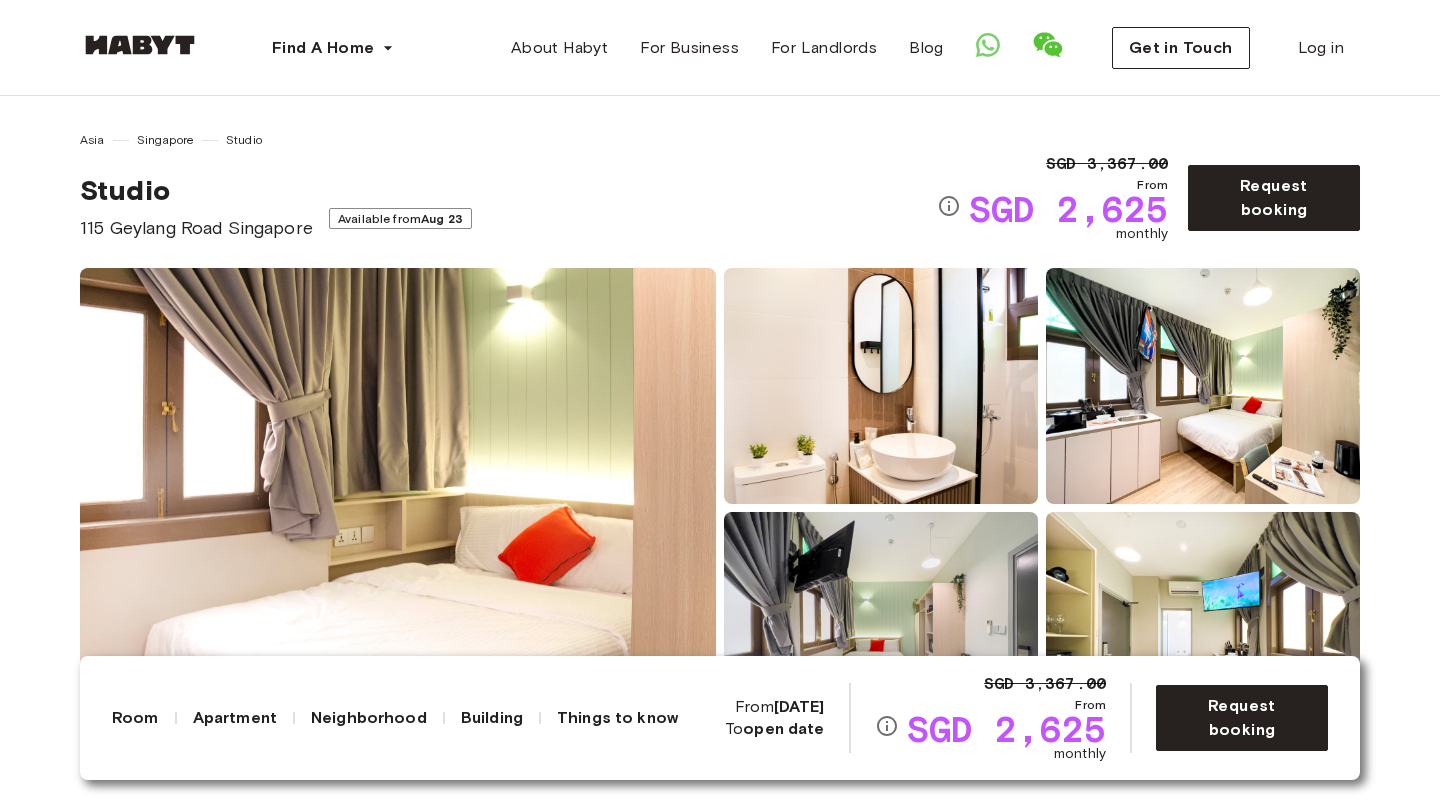 scroll, scrollTop: 0, scrollLeft: 0, axis: both 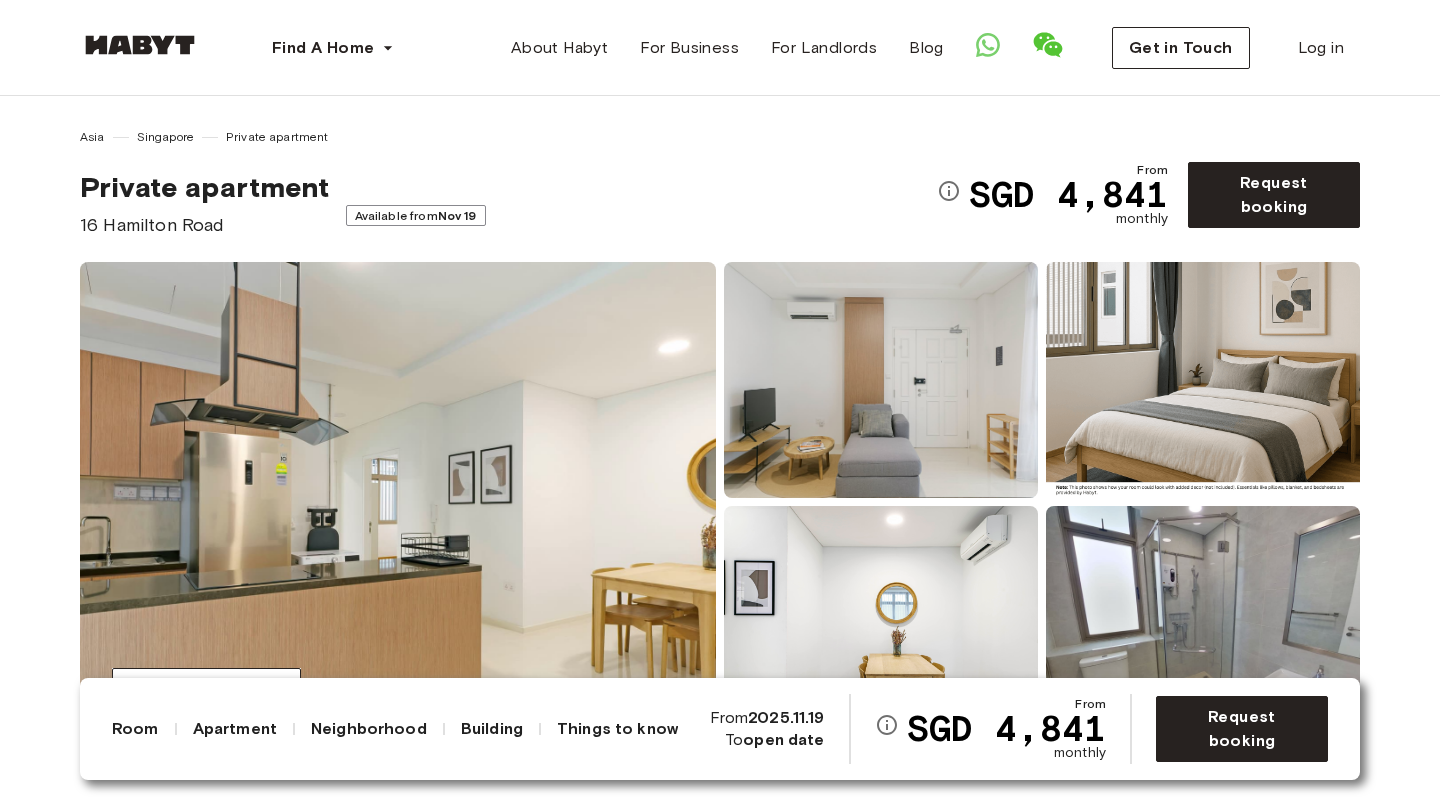 click on "Available from  [DATE]" at bounding box center [416, 215] 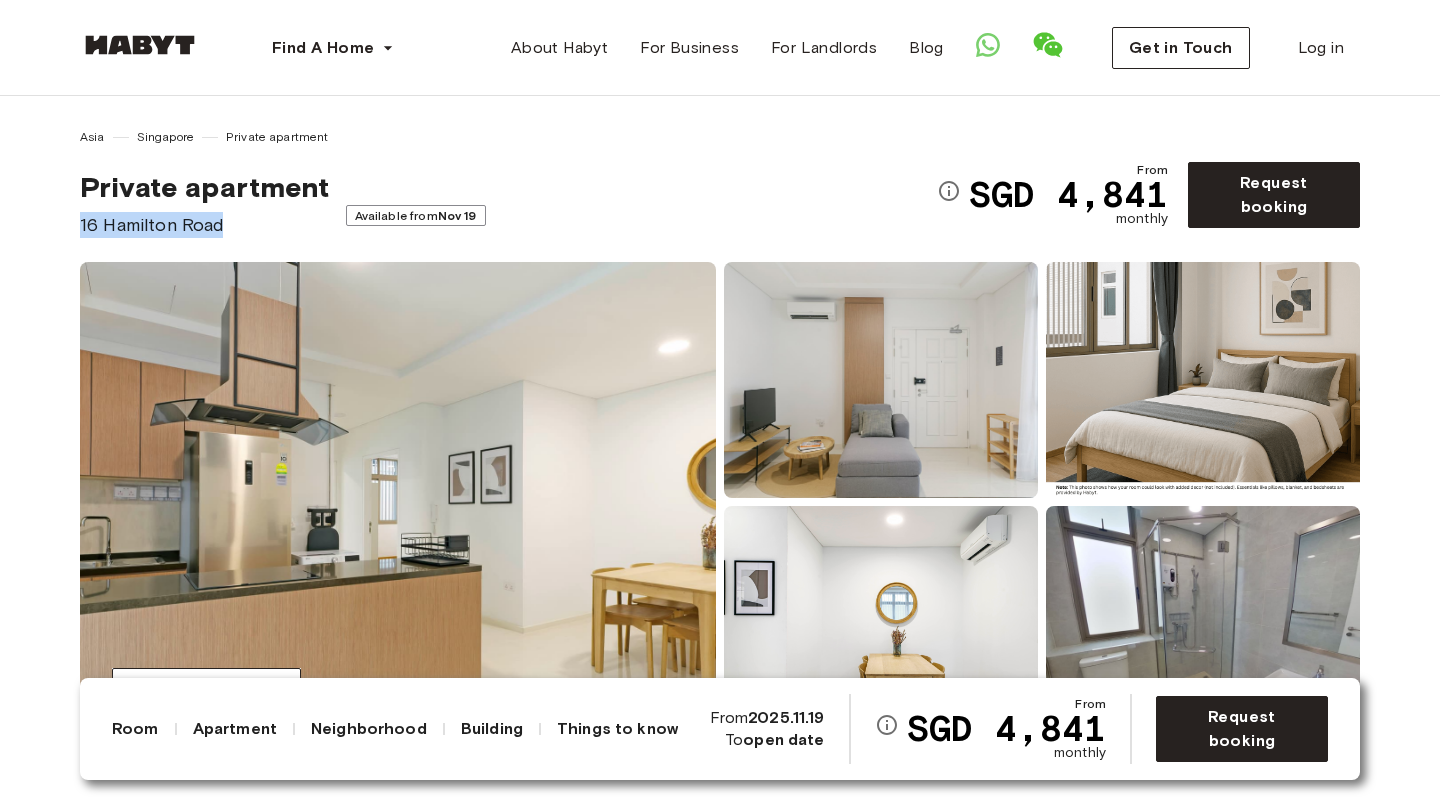 drag, startPoint x: 79, startPoint y: 228, endPoint x: 237, endPoint y: 228, distance: 158 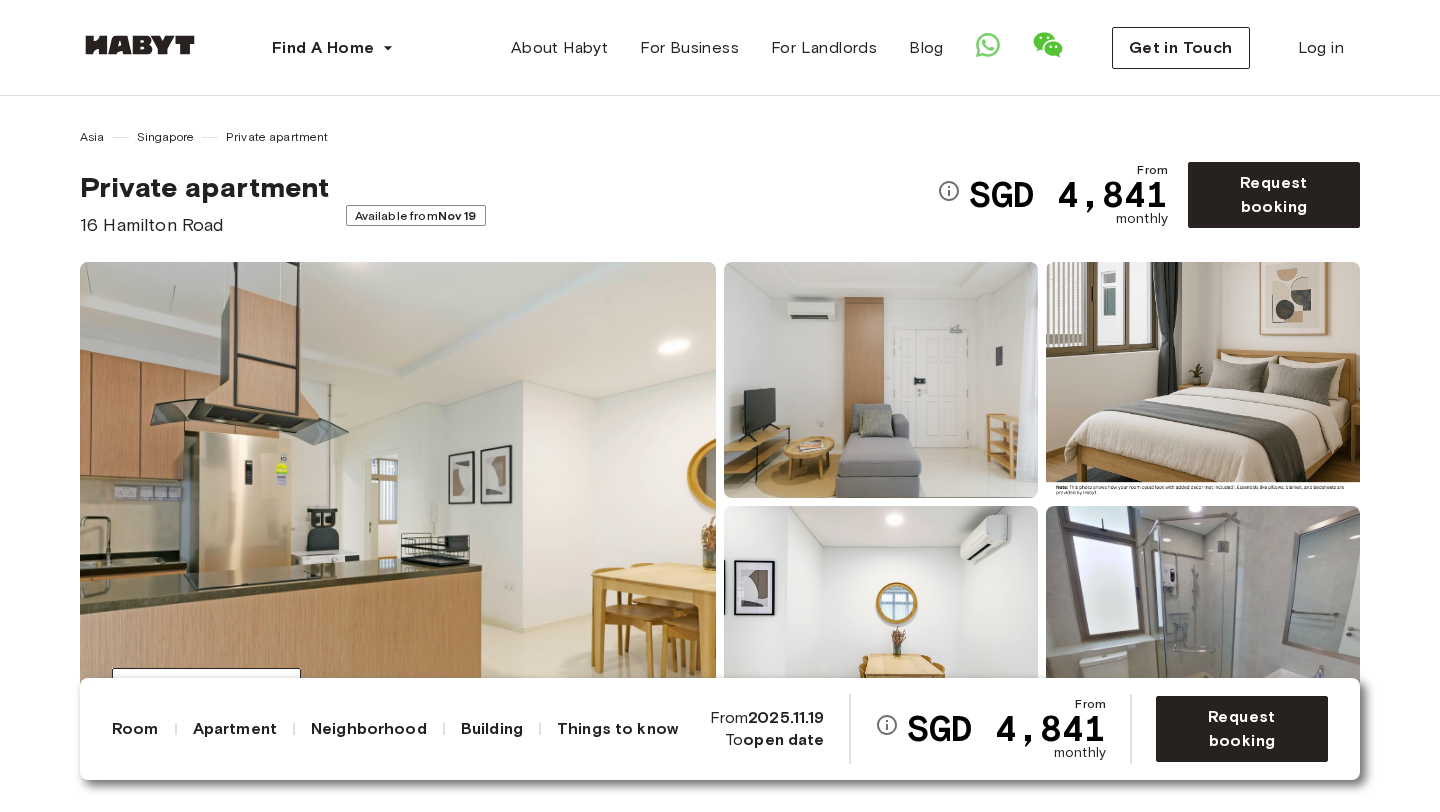 click on "Private apartment" at bounding box center [277, 137] 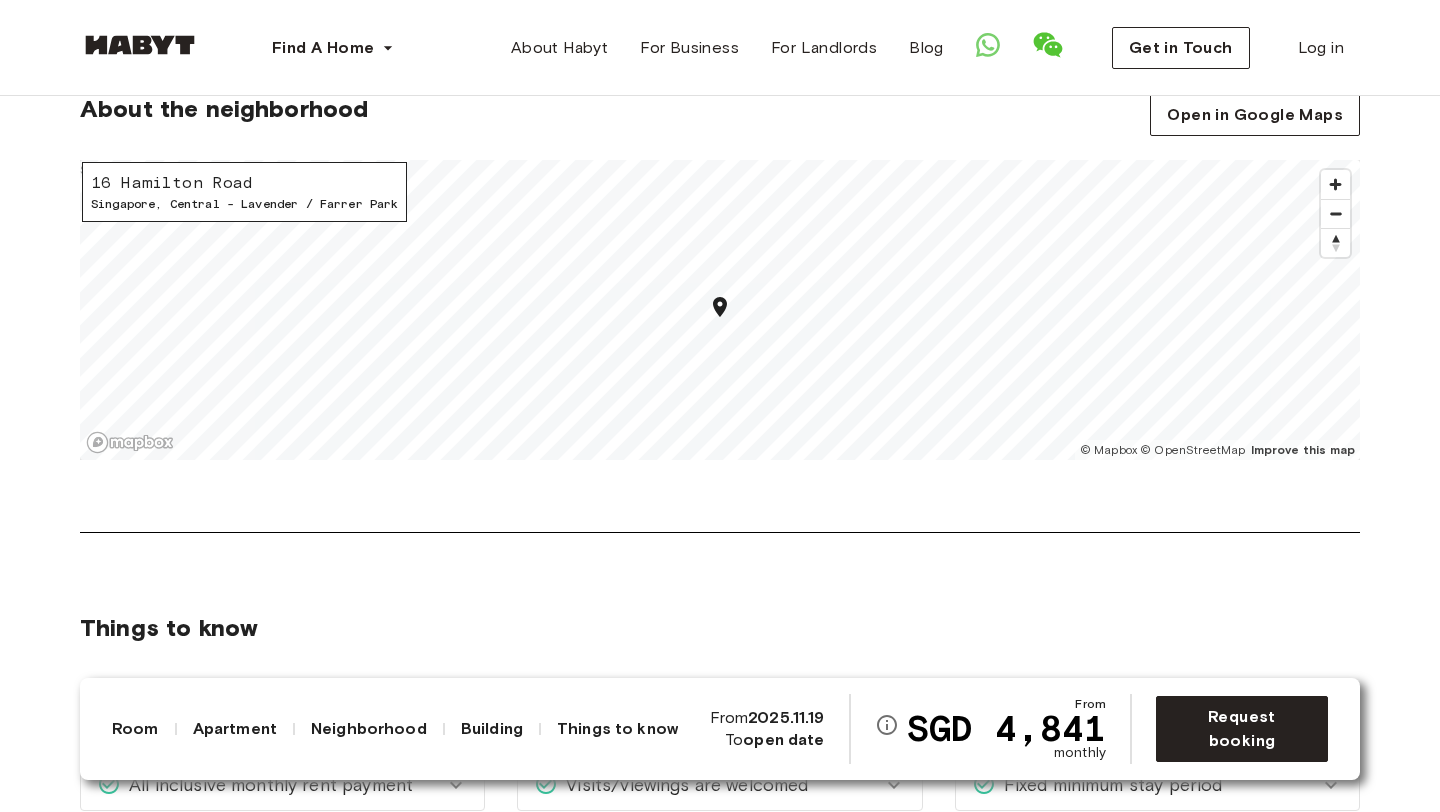 scroll, scrollTop: 1777, scrollLeft: 0, axis: vertical 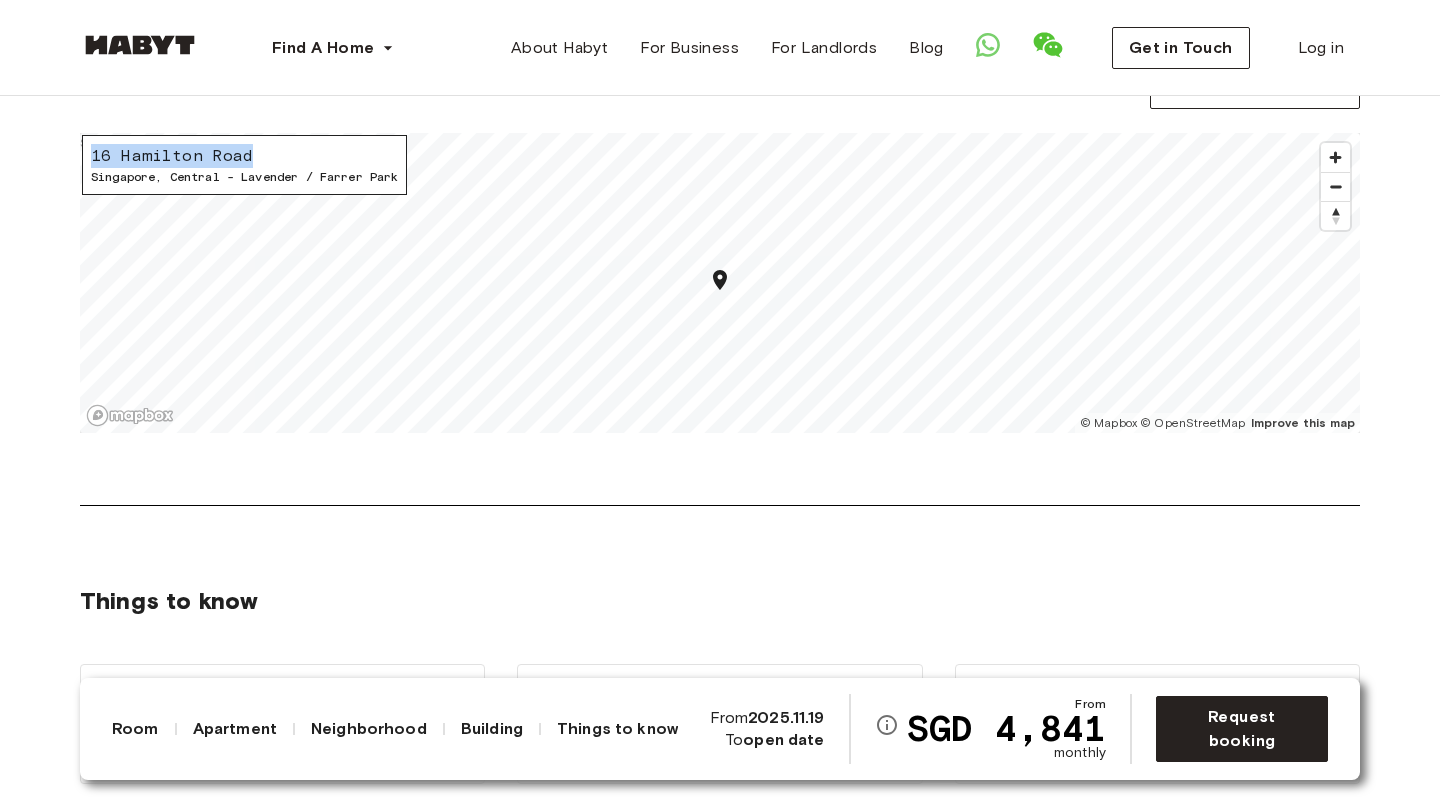 drag, startPoint x: 92, startPoint y: 157, endPoint x: 281, endPoint y: 157, distance: 189 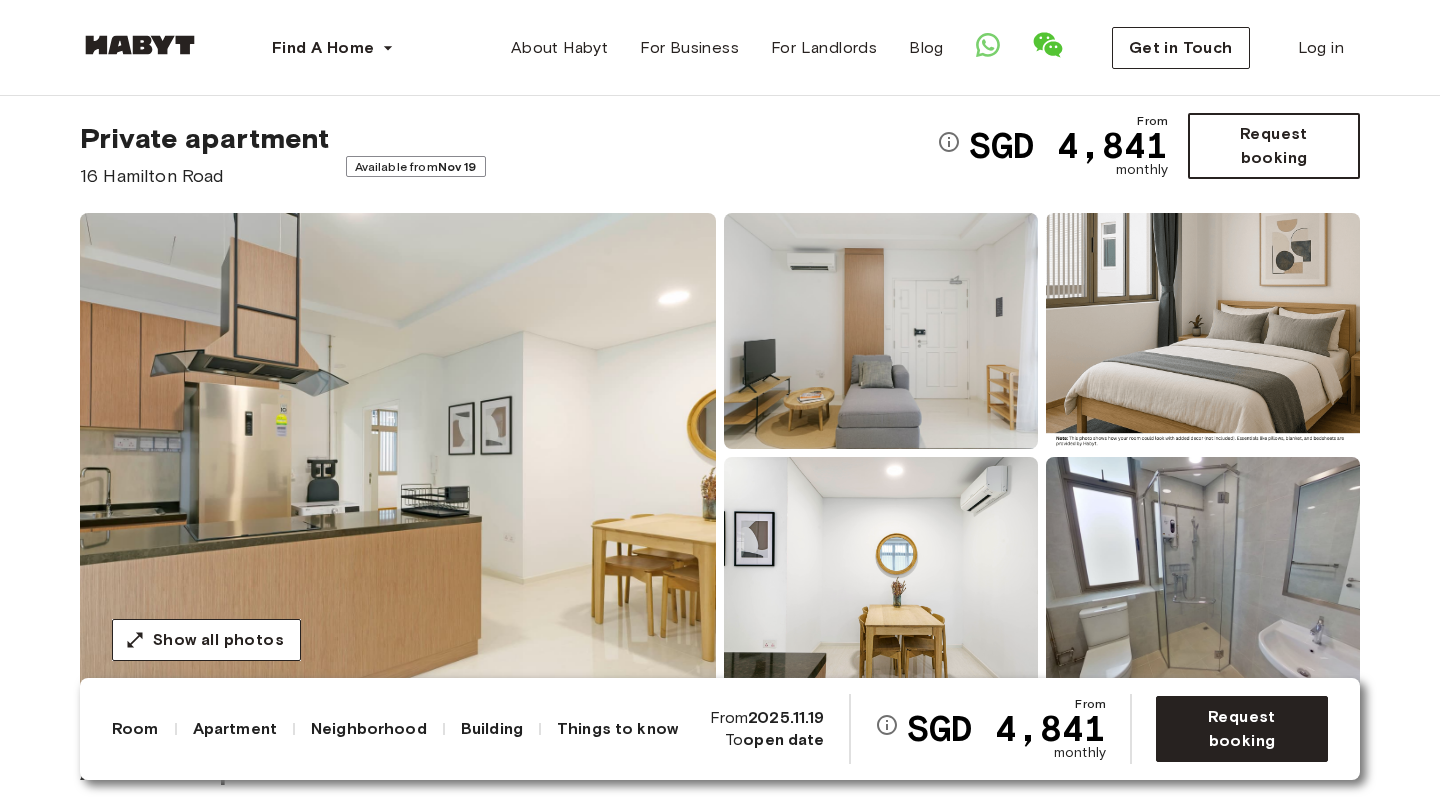 scroll, scrollTop: 0, scrollLeft: 0, axis: both 